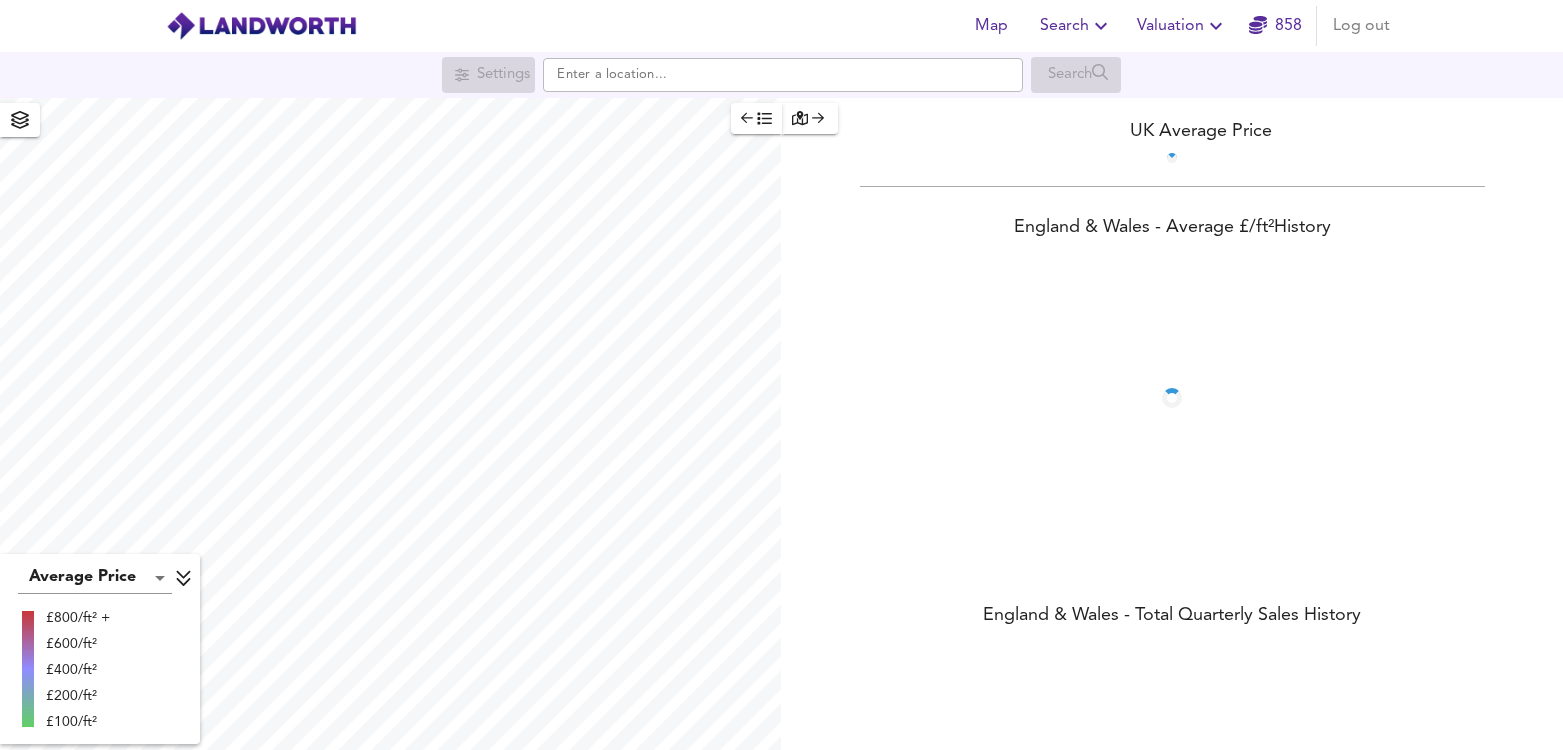scroll, scrollTop: 0, scrollLeft: 0, axis: both 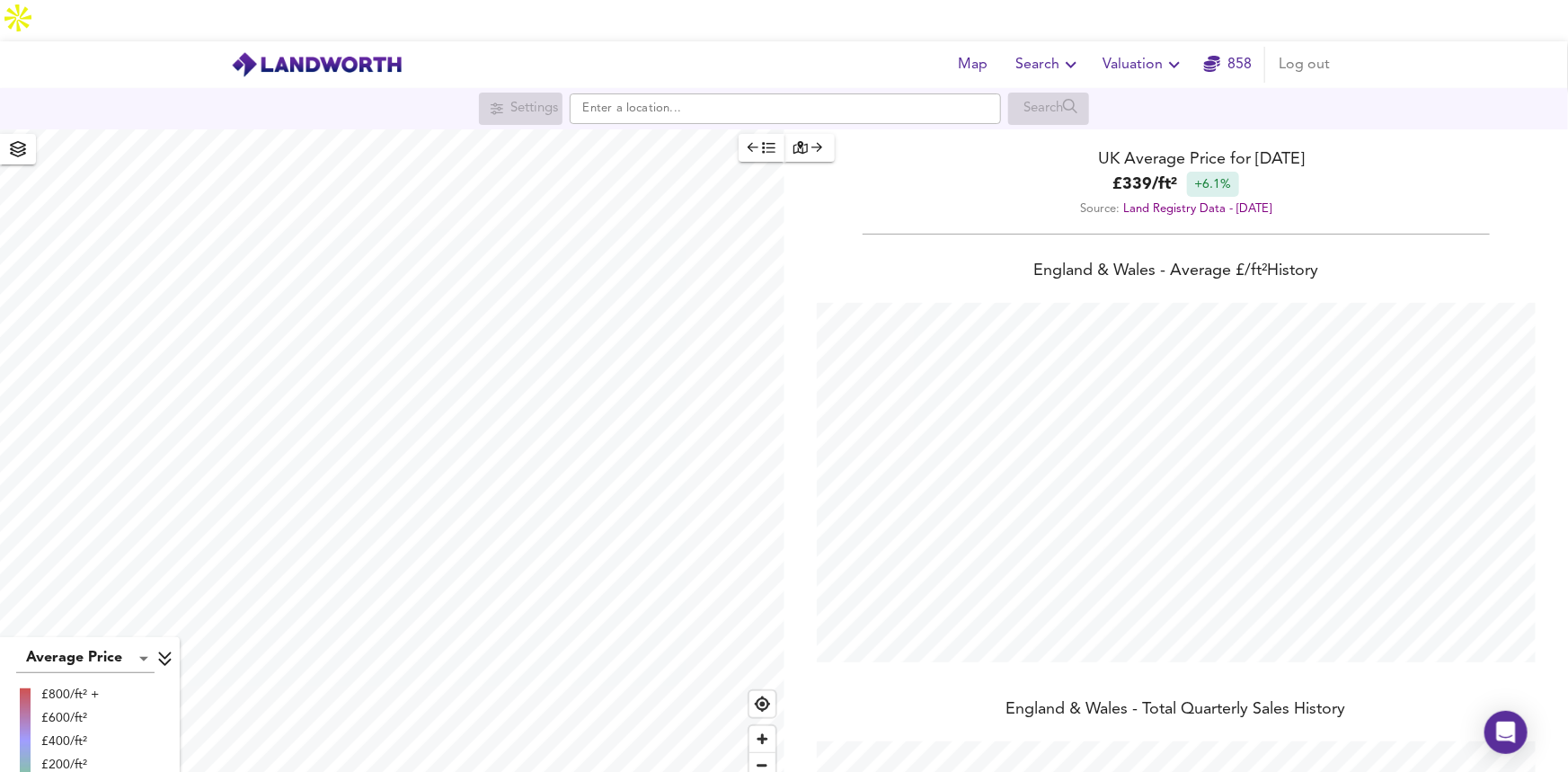 click at bounding box center (810, 147) 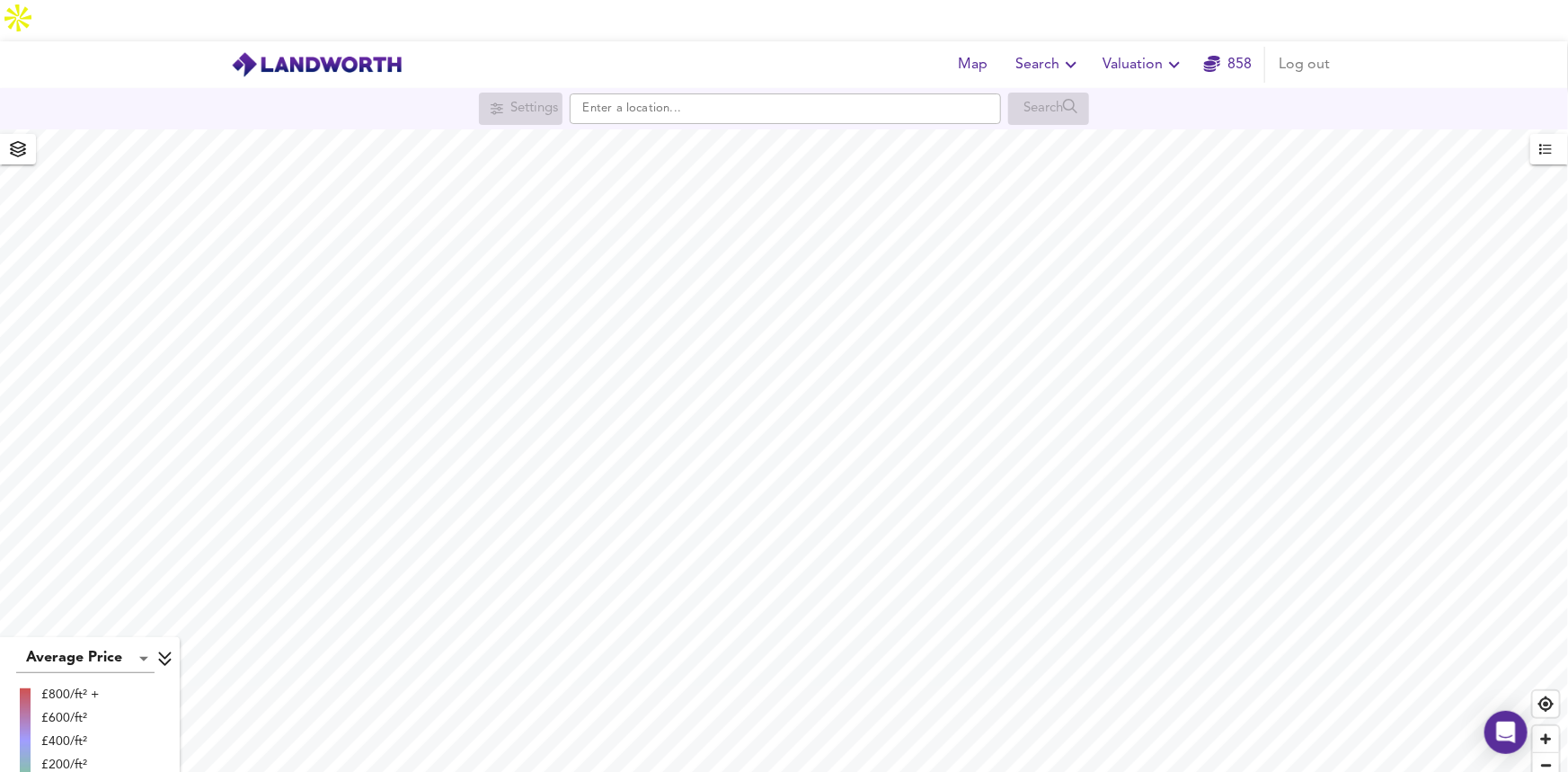 click on "Map Search Valuation    858 Log out" at bounding box center [784, 65] 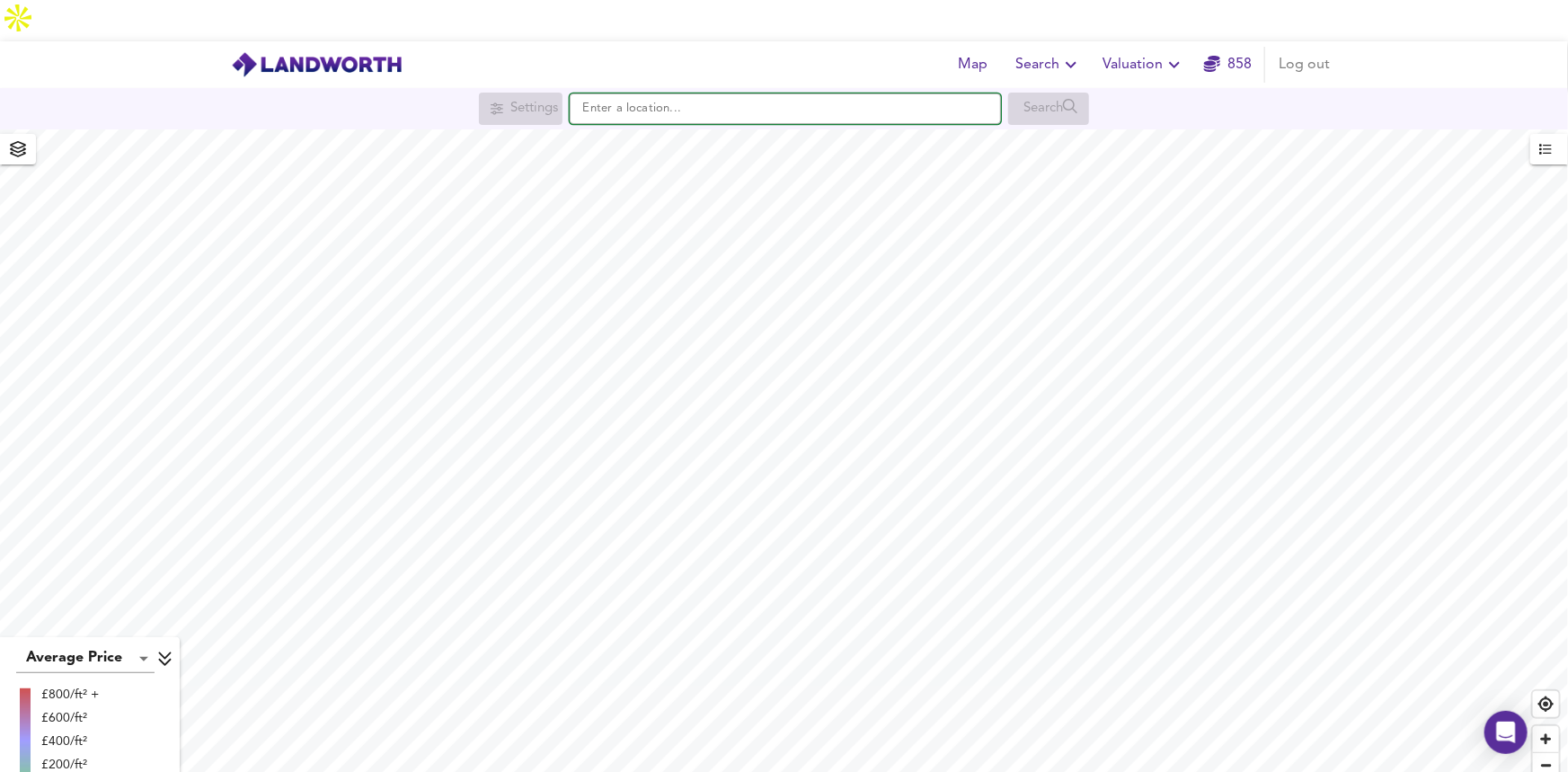 click at bounding box center [785, 109] 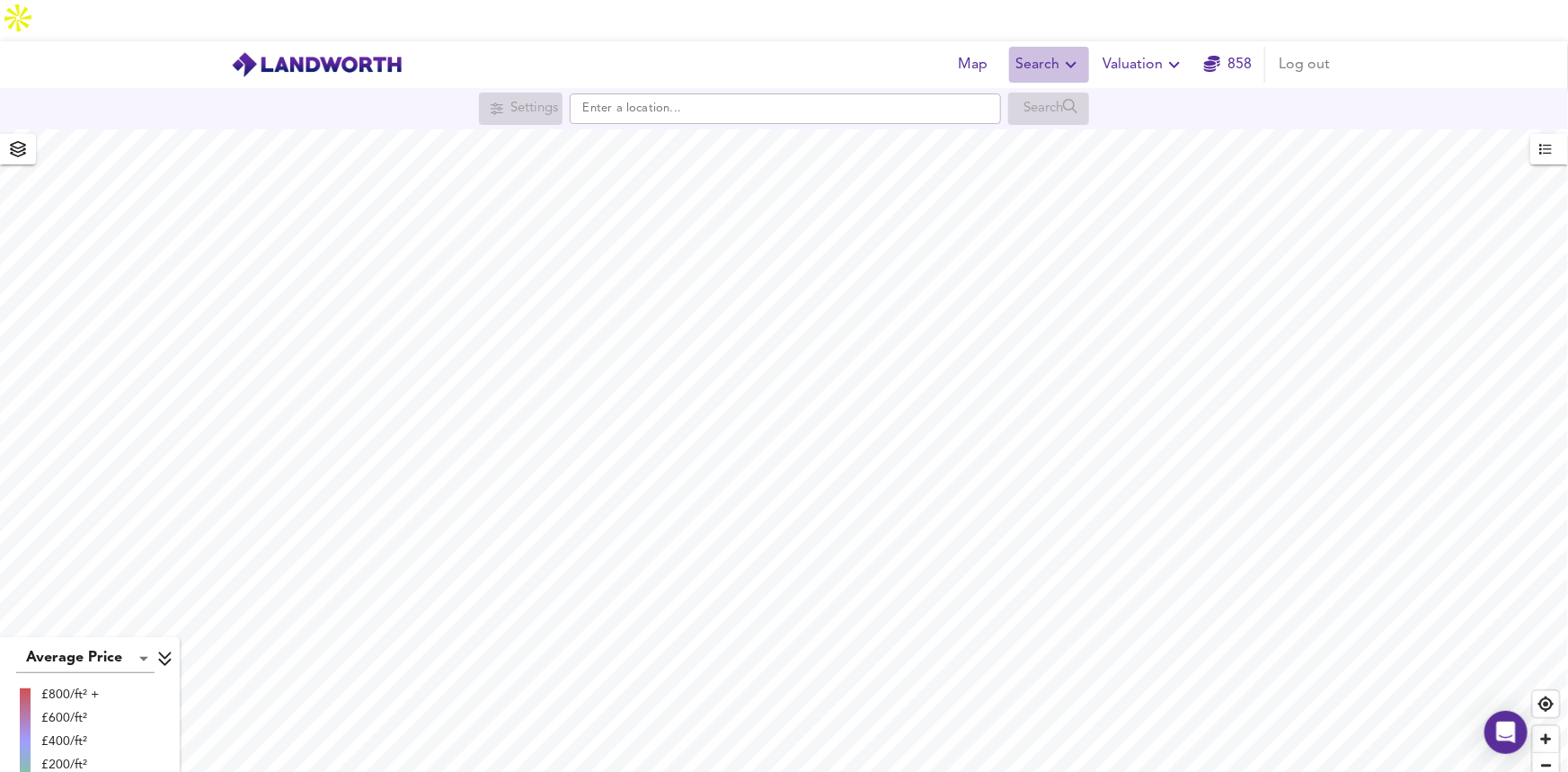 click on "Search" at bounding box center [1049, 65] 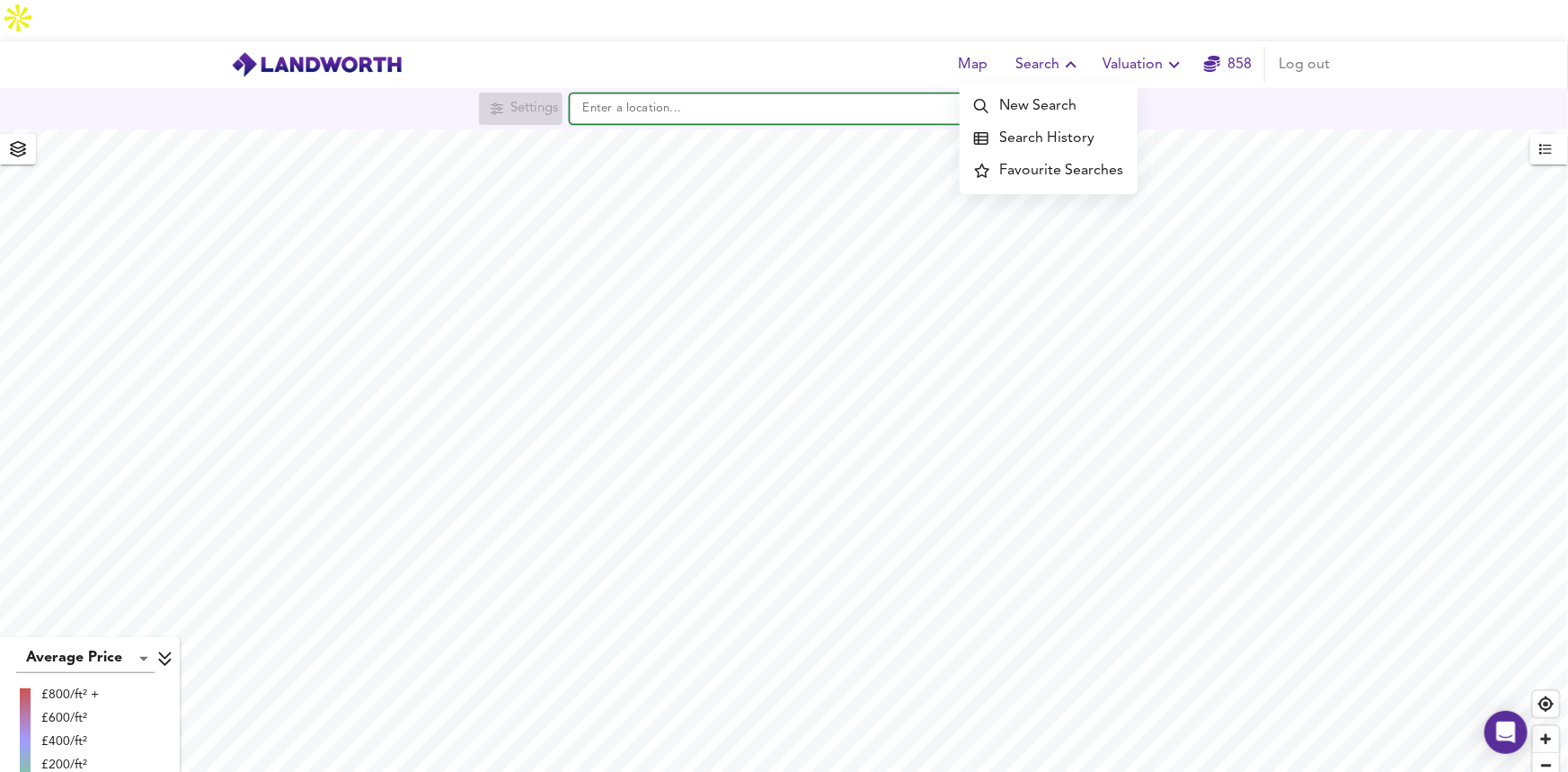 click at bounding box center [785, 109] 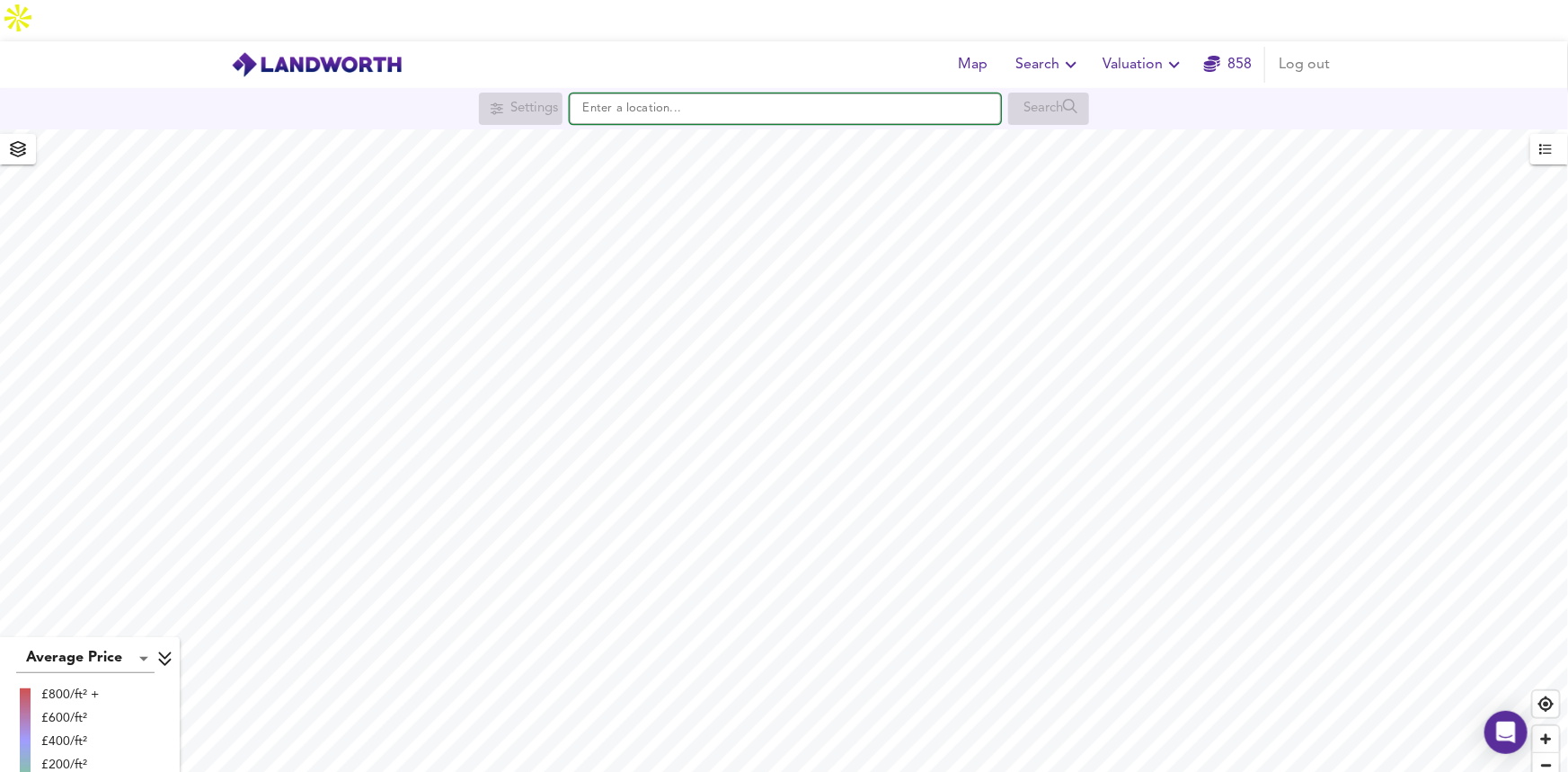 click at bounding box center (785, 109) 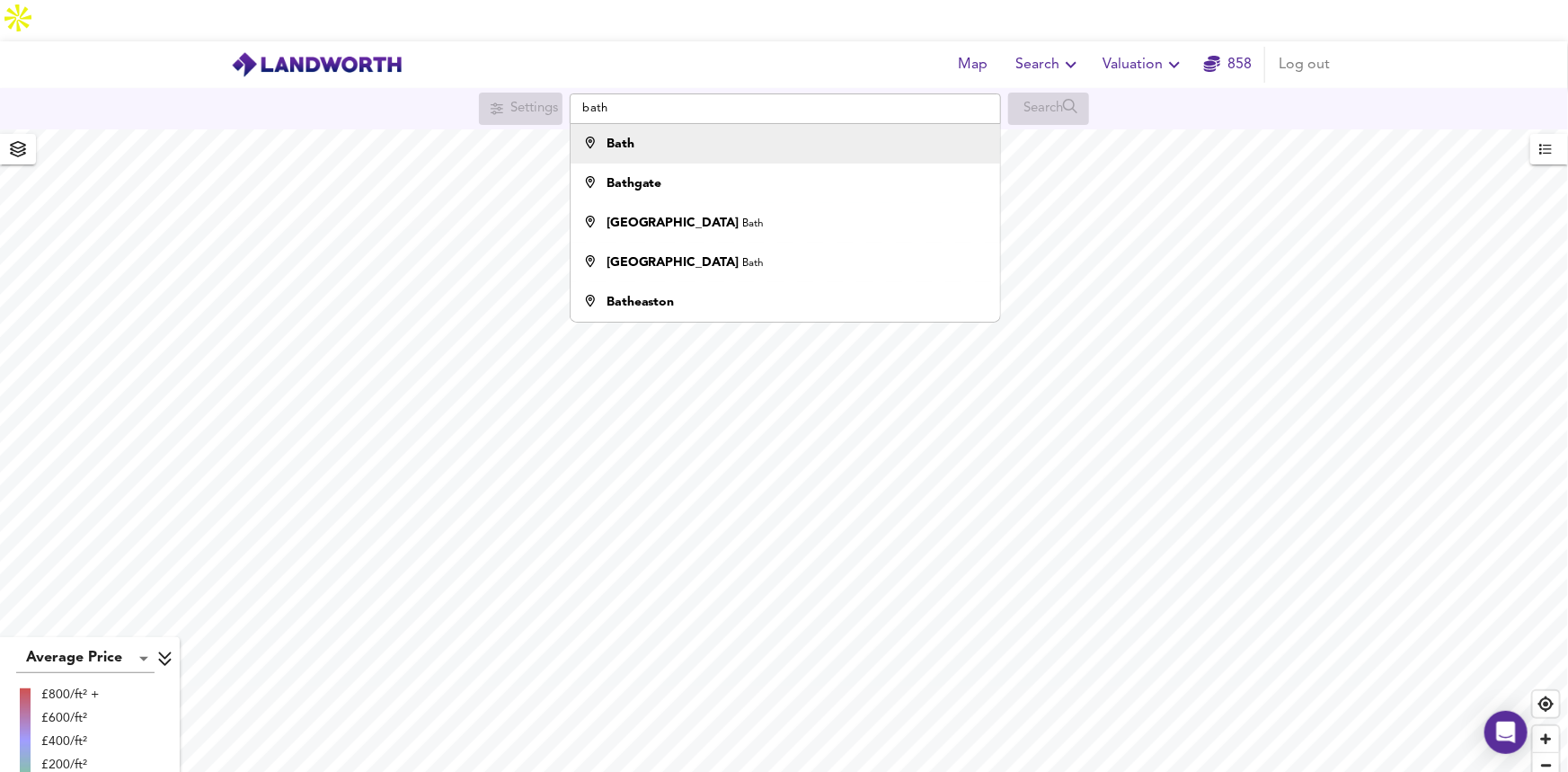 click on "Bath" at bounding box center (781, 144) 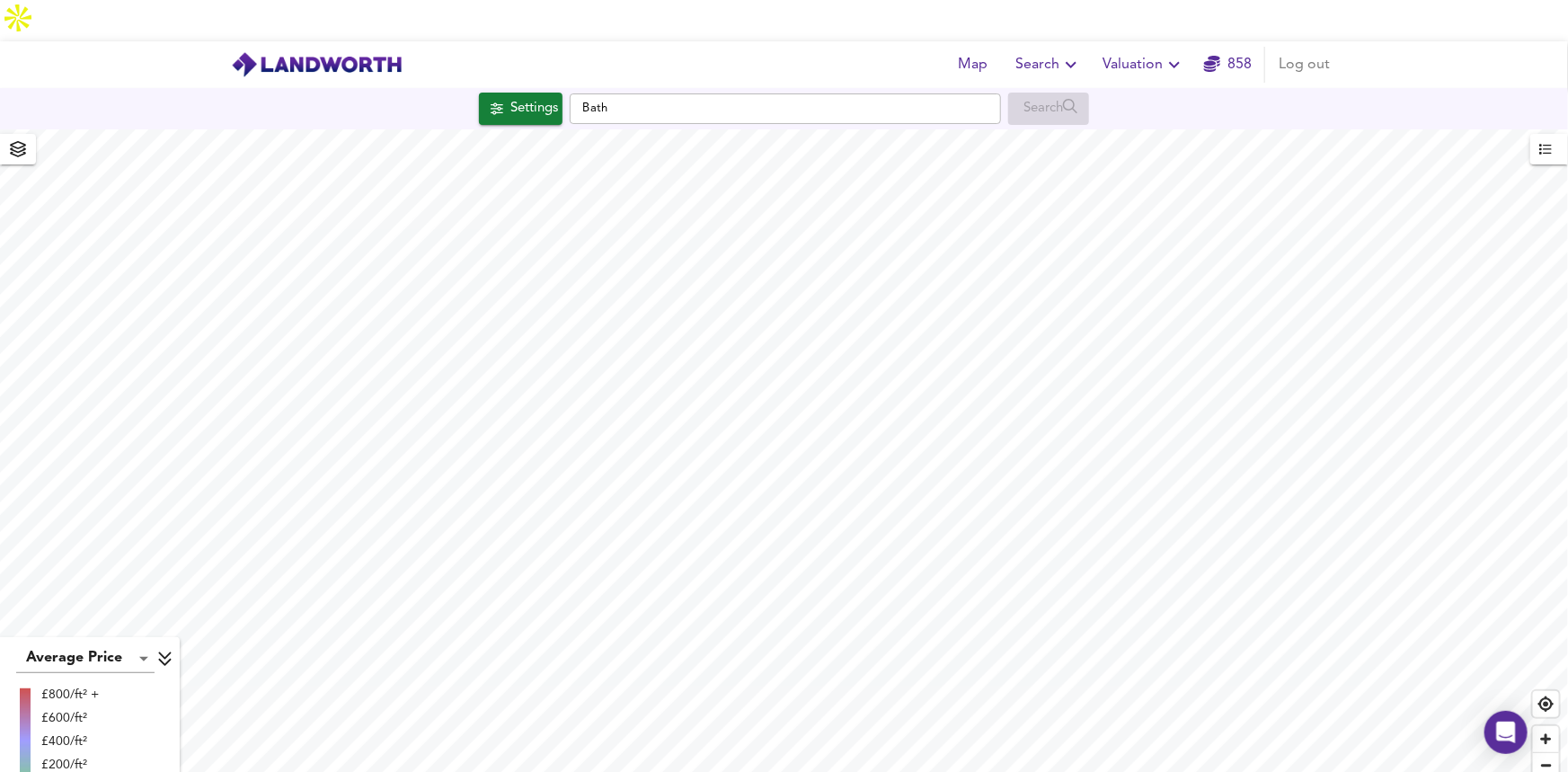 checkbox on "false" 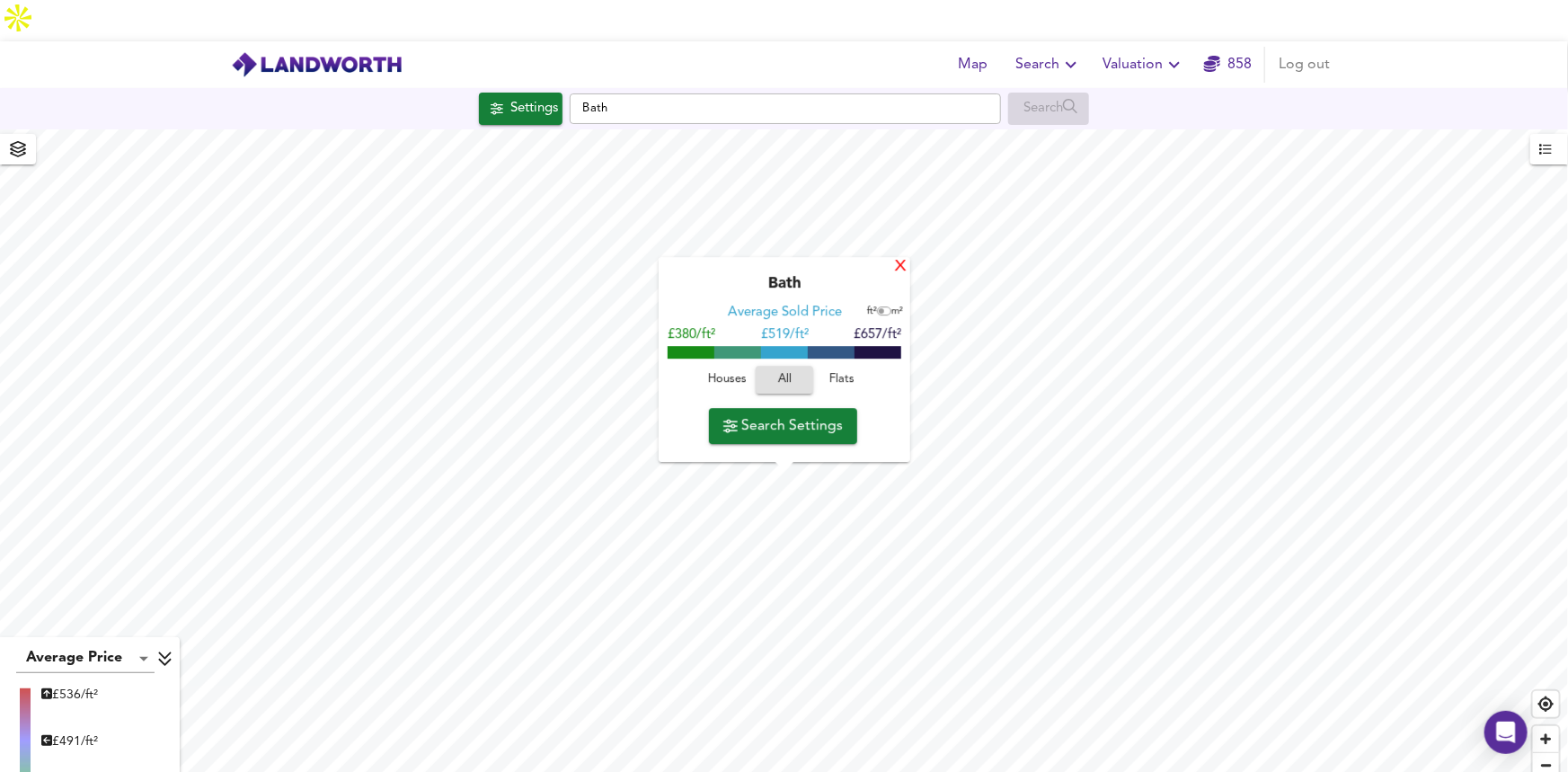 click on "X" at bounding box center [900, 267] 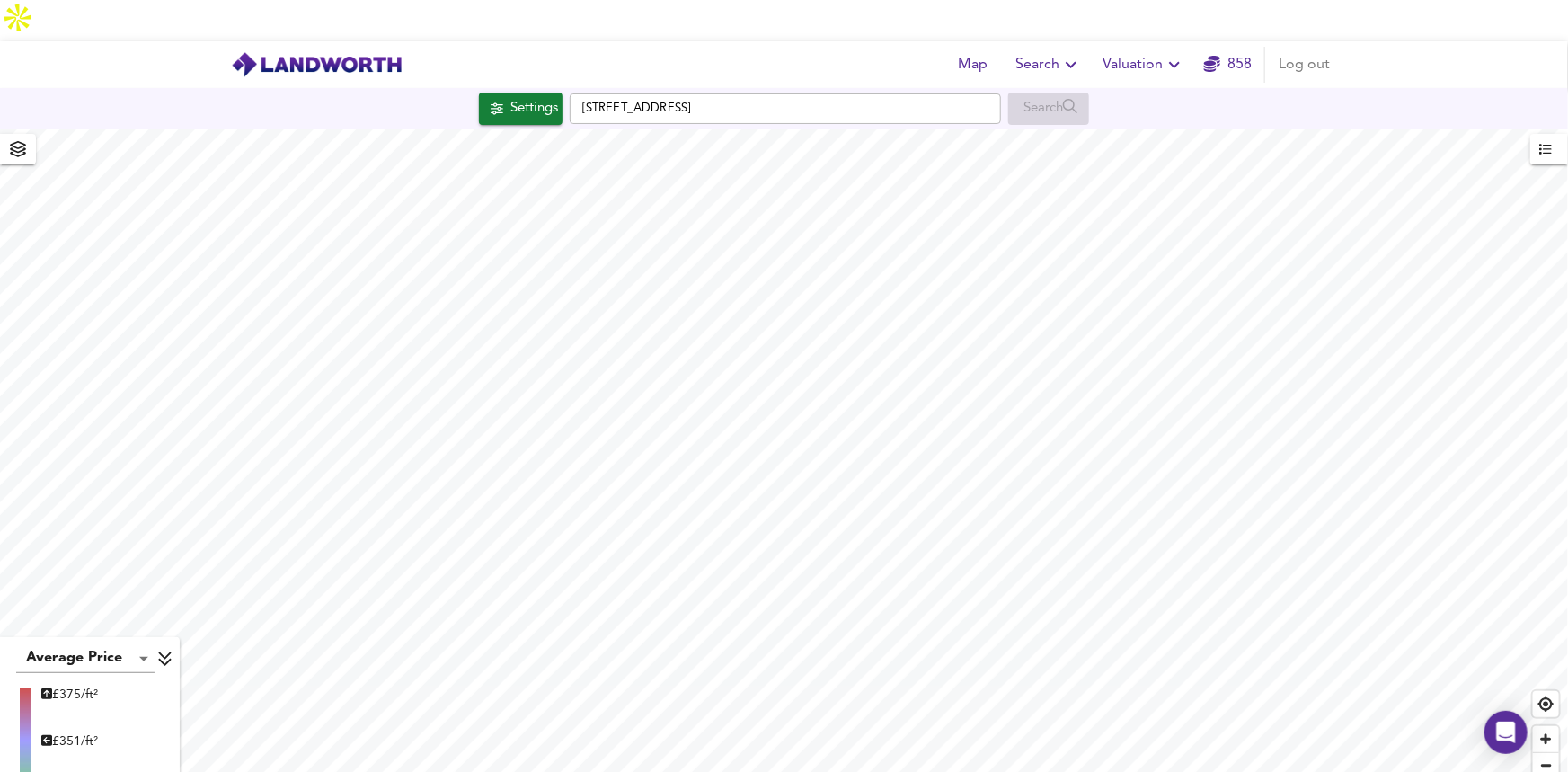 type on "907" 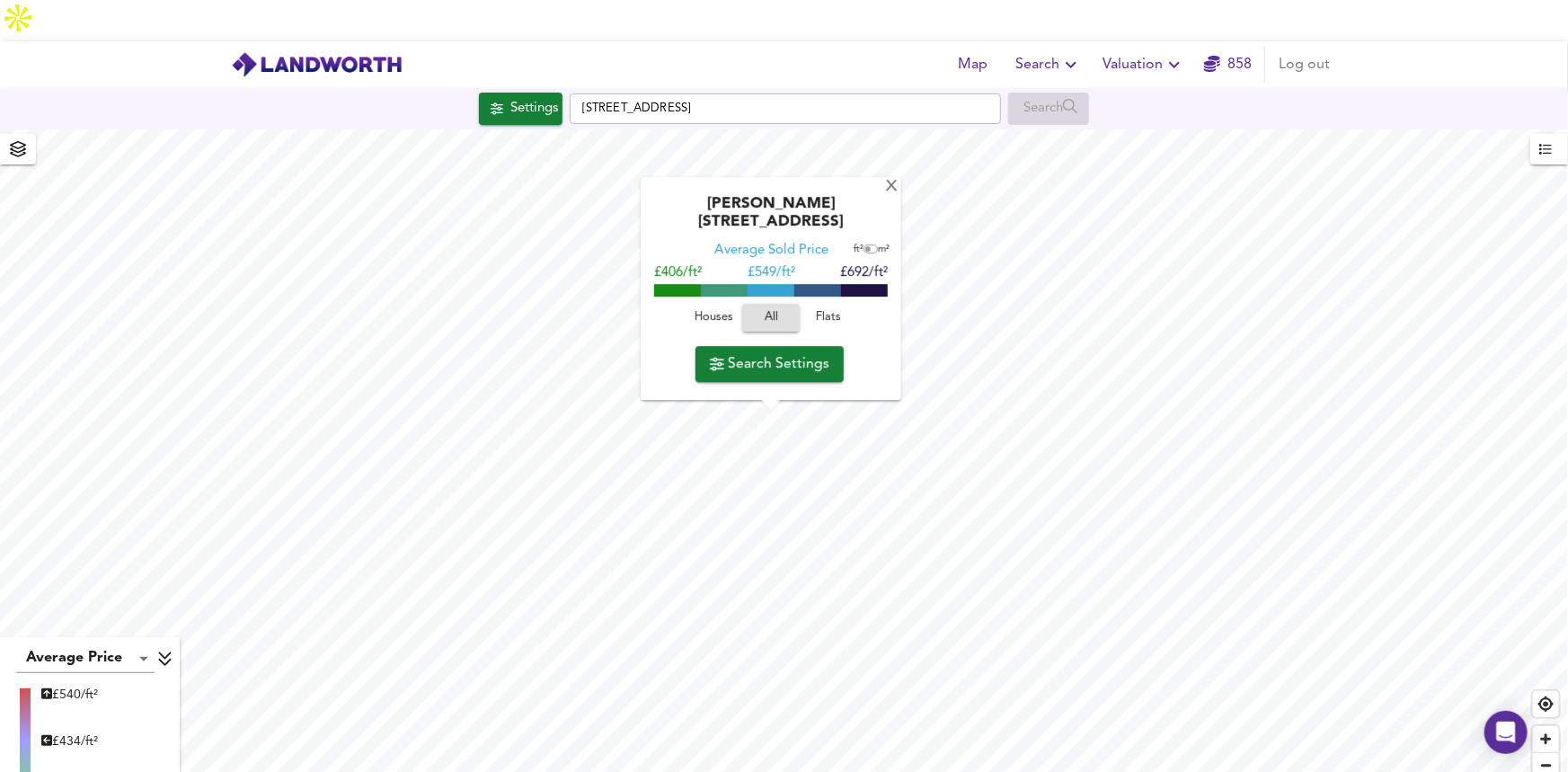 click on "£ 549/ft²" at bounding box center [771, 273] 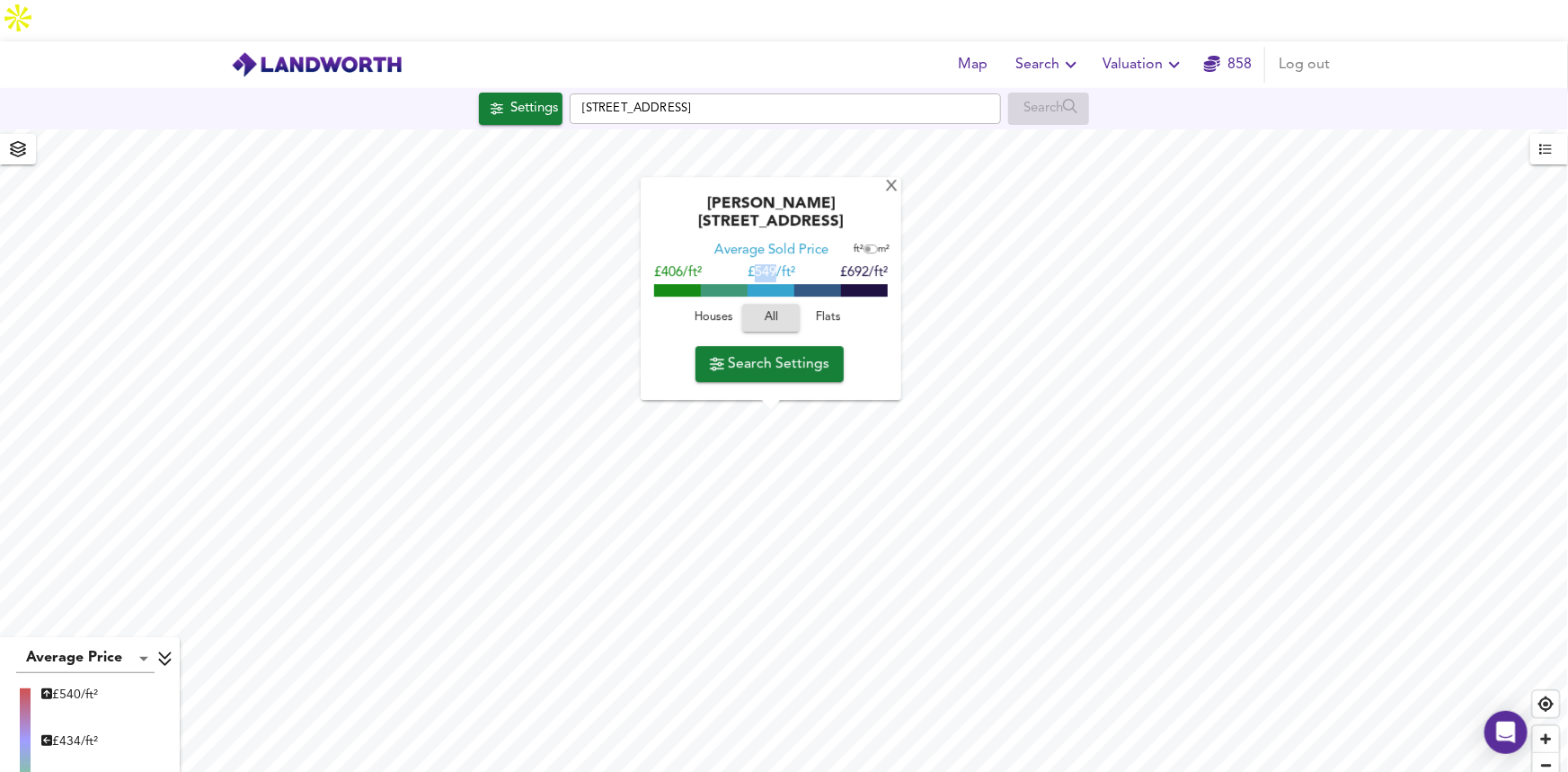 click on "£ 549/ft²" at bounding box center (771, 273) 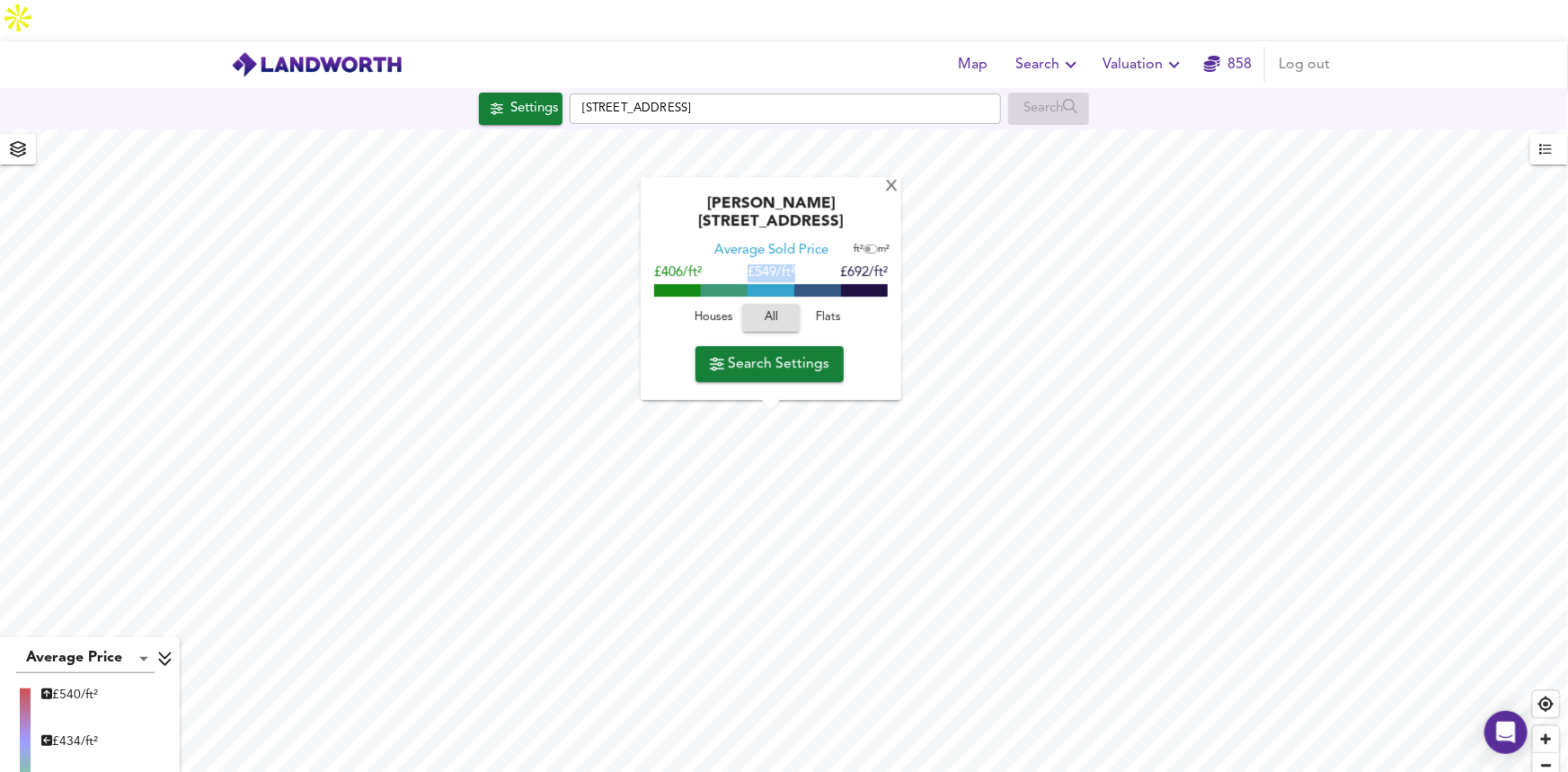 click on "£ 549/ft²" at bounding box center [771, 273] 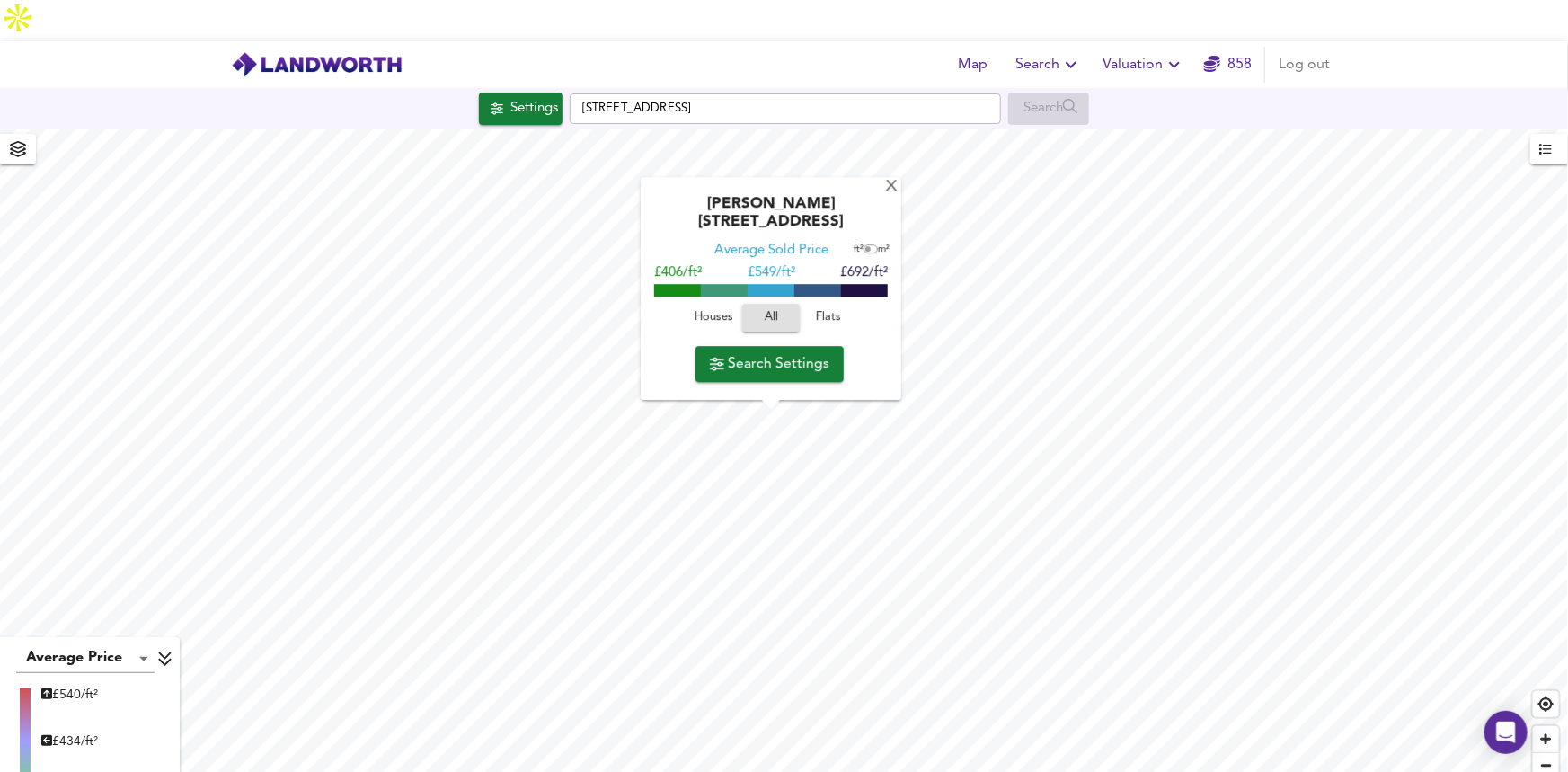 click on "£ 549/ft²" at bounding box center [771, 273] 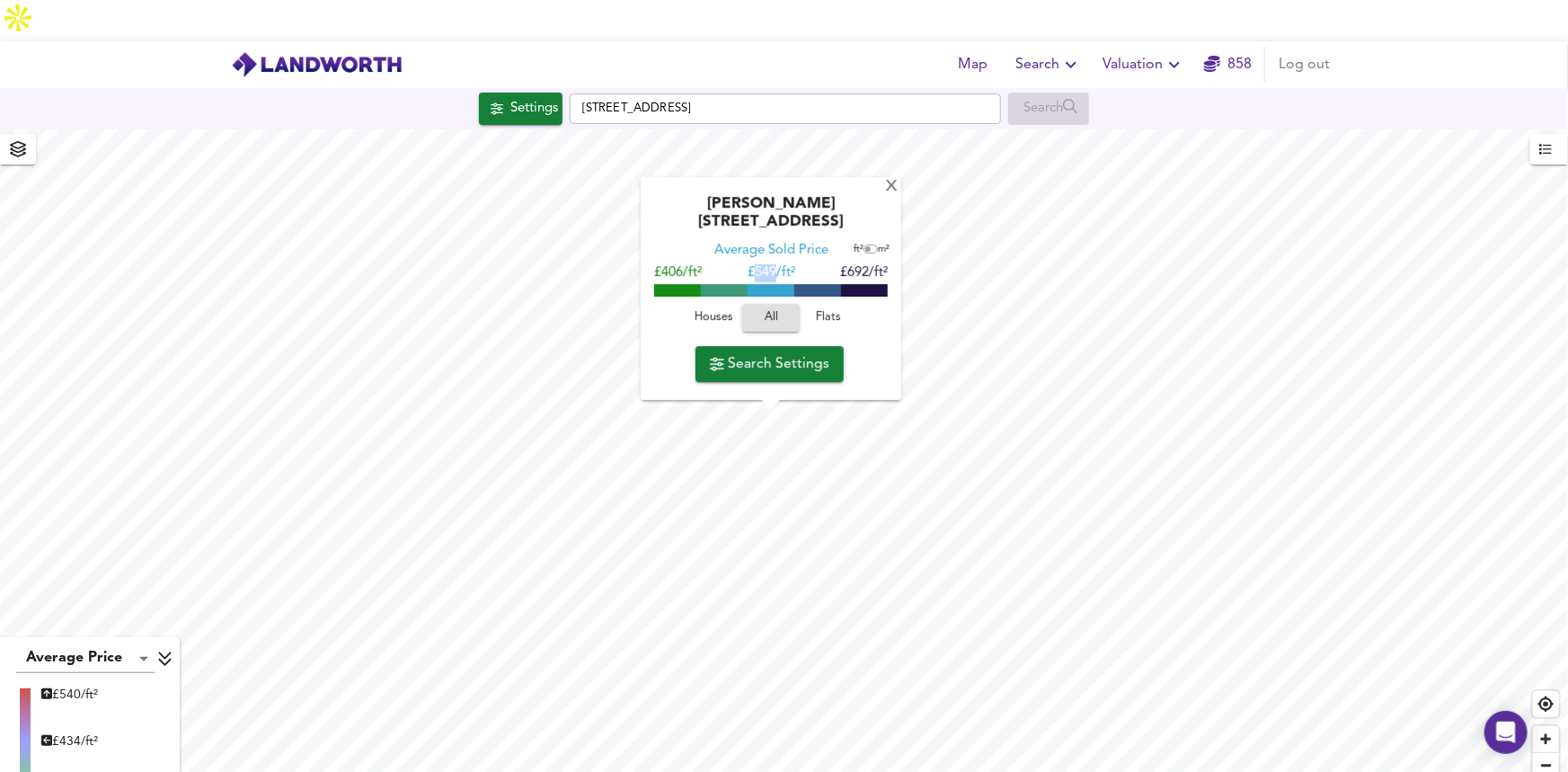 click on "£ 549/ft²" at bounding box center [771, 273] 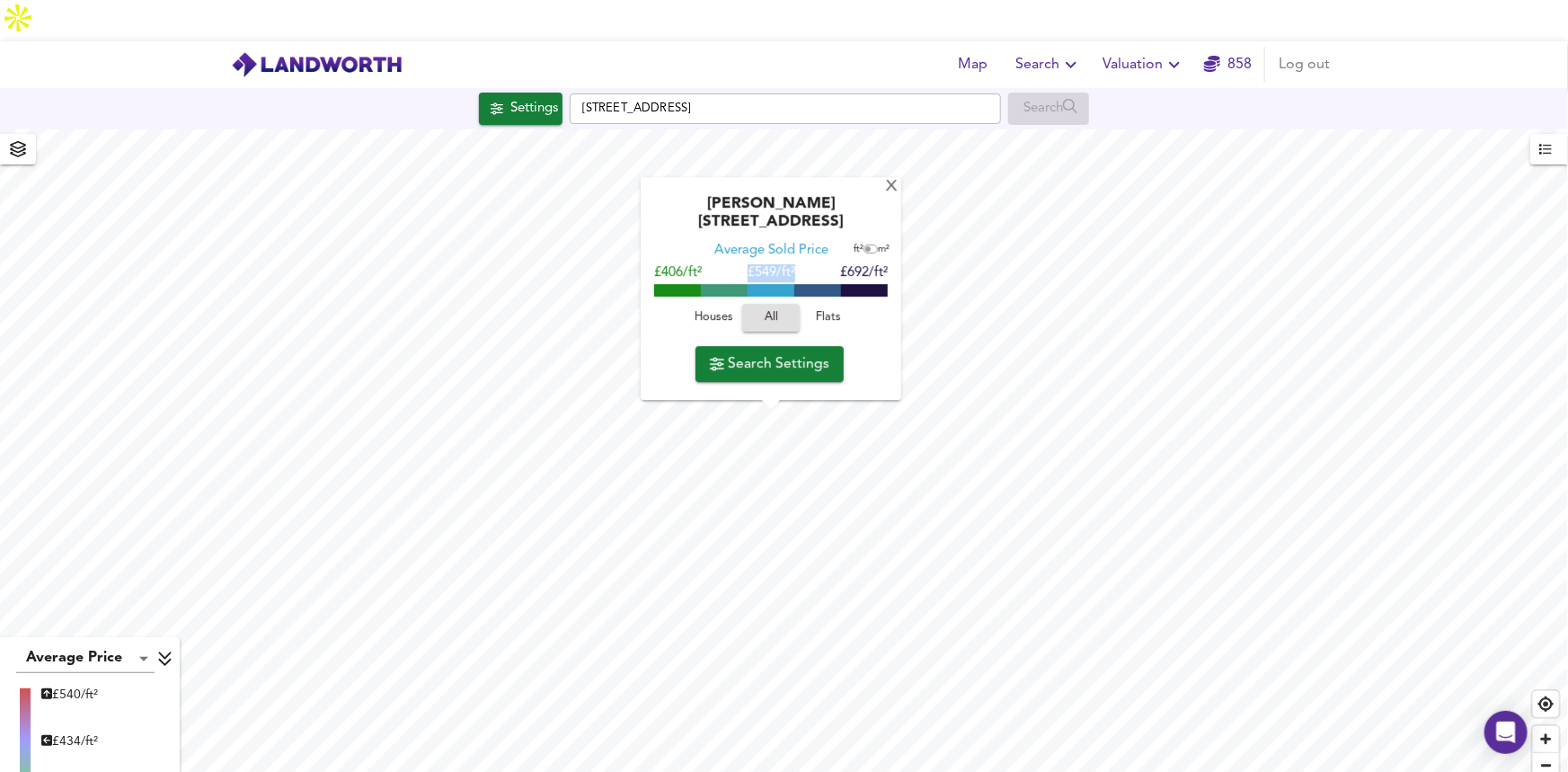 click on "£ 549/ft²" at bounding box center (771, 273) 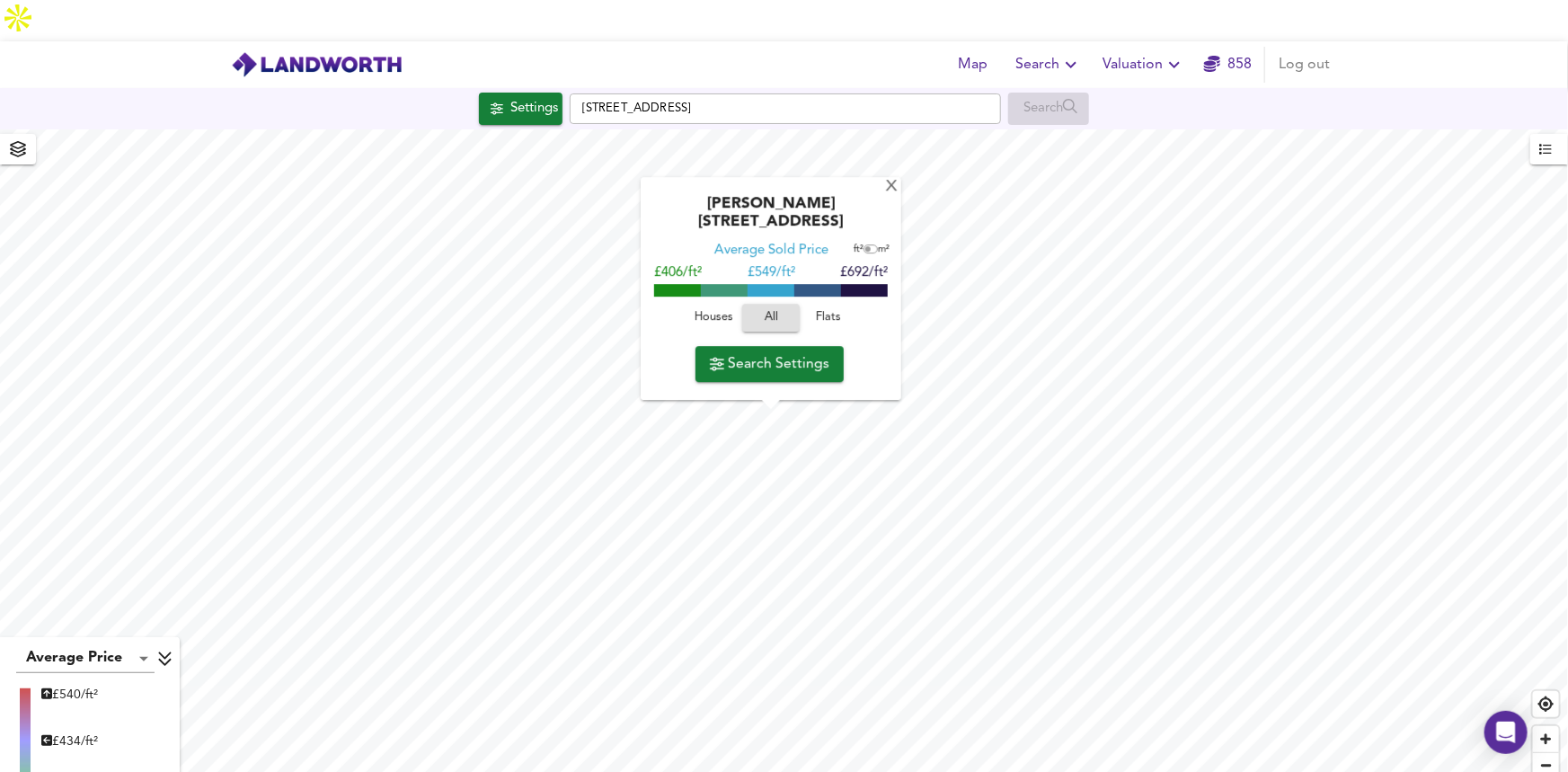 click on "ft²   m²" at bounding box center [872, 251] 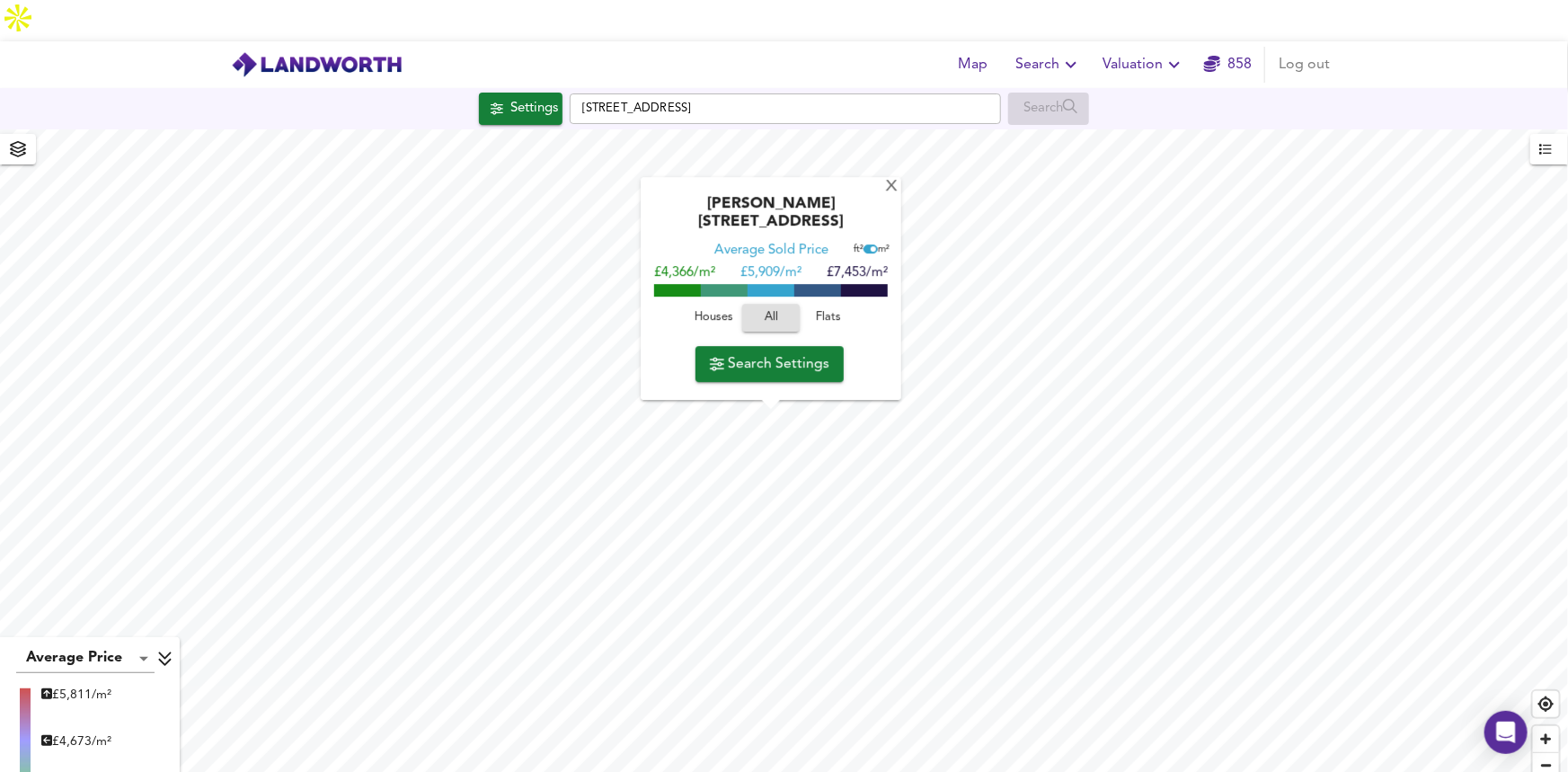 click at bounding box center (873, 250) 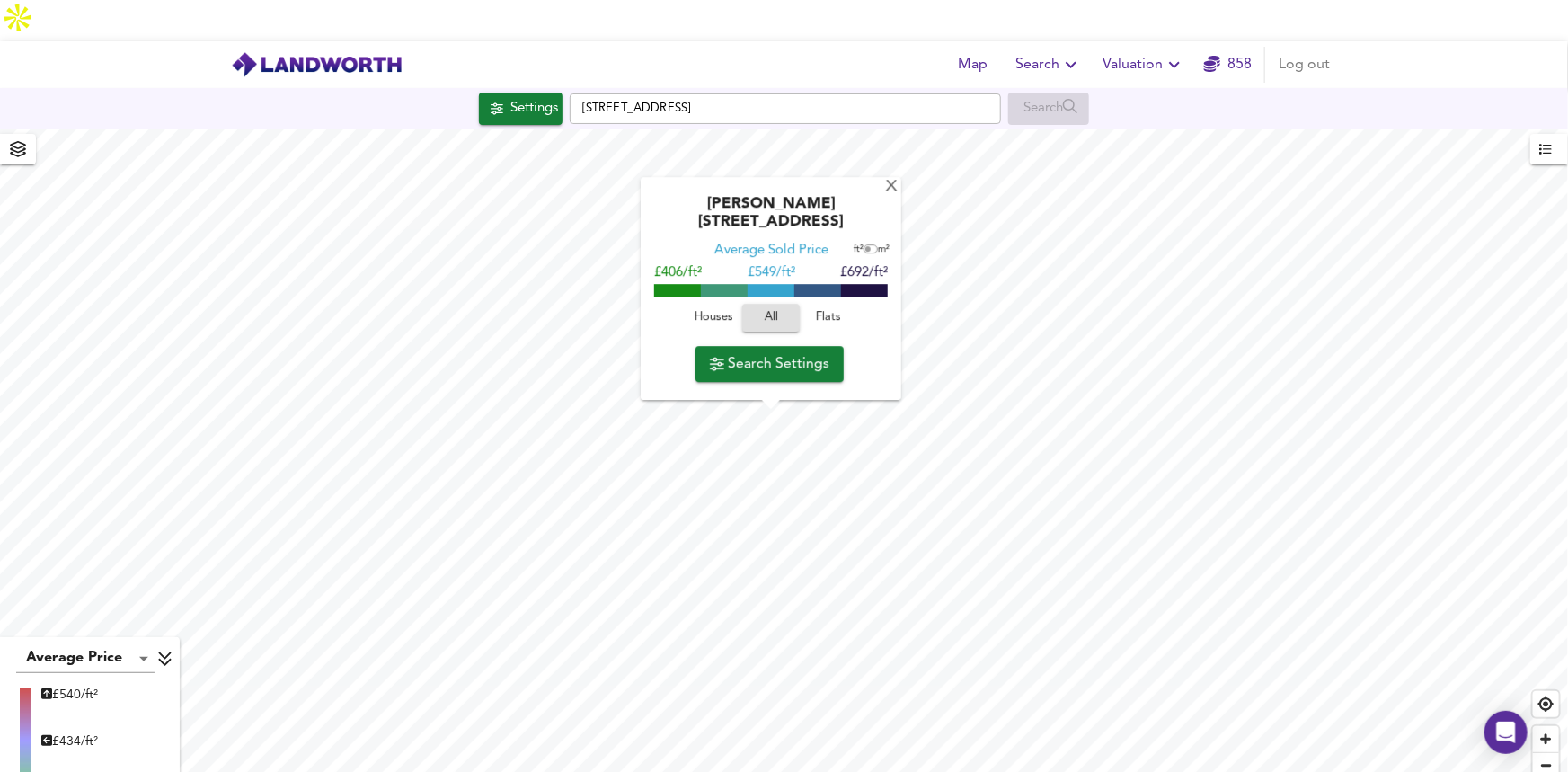 click at bounding box center [771, 289] 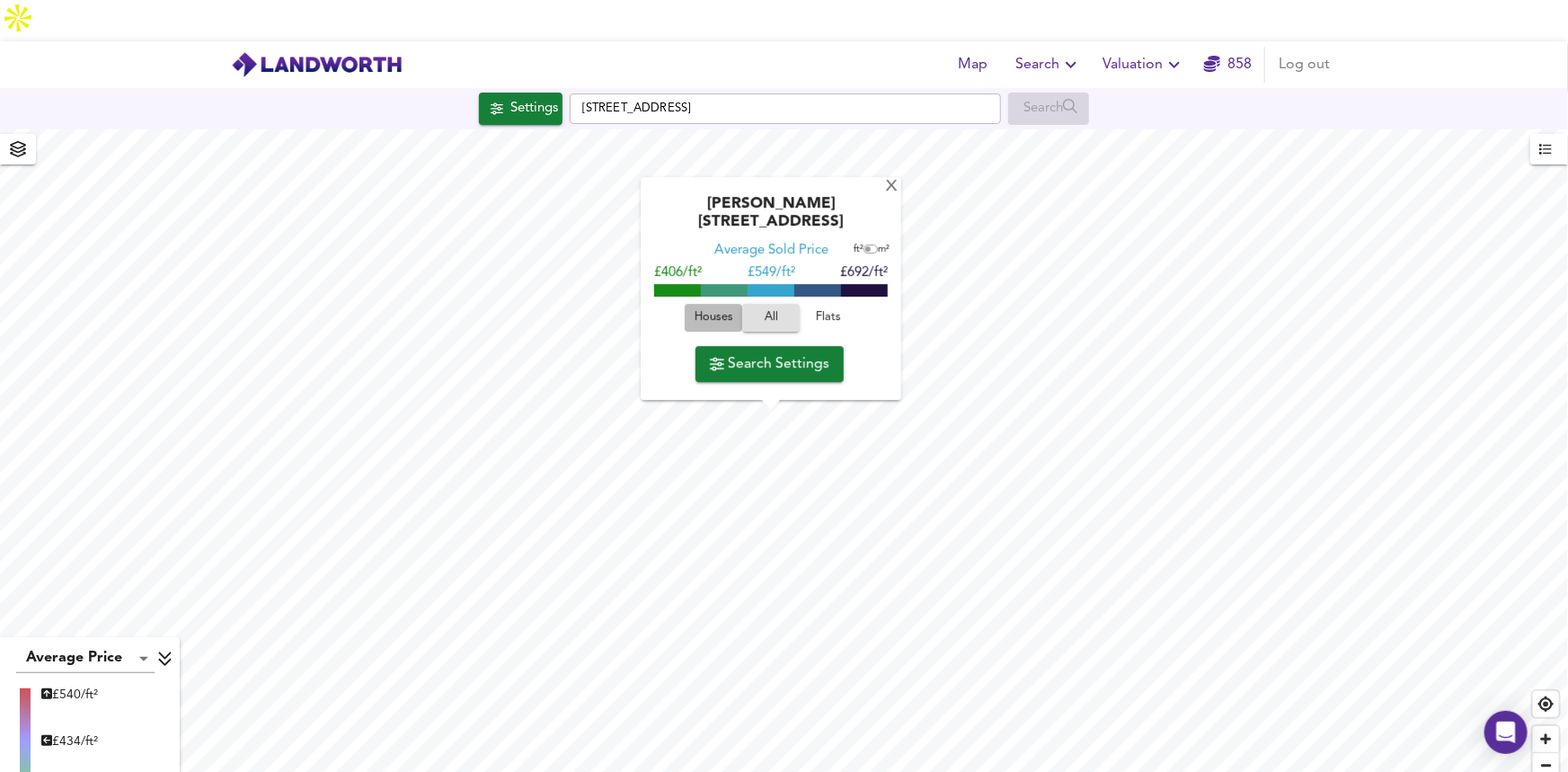 click on "Houses" at bounding box center (713, 318) 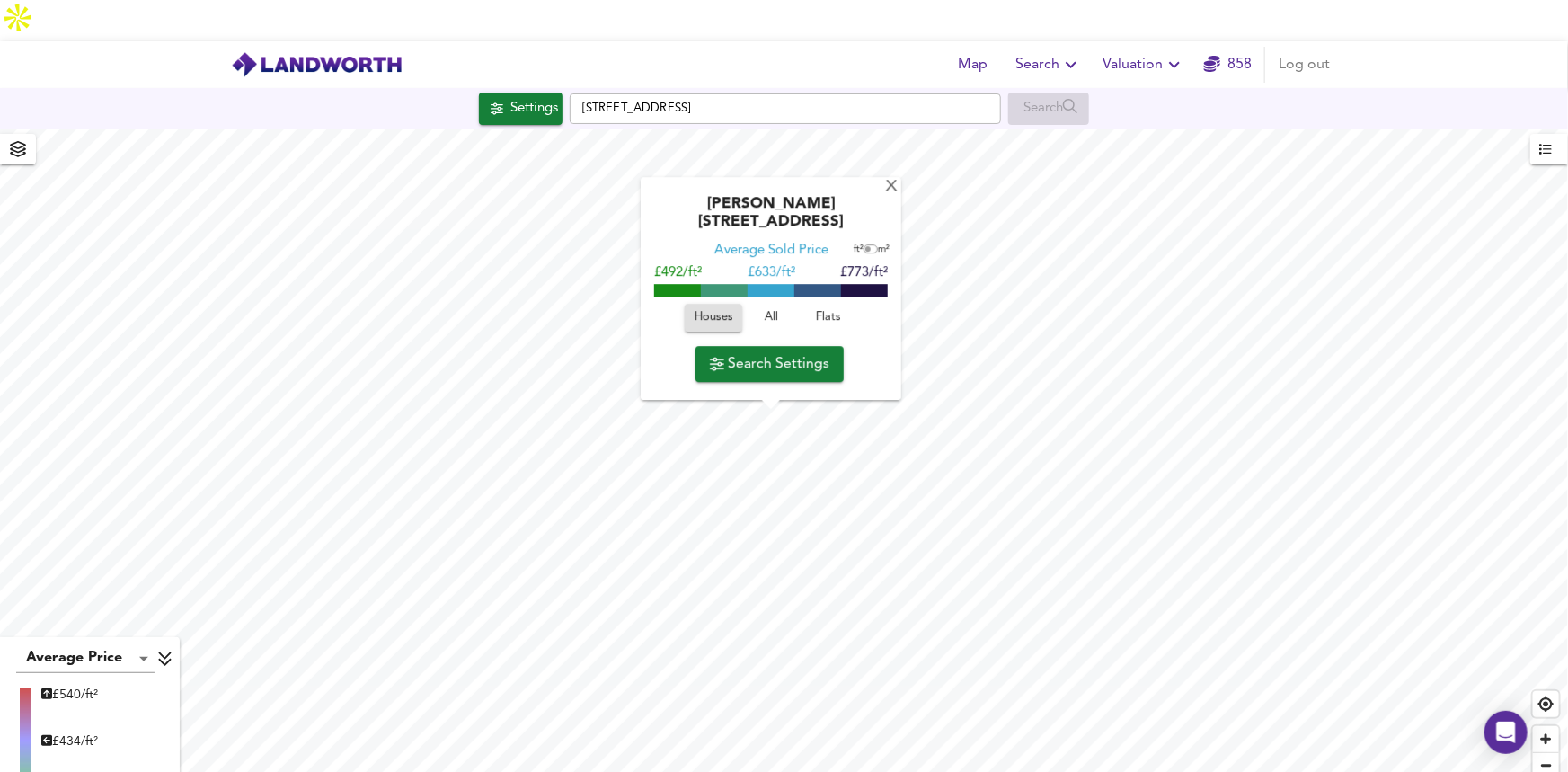 click on "£ 633/ft²" at bounding box center (771, 273) 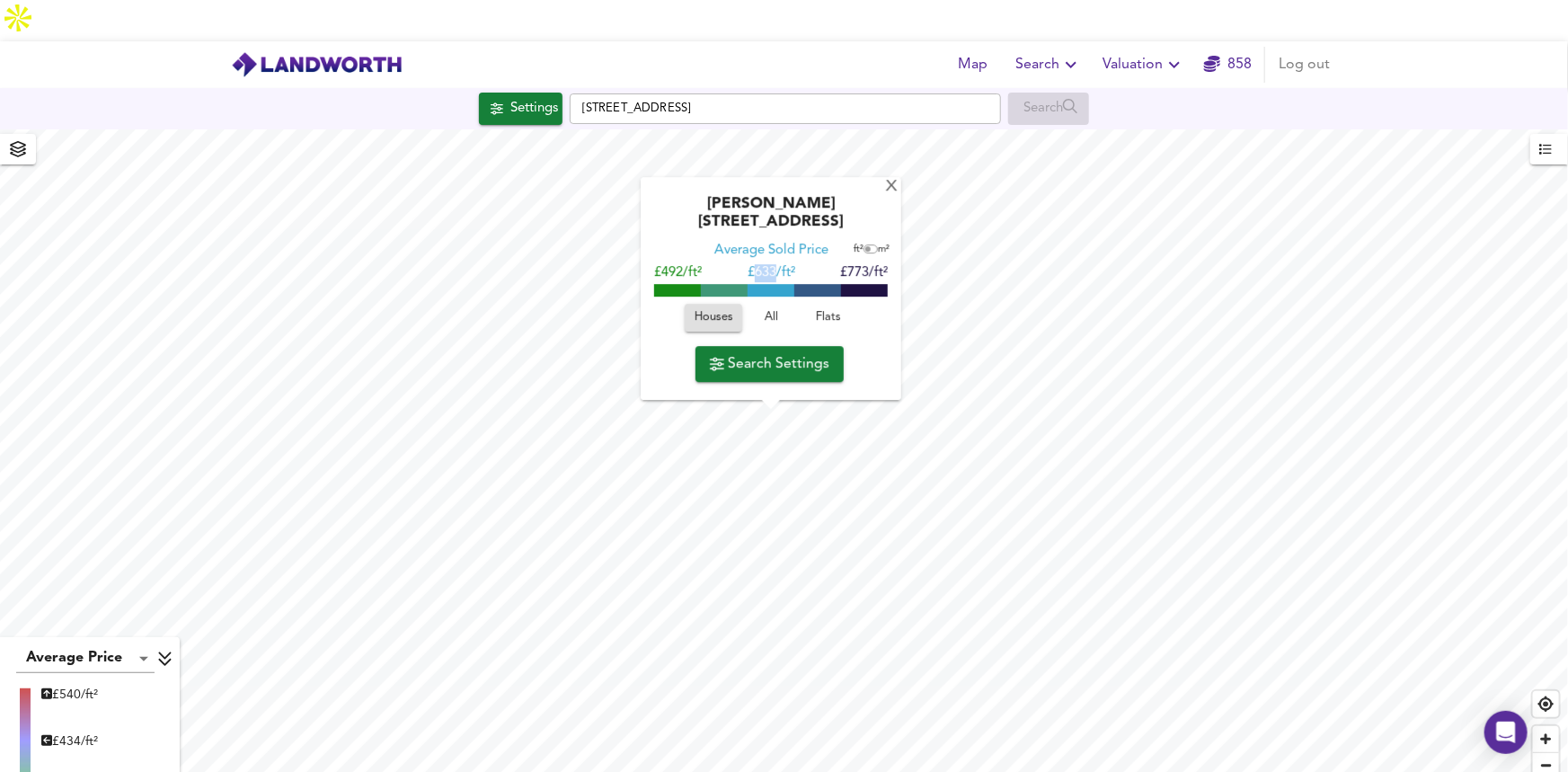 click on "£ 633/ft²" at bounding box center (771, 273) 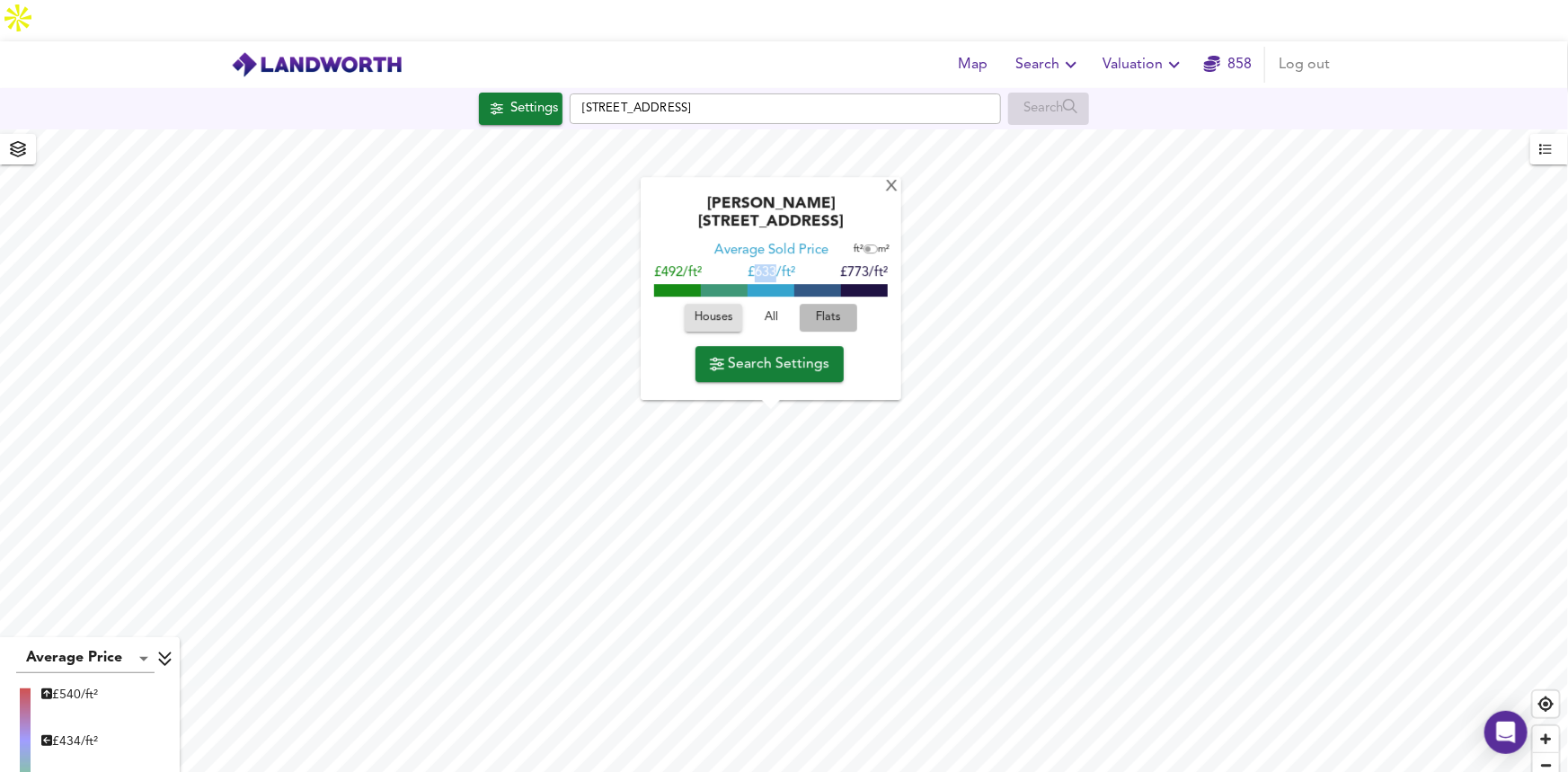 click on "Flats" at bounding box center [828, 318] 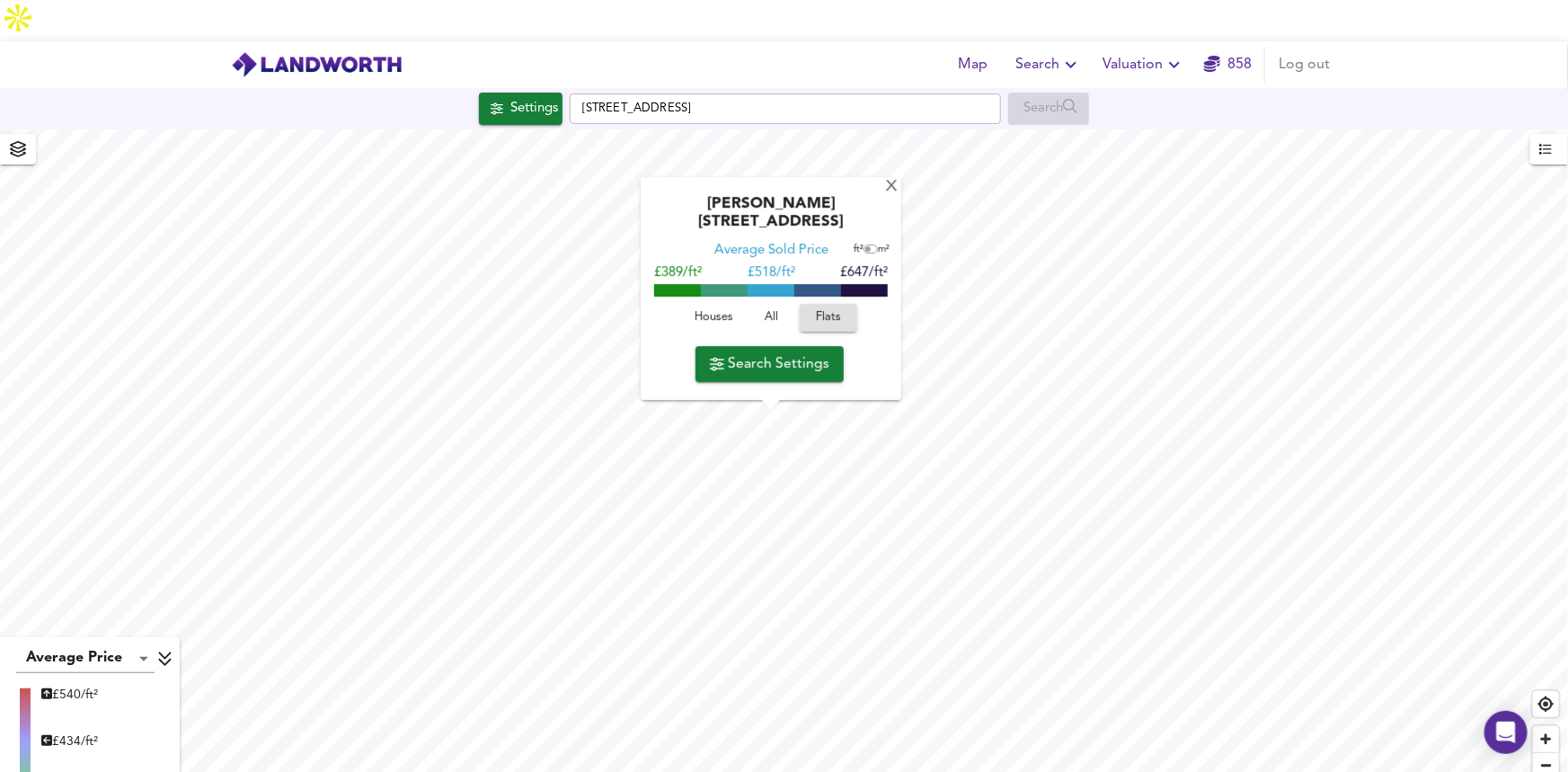 click on "All" at bounding box center (771, 318) 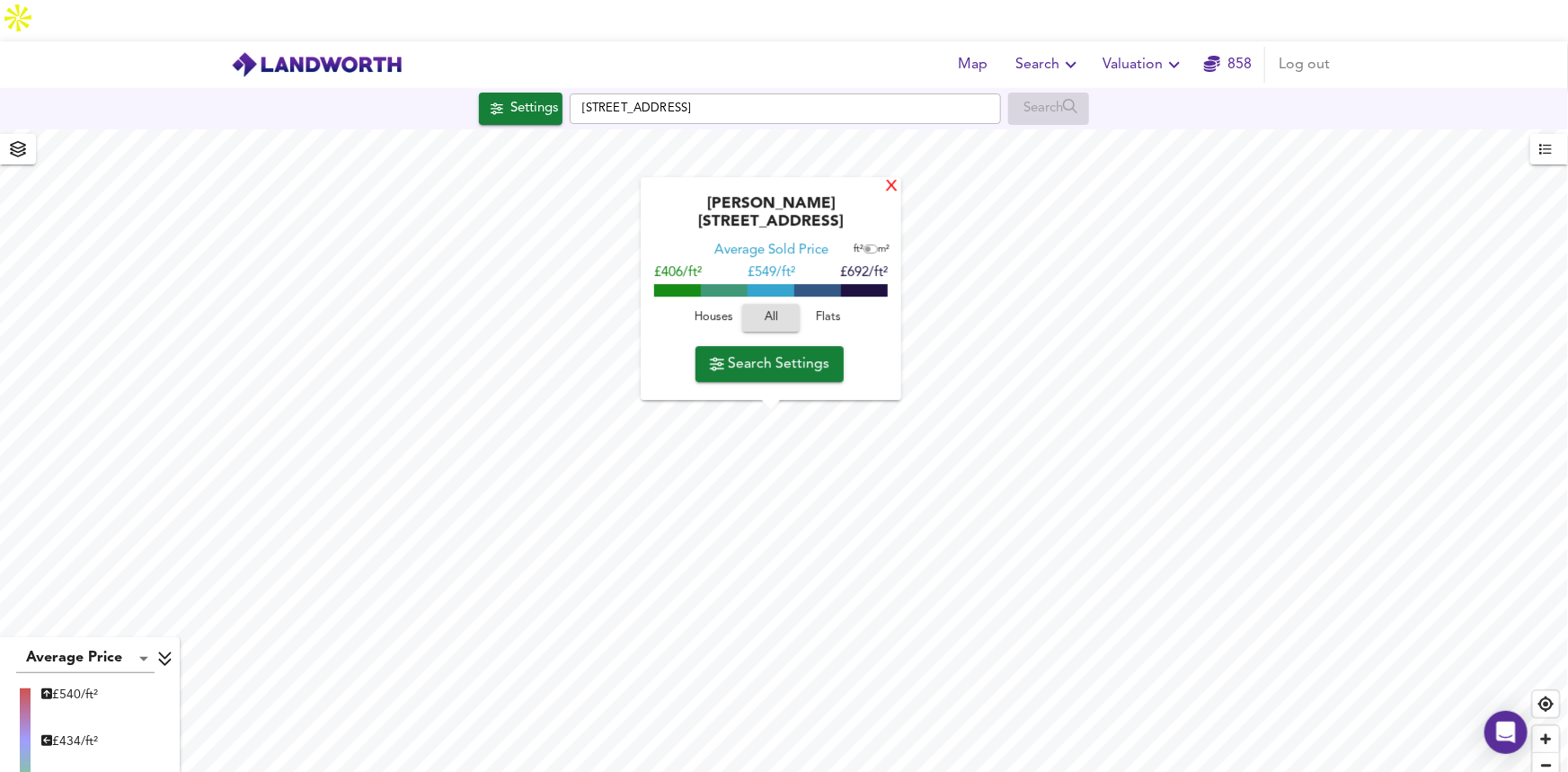 click on "X" at bounding box center (891, 187) 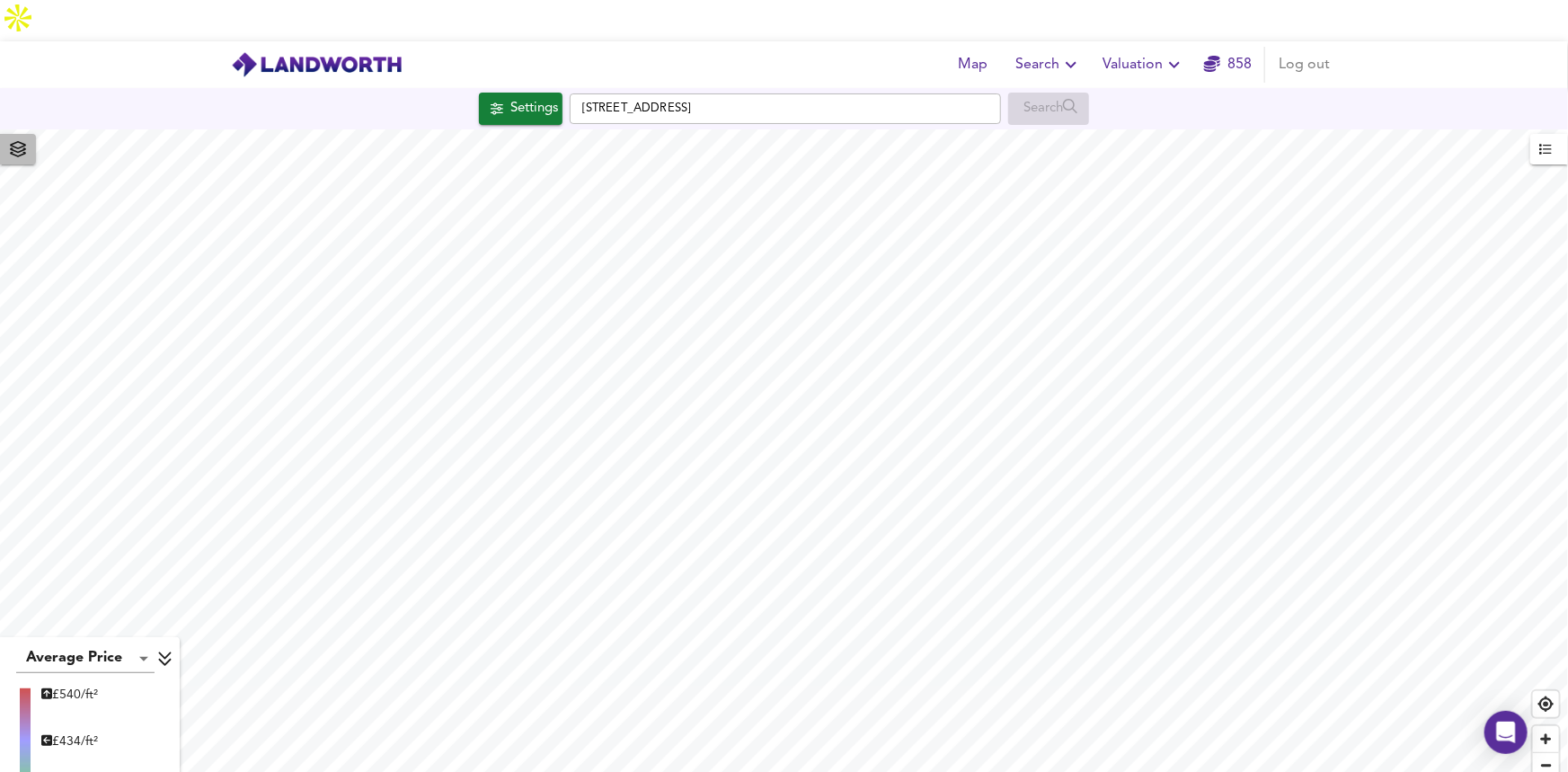 click 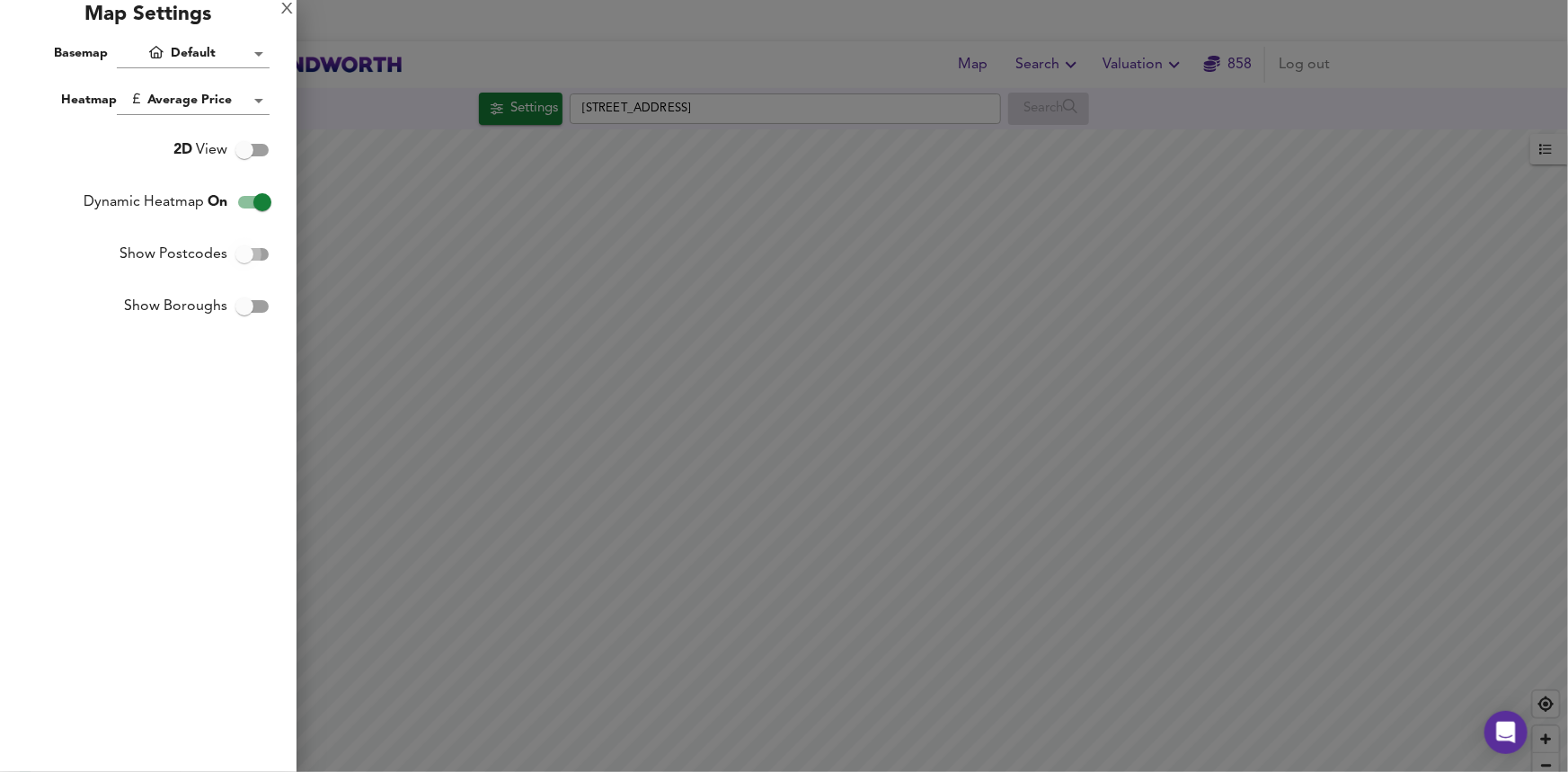 click on "Show Postcodes" at bounding box center [244, 254] 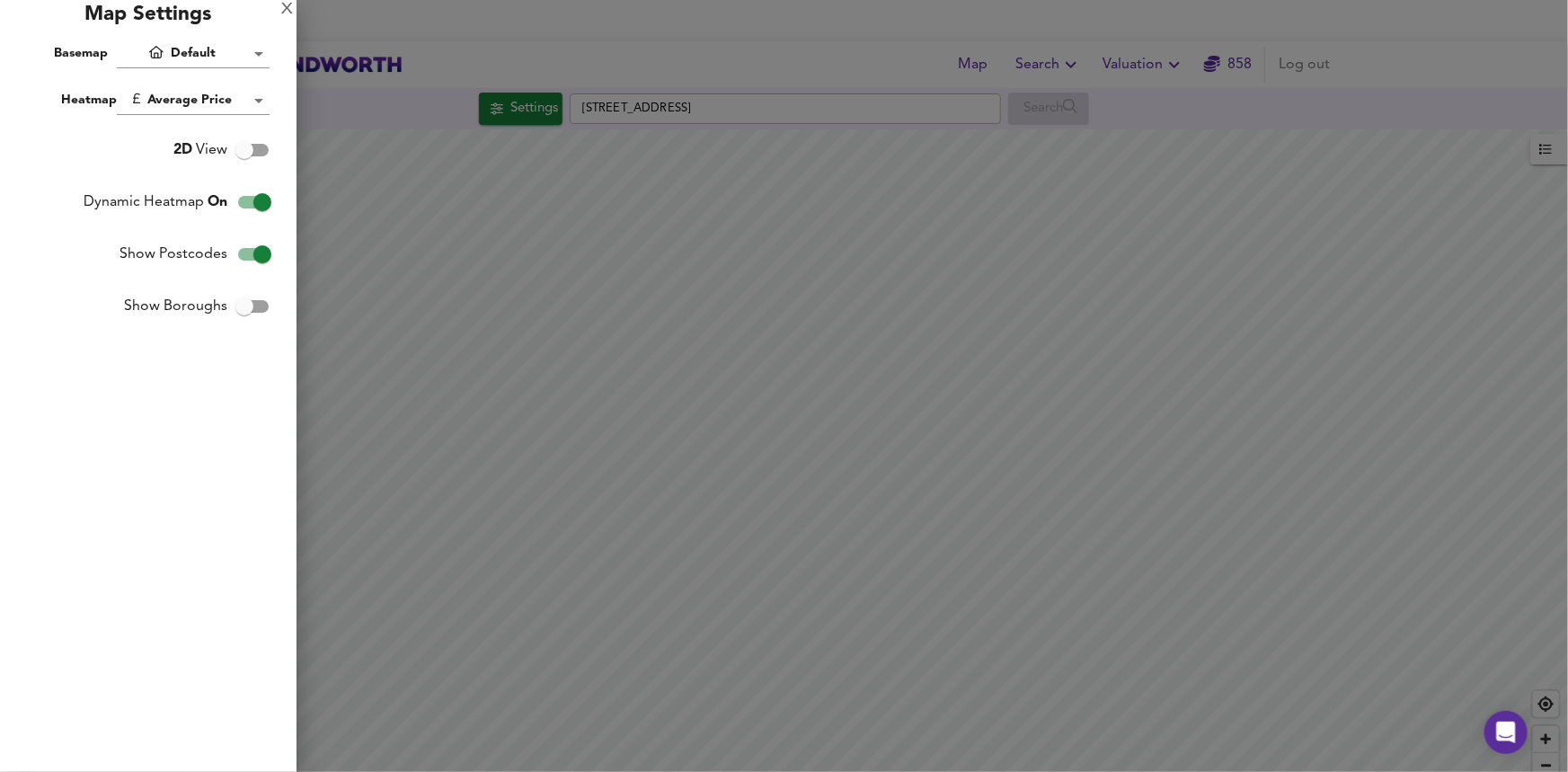 click at bounding box center [784, 386] 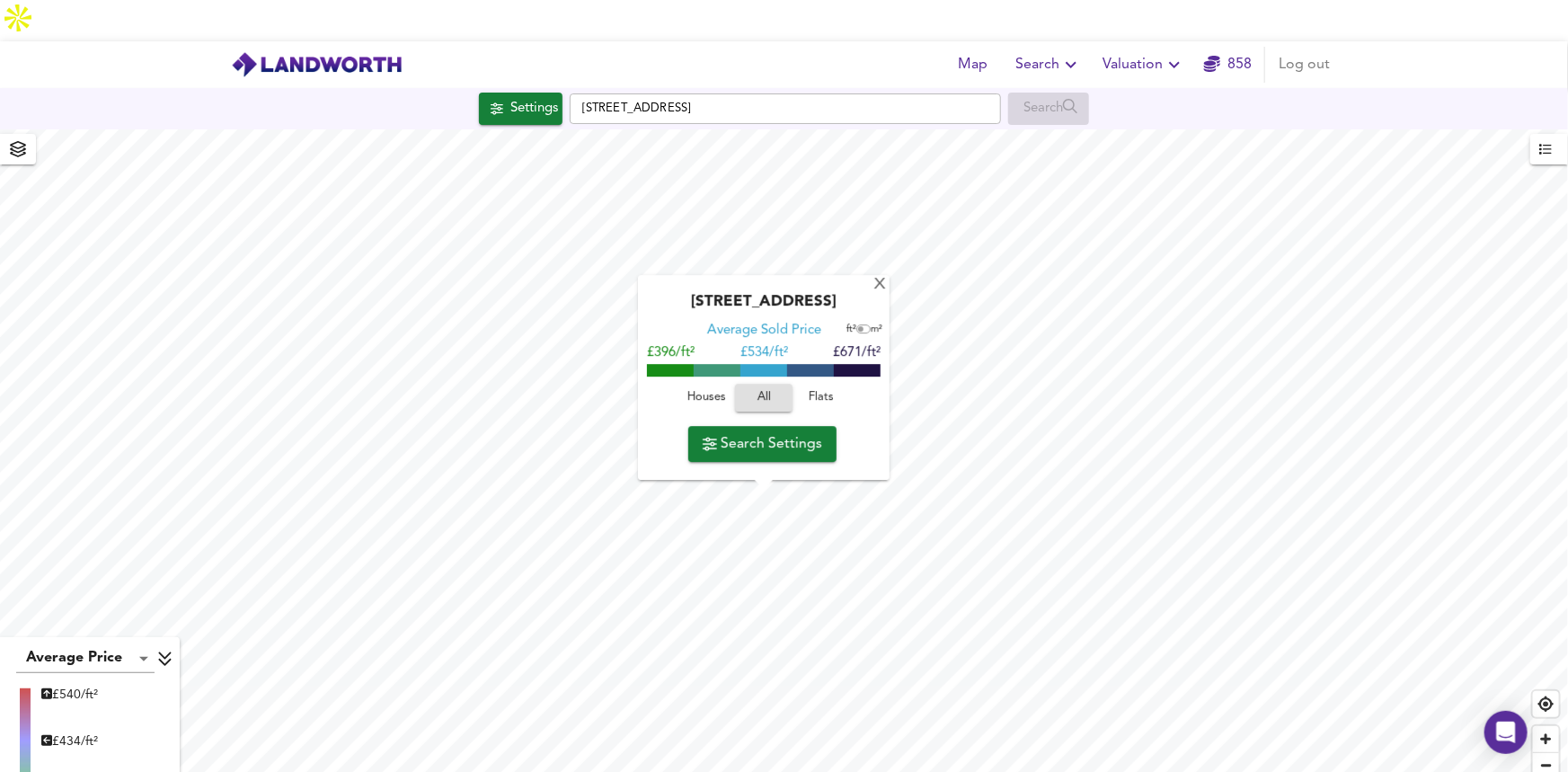 click on "£ 534/ft²" at bounding box center [764, 353] 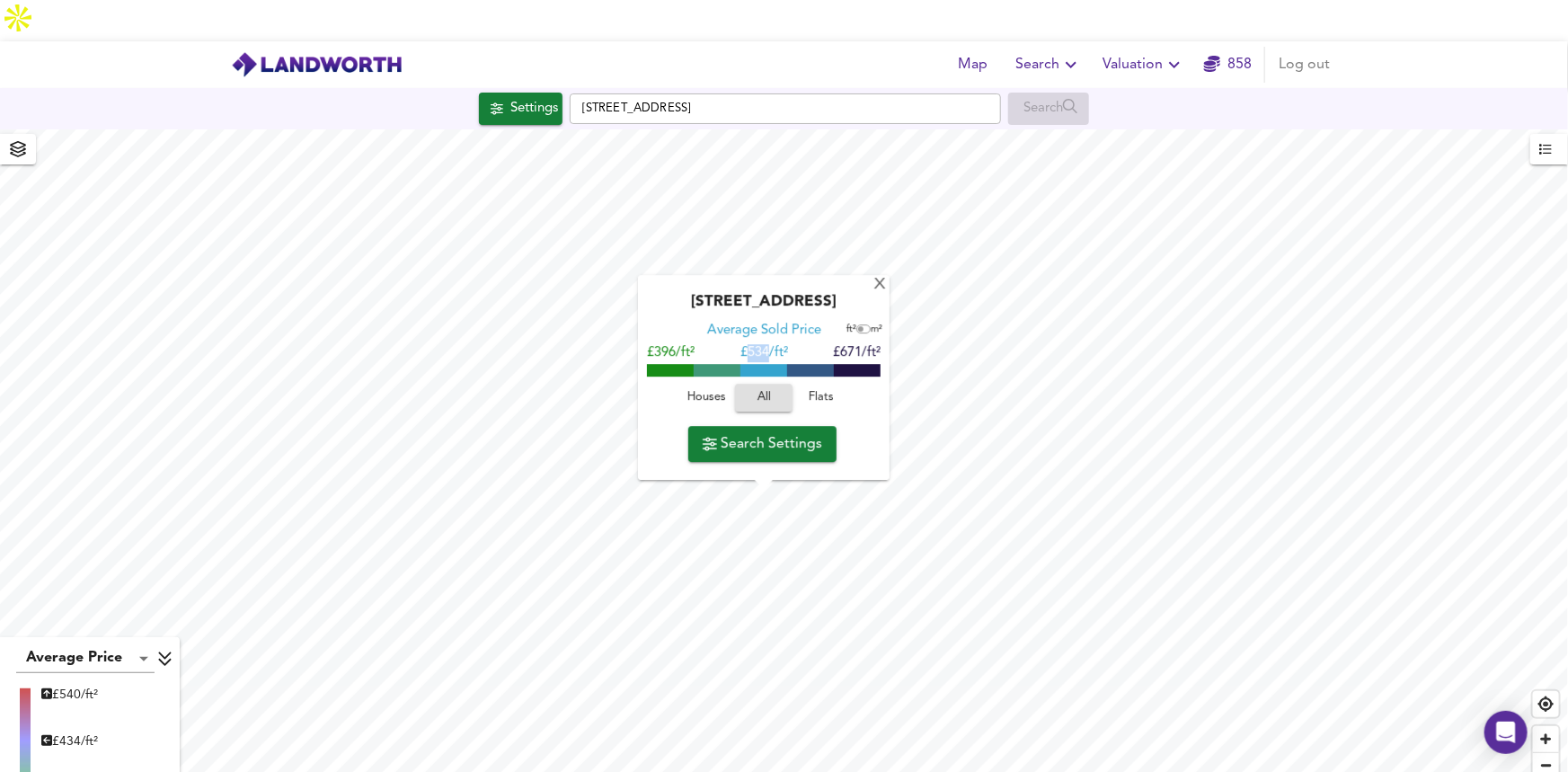 click on "£ 534/ft²" at bounding box center (764, 353) 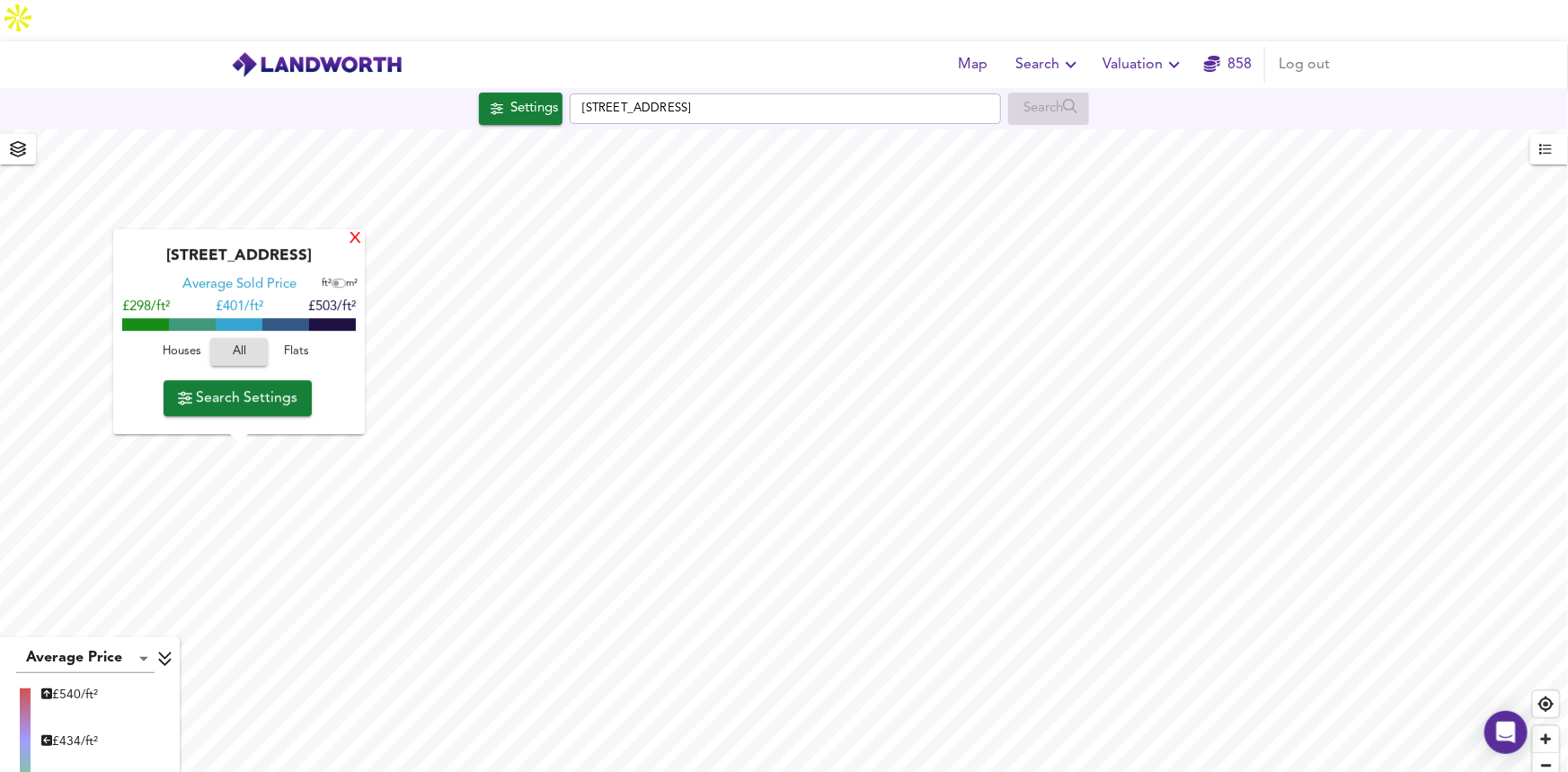 click on "X" at bounding box center [355, 239] 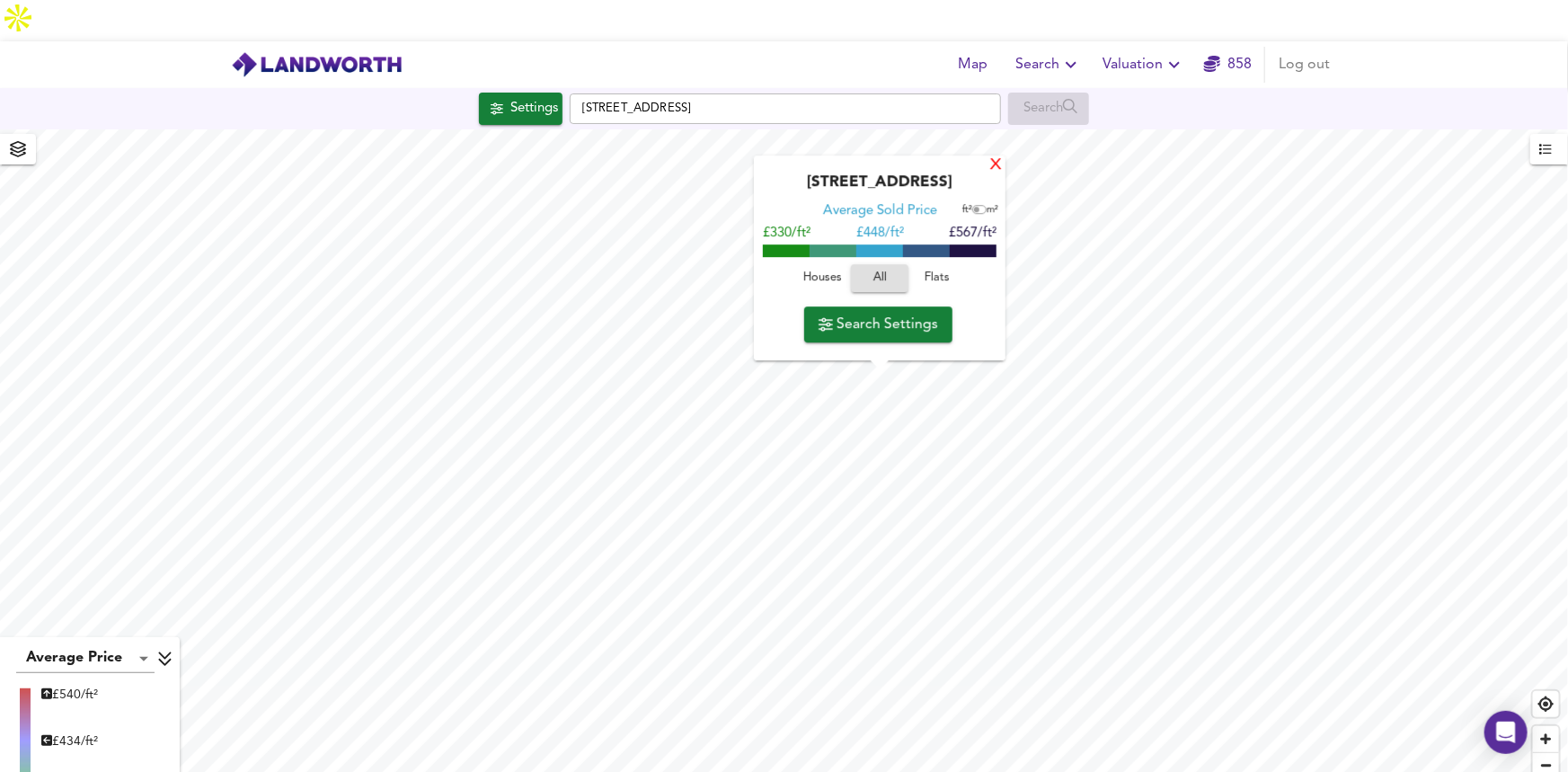 click on "X" at bounding box center [996, 165] 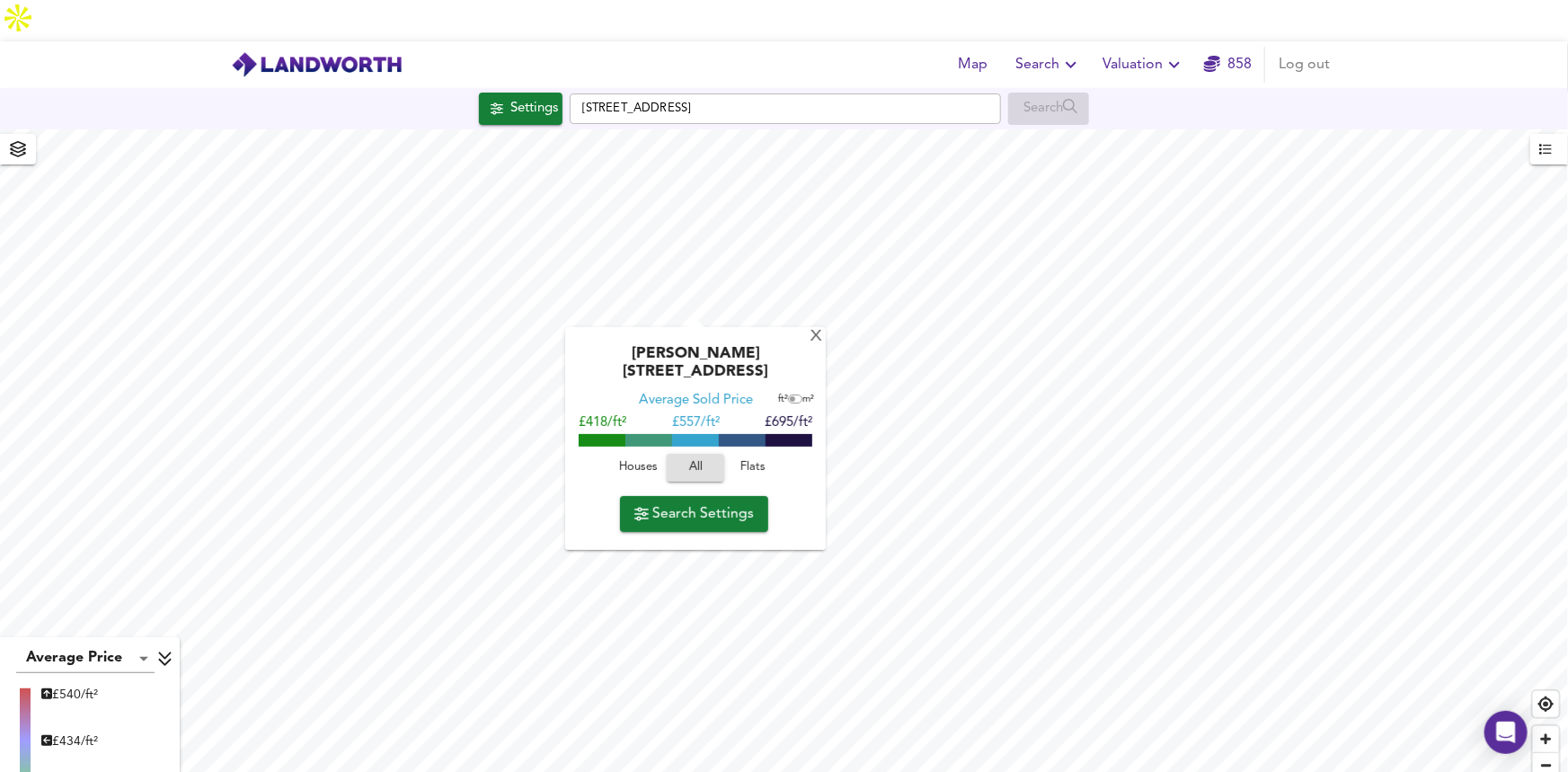 click on "£ 557/ft²" at bounding box center [695, 422] 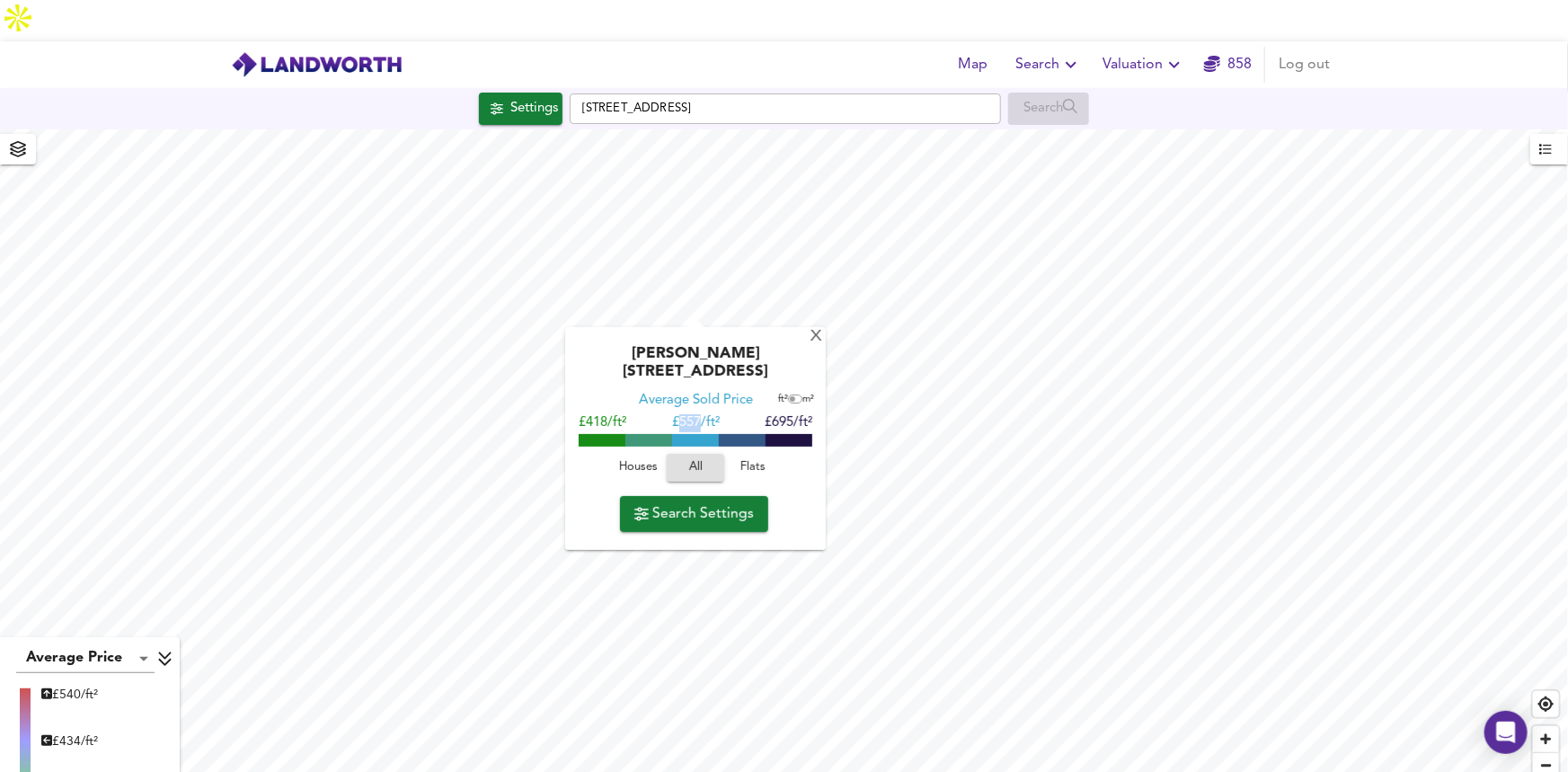 click on "£ 557/ft²" at bounding box center [695, 422] 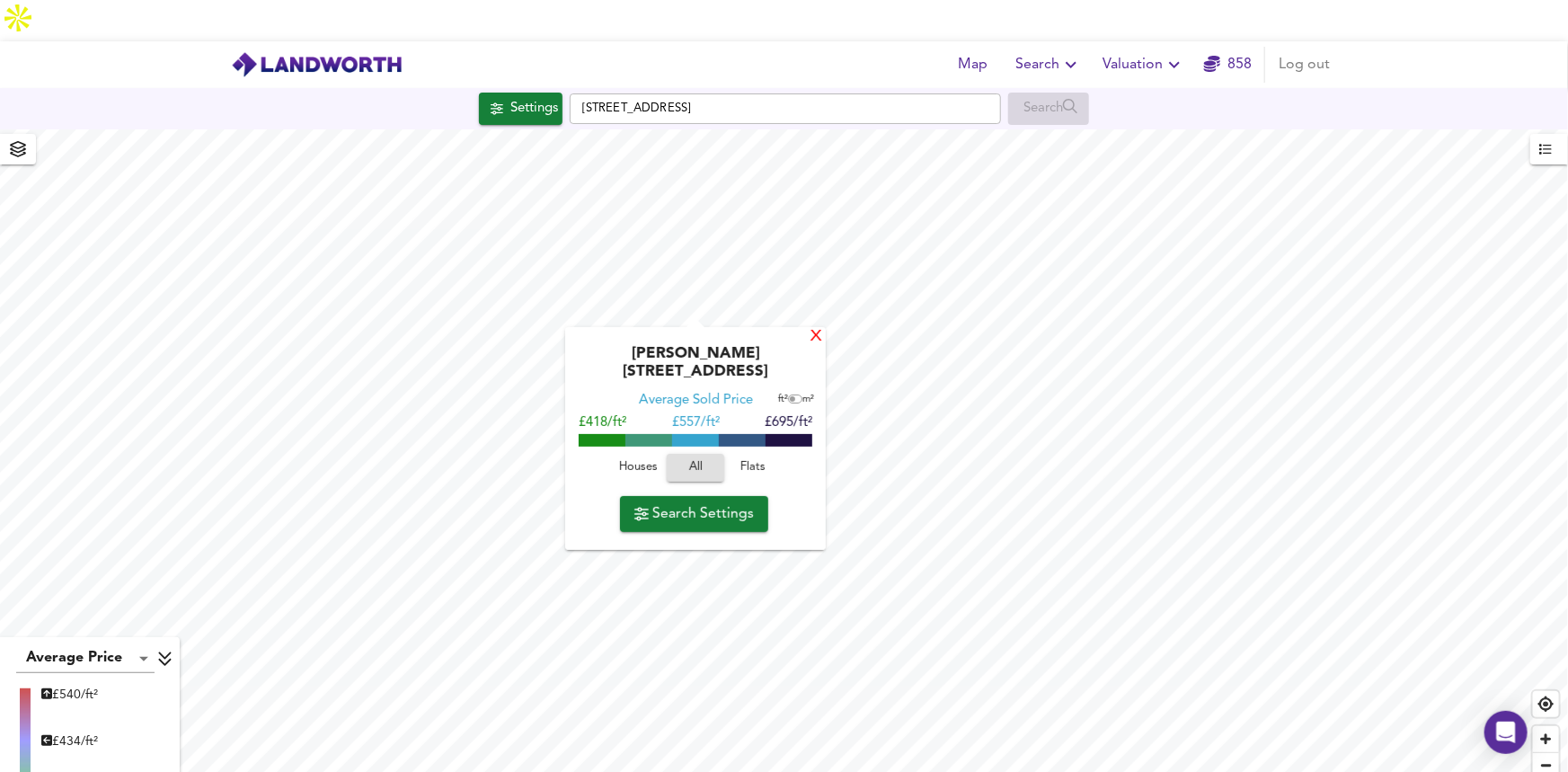 click on "X" at bounding box center [816, 337] 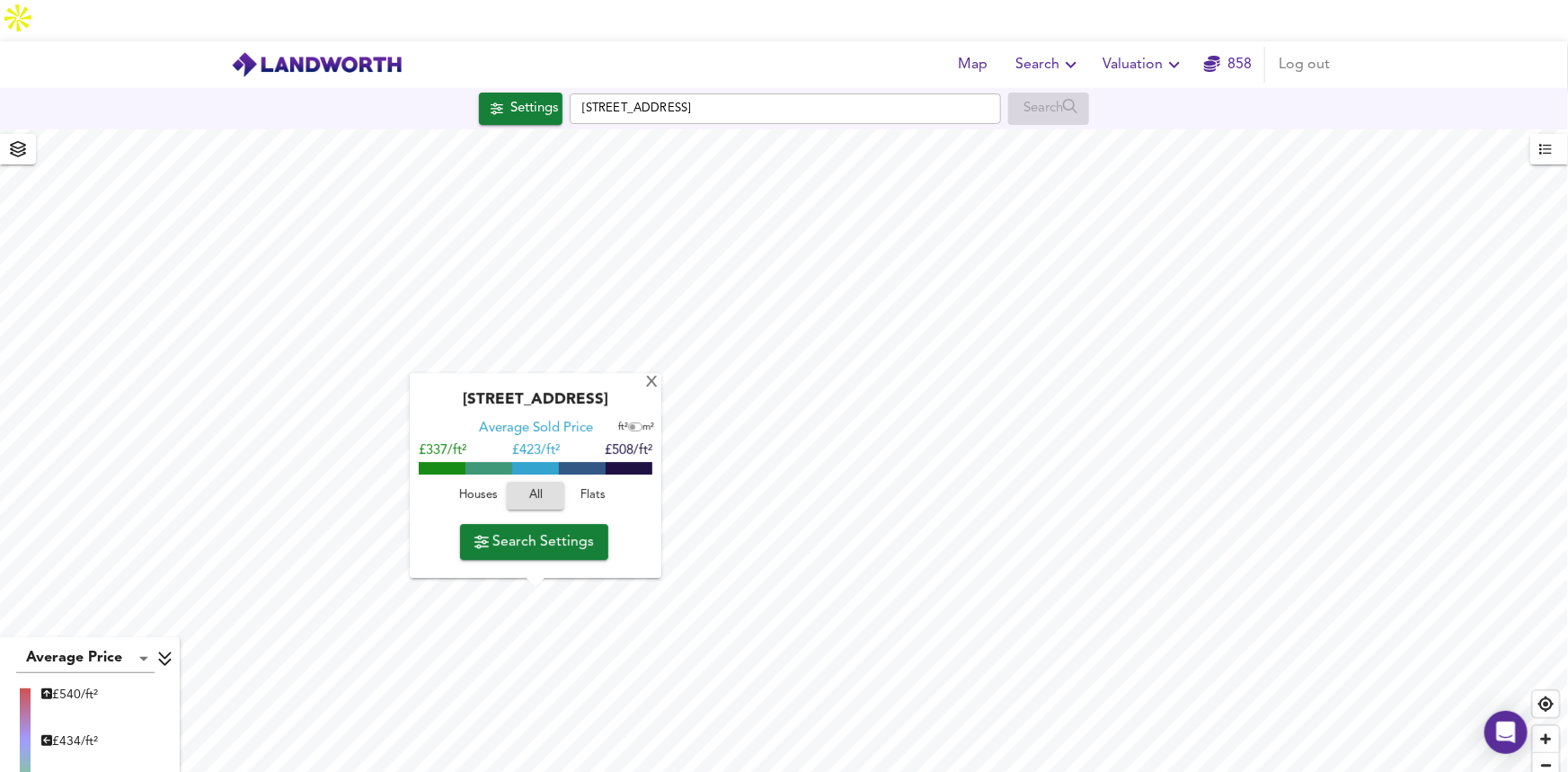 click on "£ 423/ft²" at bounding box center [536, 451] 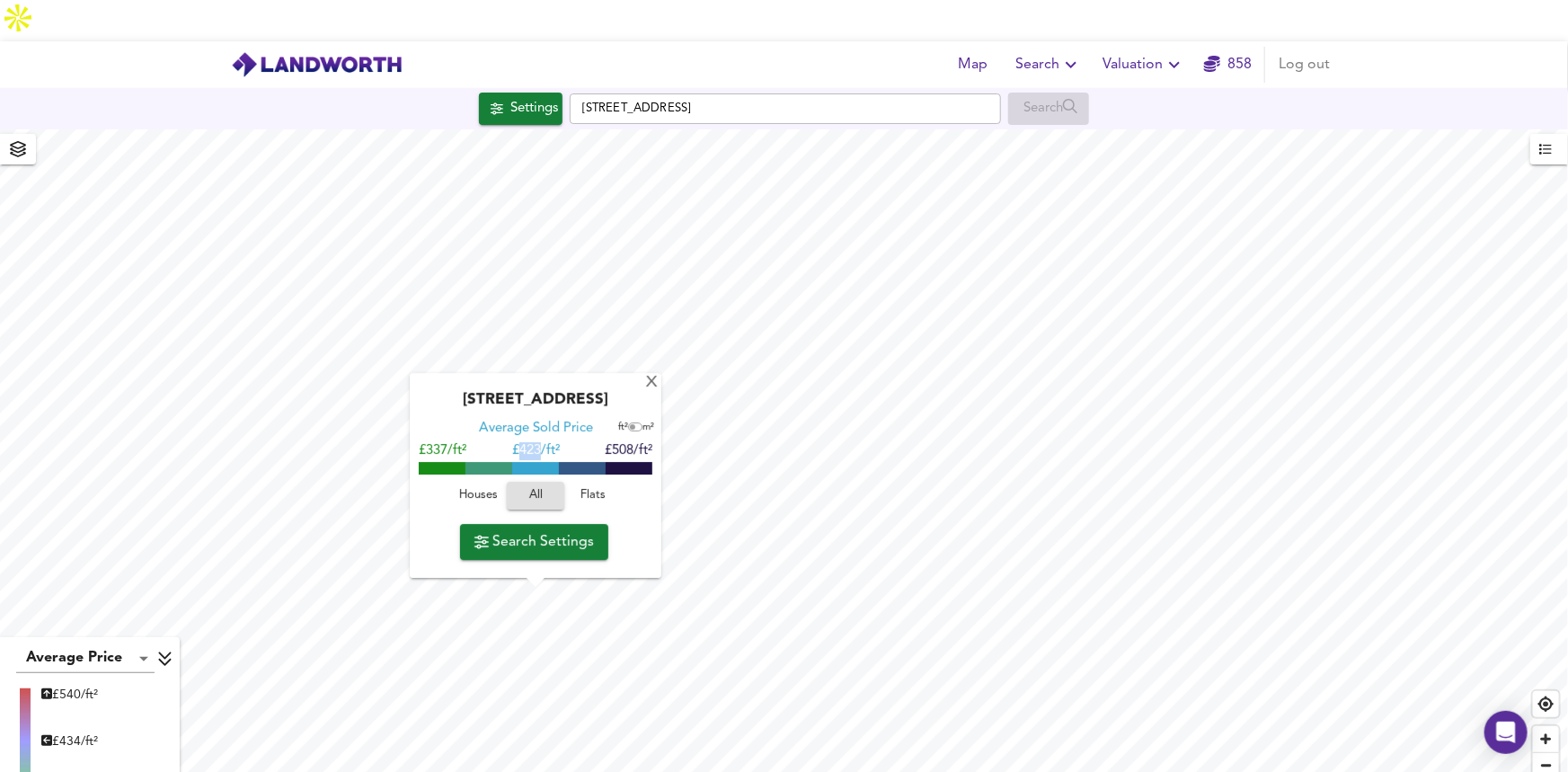 click on "£ 423/ft²" at bounding box center (536, 451) 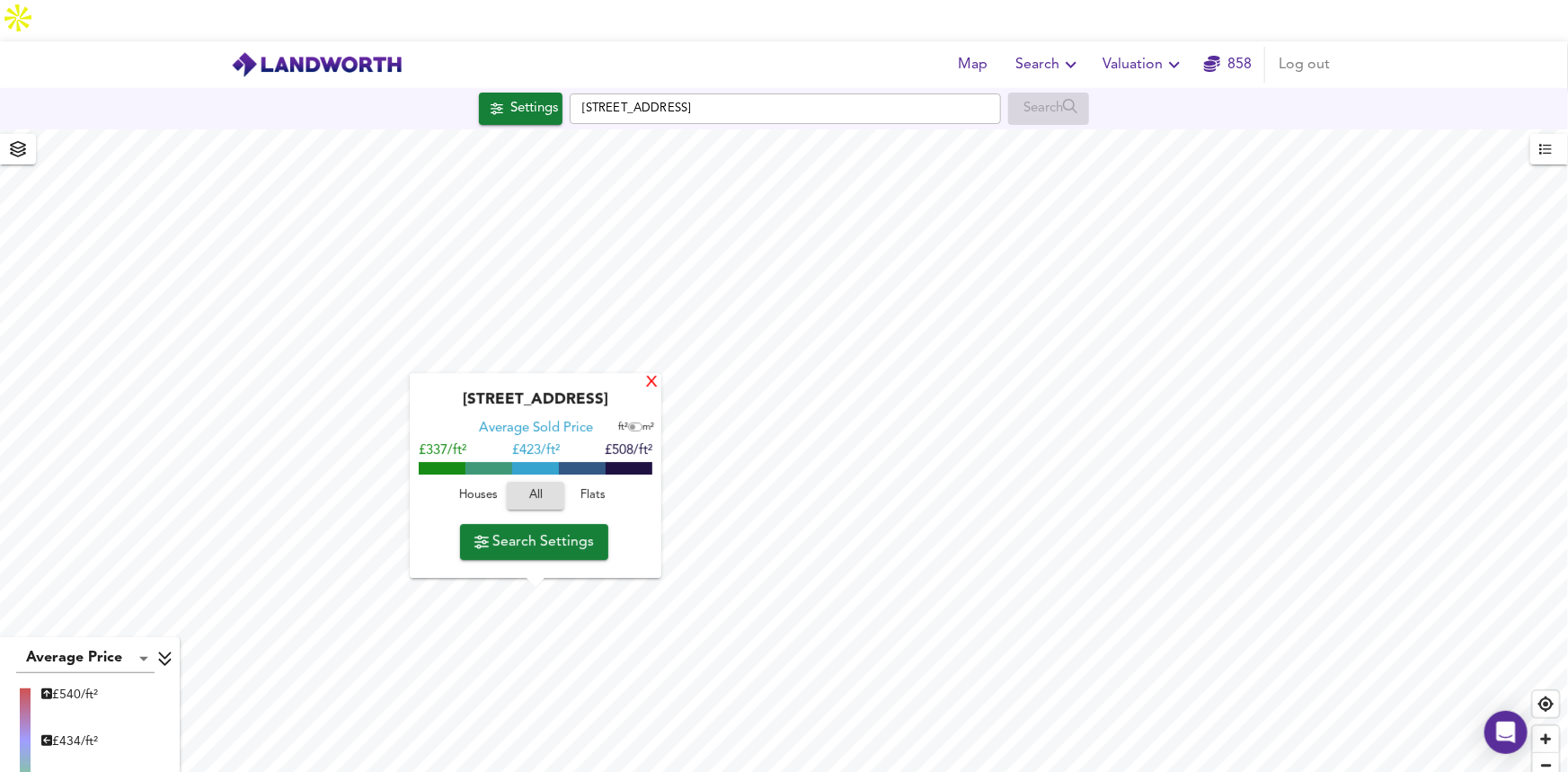 click on "X" at bounding box center [651, 383] 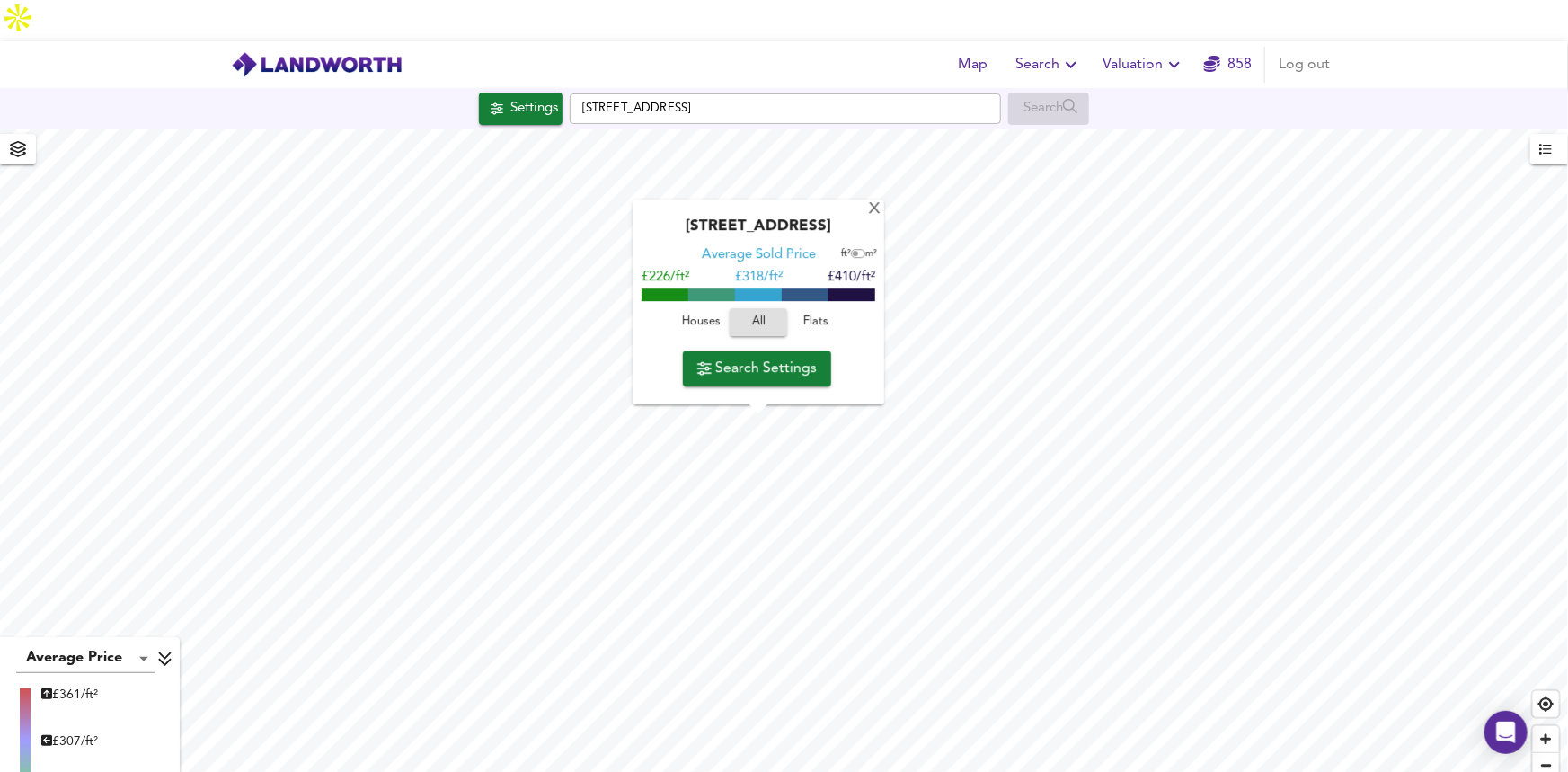 click on "£ 318/ft²" at bounding box center [758, 278] 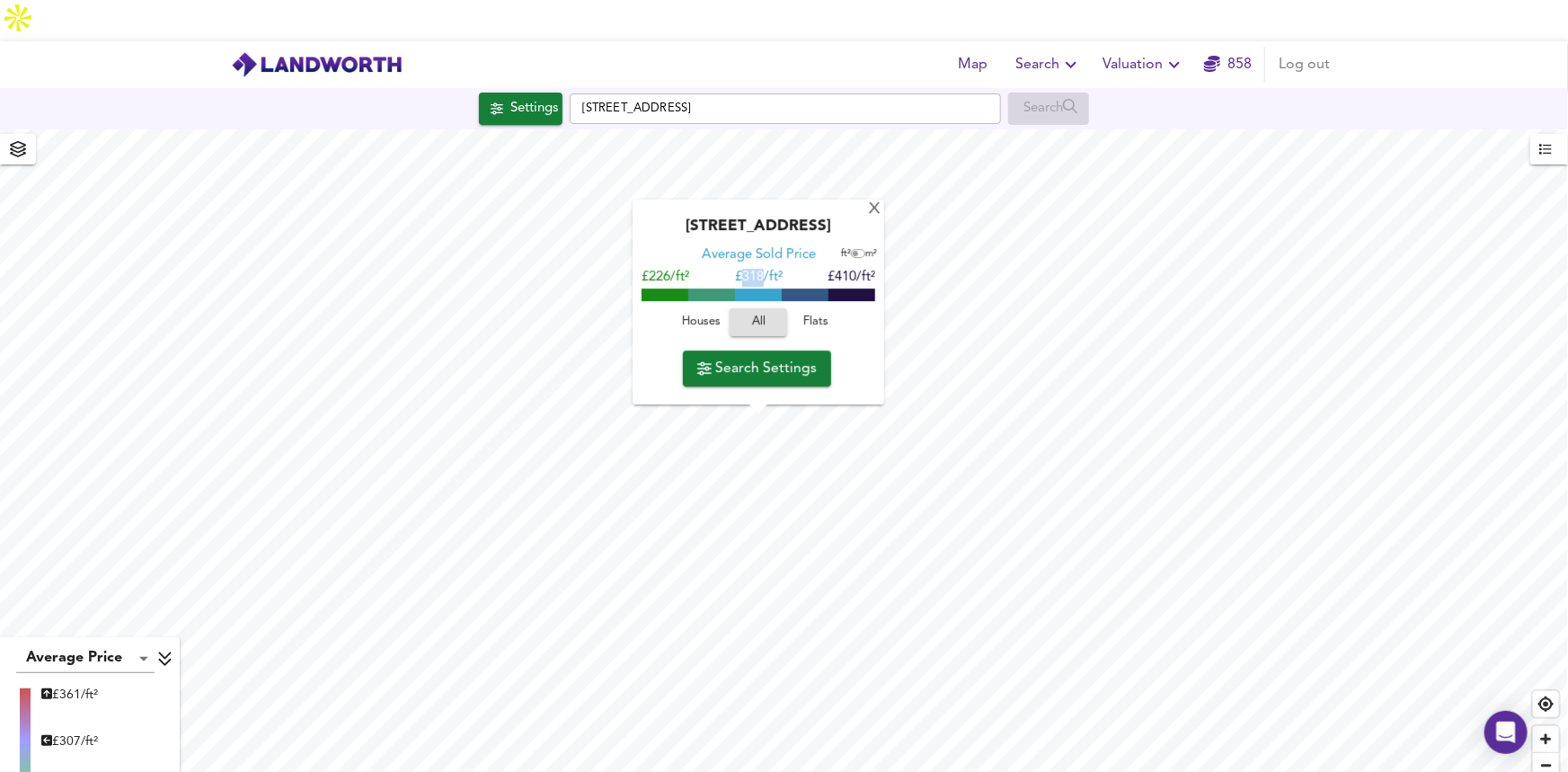 click on "£ 318/ft²" at bounding box center [758, 278] 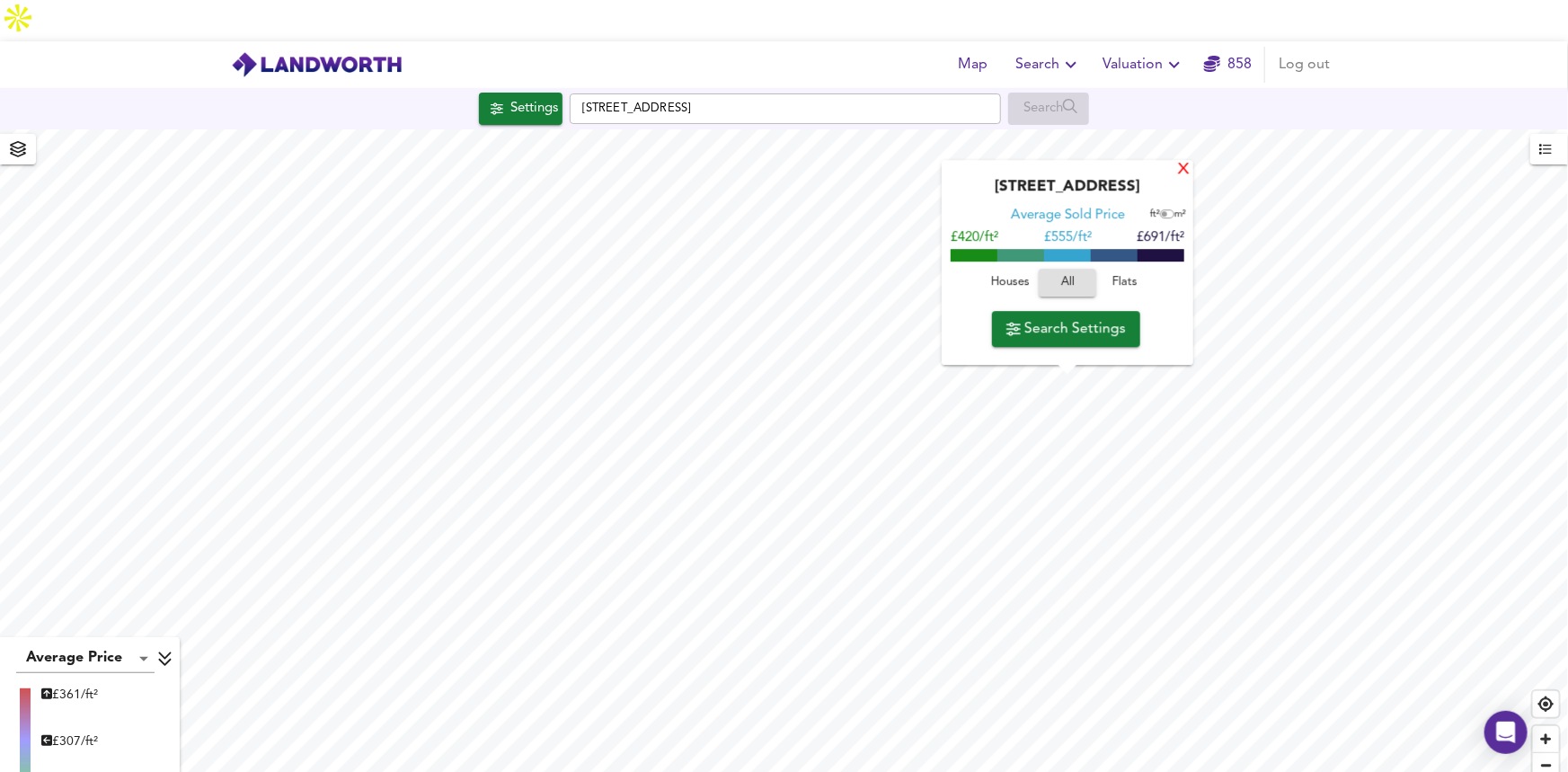 click on "X" at bounding box center (1183, 170) 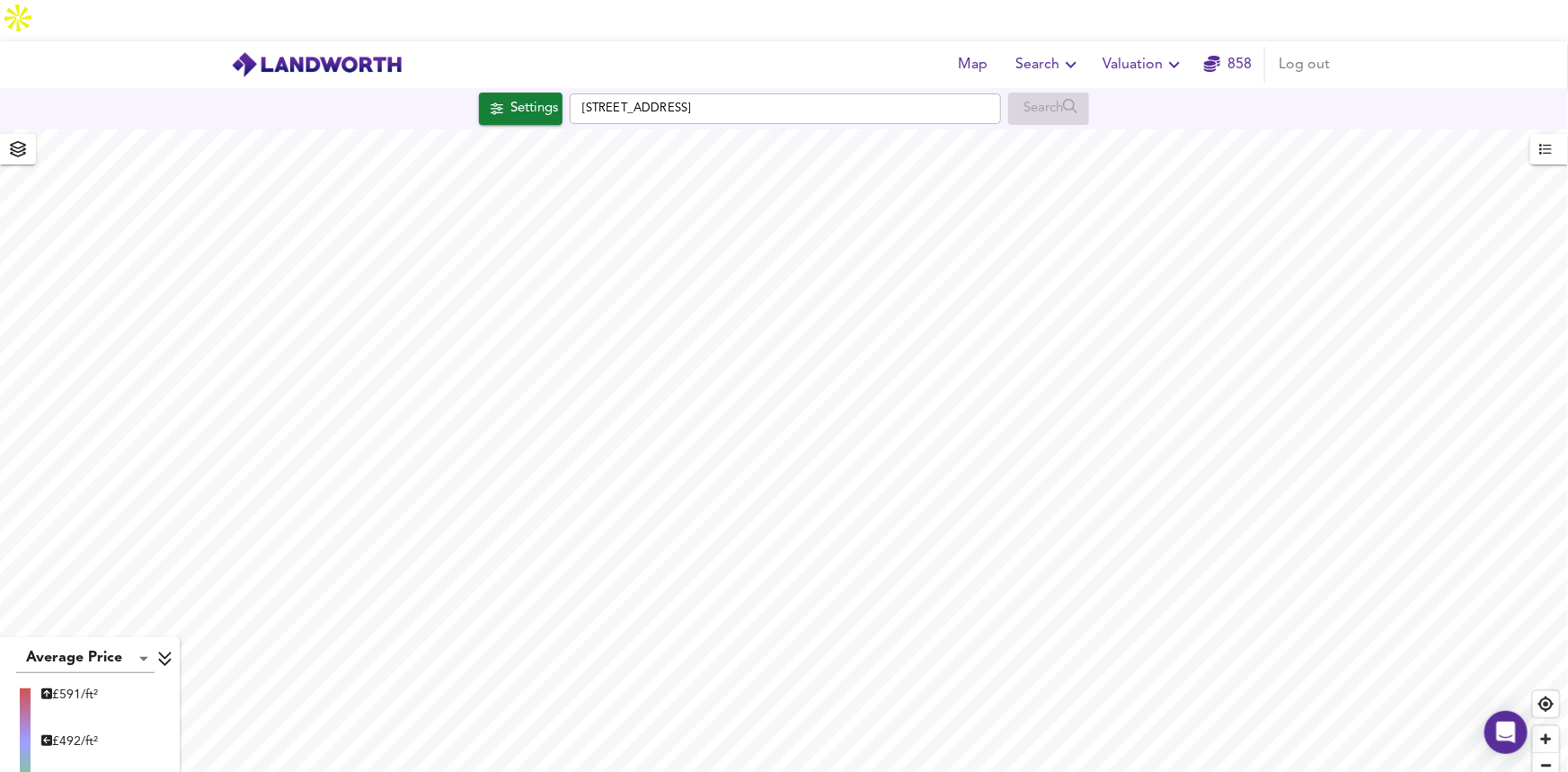 type on "4201" 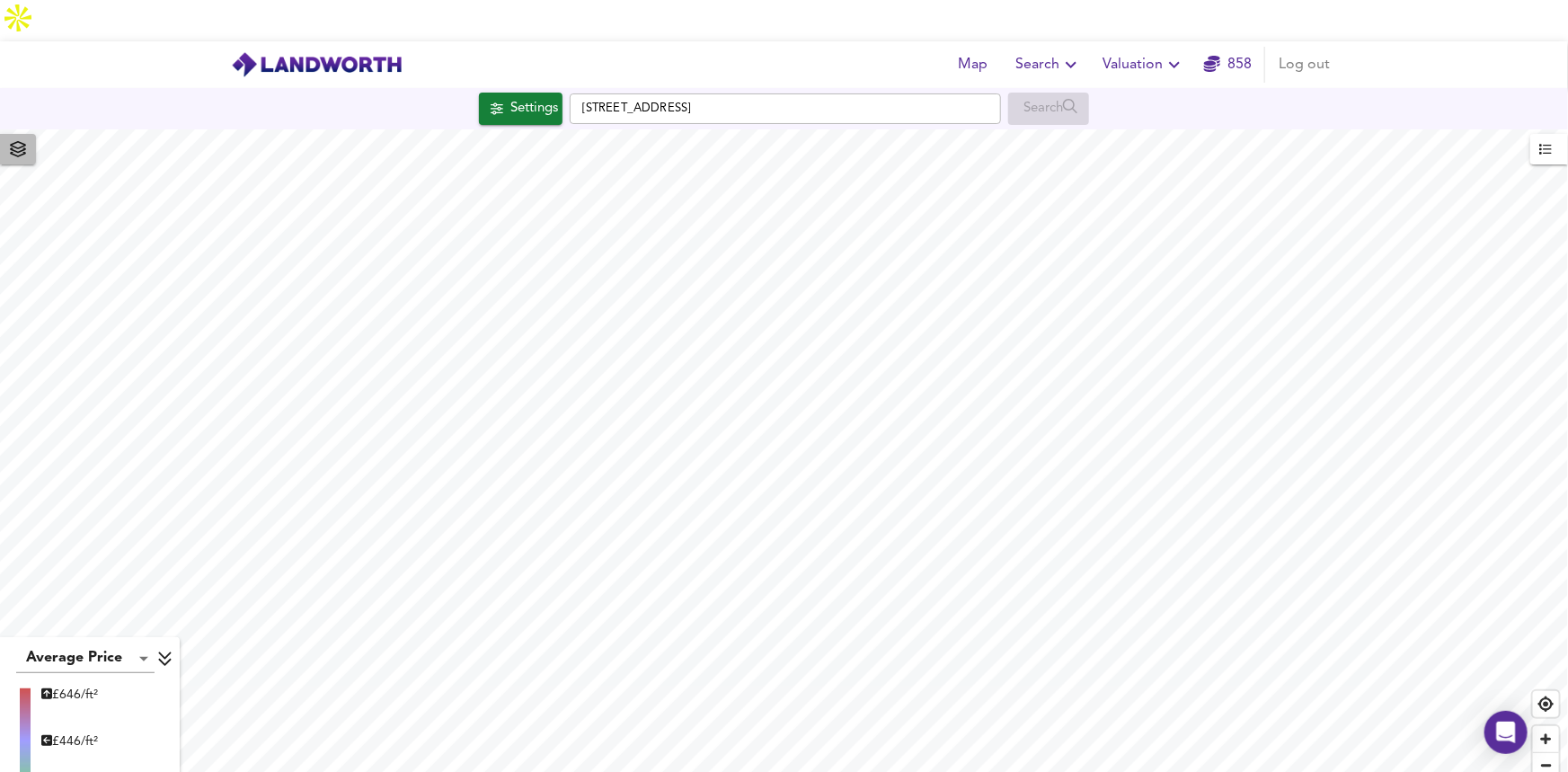 click at bounding box center [18, 149] 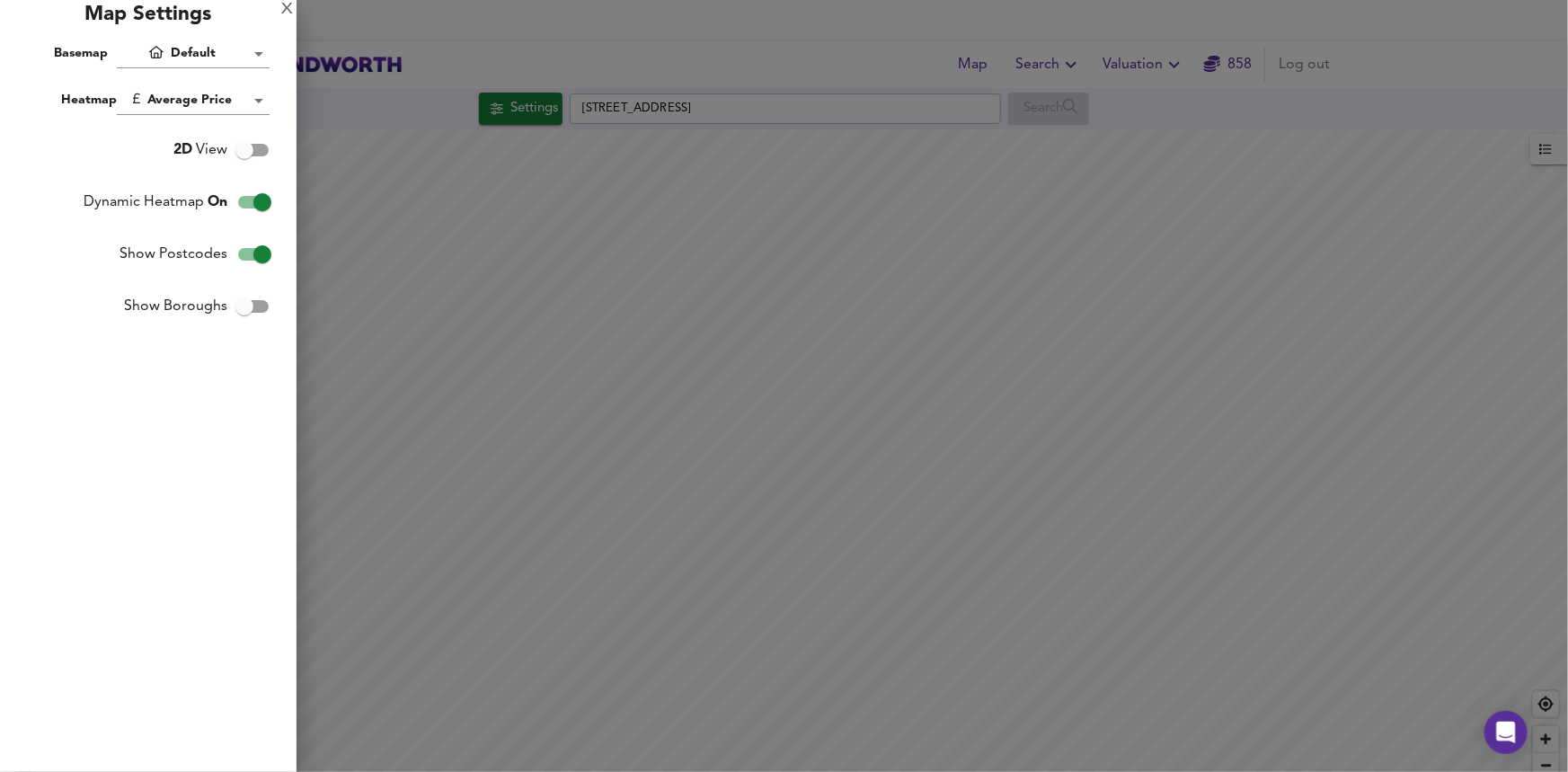 click on "Show Postcodes" at bounding box center [173, 254] 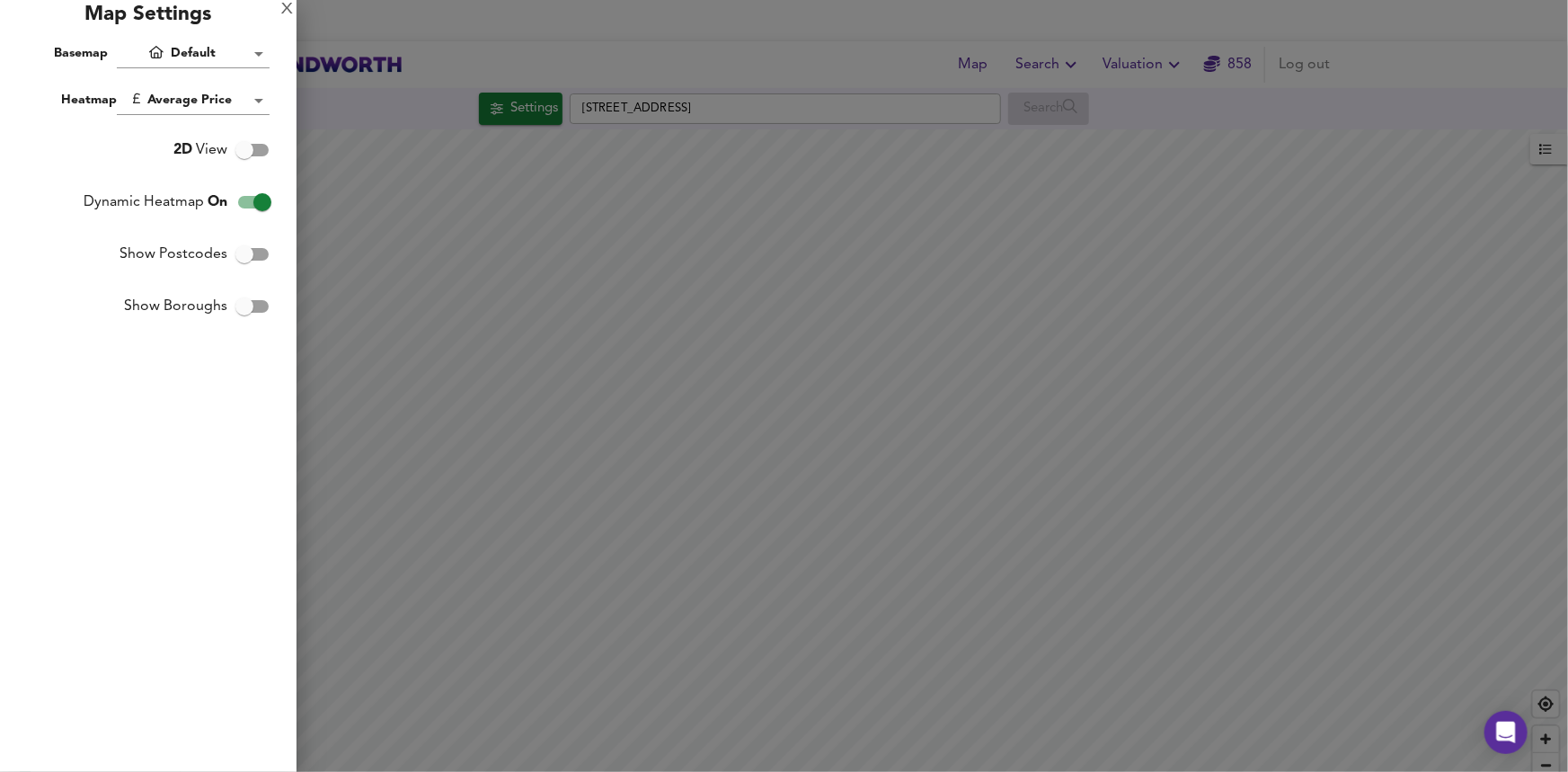click at bounding box center (784, 386) 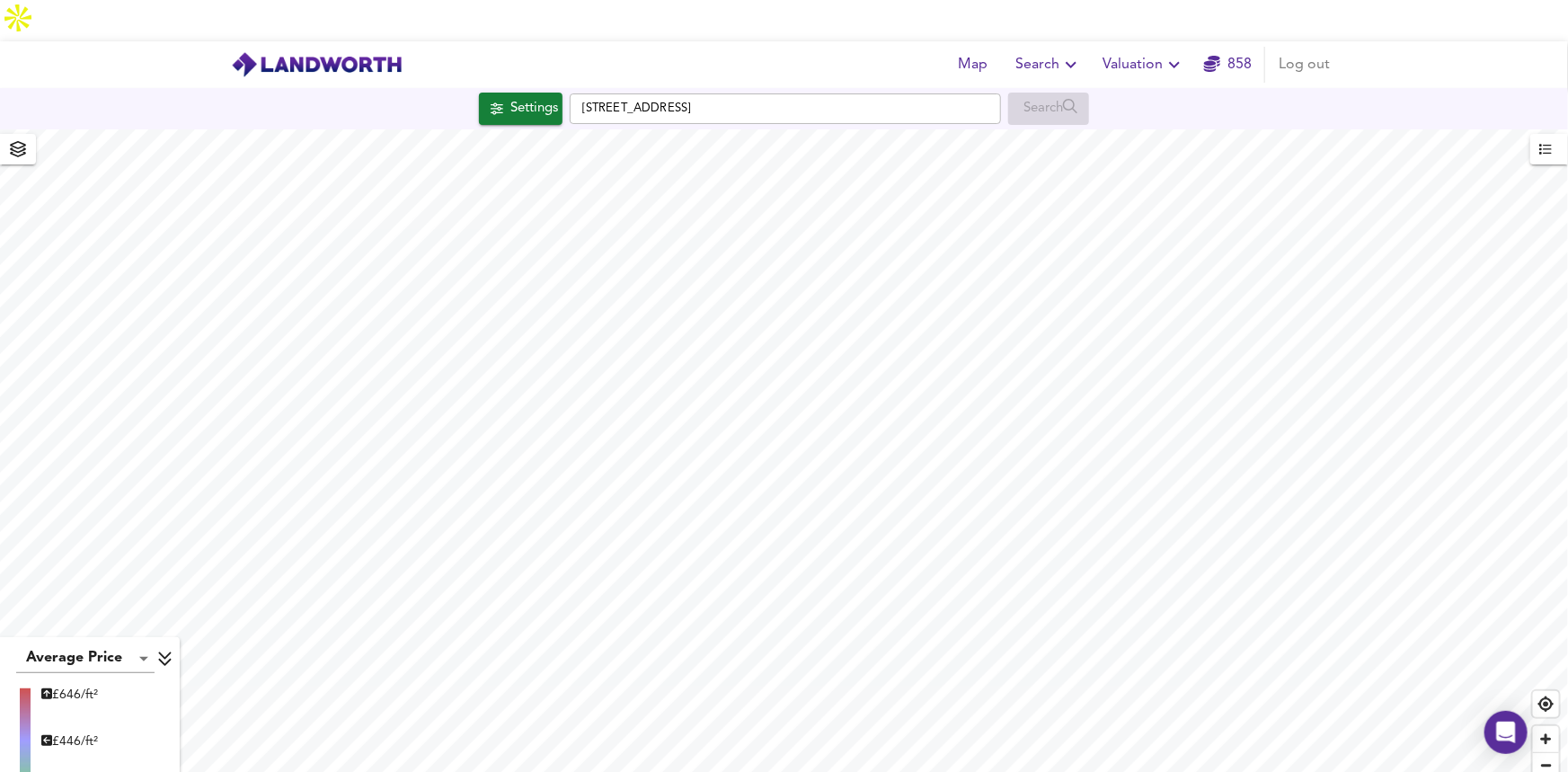 click on "£ 646/ft²" at bounding box center [69, 695] 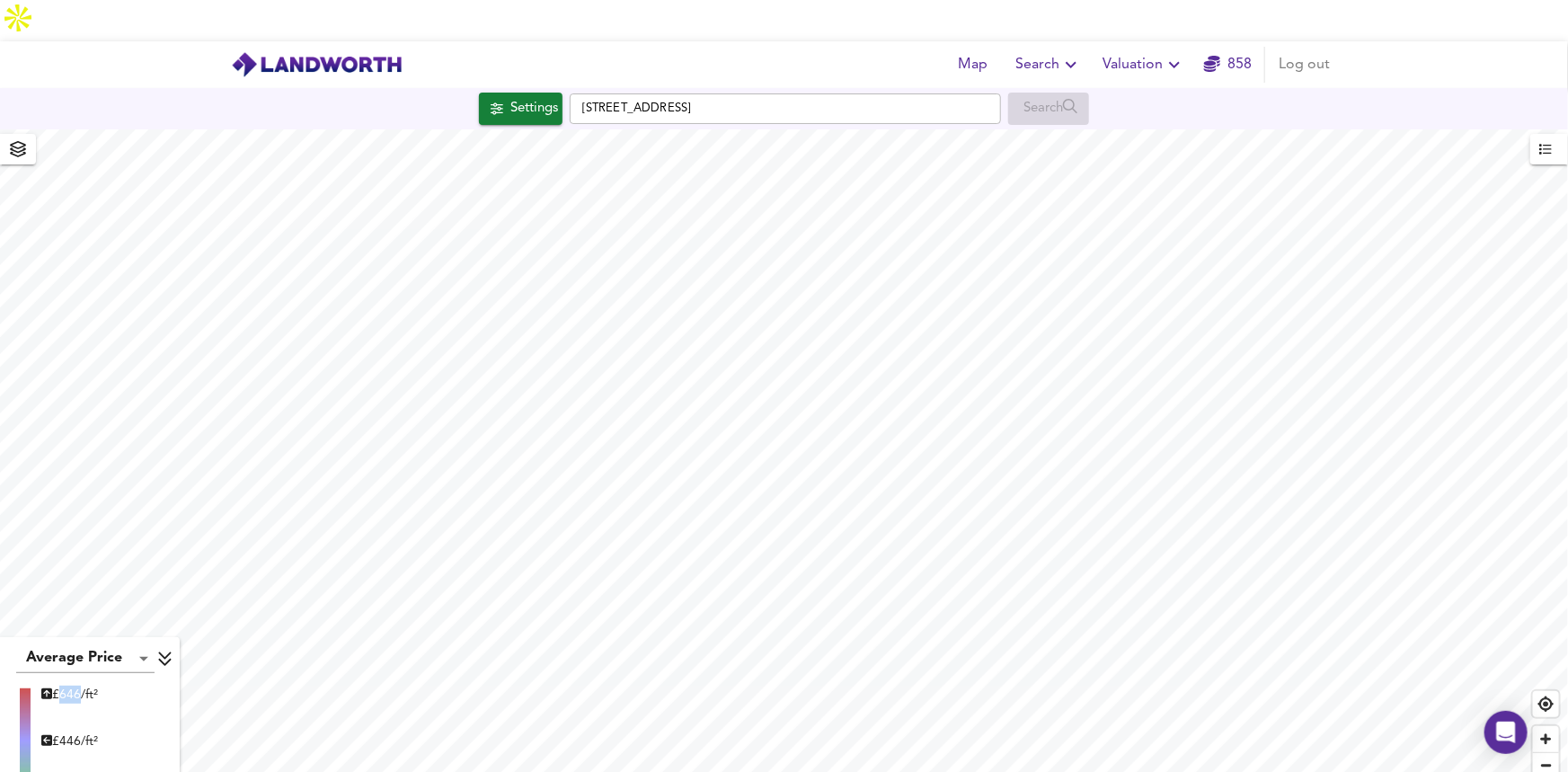 click on "£ 646/ft²" at bounding box center (69, 695) 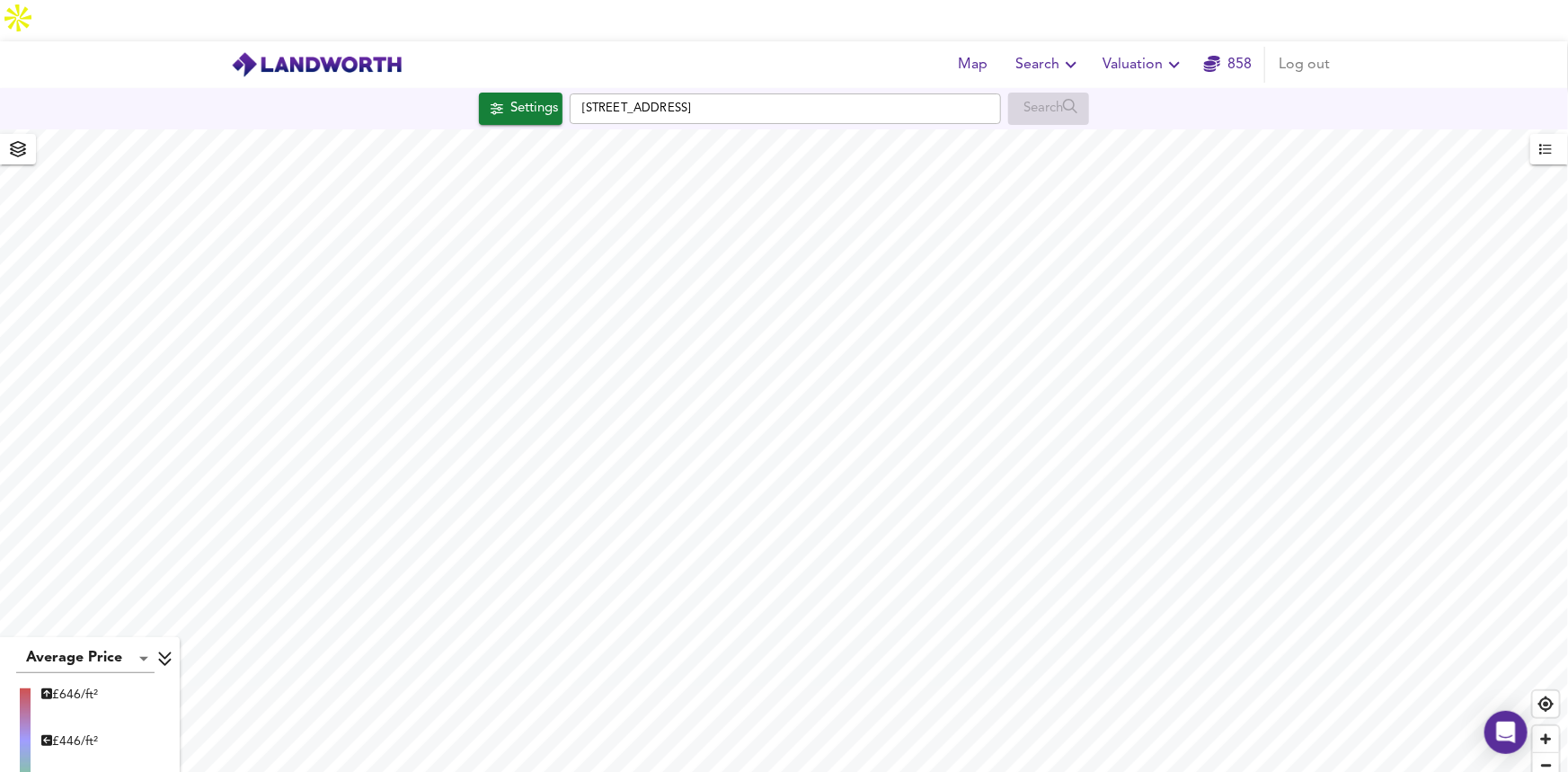 click on "£ 281/ft²" at bounding box center [69, 788] 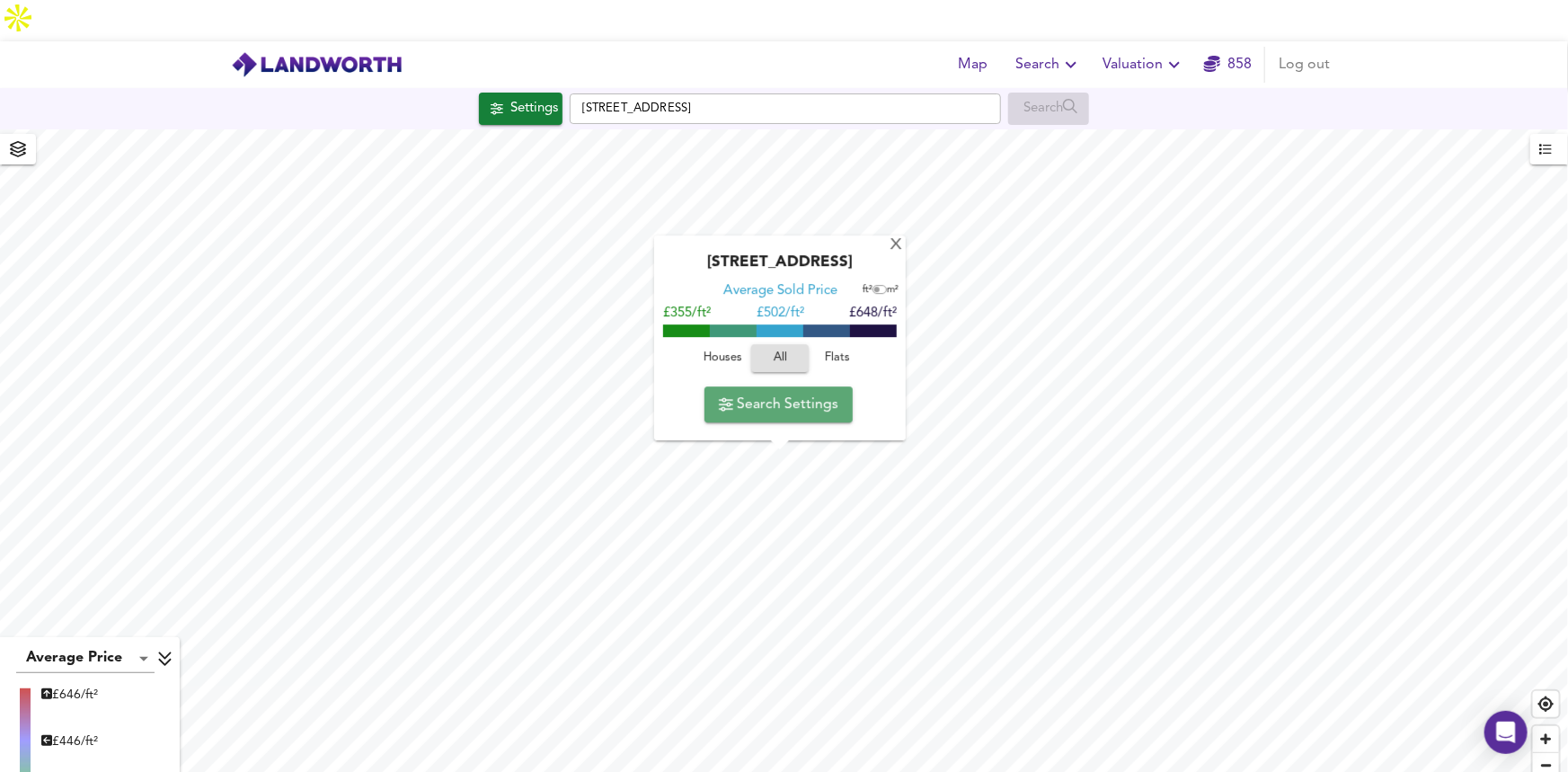 drag, startPoint x: 780, startPoint y: 361, endPoint x: 658, endPoint y: 385, distance: 124.338 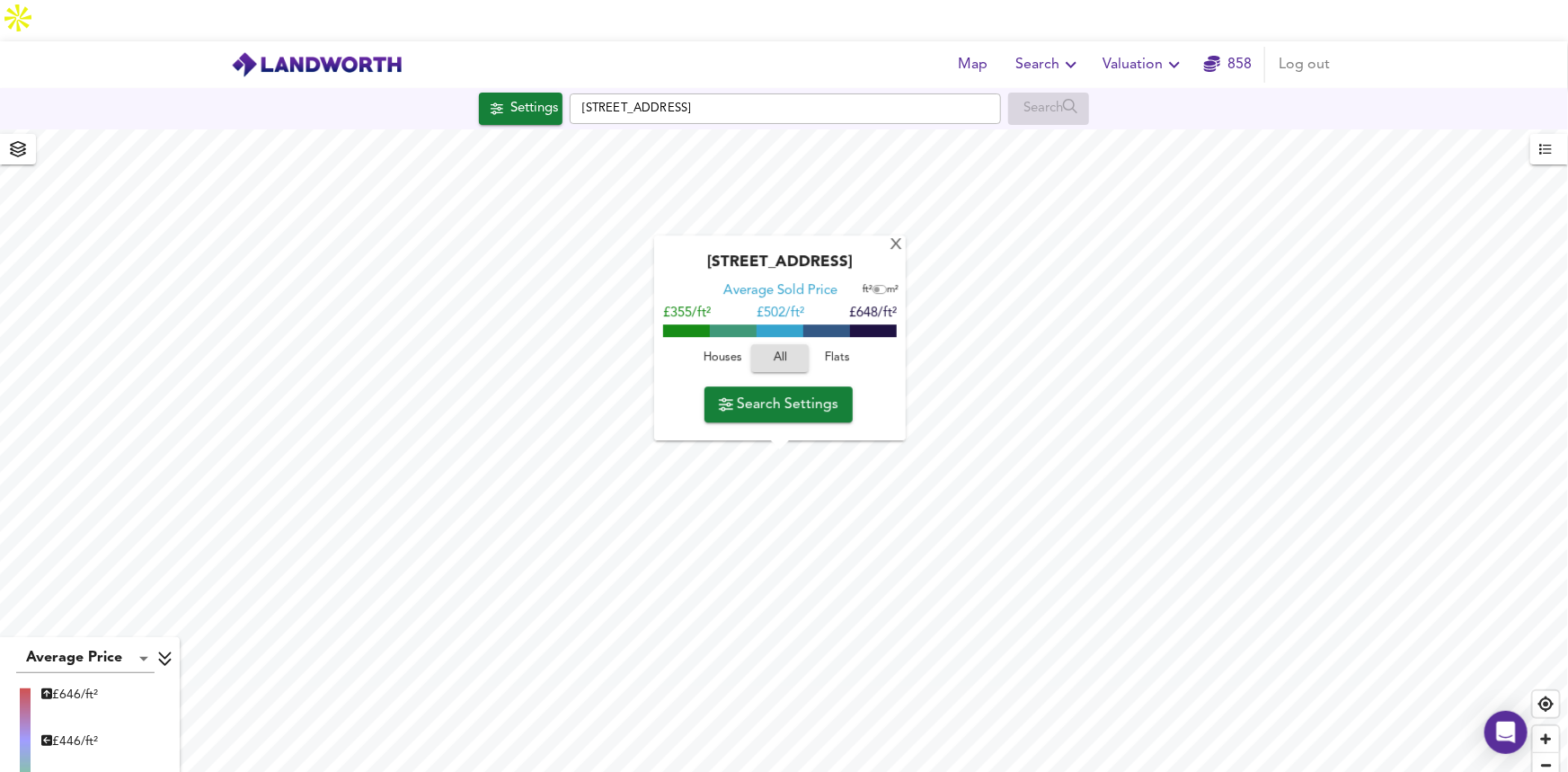 click on "Search Settings" at bounding box center (778, 404) 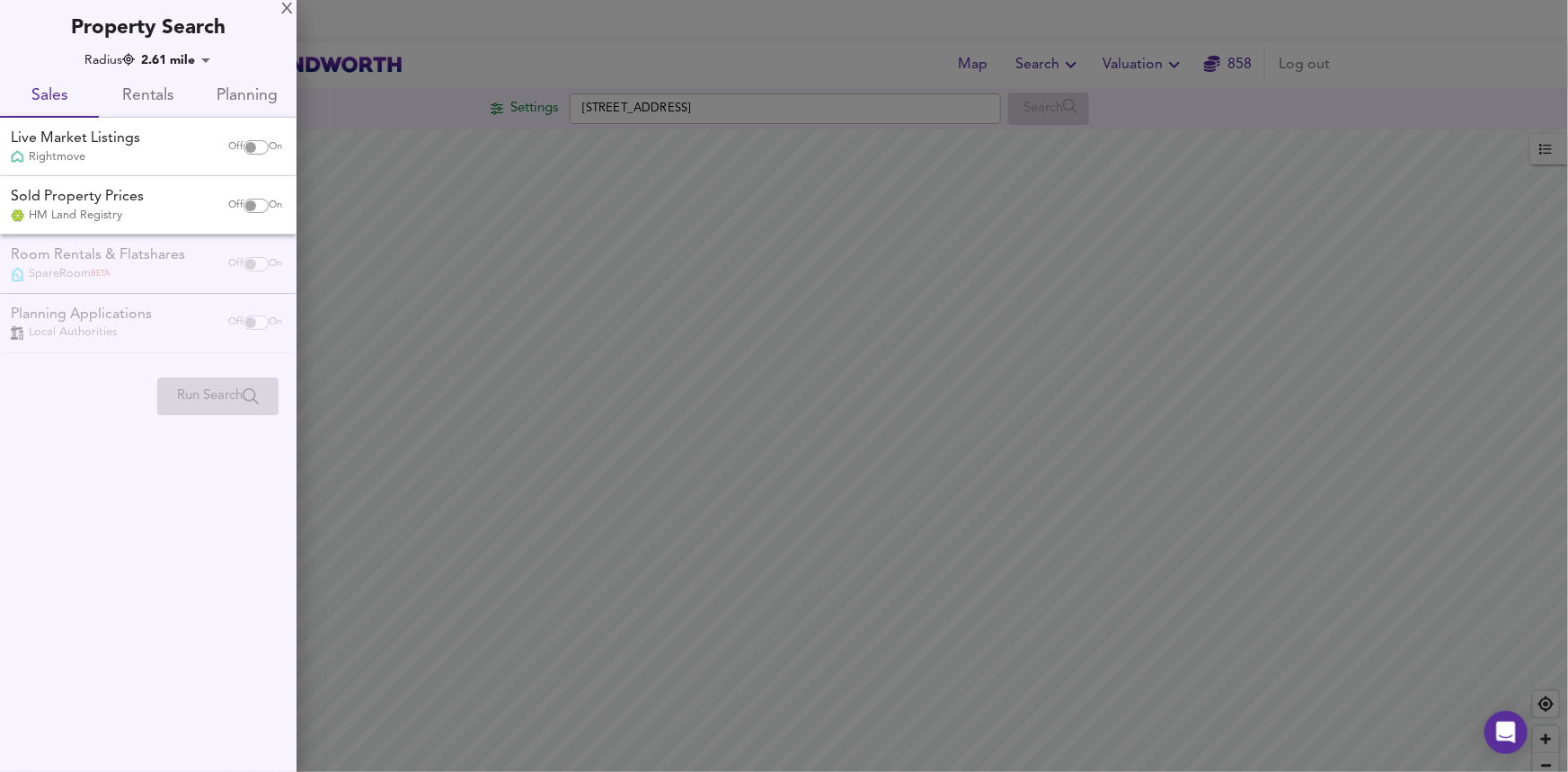 click on "Sales" at bounding box center [49, 96] 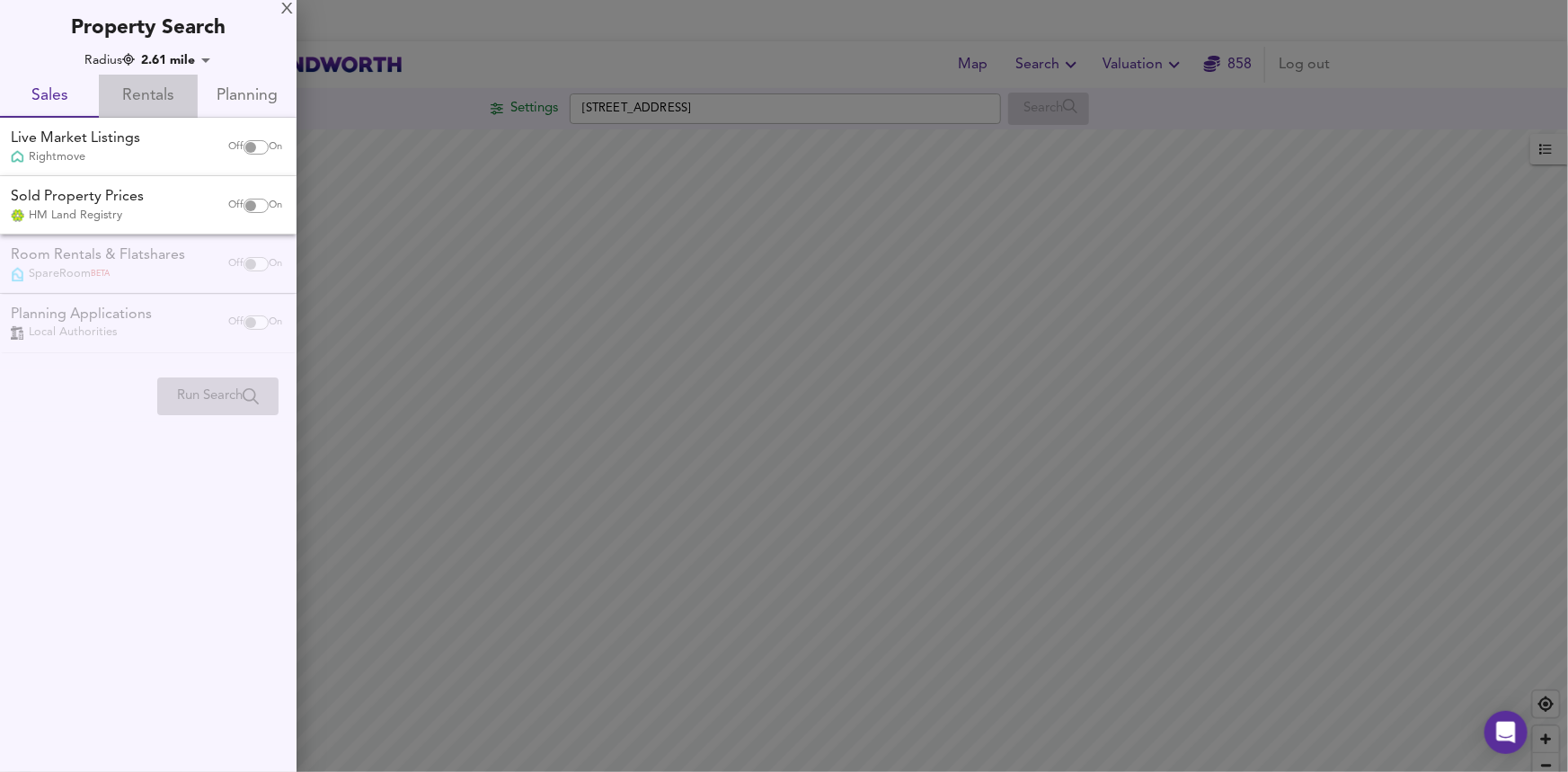 click on "Rentals" at bounding box center (148, 96) 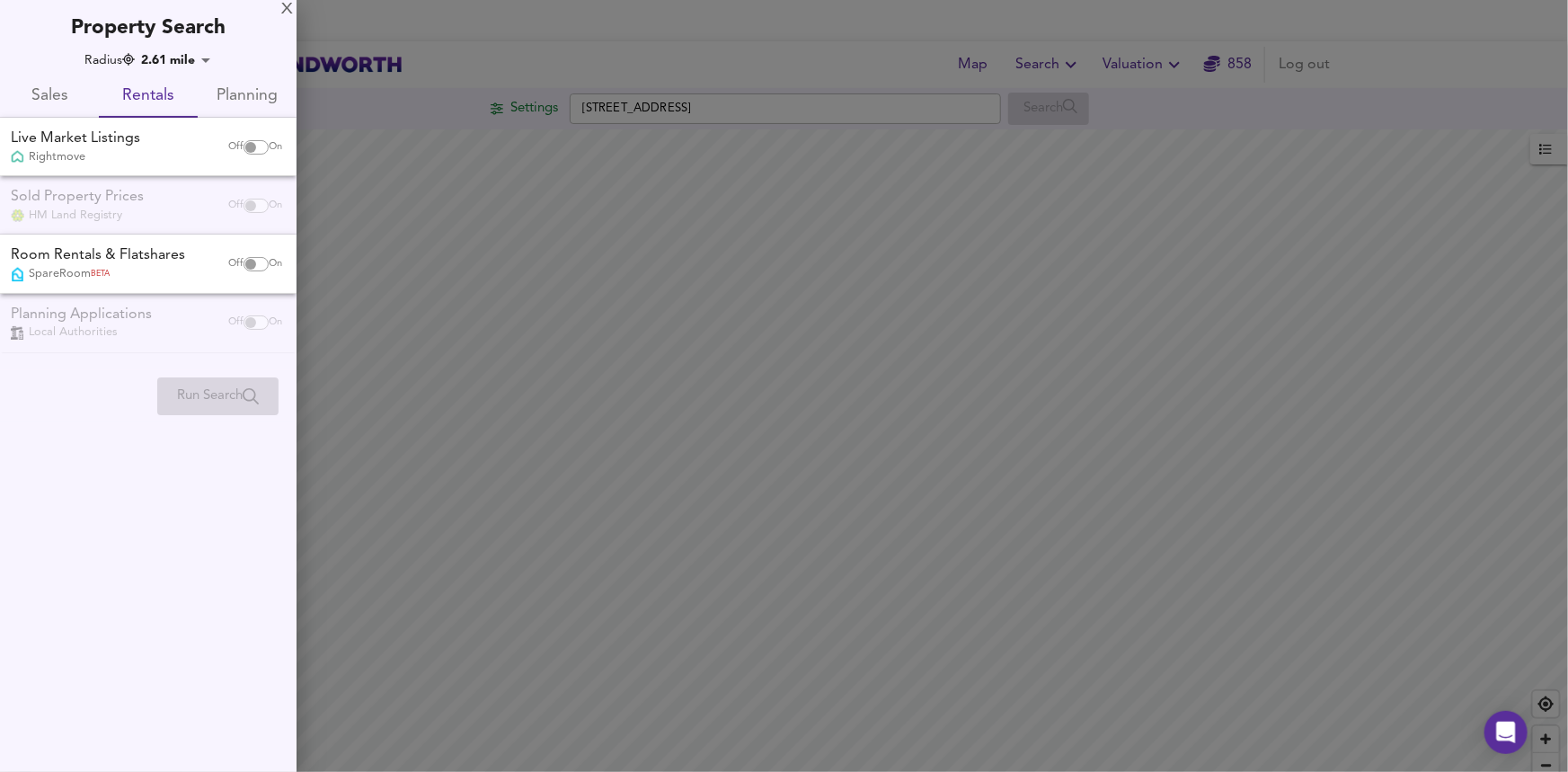 click on "Planning" at bounding box center (247, 96) 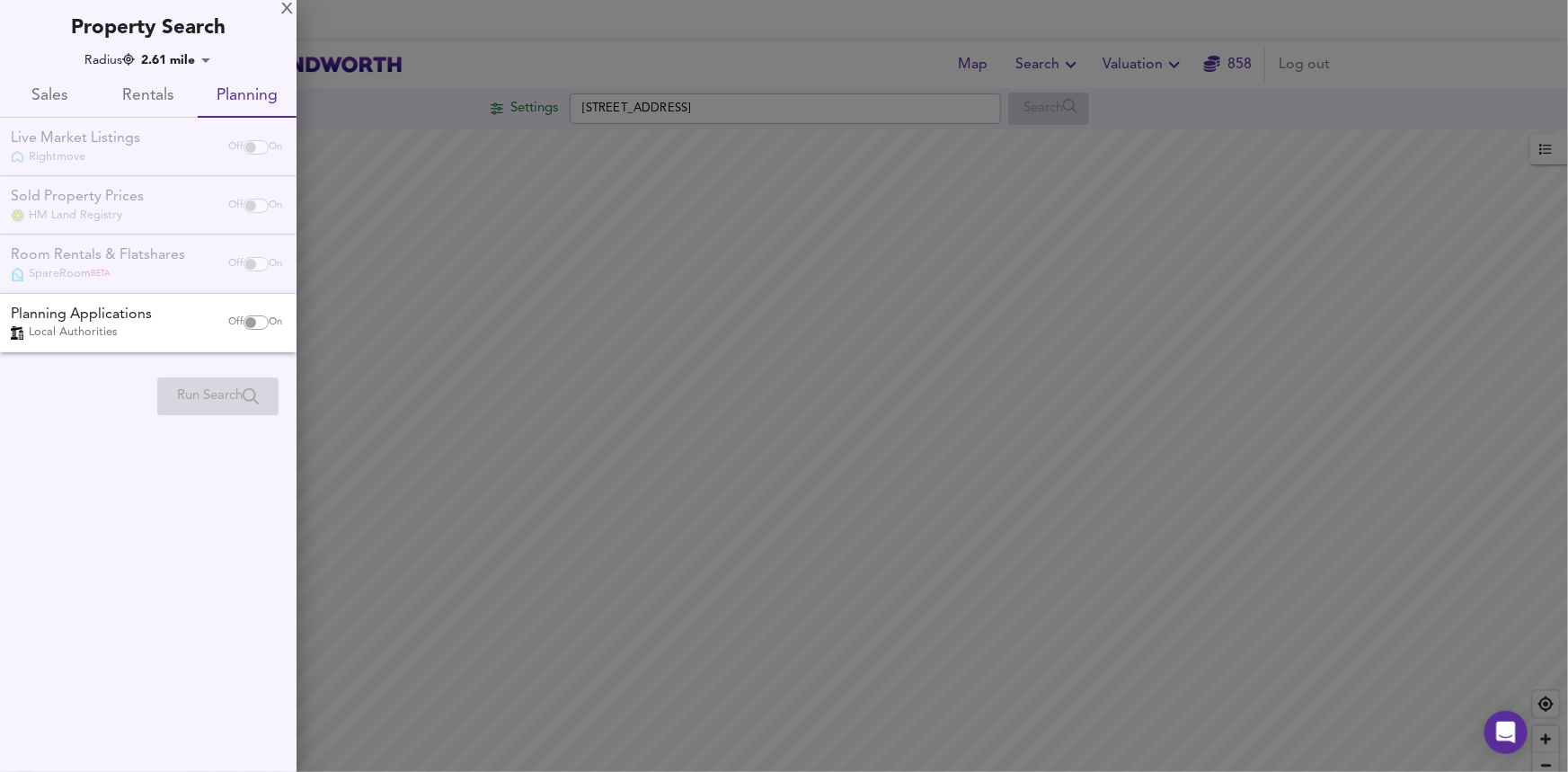 click on "Sales" at bounding box center (49, 96) 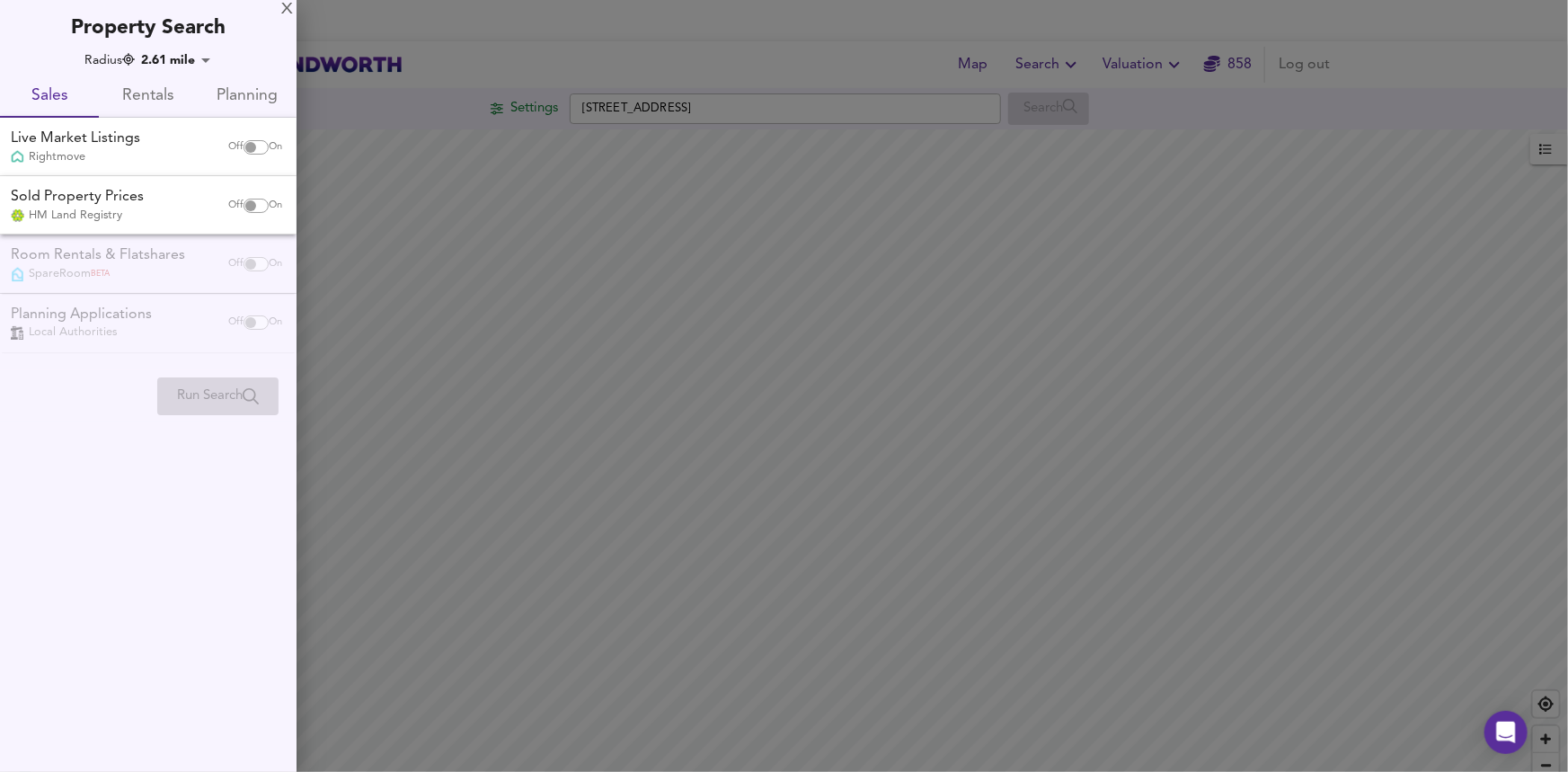 click on "Live Market Listings   Rightmove" at bounding box center [111, 146] 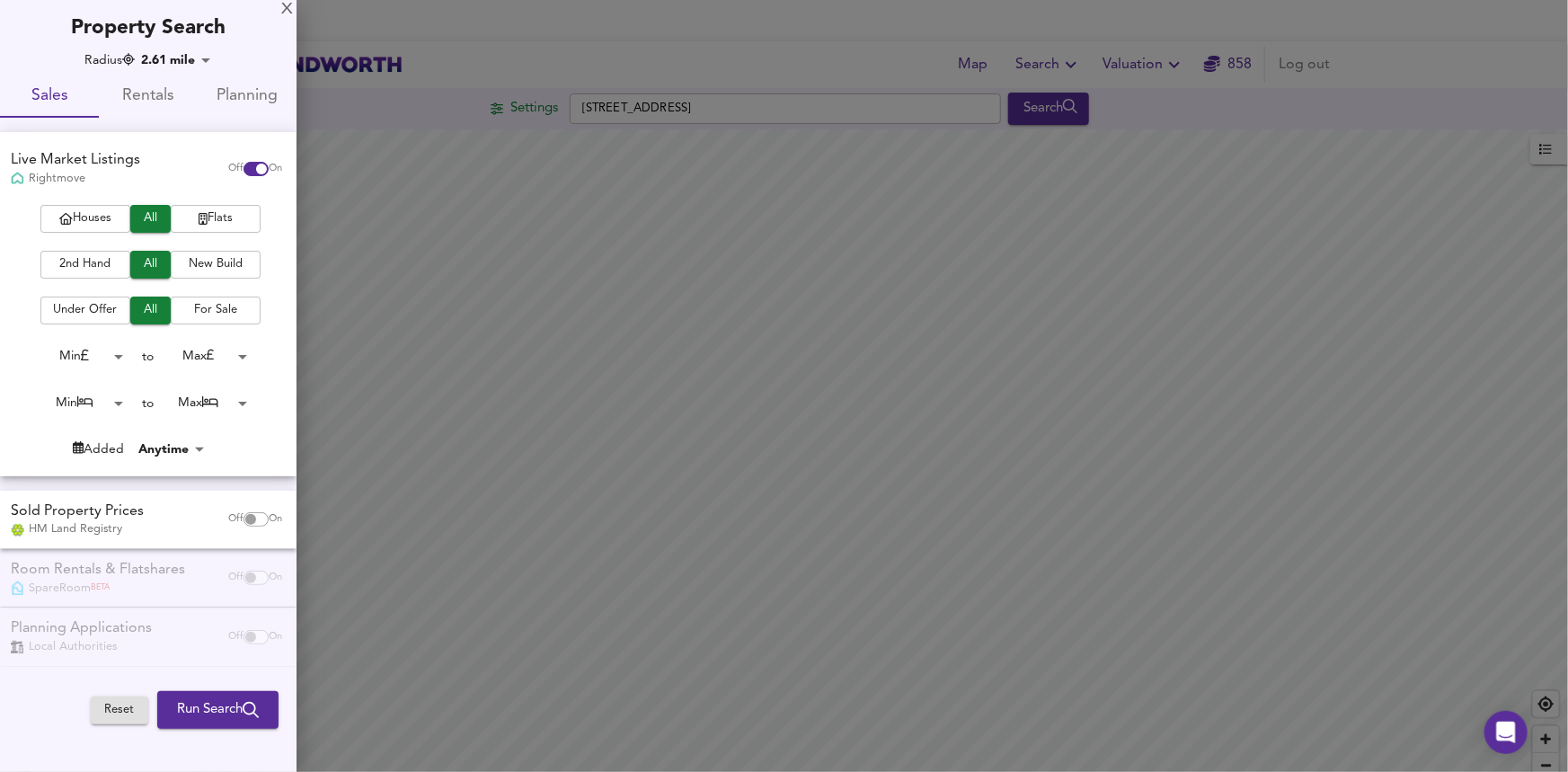 click on "Sold Property Prices   HM Land Registry" at bounding box center [111, 519] 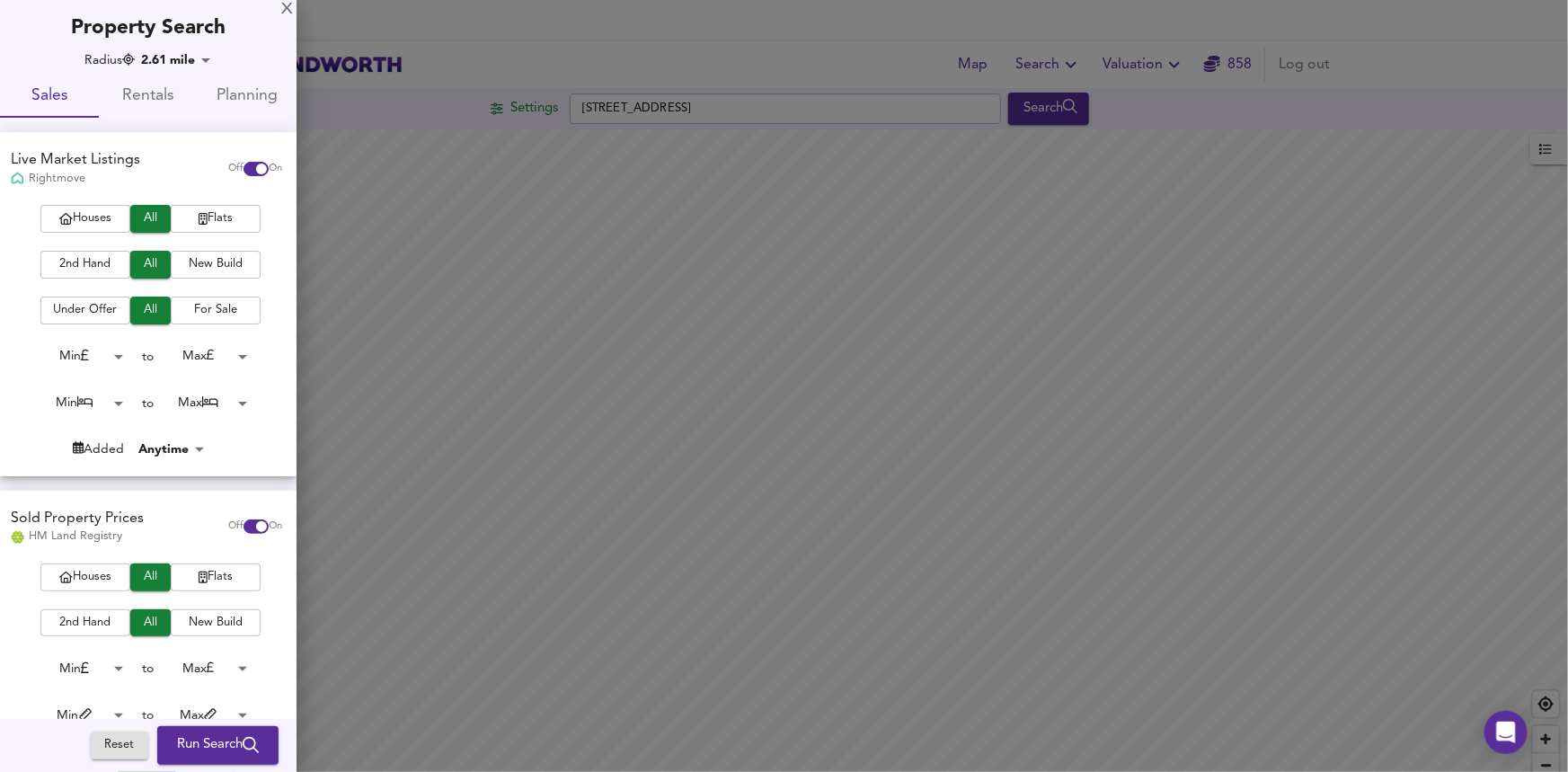 scroll, scrollTop: 81, scrollLeft: 0, axis: vertical 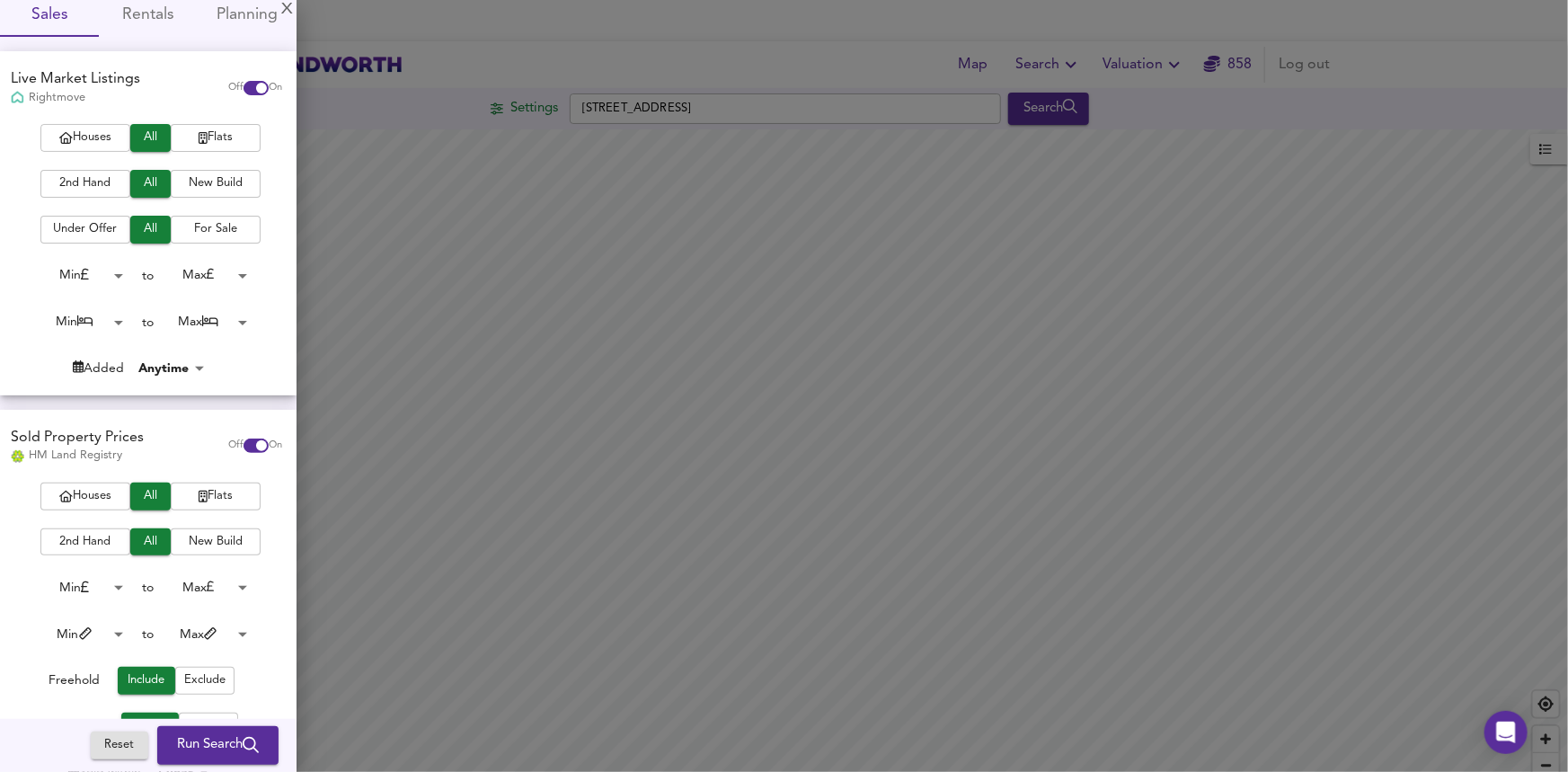 click on "Houses" at bounding box center [85, 138] 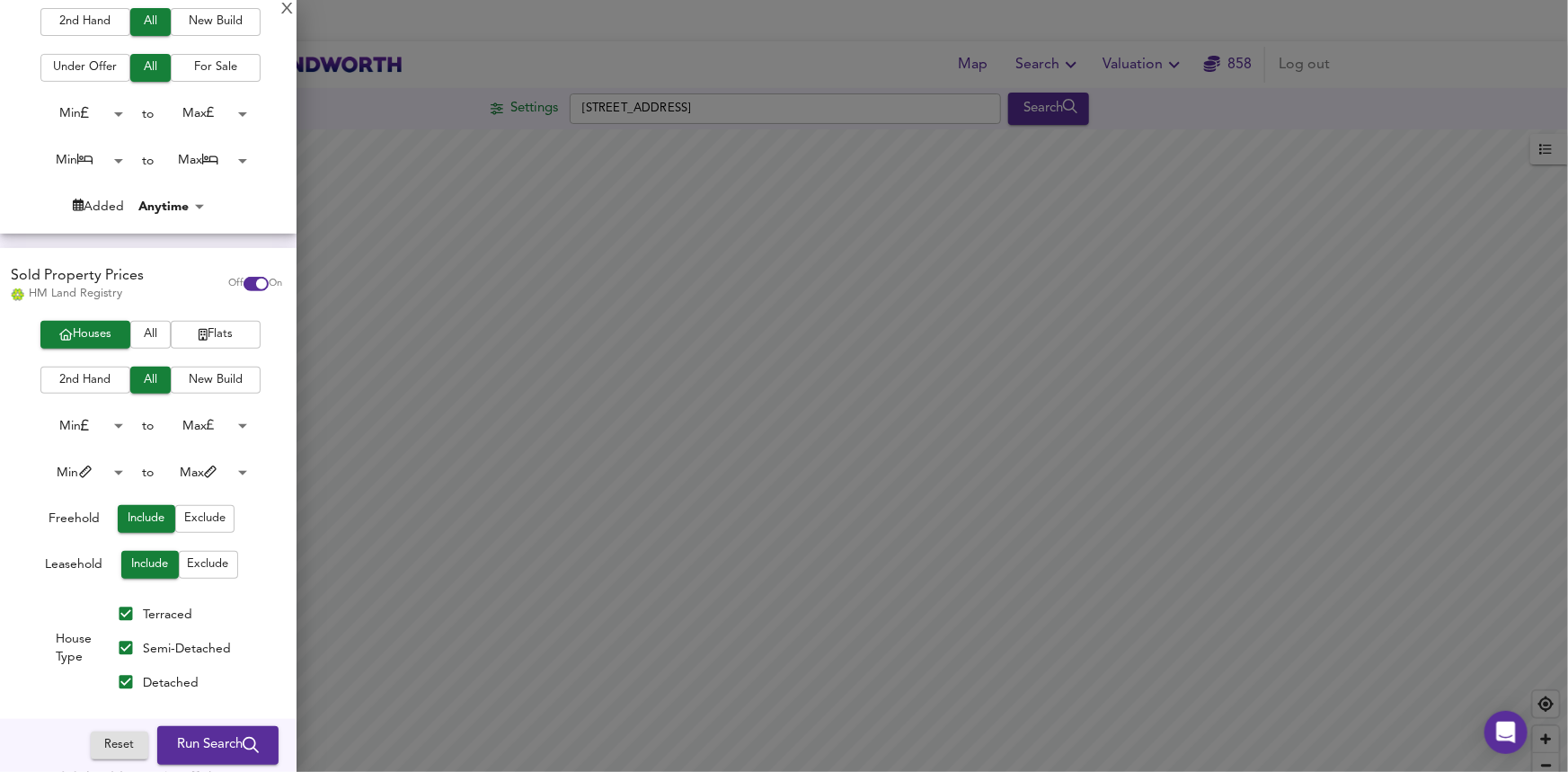 scroll, scrollTop: 244, scrollLeft: 0, axis: vertical 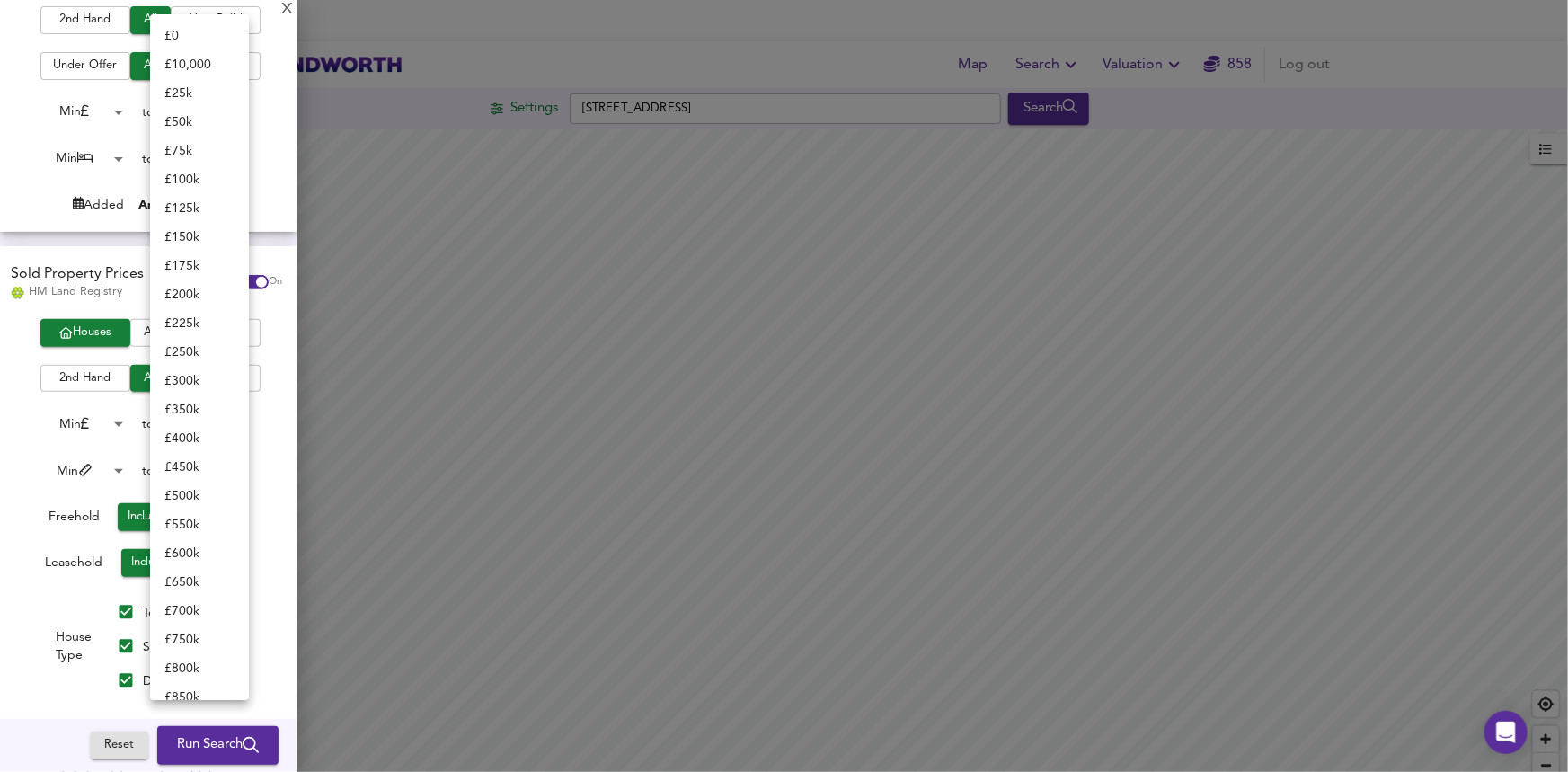 click on "Map Search Valuation    [STREET_ADDRESS]        Search                Average Price landworth    £ 646/ft²    £ 444/ft²    £ 278/ft²     UK Average Price   for [DATE] £ 339 / ft²      +6.1% Source:   Land Registry Data - [DATE] [GEOGRAPHIC_DATA] & [GEOGRAPHIC_DATA] - Average £/ ft²  History [GEOGRAPHIC_DATA] & [GEOGRAPHIC_DATA] - Total Quarterly Sales History X Map Settings Basemap          Default hybrid Heatmap          Average Price landworth 2D   View Dynamic Heatmap   On Show Postcodes Show Boroughs 2D 3D Find Me X Property Search Radius   2.61 mile 4201 Sales Rentals Planning    Live Market Listings   Rightmove Off   On    Houses All   Flats 2nd Hand All New Build Under Offer All For Sale Min   0 to Max   200000000   Min   0 to Max   50   Added Anytime -1    Sold Property Prices   HM Land Registry Off   On    Houses All   Flats 2nd Hand All New Build Min   0 to Max   200000000 Min   0 to Max   100000 Include" at bounding box center [784, 386] 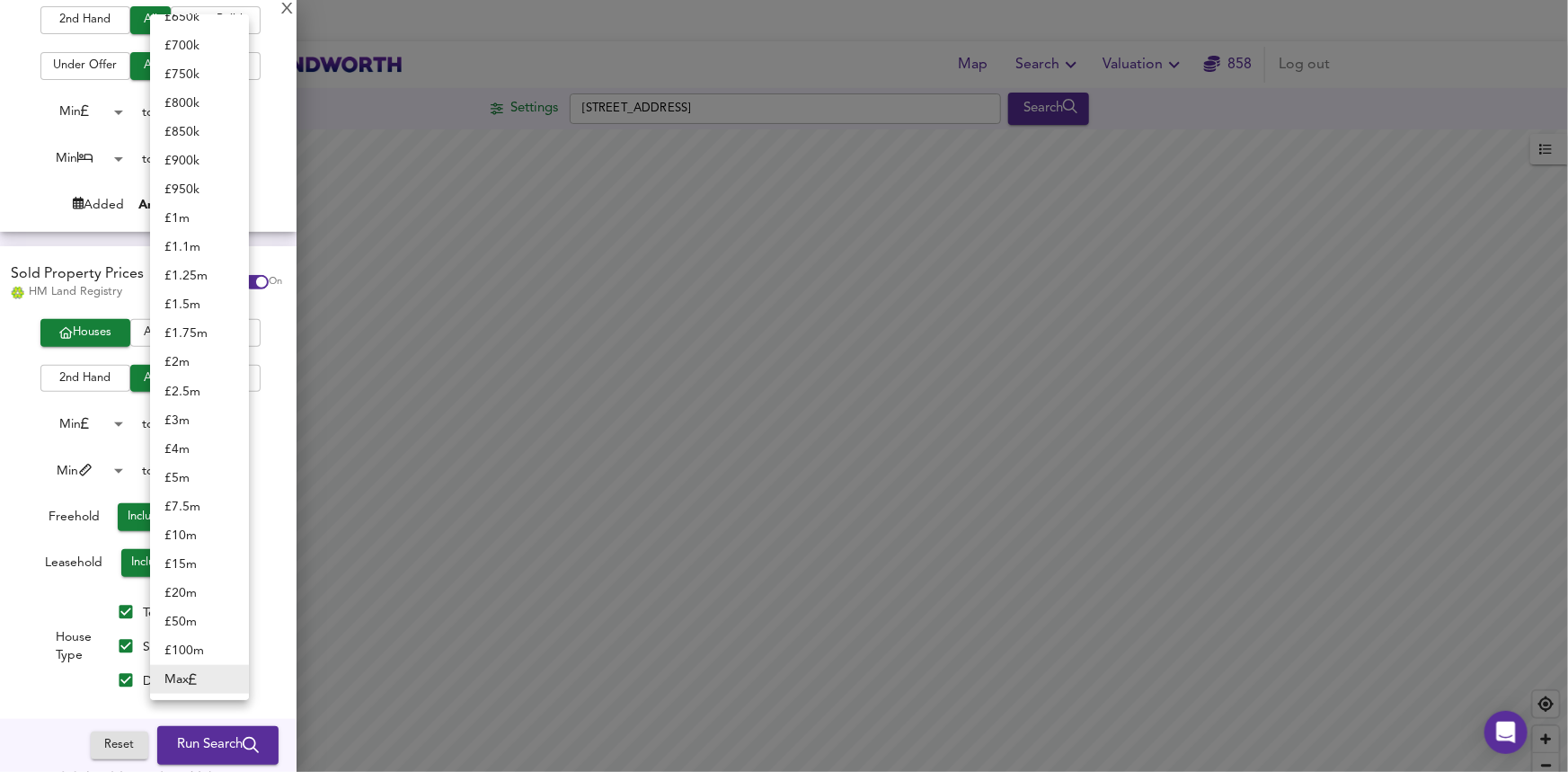 click at bounding box center (784, 386) 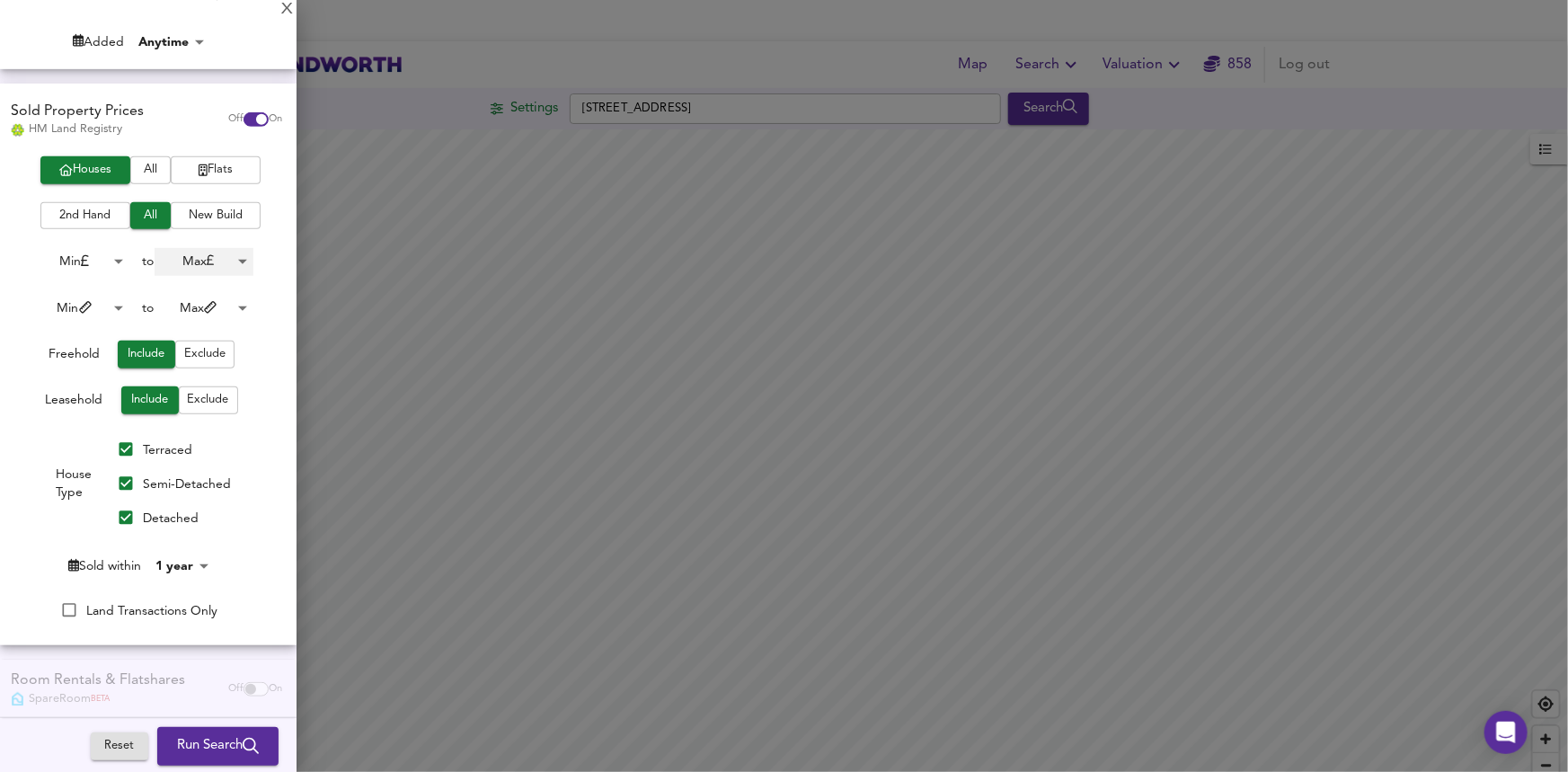 scroll, scrollTop: 408, scrollLeft: 0, axis: vertical 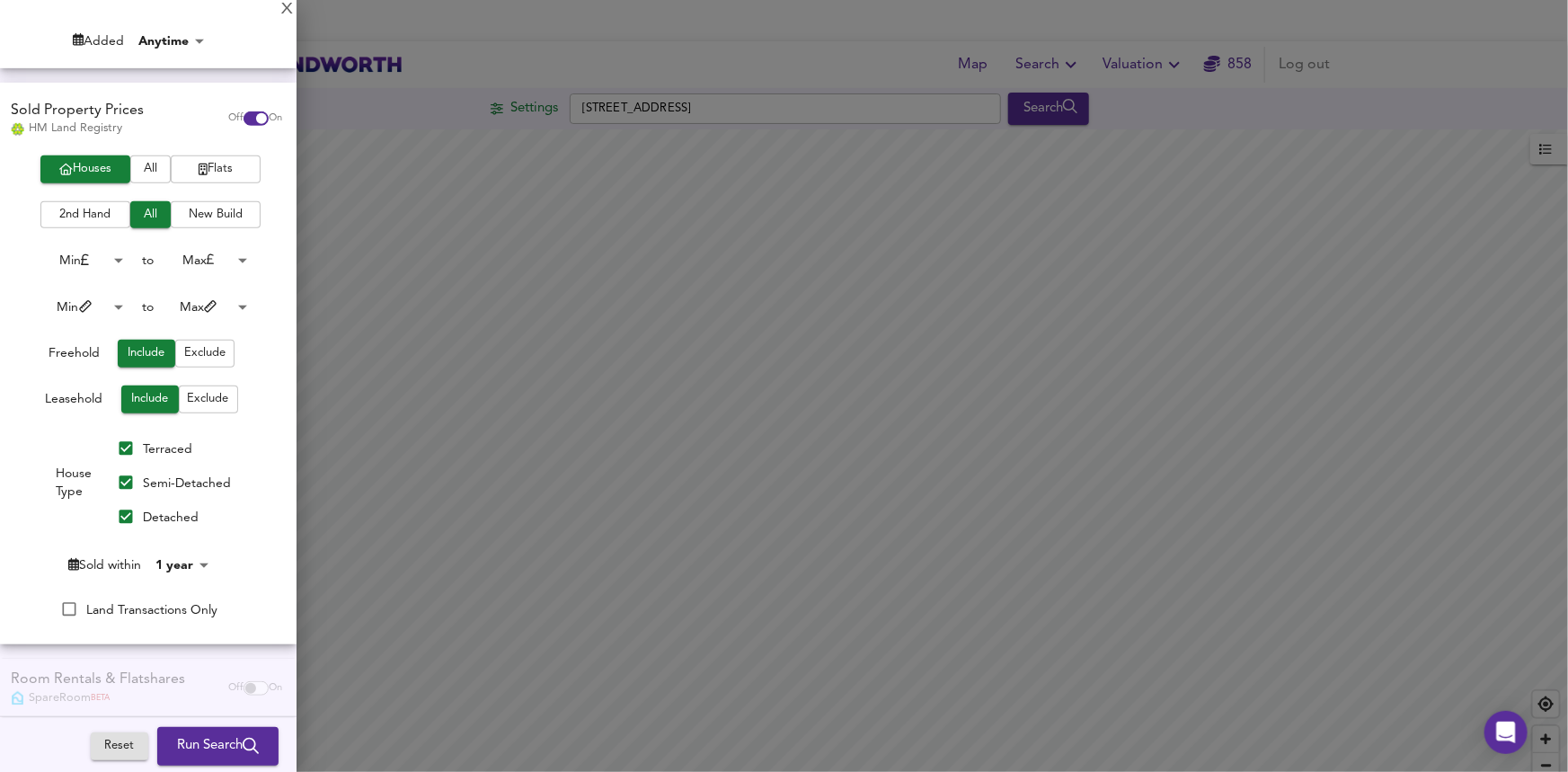 click on "Map Search Valuation    [STREET_ADDRESS]        Search                Average Price landworth    £ 646/ft²    £ 444/ft²    £ 278/ft²     UK Average Price   for [DATE] £ 339 / ft²      +6.1% Source:   Land Registry Data - [DATE] [GEOGRAPHIC_DATA] & [GEOGRAPHIC_DATA] - Average £/ ft²  History [GEOGRAPHIC_DATA] & [GEOGRAPHIC_DATA] - Total Quarterly Sales History X Map Settings Basemap          Default hybrid Heatmap          Average Price landworth 2D   View Dynamic Heatmap   On Show Postcodes Show Boroughs 2D 3D Find Me X Property Search Radius   2.61 mile 4201 Sales Rentals Planning    Live Market Listings   Rightmove Off   On    Houses All   Flats 2nd Hand All New Build Under Offer All For Sale Min   0 to Max   200000000   Min   0 to Max   50   Added Anytime -1    Sold Property Prices   HM Land Registry Off   On    Houses All   Flats 2nd Hand All New Build Min   0 to Max   200000000 Min   0 to Max   100000 Include" at bounding box center (784, 386) 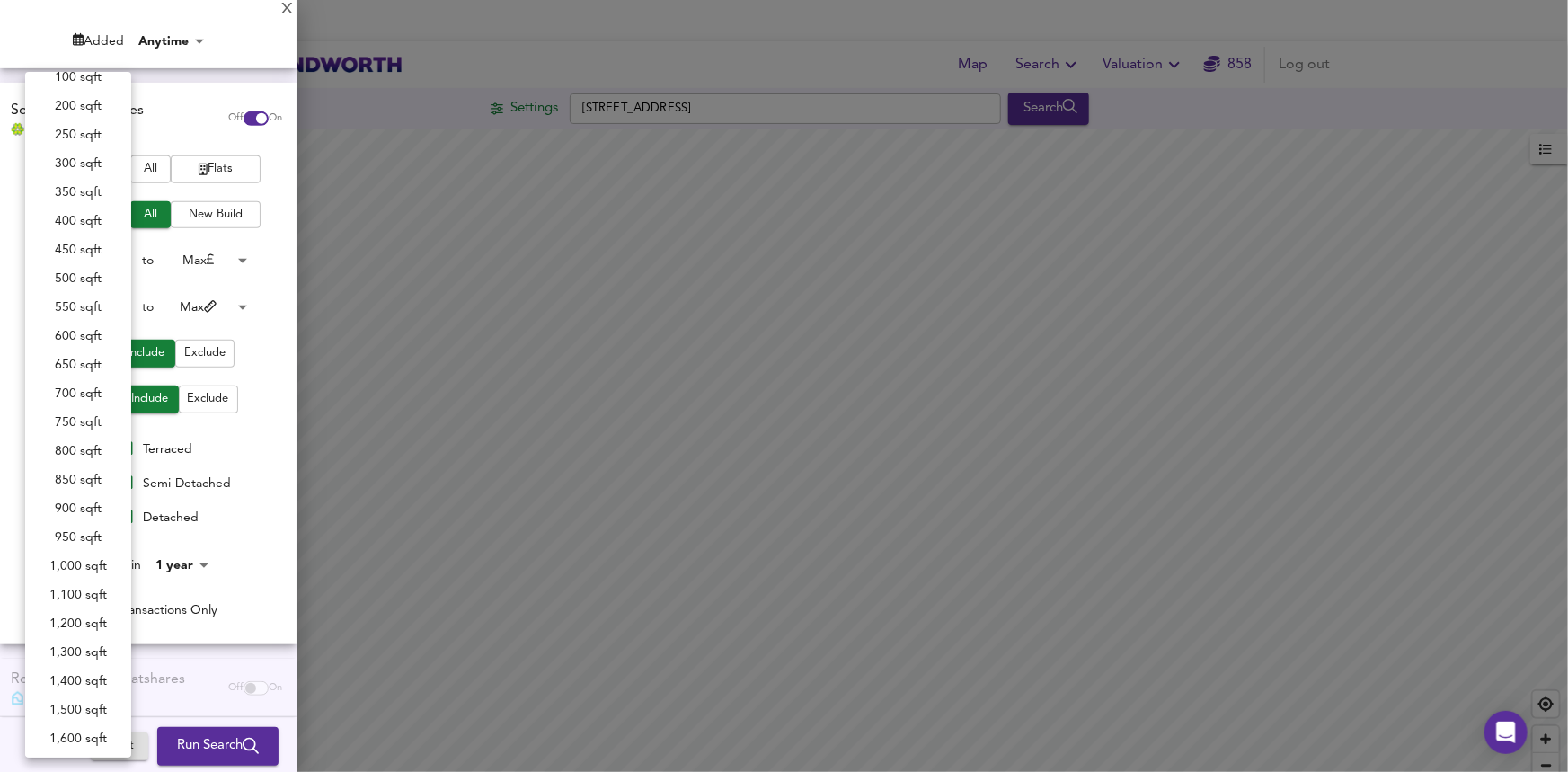 scroll, scrollTop: 81, scrollLeft: 0, axis: vertical 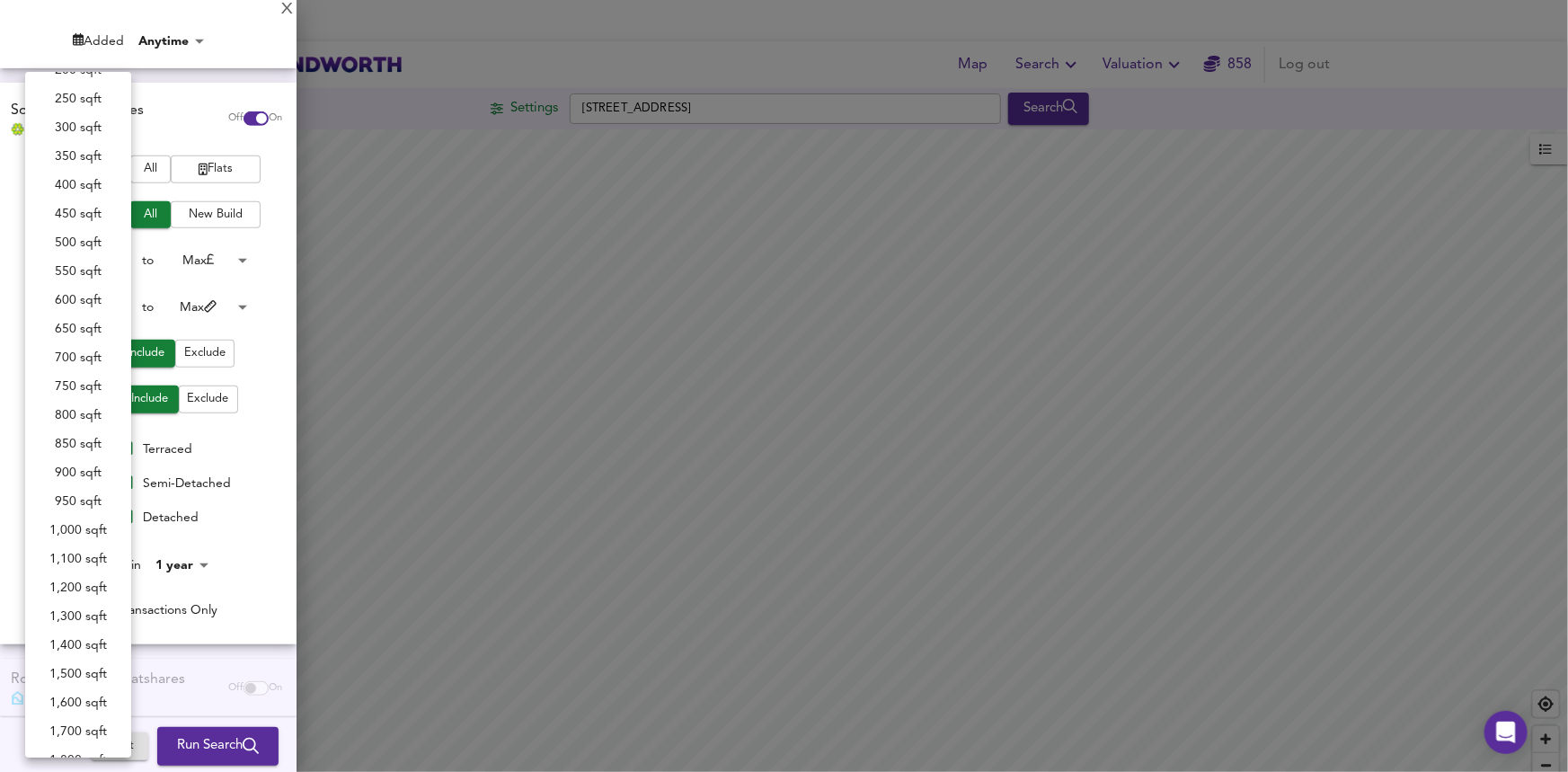 click on "1,000 sqft" at bounding box center (78, 530) 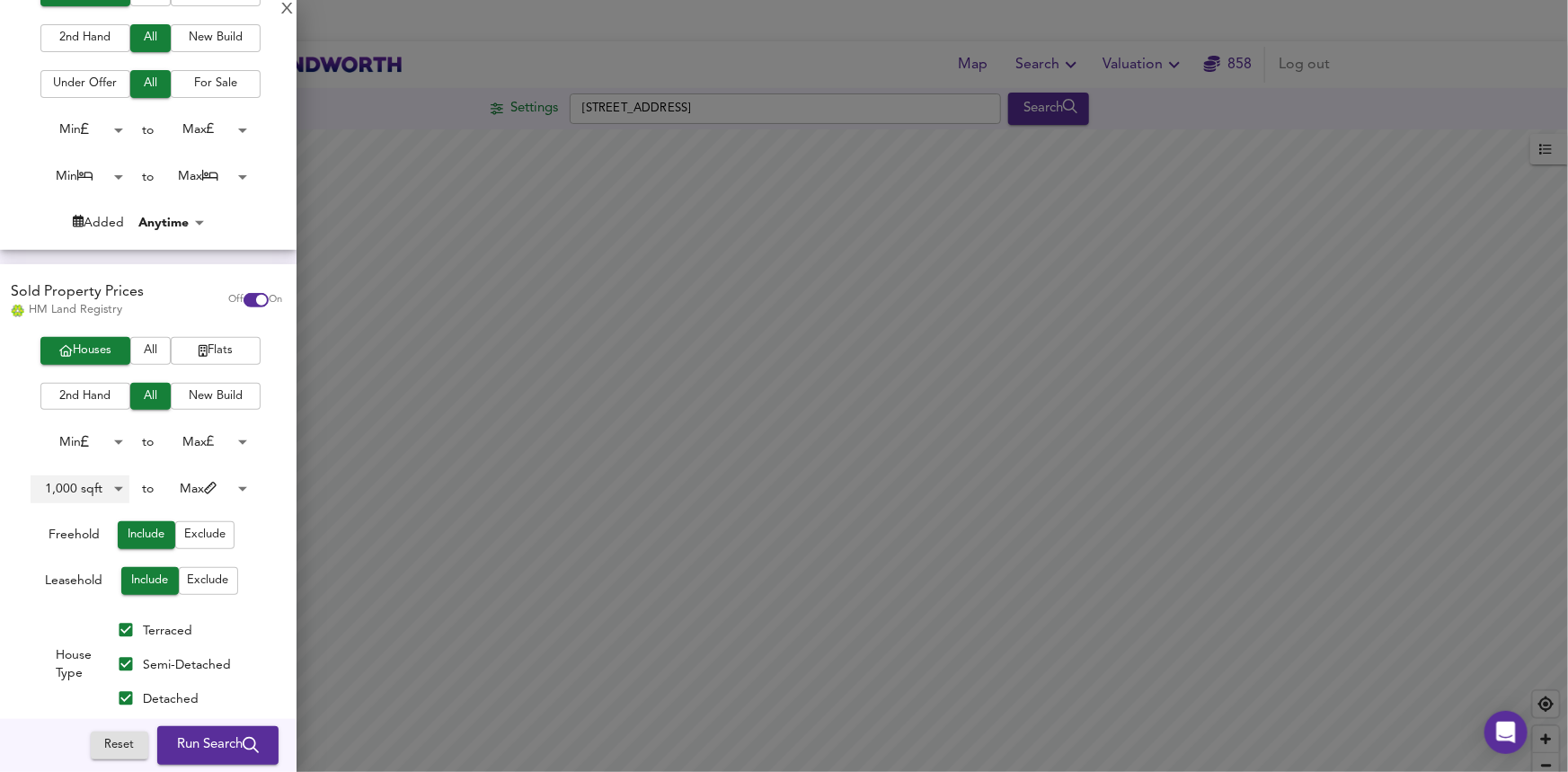 scroll, scrollTop: 0, scrollLeft: 0, axis: both 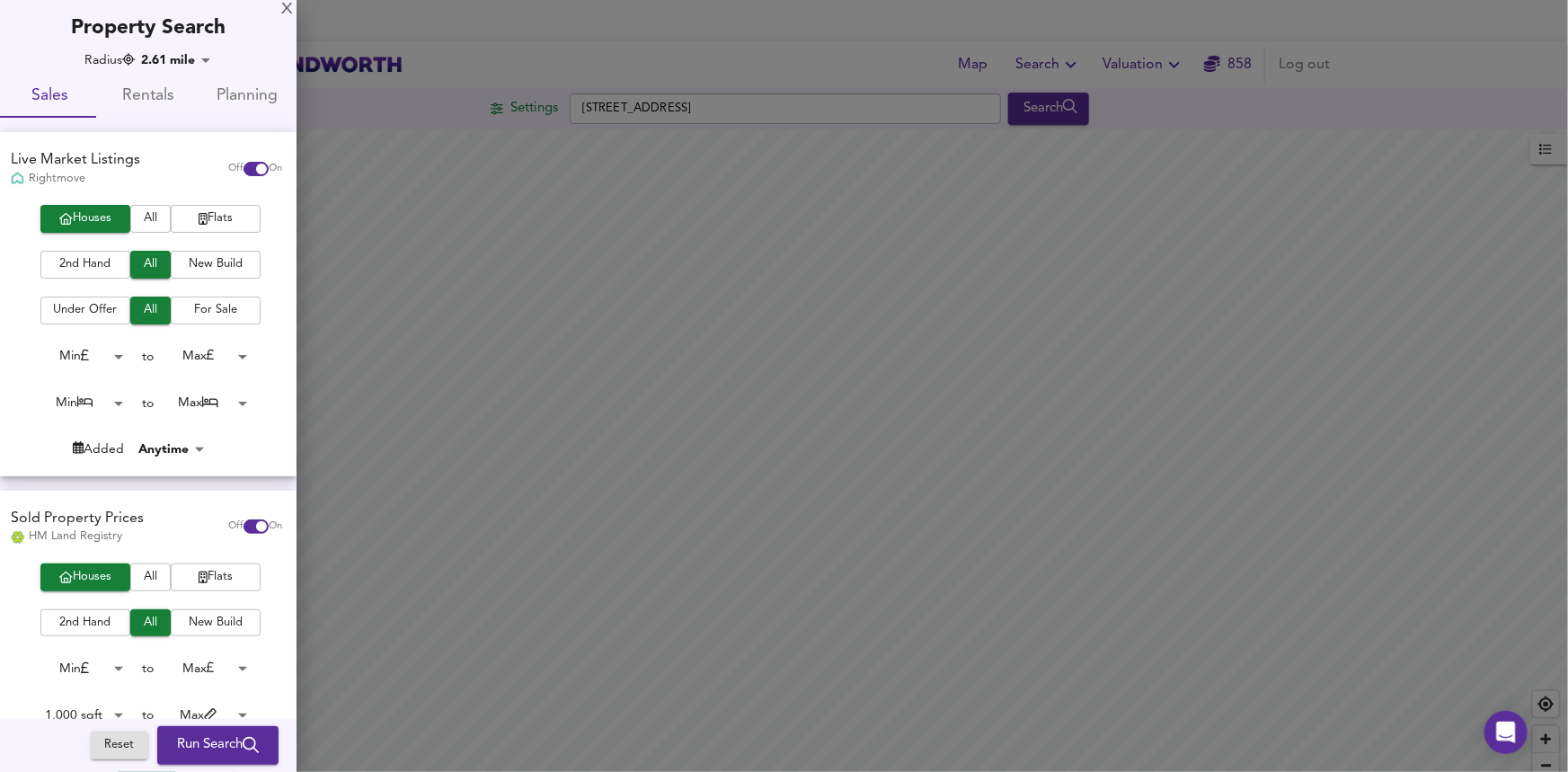 click on "Map Search Valuation    [STREET_ADDRESS]        Search                Average Price landworth    £ 646/ft²    £ 444/ft²    £ 278/ft²     UK Average Price   for [DATE] £ 339 / ft²      +6.1% Source:   Land Registry Data - [DATE] [GEOGRAPHIC_DATA] & [GEOGRAPHIC_DATA] - Average £/ ft²  History [GEOGRAPHIC_DATA] & [GEOGRAPHIC_DATA] - Total Quarterly Sales History X Map Settings Basemap          Default hybrid Heatmap          Average Price landworth 2D   View Dynamic Heatmap   On Show Postcodes Show Boroughs 2D 3D Find Me X Property Search Radius   2.61 mile 4201 Sales Rentals Planning    Live Market Listings   Rightmove Off   On    Houses All   Flats 2nd Hand All New Build Under Offer All For Sale Min   0 to Max   200000000   Min   0 to Max   50   Added Anytime -1    Sold Property Prices   HM Land Registry Off   On    Houses All   Flats 2nd Hand All New Build Min   0 to Max   200000000 1,000 sqft 1000 to Max   100000 12" at bounding box center (784, 386) 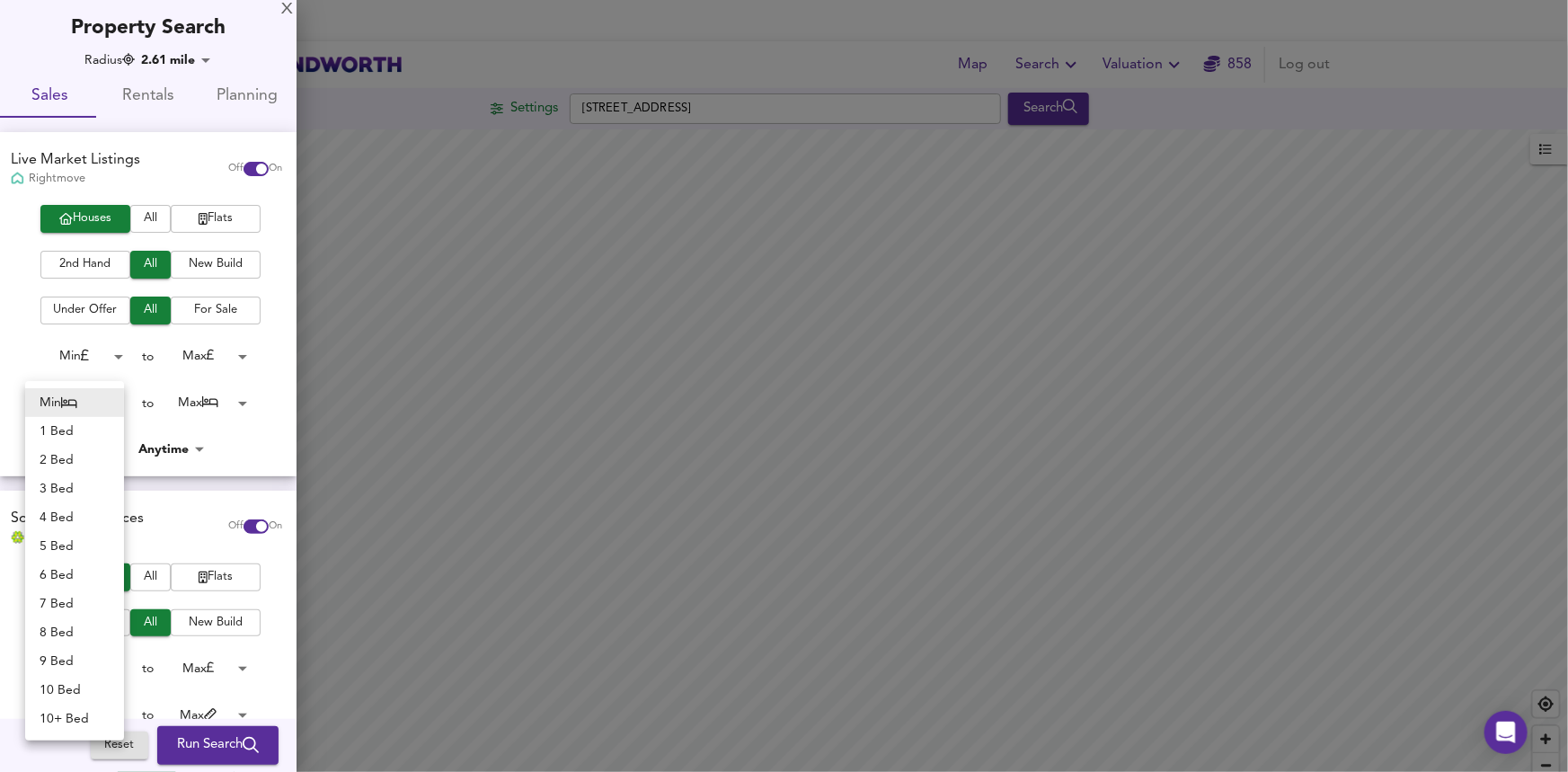 click on "3 Bed" at bounding box center (75, 489) 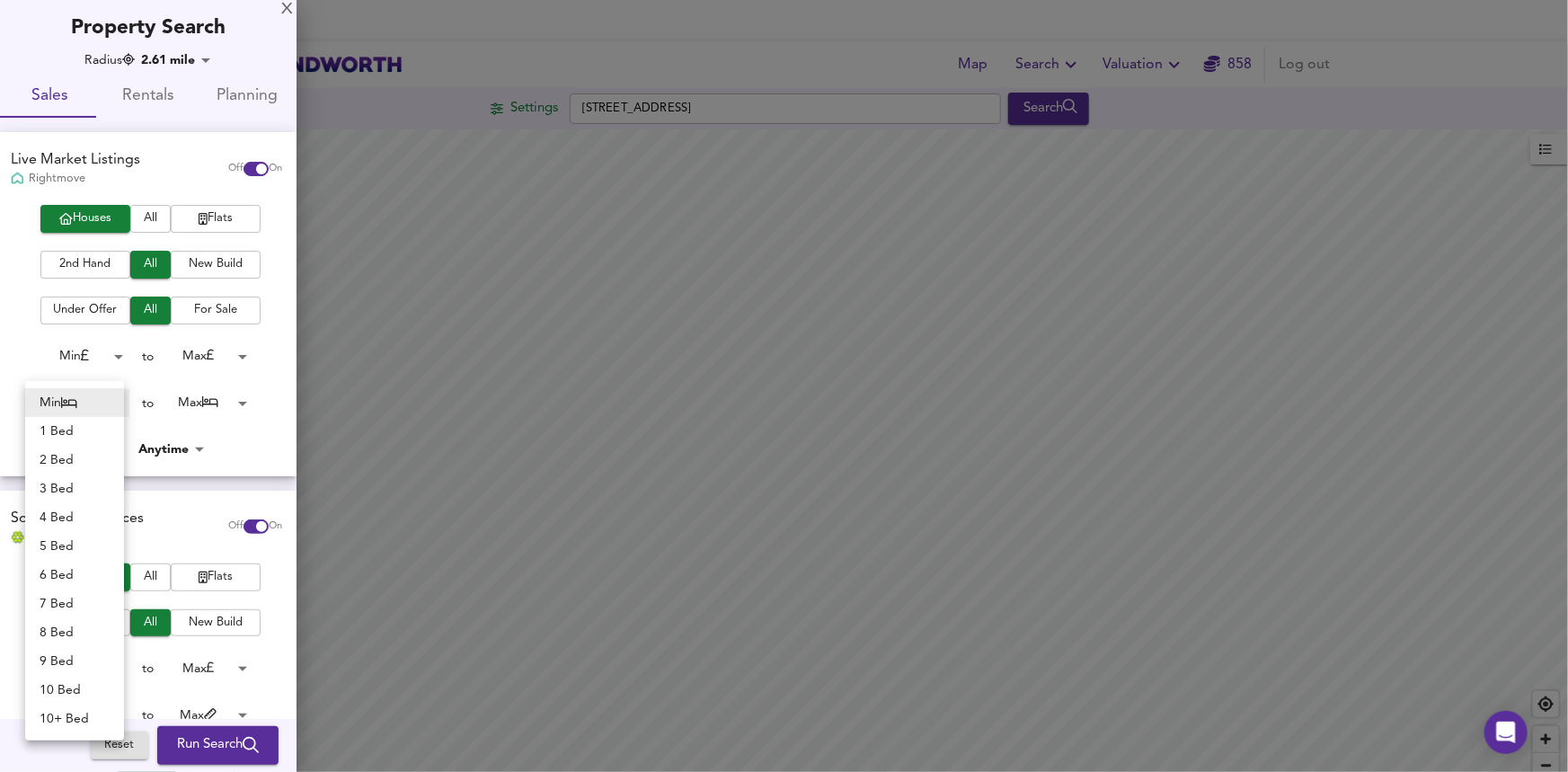 type on "3" 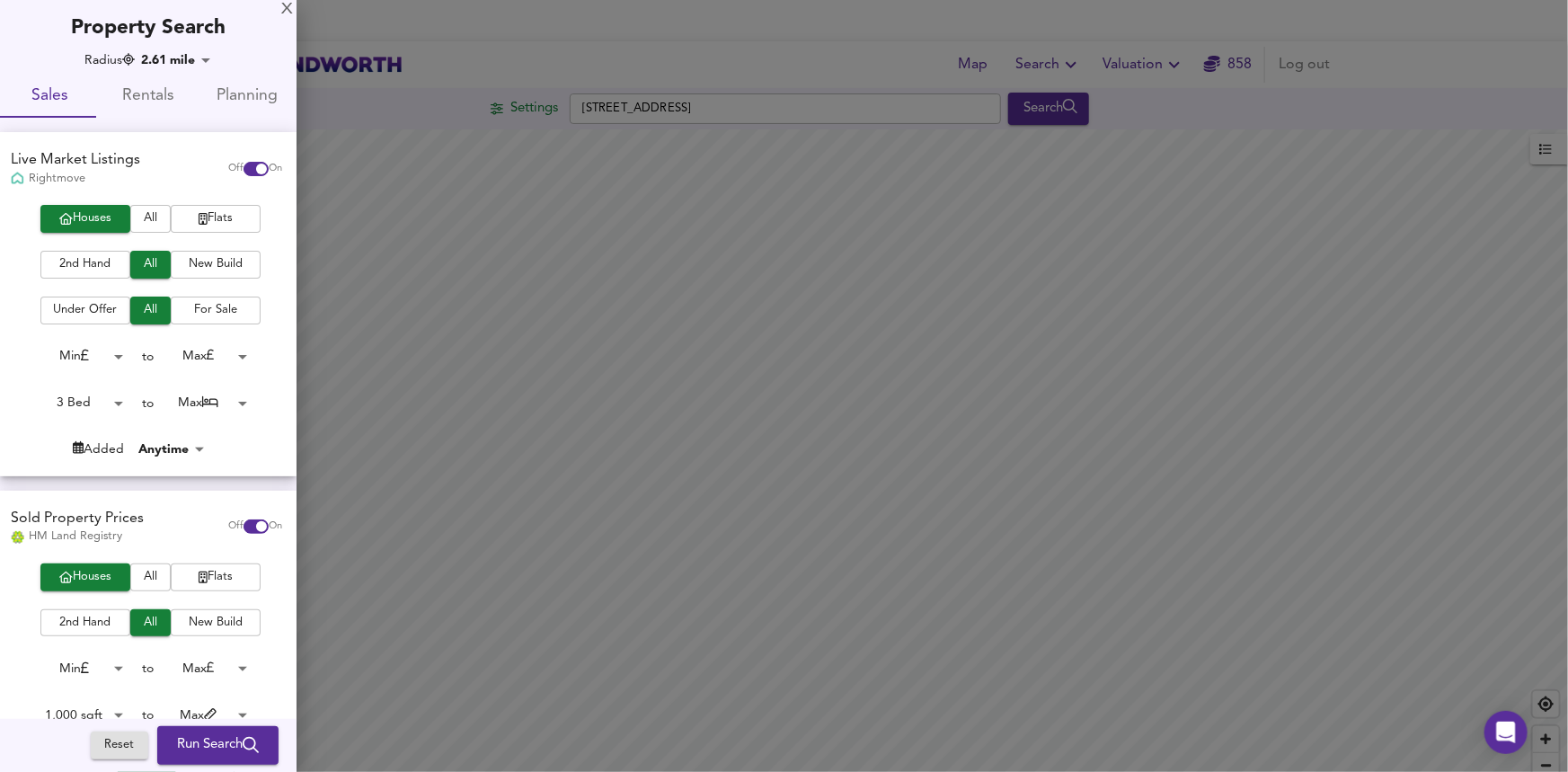 click on "Run Search" at bounding box center (217, 746) 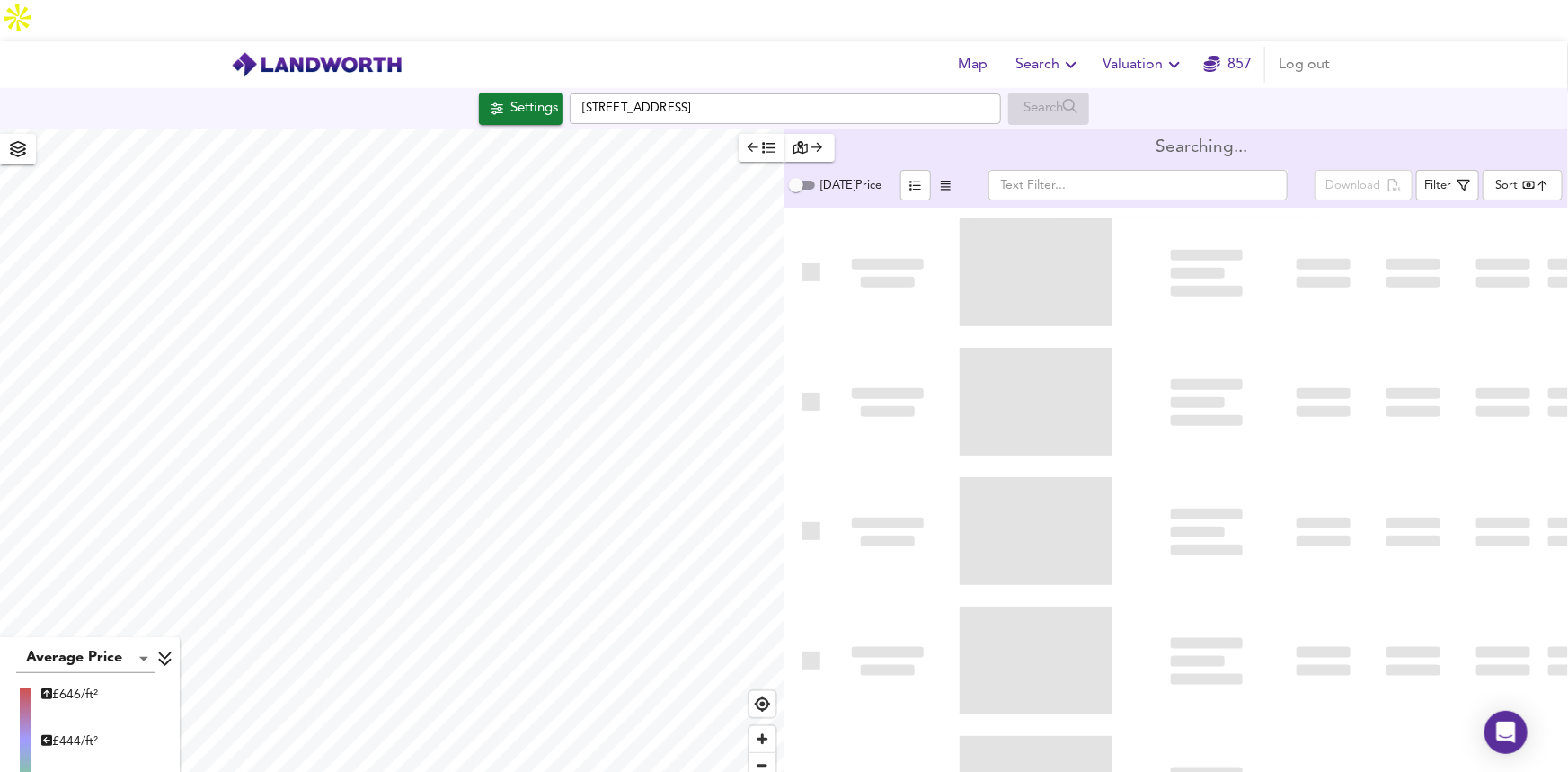 type on "bestdeal" 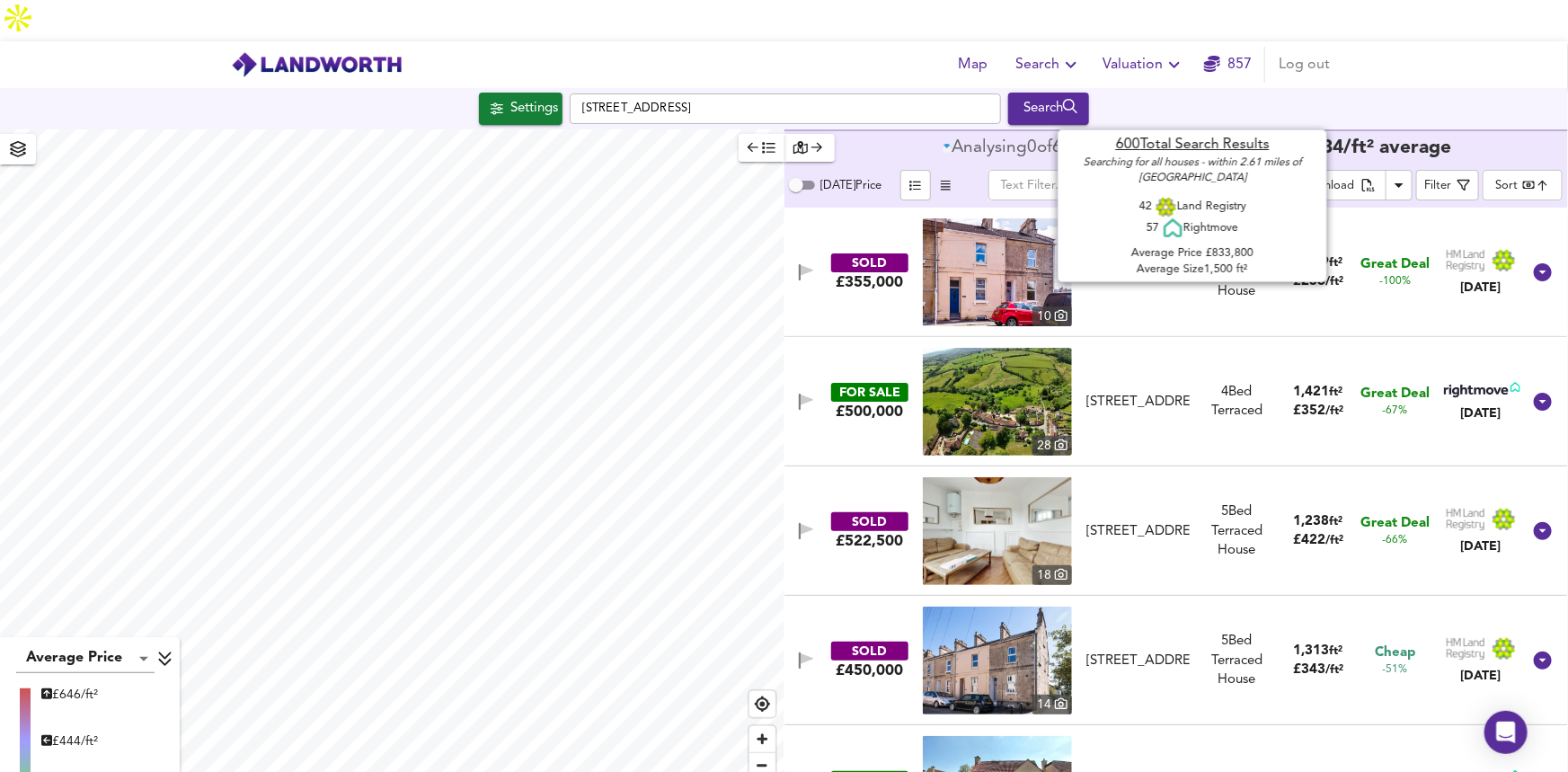 click on "600" at bounding box center [1067, 148] 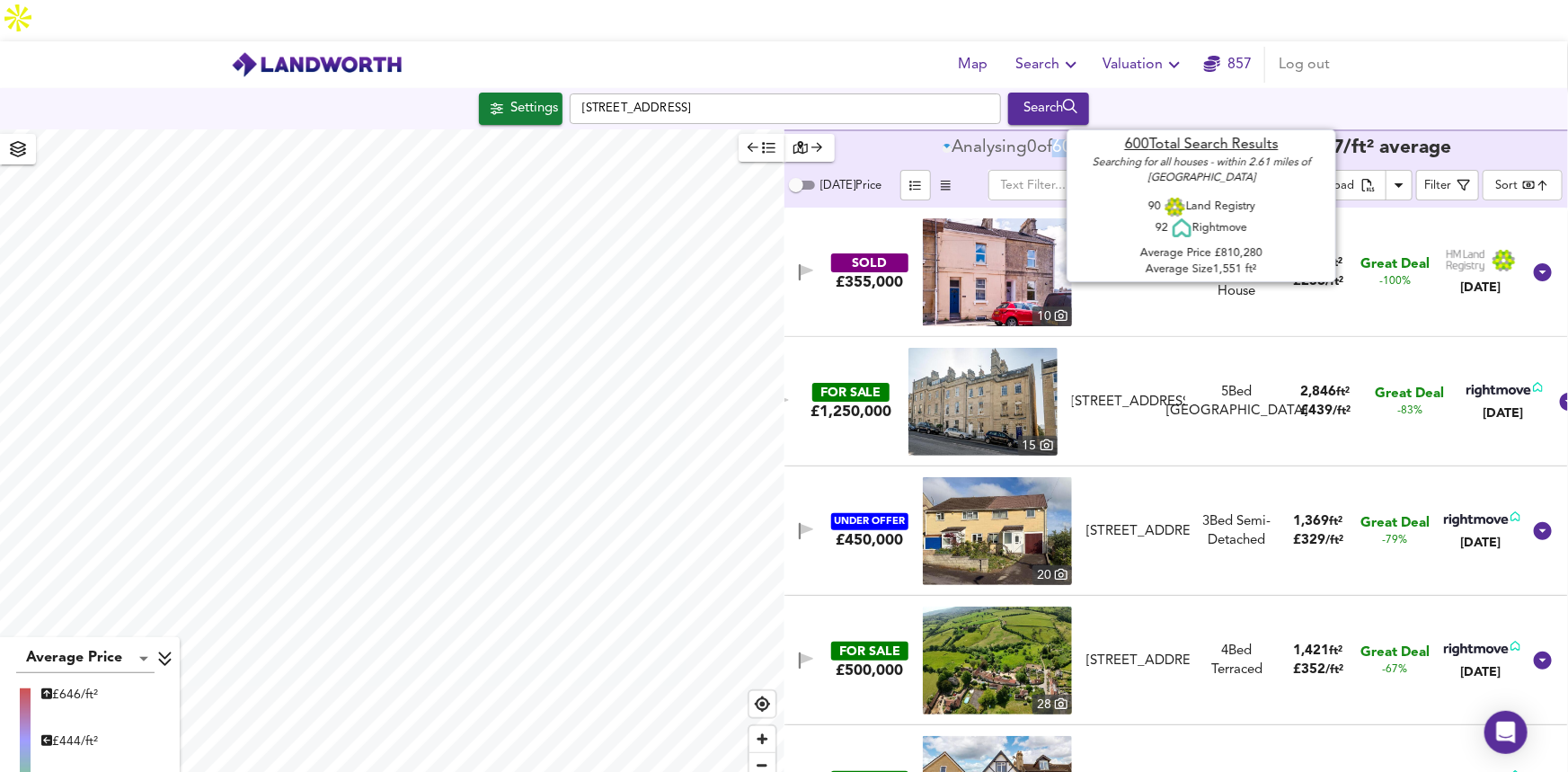 click on "600" at bounding box center (1067, 148) 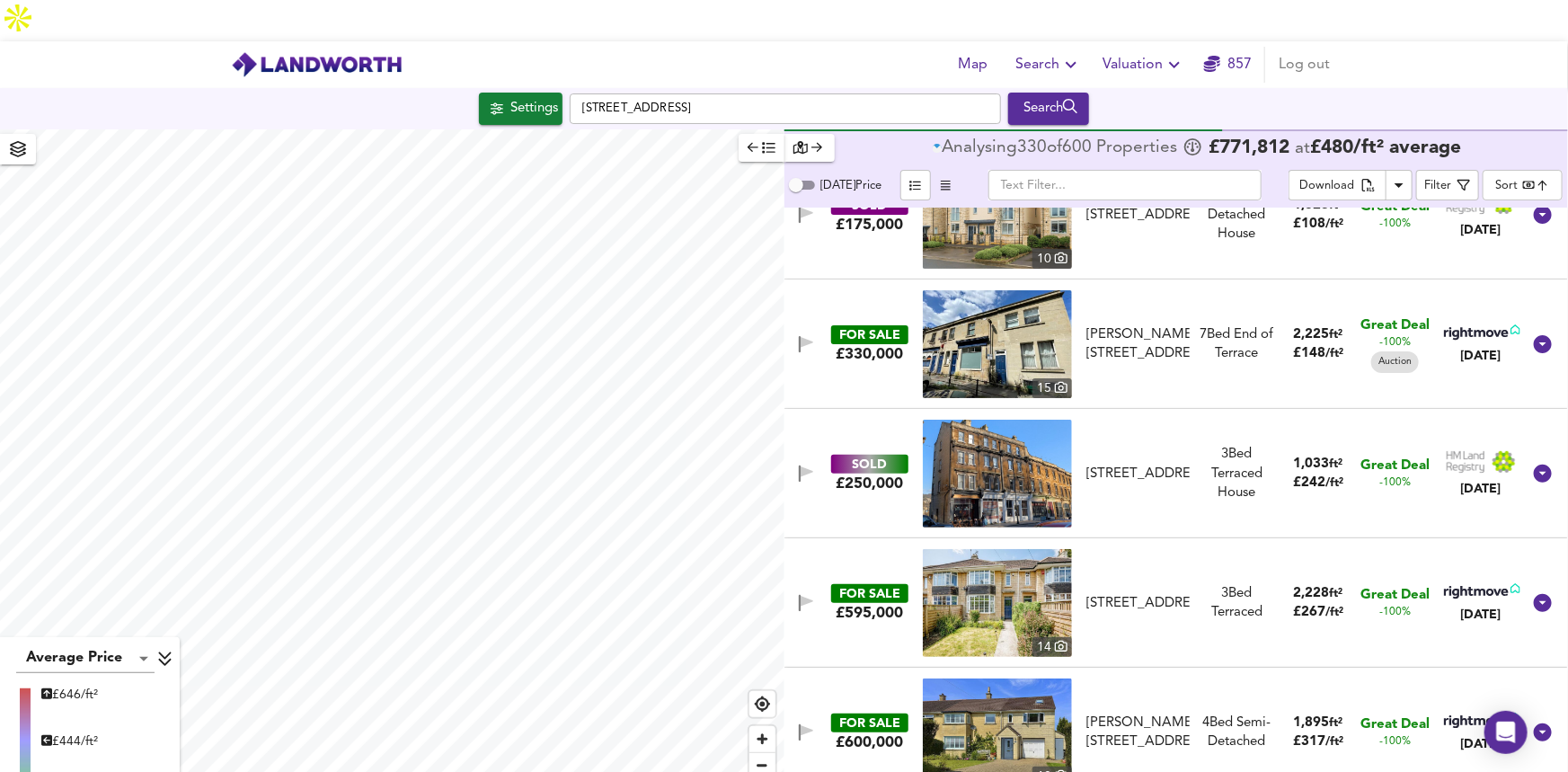 scroll, scrollTop: 326, scrollLeft: 0, axis: vertical 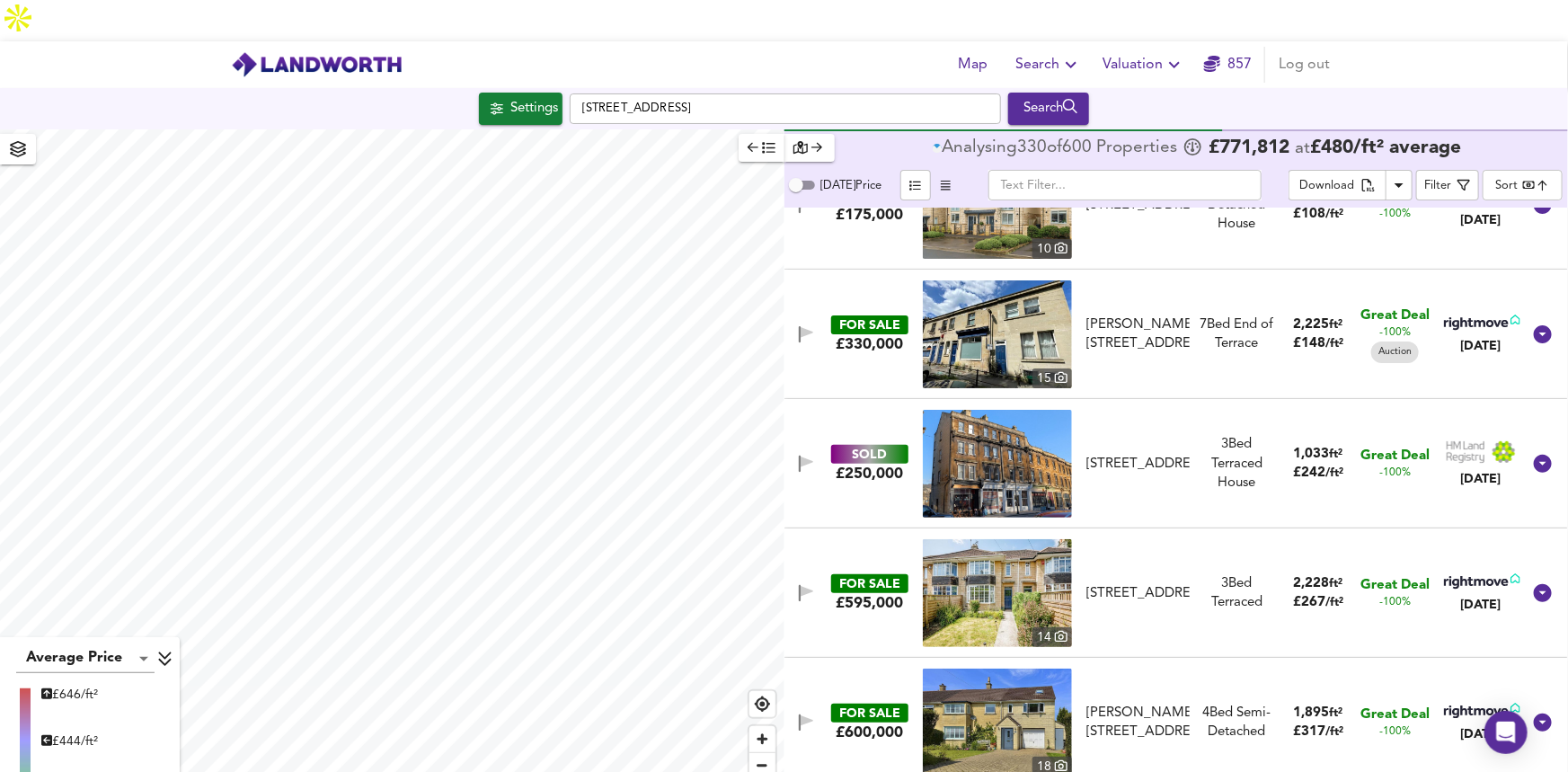 click on "[PERSON_NAME][STREET_ADDRESS]" at bounding box center [1138, 334] 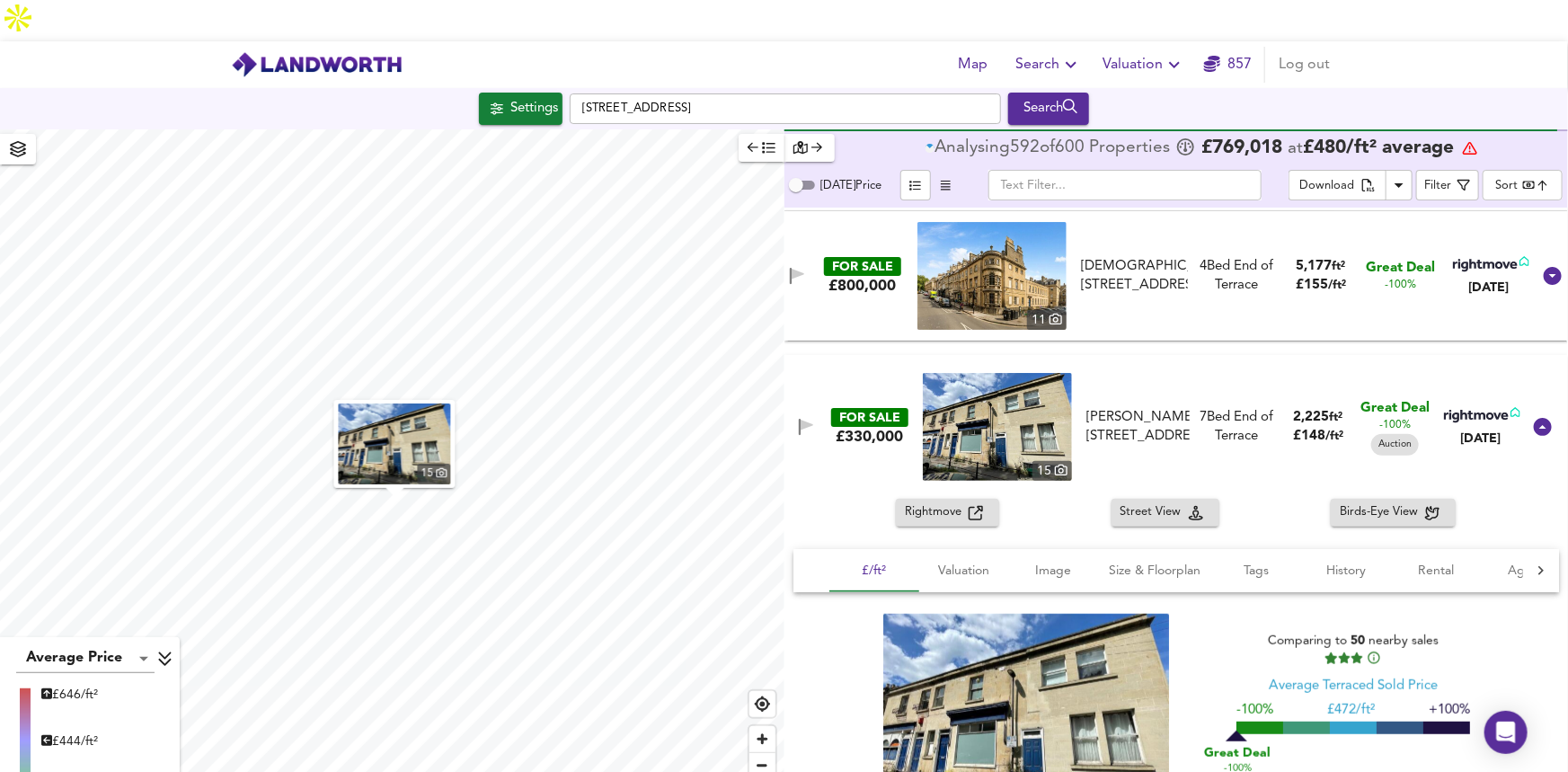 scroll, scrollTop: 490, scrollLeft: 0, axis: vertical 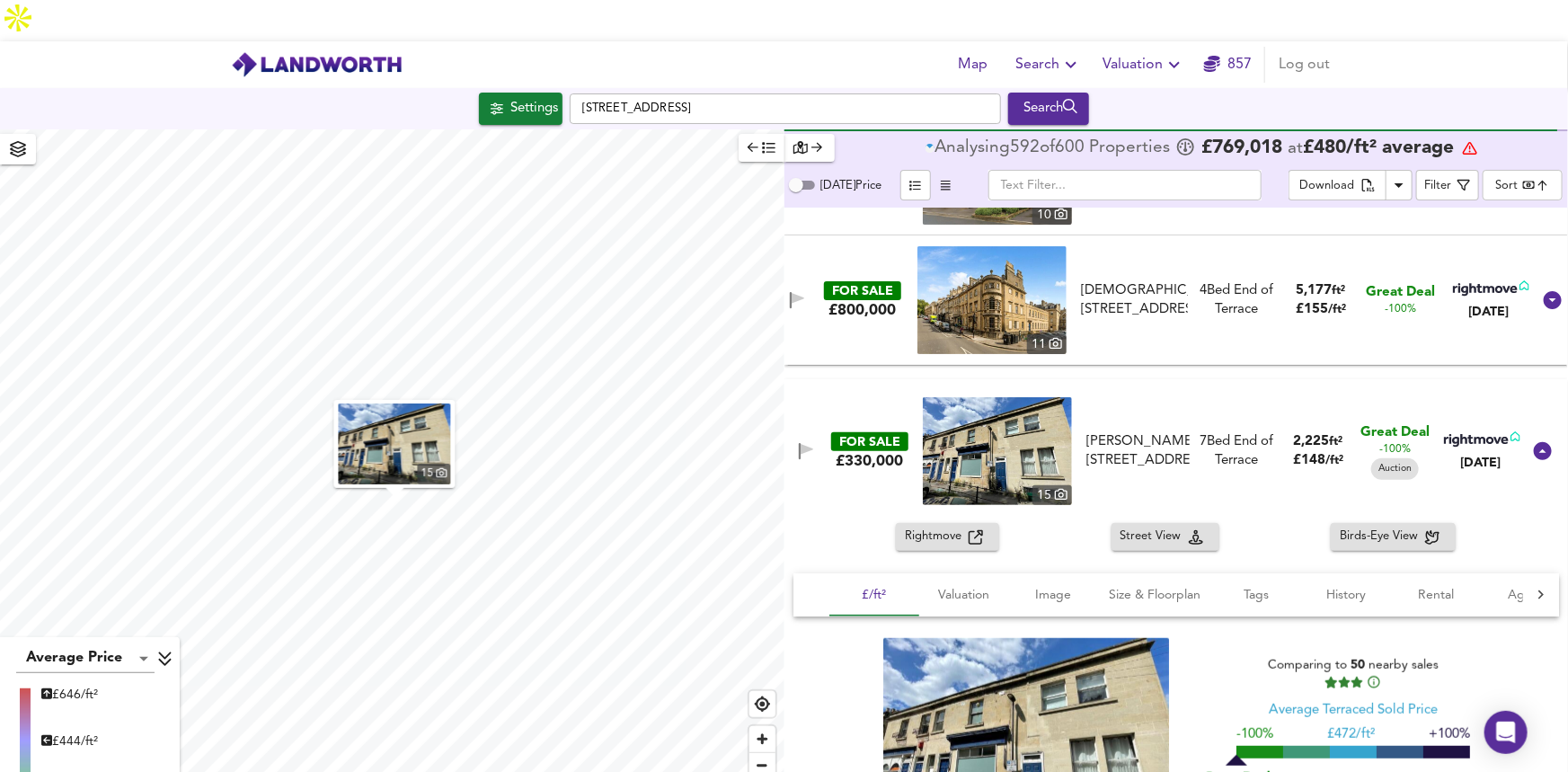 click on "FOR SALE £330,000     [STREET_ADDRESS][PERSON_NAME][PERSON_NAME] 7  Bed   End of Terrace 2,225 ft² £ 148 / ft² Great Deal -100% Auction [DATE]" at bounding box center [1155, 451] 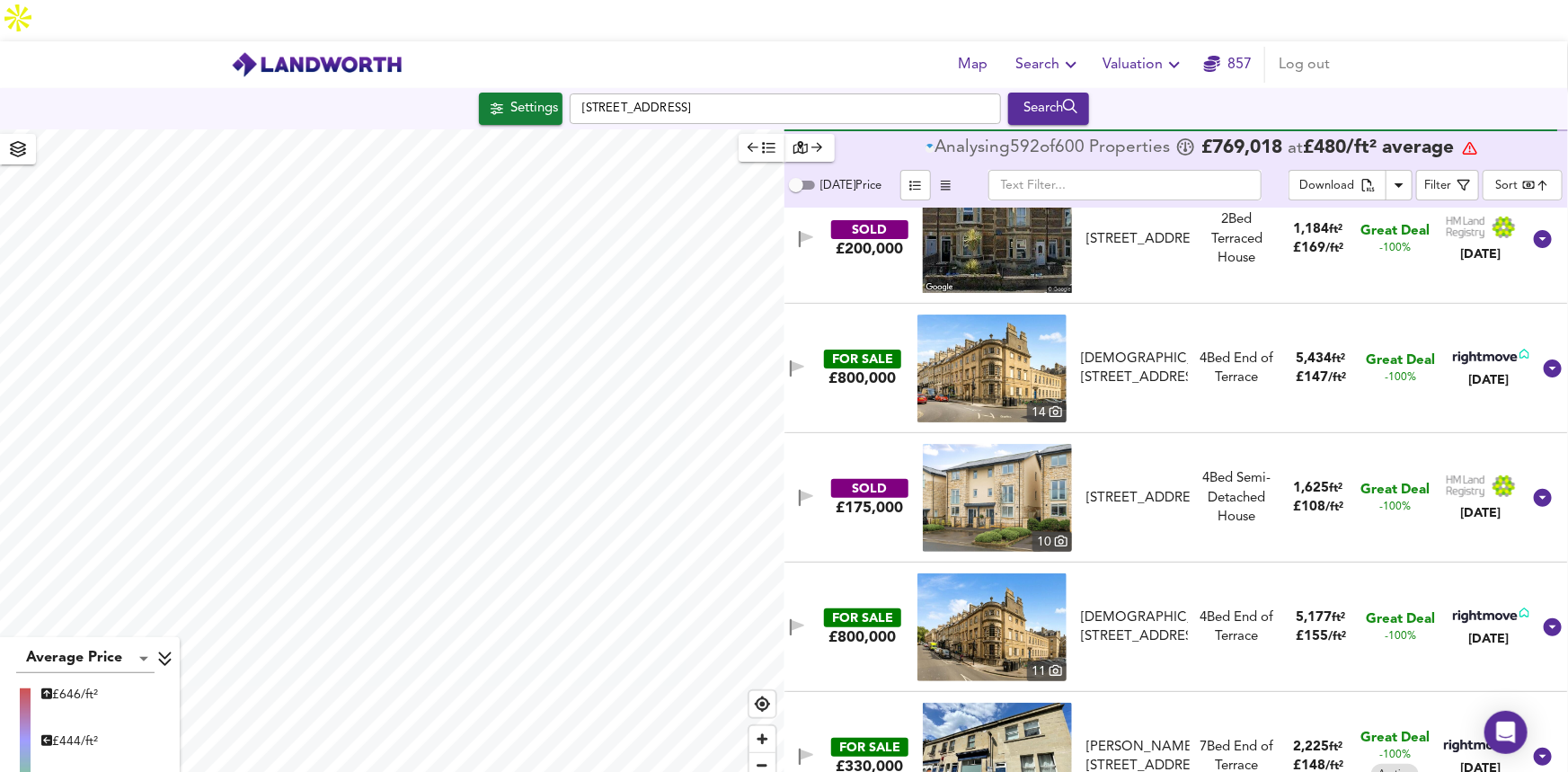 scroll, scrollTop: 605, scrollLeft: 0, axis: vertical 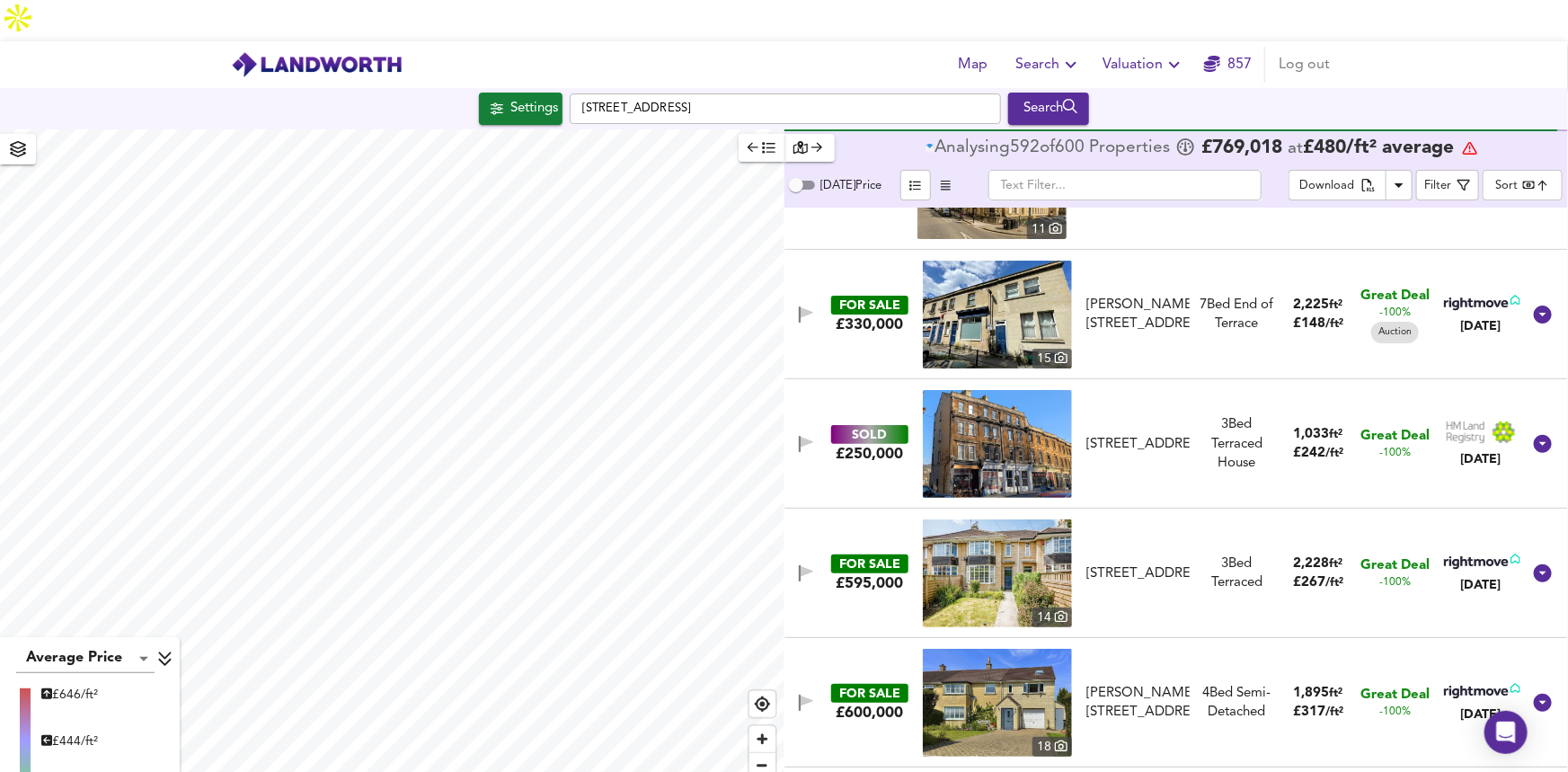 click on "SOLD £250,000   [STREET_ADDRESS][GEOGRAPHIC_DATA][STREET_ADDRESS] 3  Bed   Terraced House 1,033 ft² £ 242 / ft² Great Deal -100% [DATE]" at bounding box center (1155, 444) 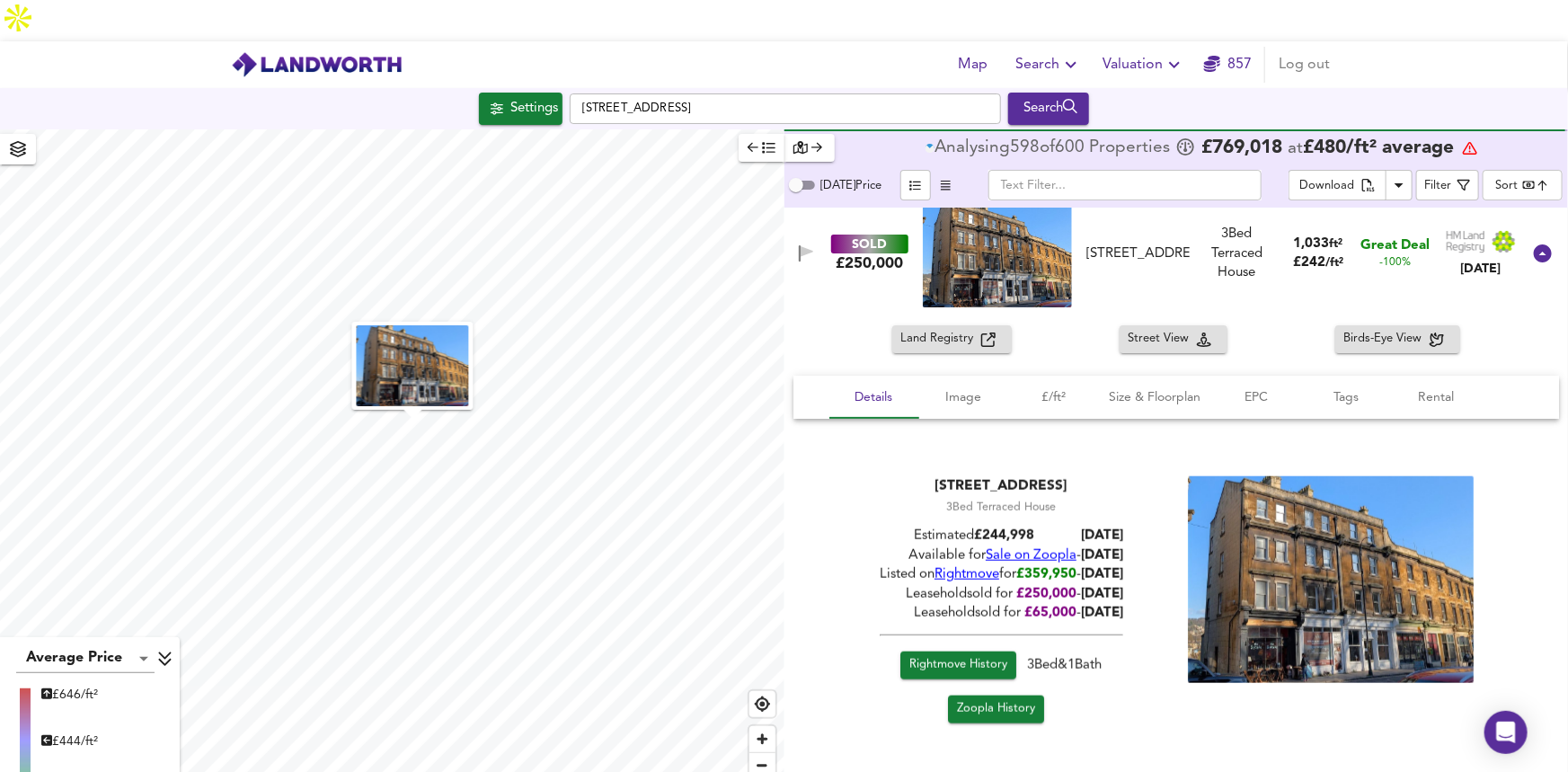 scroll, scrollTop: 735, scrollLeft: 0, axis: vertical 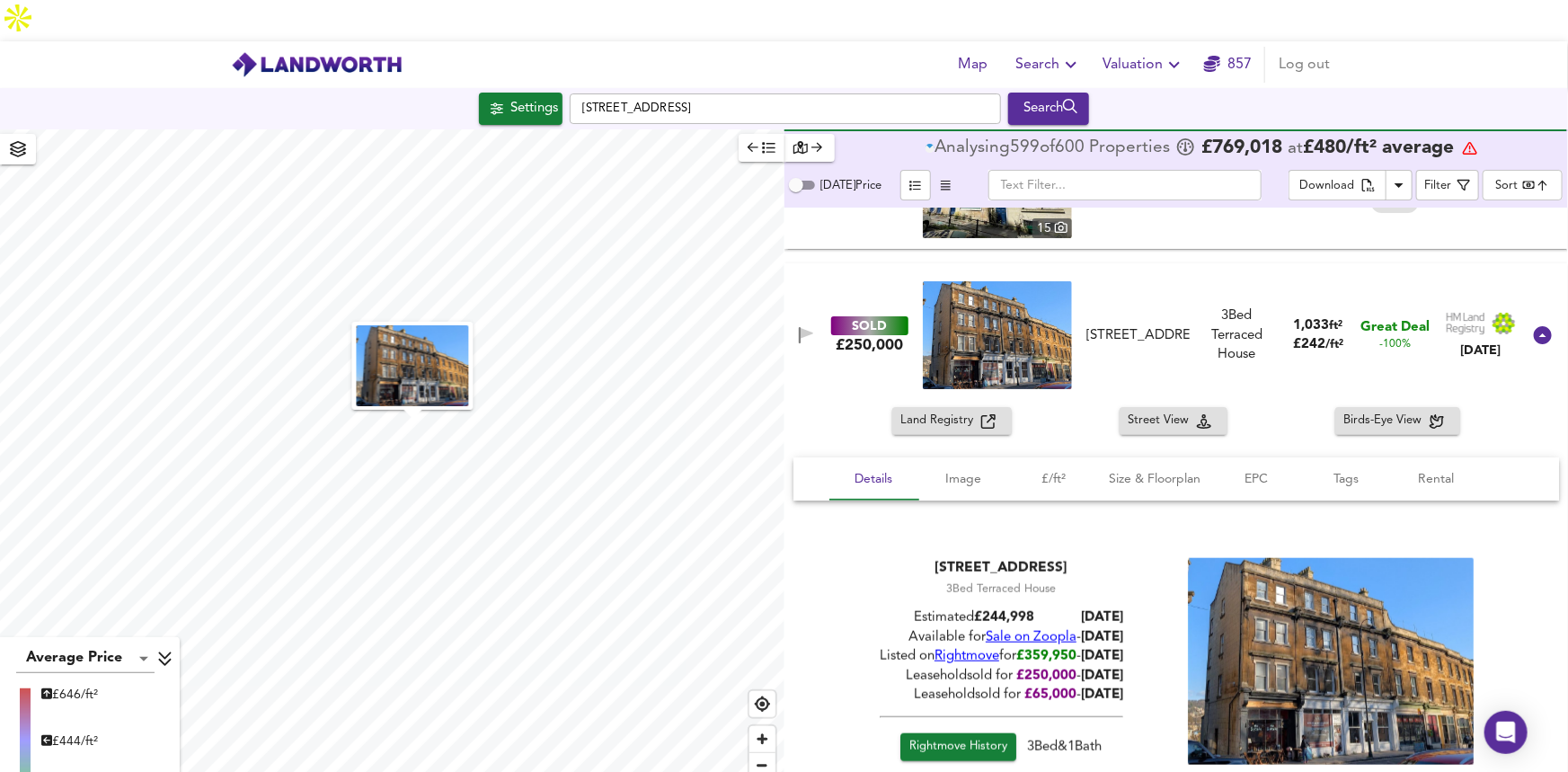 drag, startPoint x: 975, startPoint y: 635, endPoint x: 1002, endPoint y: 656, distance: 34.205263 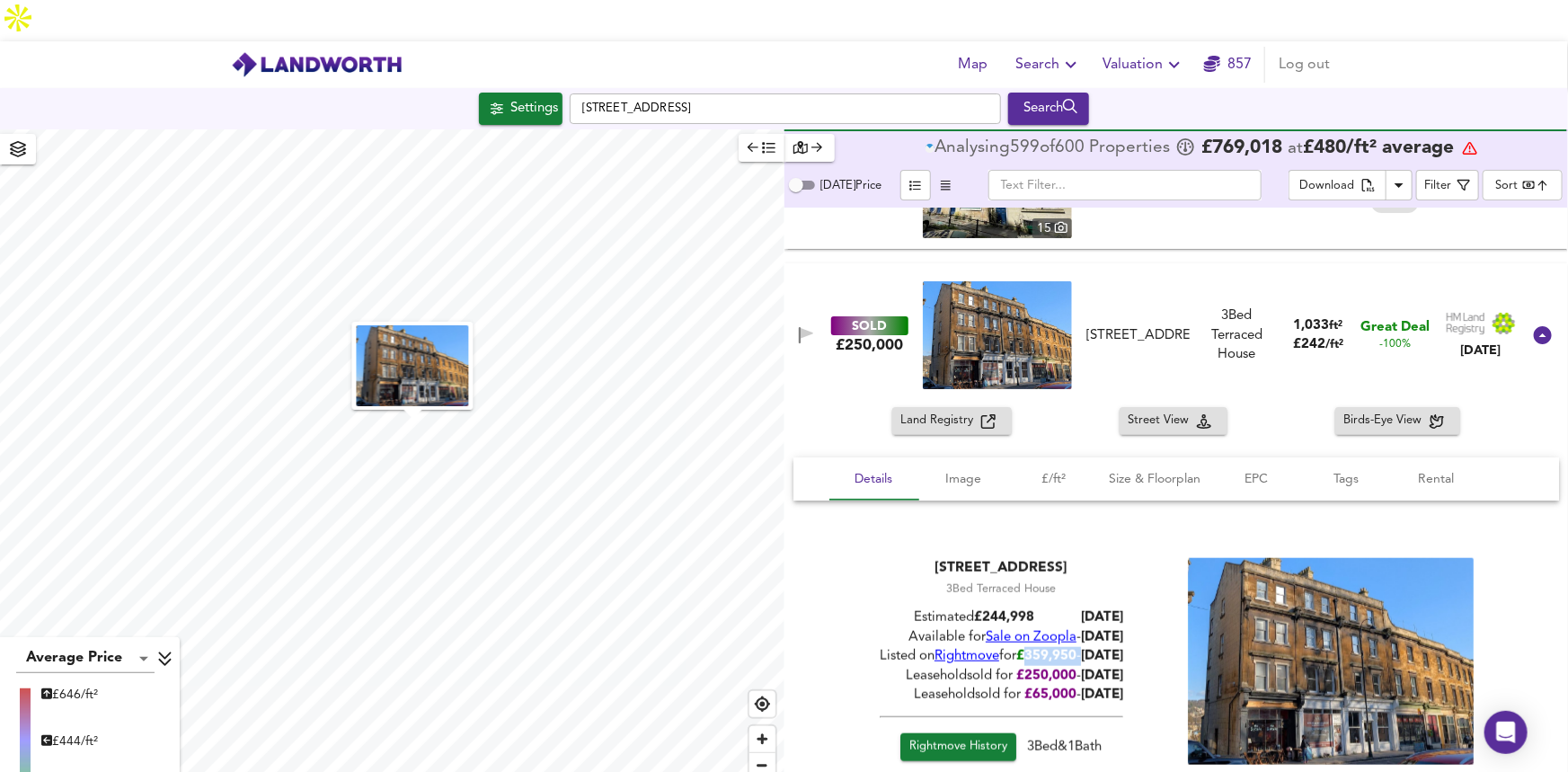 click on "[DATE]" at bounding box center (1101, 637) 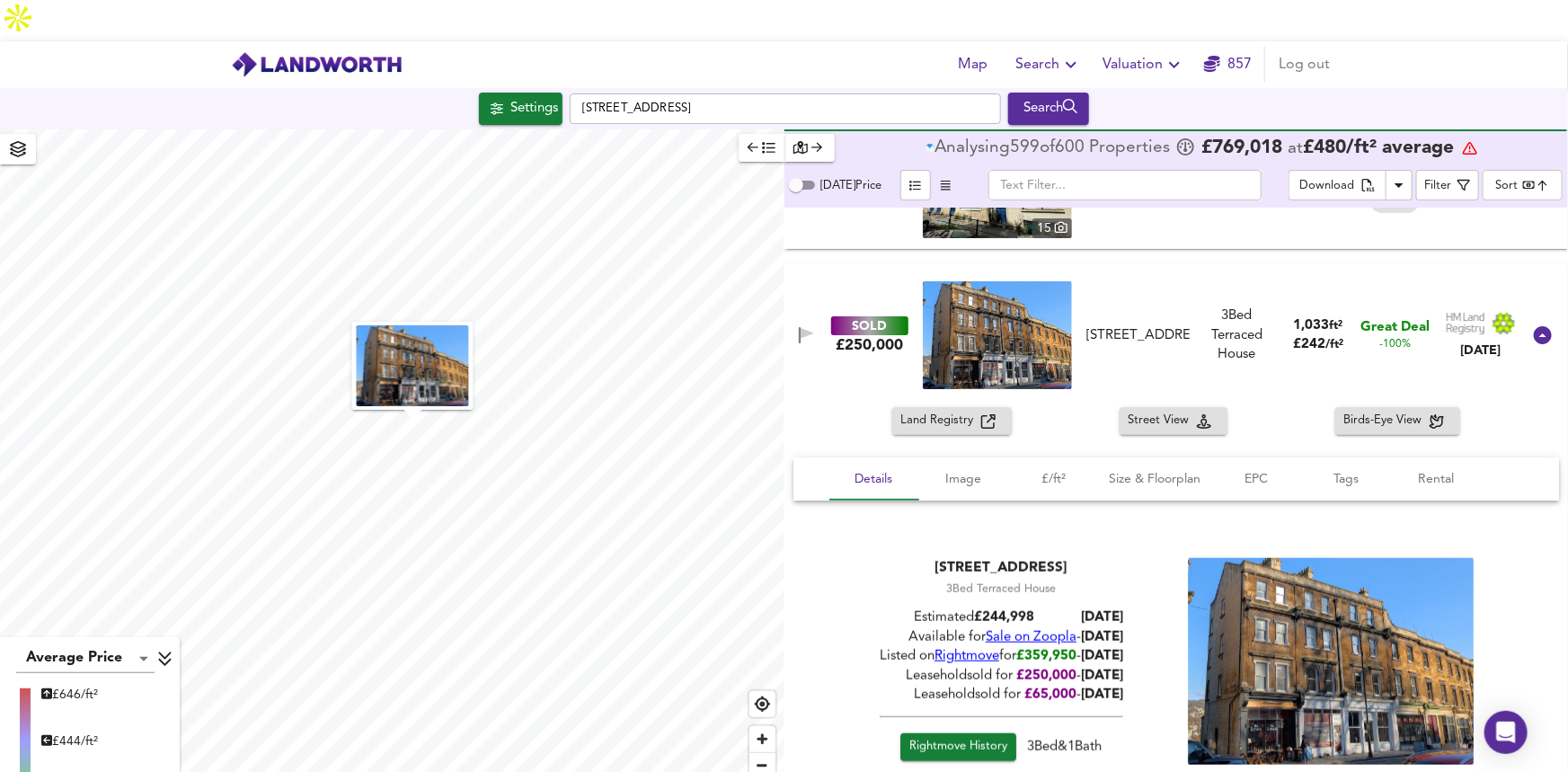 drag, startPoint x: 1151, startPoint y: 636, endPoint x: 1102, endPoint y: 637, distance: 49.0102 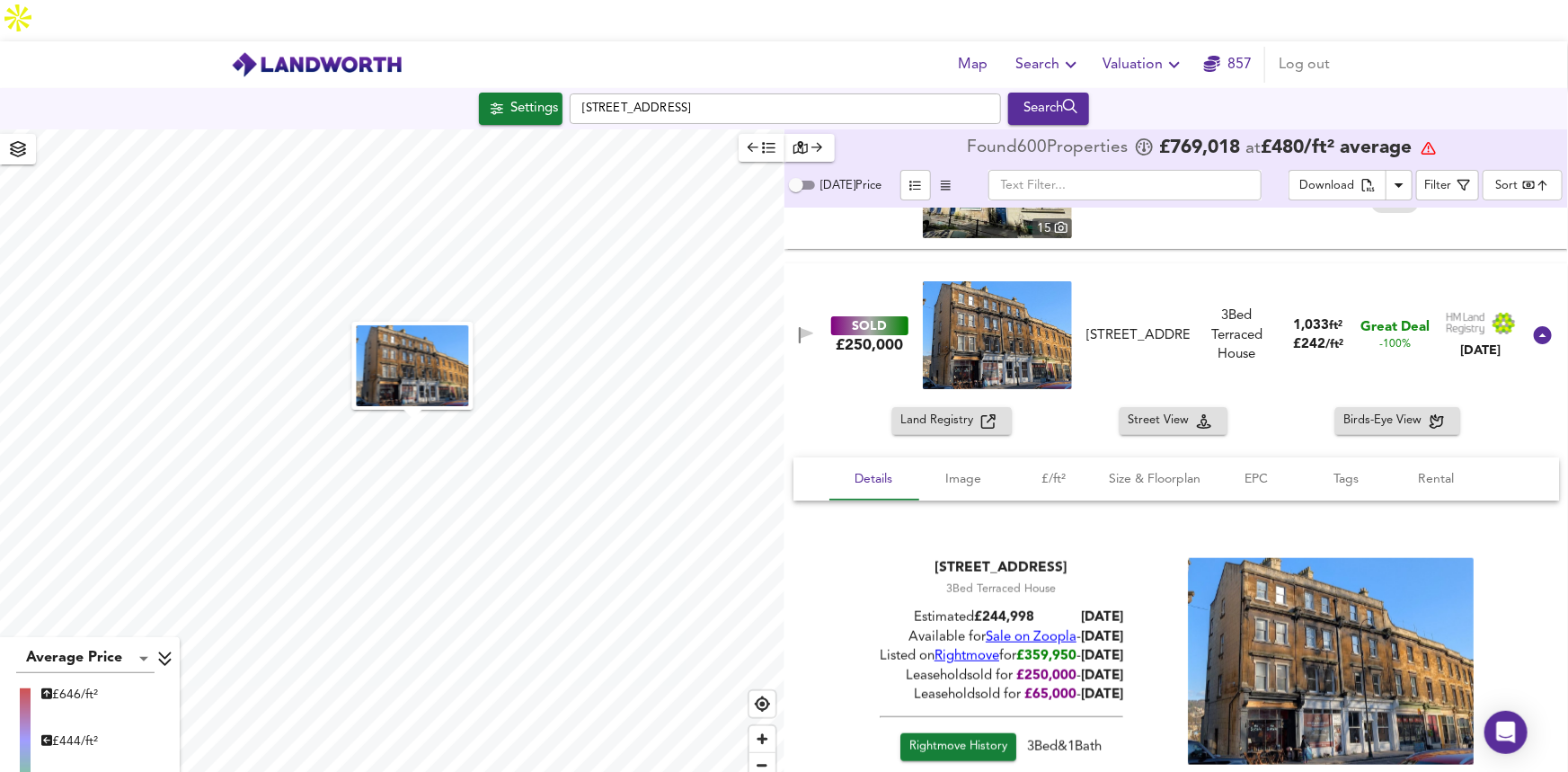 click on "Rightmove" at bounding box center [966, 656] 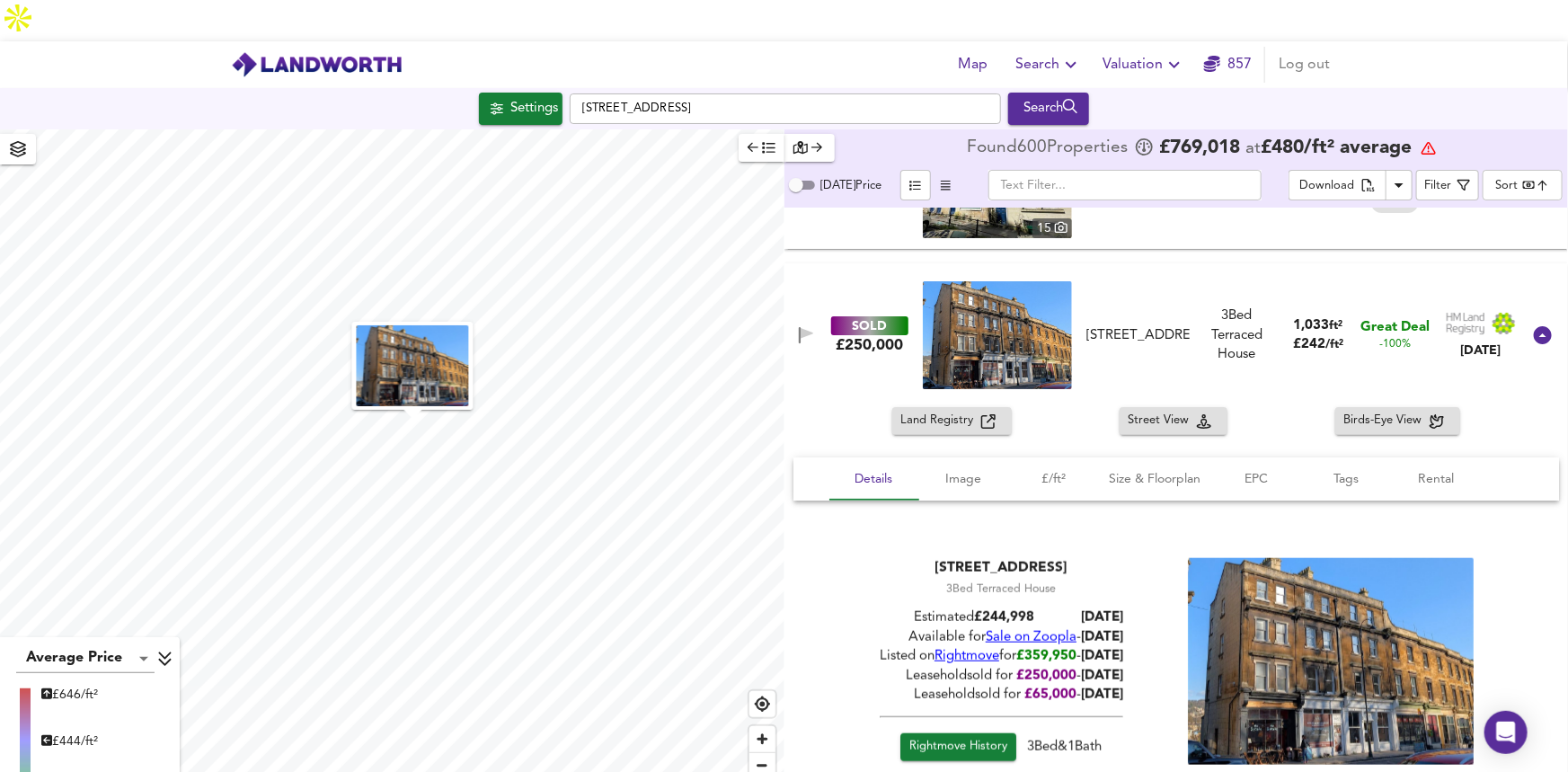 click on "Sale on Zoopla" at bounding box center [1030, 637] 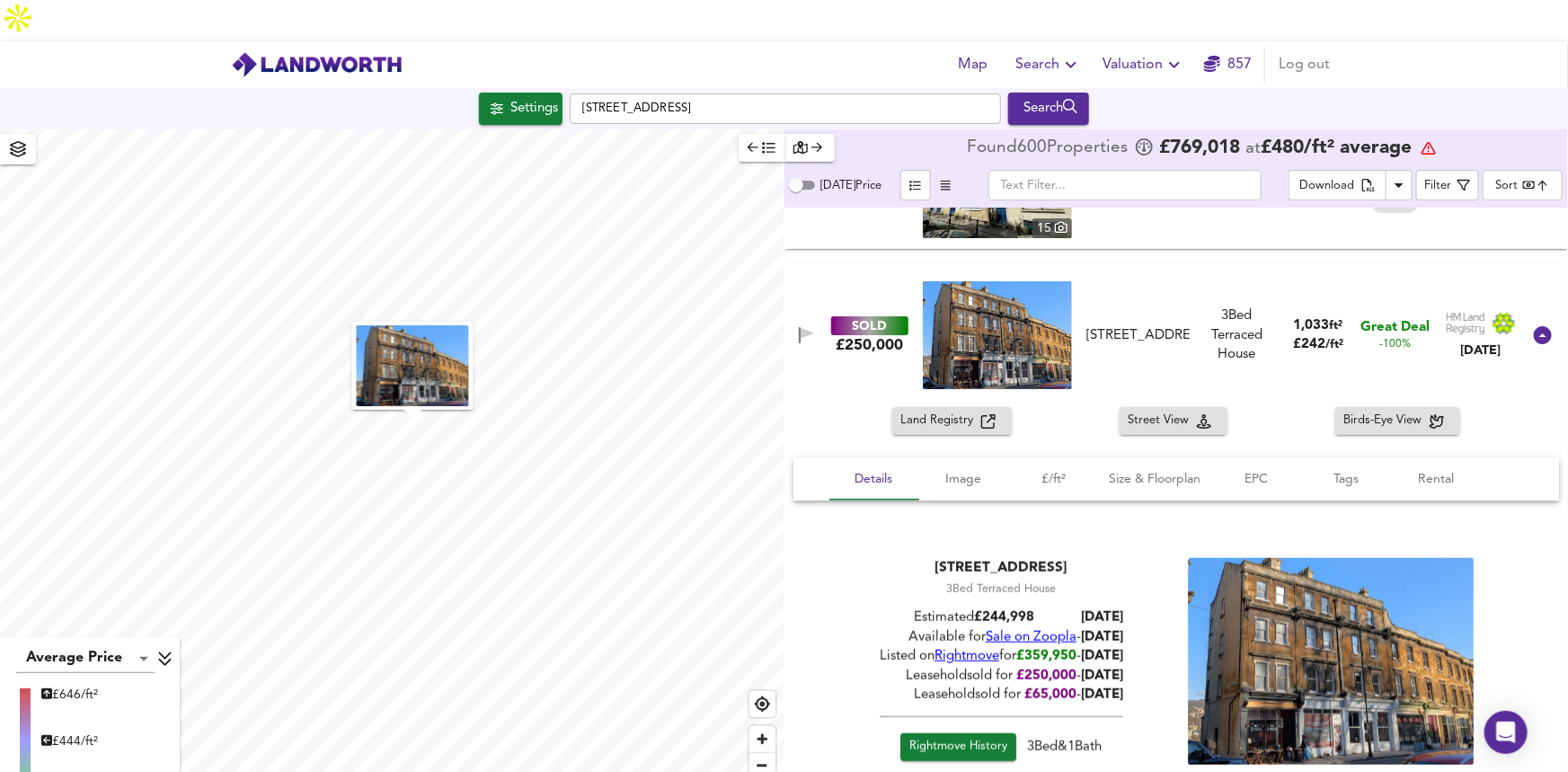 click on "£ 359,950" at bounding box center [1045, 656] 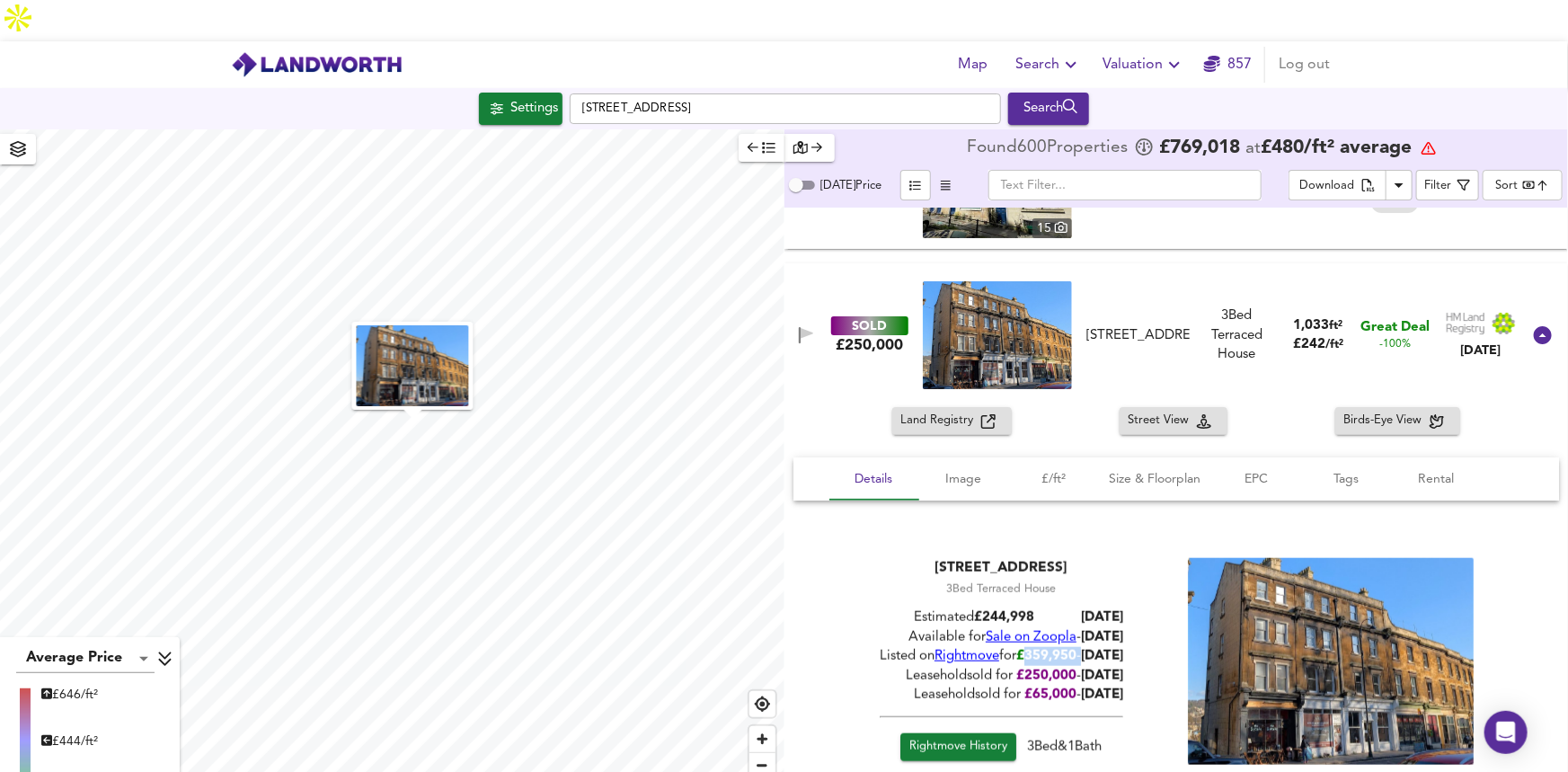 click on "£ 359,950" at bounding box center [1045, 656] 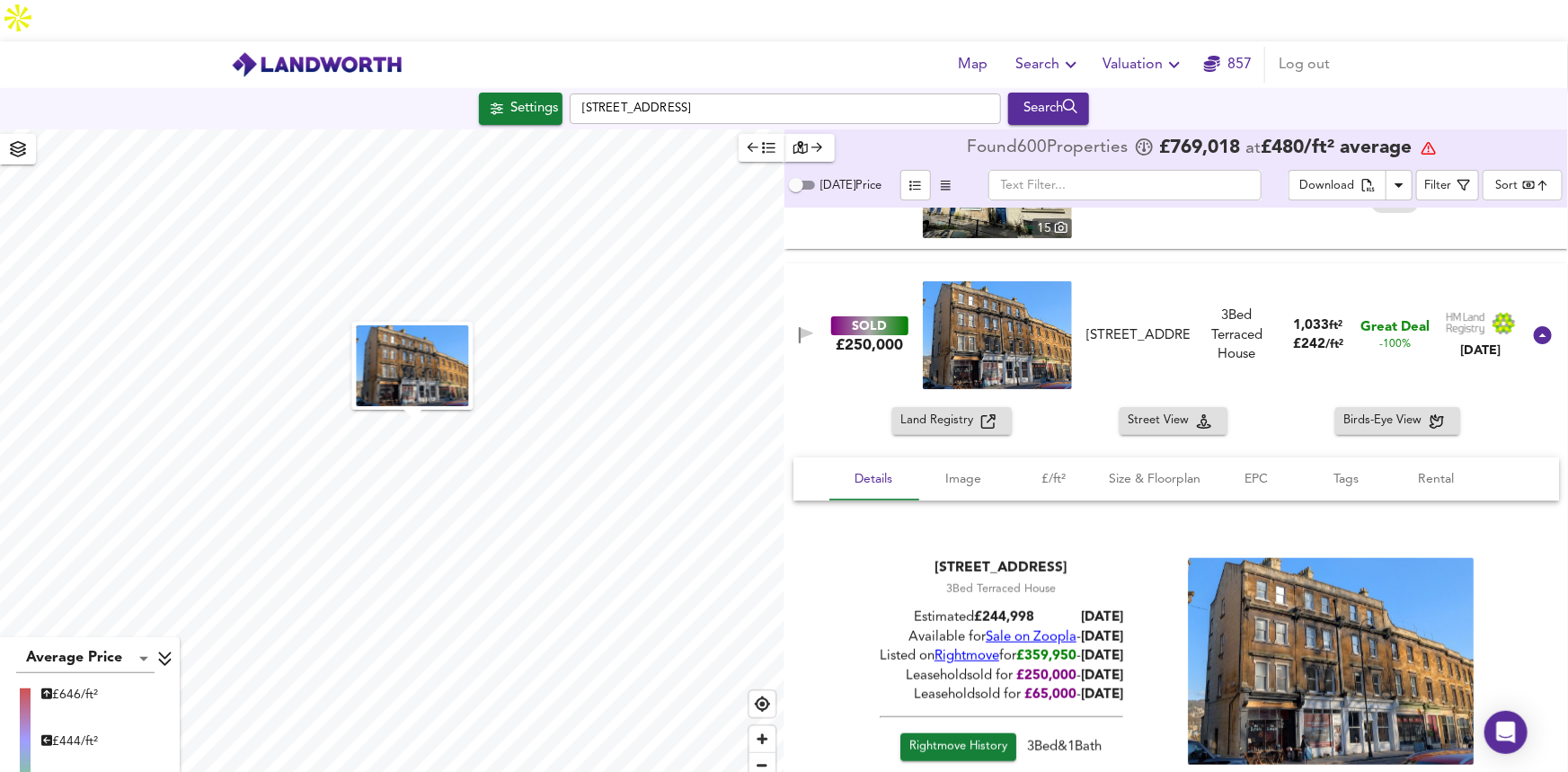click on "£ 250,000" at bounding box center [1045, 676] 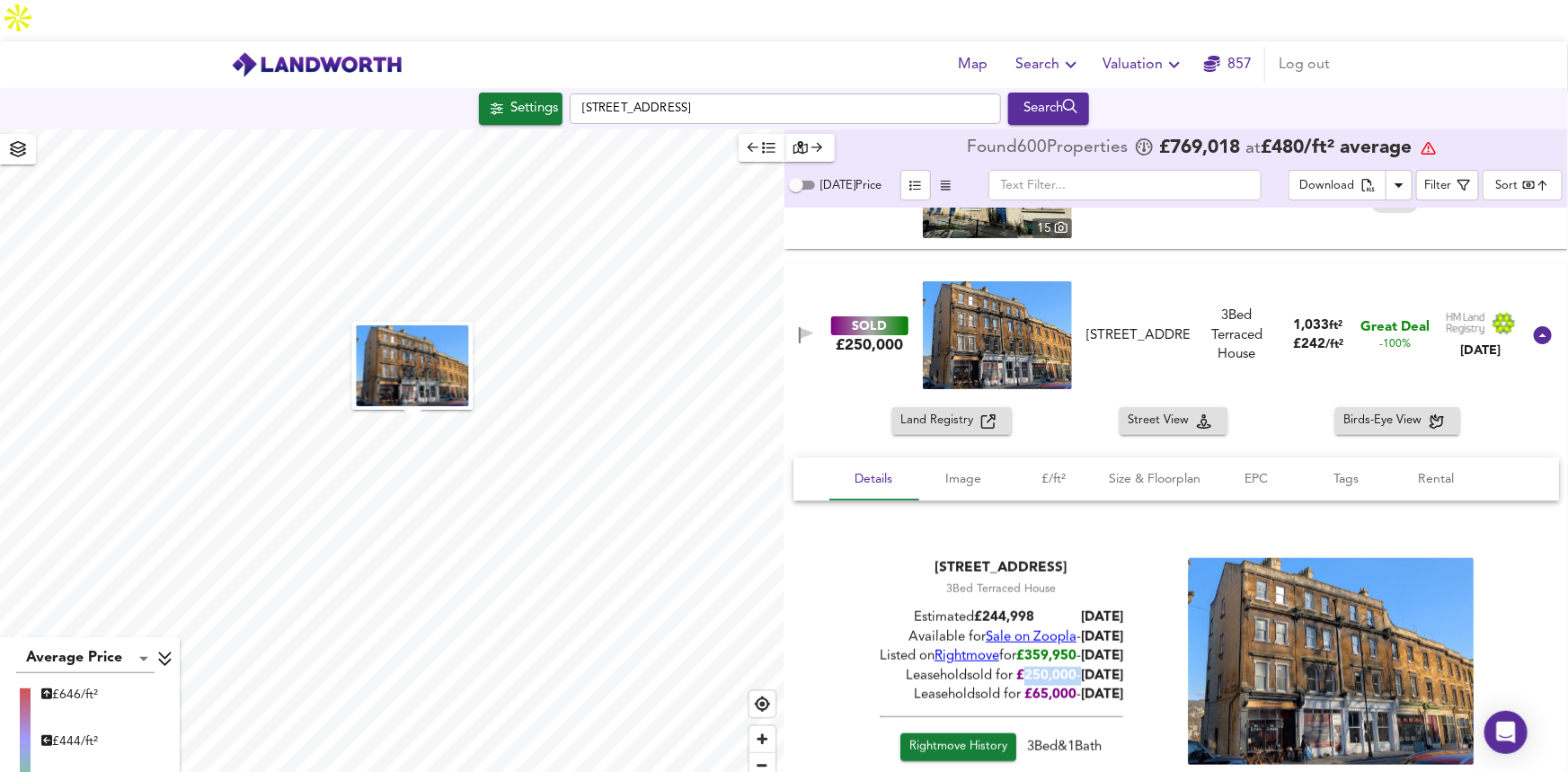 click on "£ 250,000" at bounding box center (1045, 676) 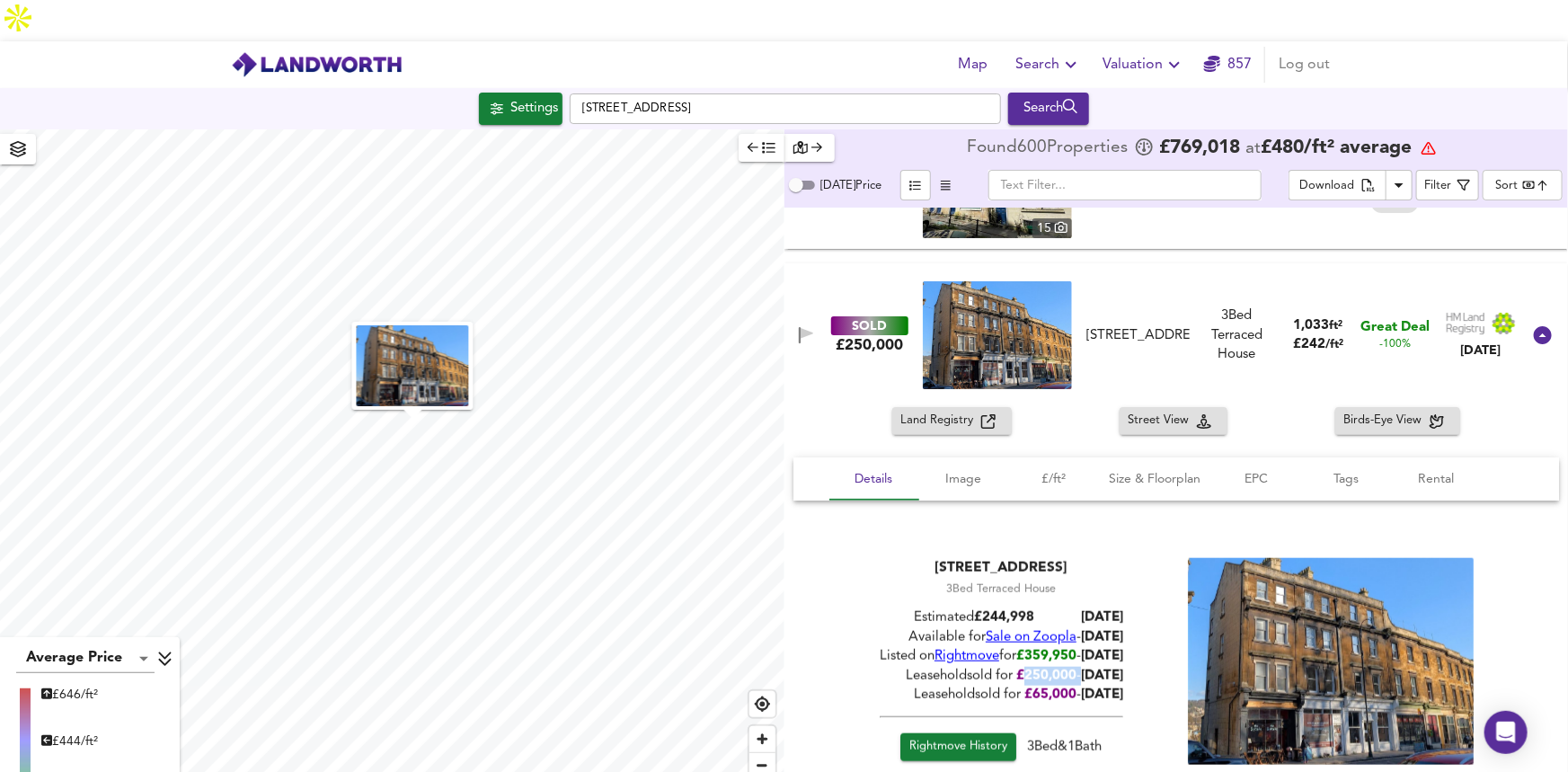 click on "3  Bed   [GEOGRAPHIC_DATA]" at bounding box center (1237, 335) 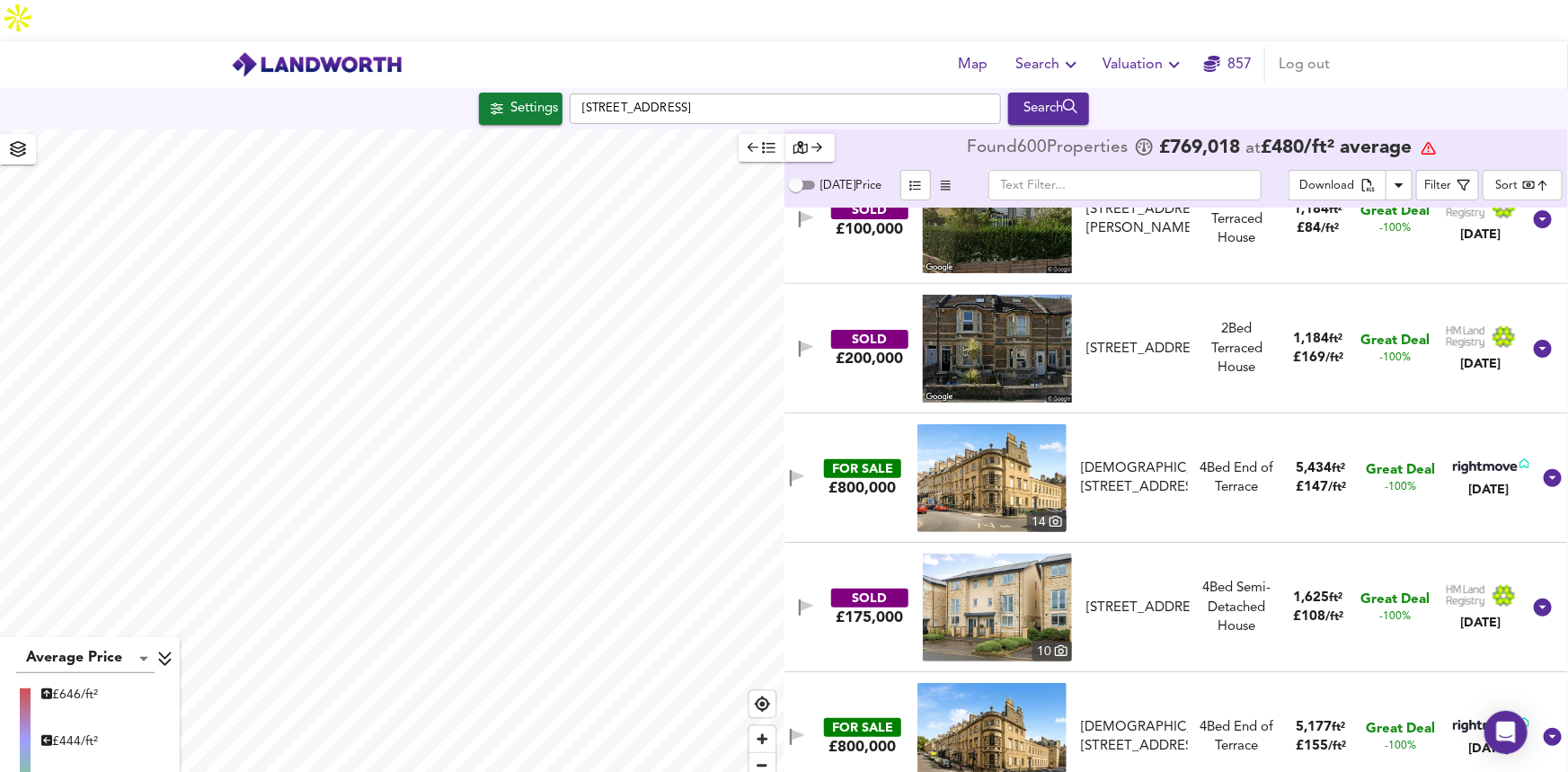 scroll, scrollTop: 244, scrollLeft: 0, axis: vertical 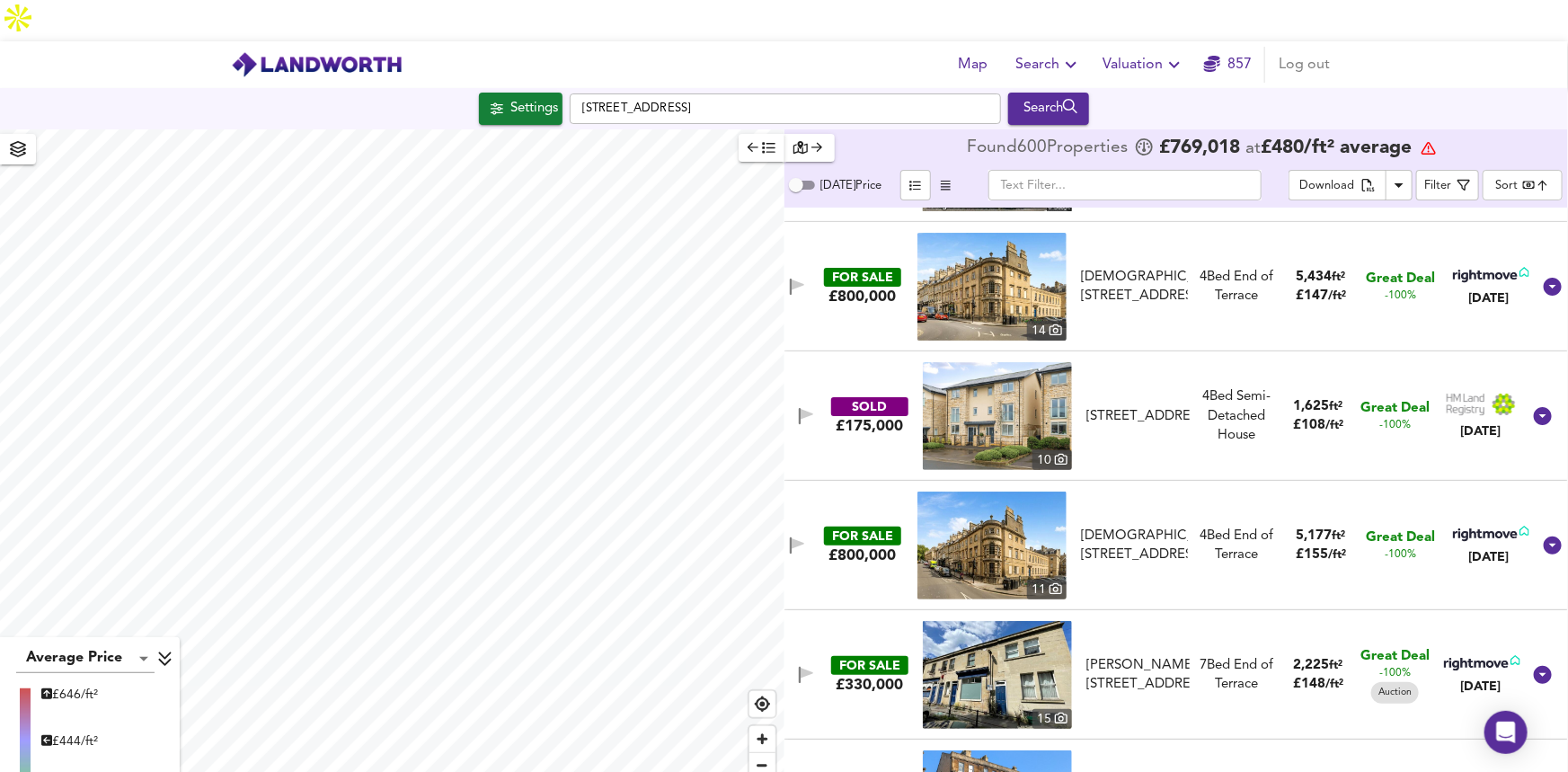 click on "SOLD £175,000     10     [STREET_ADDRESS] [STREET_ADDRESS] 4  Bed   Semi-Detached House 1,625 ft² £ 108 / ft² Great Deal -100% [DATE]" at bounding box center (1155, 416) 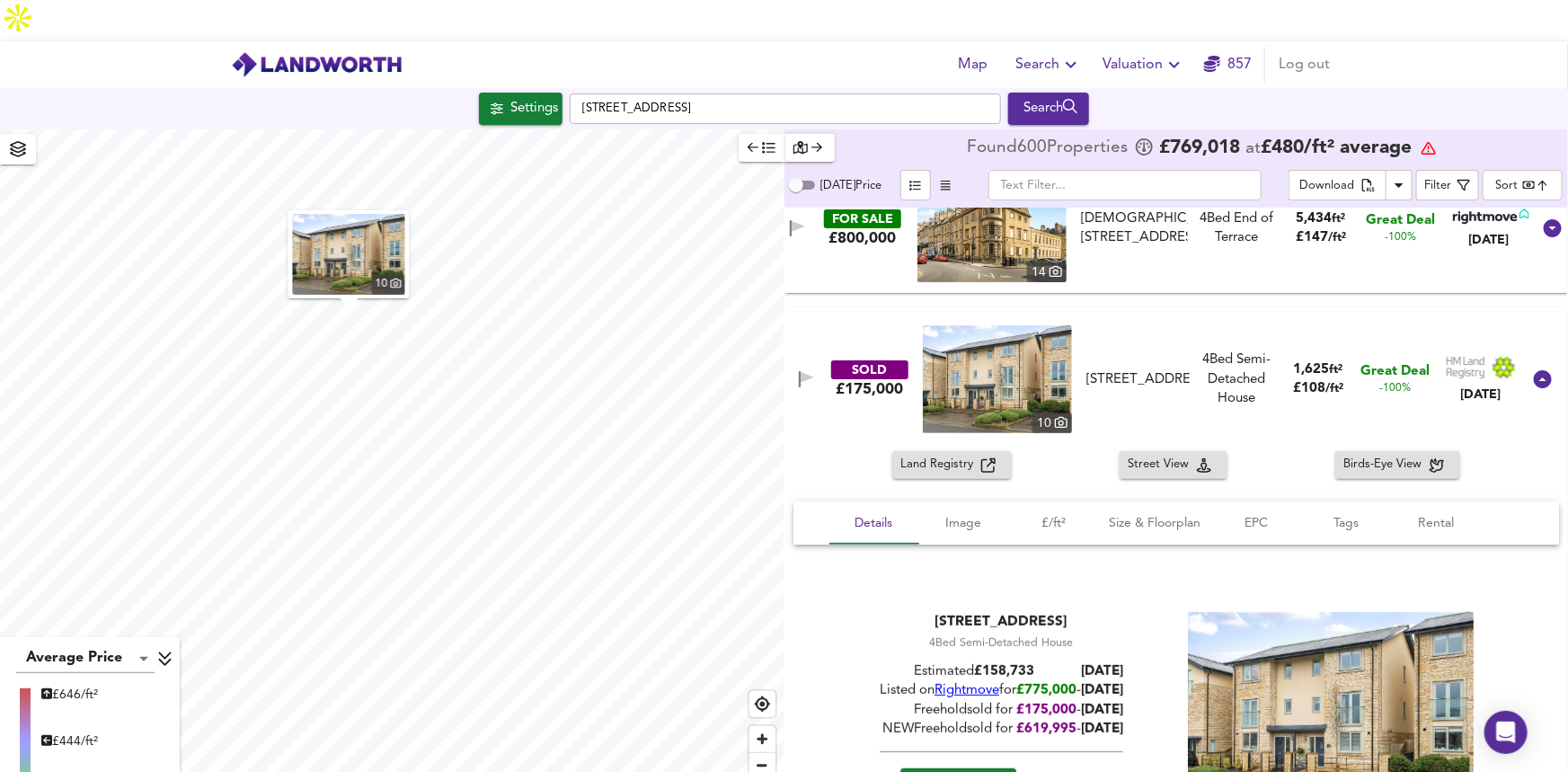 scroll, scrollTop: 326, scrollLeft: 0, axis: vertical 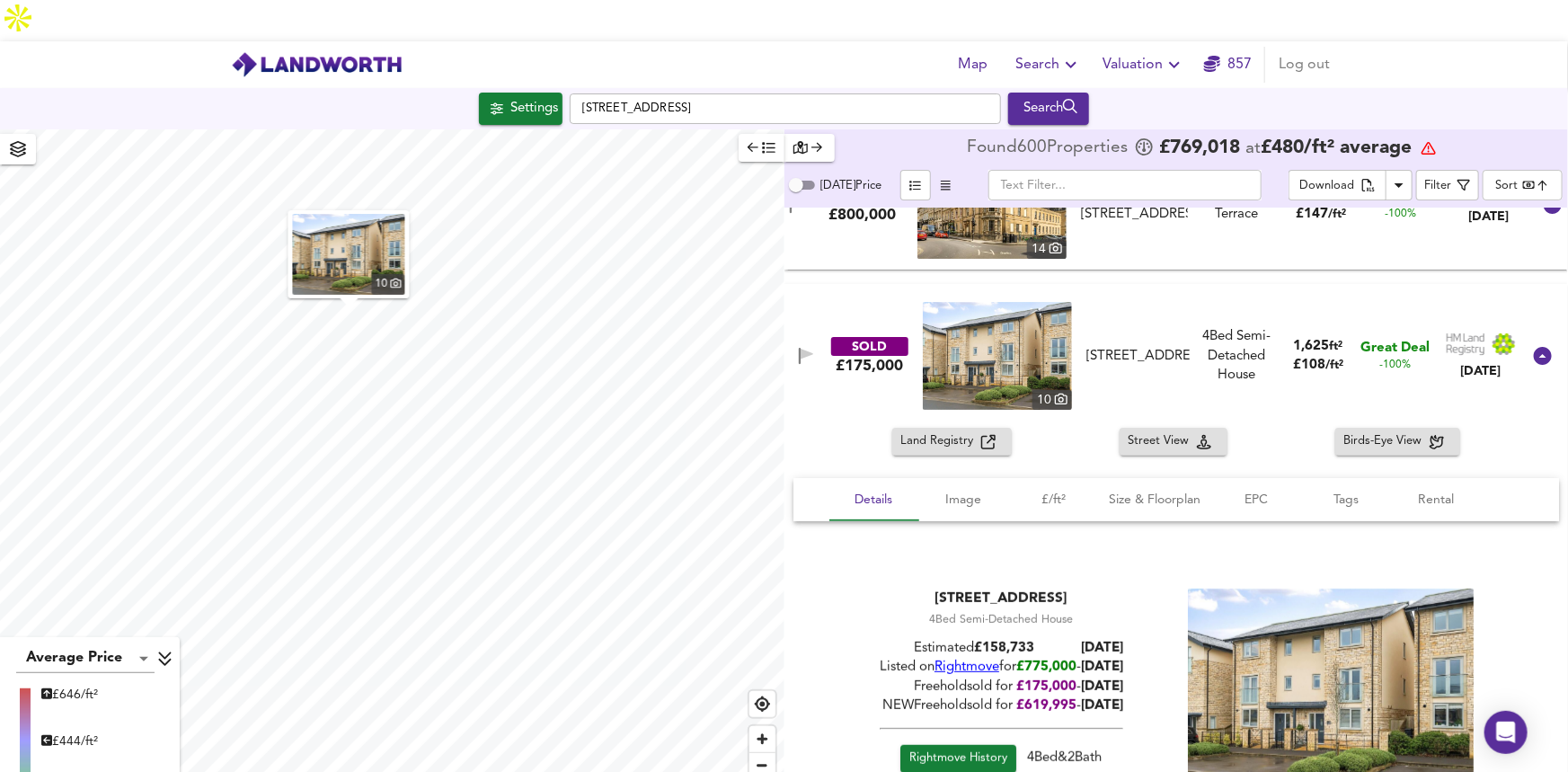 click on "£ 175,000" at bounding box center (1045, 687) 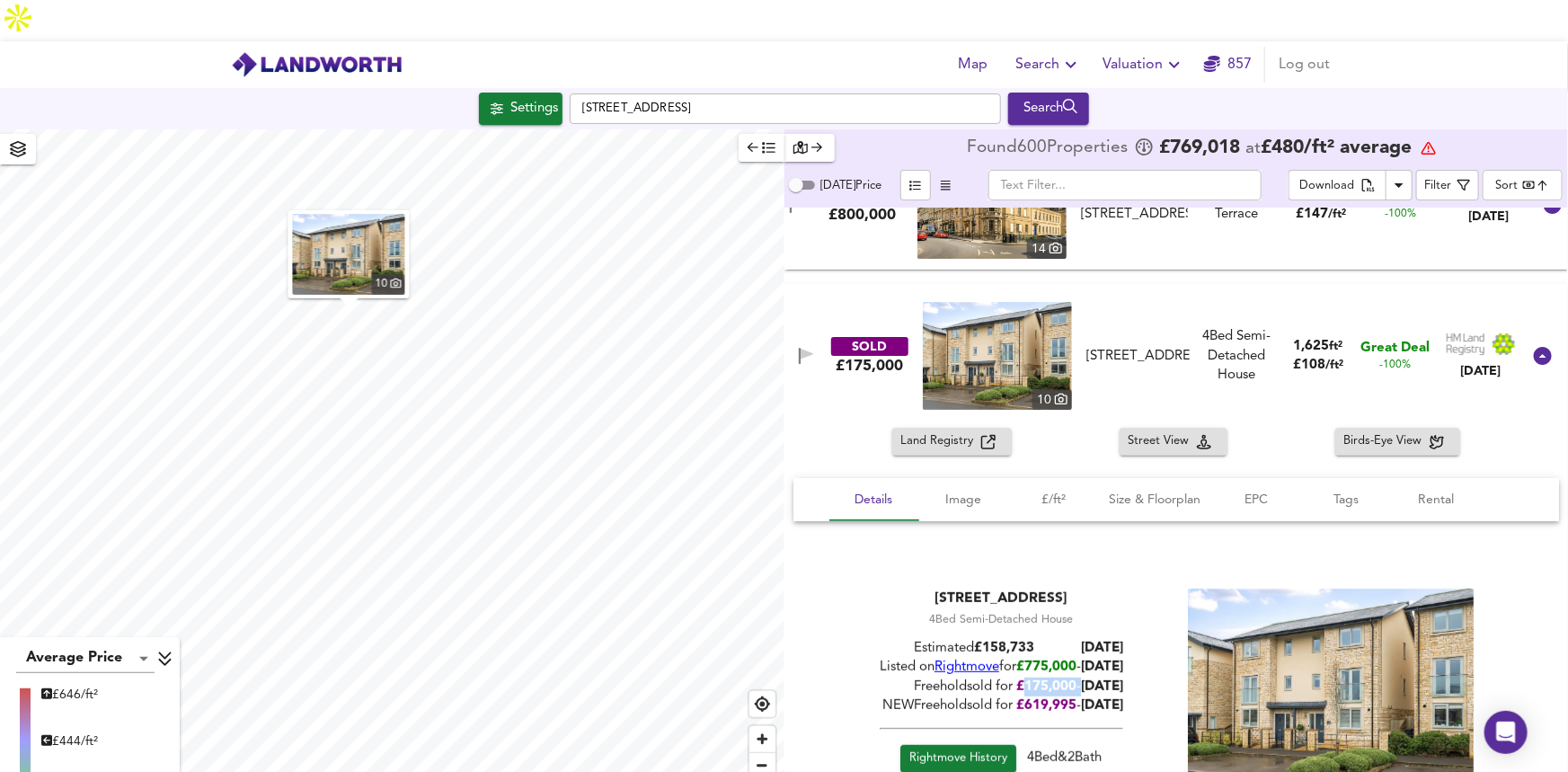 click on "£ 175,000" at bounding box center [1045, 687] 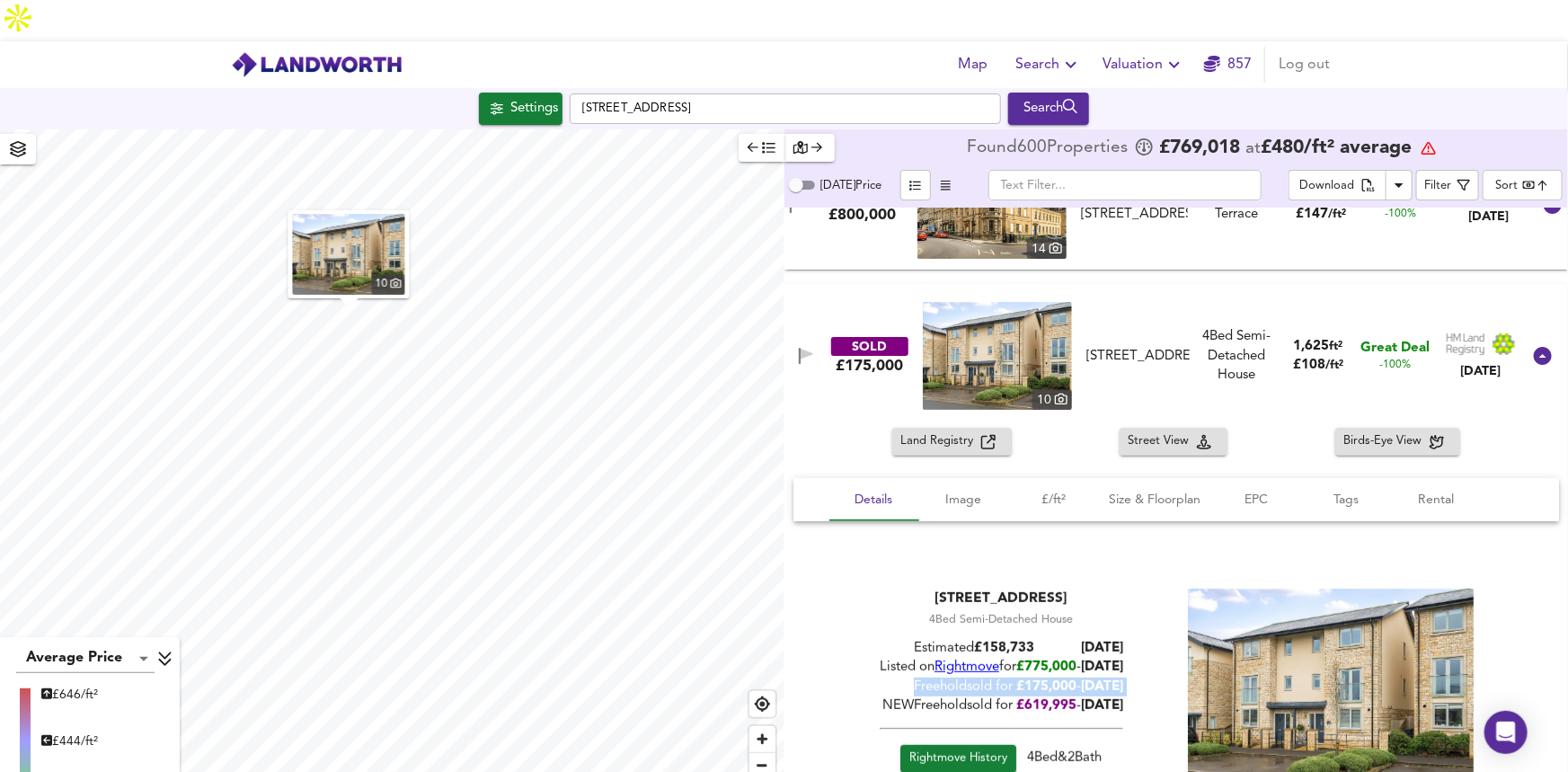 click on "£ 175,000" at bounding box center [1045, 687] 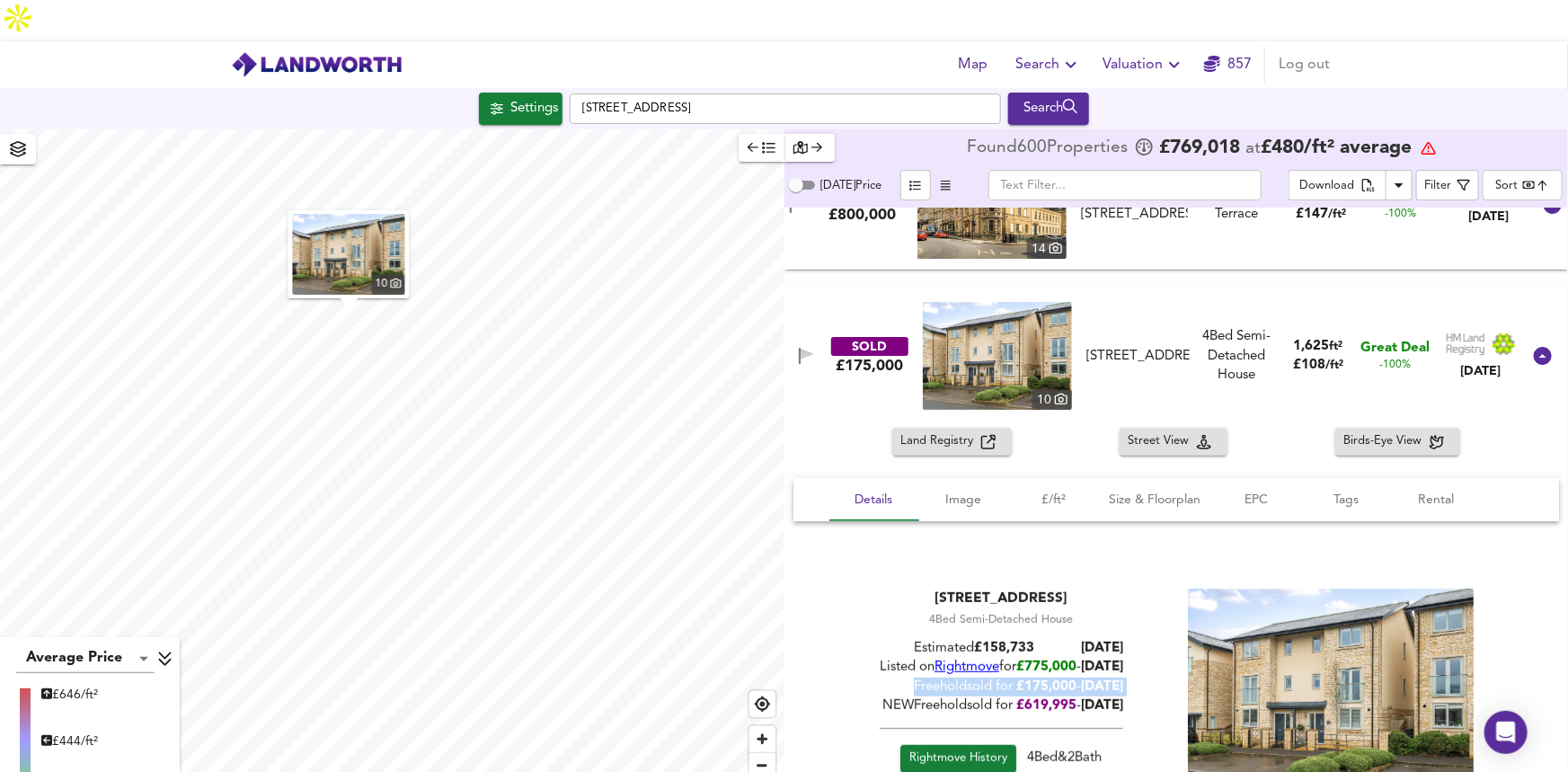 click on "£ 175,000" at bounding box center [1045, 687] 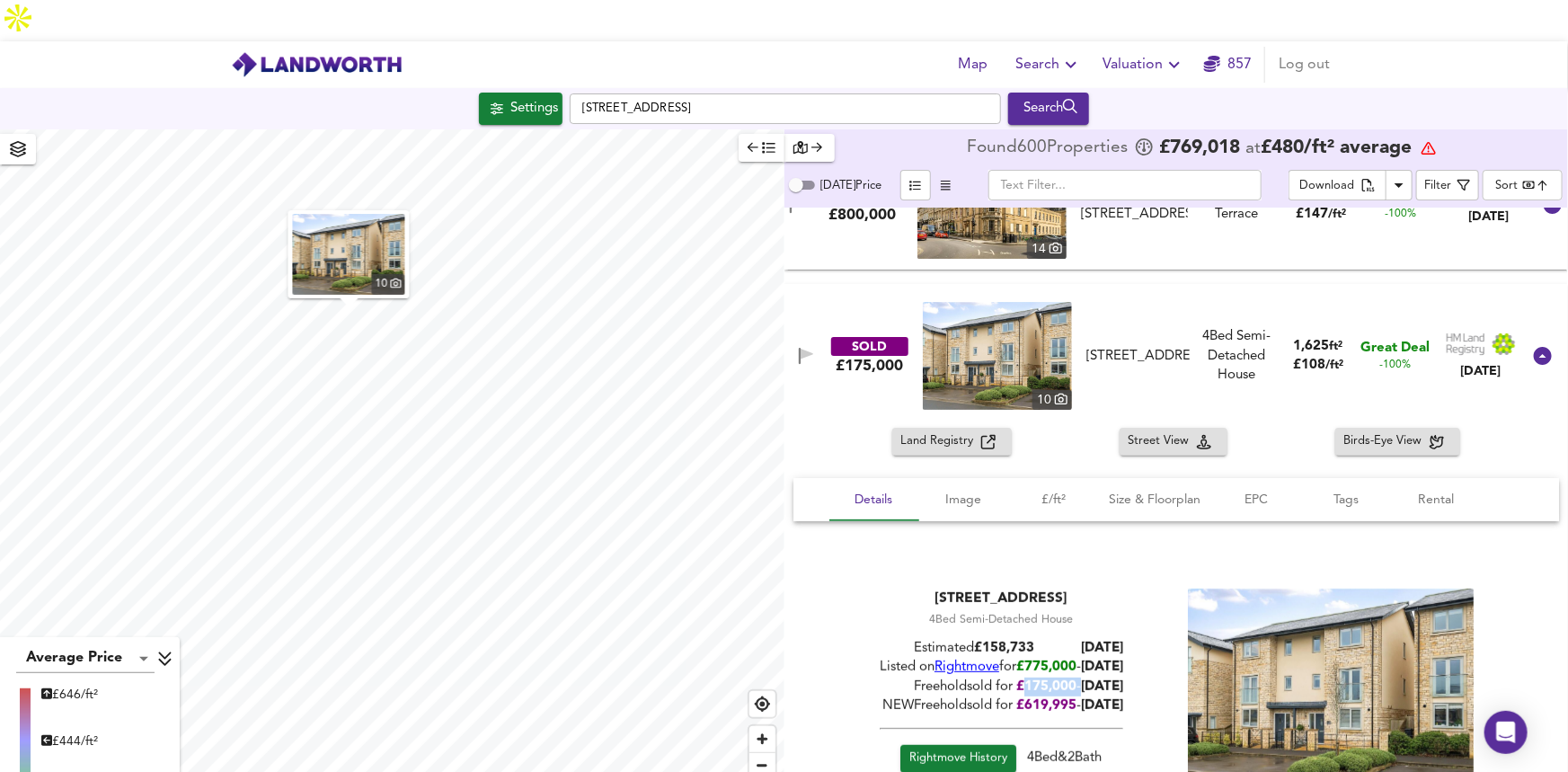 click on "£ 175,000" at bounding box center [1045, 687] 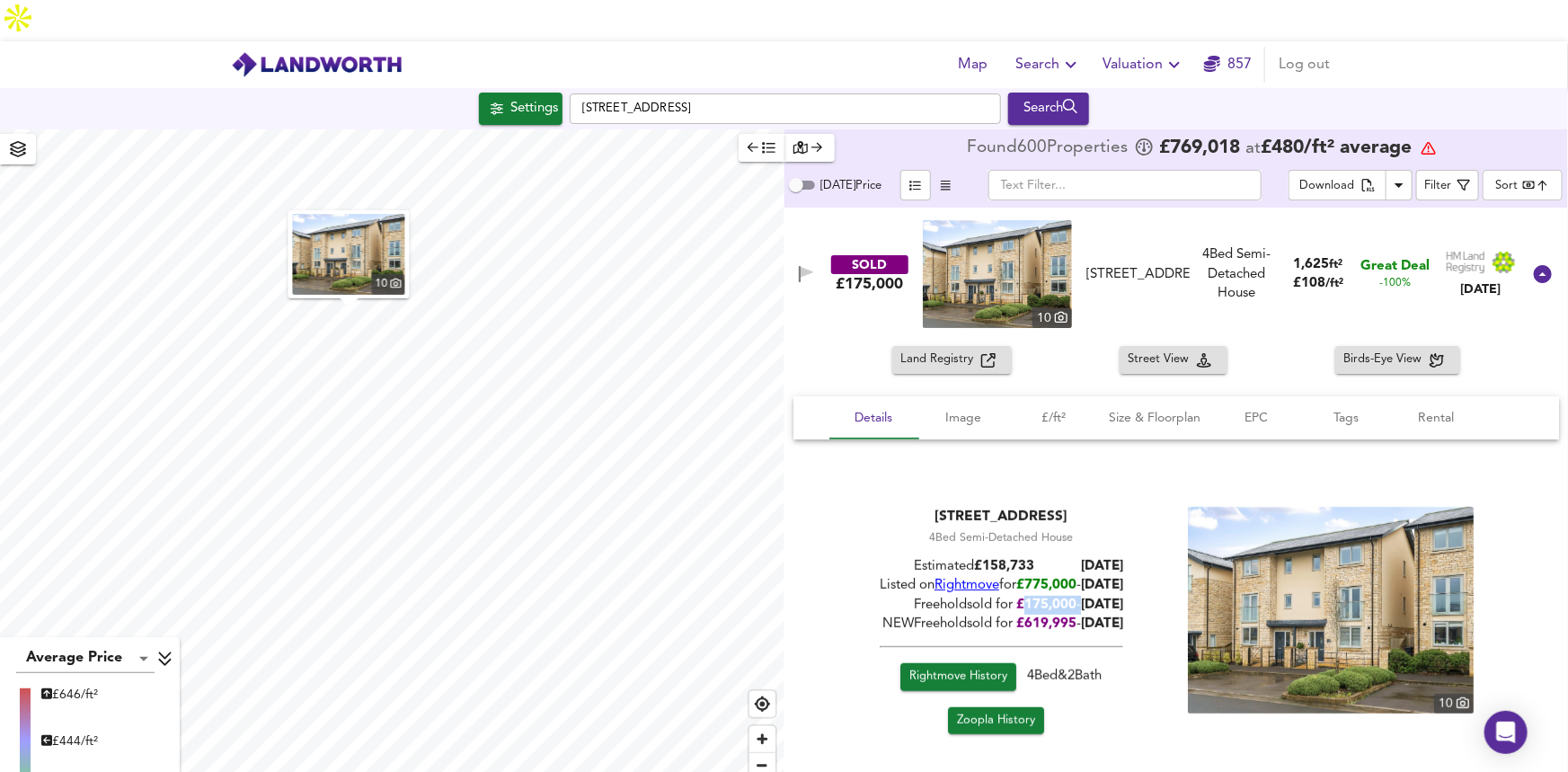 click on "£ 175,000" at bounding box center (1045, 605) 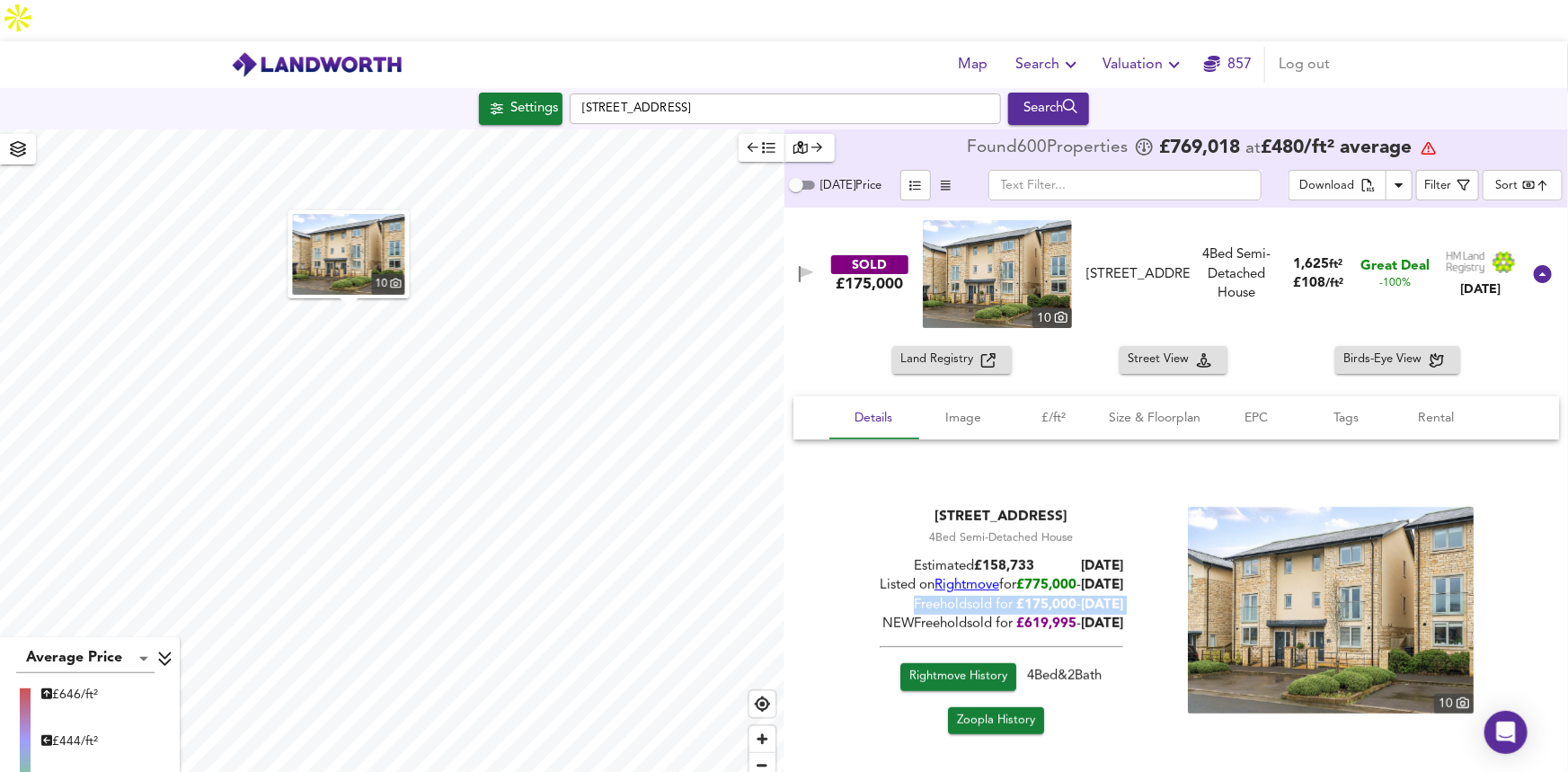 click on "£ 175,000" at bounding box center (1045, 605) 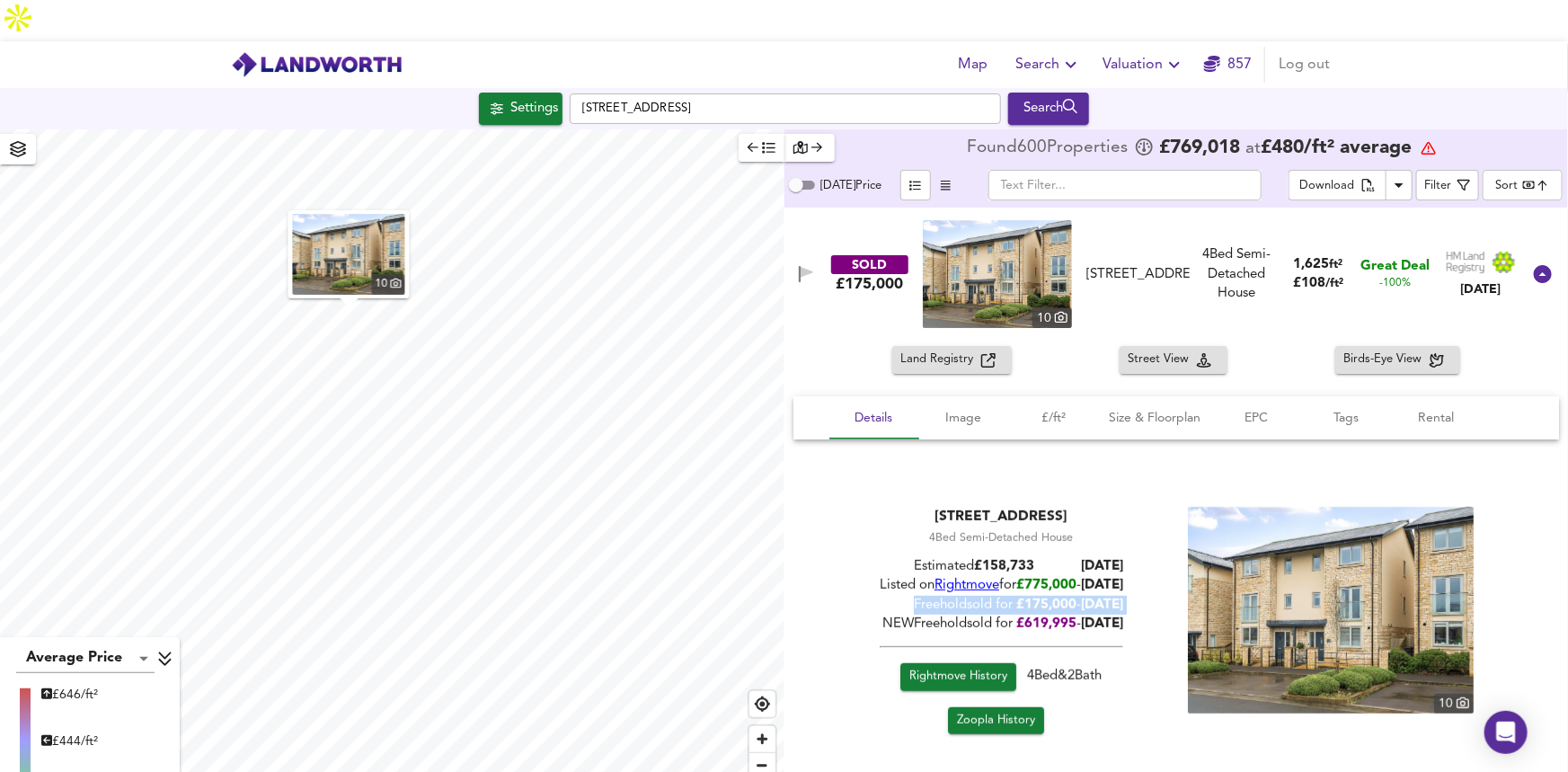click on "£ 175,000" at bounding box center [1045, 605] 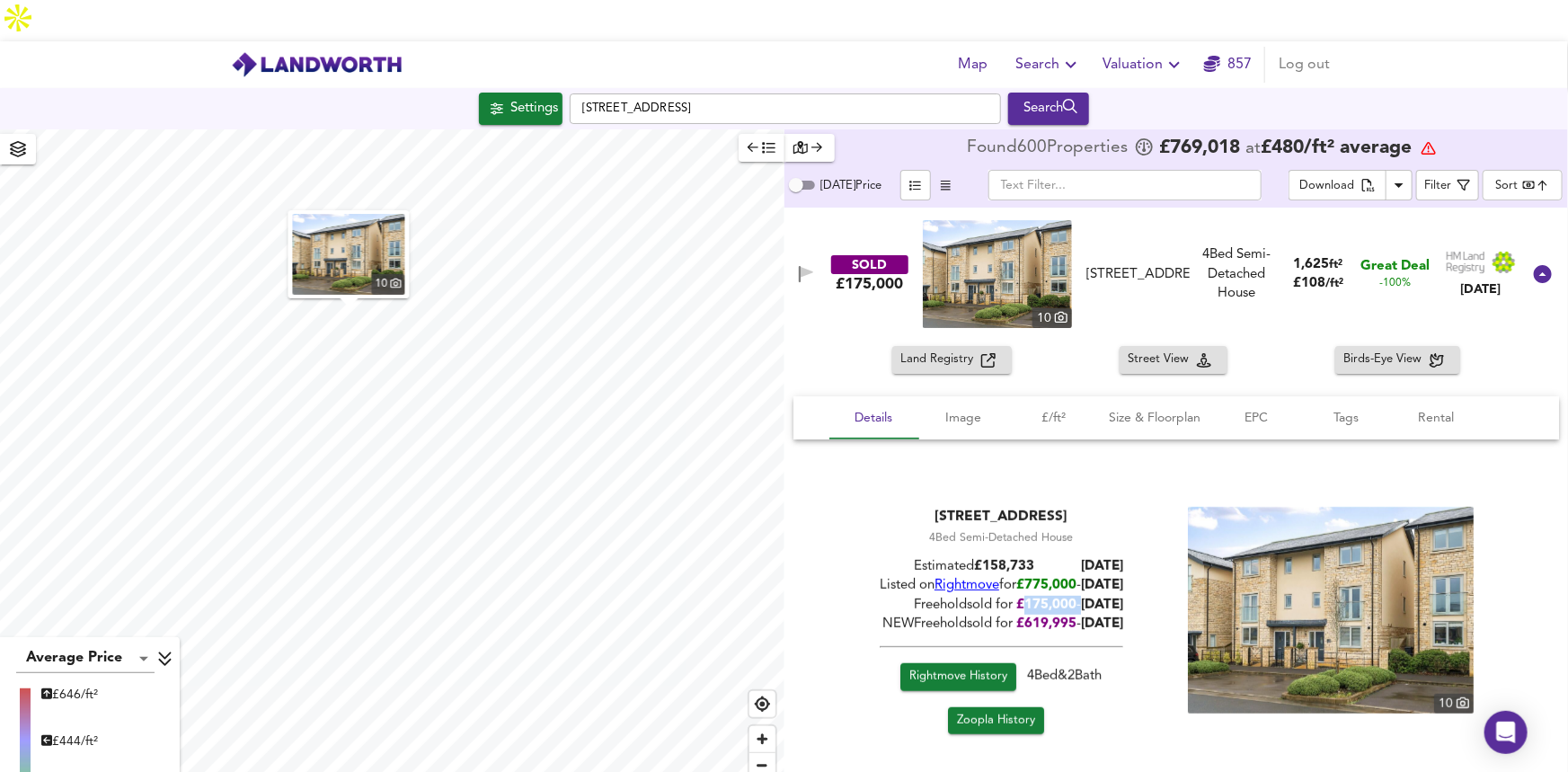 click on "£ 175,000" at bounding box center (1045, 605) 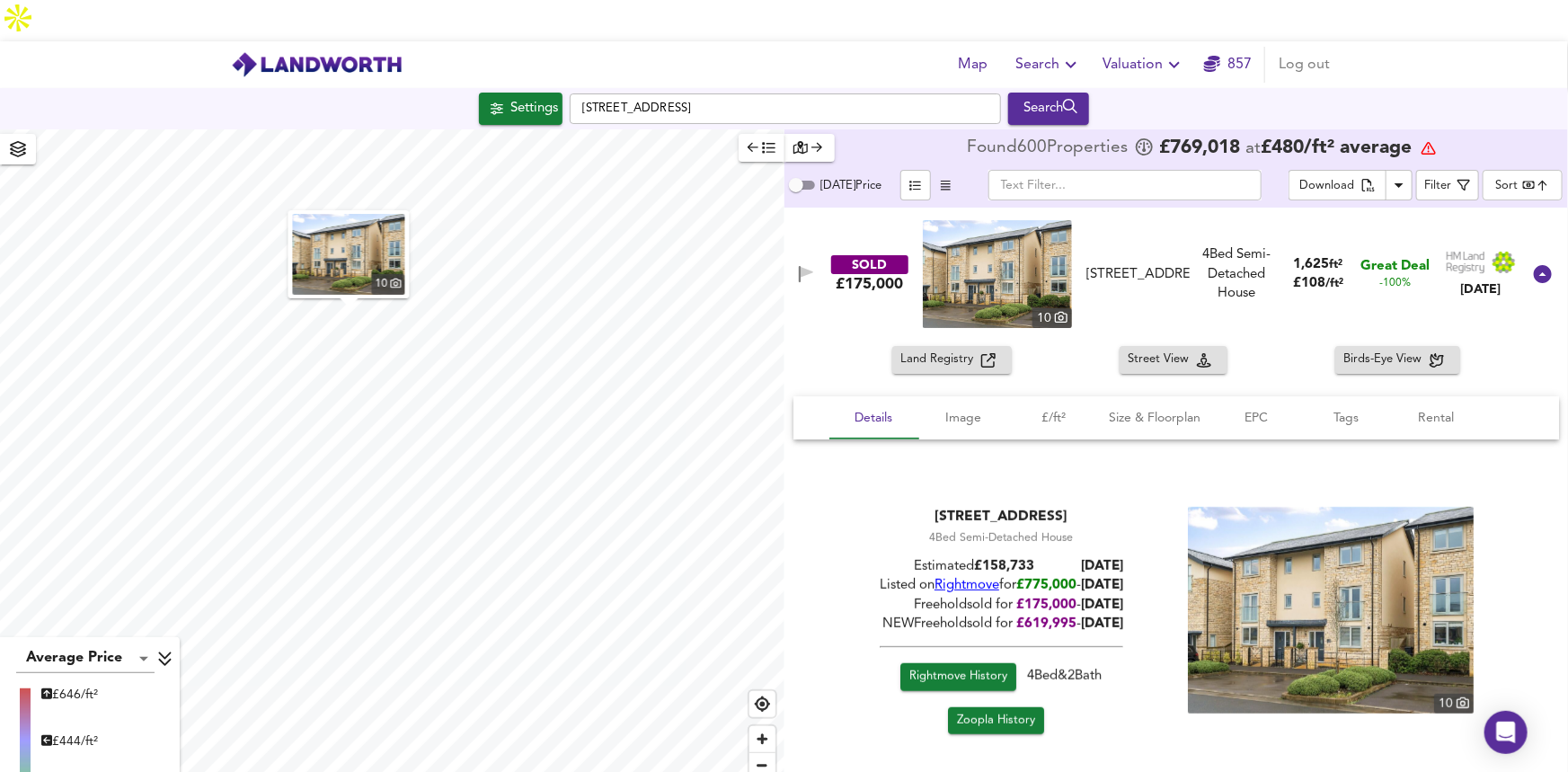 click on "[DATE]" at bounding box center [1101, 585] 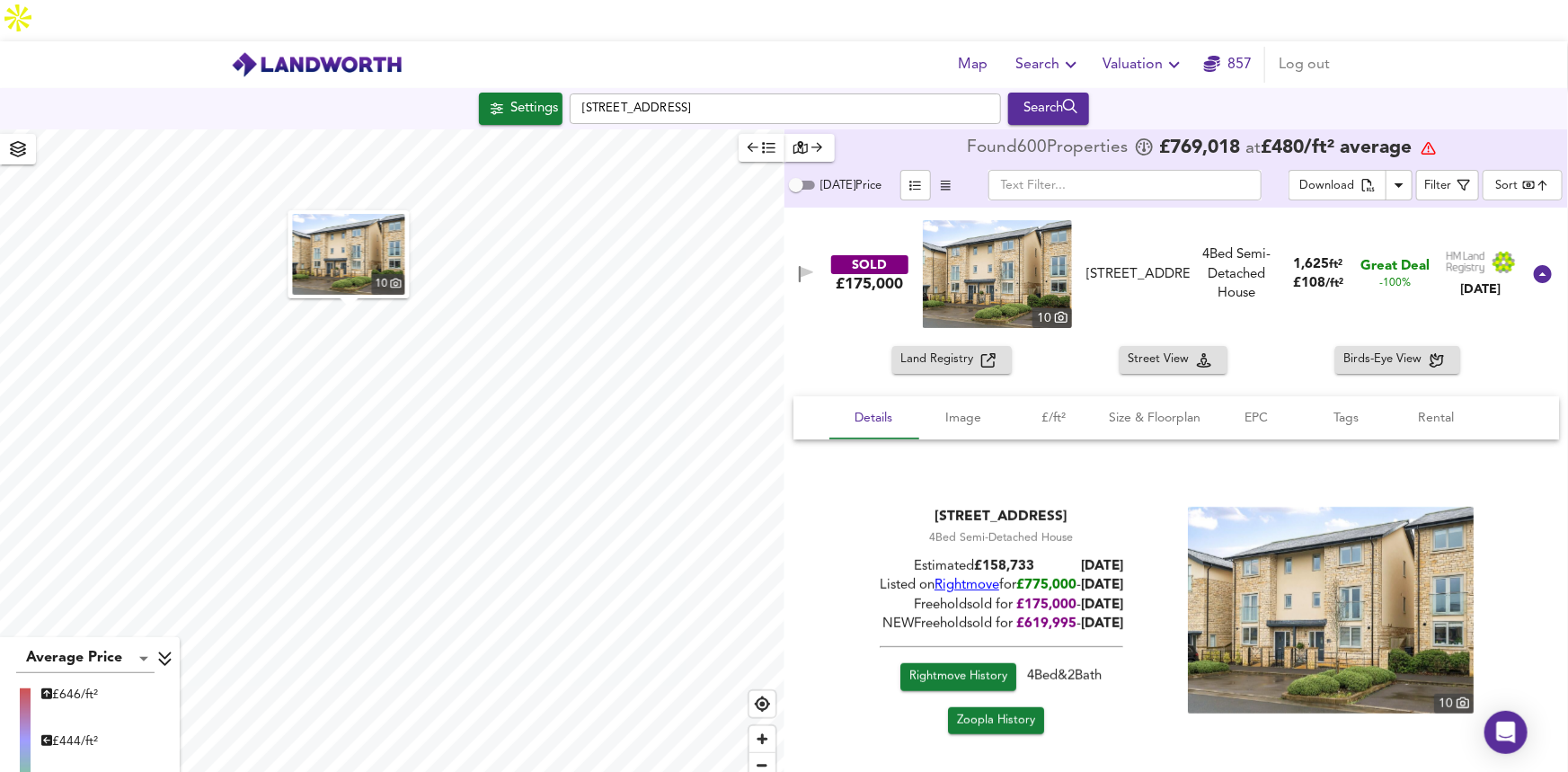 click on "4  Bed   Semi-Detached House" at bounding box center (1237, 274) 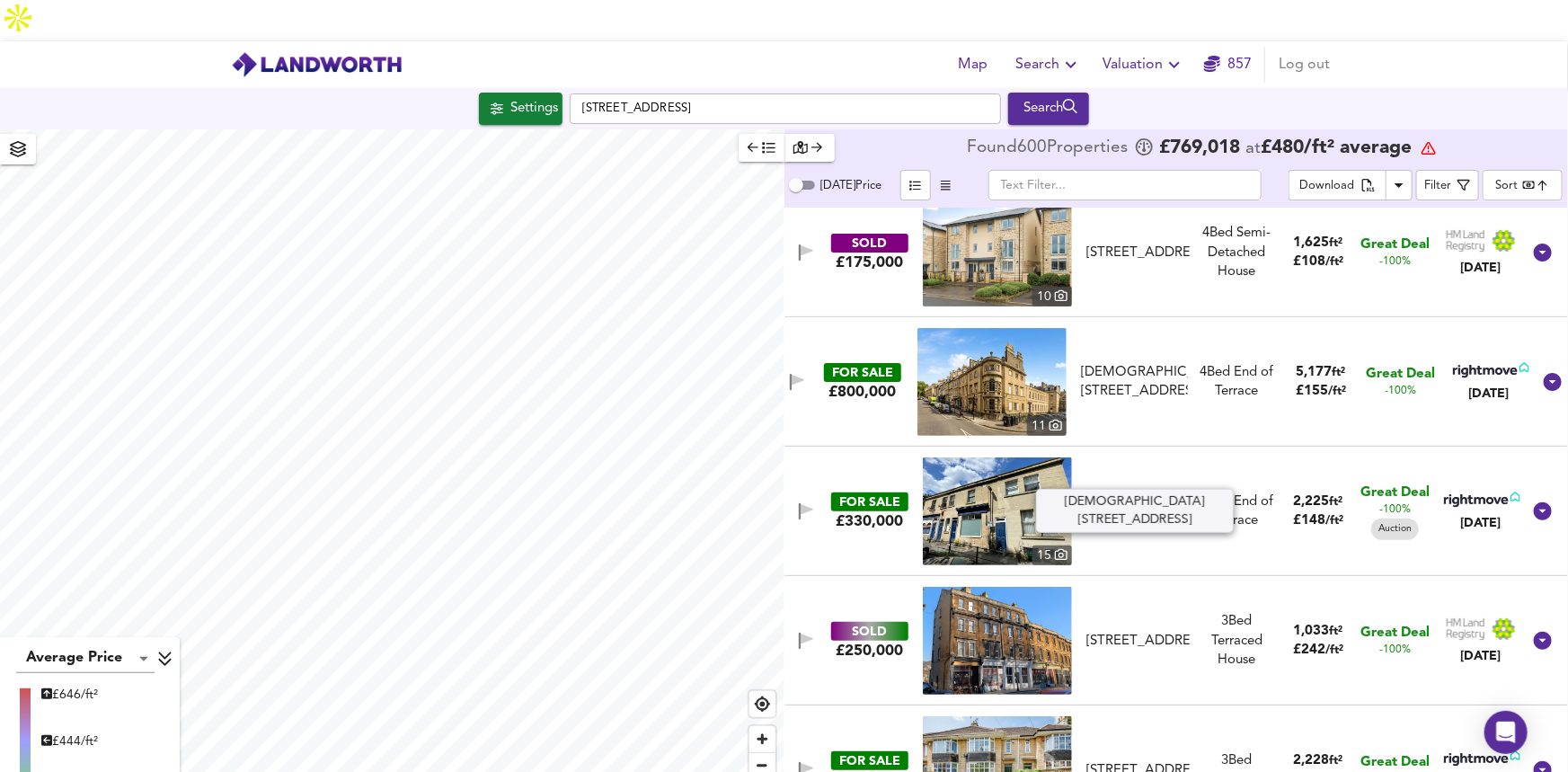 scroll, scrollTop: 244, scrollLeft: 0, axis: vertical 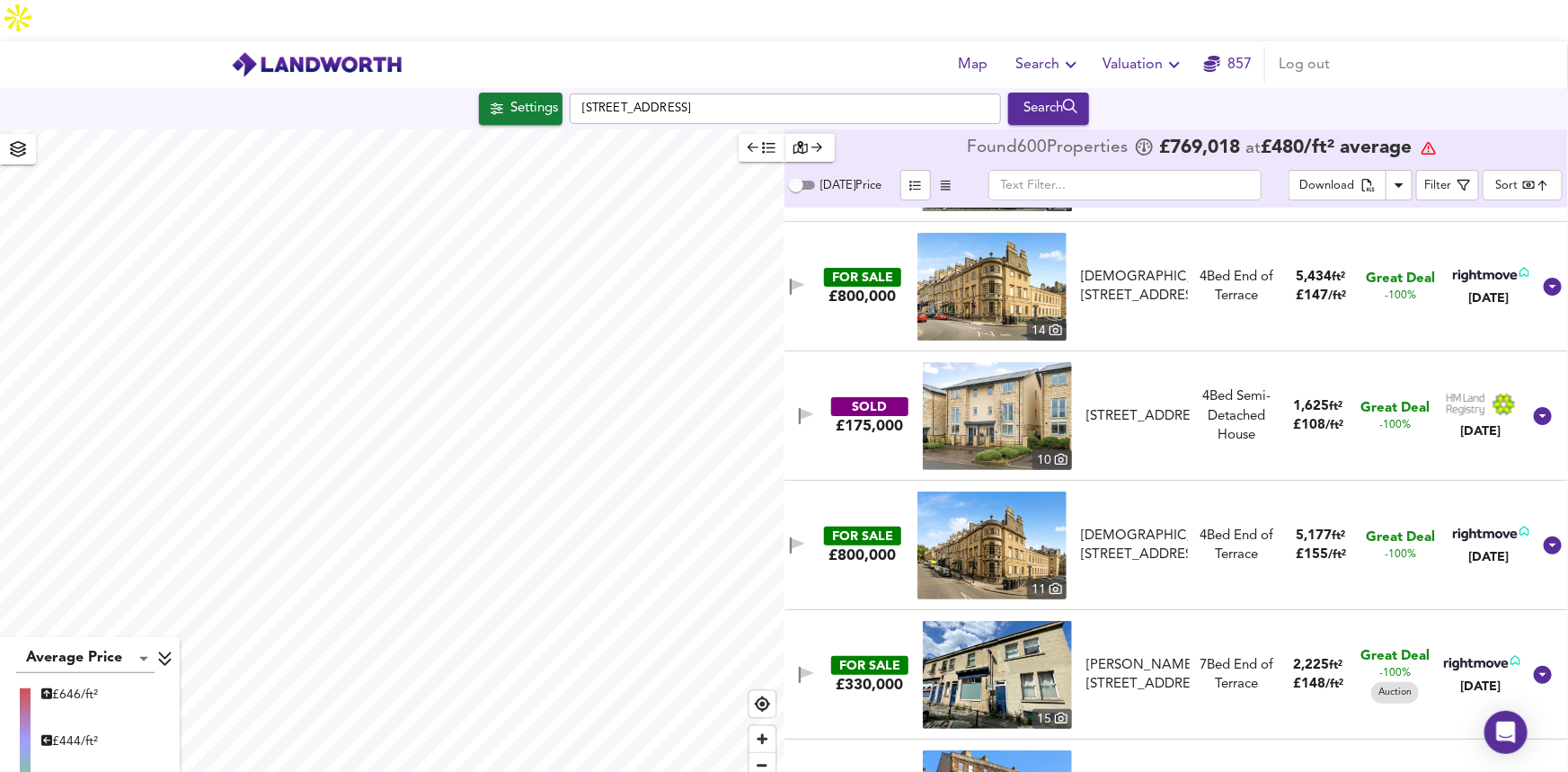 click on "[DEMOGRAPHIC_DATA][STREET_ADDRESS]" at bounding box center (1134, 287) 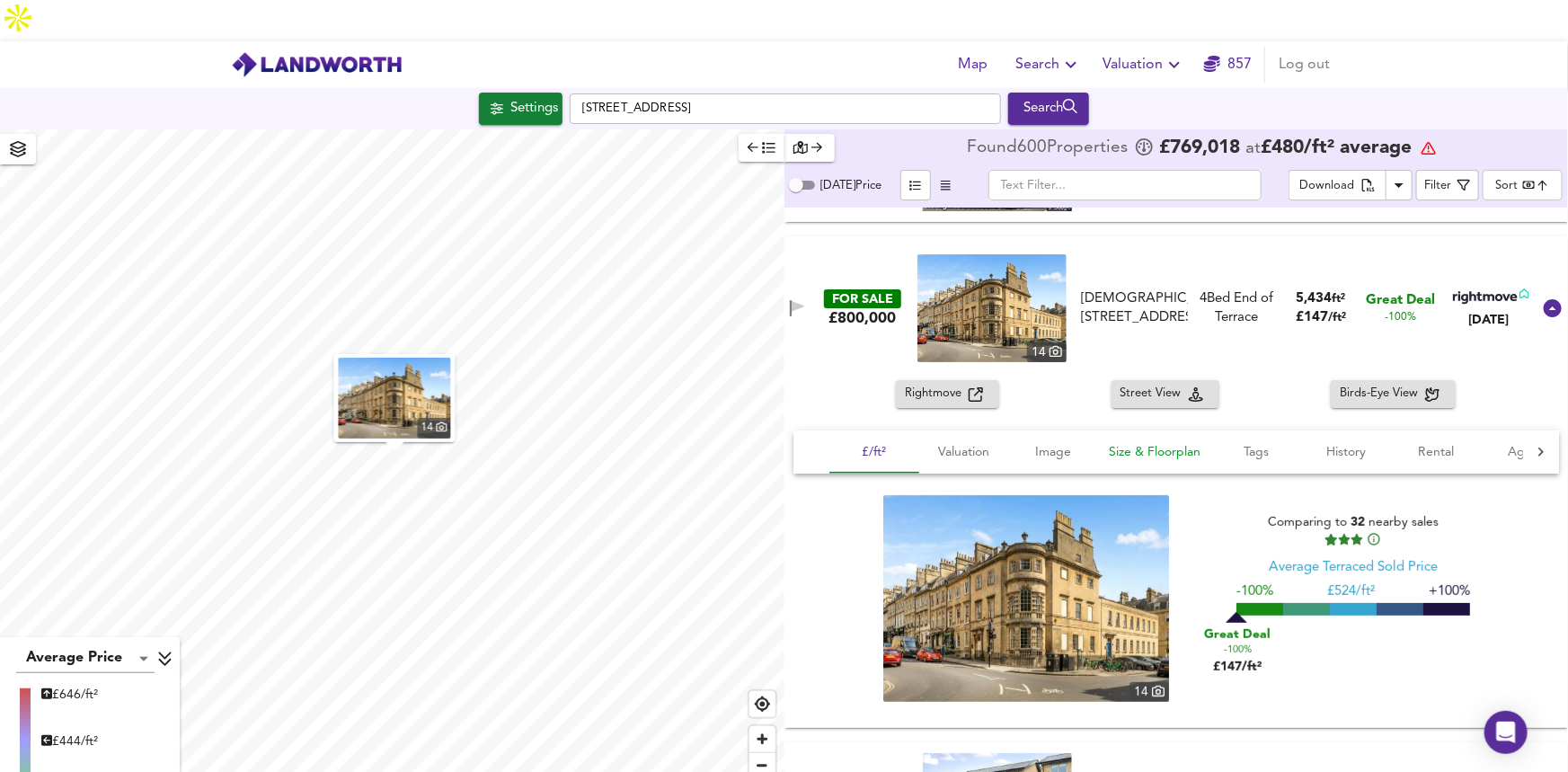 click on "Size & Floorplan" at bounding box center [1156, 452] 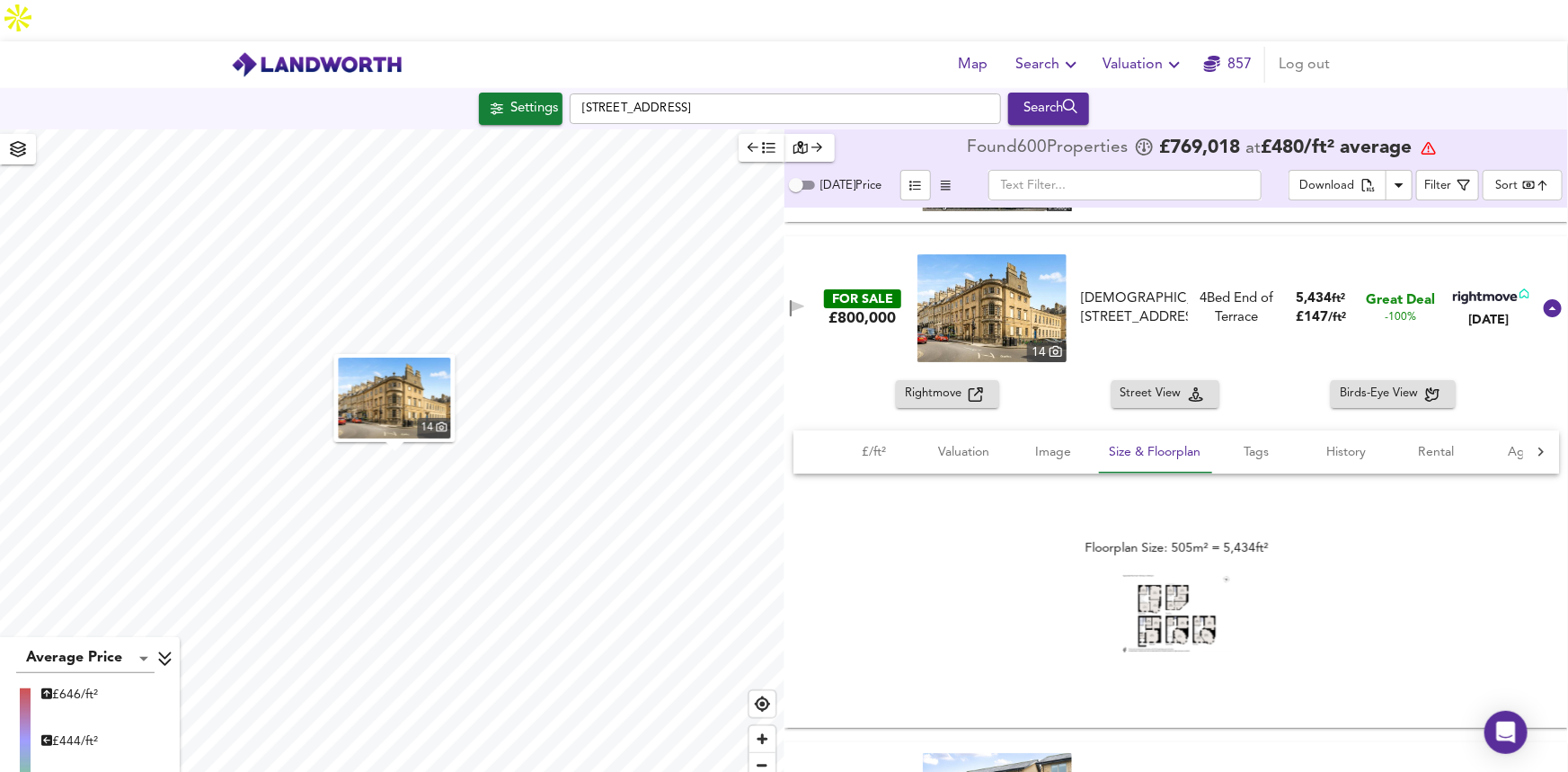 click at bounding box center (1176, 614) 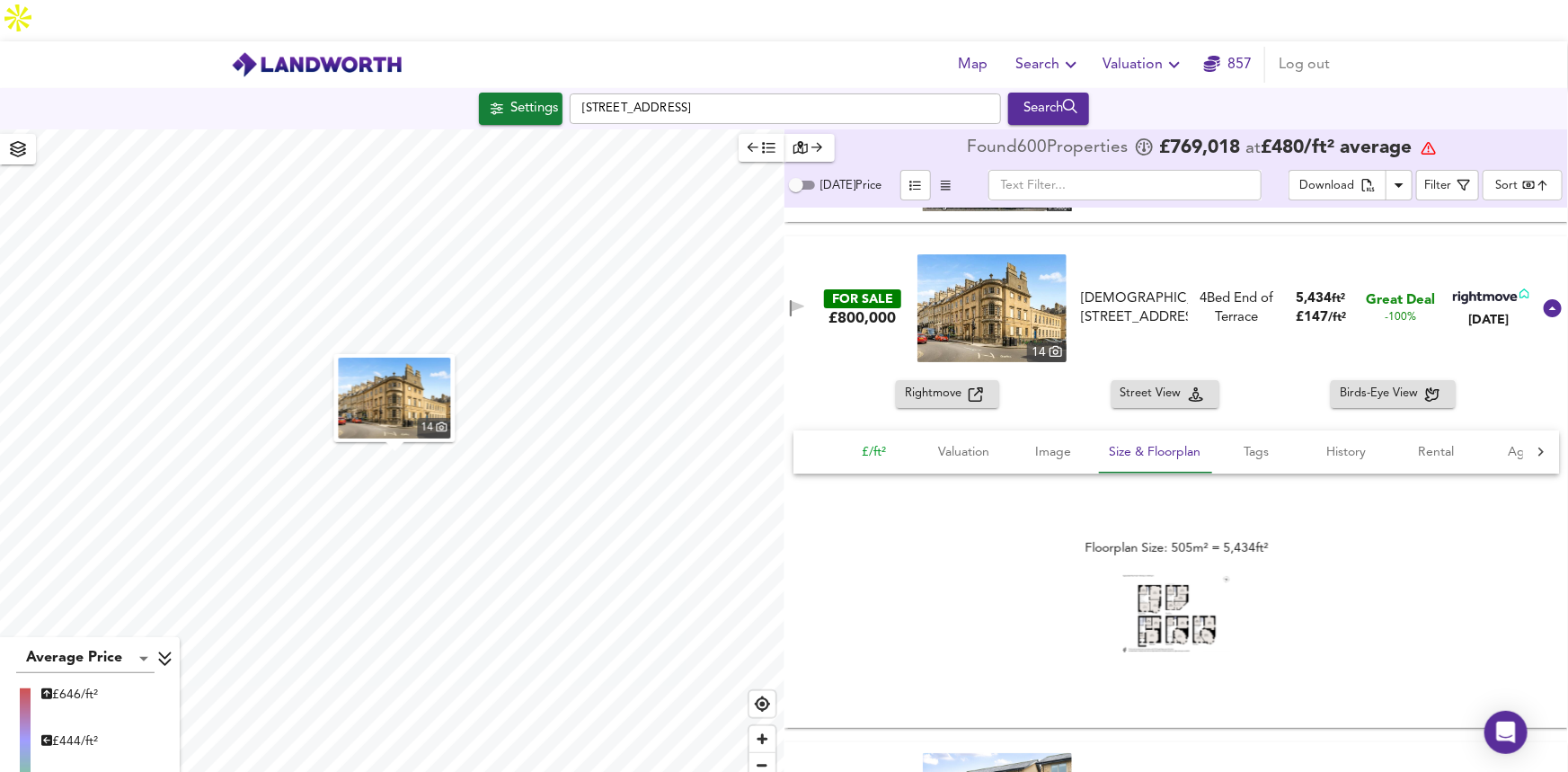 click on "£/ft²" at bounding box center (874, 452) 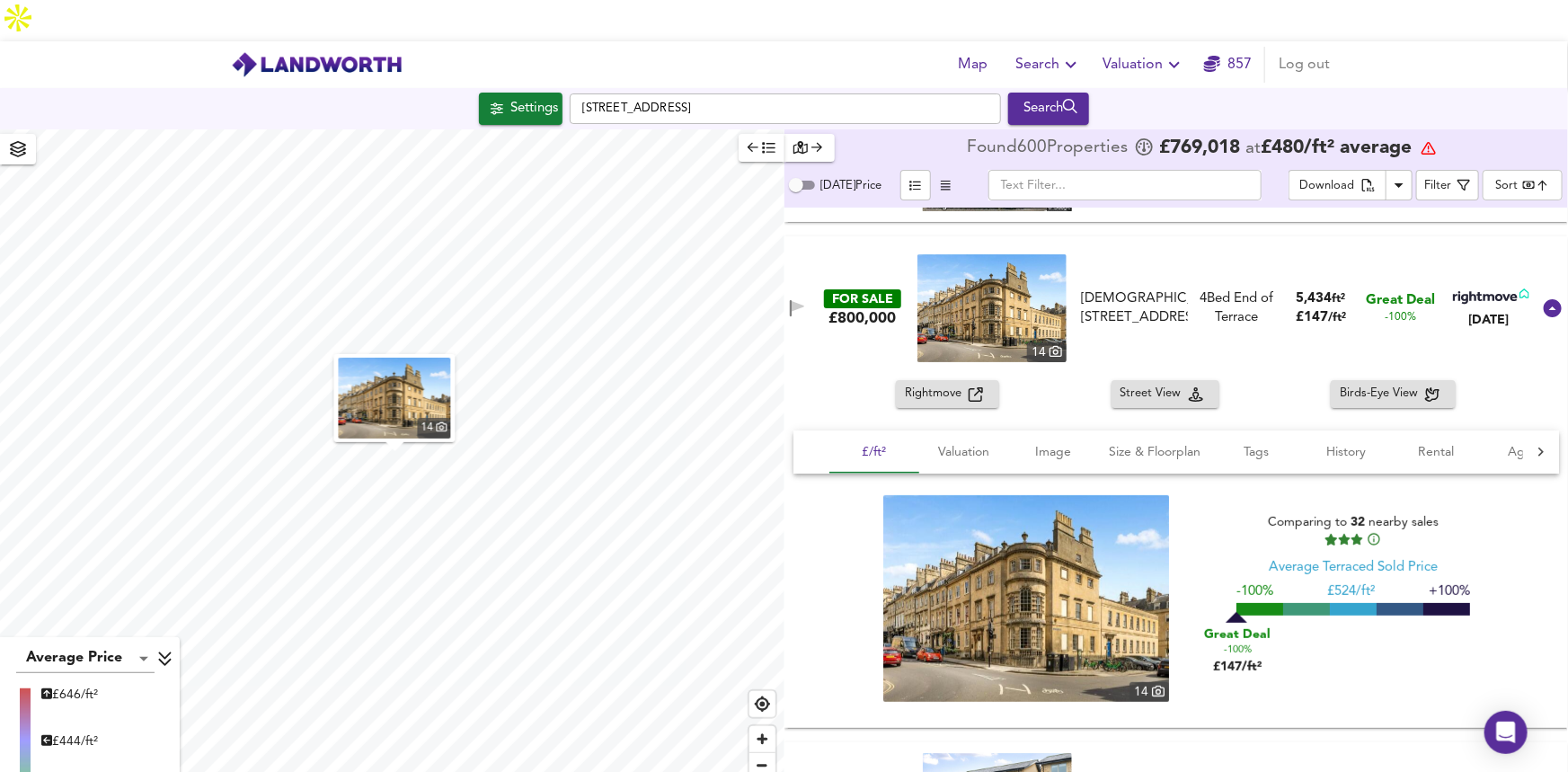 click on "Great Deal -100% £147/ft²" at bounding box center (1237, 649) 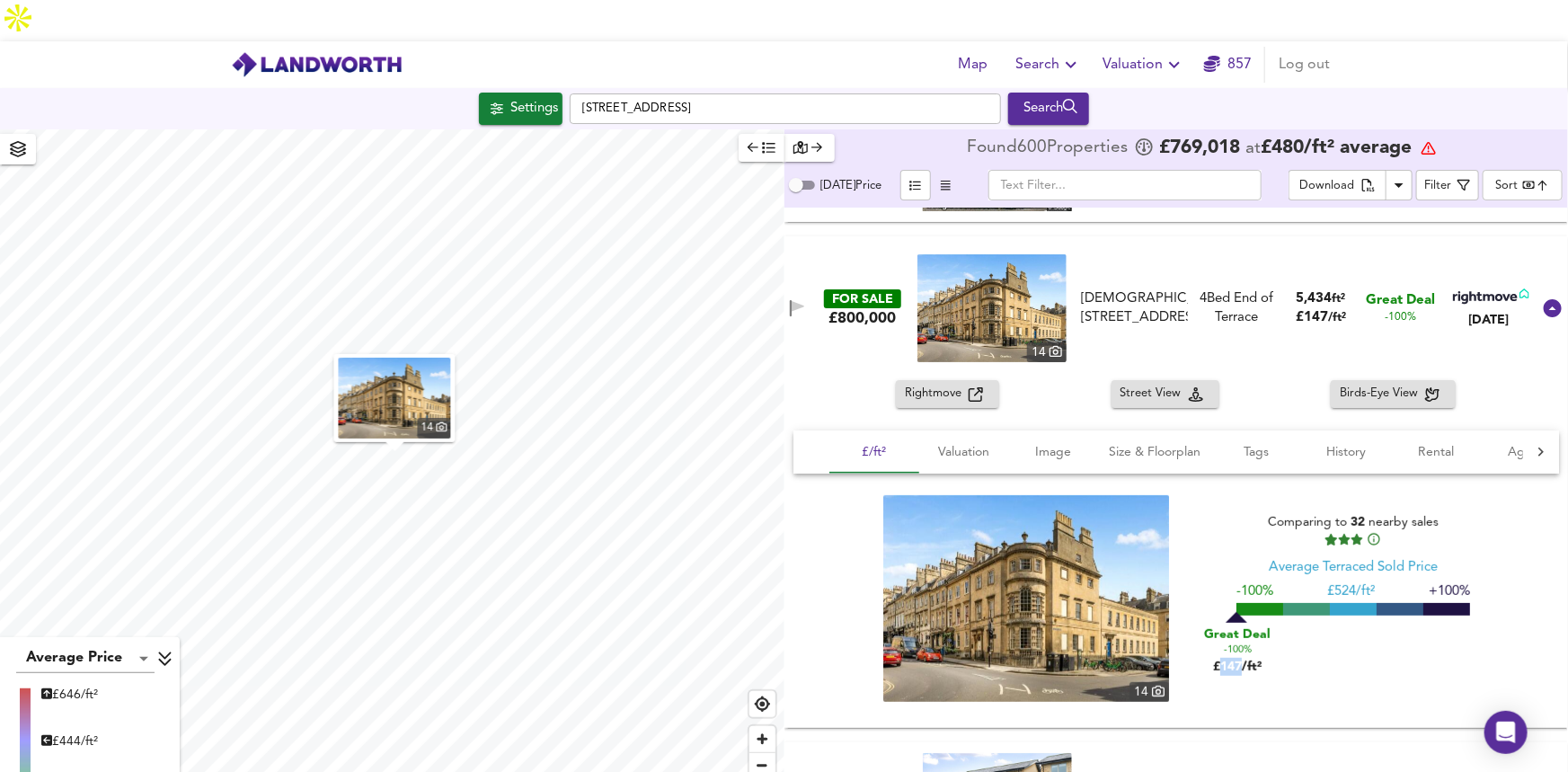 click on "Great Deal -100% £147/ft²" at bounding box center (1237, 649) 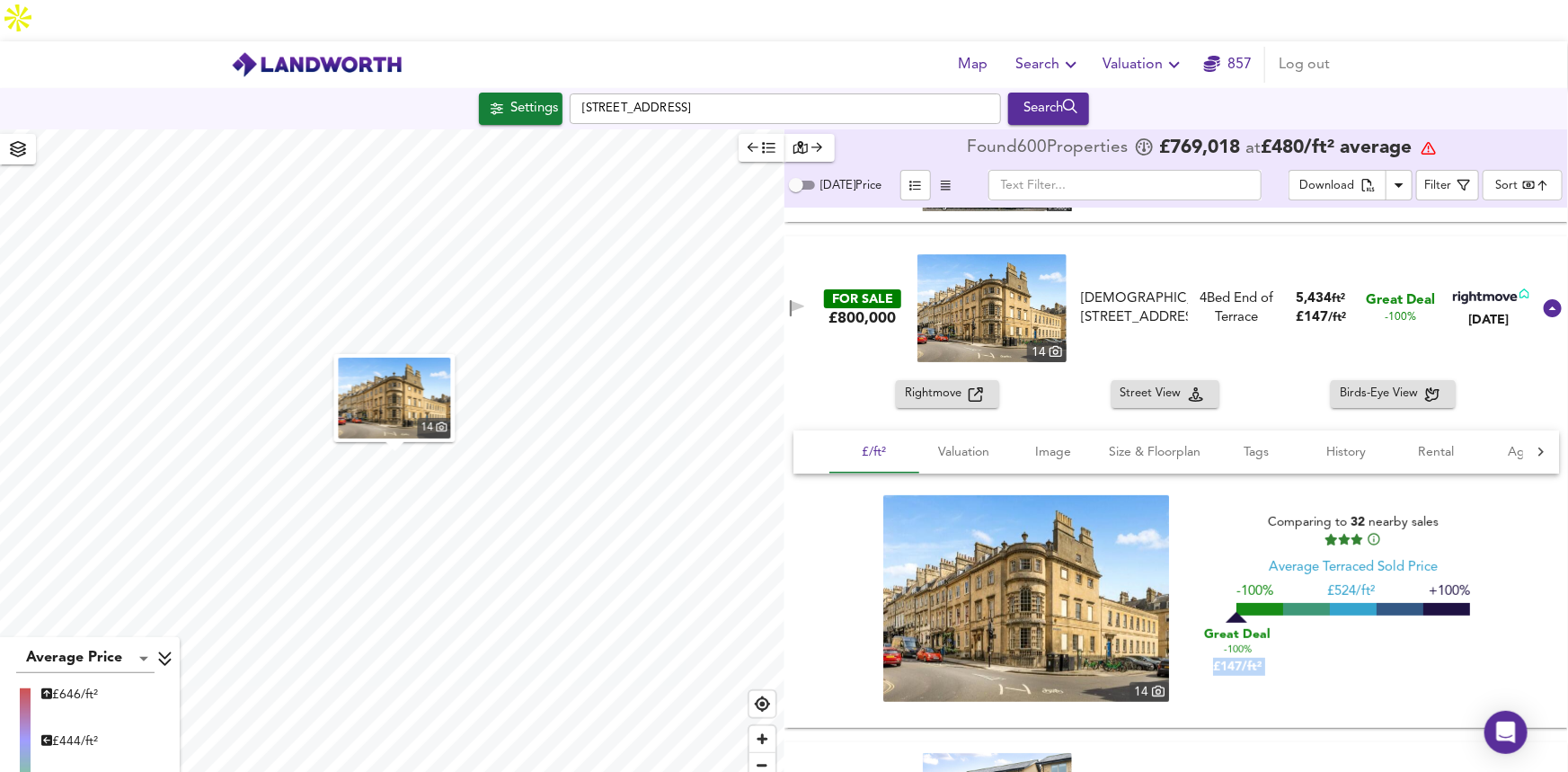 click on "Great Deal -100% £147/ft²" at bounding box center (1237, 649) 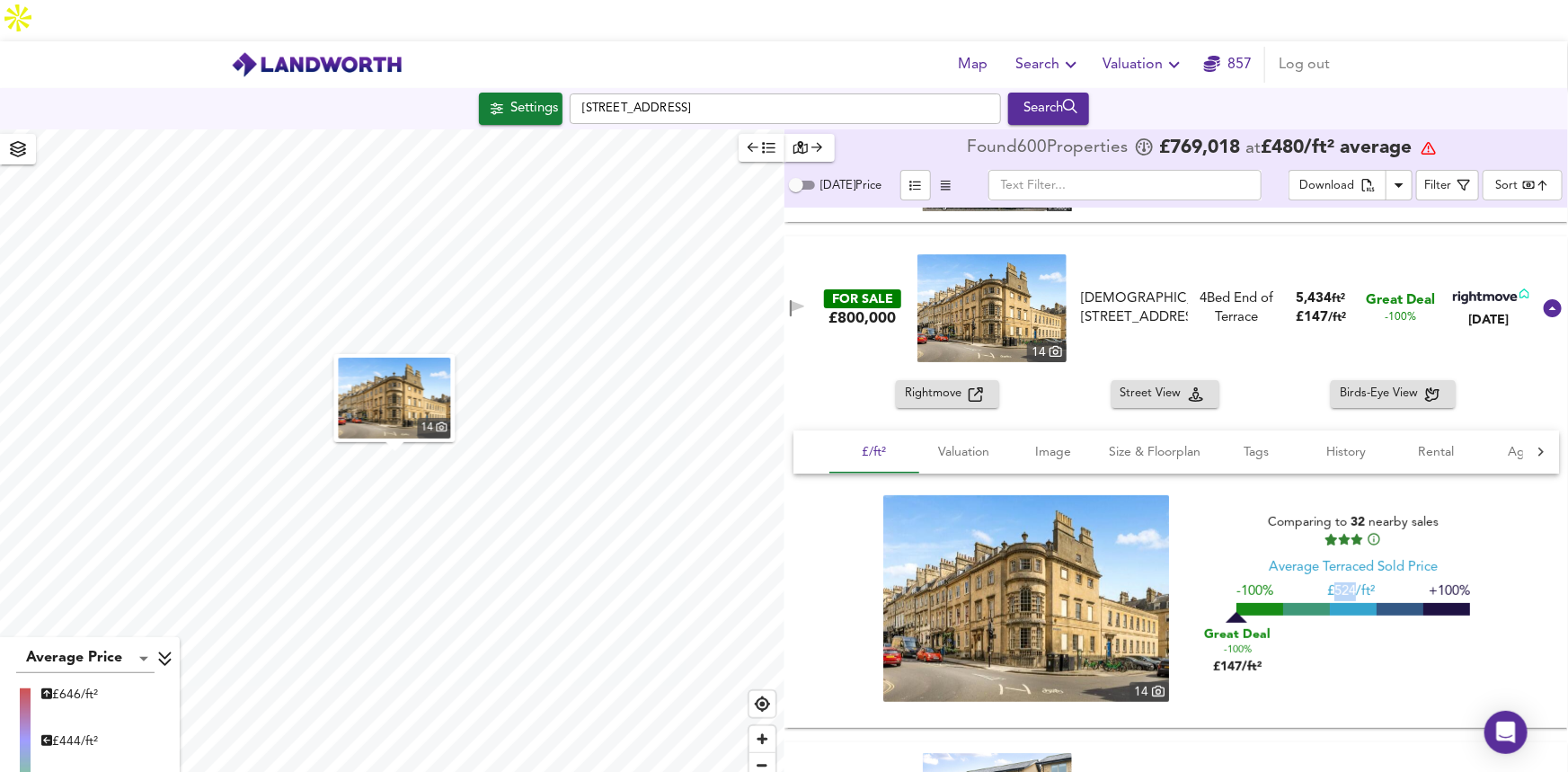 click on "£ 524/ft²" at bounding box center (1351, 591) 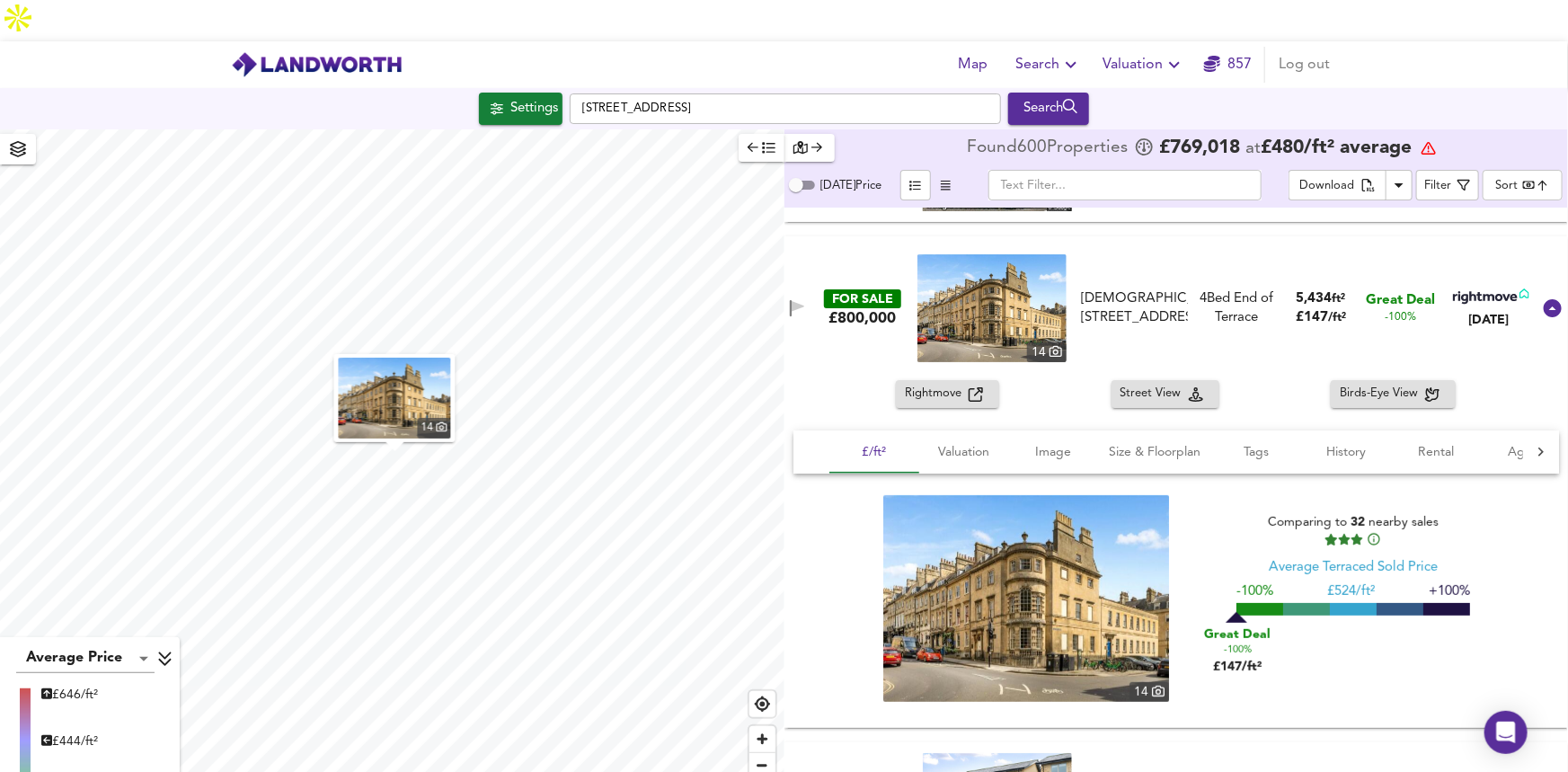 click on "Great Deal -100% £147/ft²" at bounding box center [1237, 649] 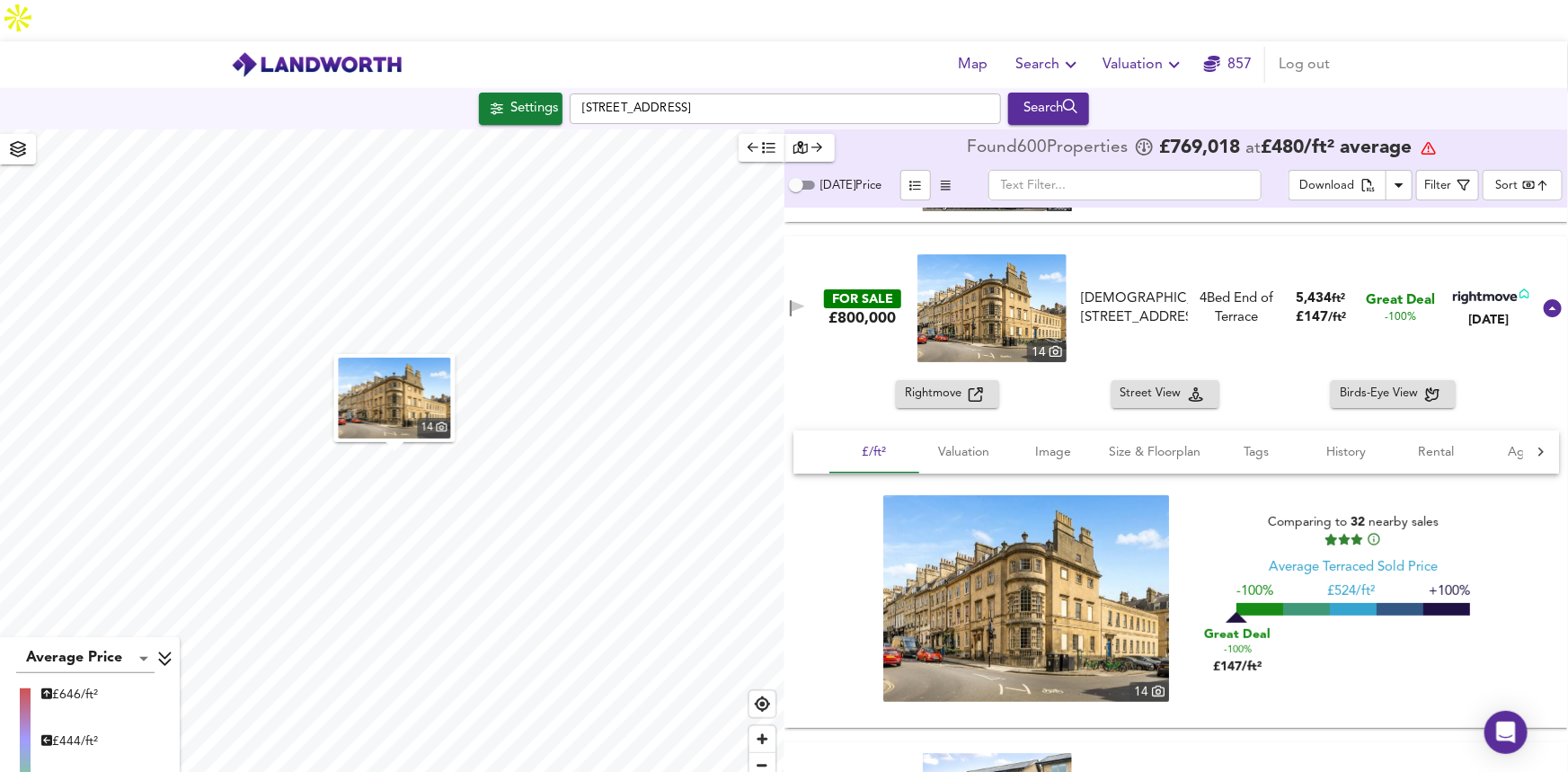 click on "[DEMOGRAPHIC_DATA][STREET_ADDRESS]" at bounding box center [1134, 308] 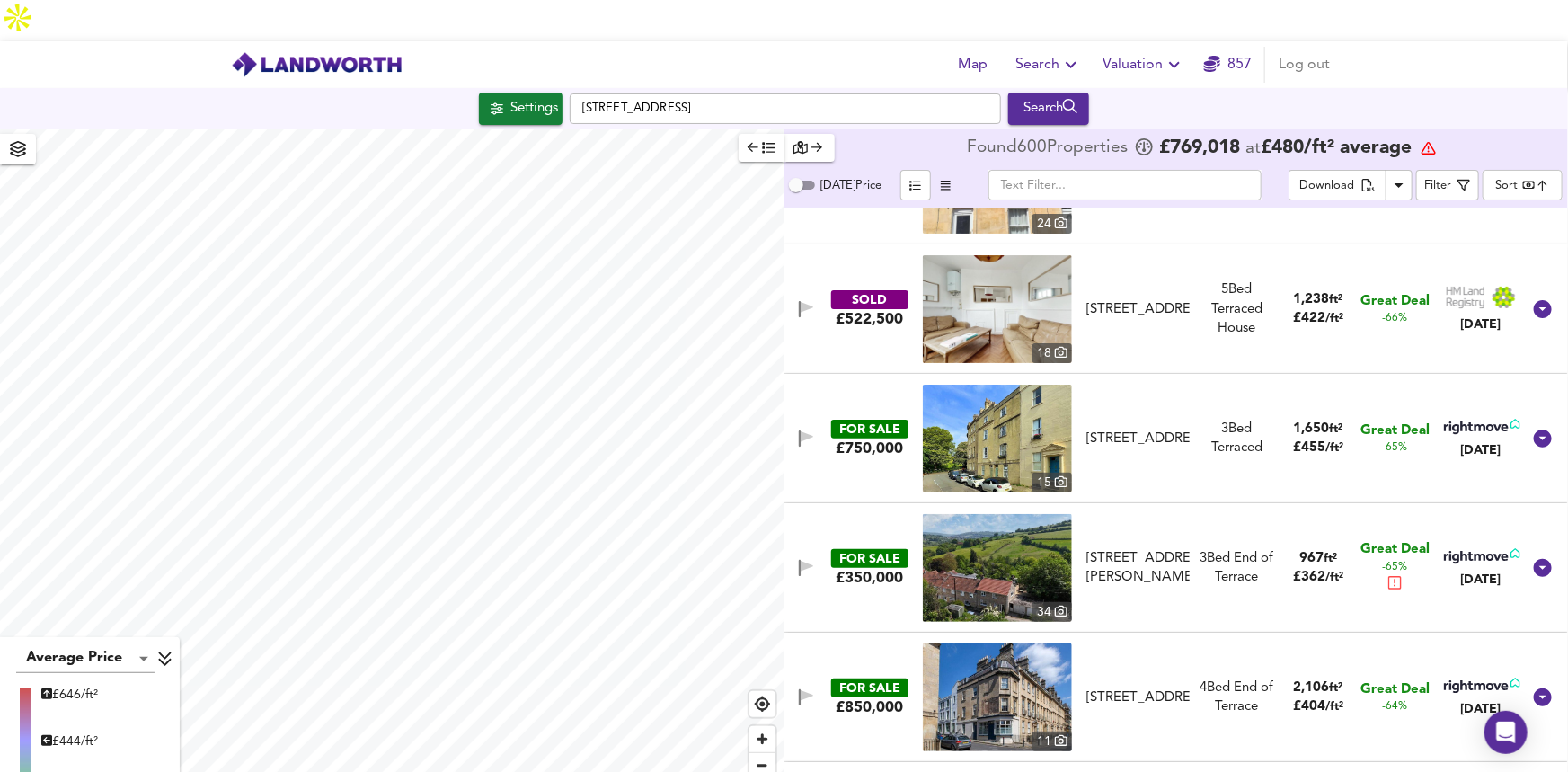 scroll, scrollTop: 4656, scrollLeft: 0, axis: vertical 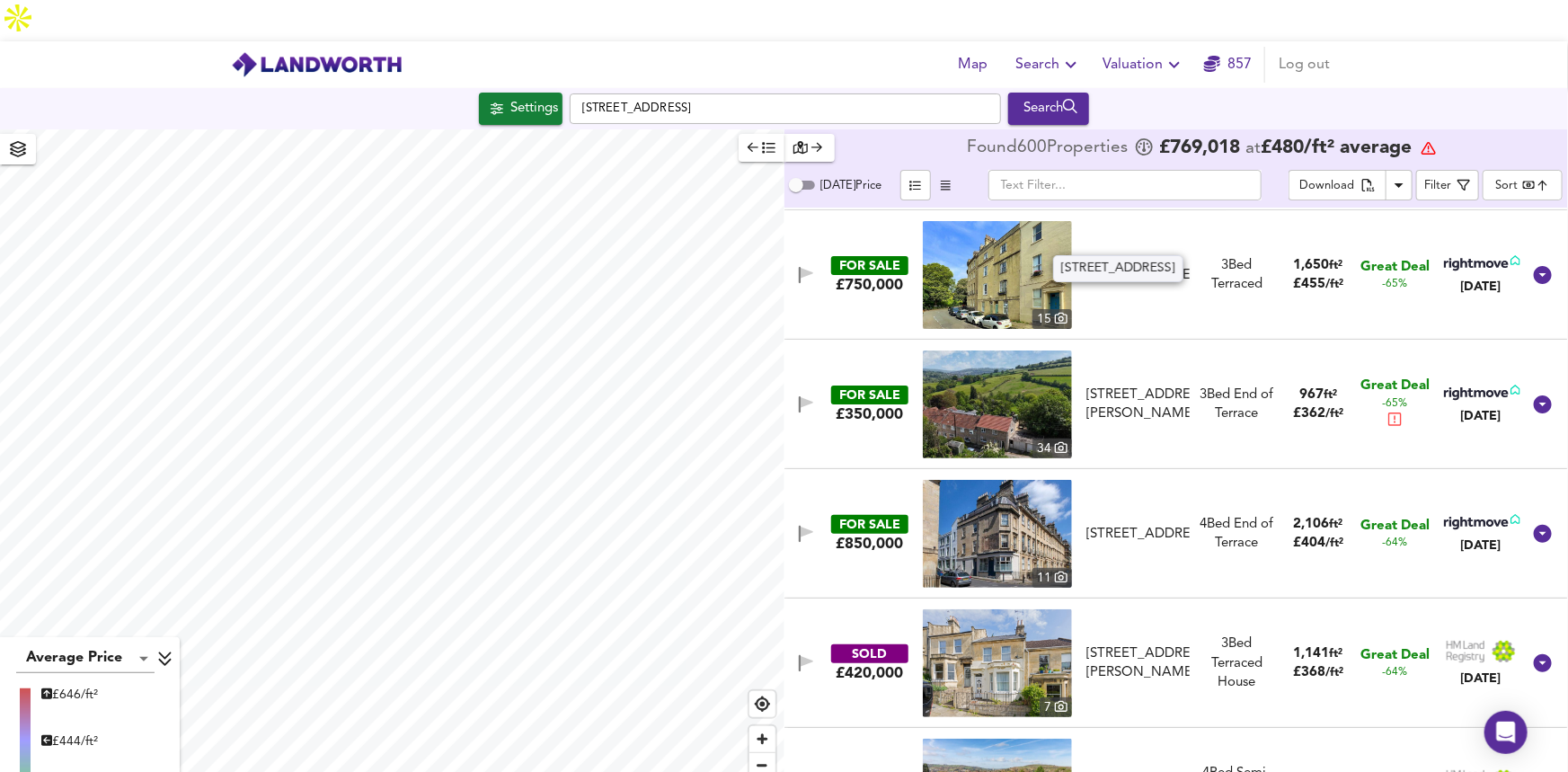 click on "[STREET_ADDRESS]" at bounding box center [1138, 275] 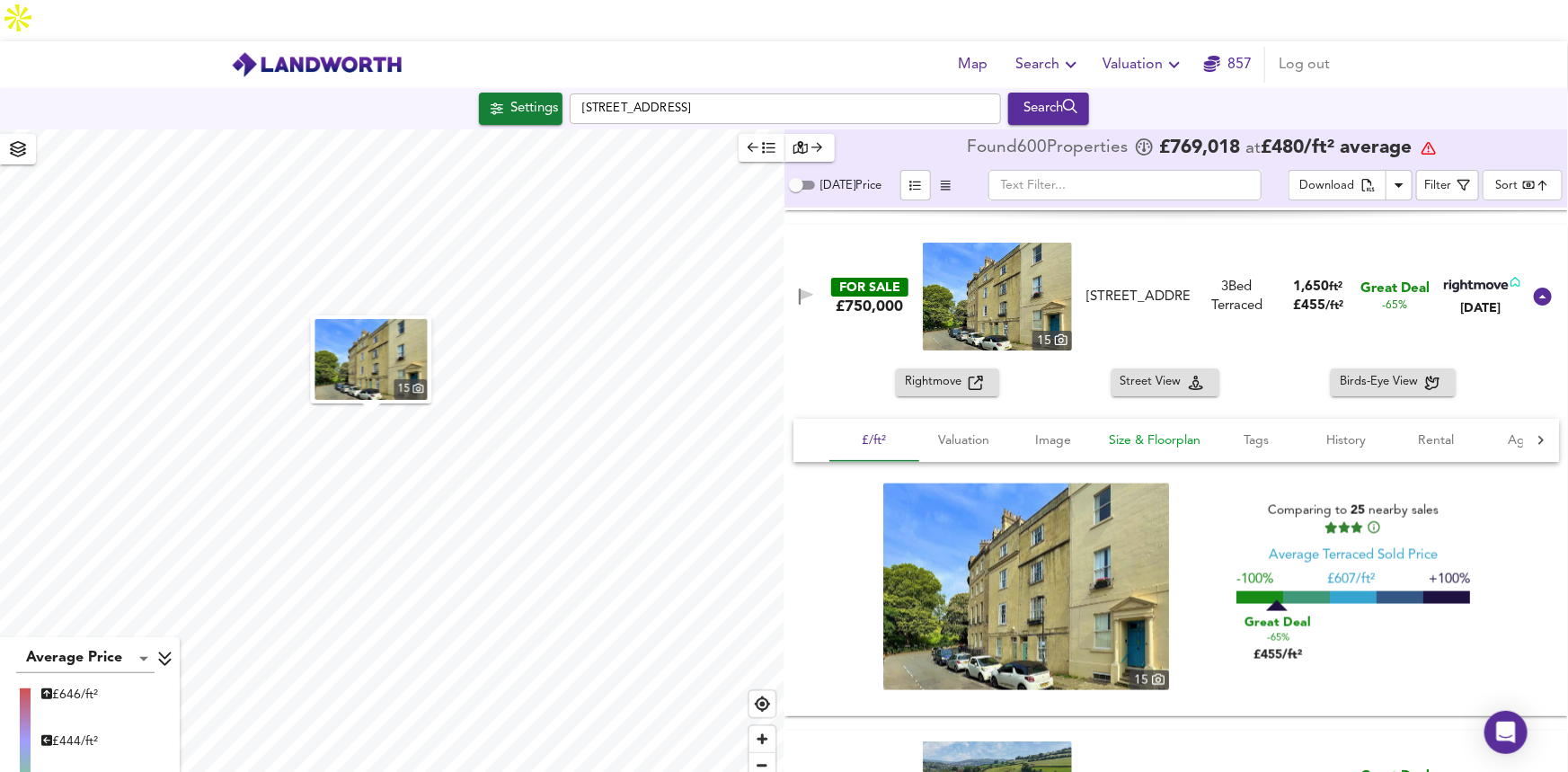 click on "Size & Floorplan" at bounding box center (1156, 440) 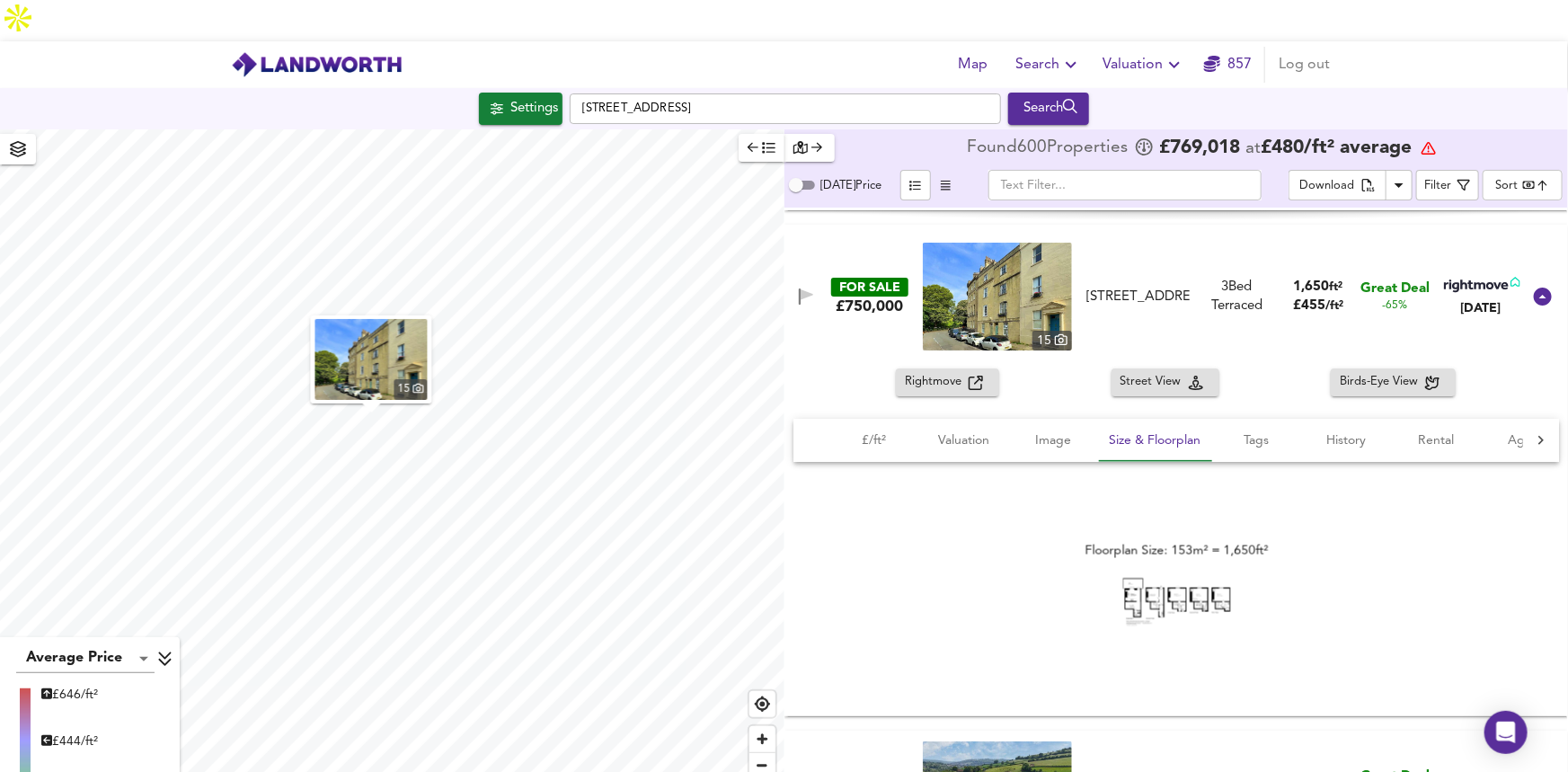 click on "Floorplan Size: 153m² = 1,650ft²" at bounding box center (1176, 586) 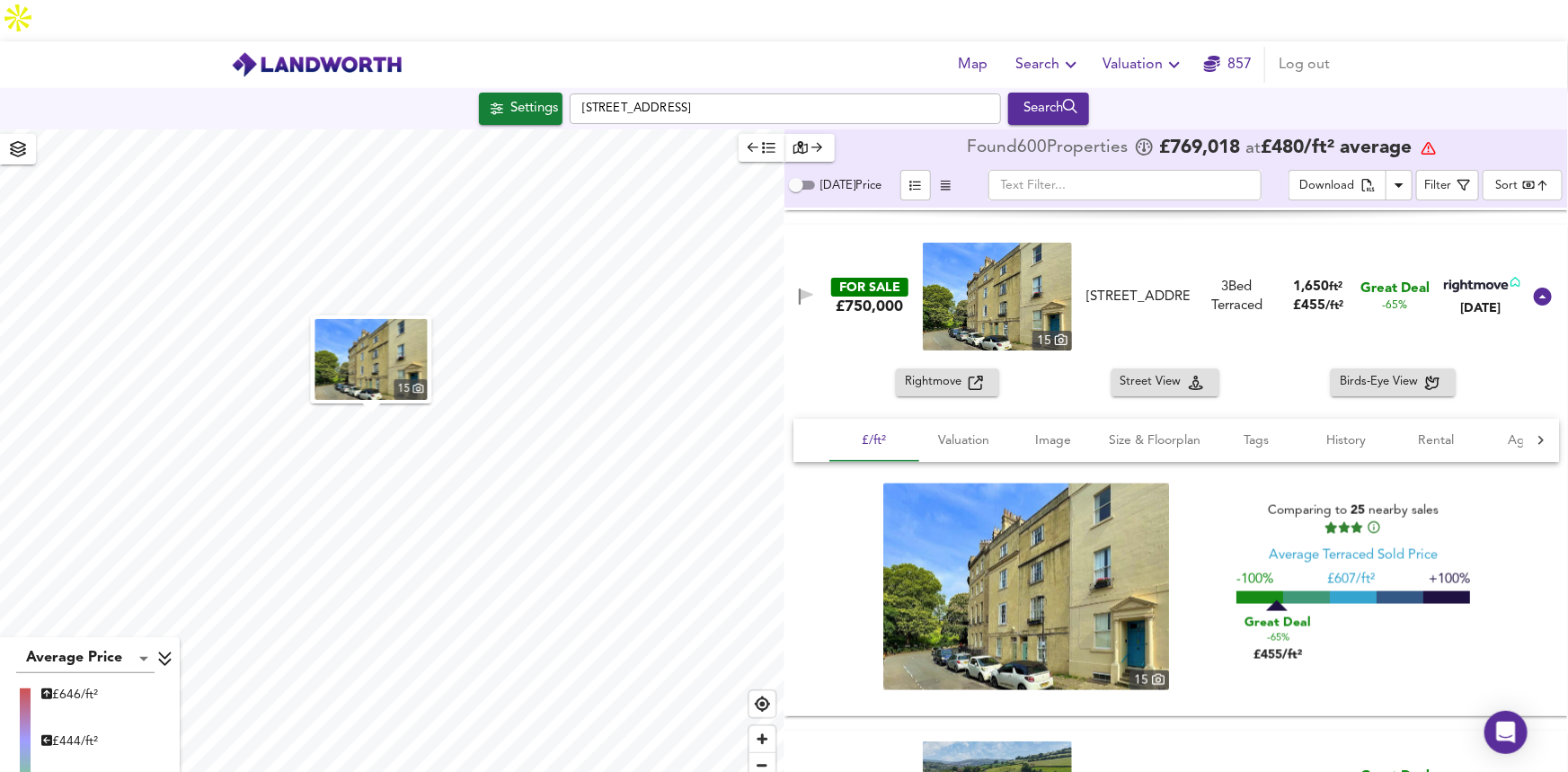 click on "£ 607/ft²" at bounding box center (1351, 580) 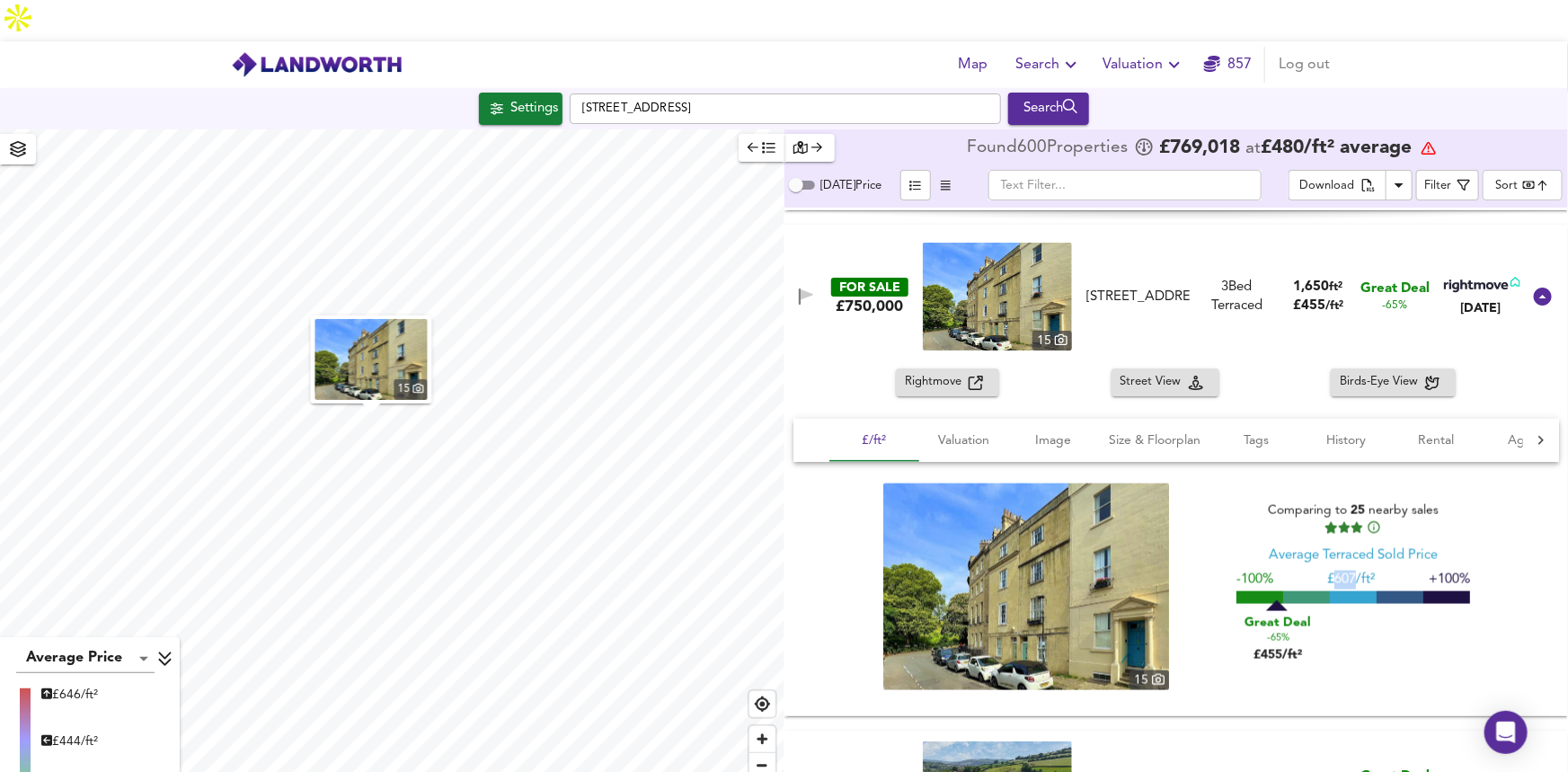 click on "£ 607/ft²" at bounding box center [1351, 580] 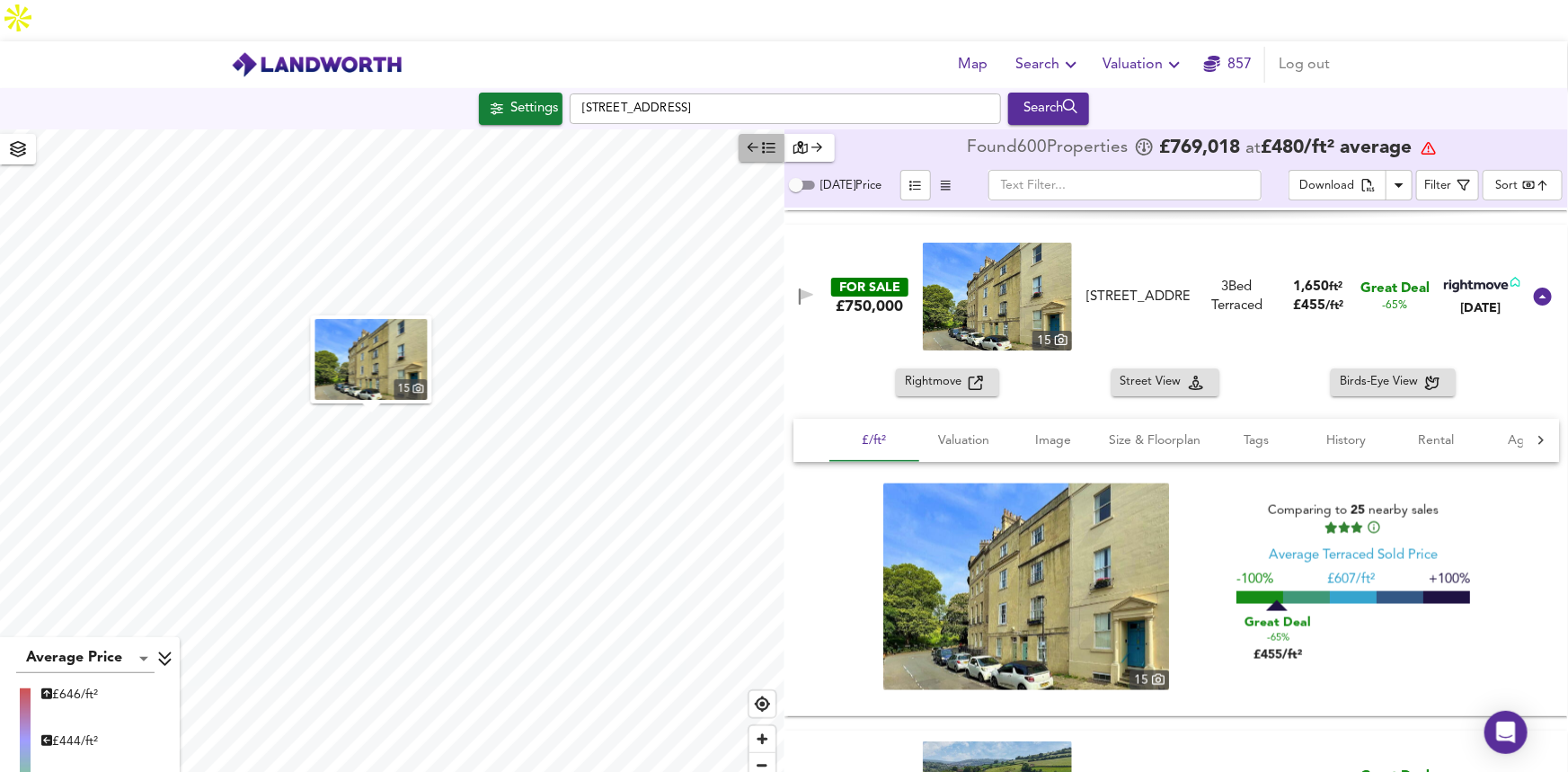 click 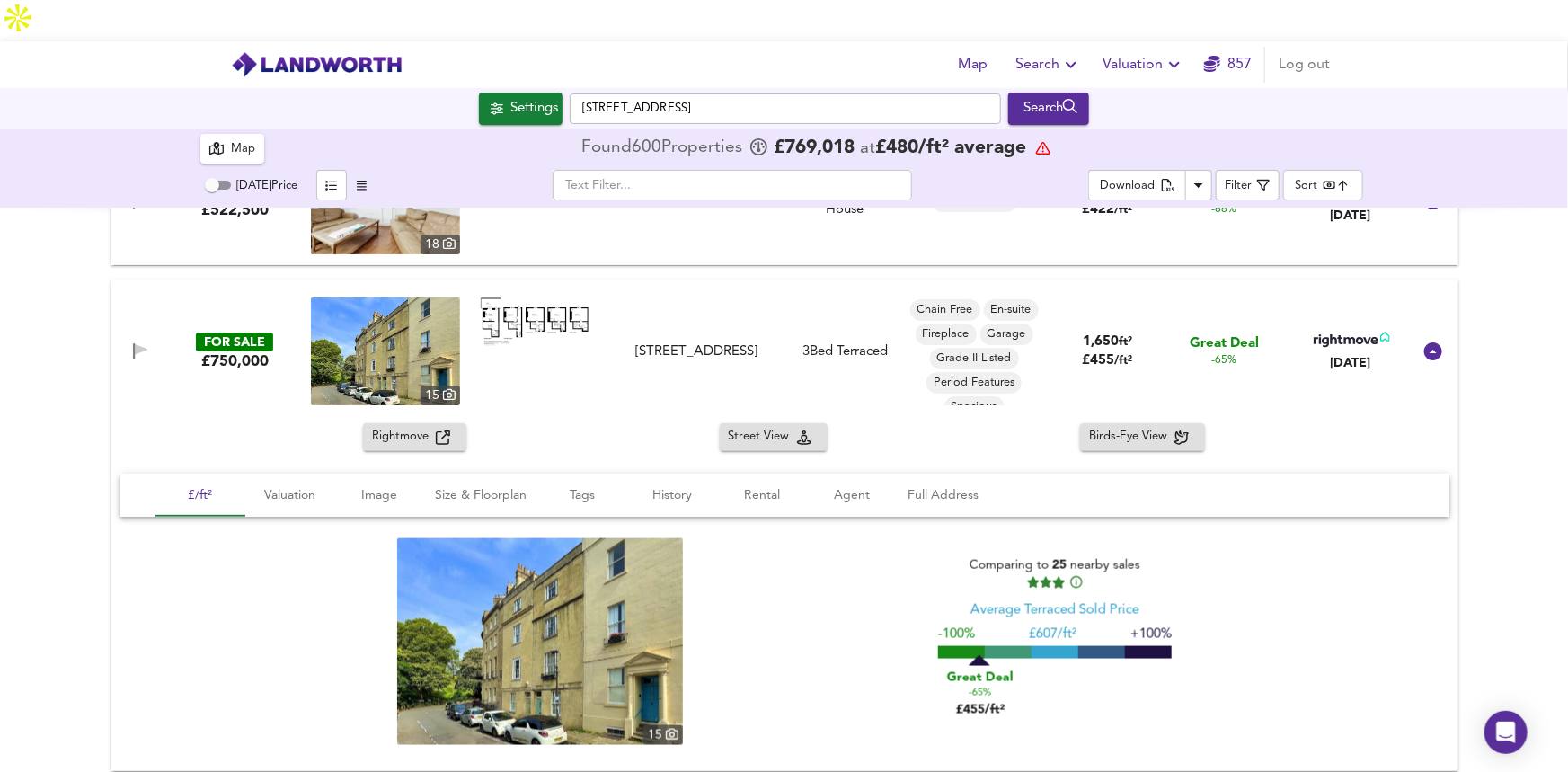 scroll, scrollTop: 4574, scrollLeft: 0, axis: vertical 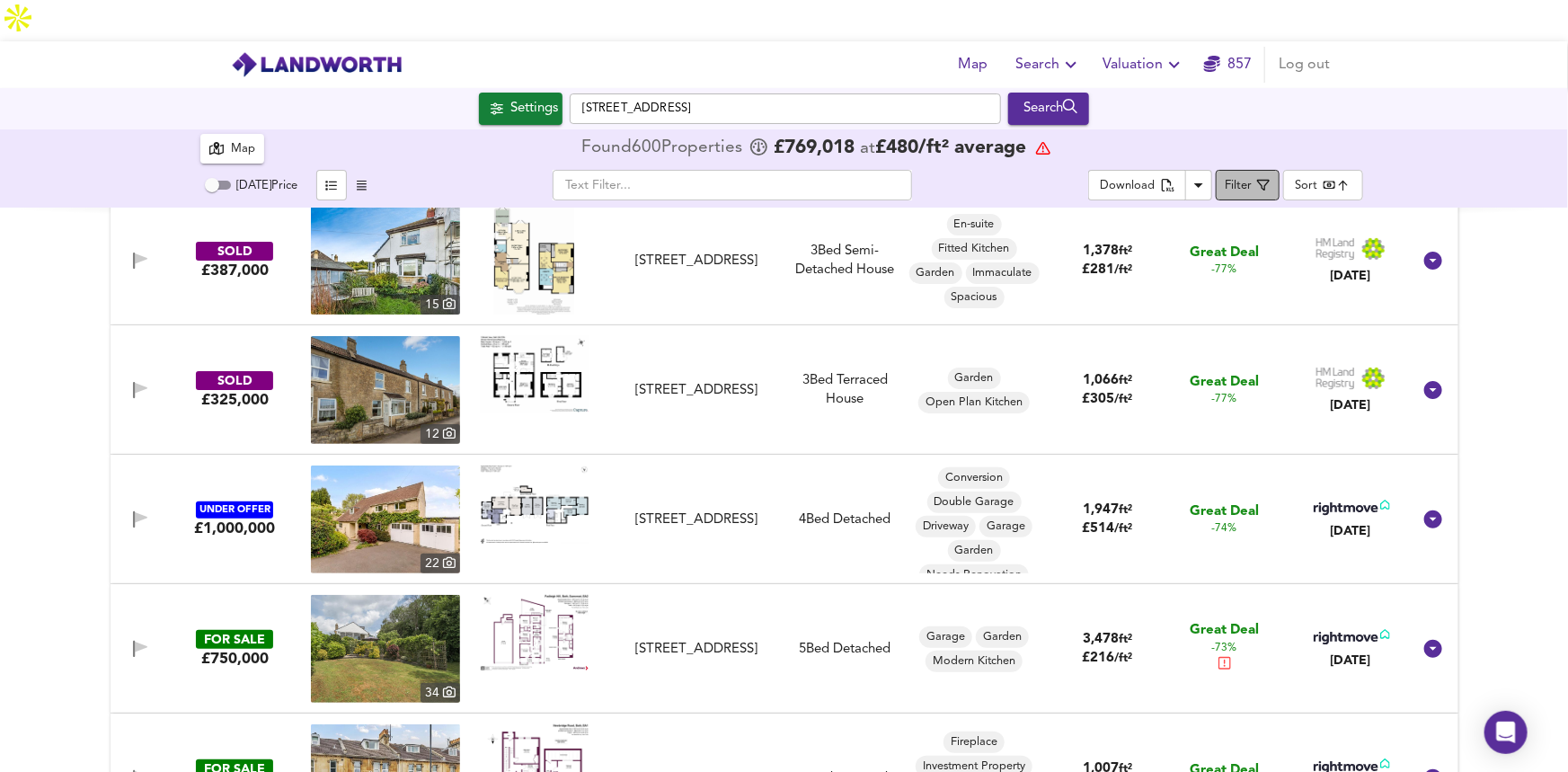 drag, startPoint x: 1261, startPoint y: 137, endPoint x: 1253, endPoint y: 142, distance: 9.433981 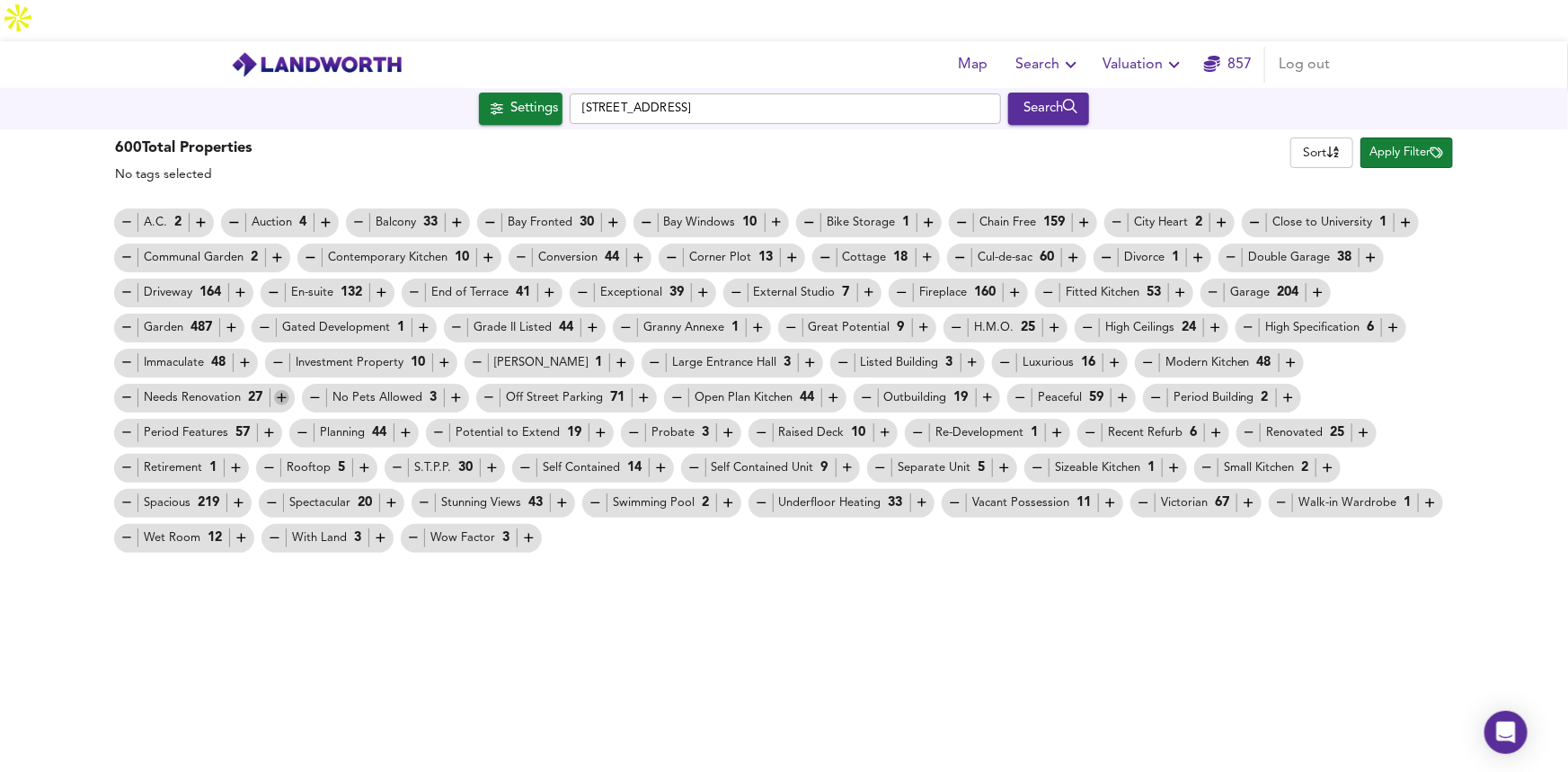 click 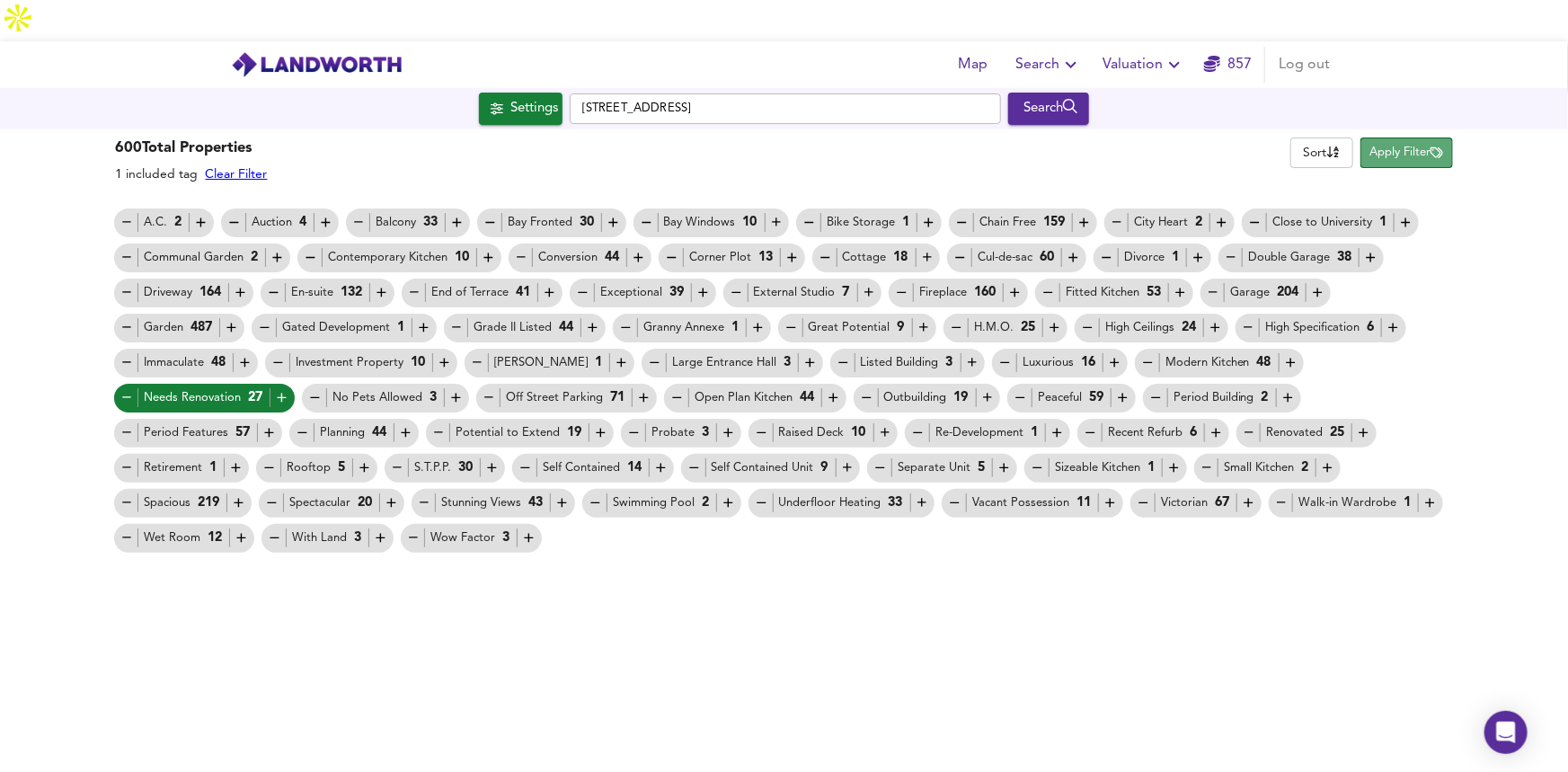 click on "Apply Filter" at bounding box center (1406, 153) 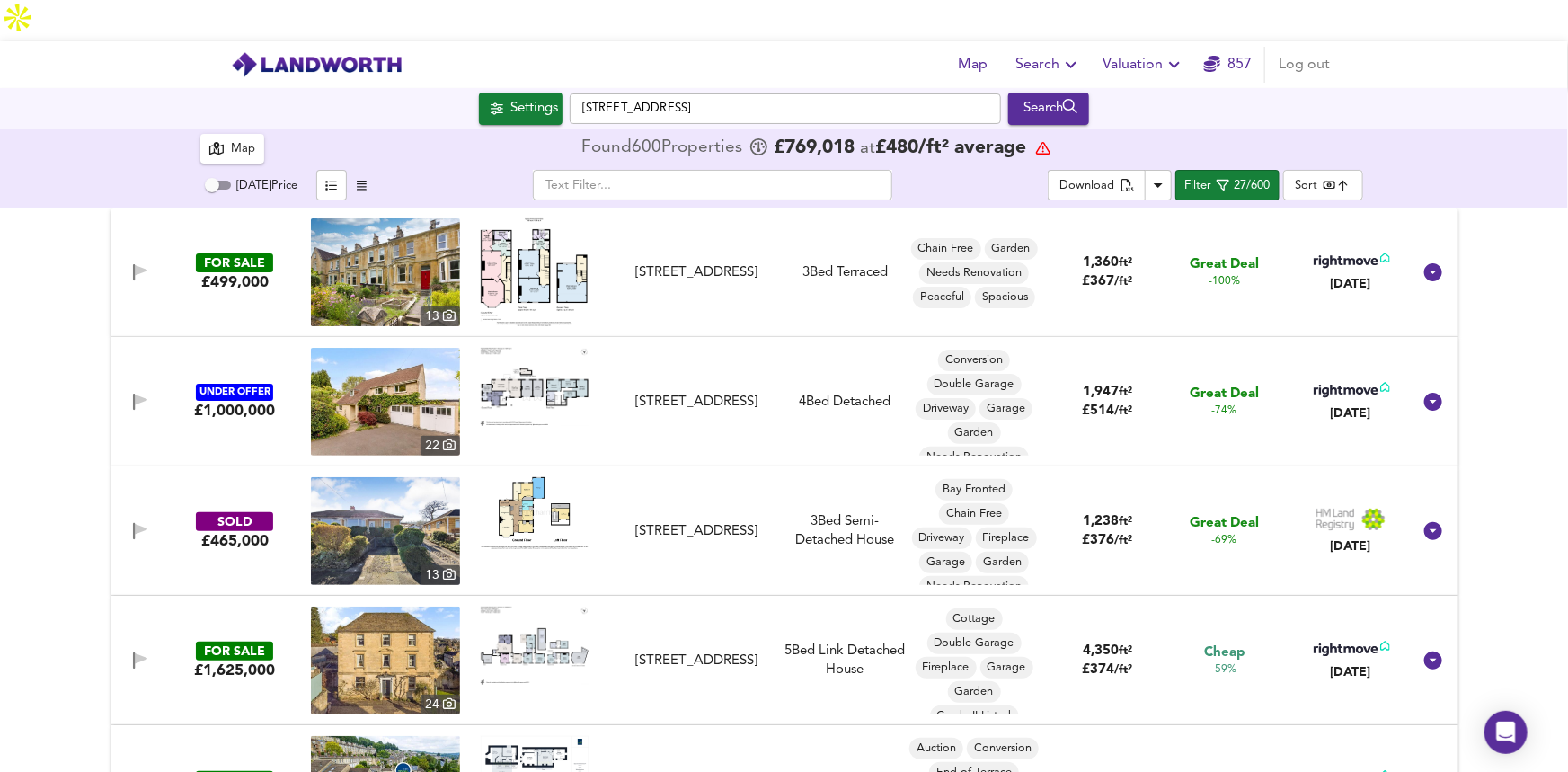 click at bounding box center (385, 272) 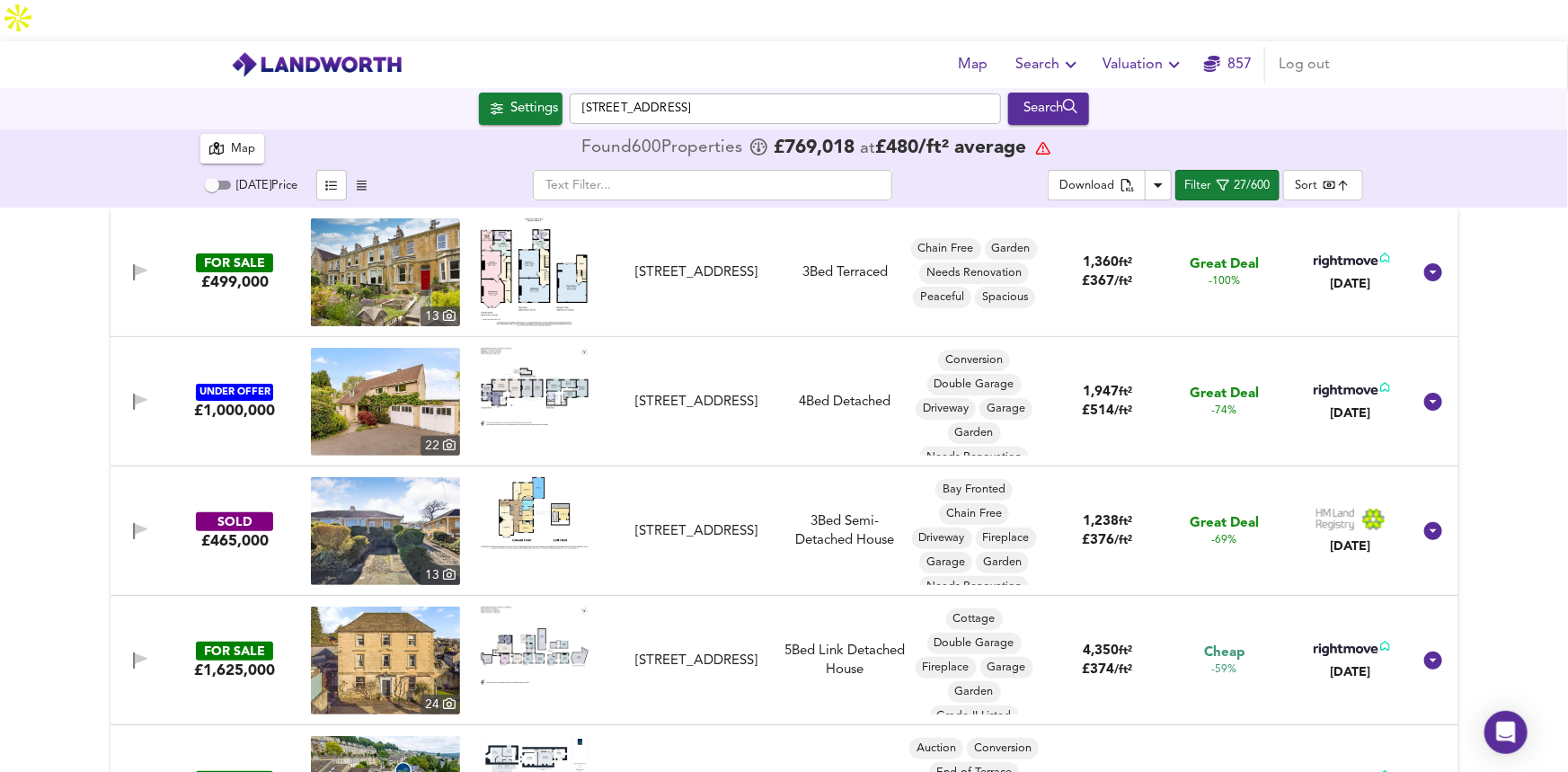 scroll, scrollTop: 81, scrollLeft: 0, axis: vertical 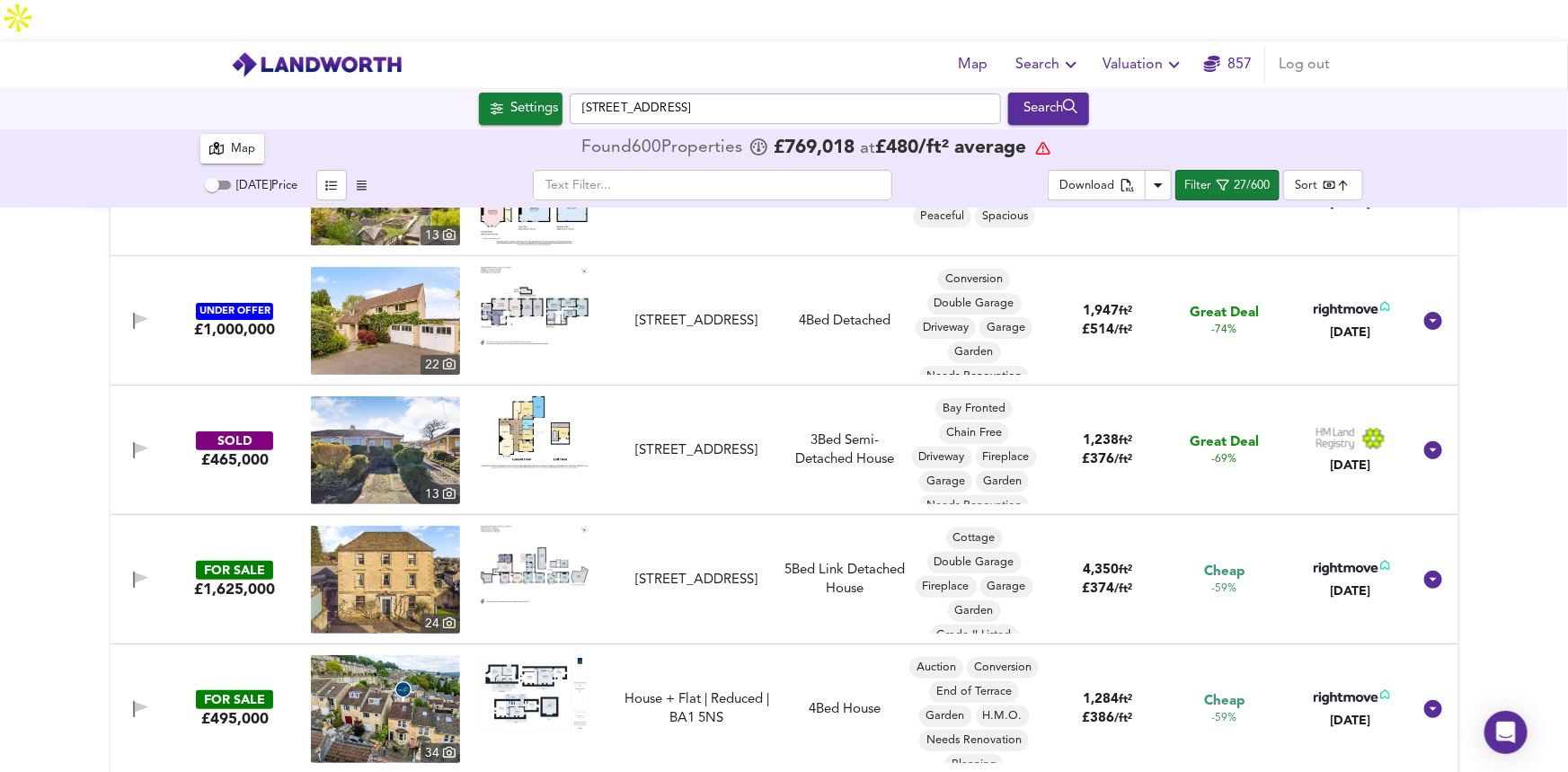 click at bounding box center (385, 580) 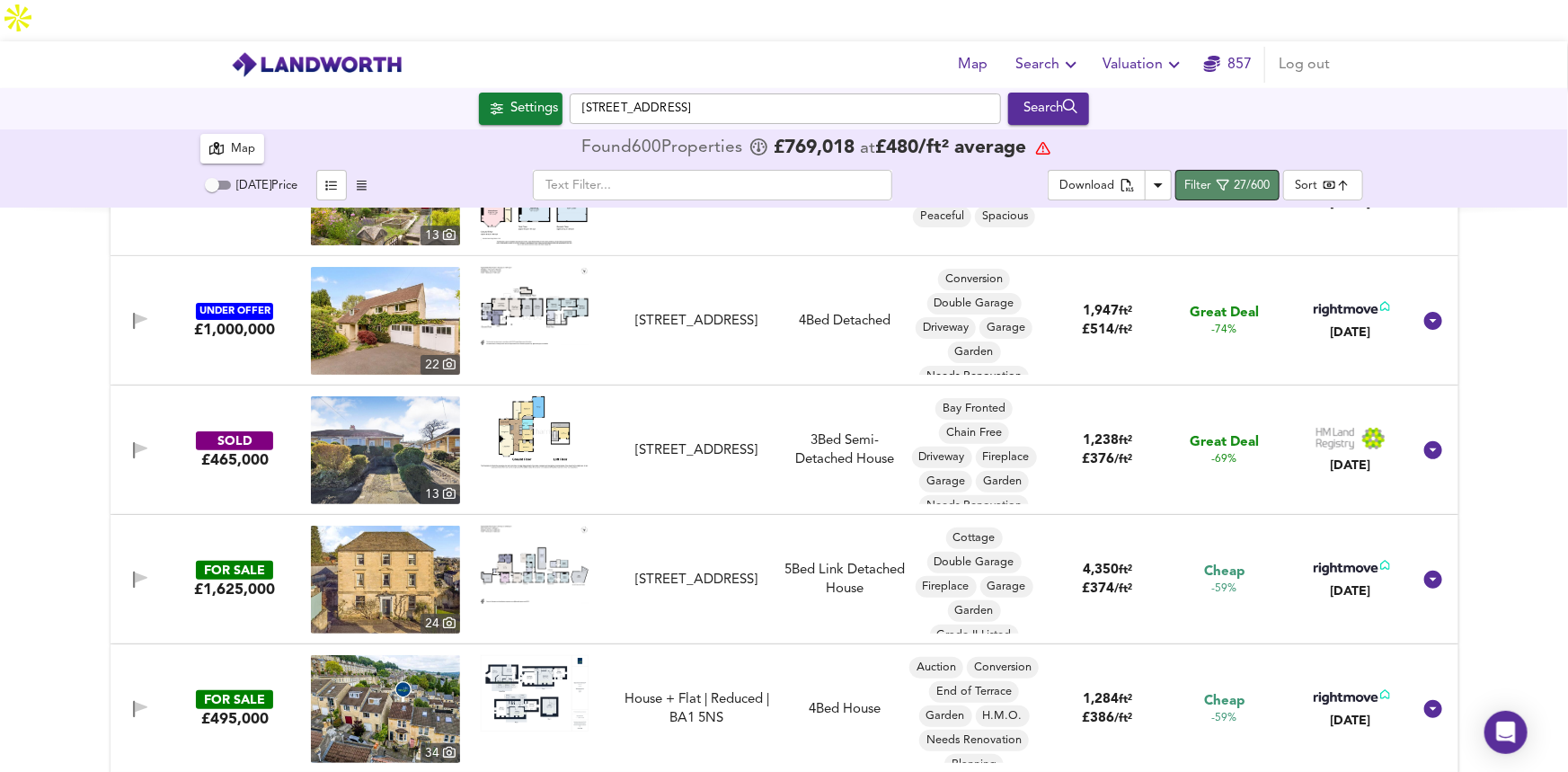 click on "27/600" at bounding box center (1253, 186) 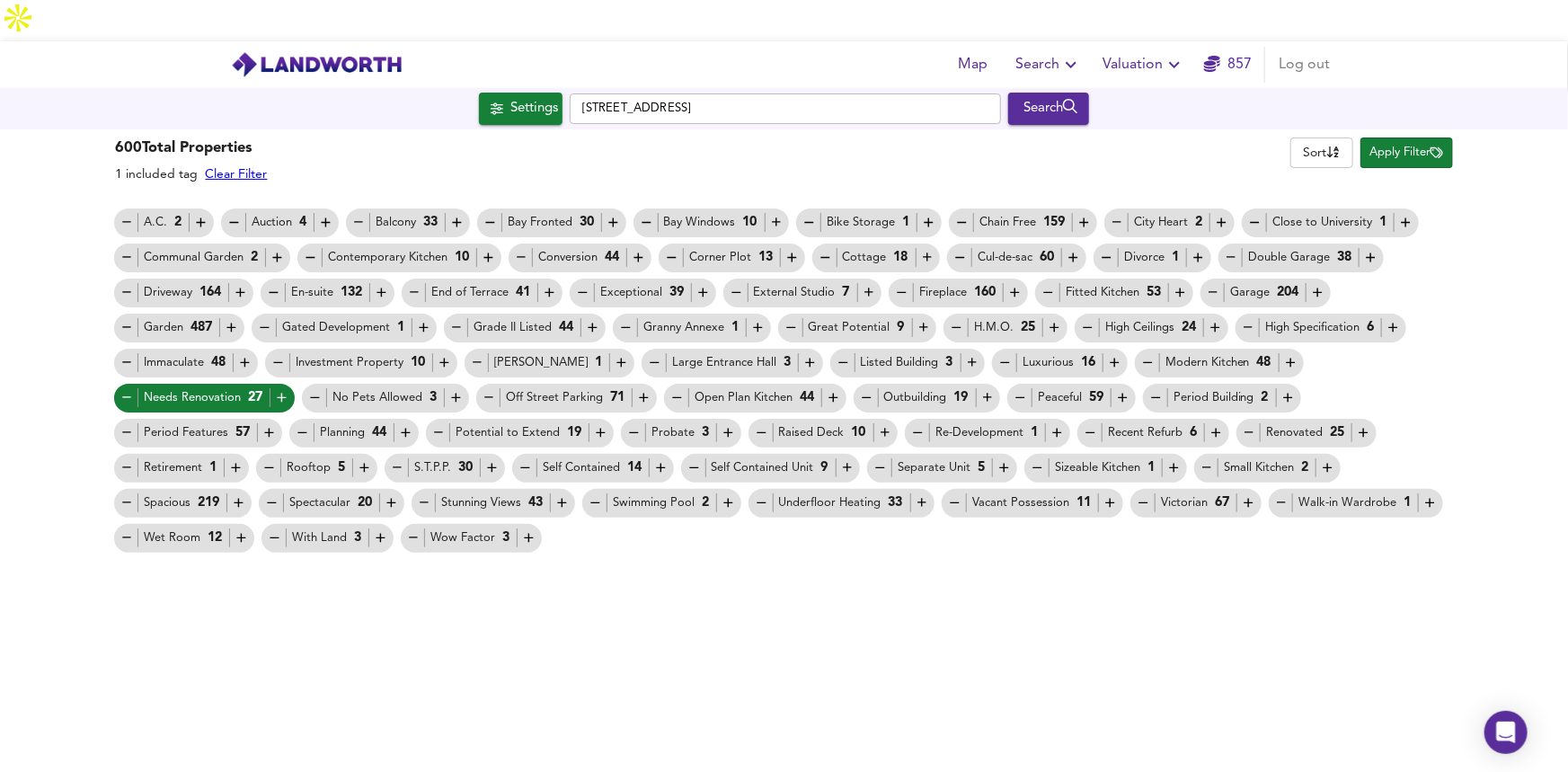 click on "Needs Renovation 27" at bounding box center [205, 397] 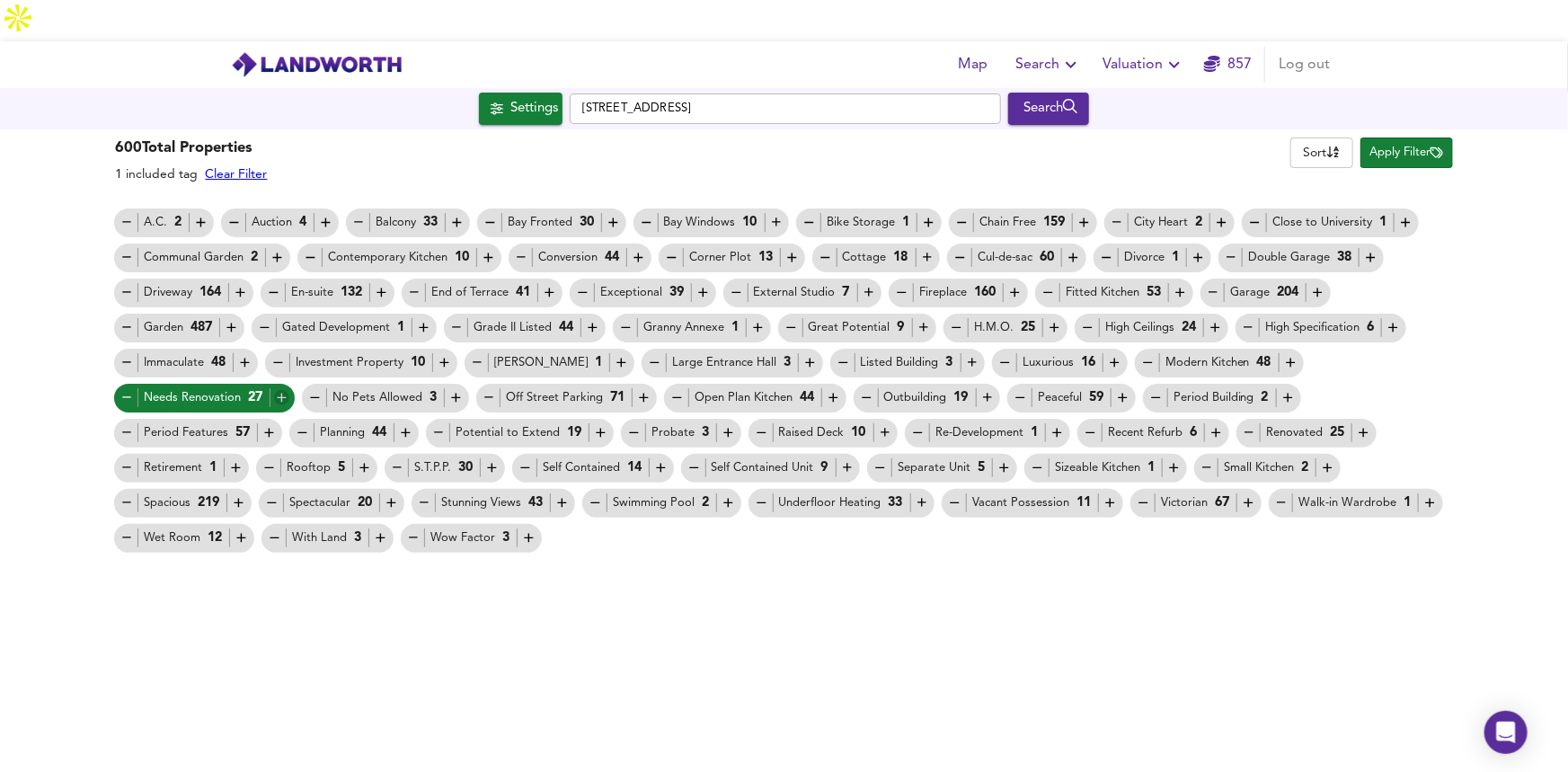 click 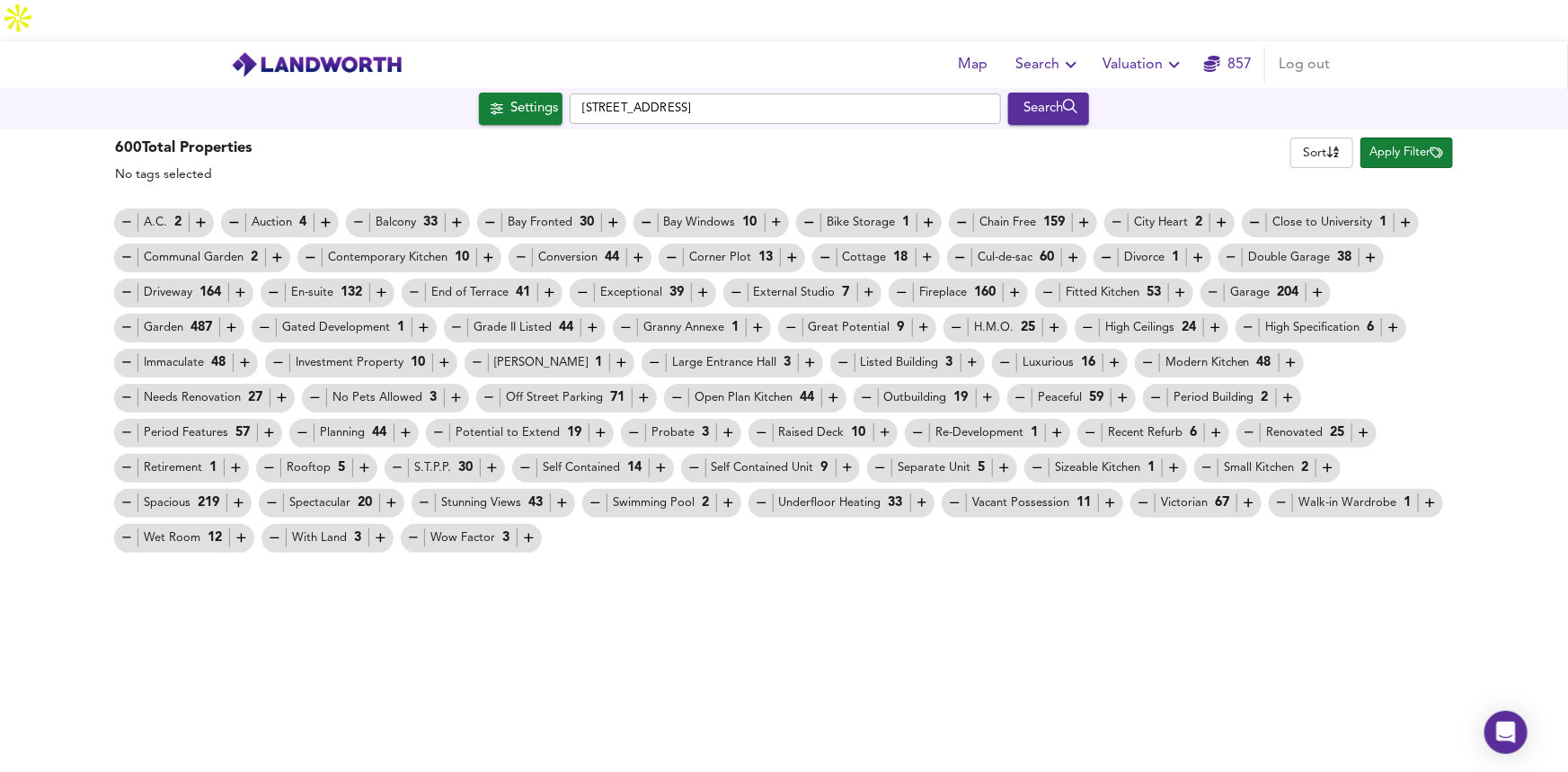 click on "Divorce 1" at bounding box center (1152, 257) 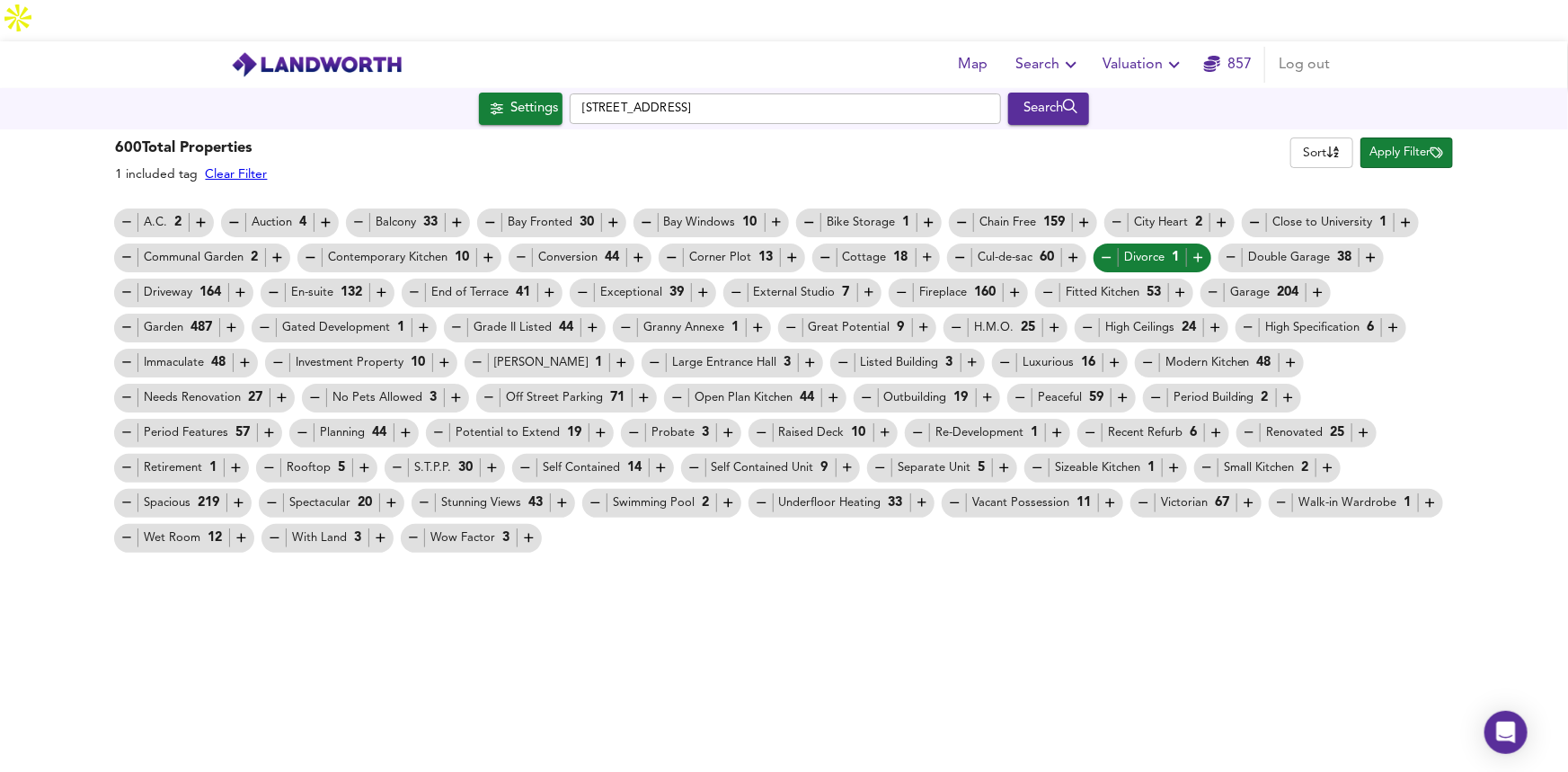 click on "Apply Filter" at bounding box center [1406, 153] 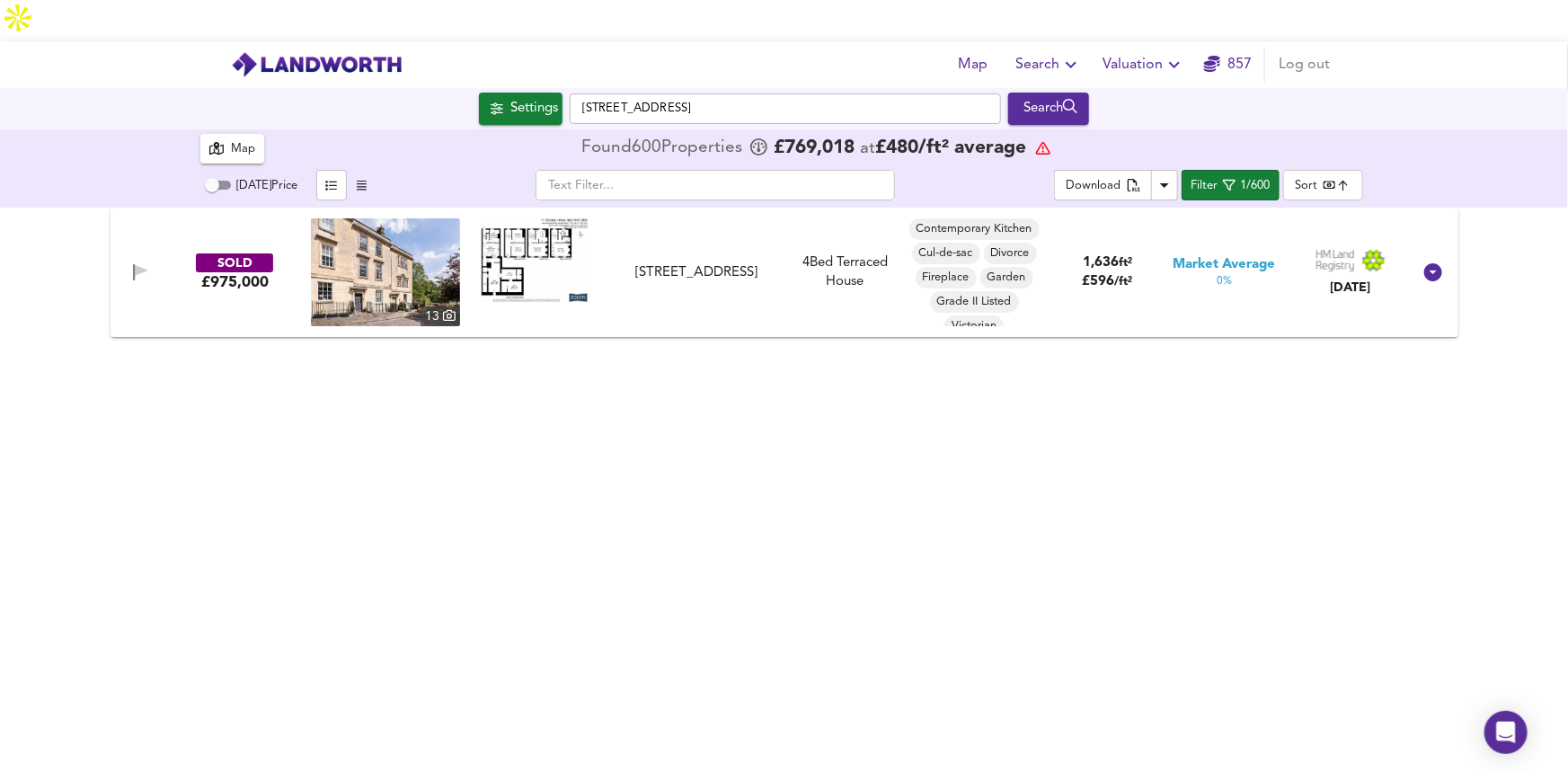 scroll, scrollTop: 0, scrollLeft: 0, axis: both 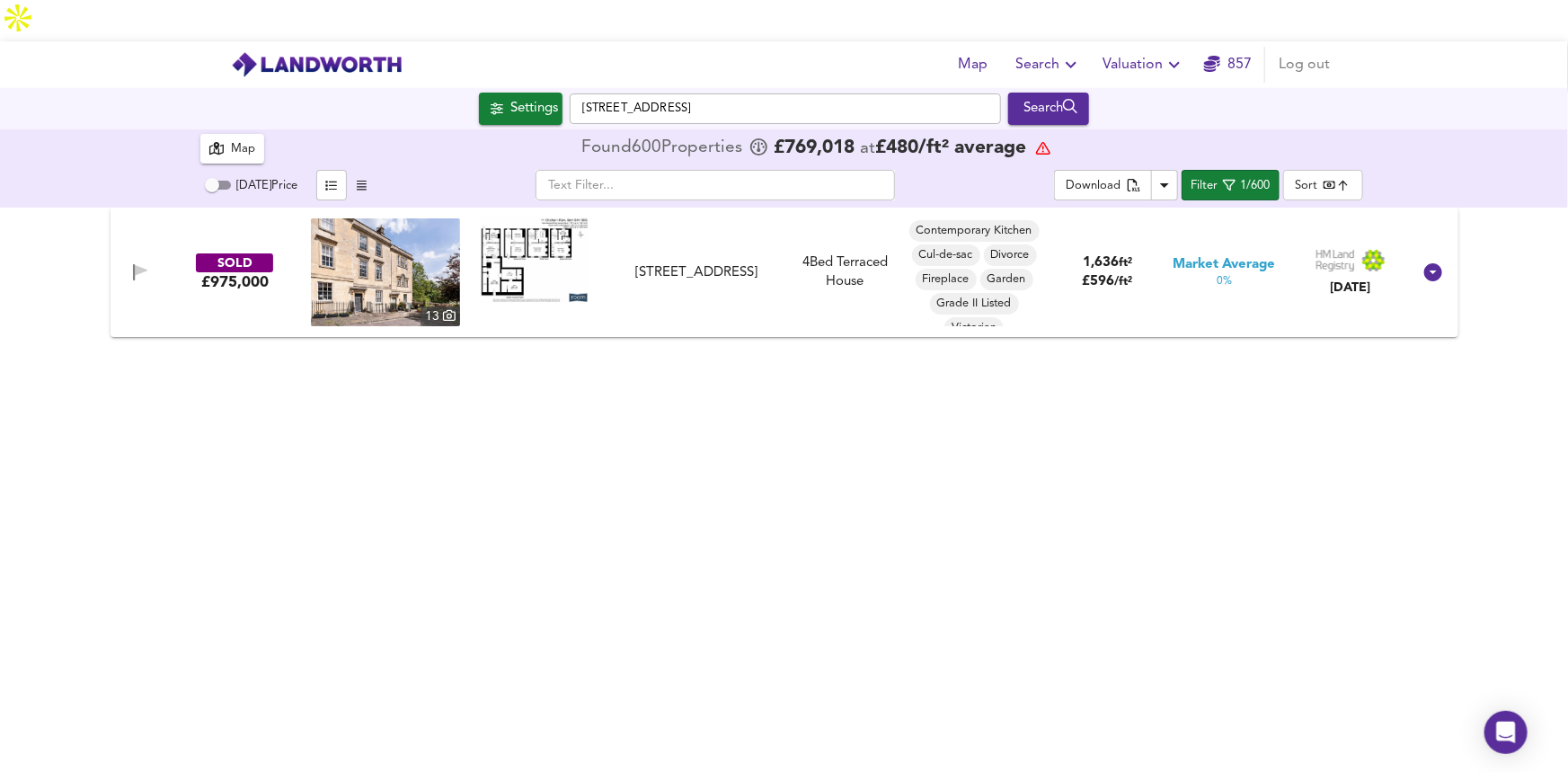 click at bounding box center (385, 272) 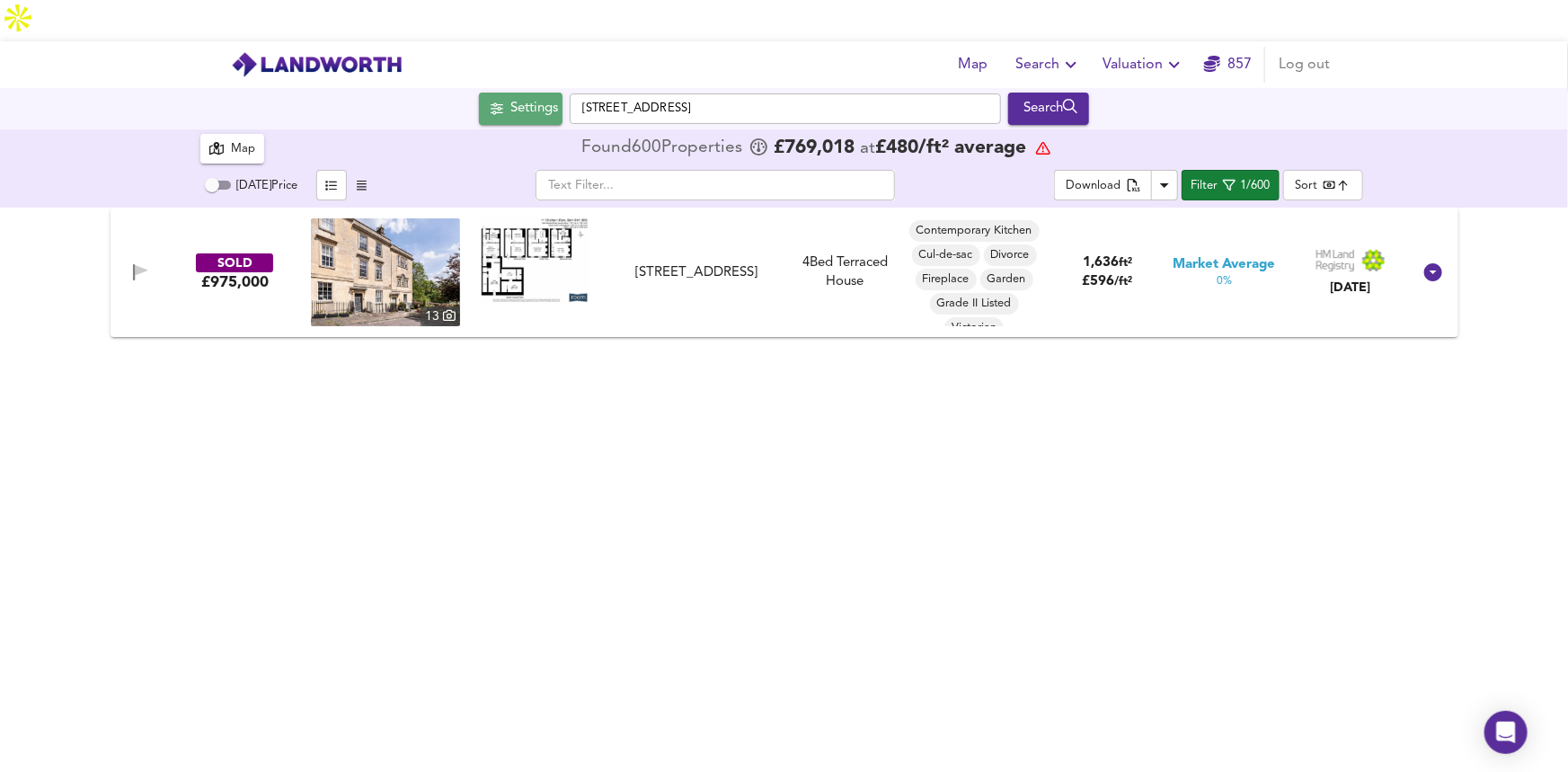 click on "Settings" at bounding box center (534, 109) 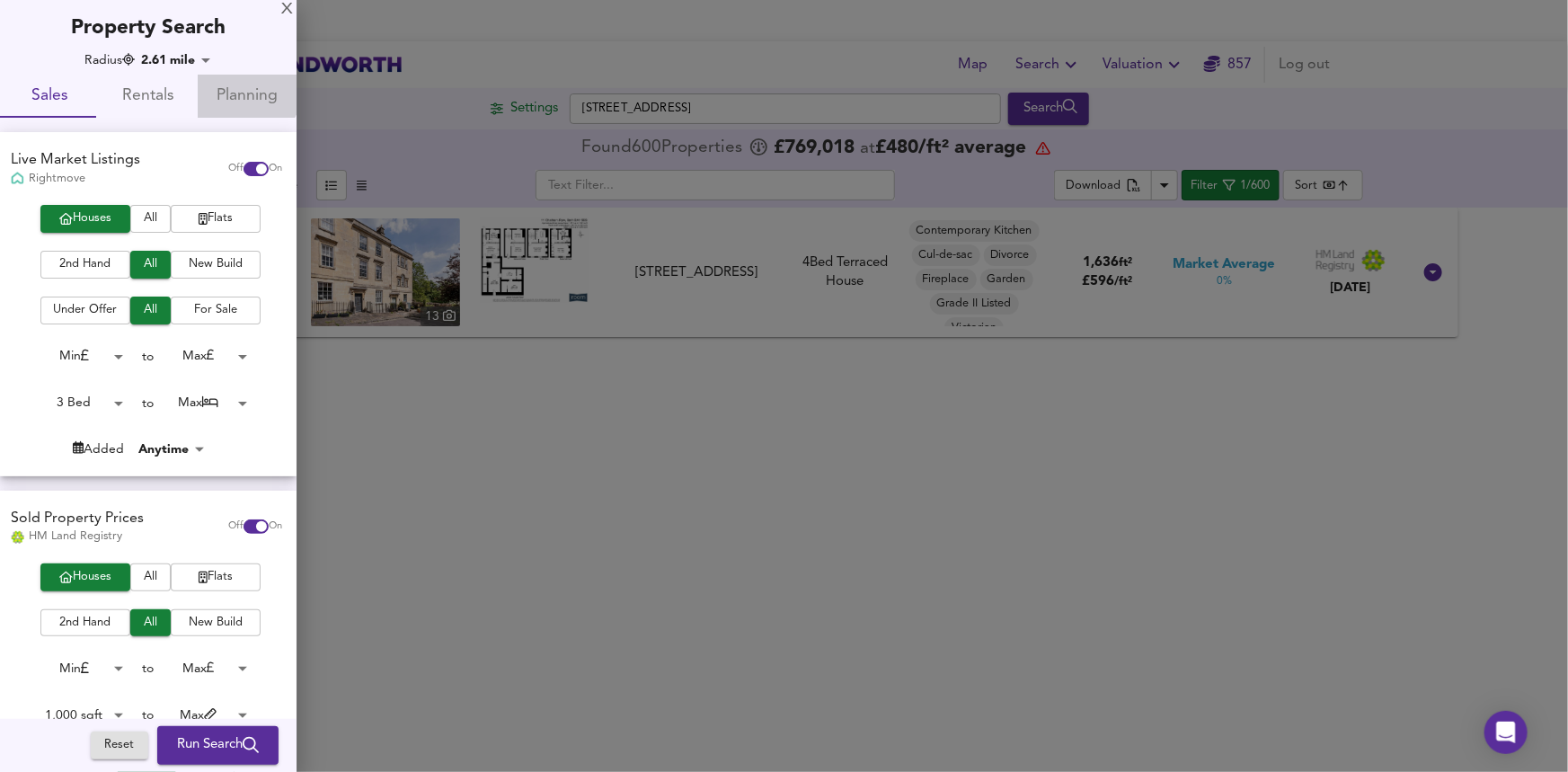 click on "Planning" at bounding box center (247, 96) 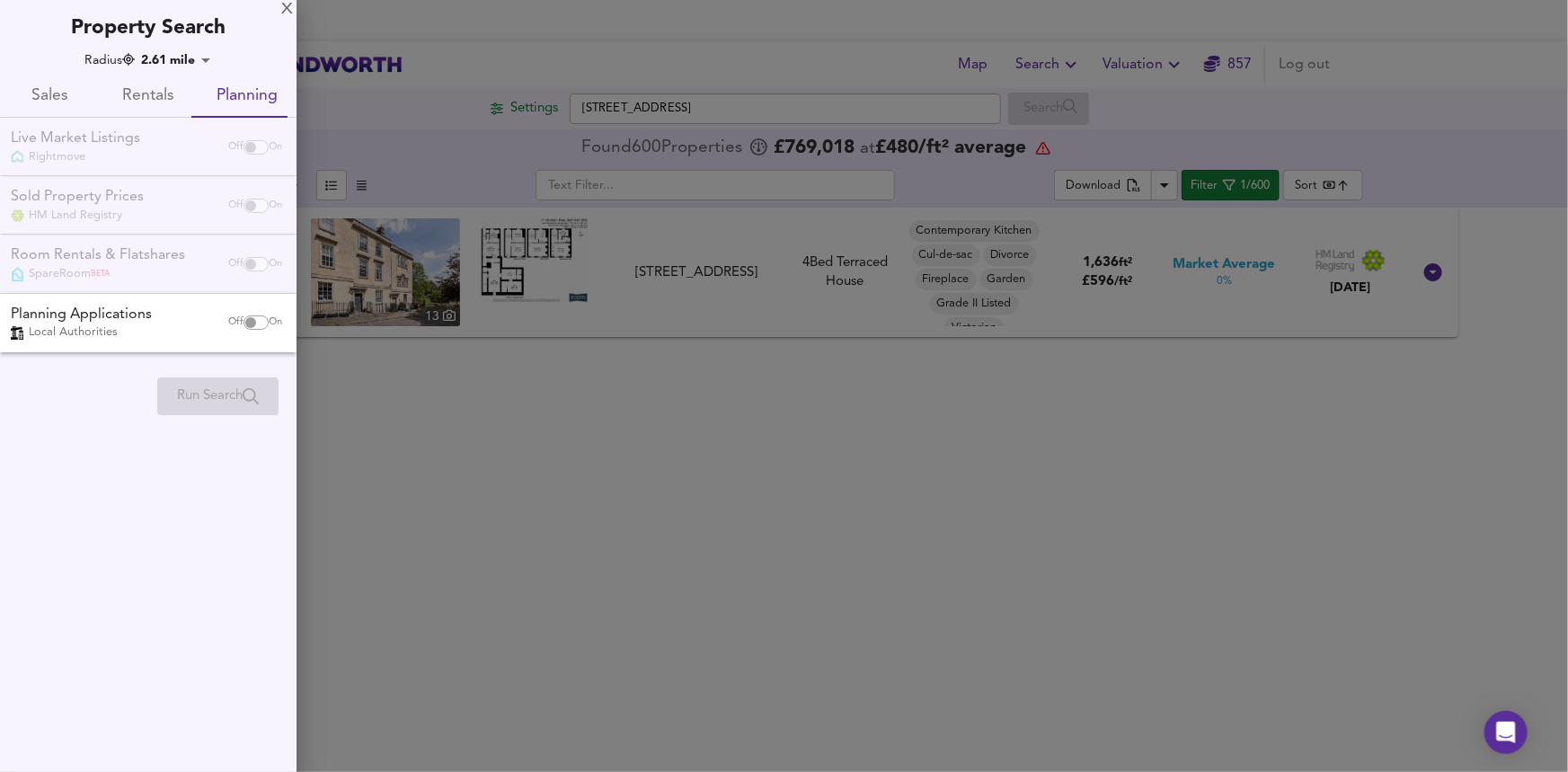 click on "Planning Applications" at bounding box center (81, 315) 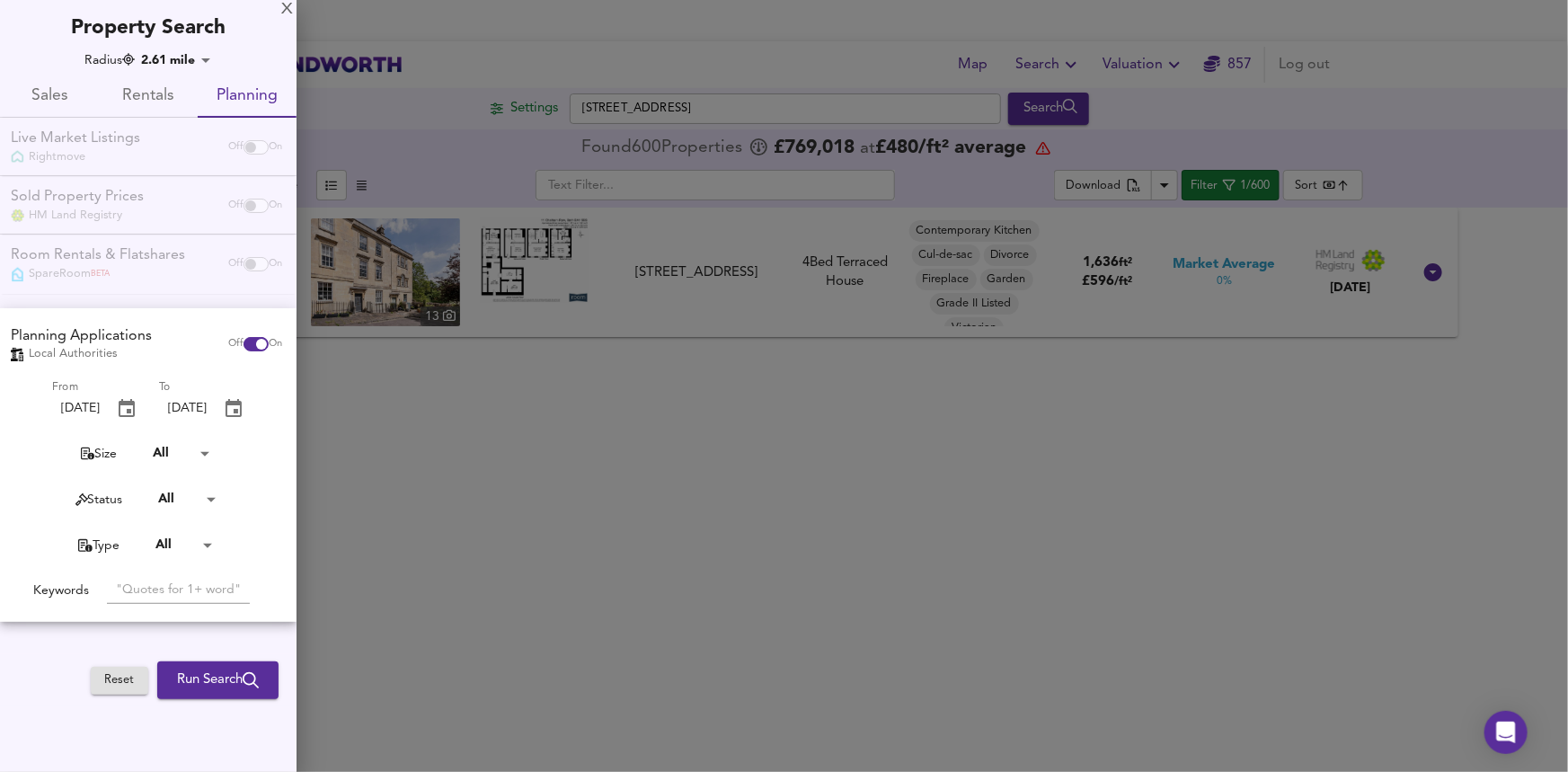 click at bounding box center (178, 590) 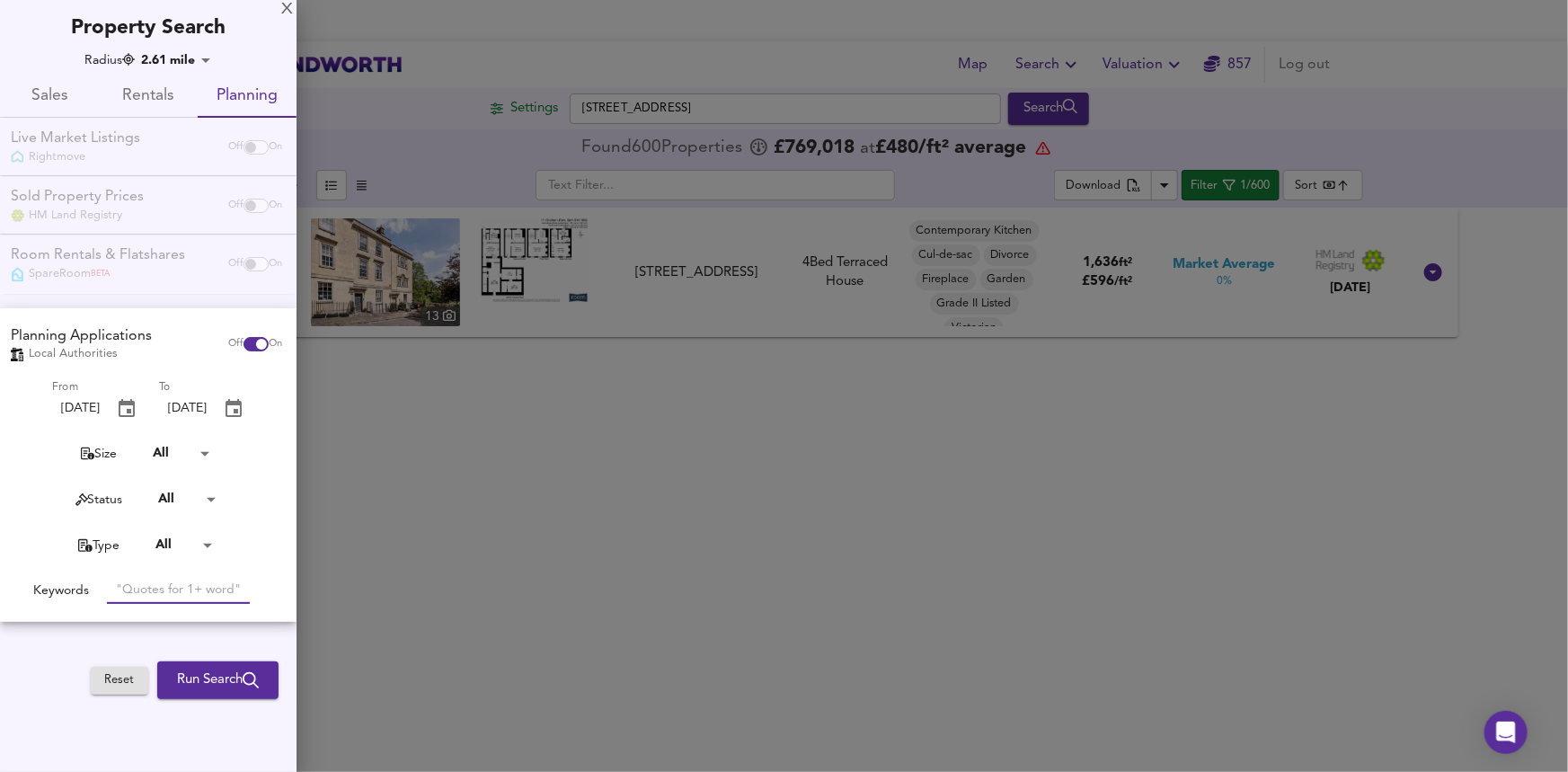 click on "From [DATE]        To [DATE]      Size    All Small,Medium,Large    Status    All Permitted,Conditions,Rejected,Withdrawn,Undecided,Referred,Other      Type    All Full,Outline,Amendment,Conditions,Heritage,Trees,Advertising,Telecoms,Other Keywords" at bounding box center [148, 501] 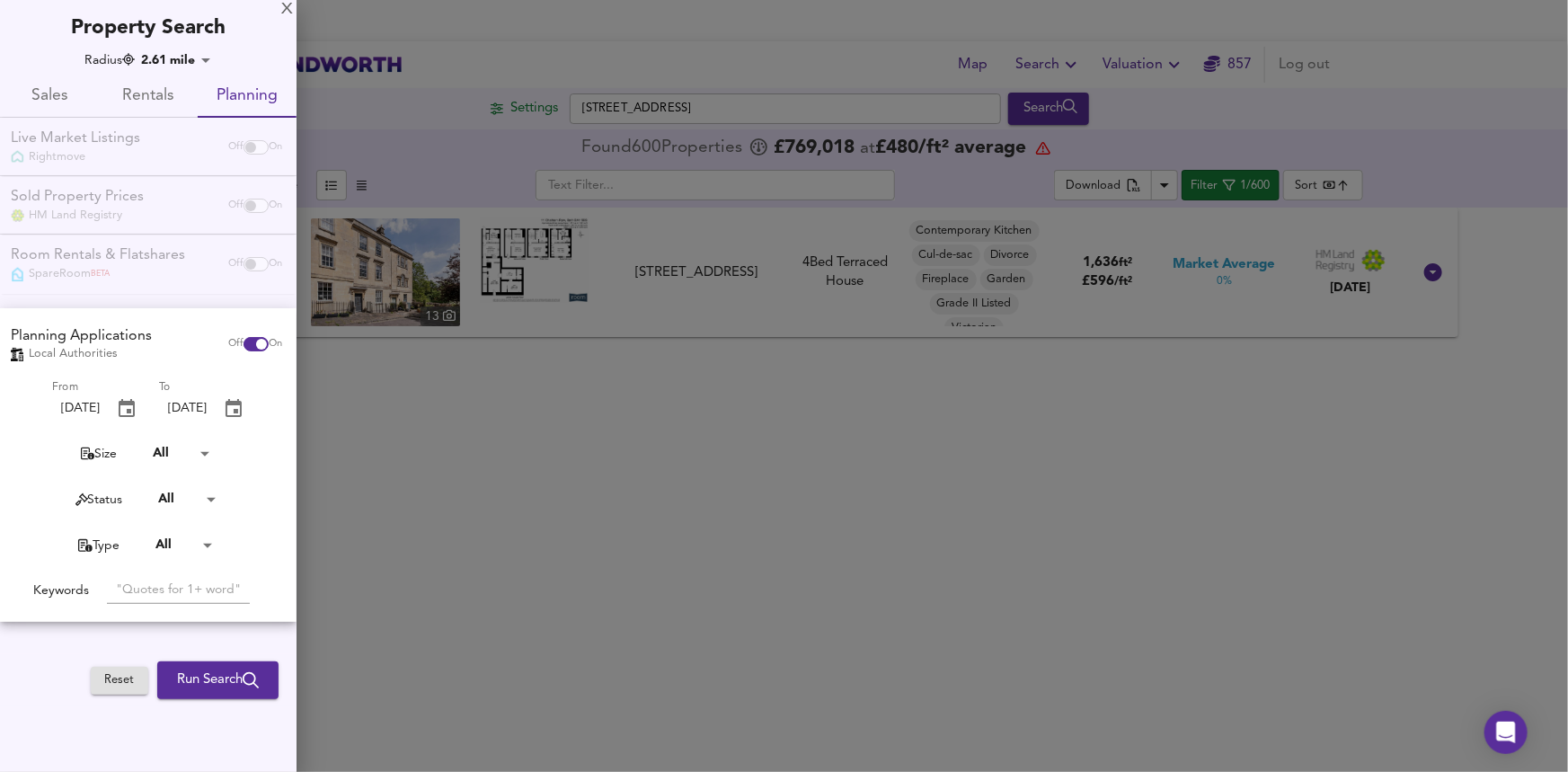click at bounding box center (178, 590) 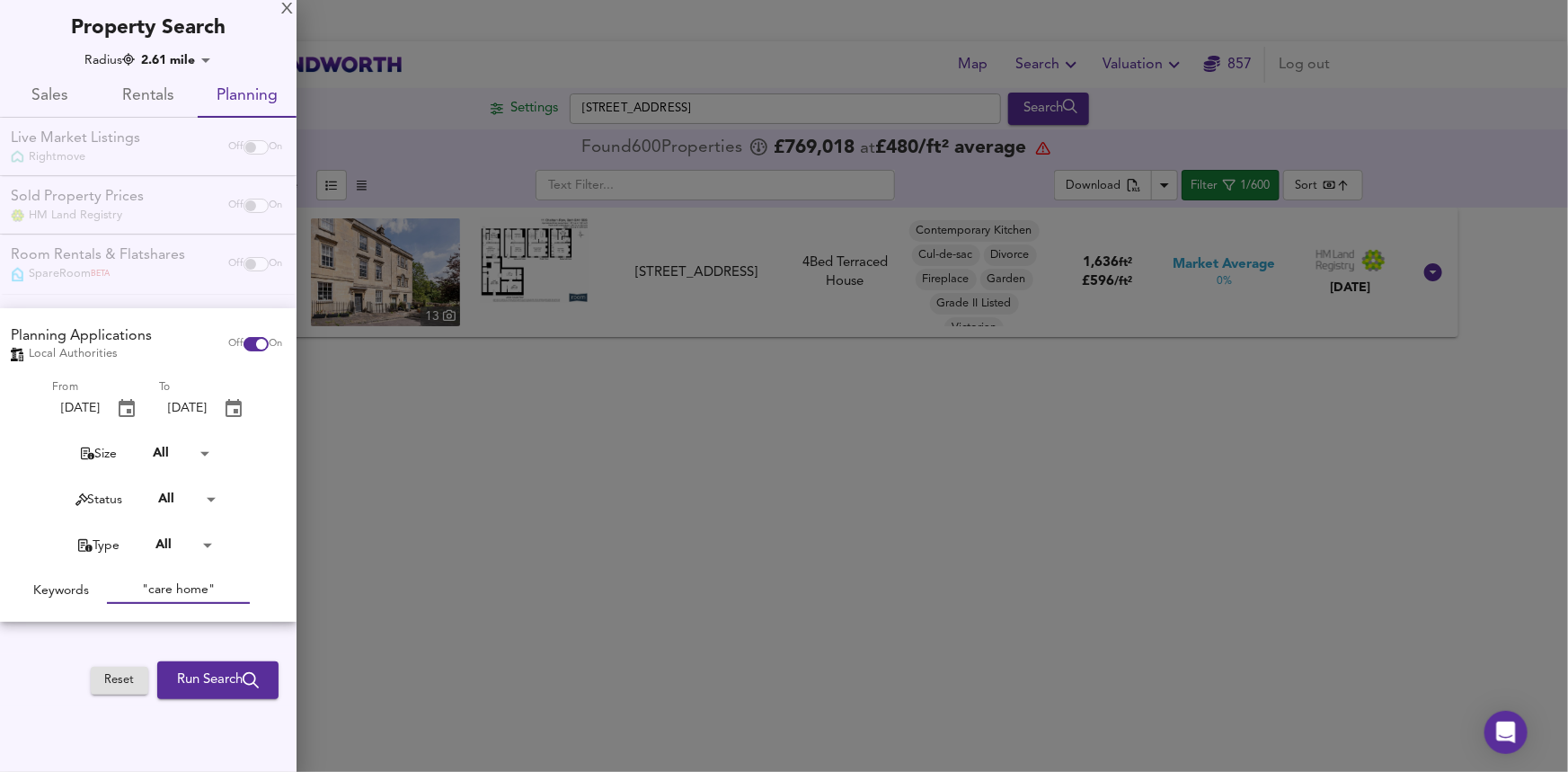 type on ""care home"" 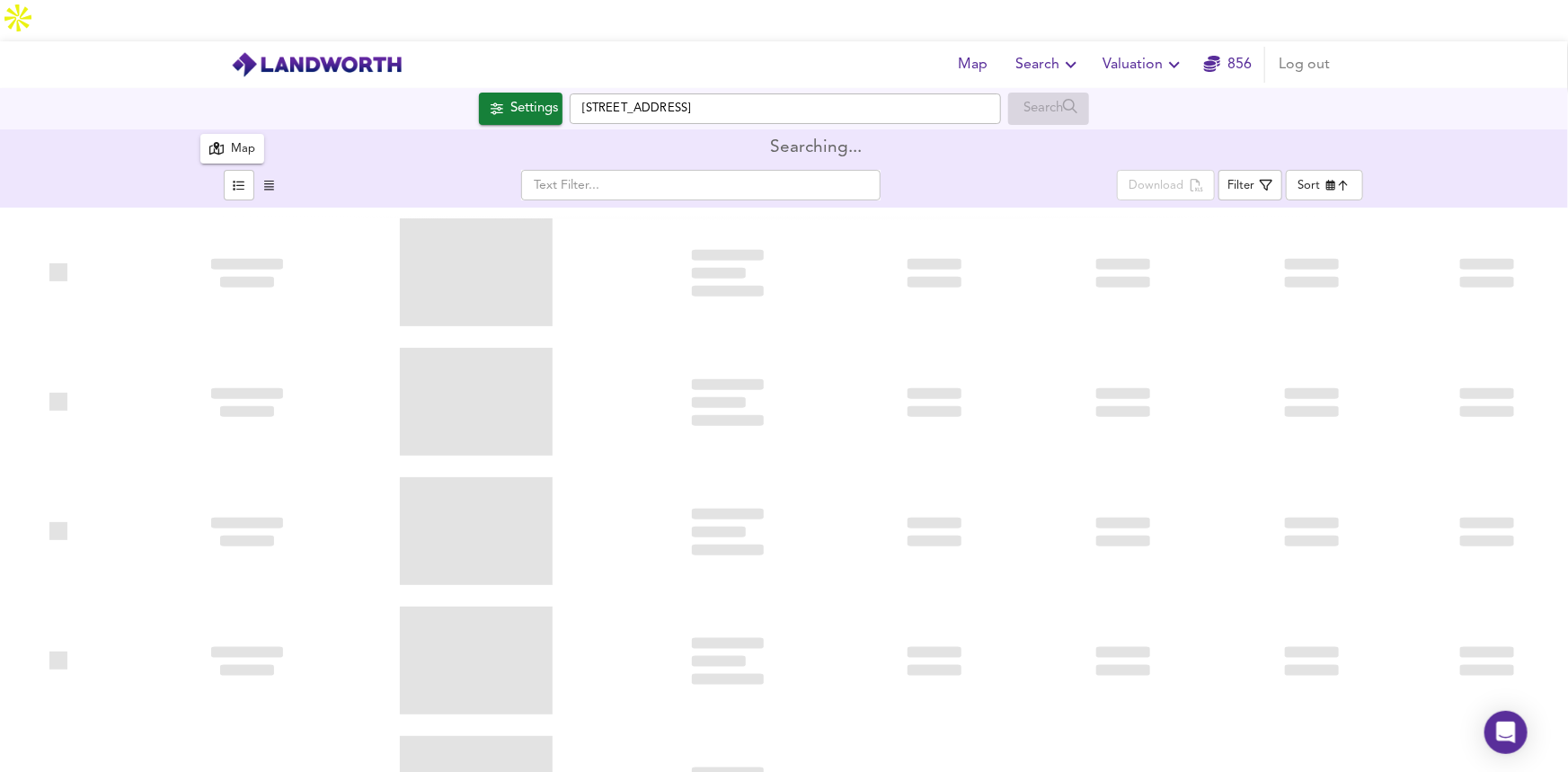 click on "Map" at bounding box center (232, 148) 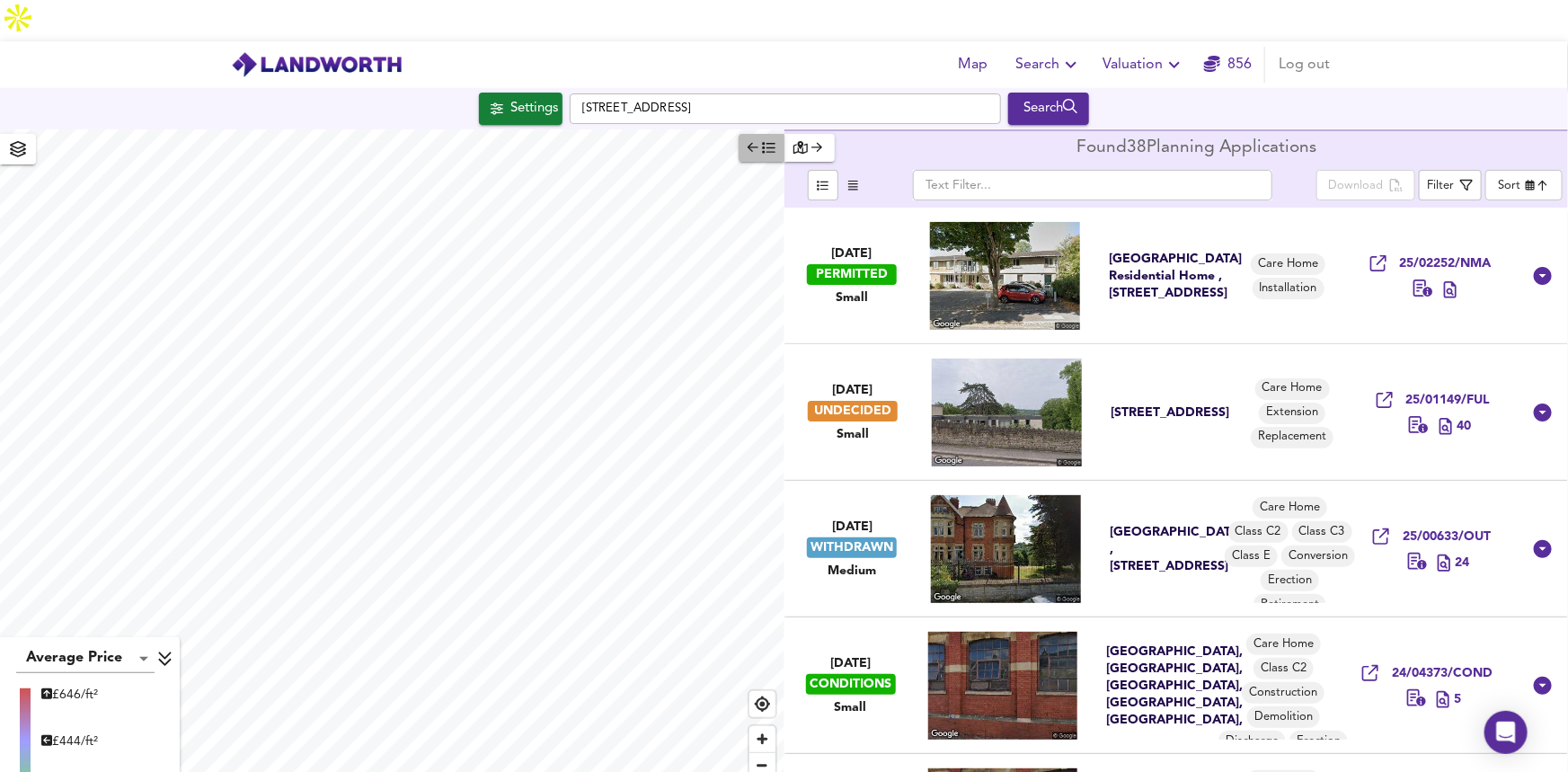 click 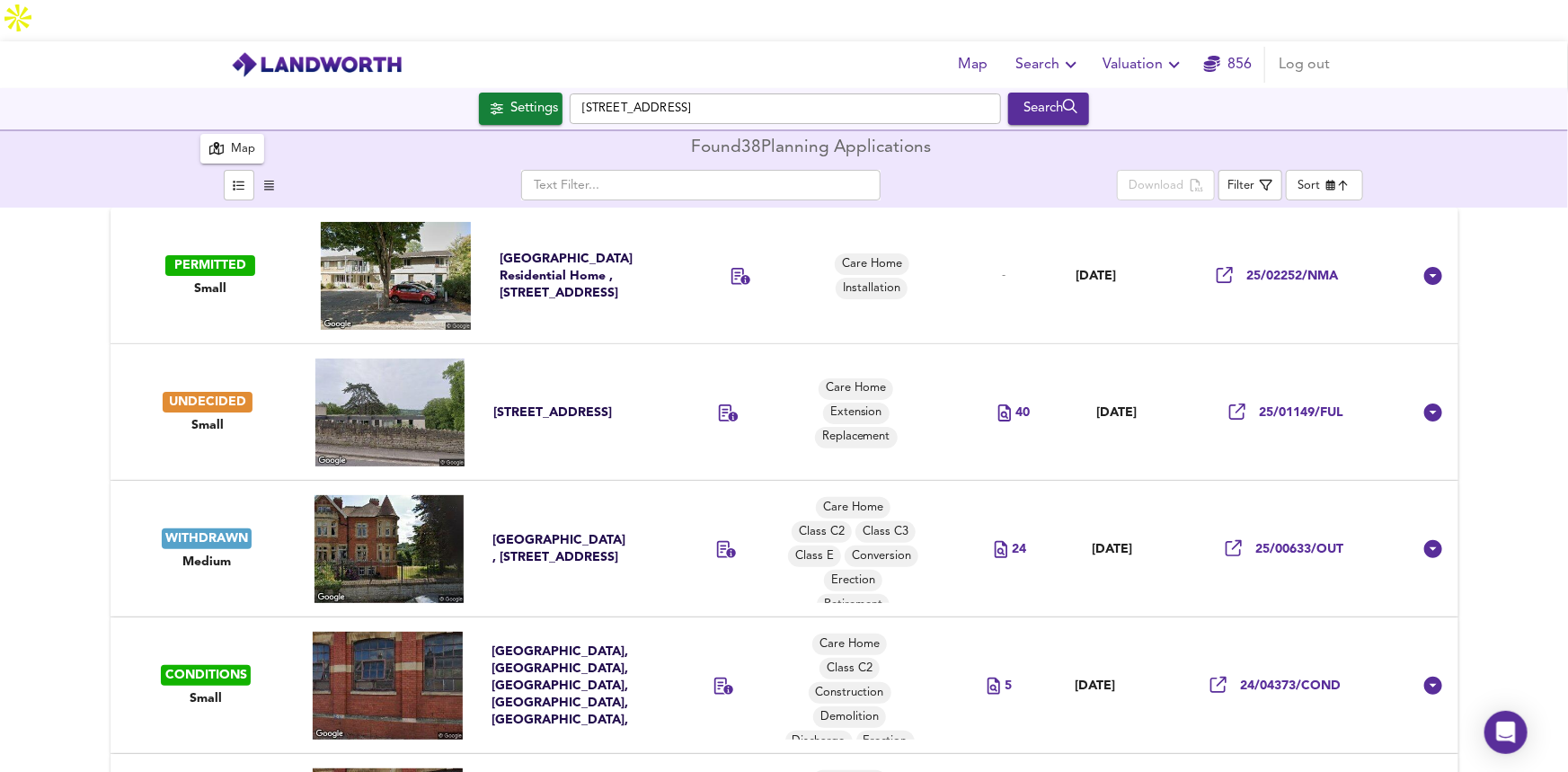 click on "[GEOGRAPHIC_DATA] Residential Home , [STREET_ADDRESS]" at bounding box center [595, 276] 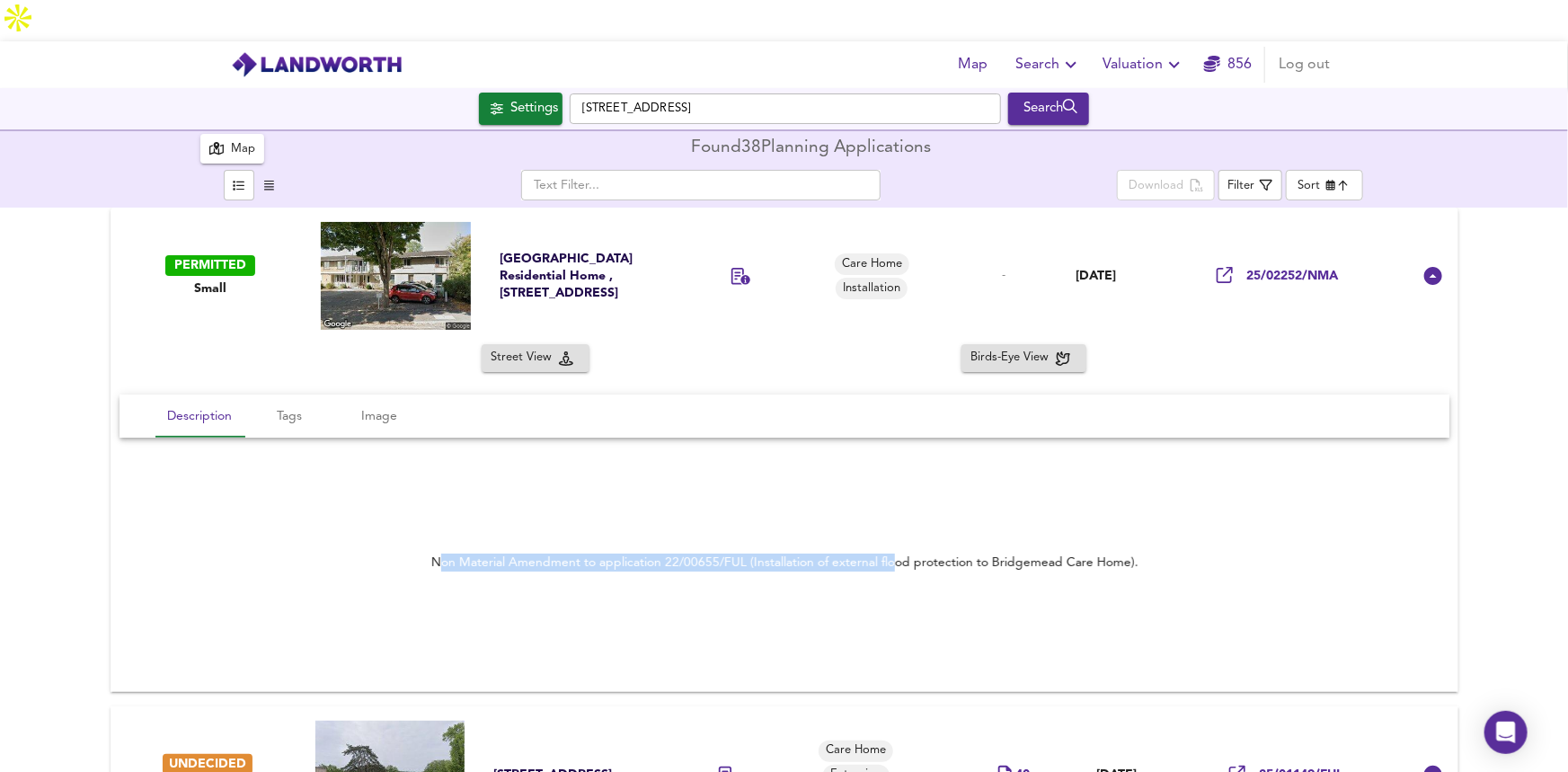 drag, startPoint x: 435, startPoint y: 520, endPoint x: 1036, endPoint y: 513, distance: 601.04076 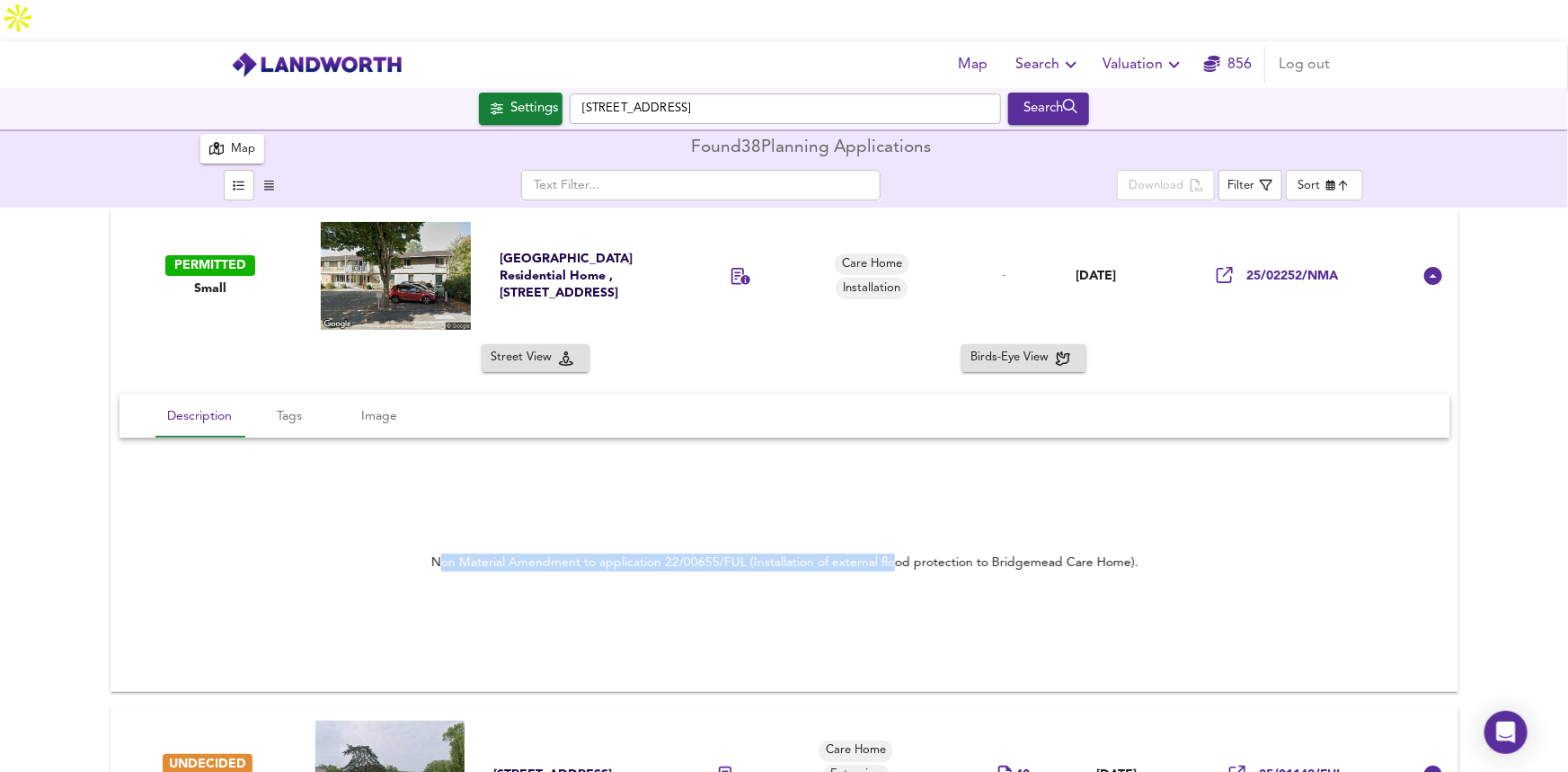 click on "Non Material Amendment to application 22/00655/FUL (Installation of external flood protection to Bridgemead Care Home)." at bounding box center [784, 563] 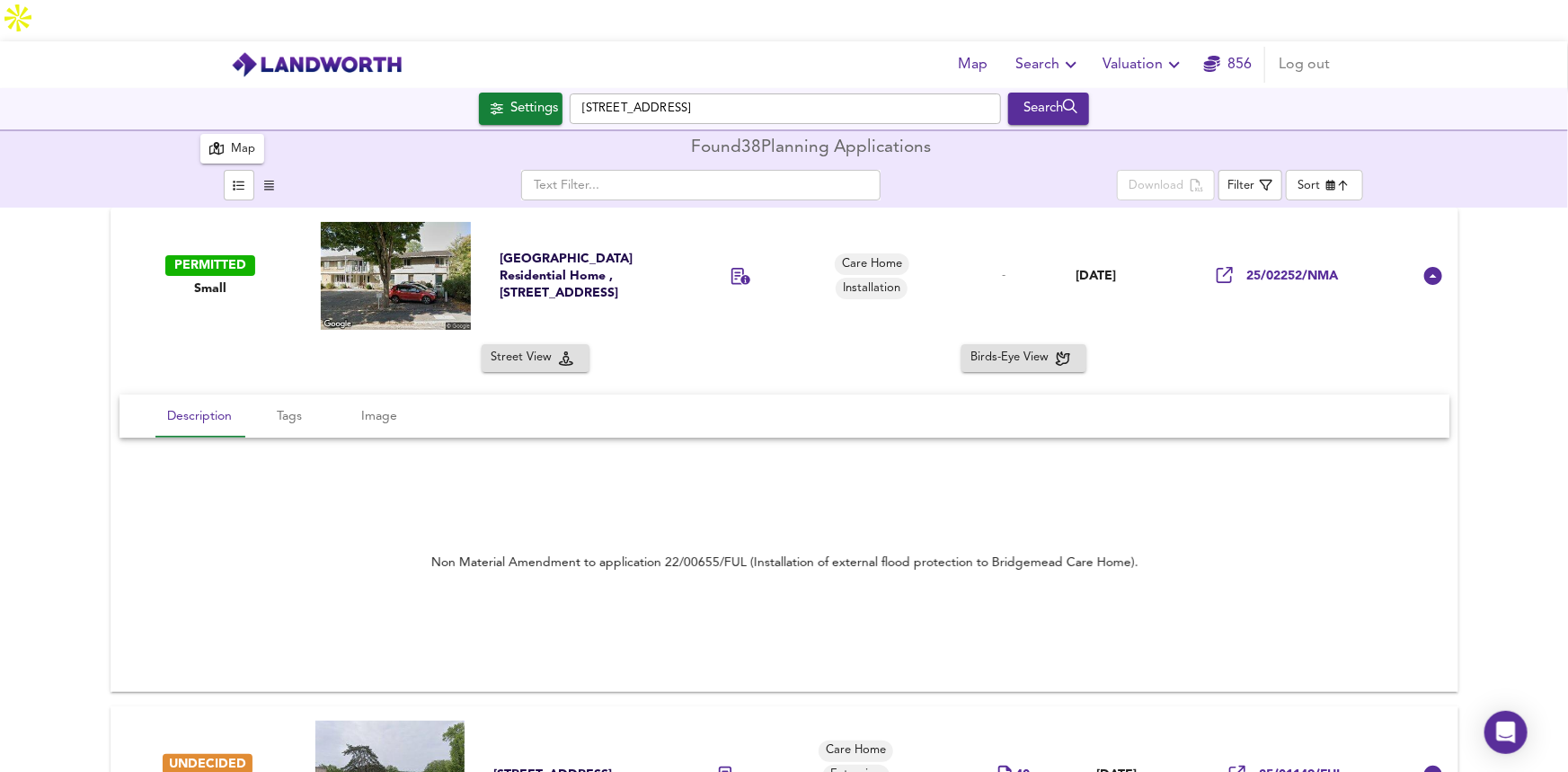 click on "Non Material Amendment to application 22/00655/FUL (Installation of external flood protection to Bridgemead Care Home)." at bounding box center (784, 563) 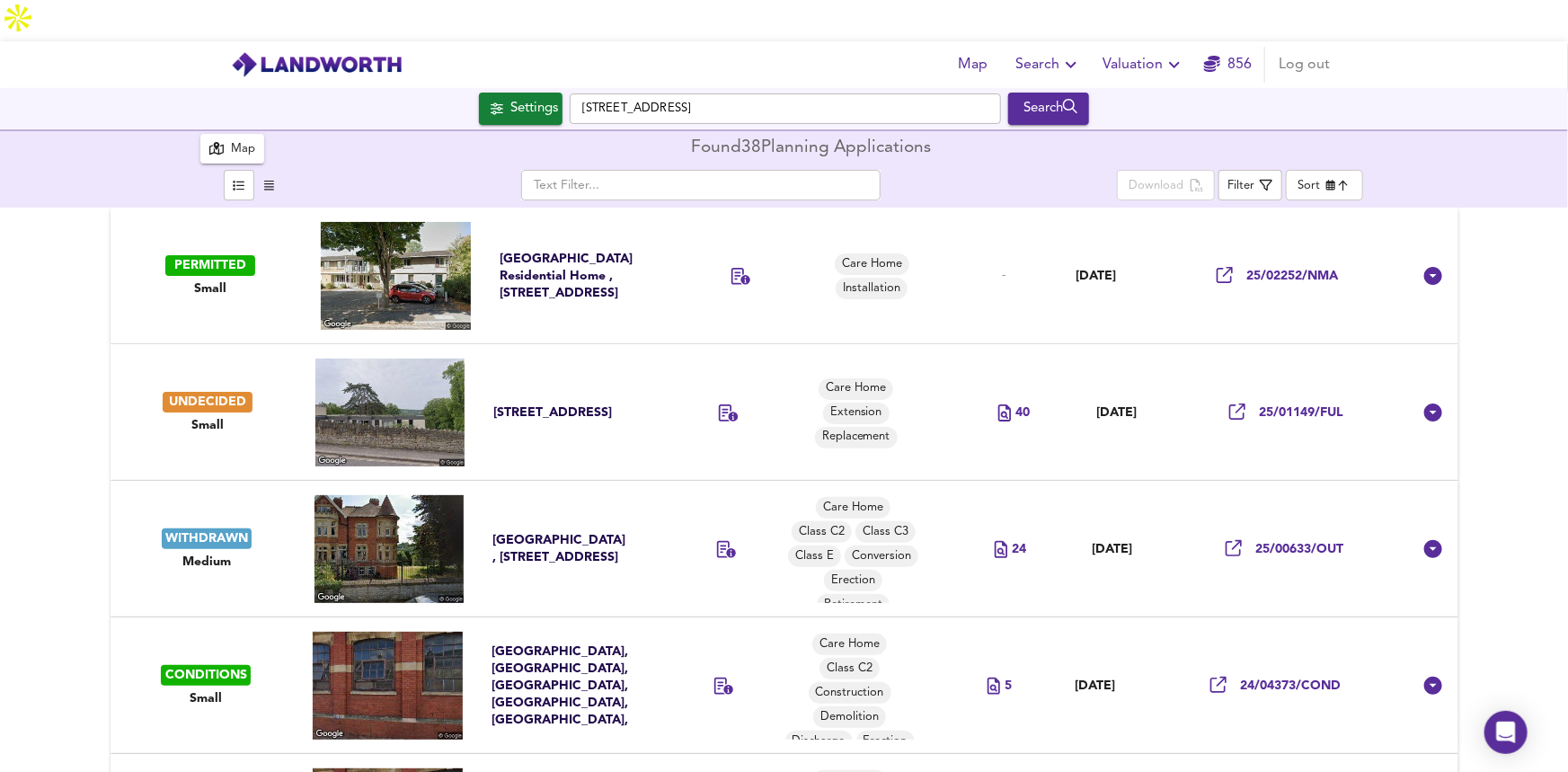 click at bounding box center [749, 413] 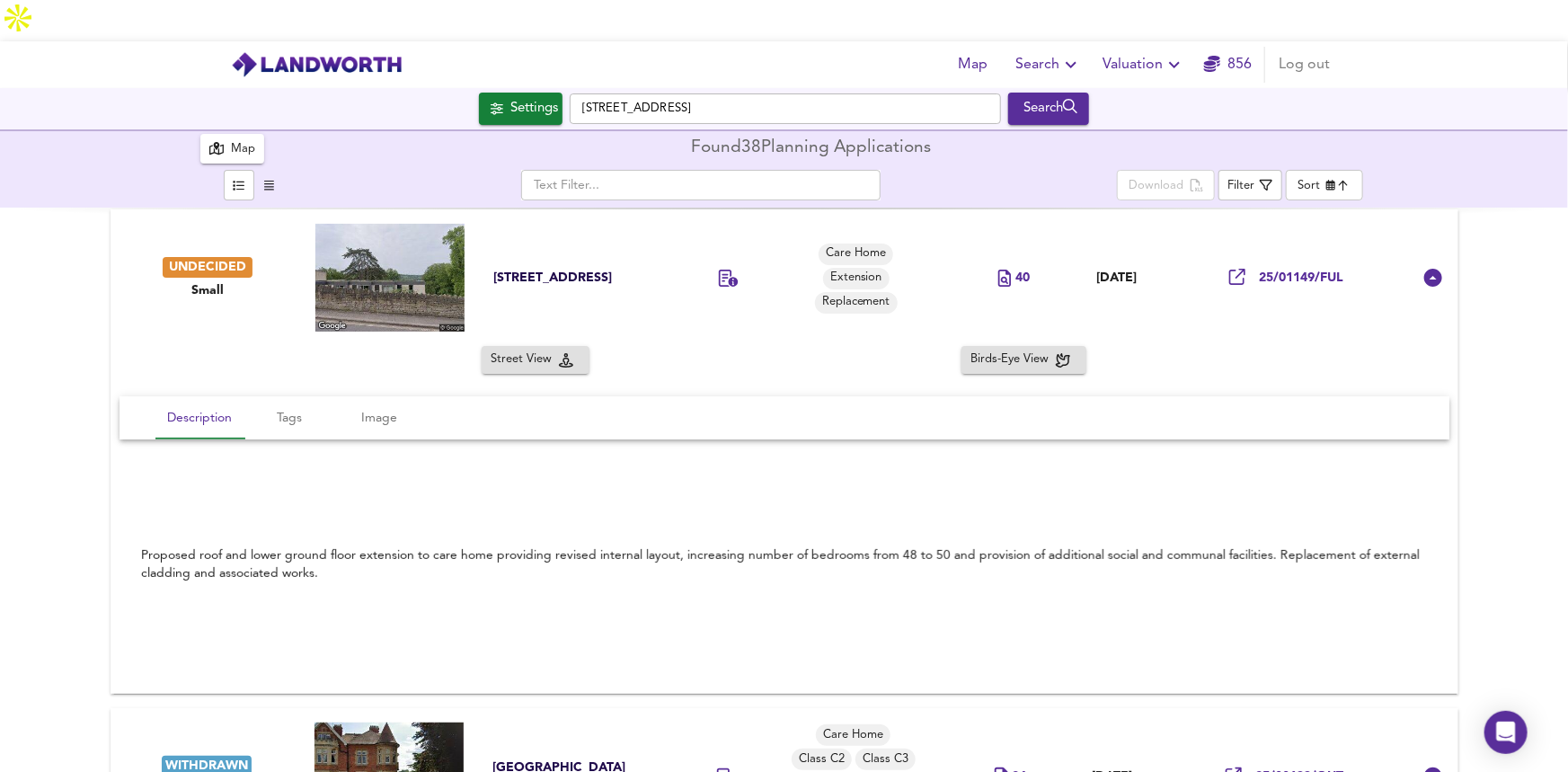 scroll, scrollTop: 163, scrollLeft: 0, axis: vertical 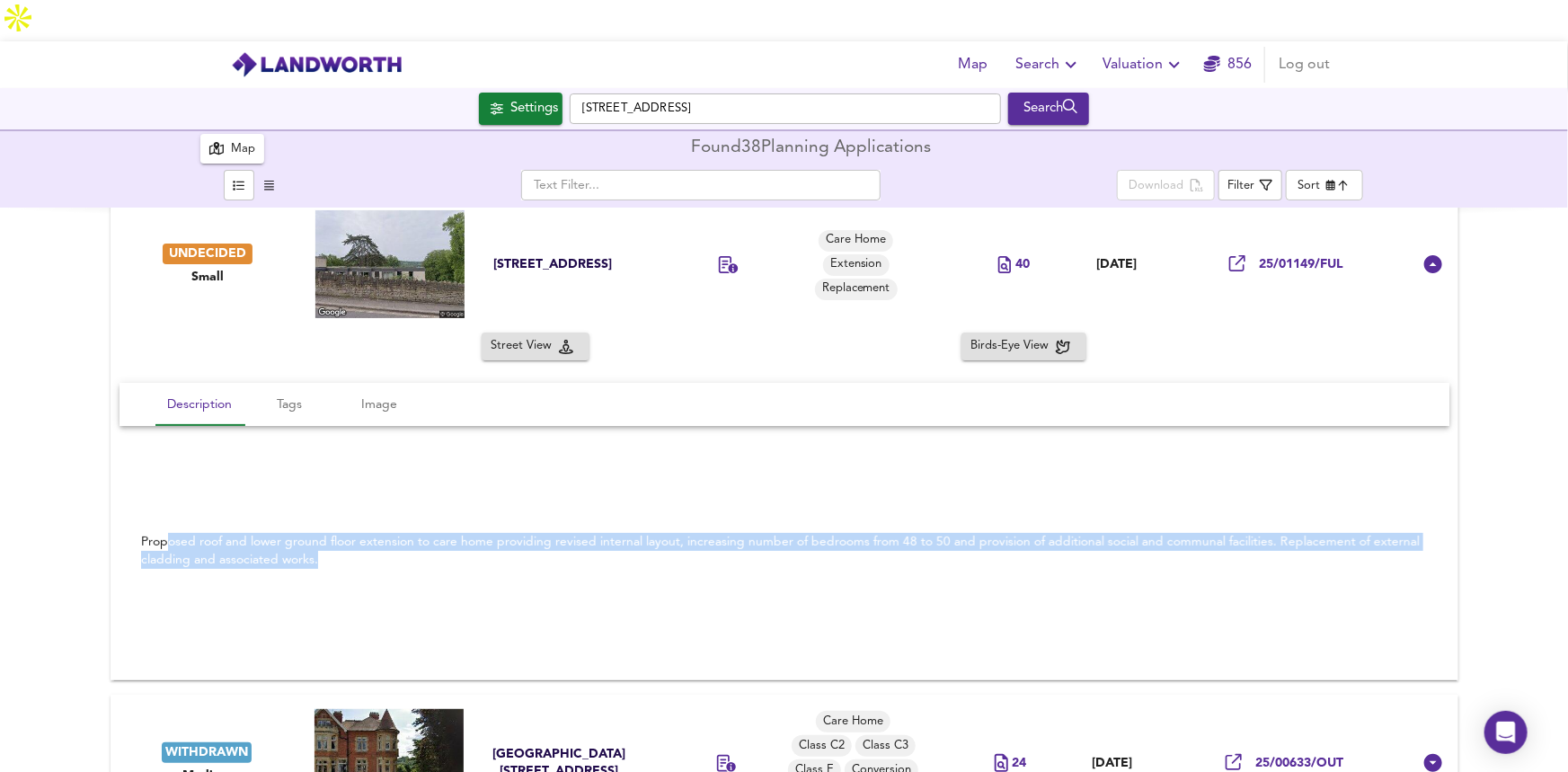 drag, startPoint x: 166, startPoint y: 500, endPoint x: 709, endPoint y: 519, distance: 543.3323 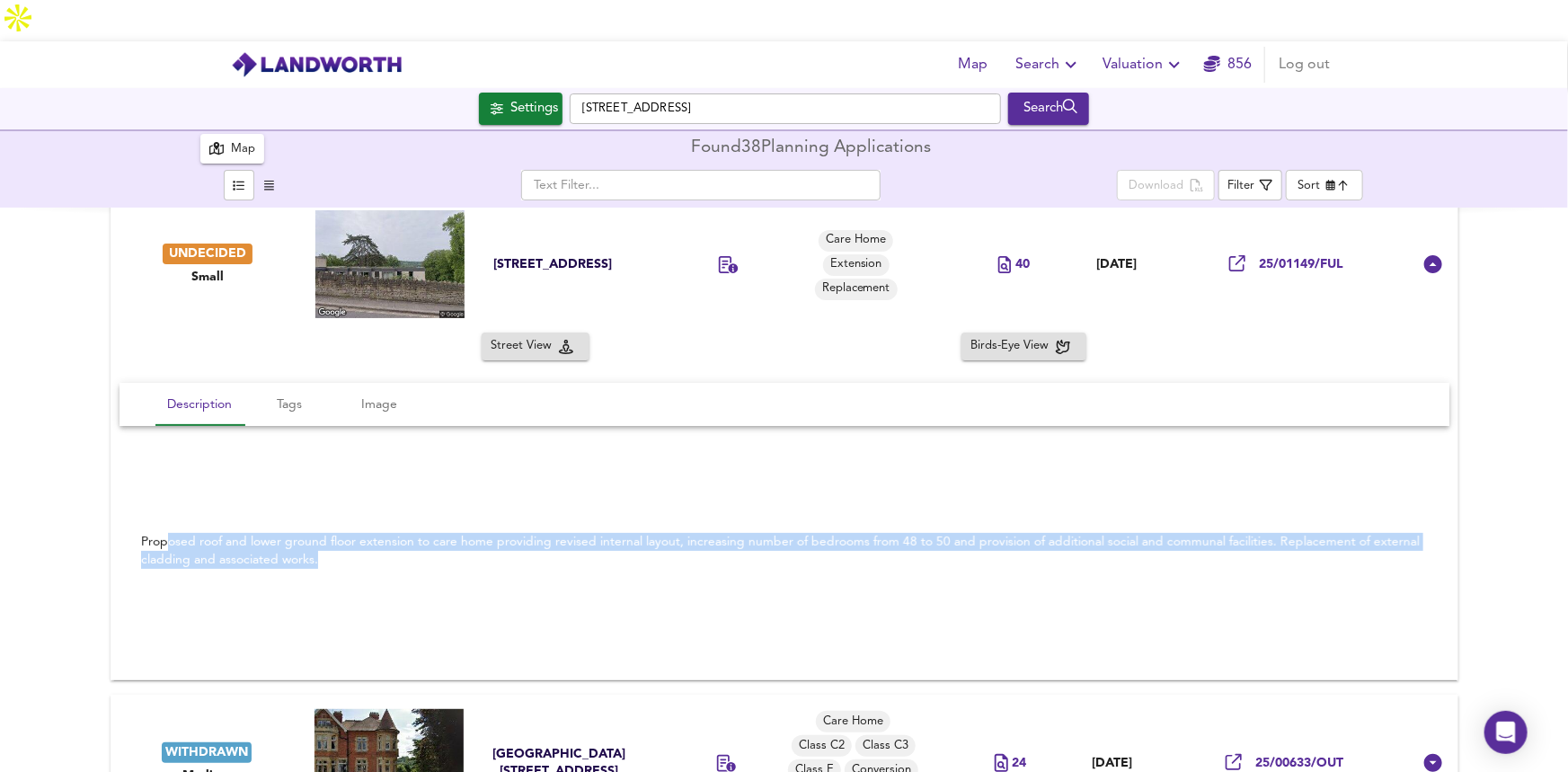 click on "Proposed roof and lower ground floor extension to care home providing revised internal layout, increasing number of bedrooms from 48 to 50 and provision of additional social and communal facilities. Replacement of external cladding and associated works." at bounding box center (784, 551) 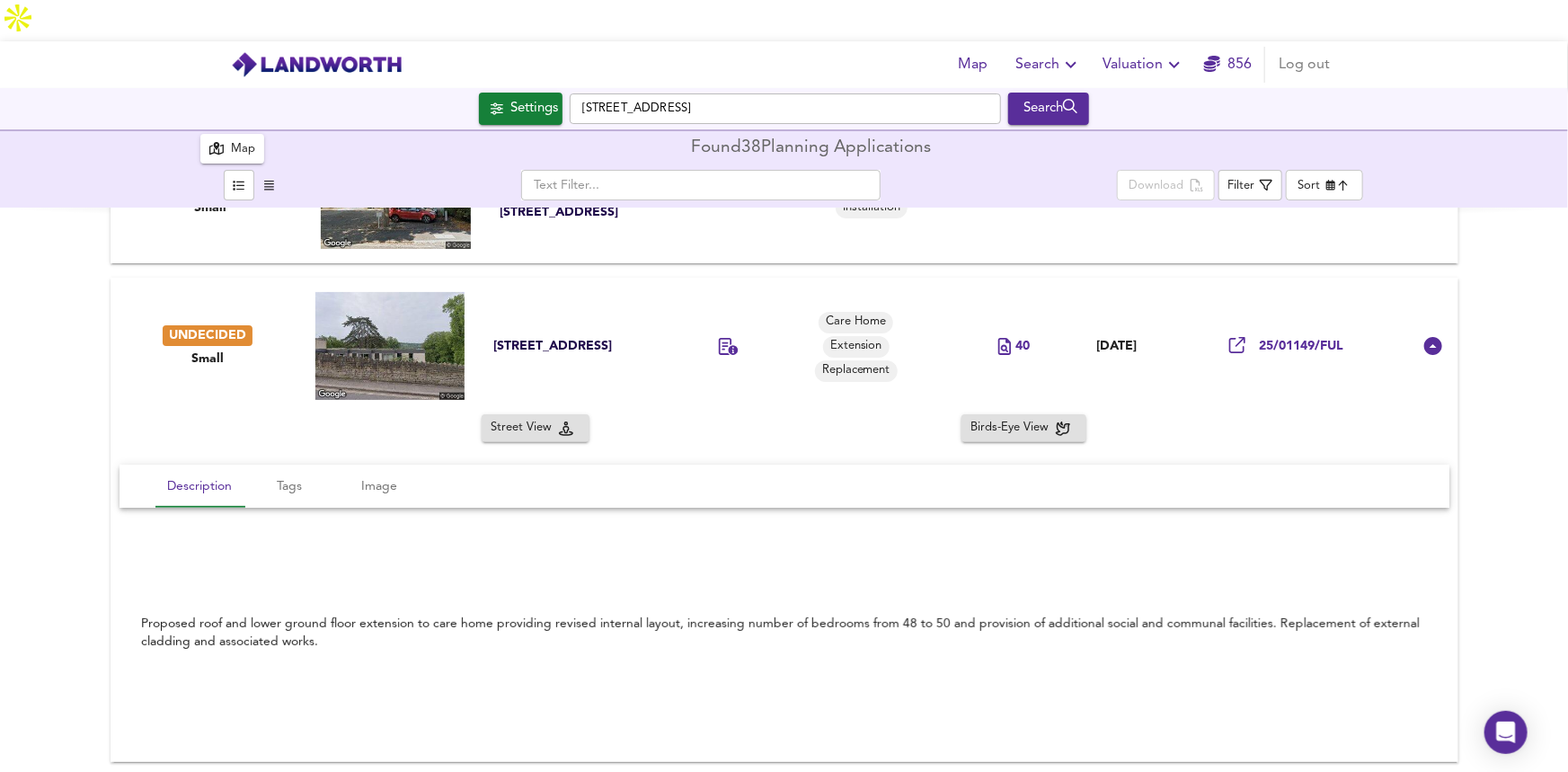 scroll, scrollTop: 0, scrollLeft: 0, axis: both 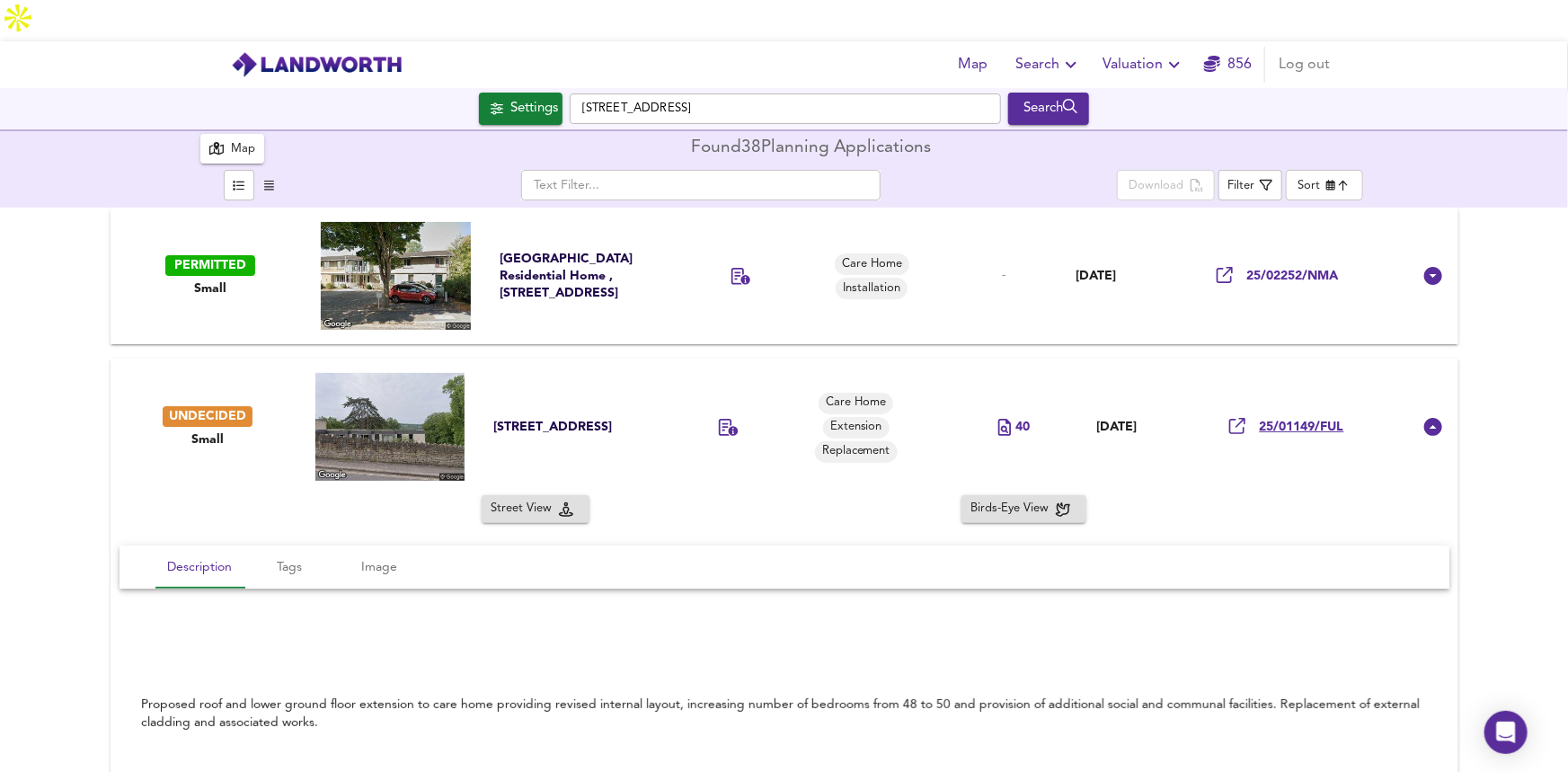 click on "25/01149/FUL" at bounding box center (1302, 427) 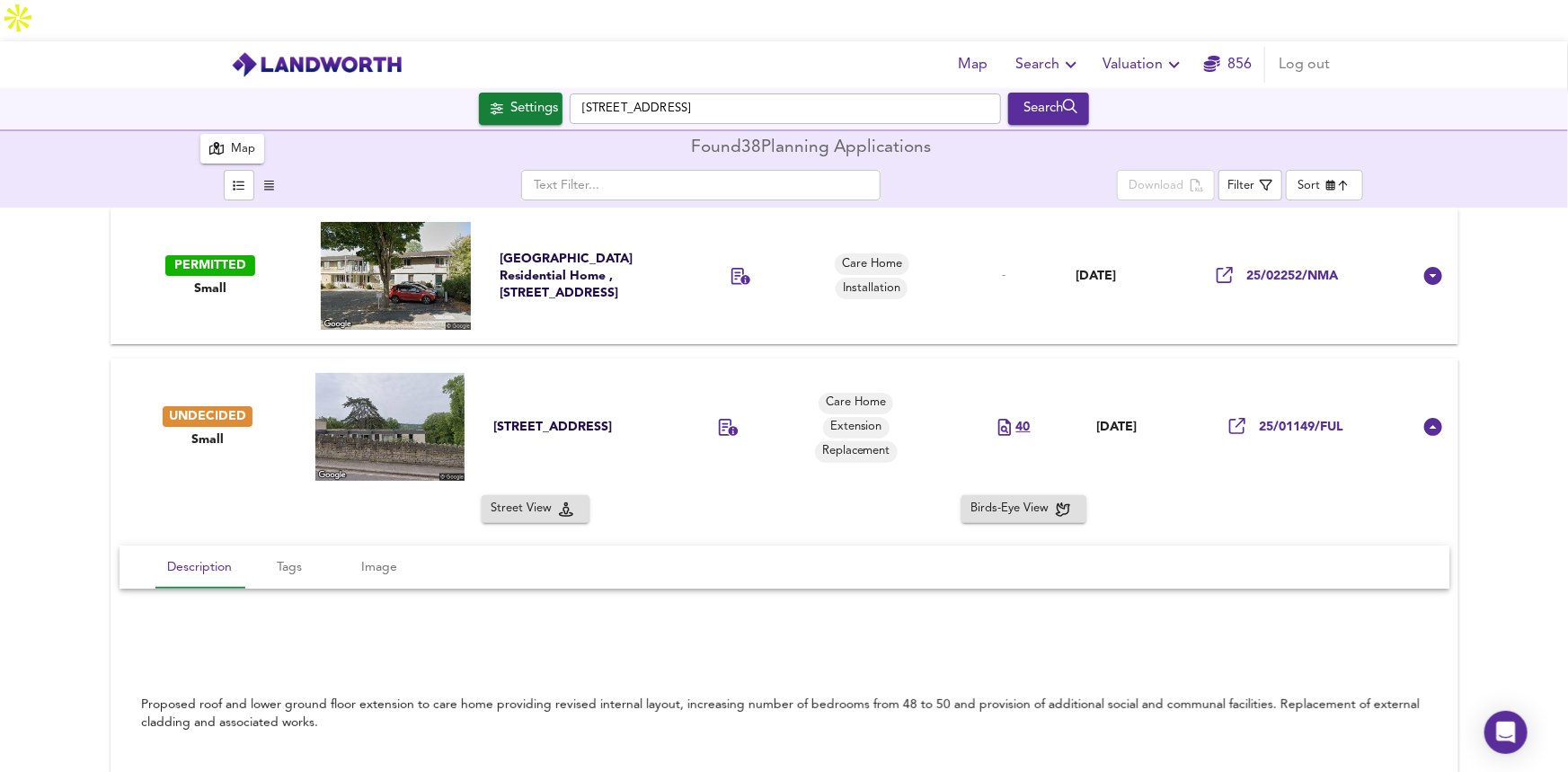 click on "40" at bounding box center (1023, 427) 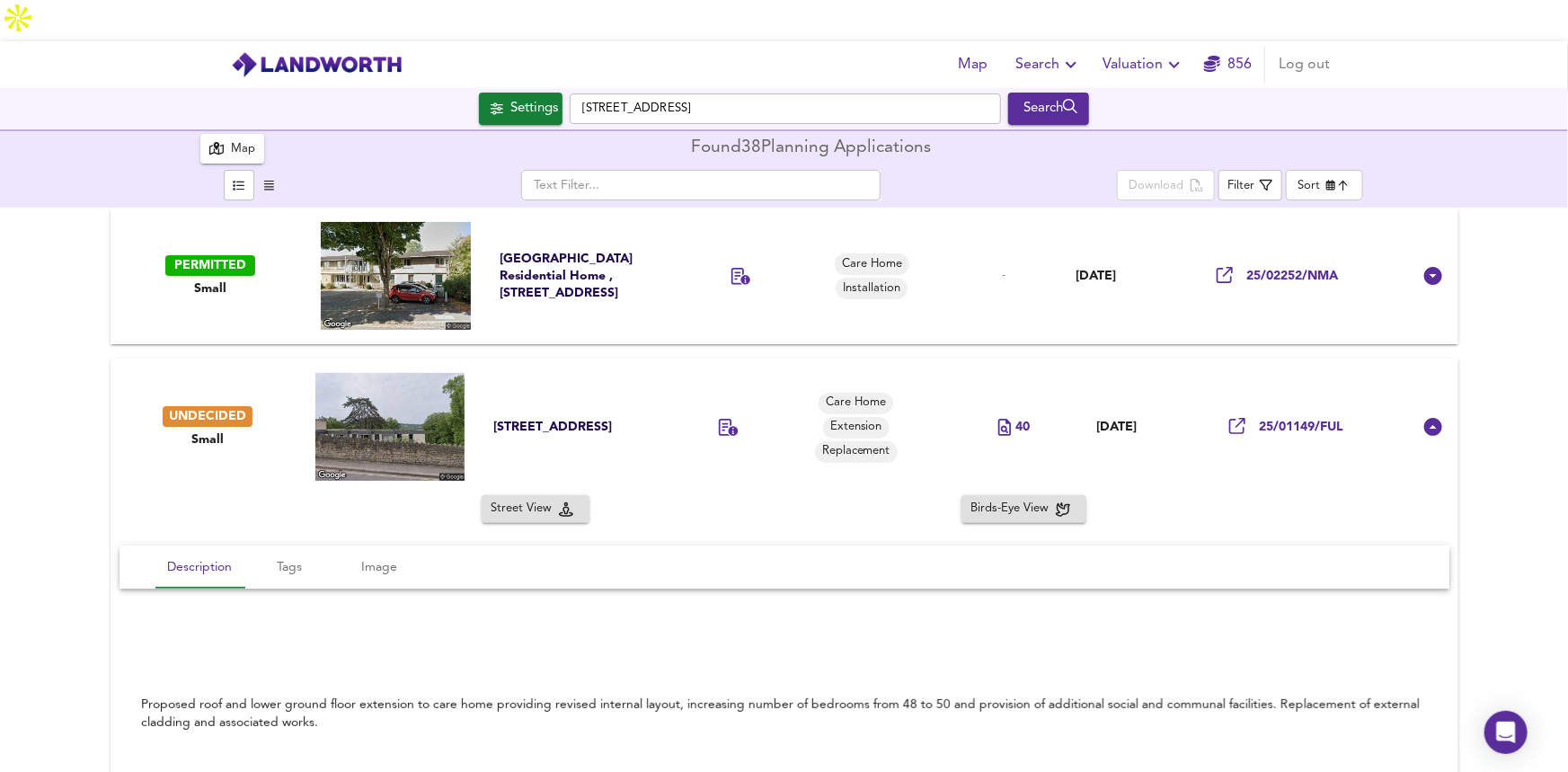 click on "[STREET_ADDRESS]" at bounding box center (585, 427) 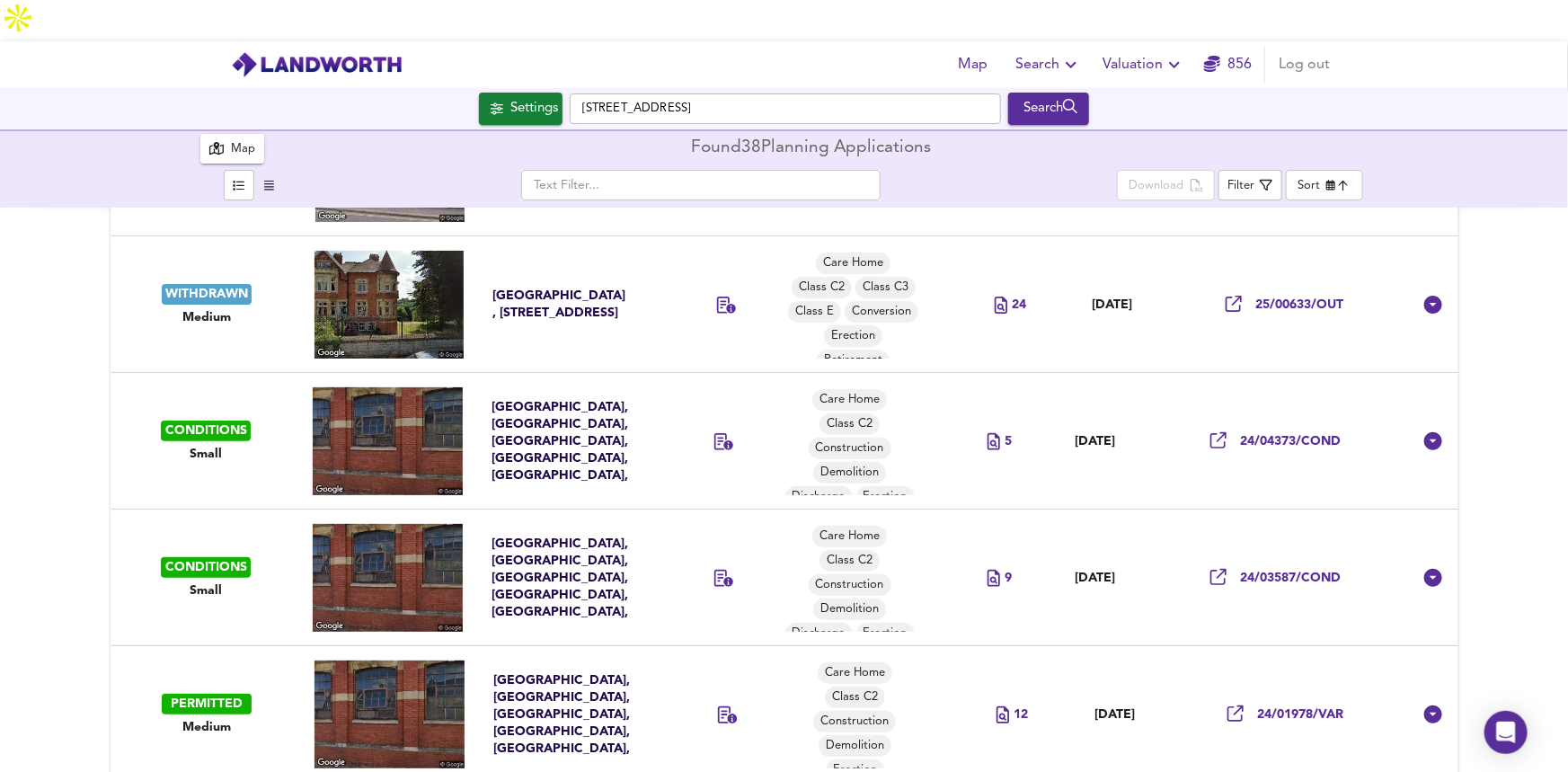 scroll, scrollTop: 0, scrollLeft: 0, axis: both 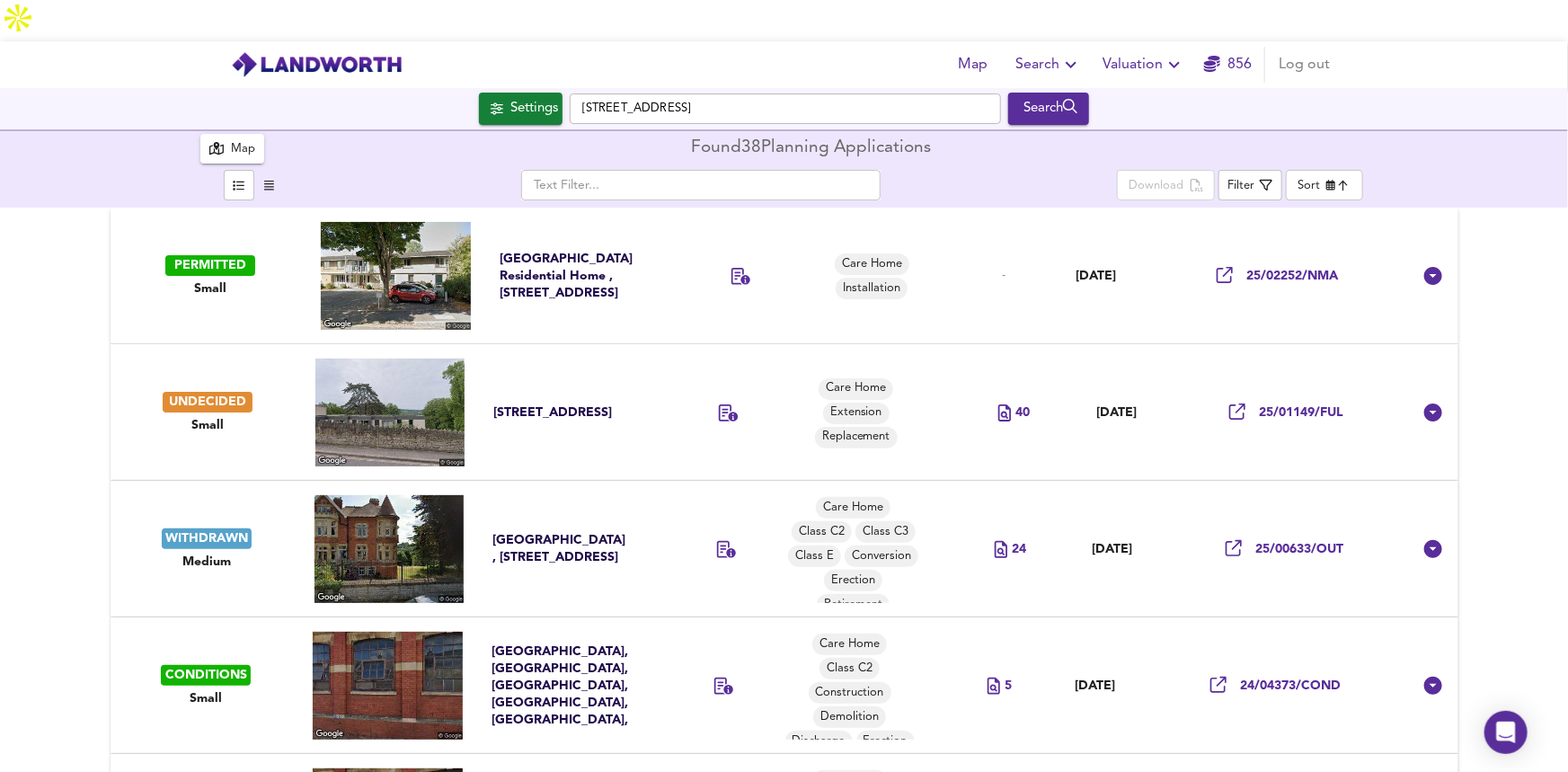 click on "Map" at bounding box center (232, 148) 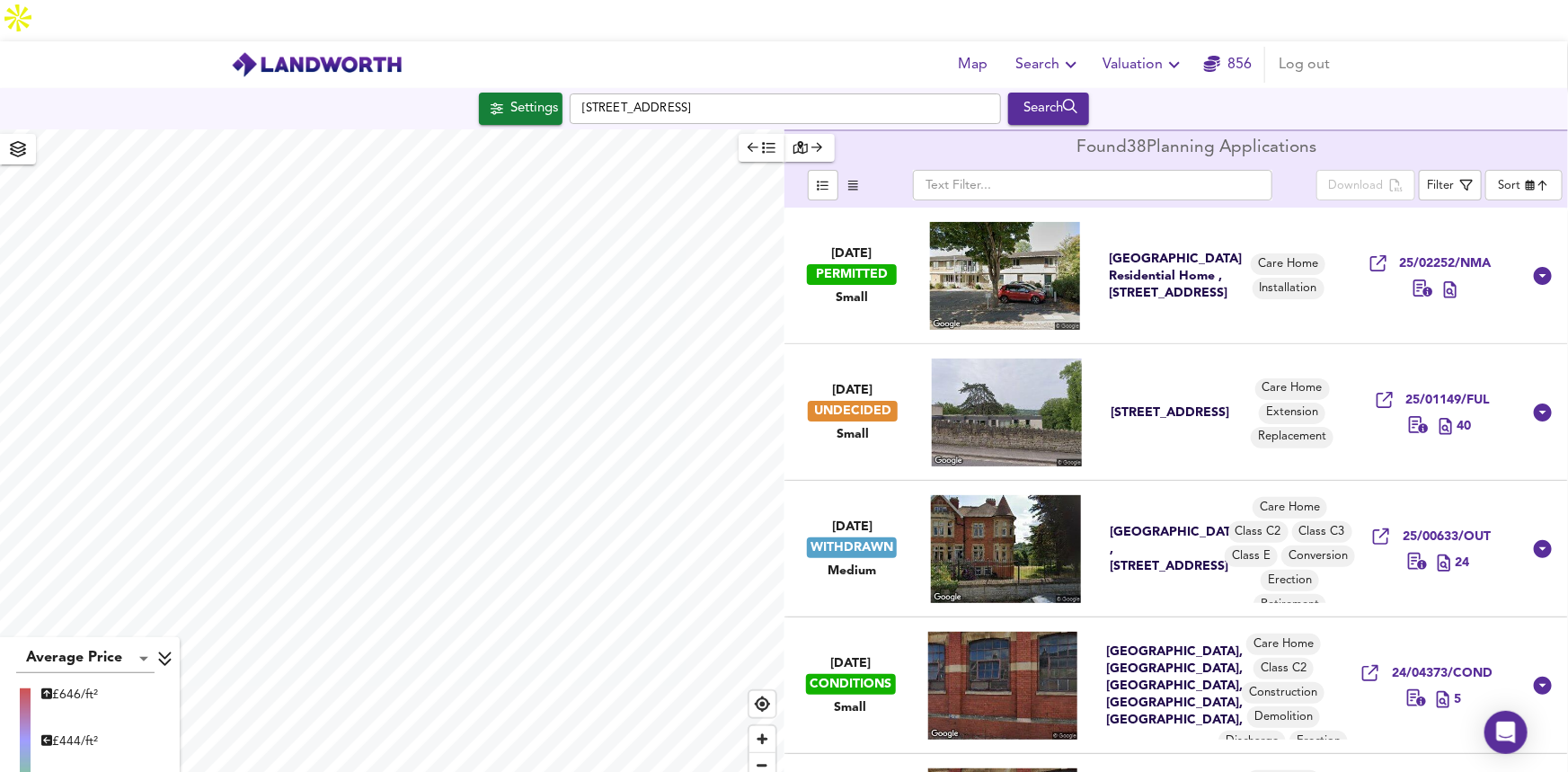 type on "bestdeal" 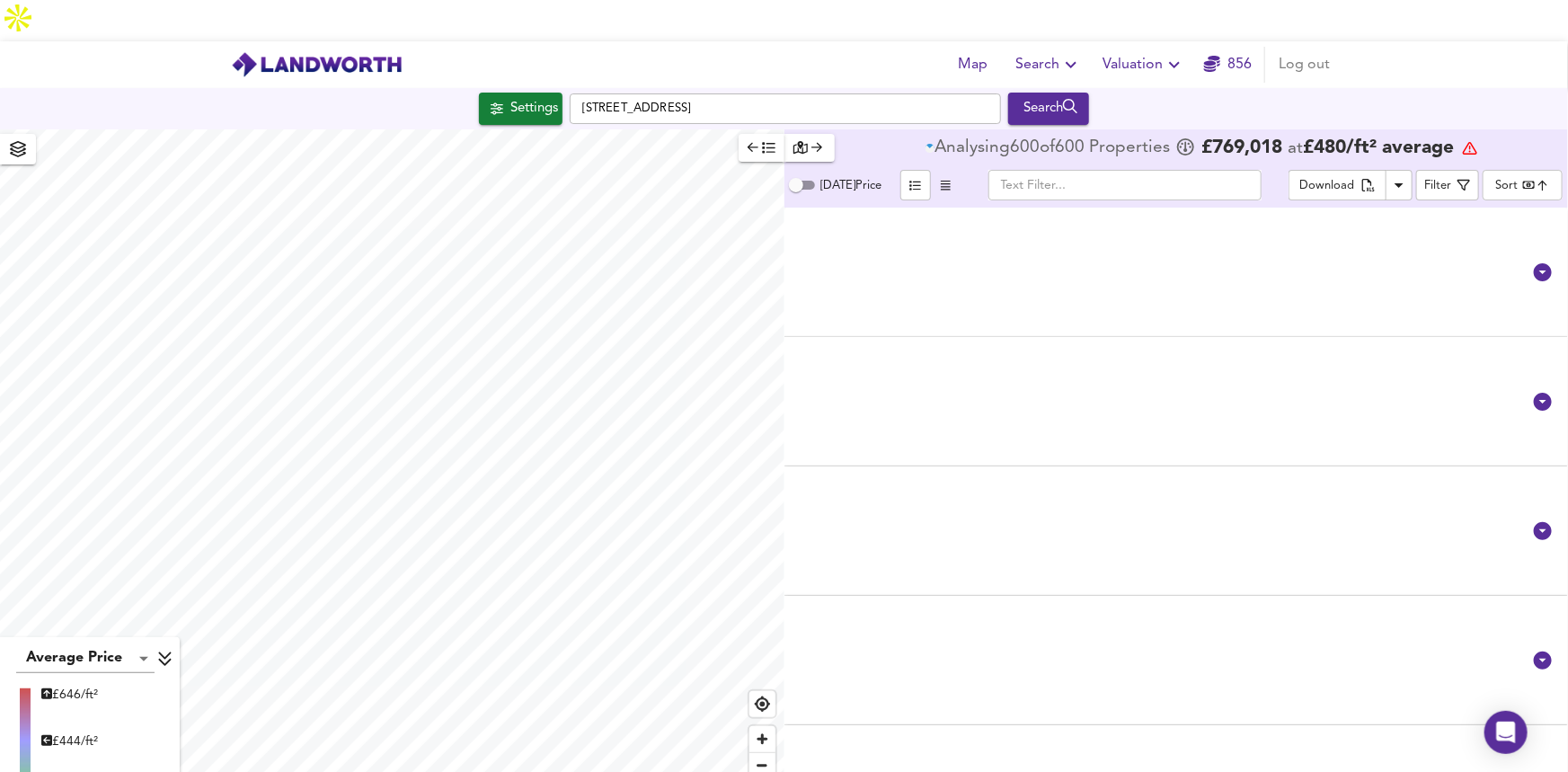 click on "Valuation" at bounding box center [1144, 65] 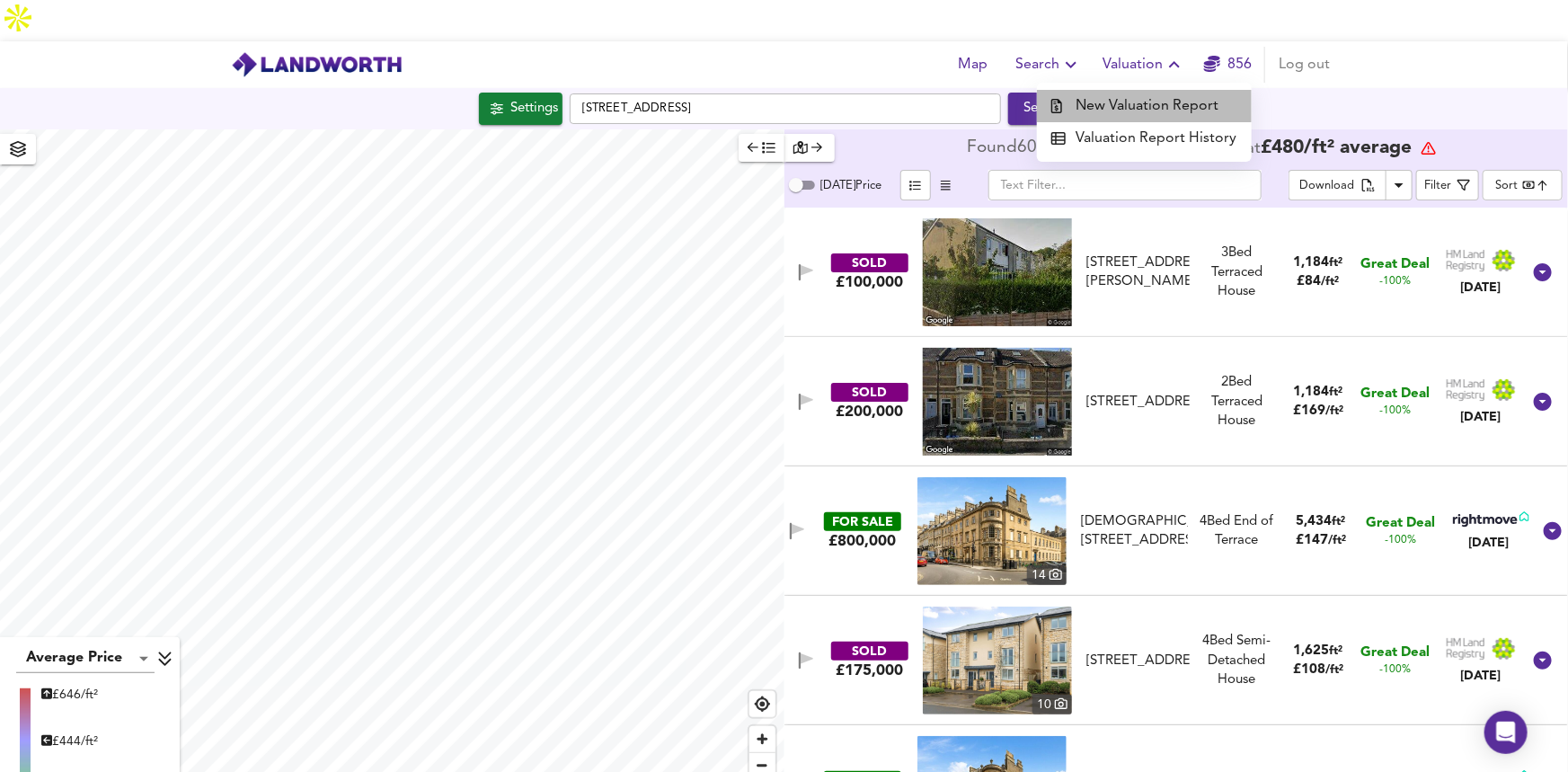 click on "New Valuation Report" at bounding box center [1144, 106] 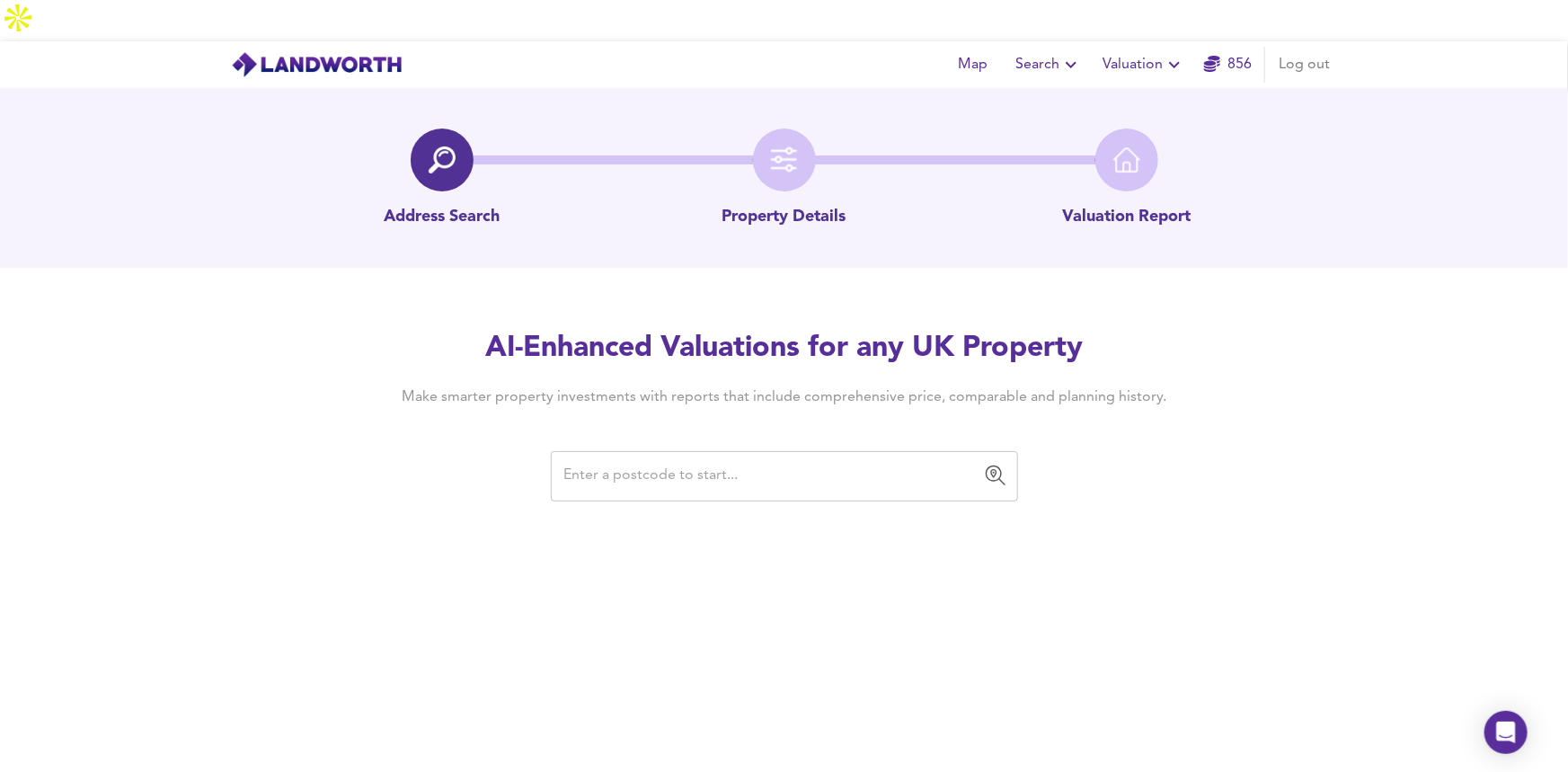 click at bounding box center (771, 476) 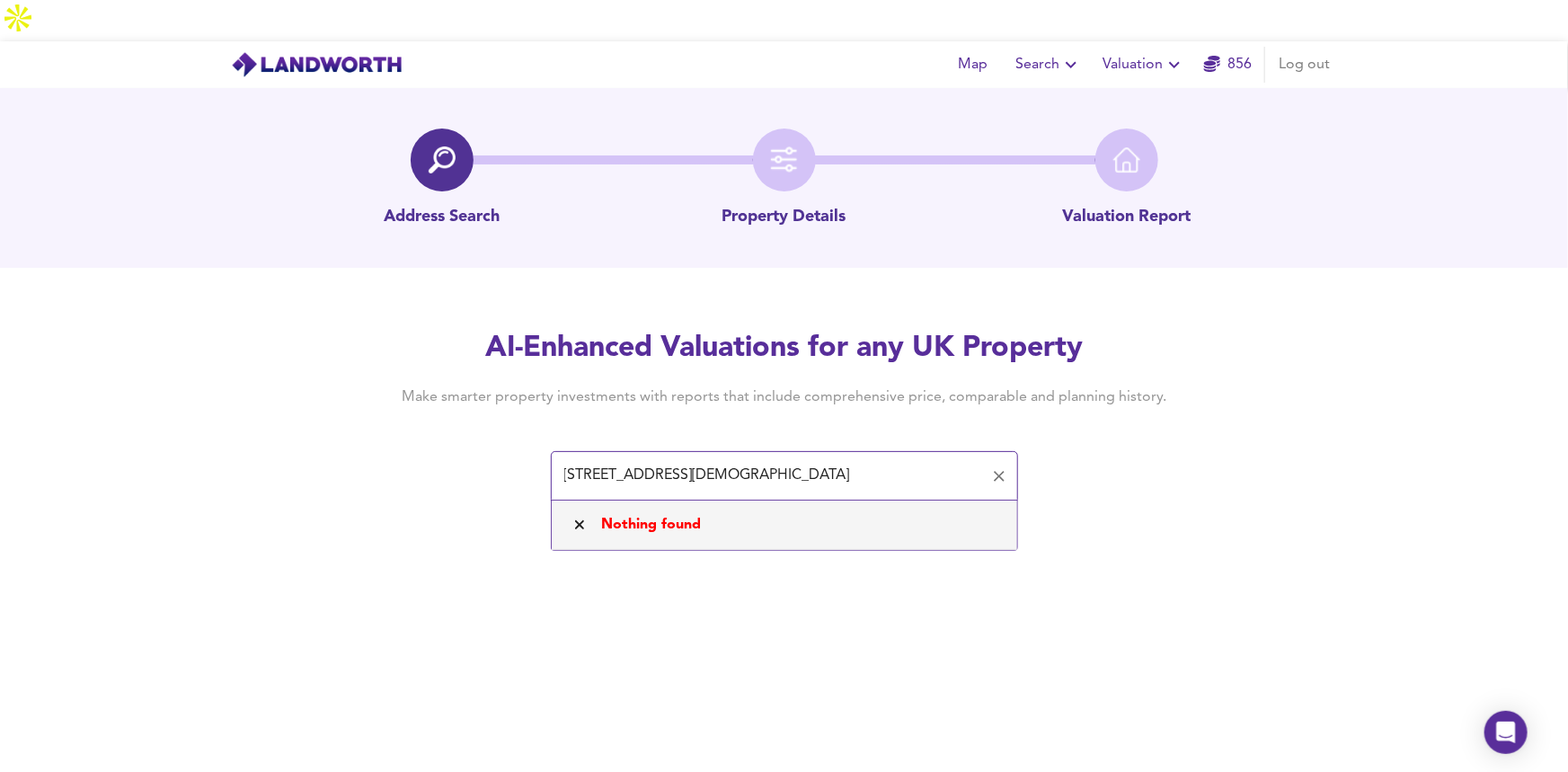 click on "[STREET_ADDRESS][DEMOGRAPHIC_DATA]" at bounding box center [771, 476] 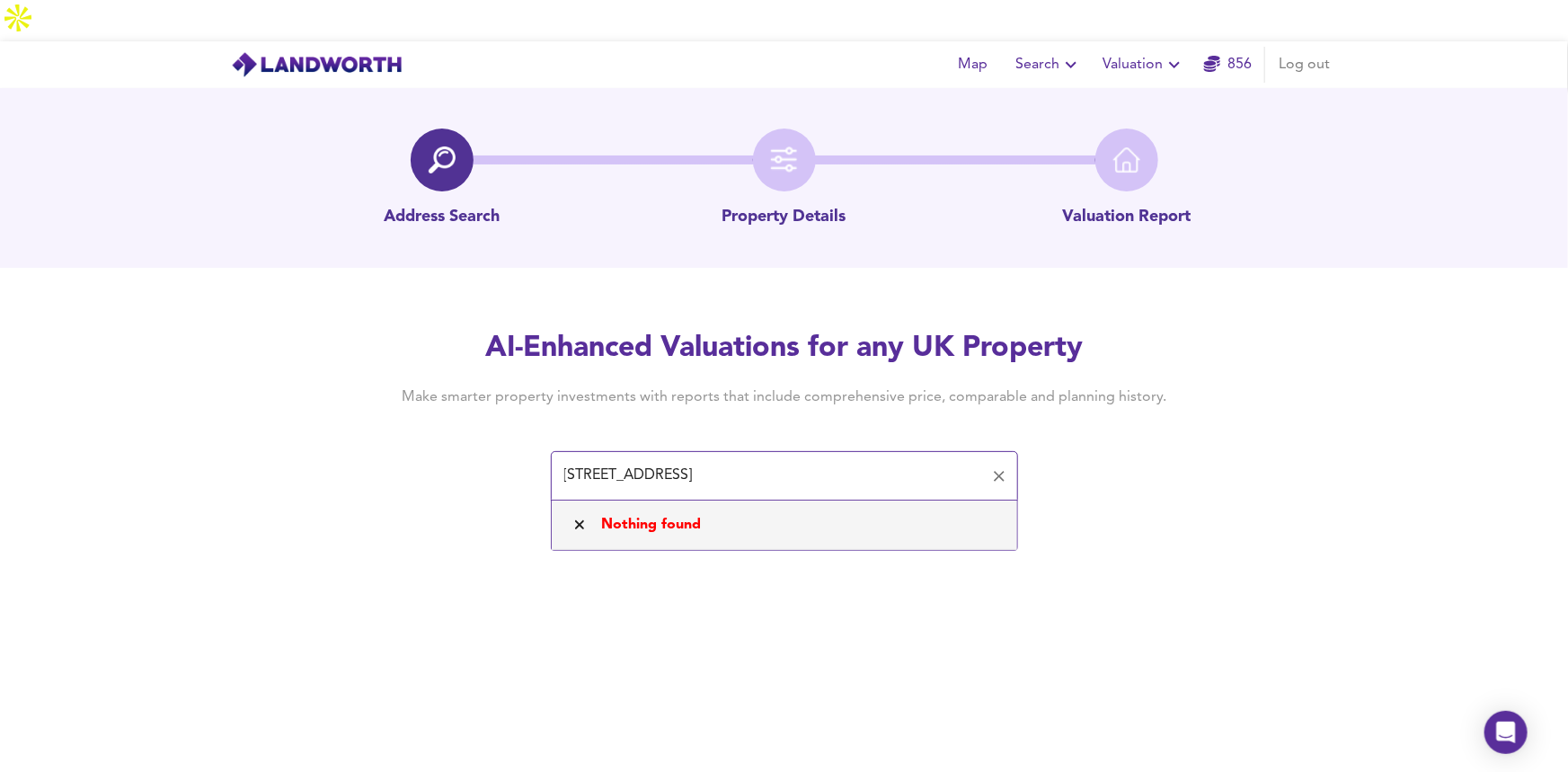 click on "[STREET_ADDRESS]" at bounding box center (771, 476) 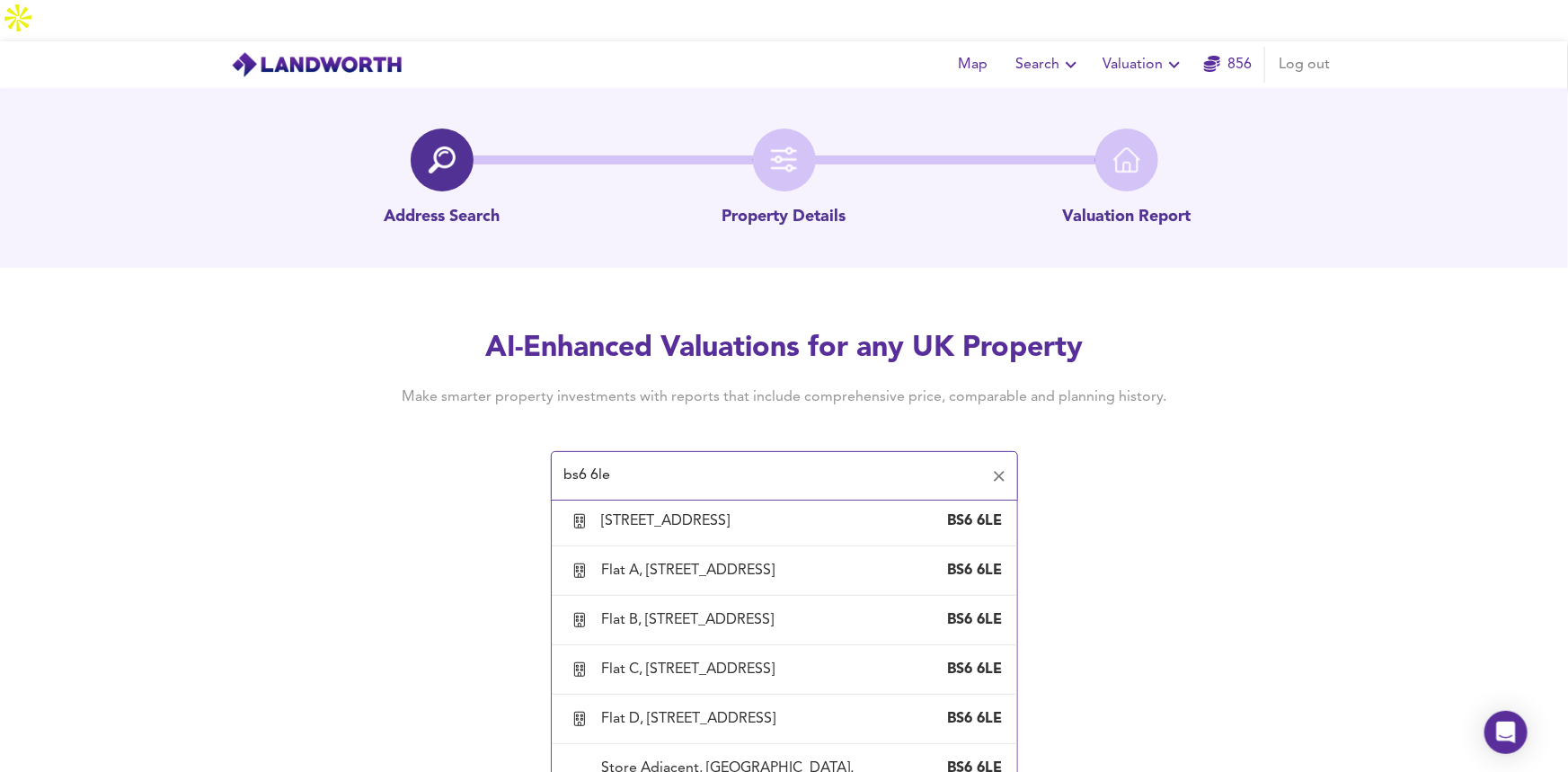 scroll, scrollTop: 1009, scrollLeft: 0, axis: vertical 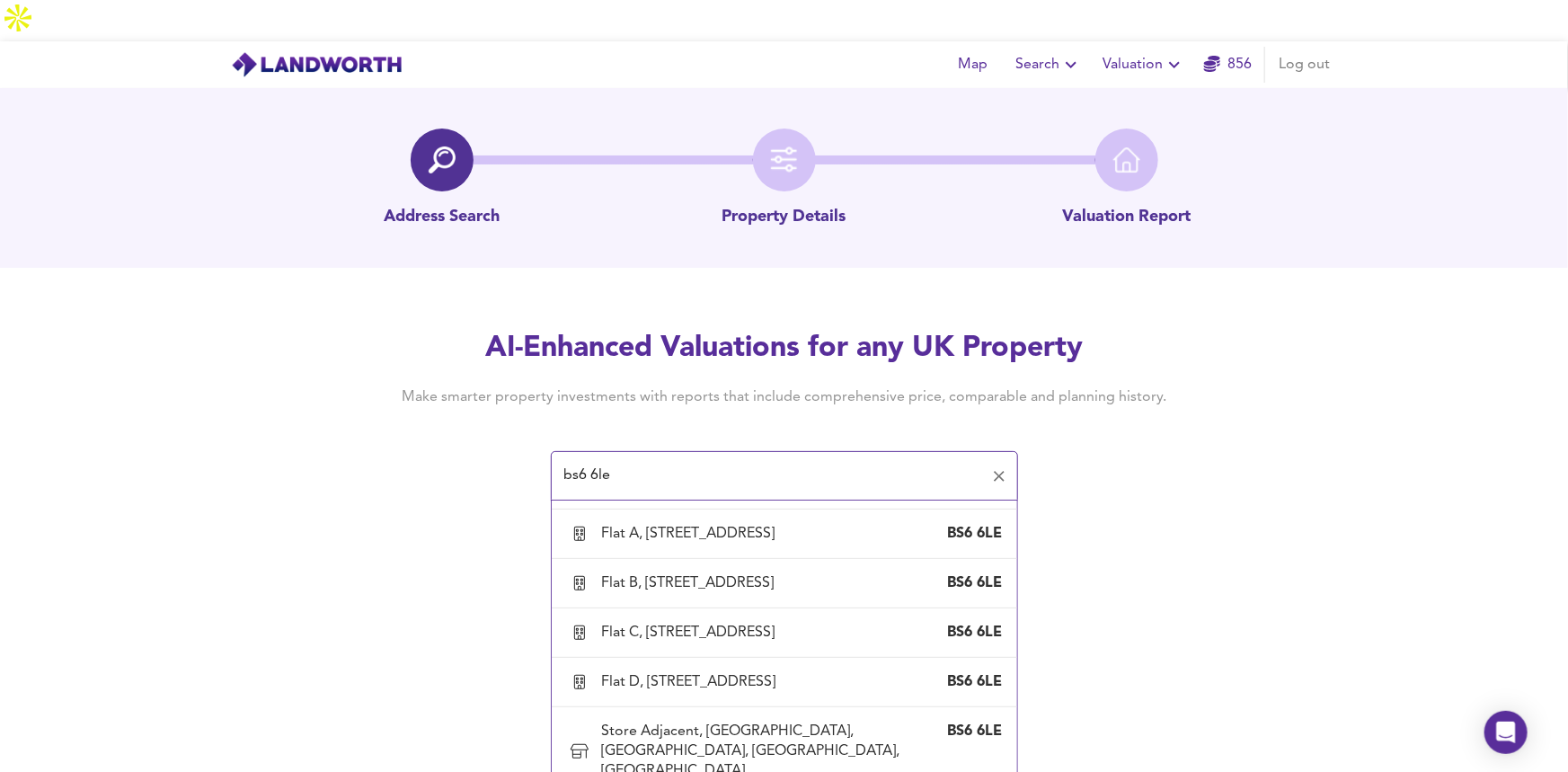 type on "bs6 6le" 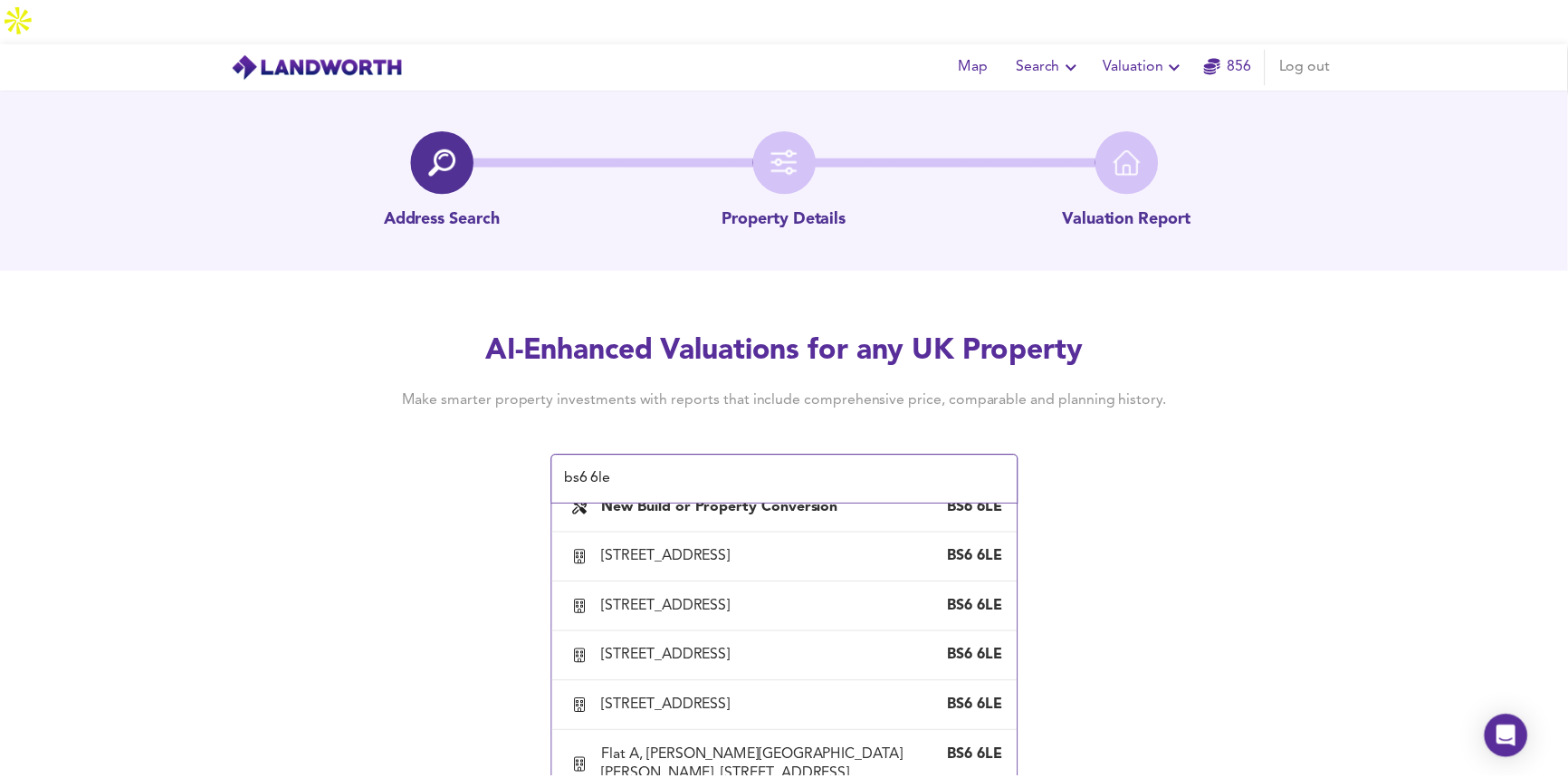 scroll, scrollTop: 0, scrollLeft: 0, axis: both 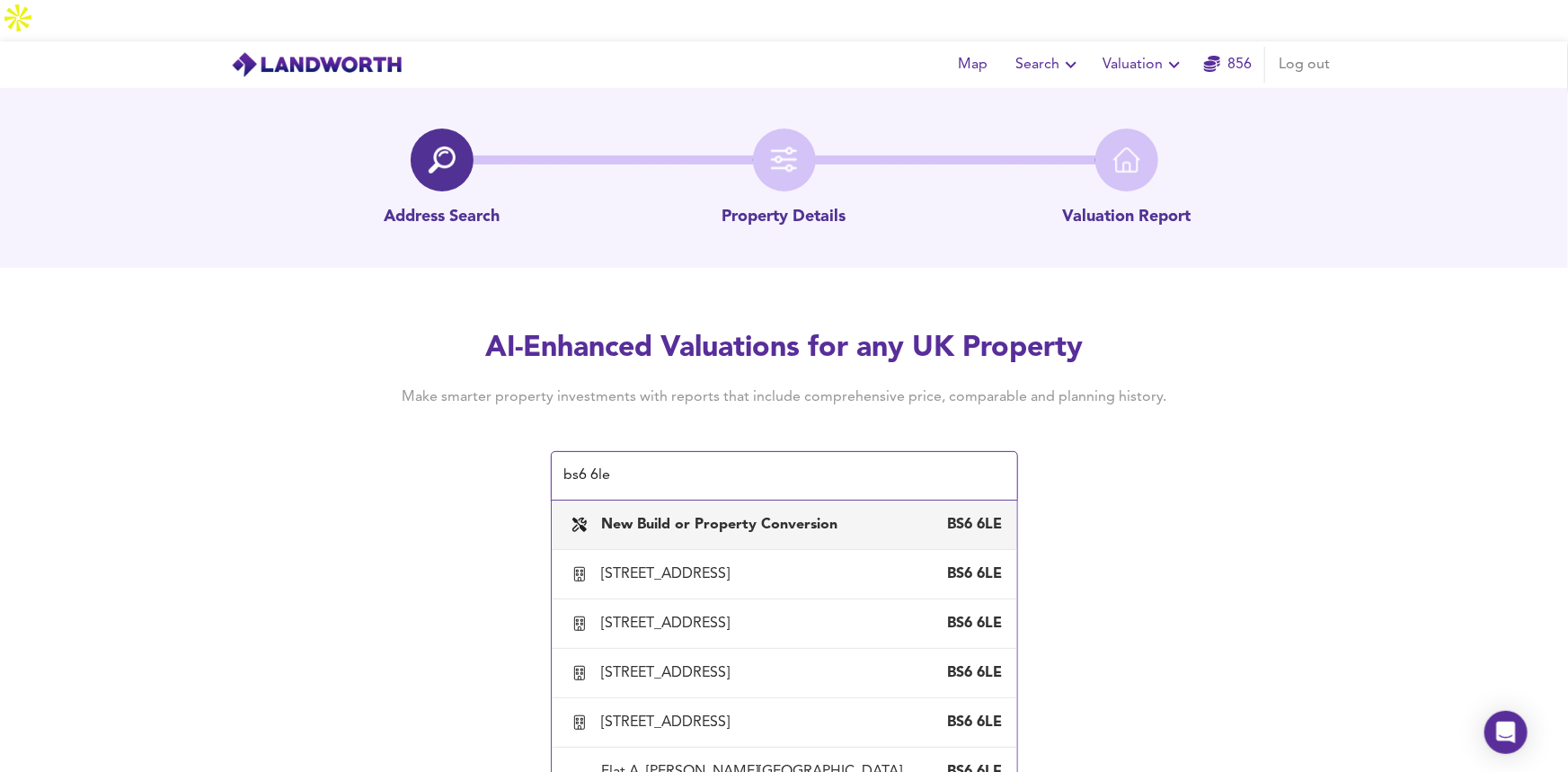 click on "New Build or Property Conversion" at bounding box center (720, 525) 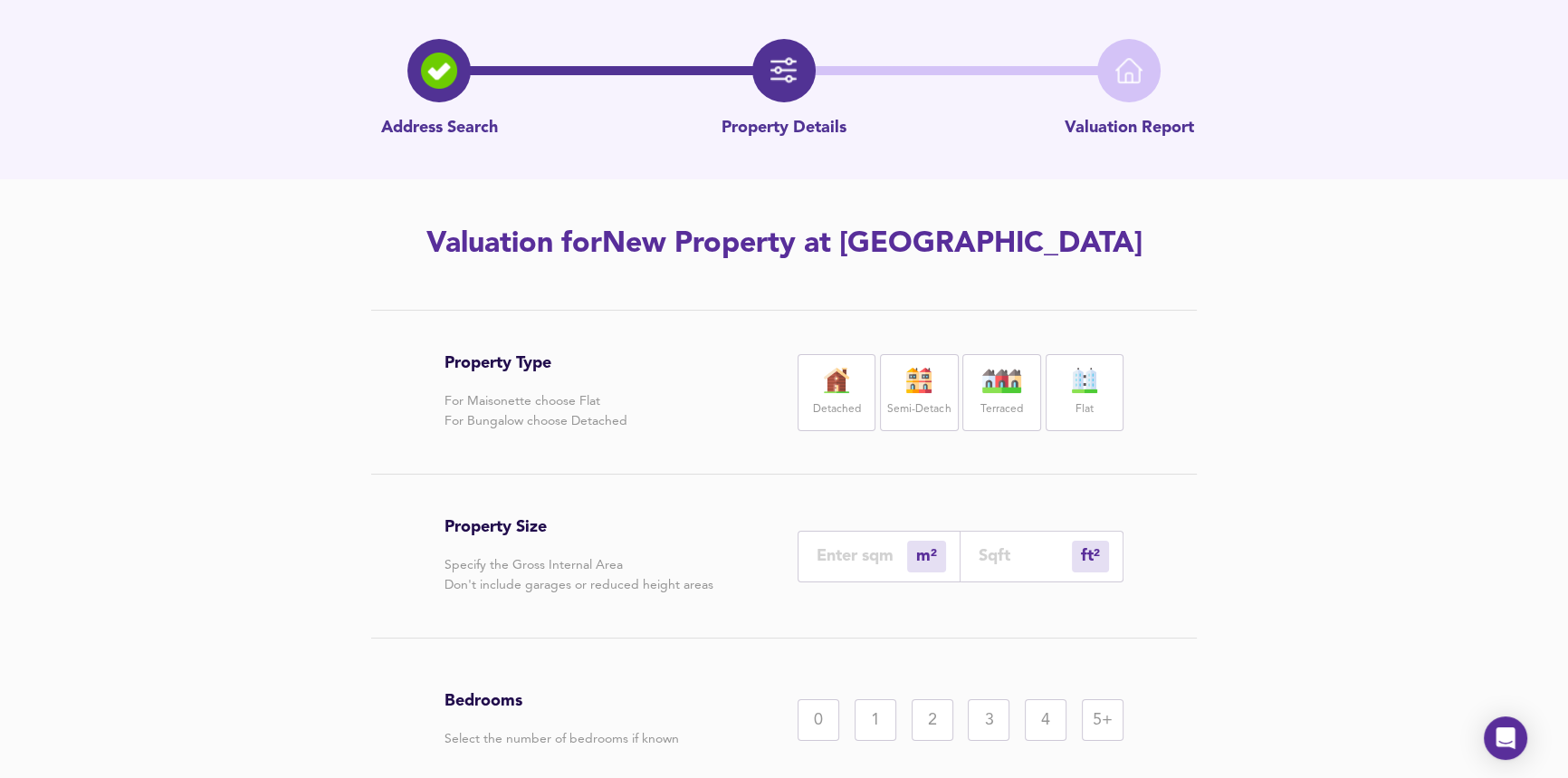 scroll, scrollTop: 164, scrollLeft: 0, axis: vertical 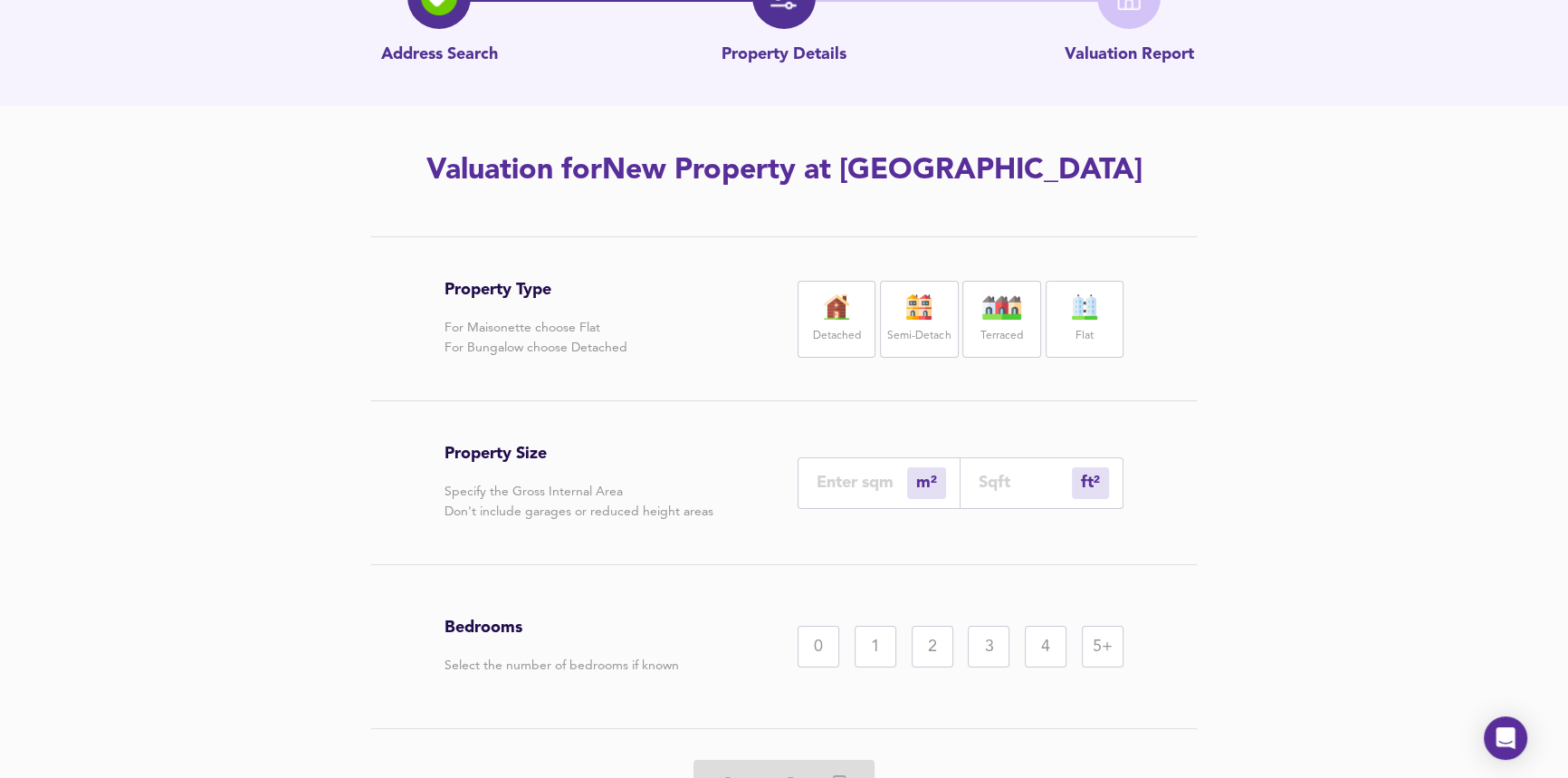 click on "ft² sqft" at bounding box center [1042, 483] 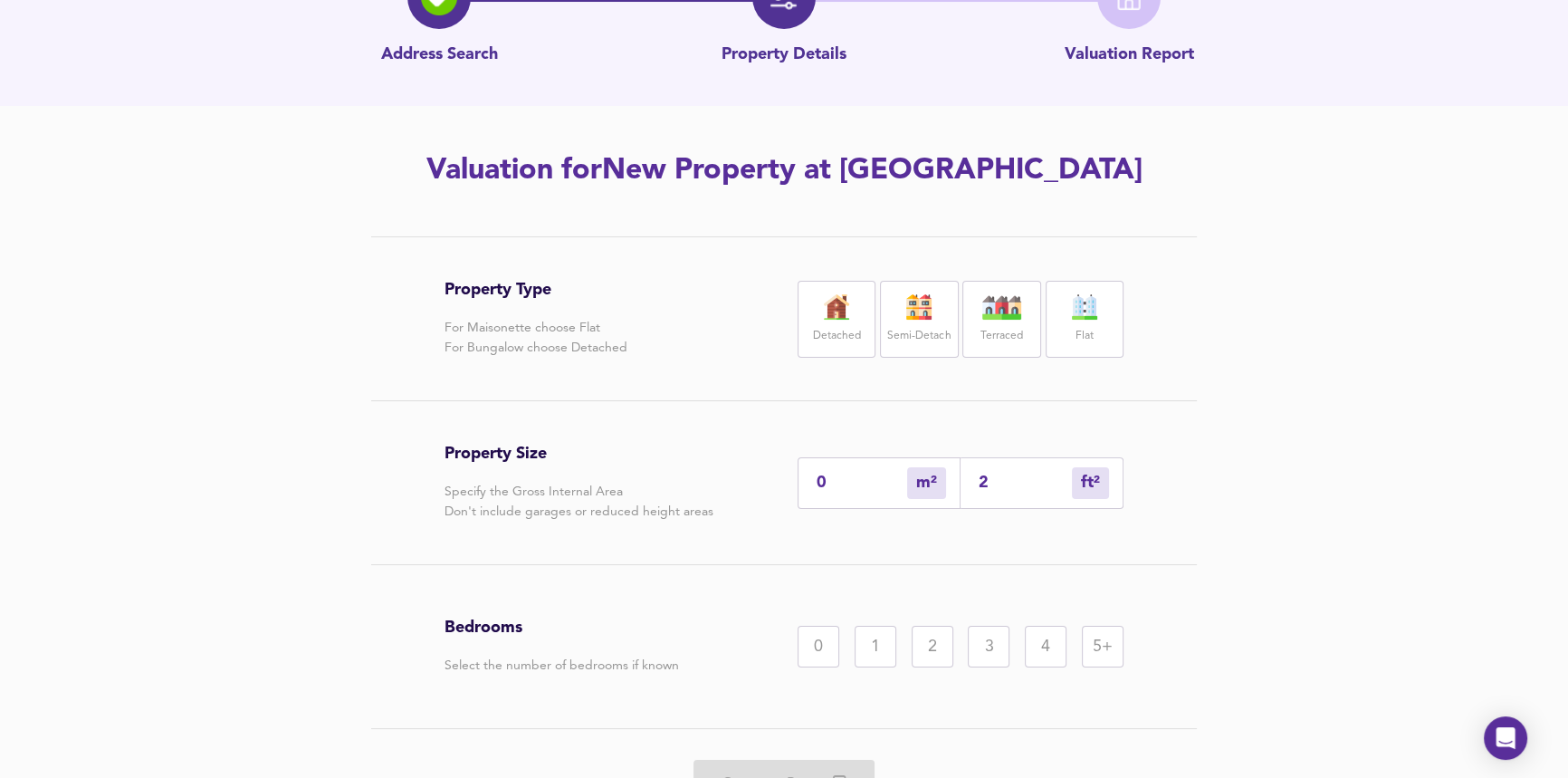 type on "2" 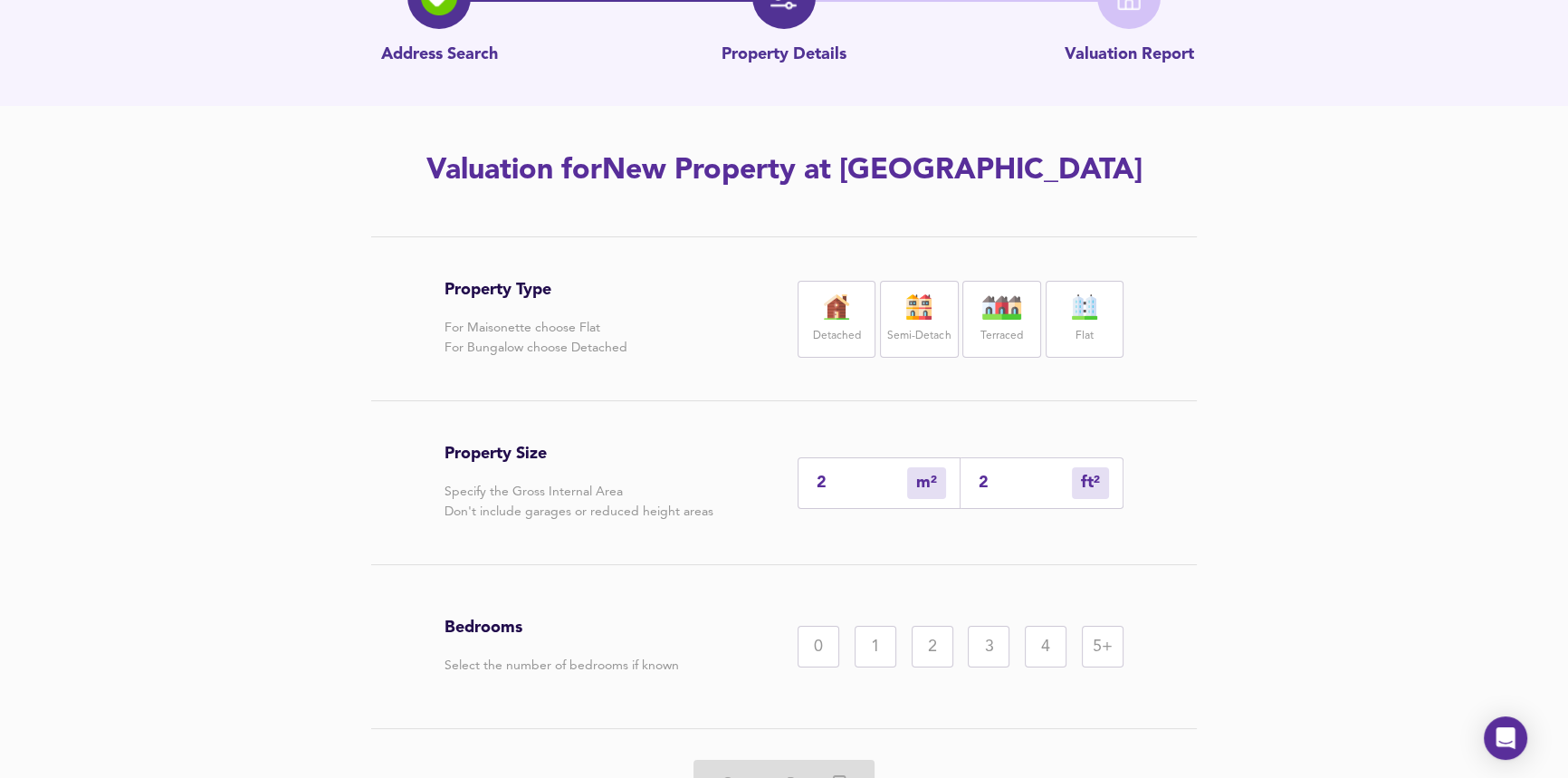 type on "20" 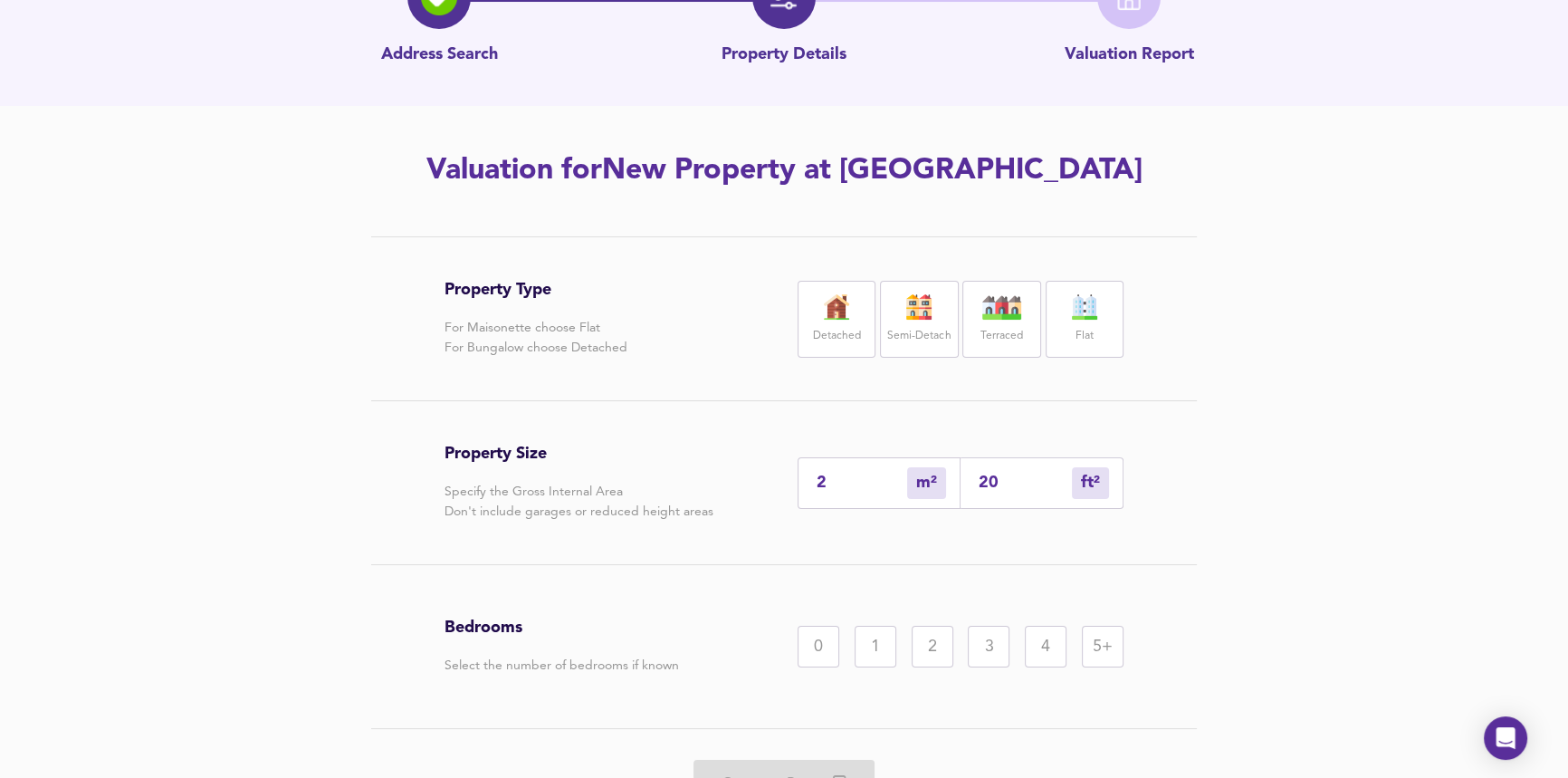 type on "19" 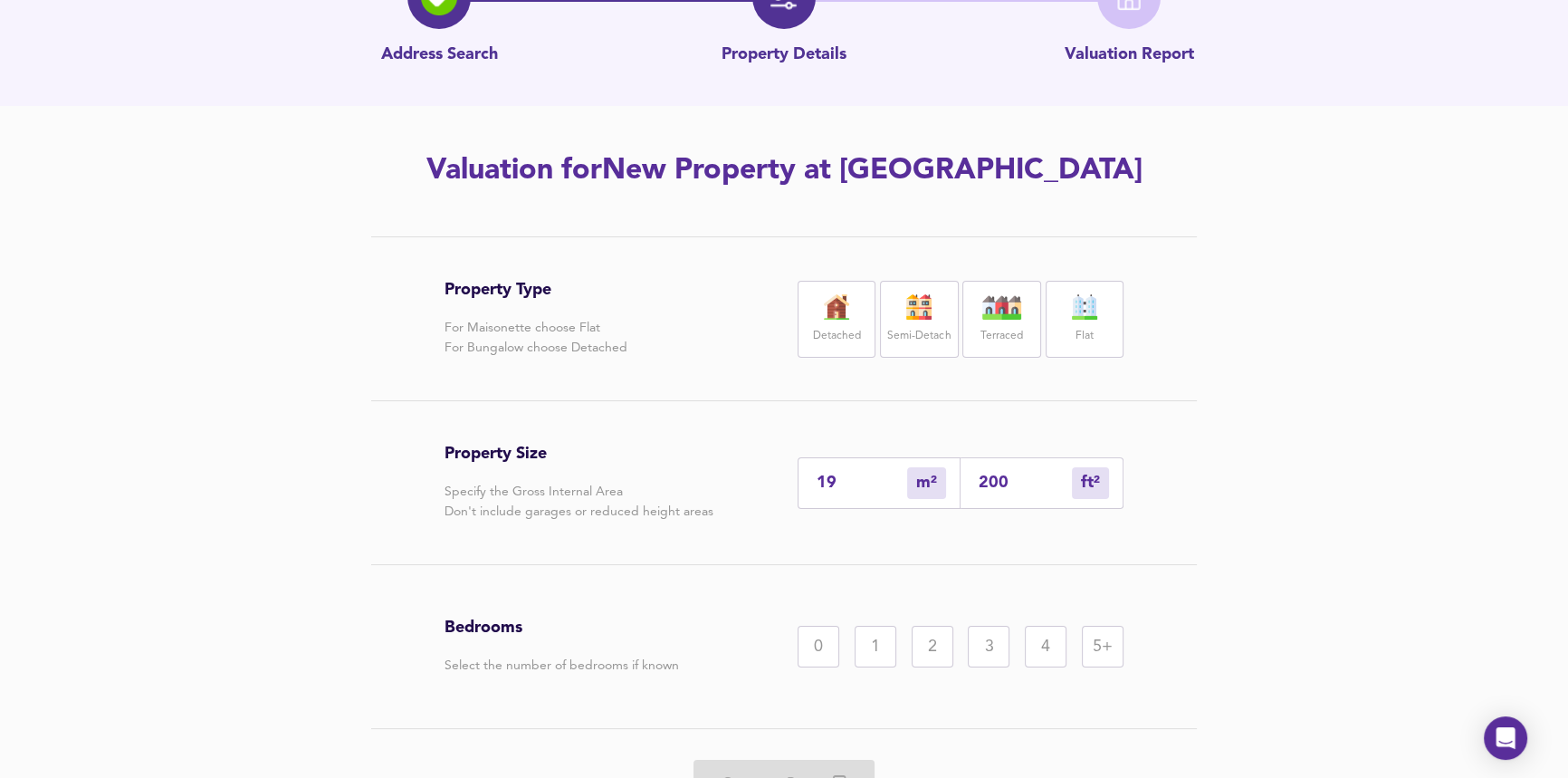 type on "186" 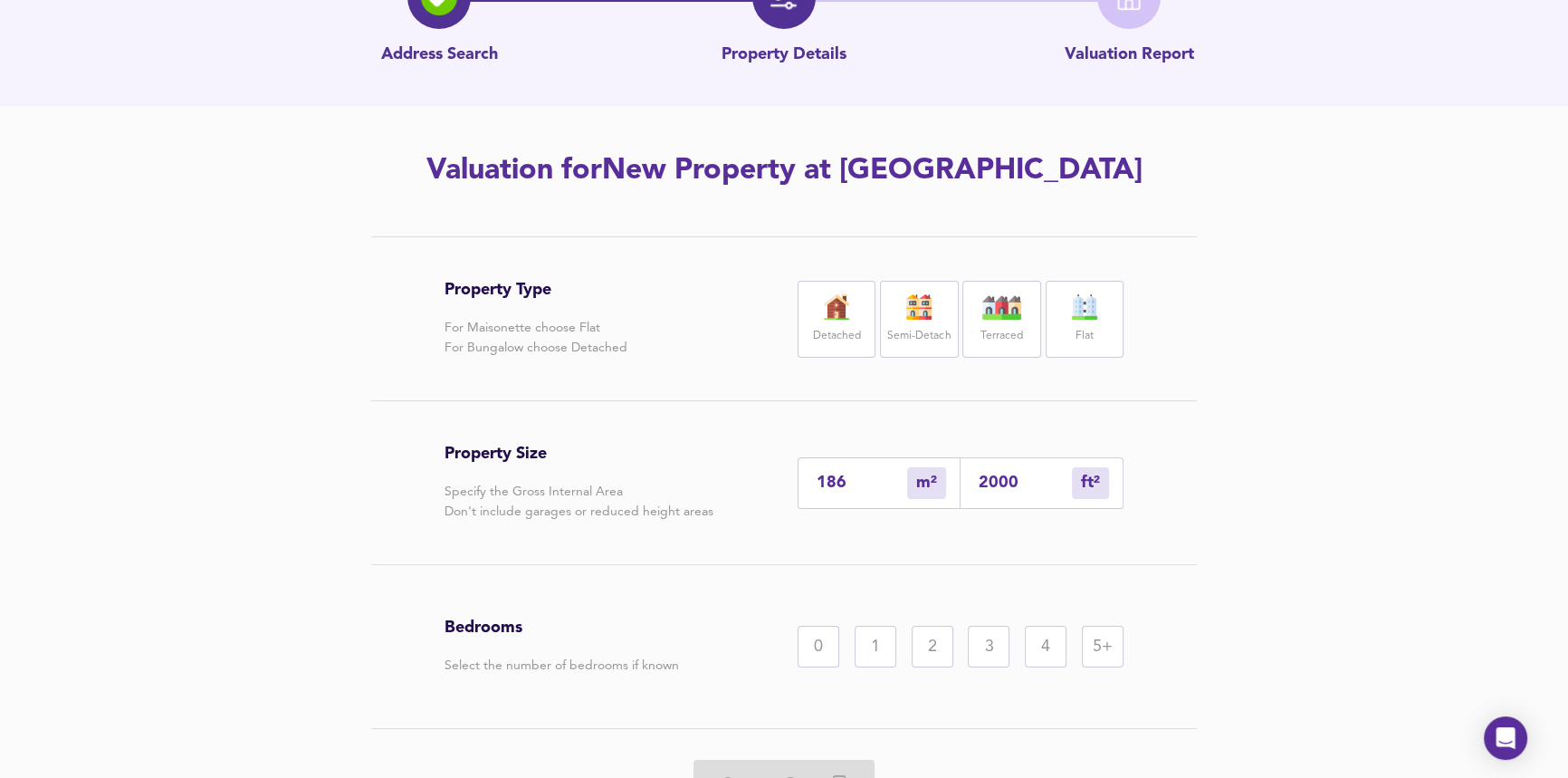 type on "2000" 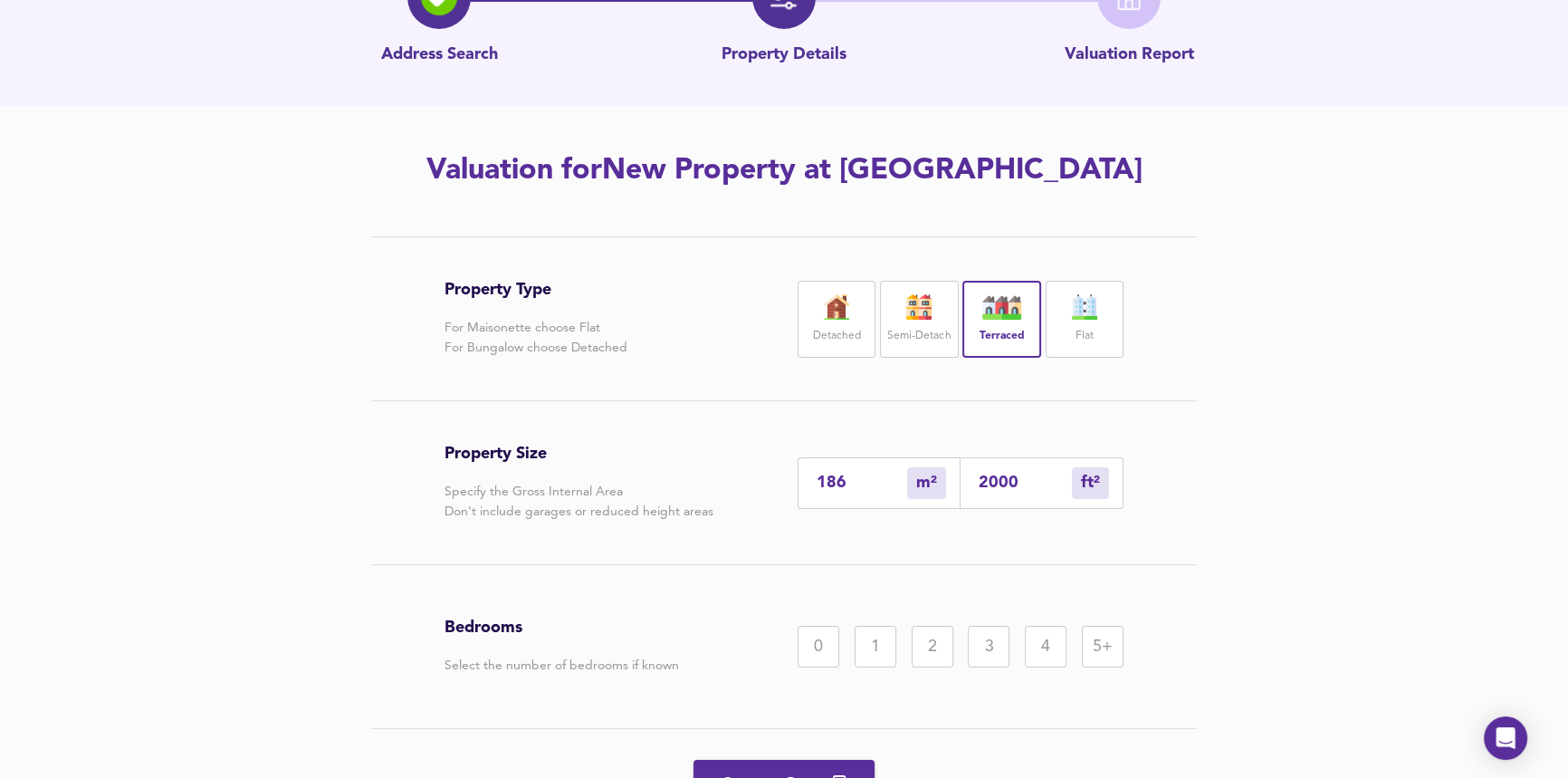 click on "Property Type For Maisonette choose Flat For Bungalow choose Detached Detached Semi-Detach   Terraced Flat" at bounding box center (784, 319) 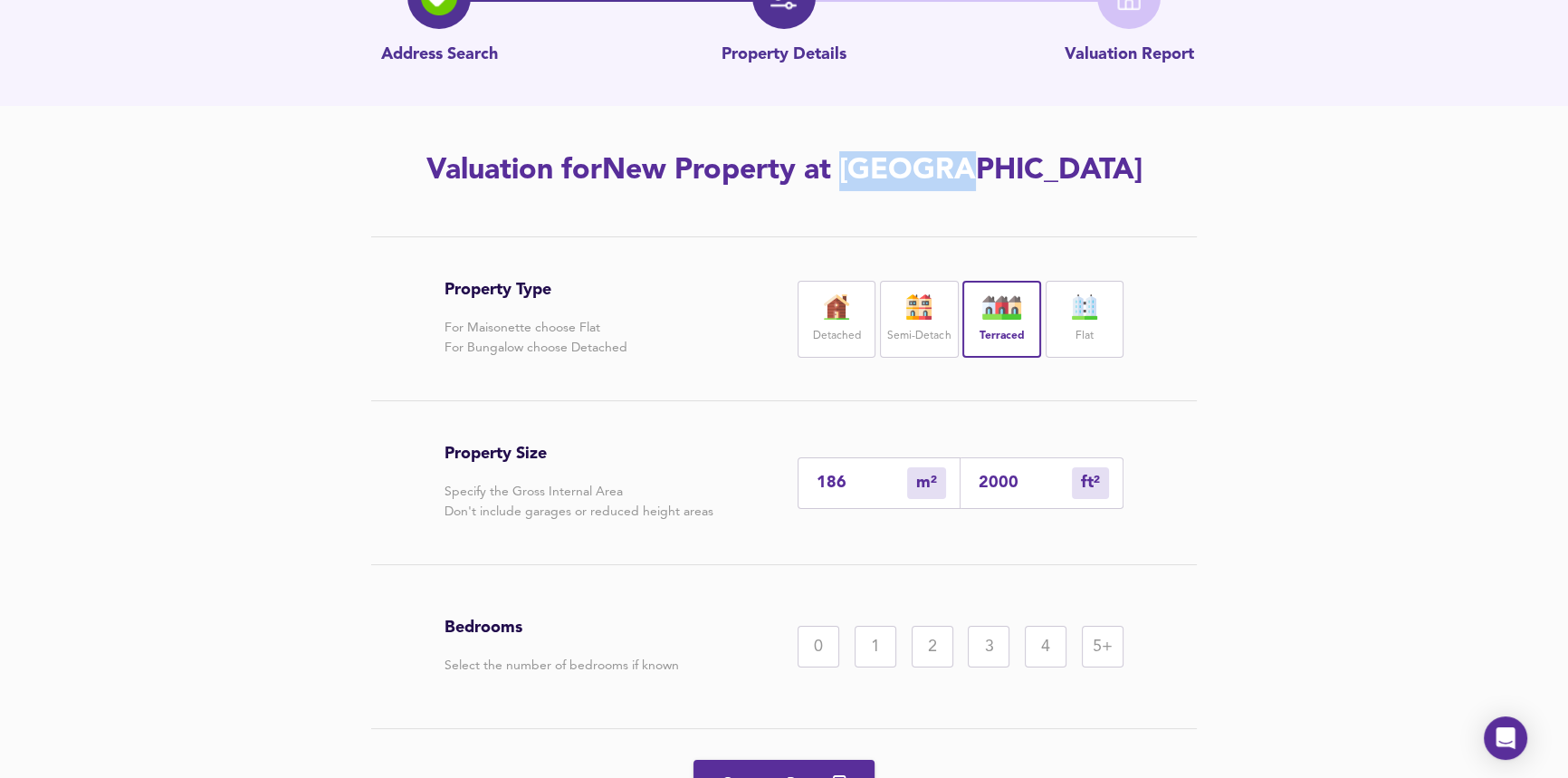 drag, startPoint x: 1074, startPoint y: 121, endPoint x: 942, endPoint y: 120, distance: 132.0038 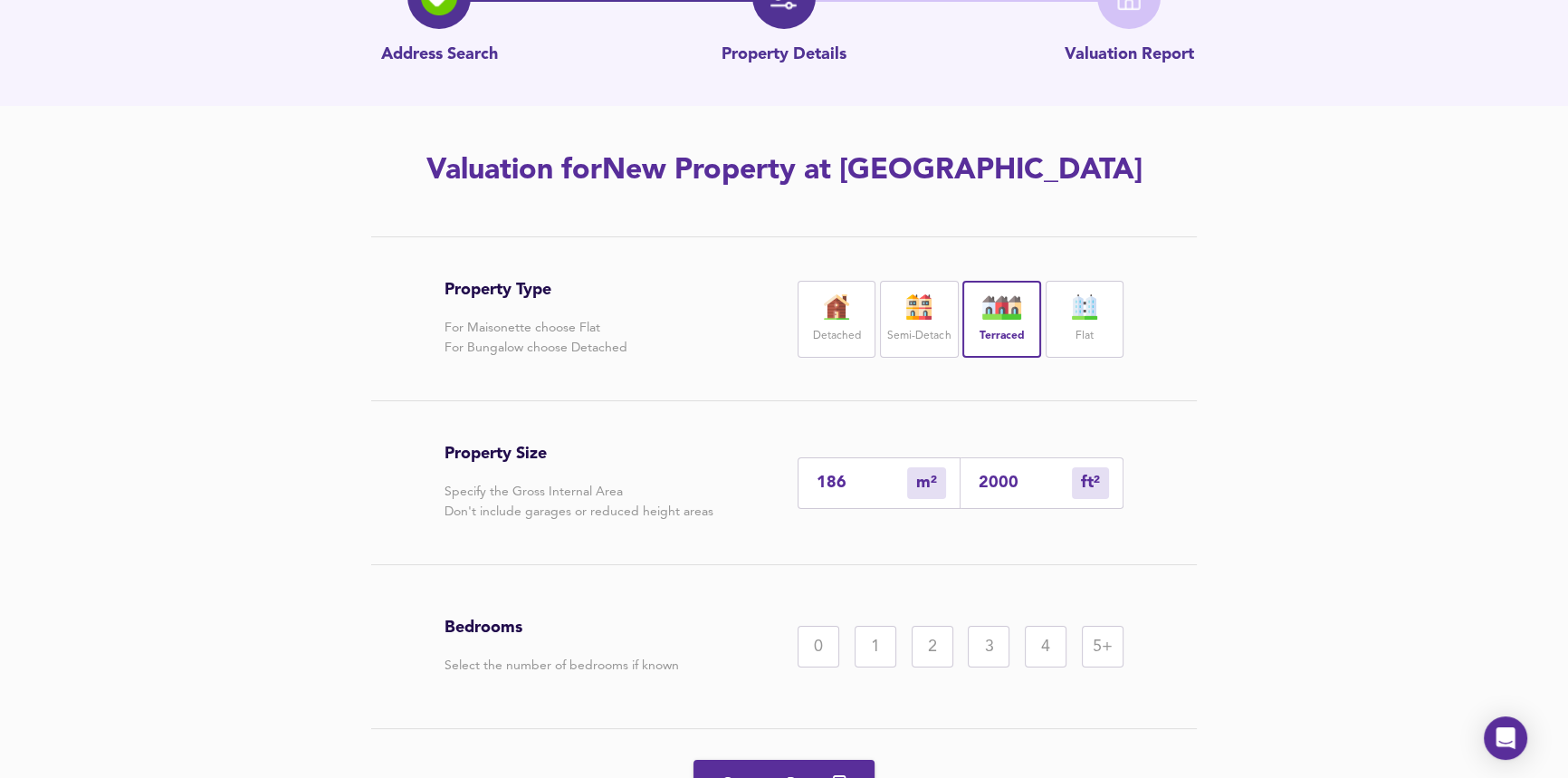 click on "Property Type For Maisonette choose Flat For Bungalow choose Detached Detached Semi-Detach   Terraced Flat Property Size Specify the Gross Internal Area Don't include garages or reduced height areas 186 m² sqm 2000 ft² sqft Bedrooms Select the number of bedrooms if known 0 1 2 3 4 5+ Generate Report" at bounding box center (784, 555) 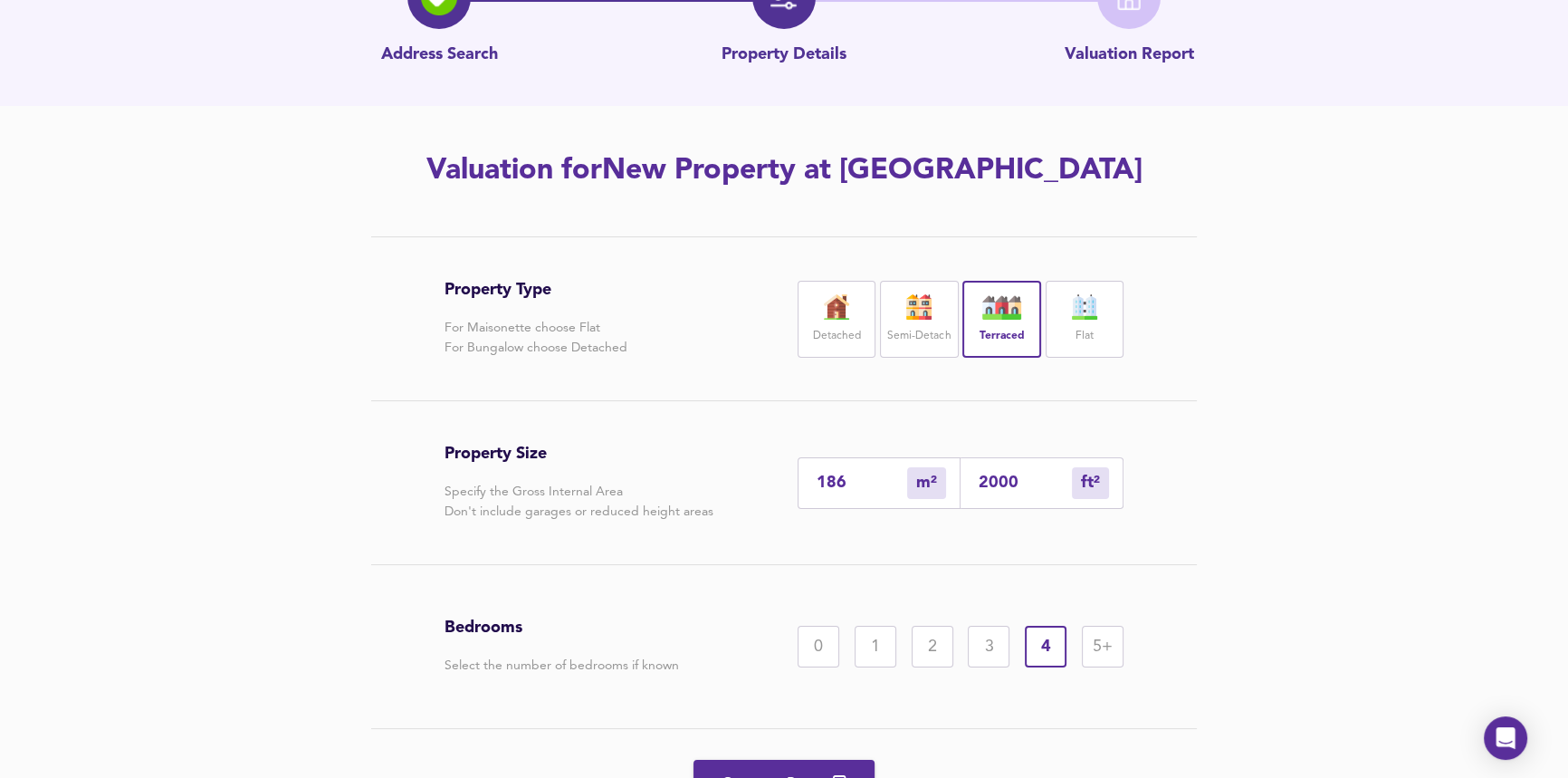 click on "5+" at bounding box center (1103, 647) 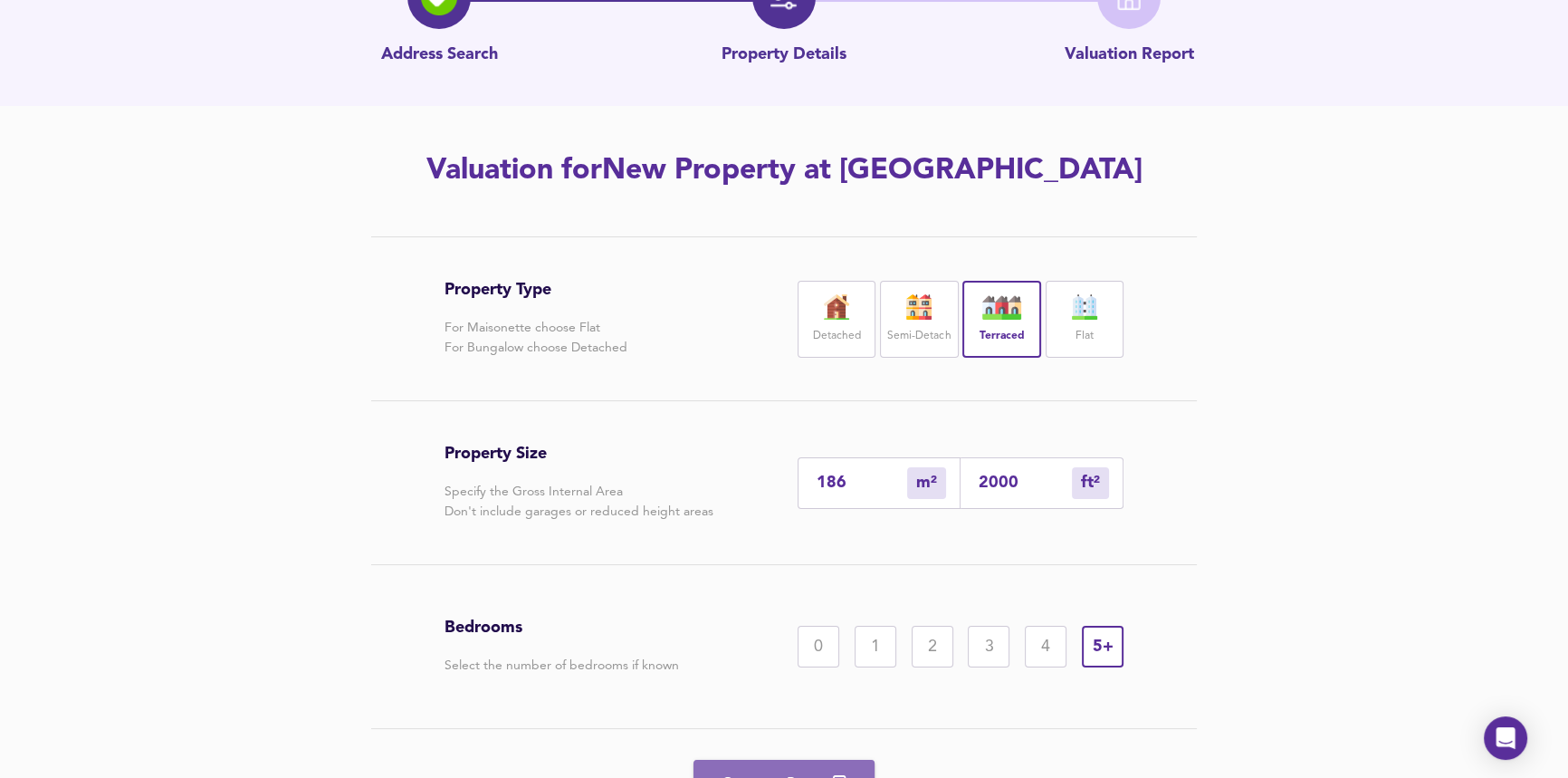 click on "Generate Report" at bounding box center [784, 784] 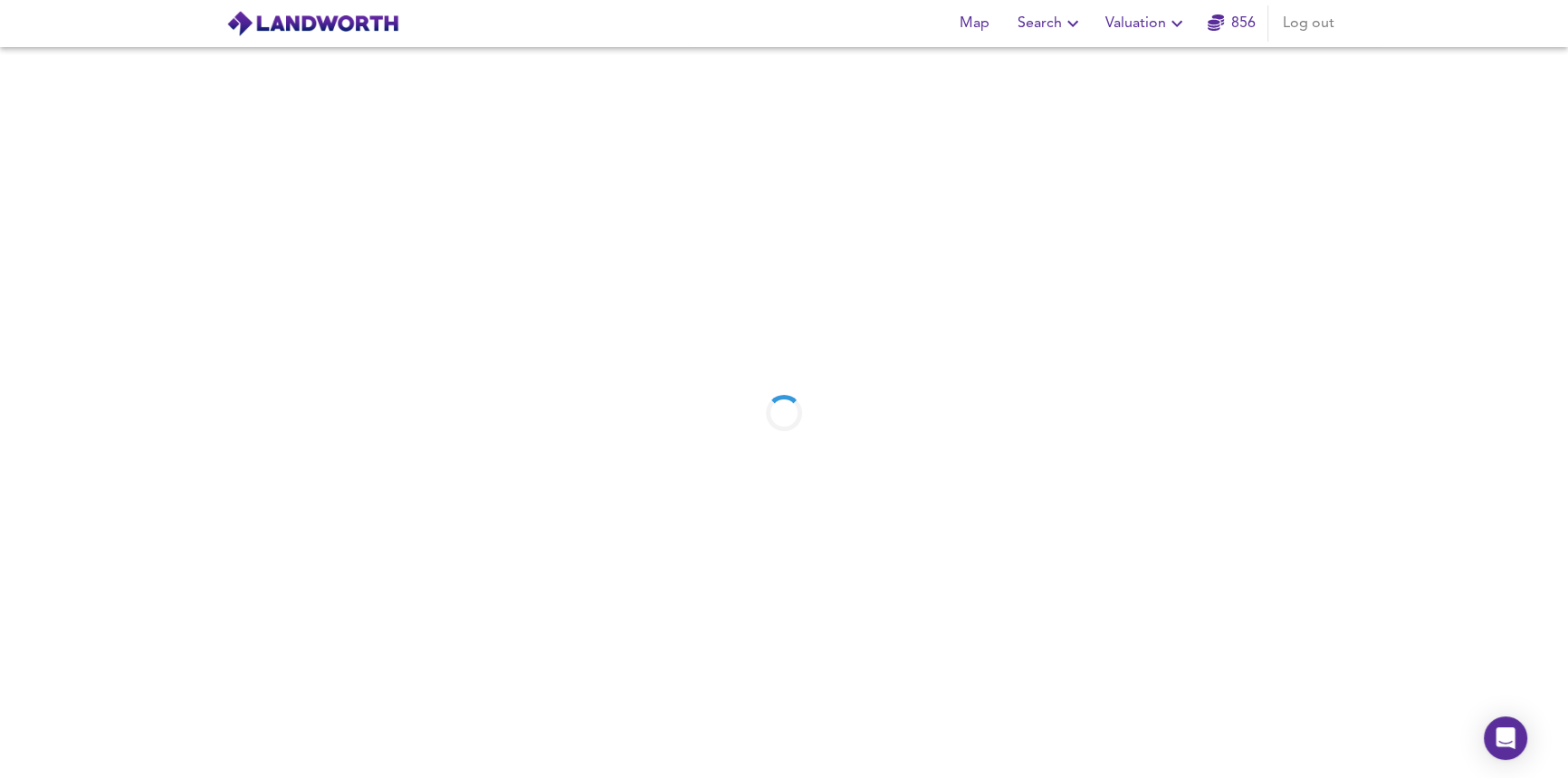 scroll, scrollTop: 0, scrollLeft: 0, axis: both 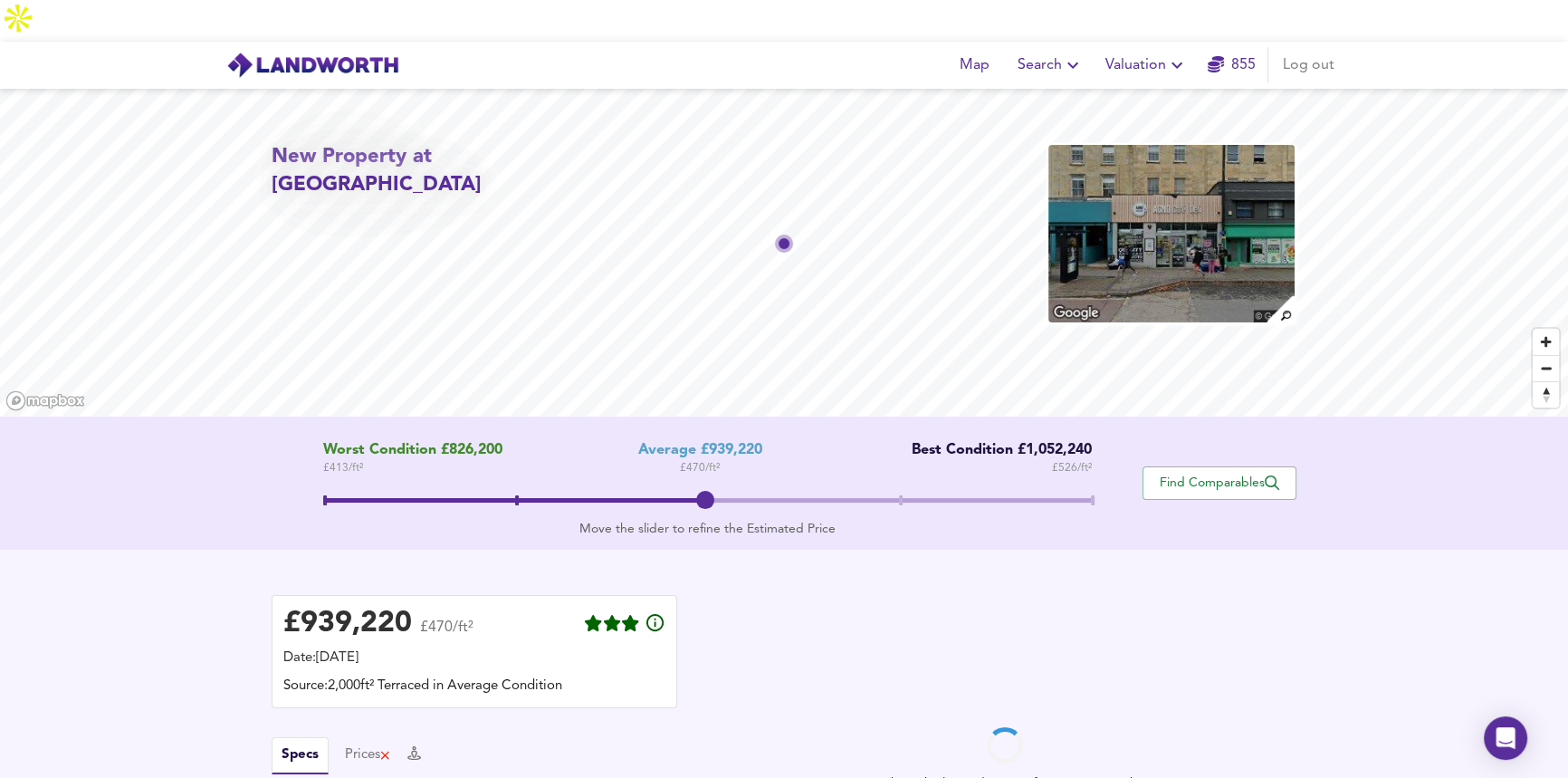 click on "£ 470 / ft²" at bounding box center (700, 468) 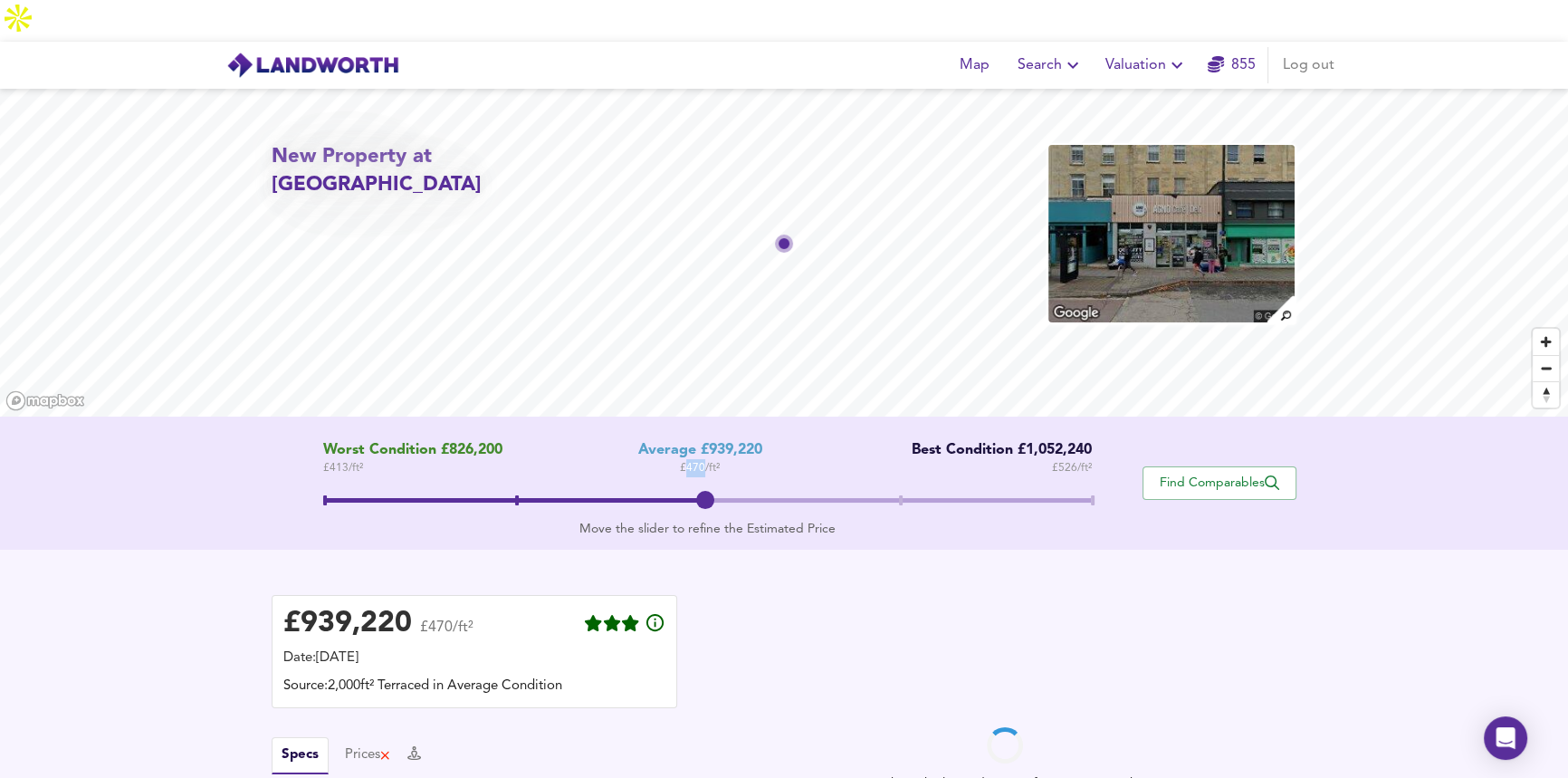 click on "£ 470 / ft²" at bounding box center (700, 468) 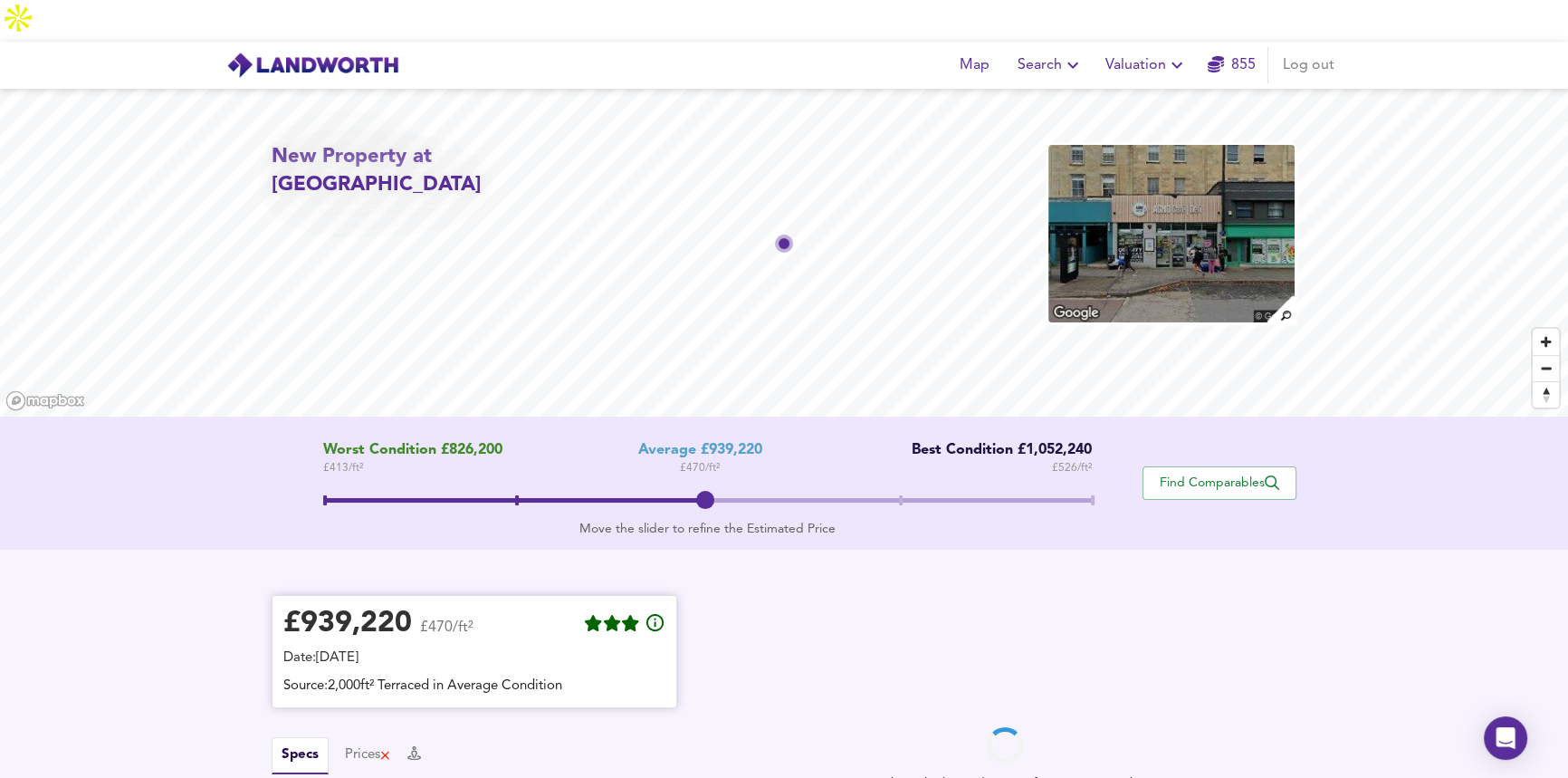 click on "Source:  2,000ft² Terraced in Average Condition" at bounding box center (474, 687) 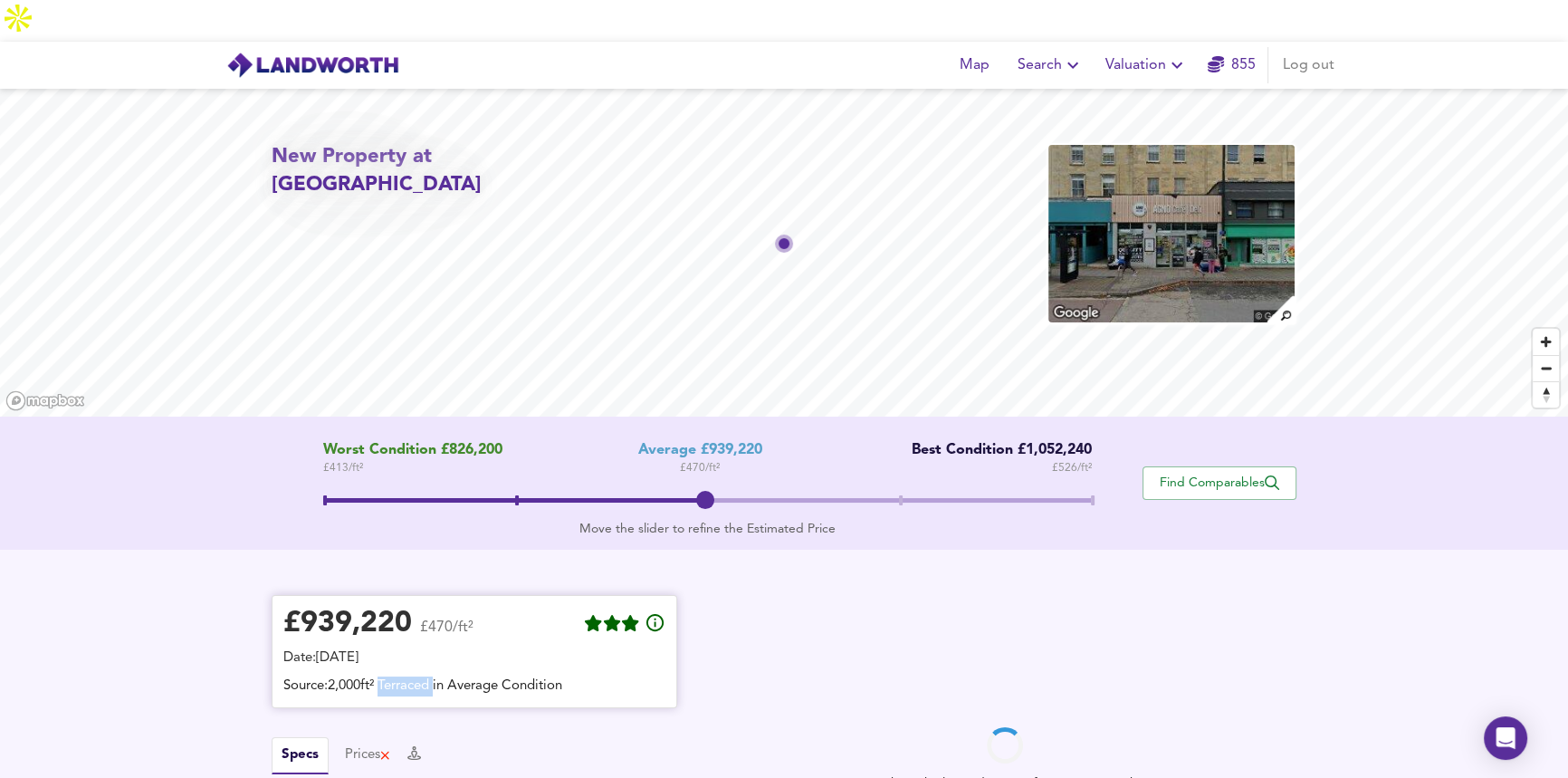 click on "Source:  2,000ft² Terraced in Average Condition" at bounding box center (474, 687) 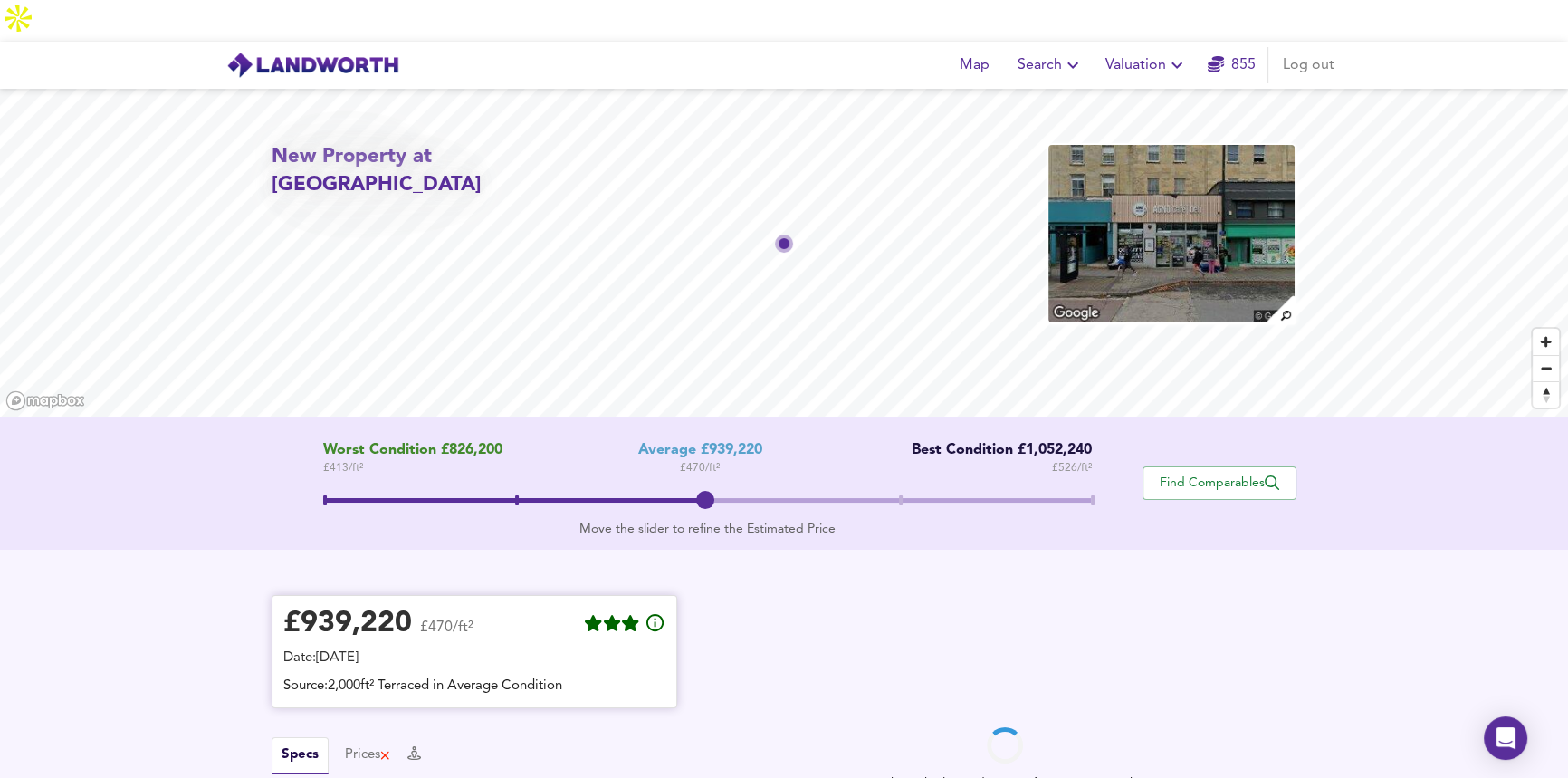 click on "Source:  2,000ft² Terraced in Average Condition" at bounding box center [474, 687] 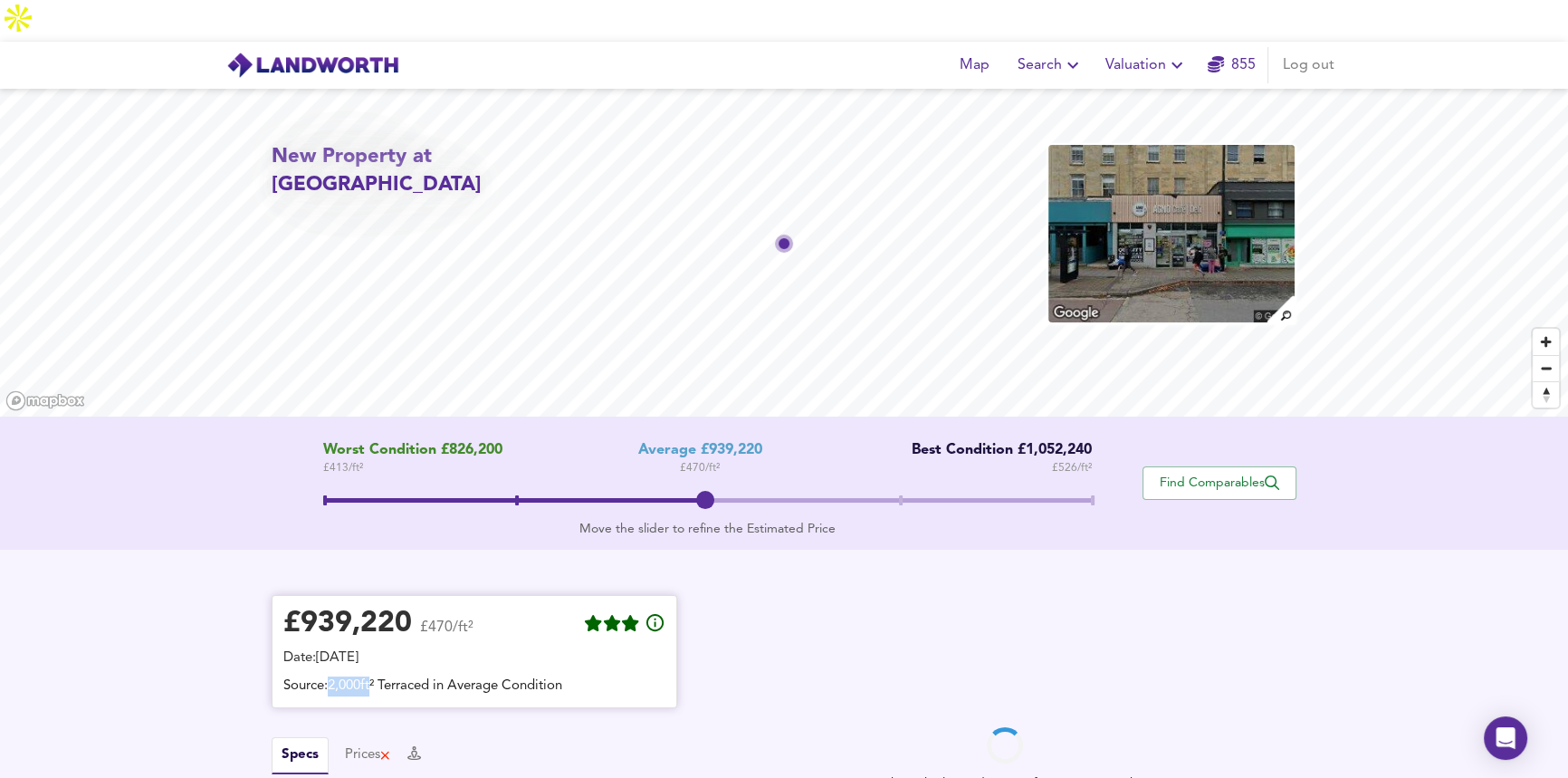 click on "Source:  2,000ft² Terraced in Average Condition" at bounding box center (474, 687) 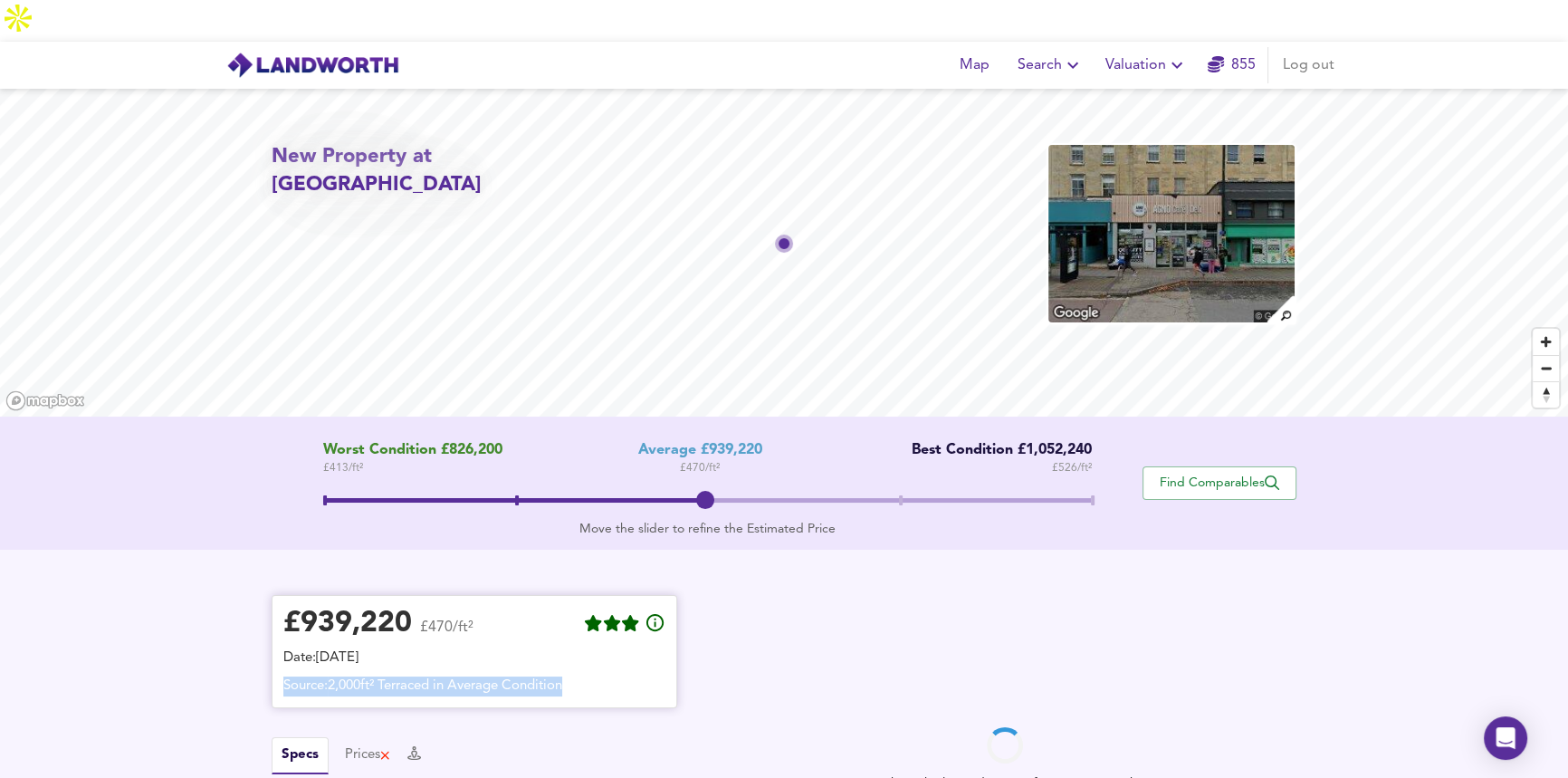 click on "Source:  2,000ft² Terraced in Average Condition" at bounding box center [474, 687] 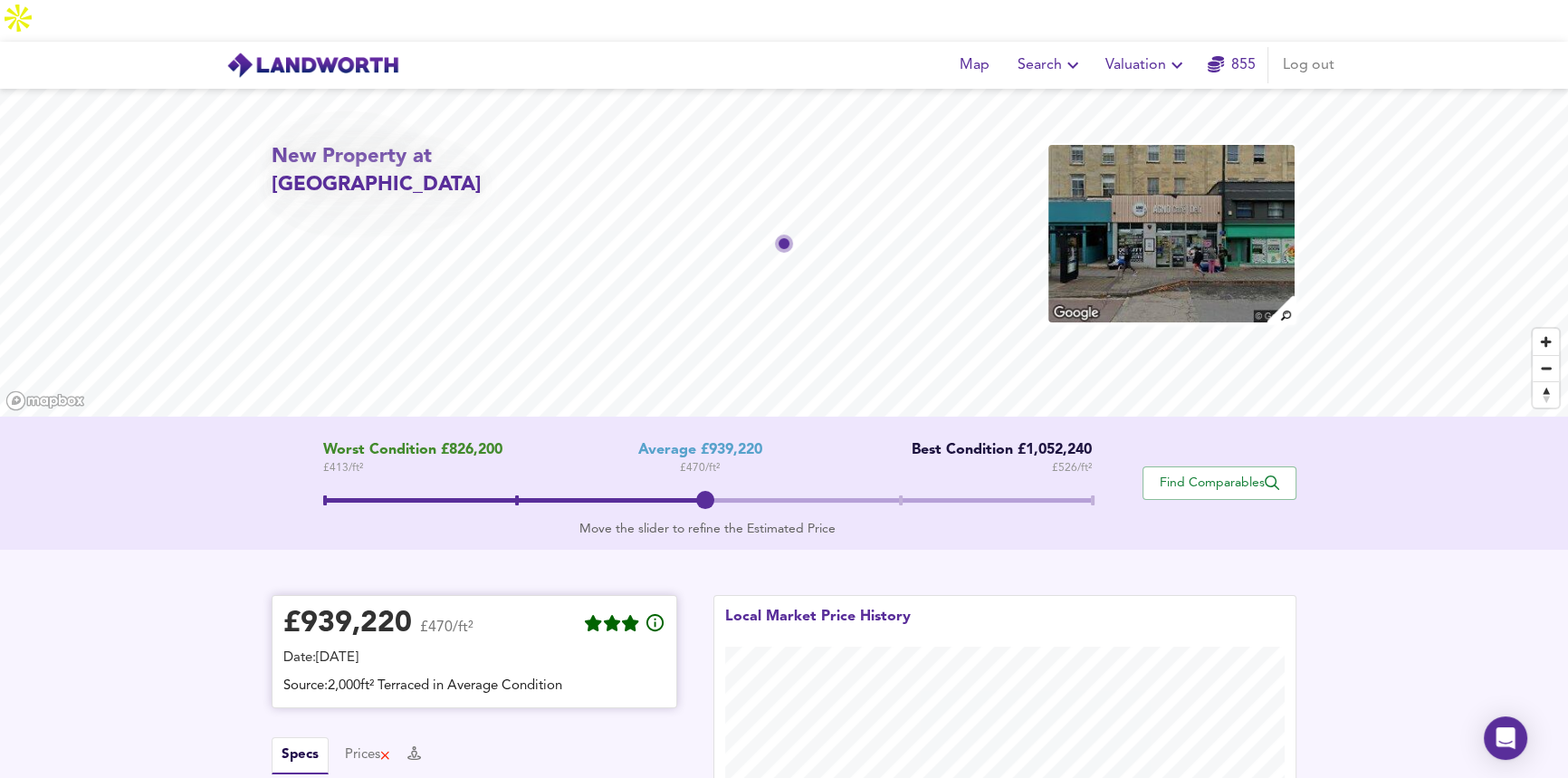 click on "£470/ft²" at bounding box center [446, 633] 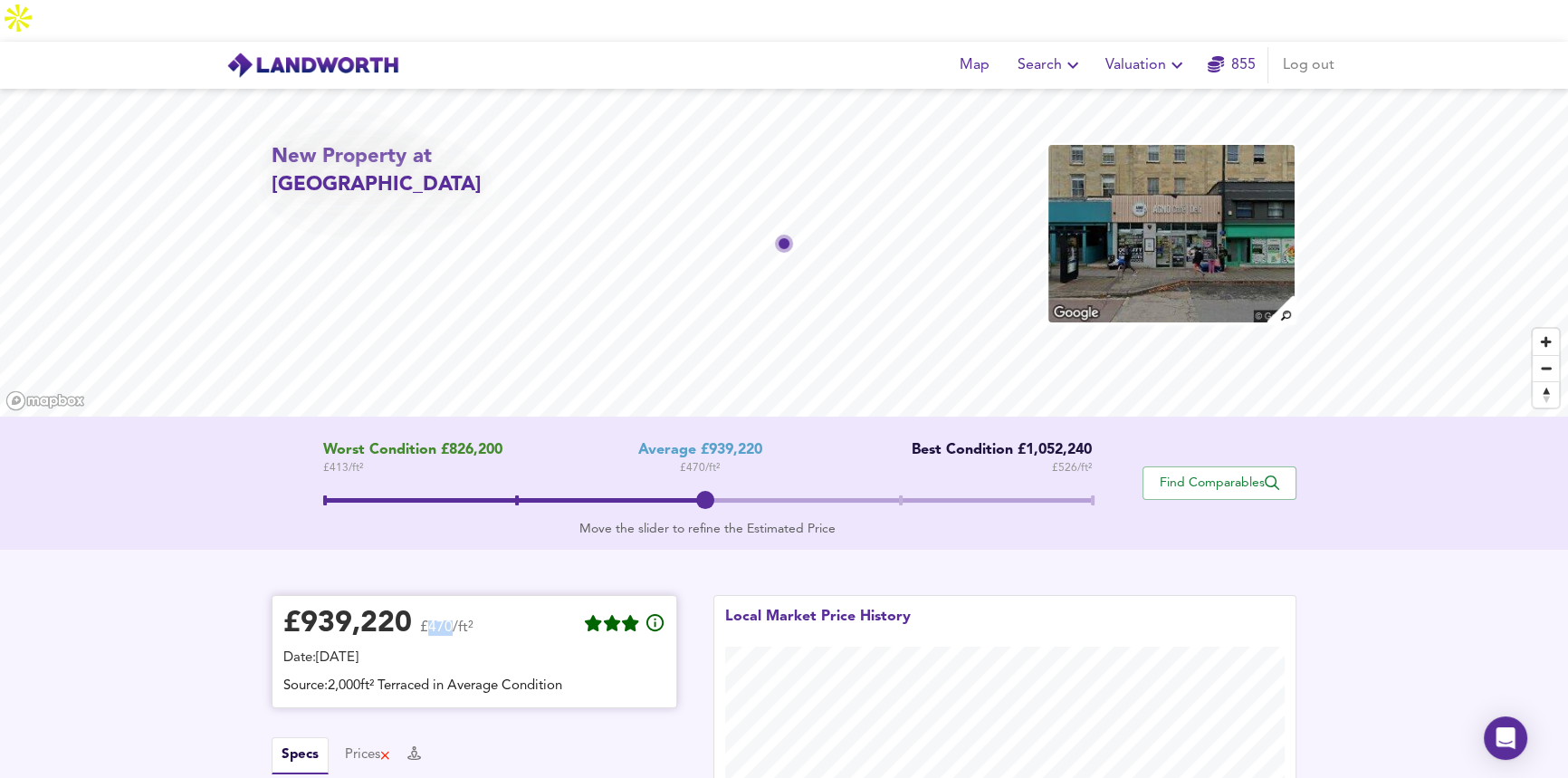 click on "£470/ft²" at bounding box center [446, 633] 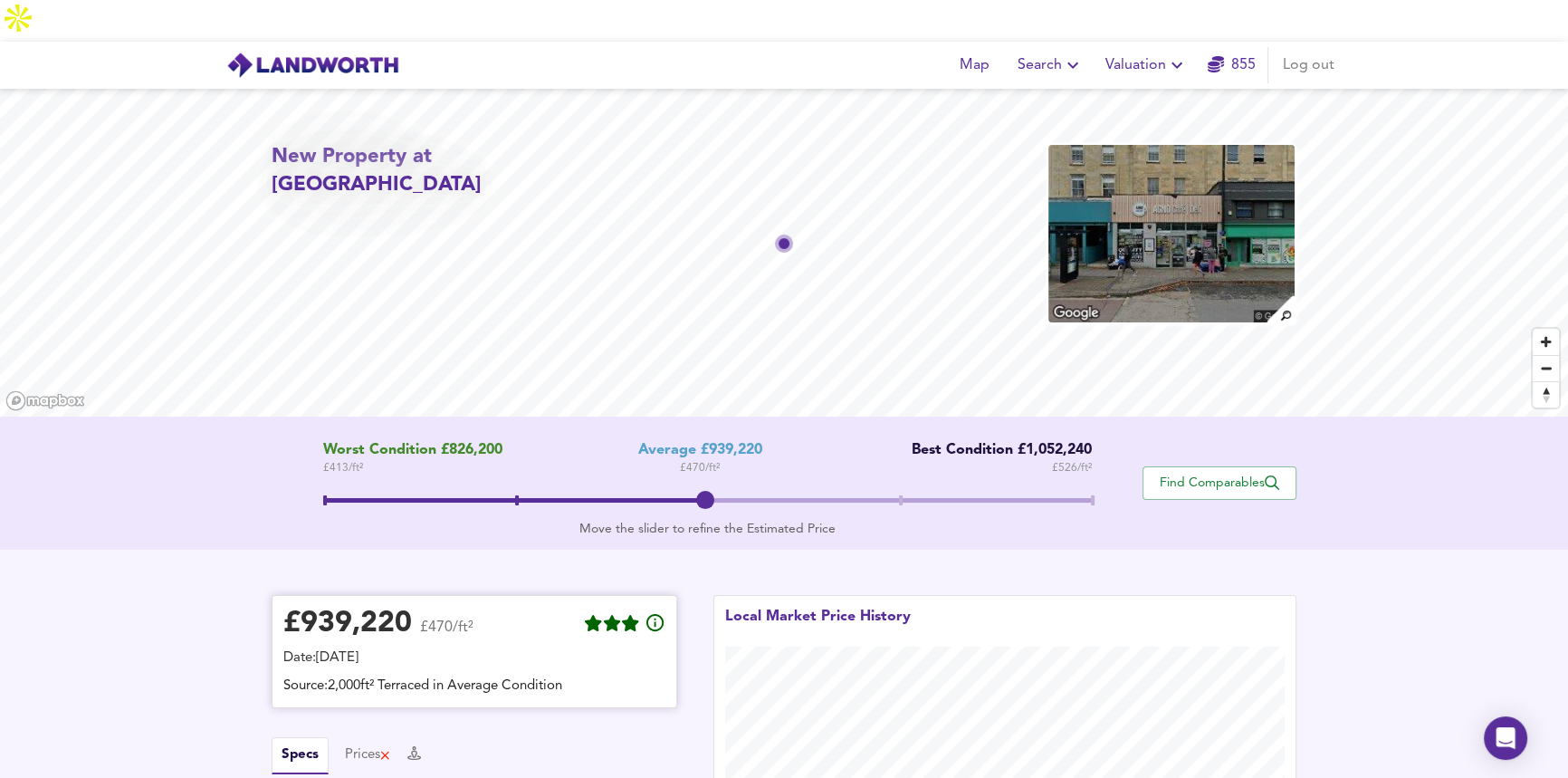 click on "£ 939,220" at bounding box center (348, 624) 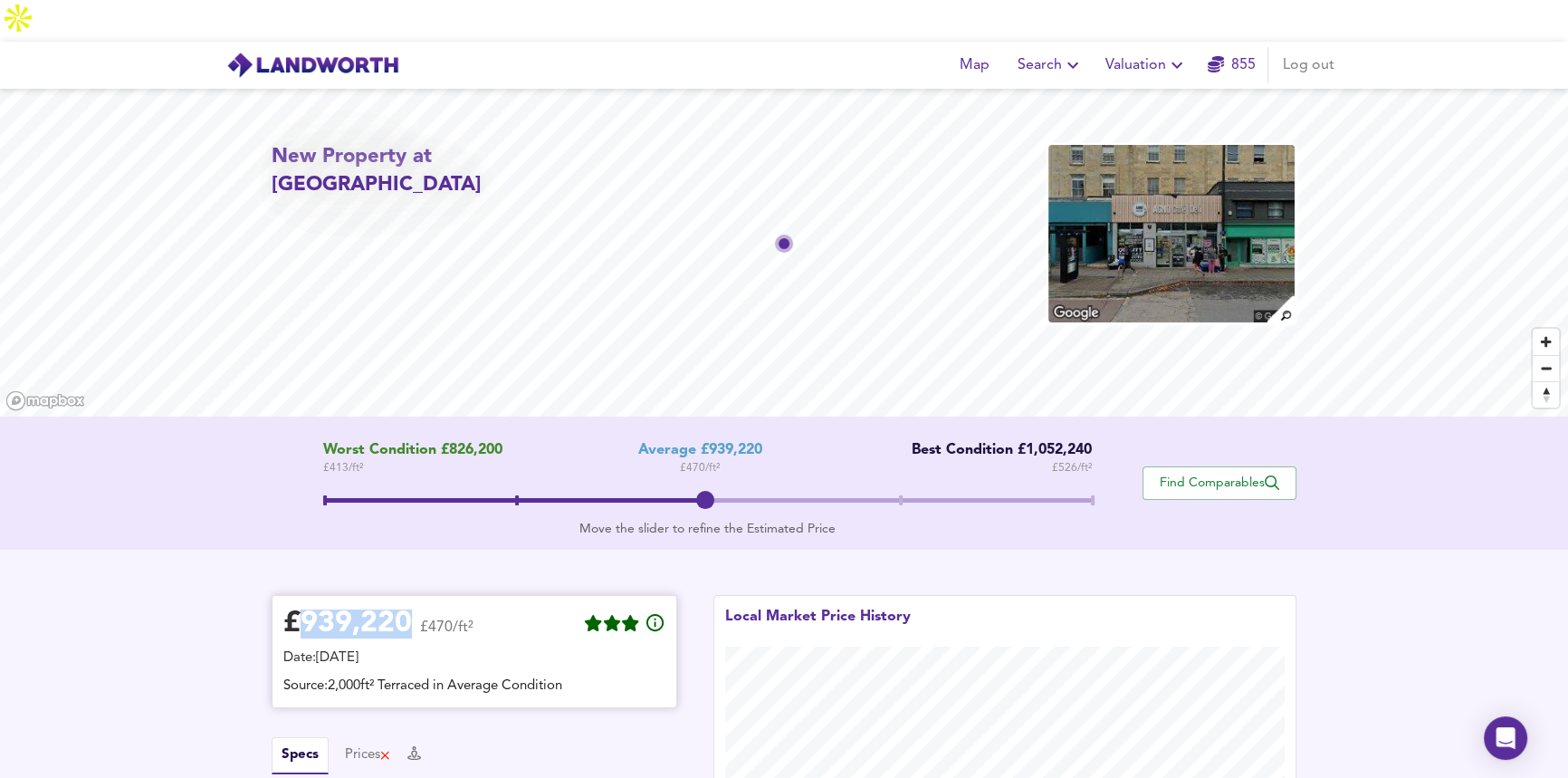 click on "£ 939,220" at bounding box center [348, 624] 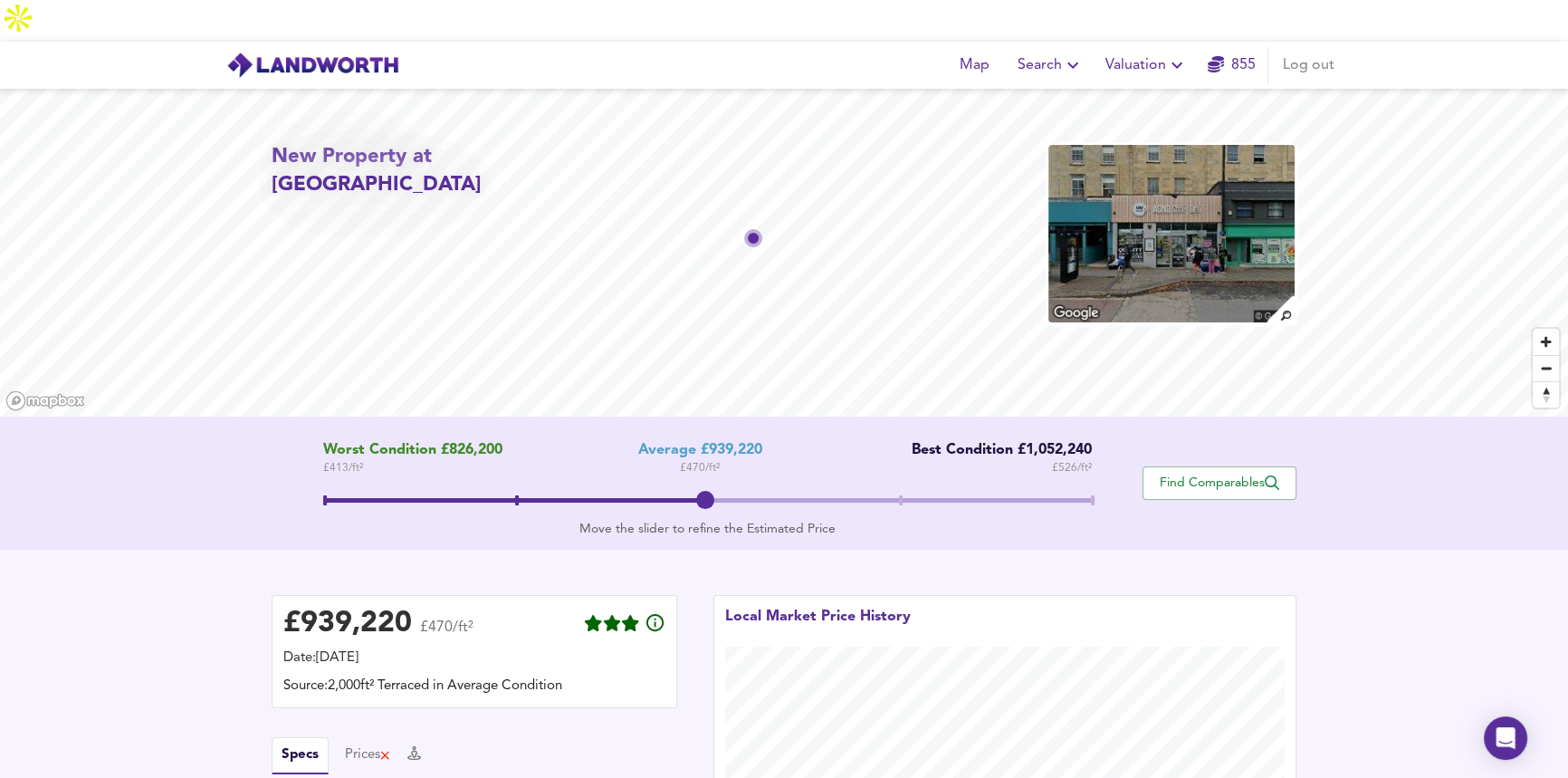 drag, startPoint x: 704, startPoint y: 456, endPoint x: 688, endPoint y: 462, distance: 17.088007 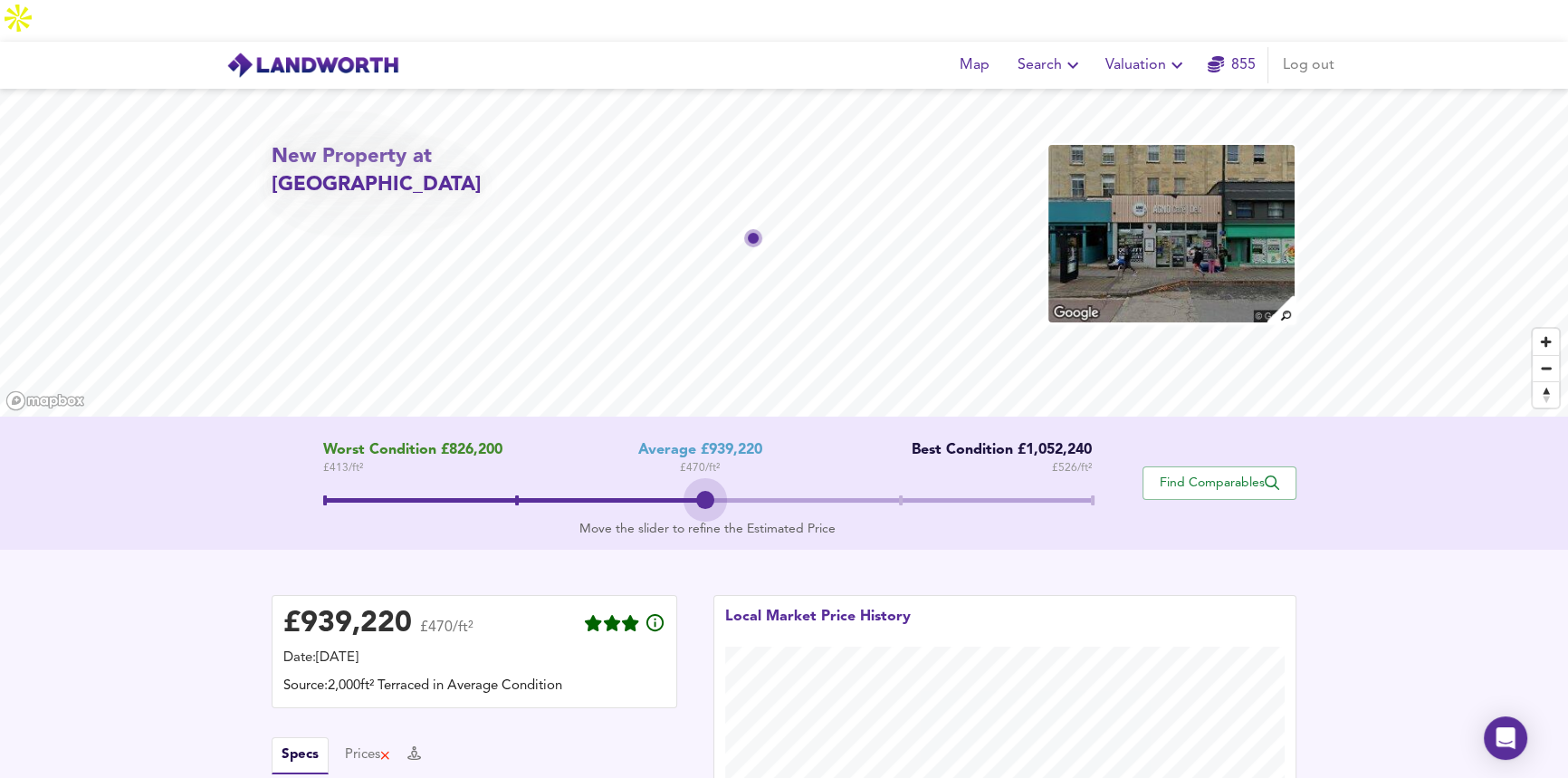 click at bounding box center [707, 503] 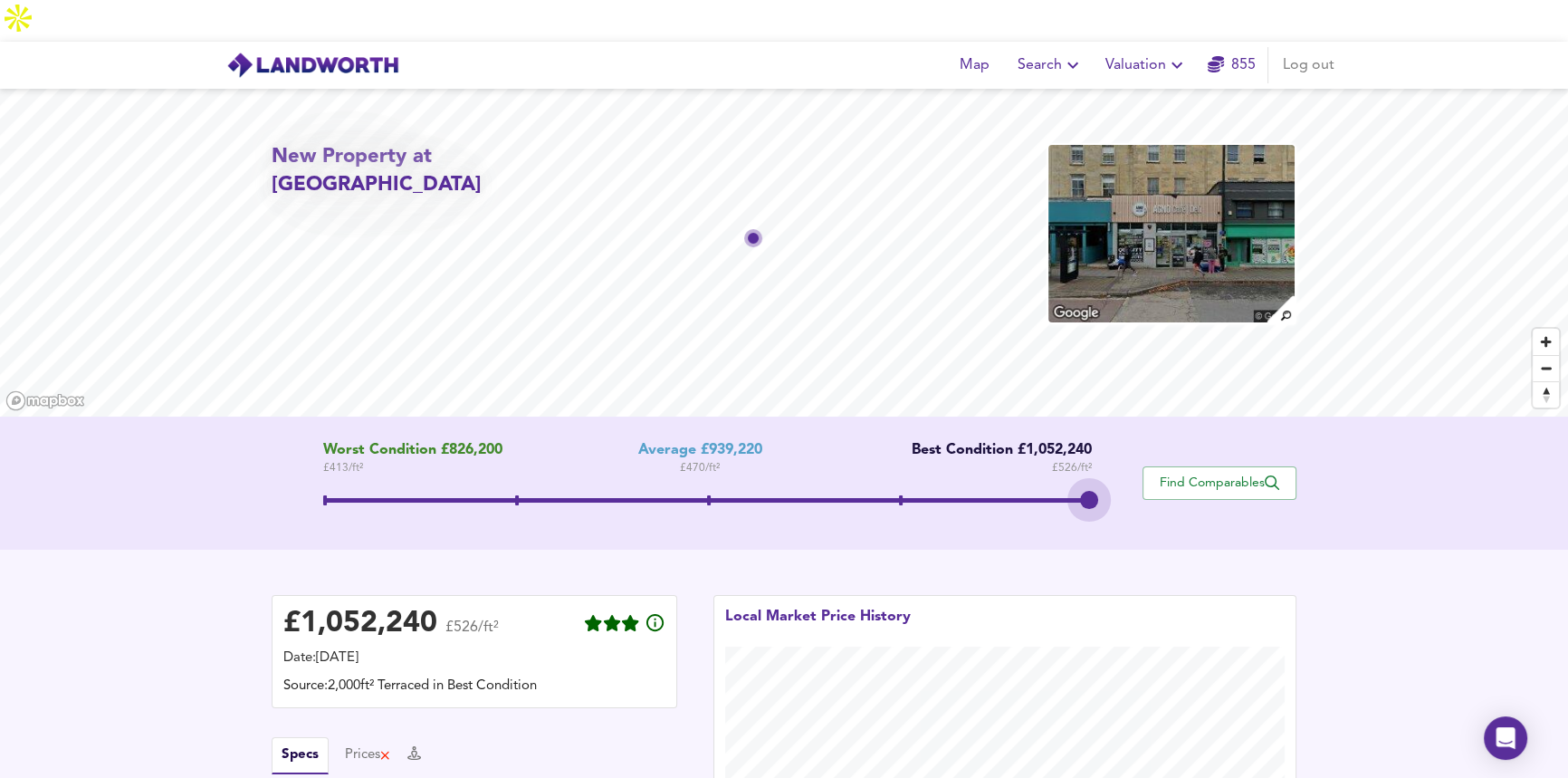 click at bounding box center [707, 503] 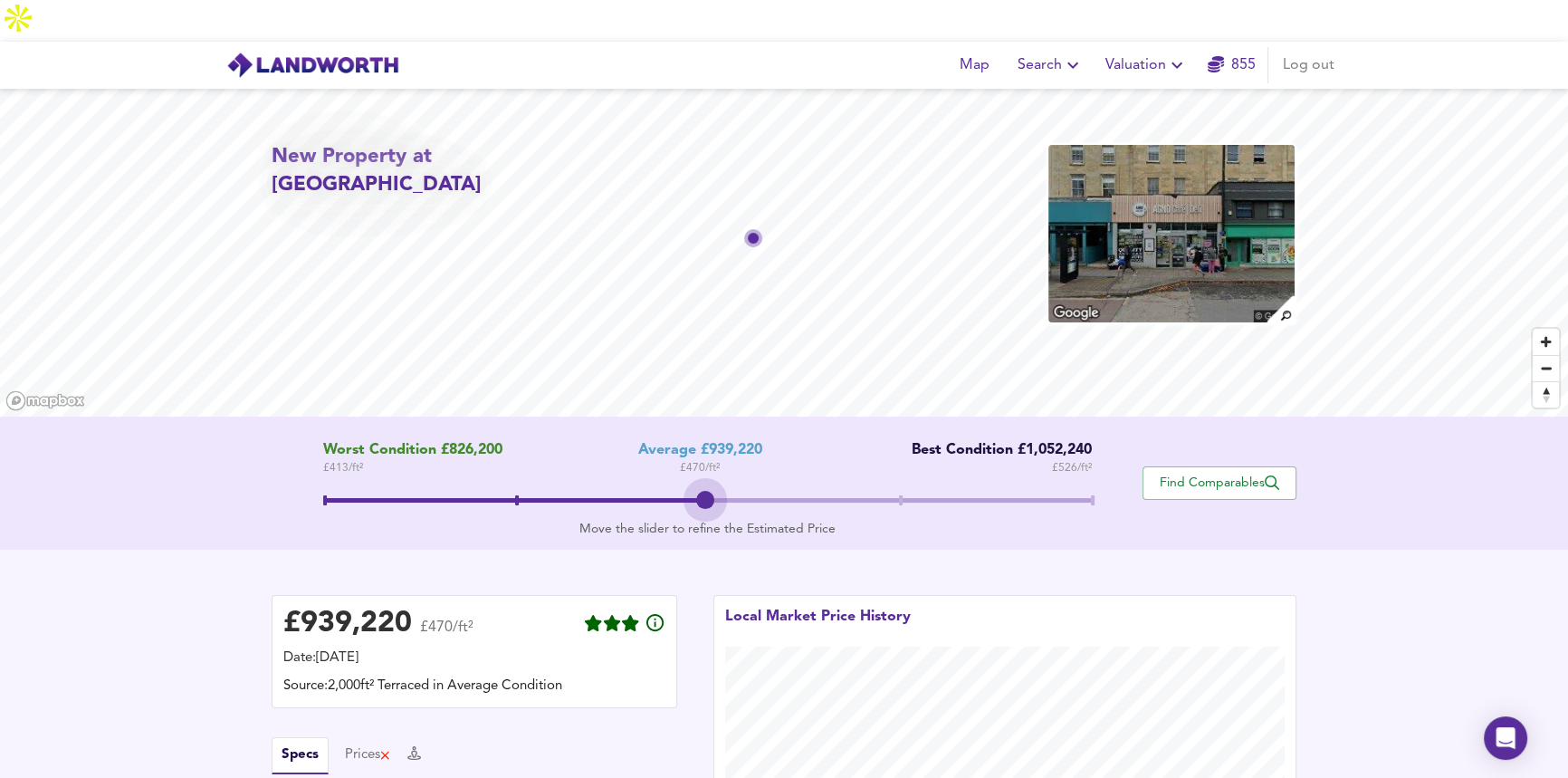 click at bounding box center [707, 503] 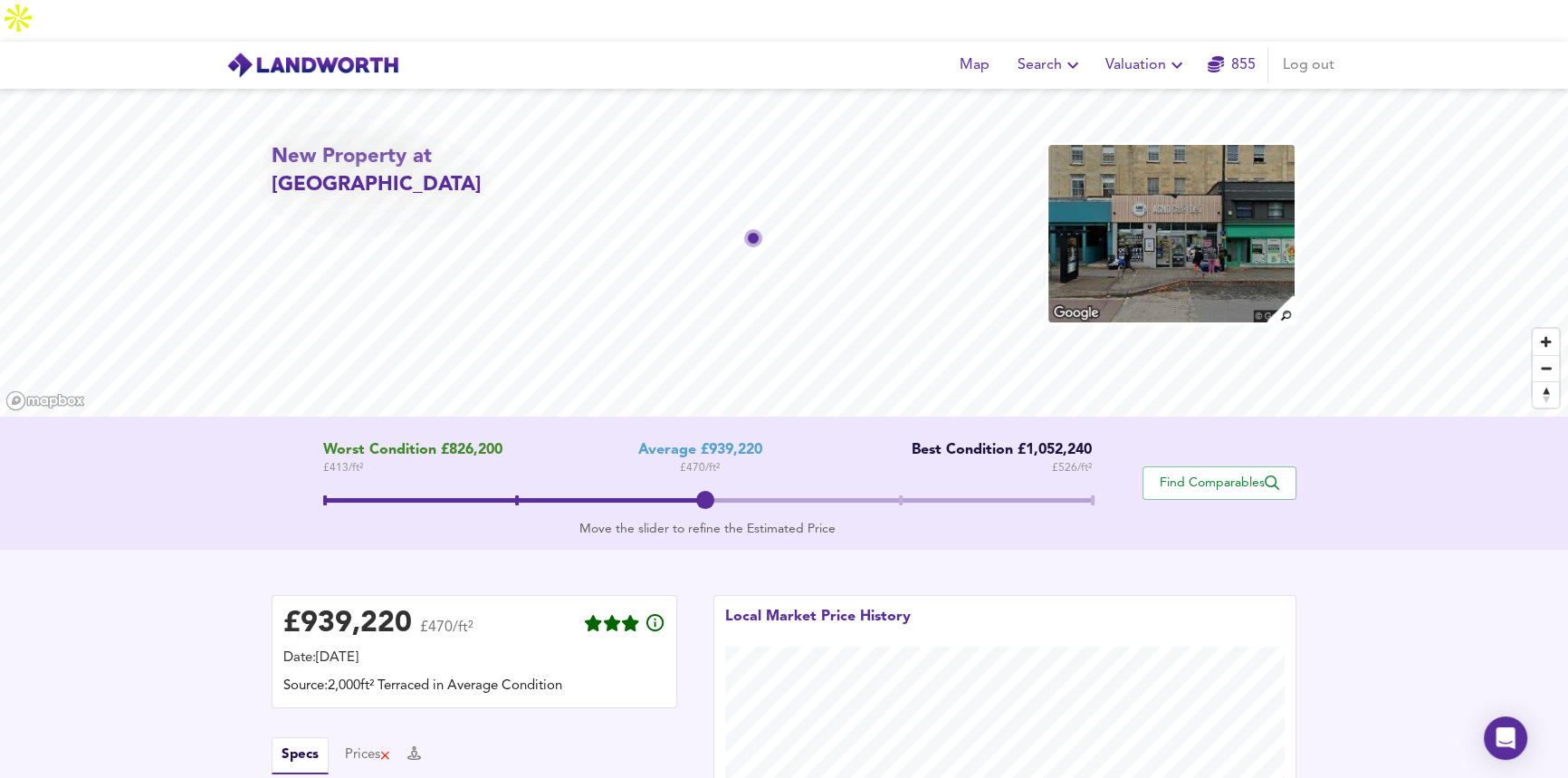 click at bounding box center [707, 503] 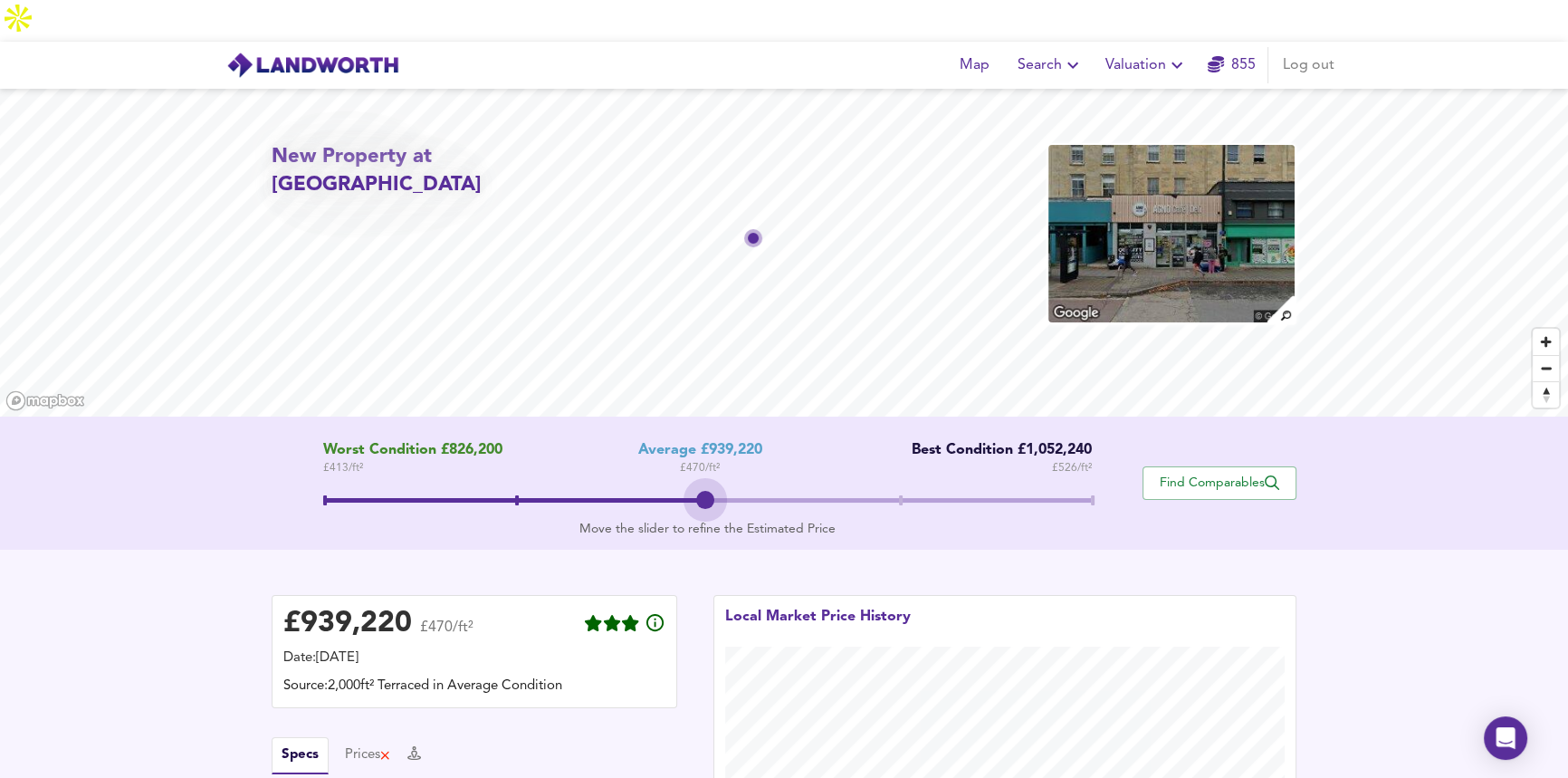 drag, startPoint x: 1088, startPoint y: 457, endPoint x: 754, endPoint y: 459, distance: 334.00599 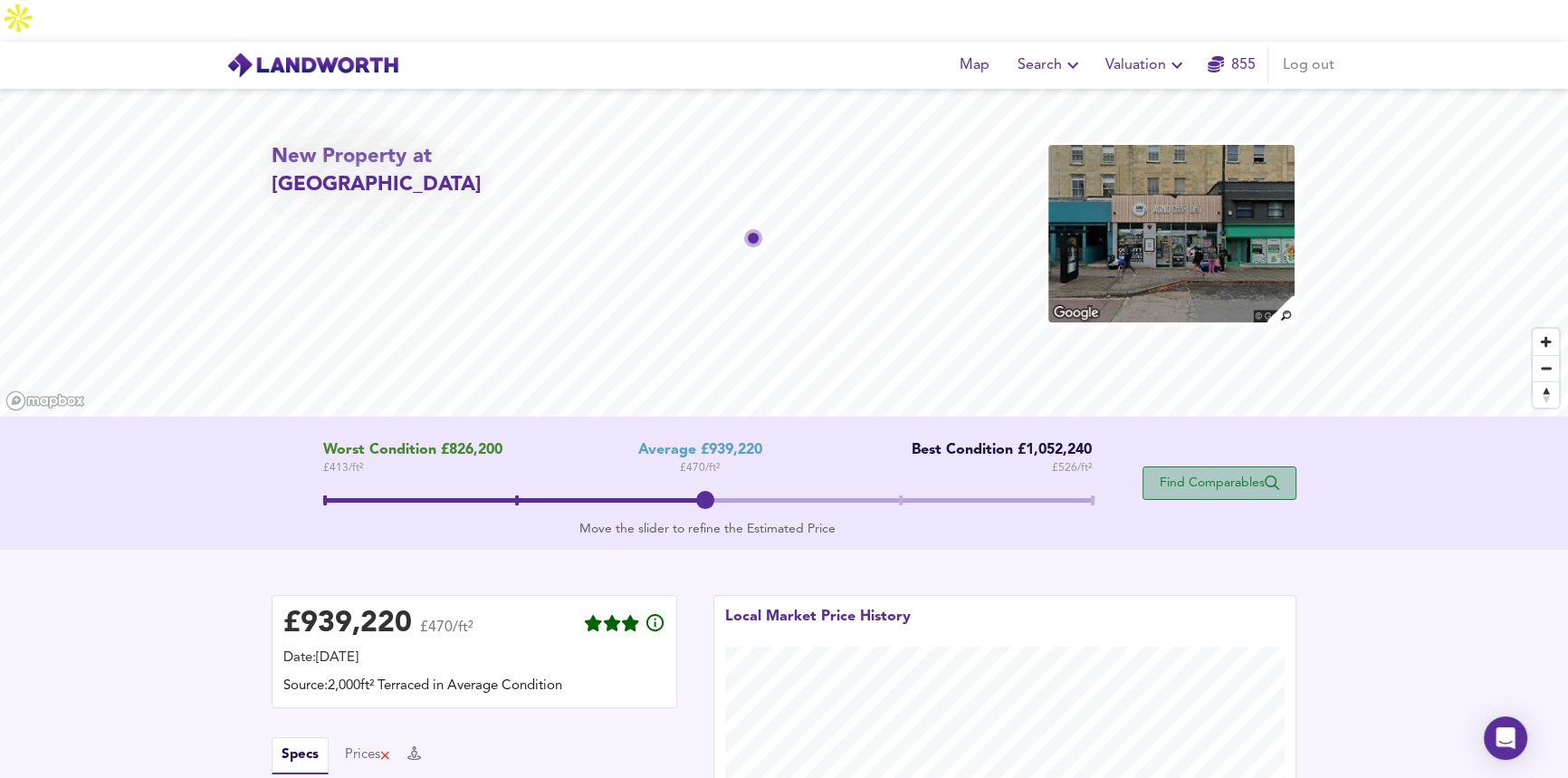 click on "Find Comparables" at bounding box center [1219, 483] 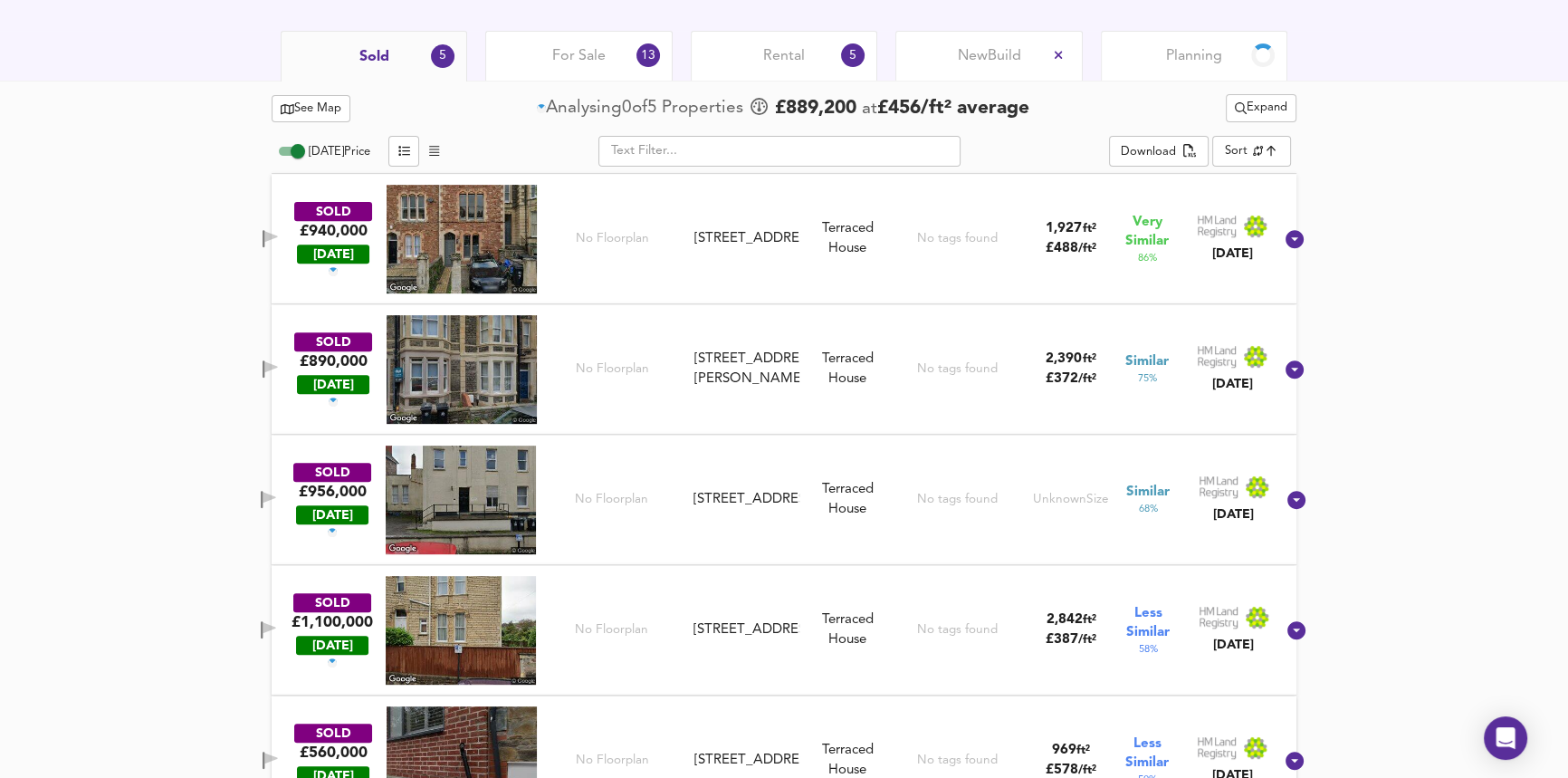 scroll, scrollTop: 888, scrollLeft: 0, axis: vertical 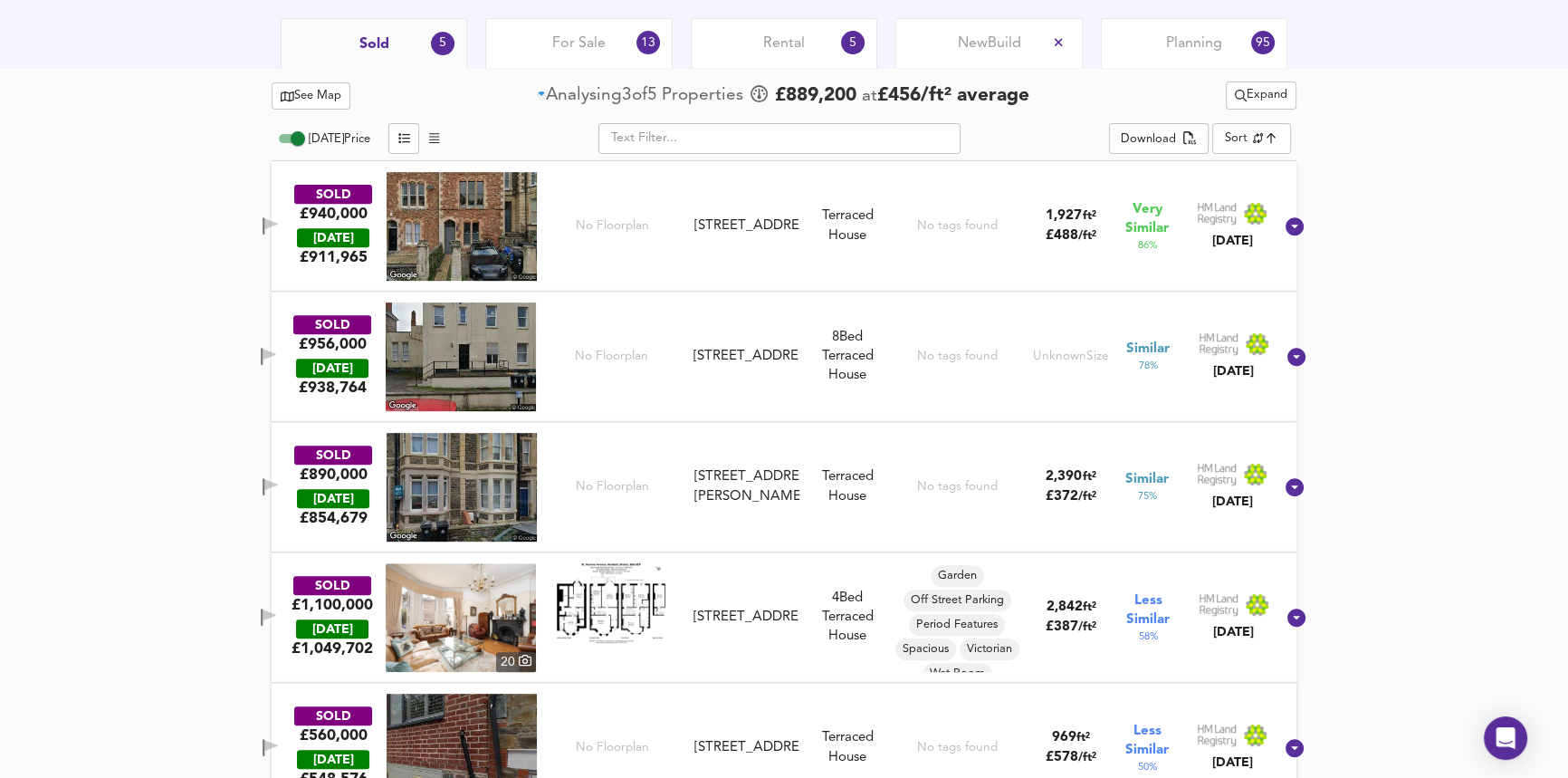 drag, startPoint x: 81, startPoint y: 440, endPoint x: 95, endPoint y: 434, distance: 15.231546 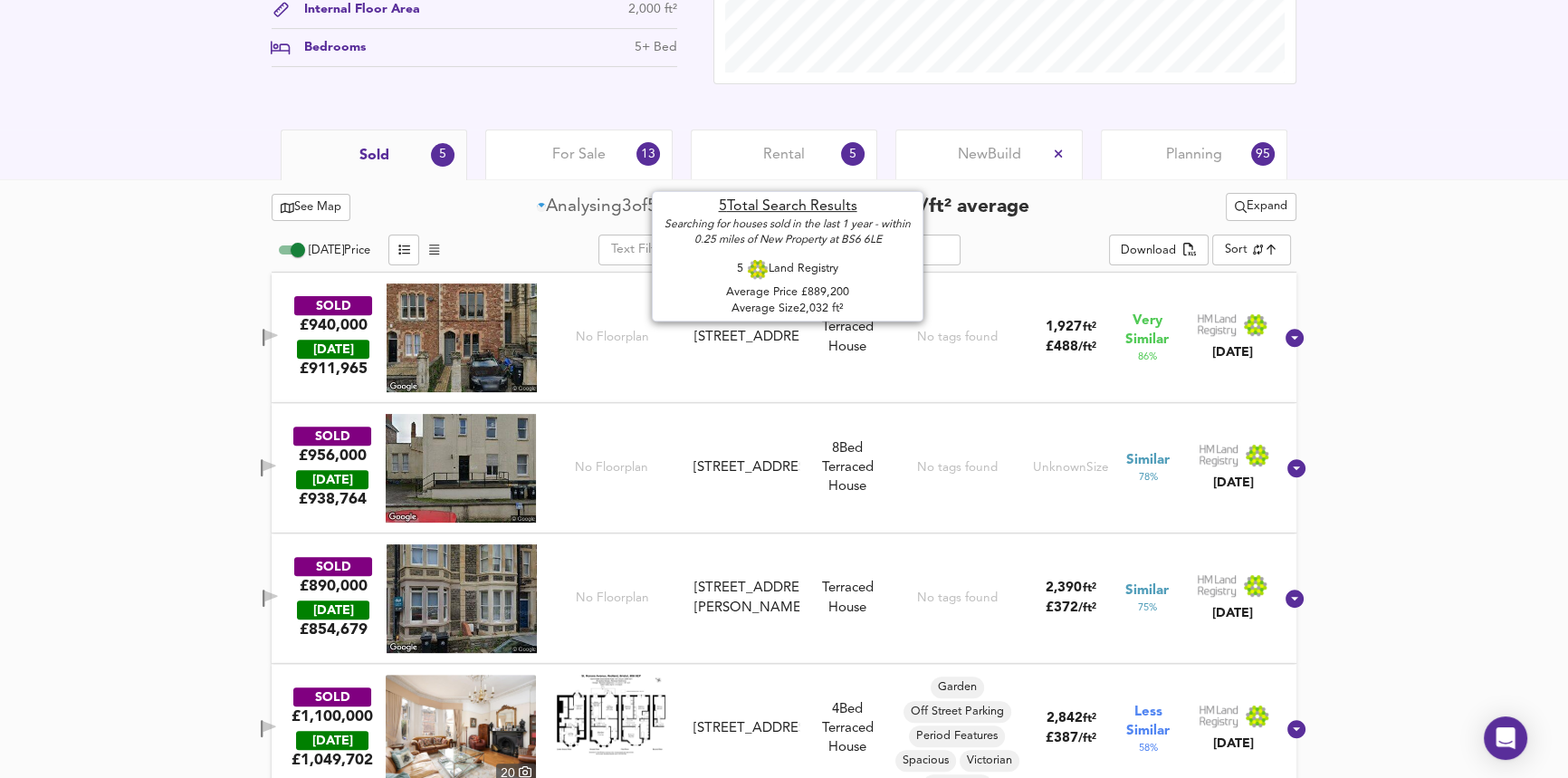 scroll, scrollTop: 724, scrollLeft: 0, axis: vertical 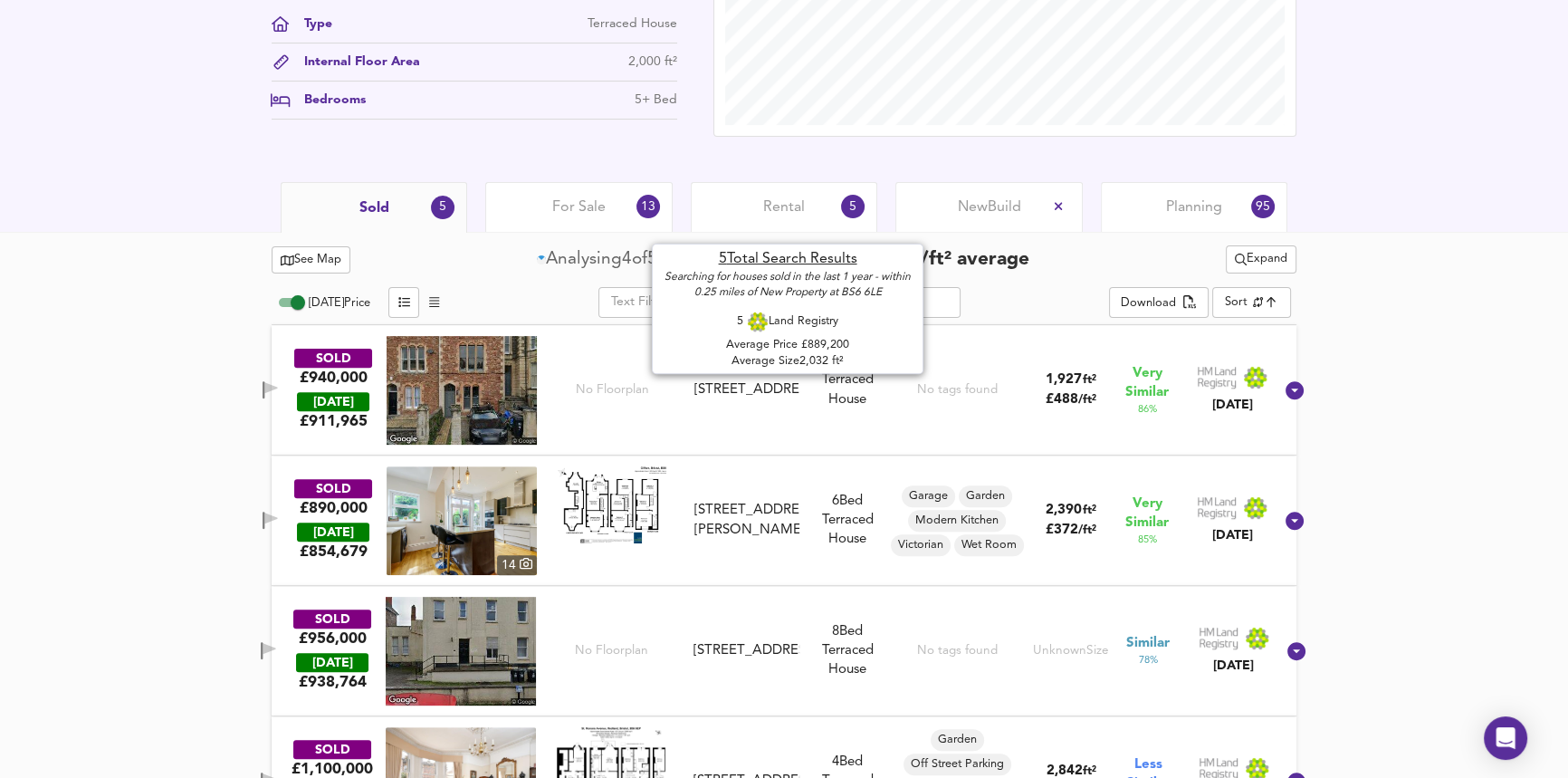 drag, startPoint x: 617, startPoint y: 214, endPoint x: 629, endPoint y: 215, distance: 12.041595 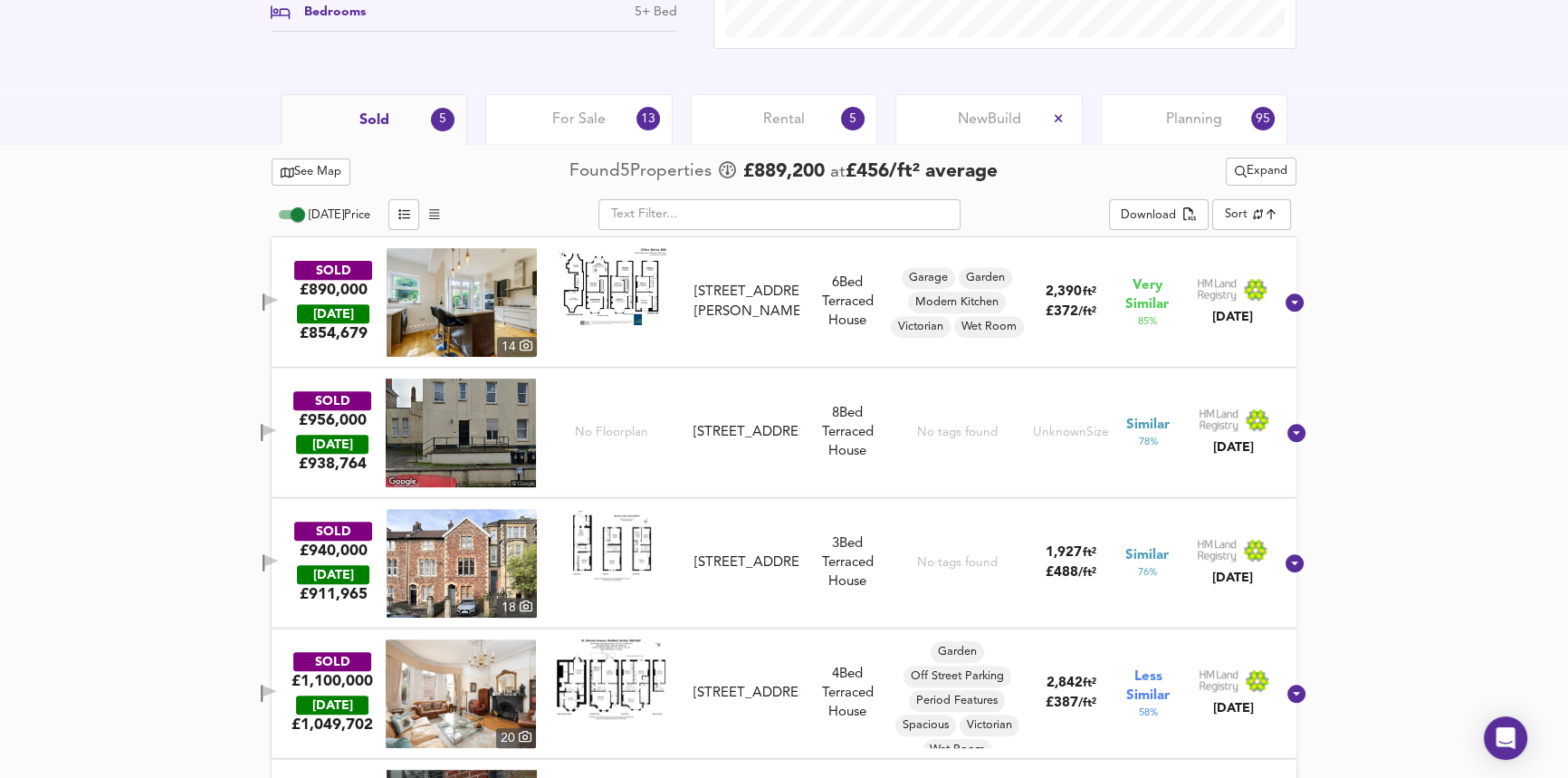 scroll, scrollTop: 888, scrollLeft: 0, axis: vertical 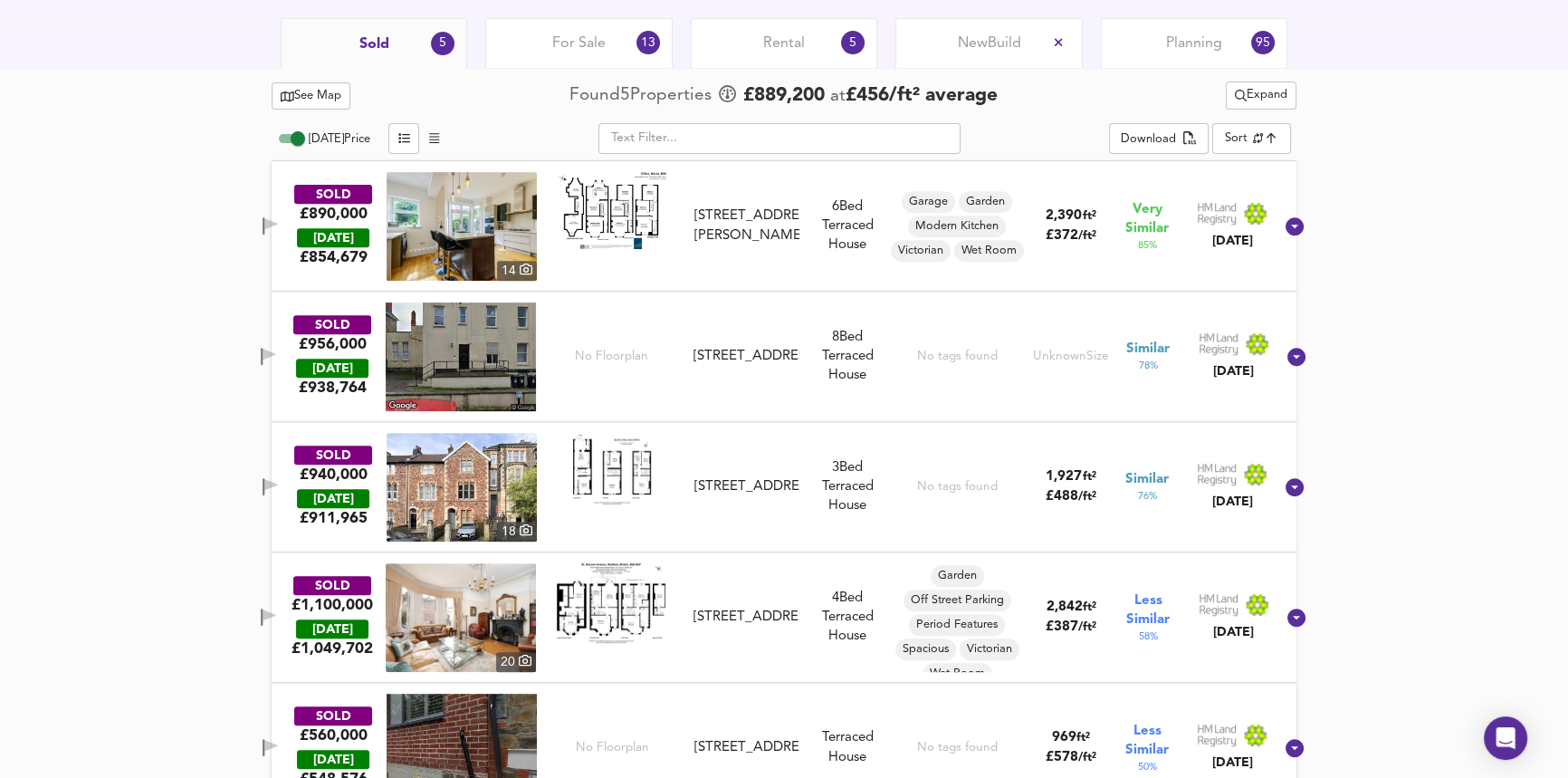 click on "6  [GEOGRAPHIC_DATA]" at bounding box center (847, 226) 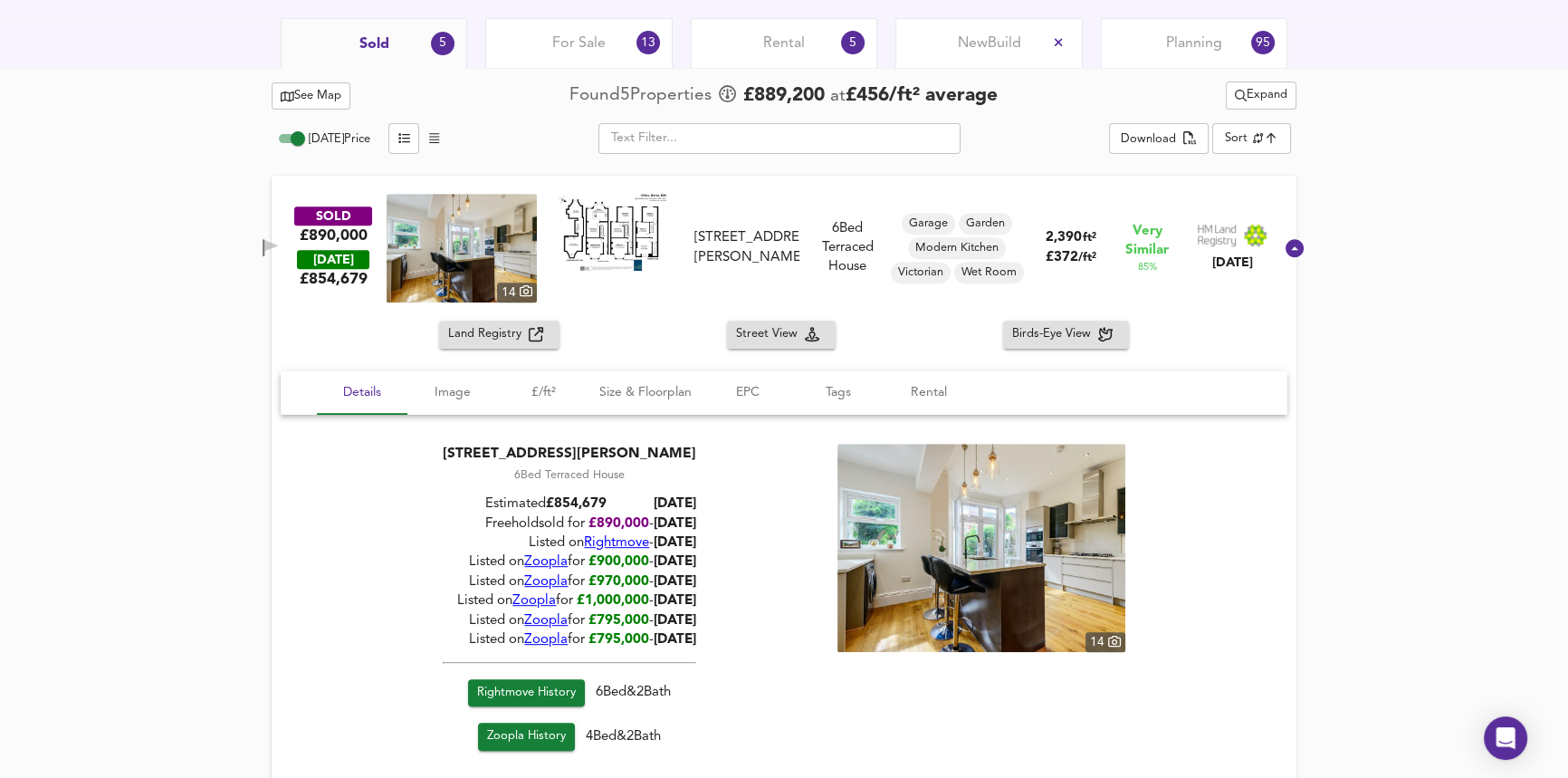 drag, startPoint x: 721, startPoint y: 592, endPoint x: 608, endPoint y: 538, distance: 125.2398 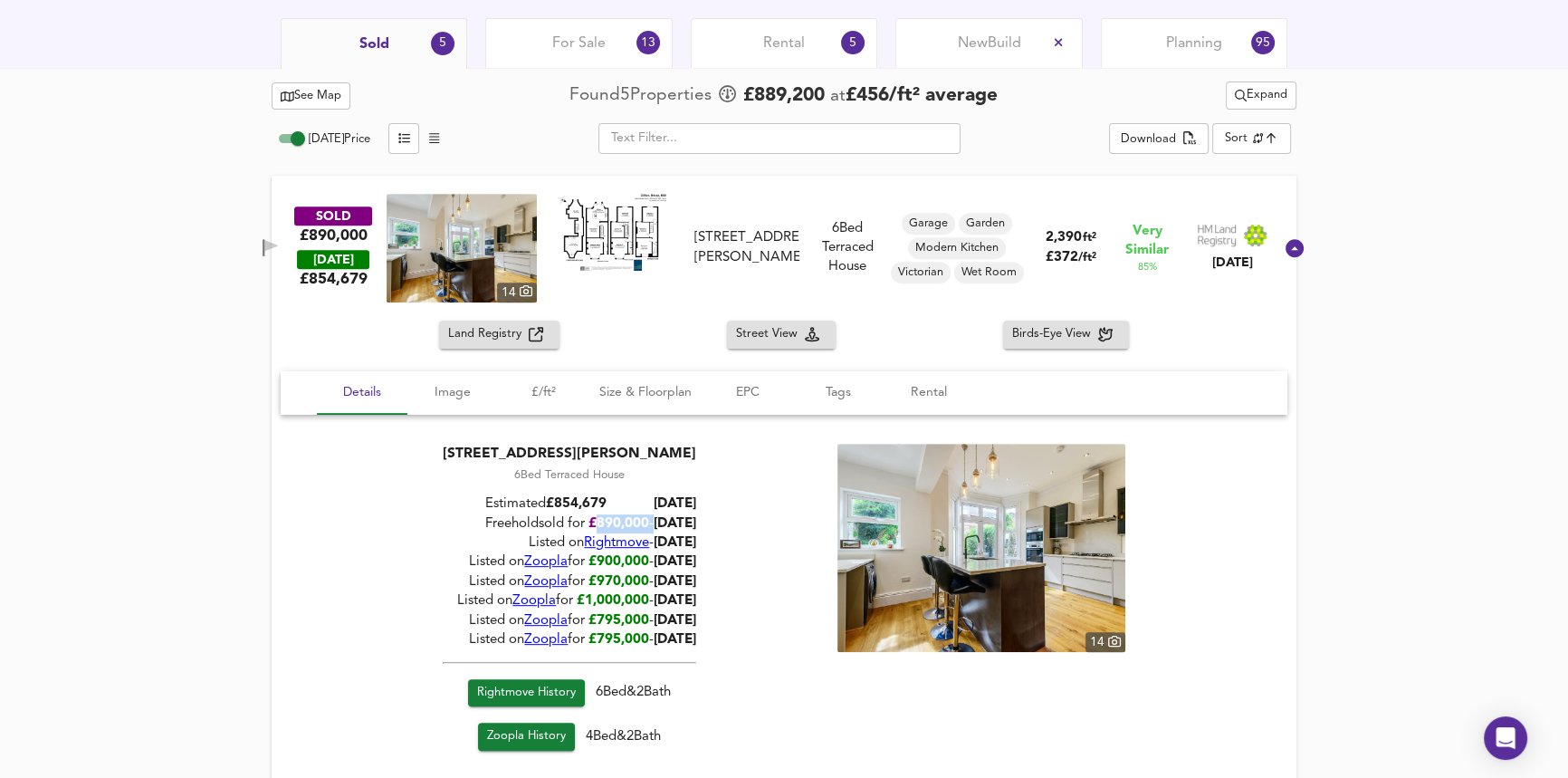click on "£ 890,000" at bounding box center (618, 523) 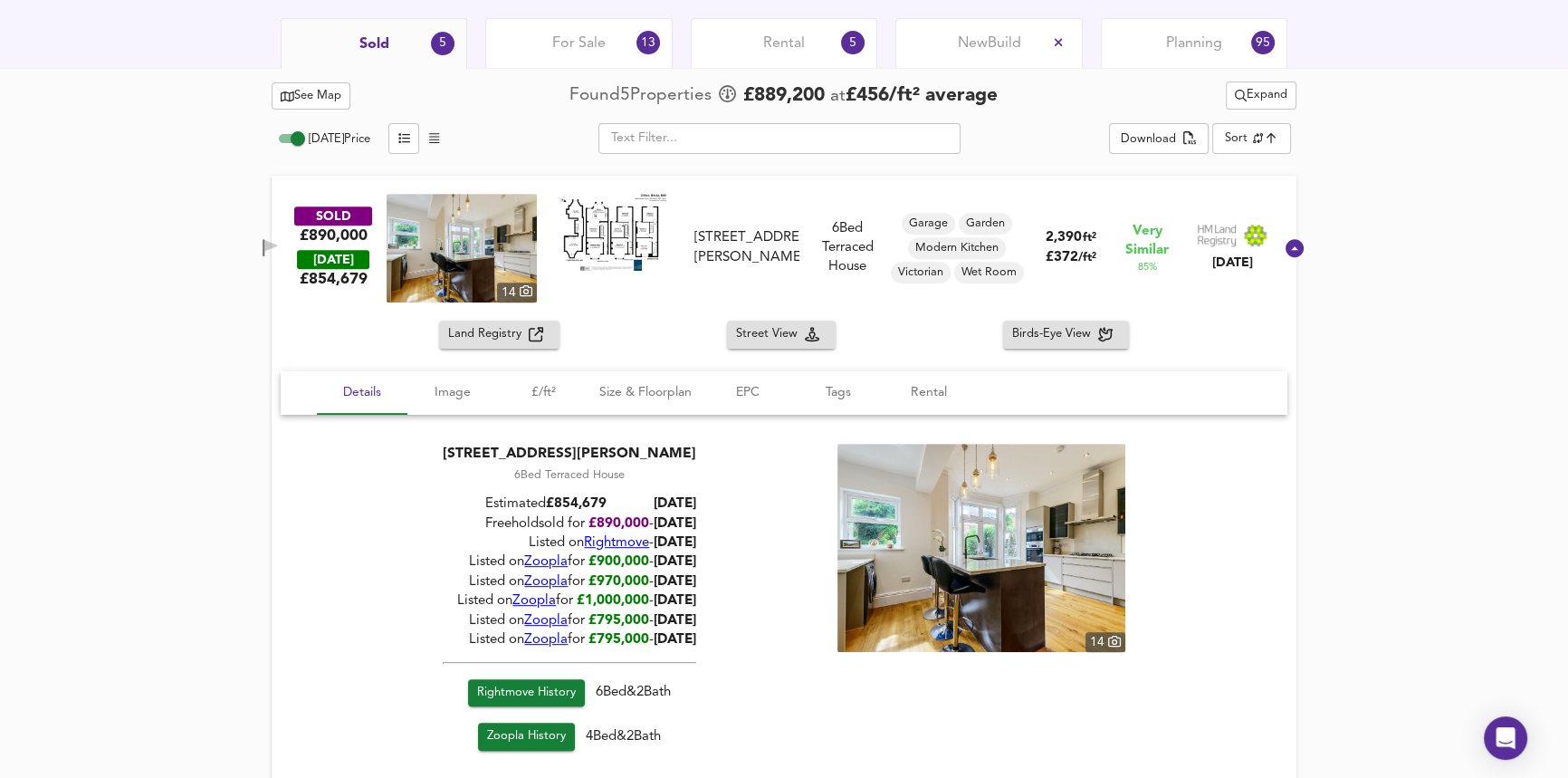 click on "[DATE]" at bounding box center (674, 523) 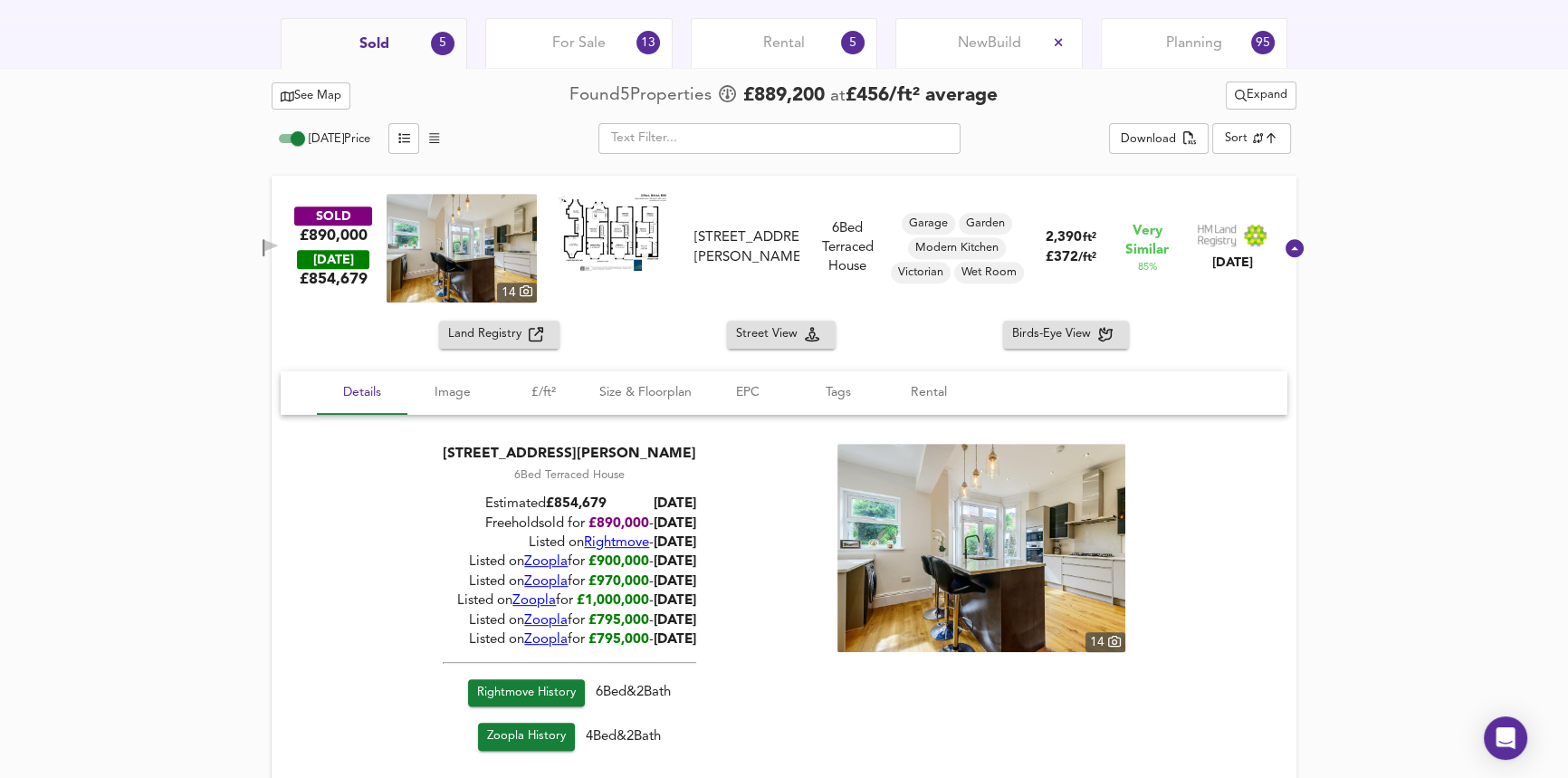 click on "£1,000,000" at bounding box center [613, 600] 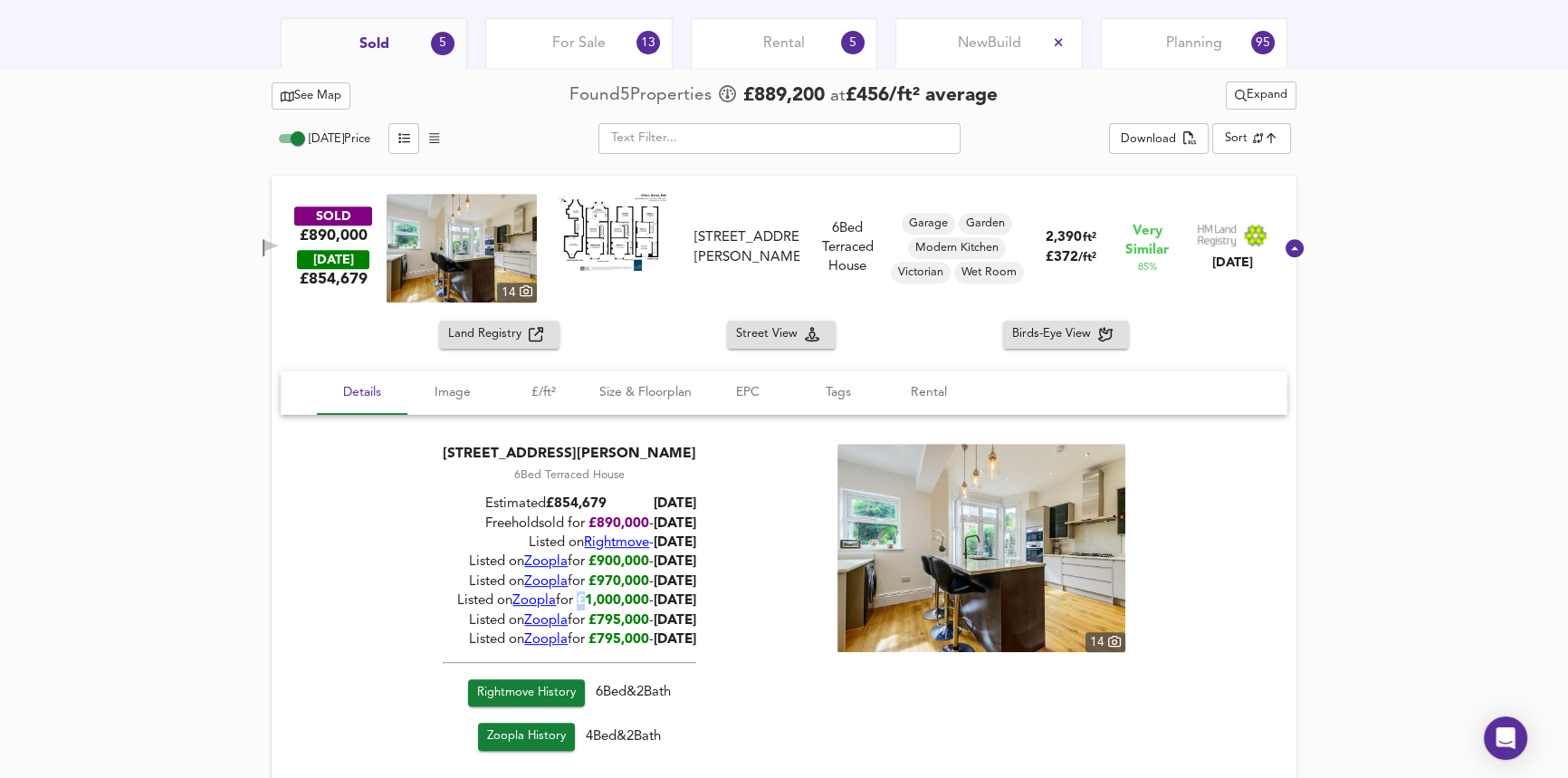 click on "£1,000,000" at bounding box center [613, 600] 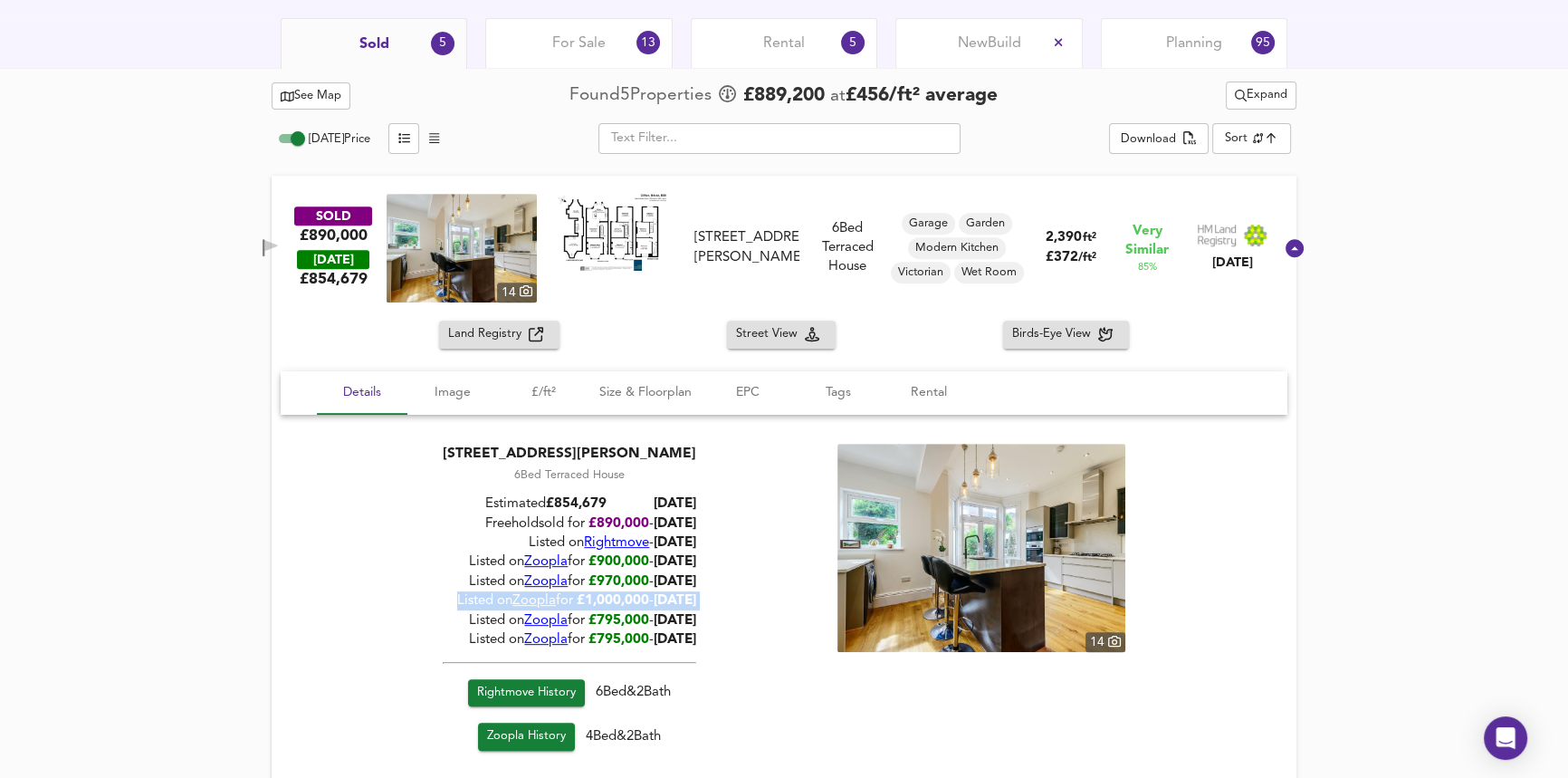 click on "£1,000,000" at bounding box center (613, 600) 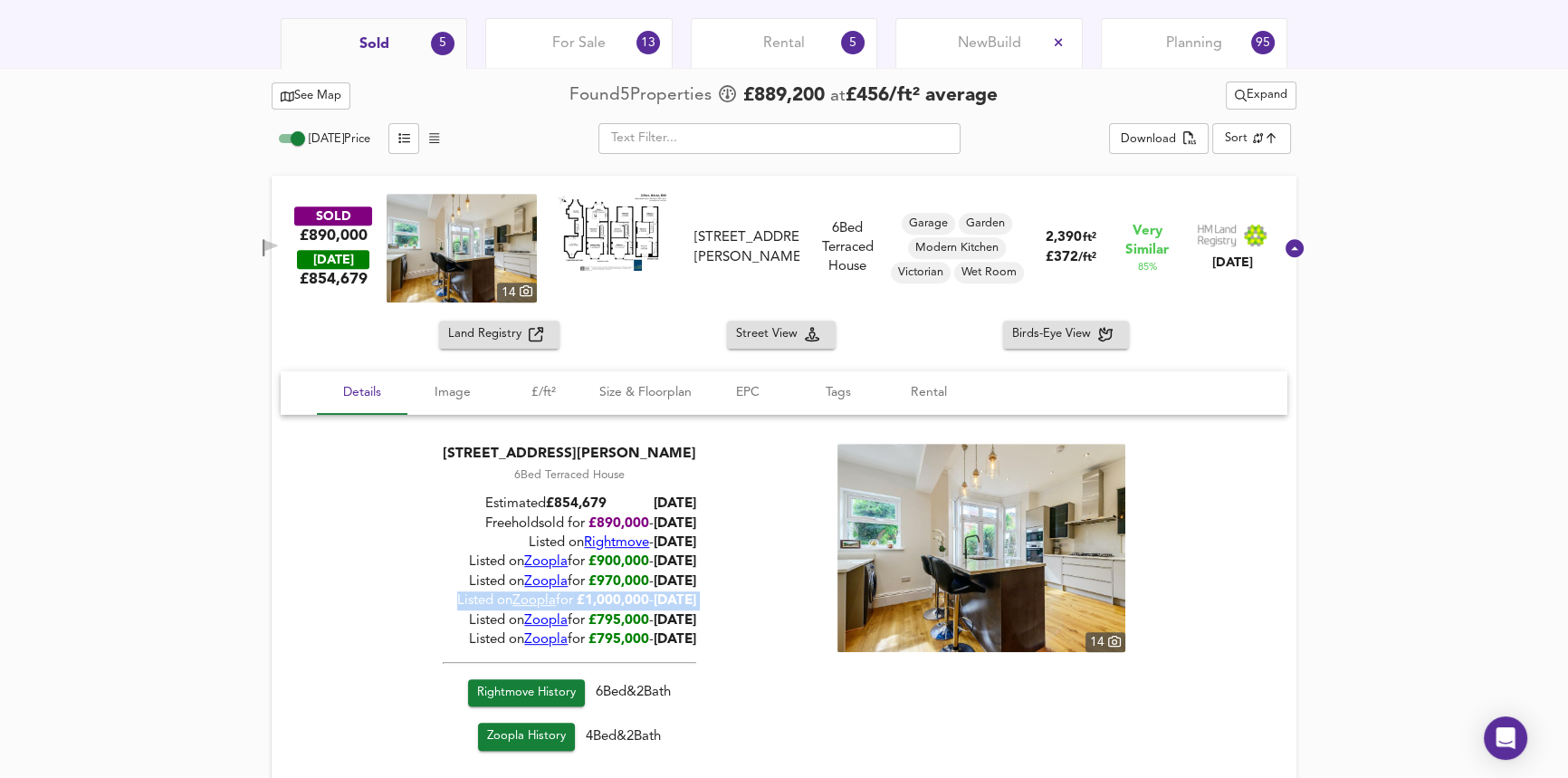 click on "[DATE]" at bounding box center [674, 600] 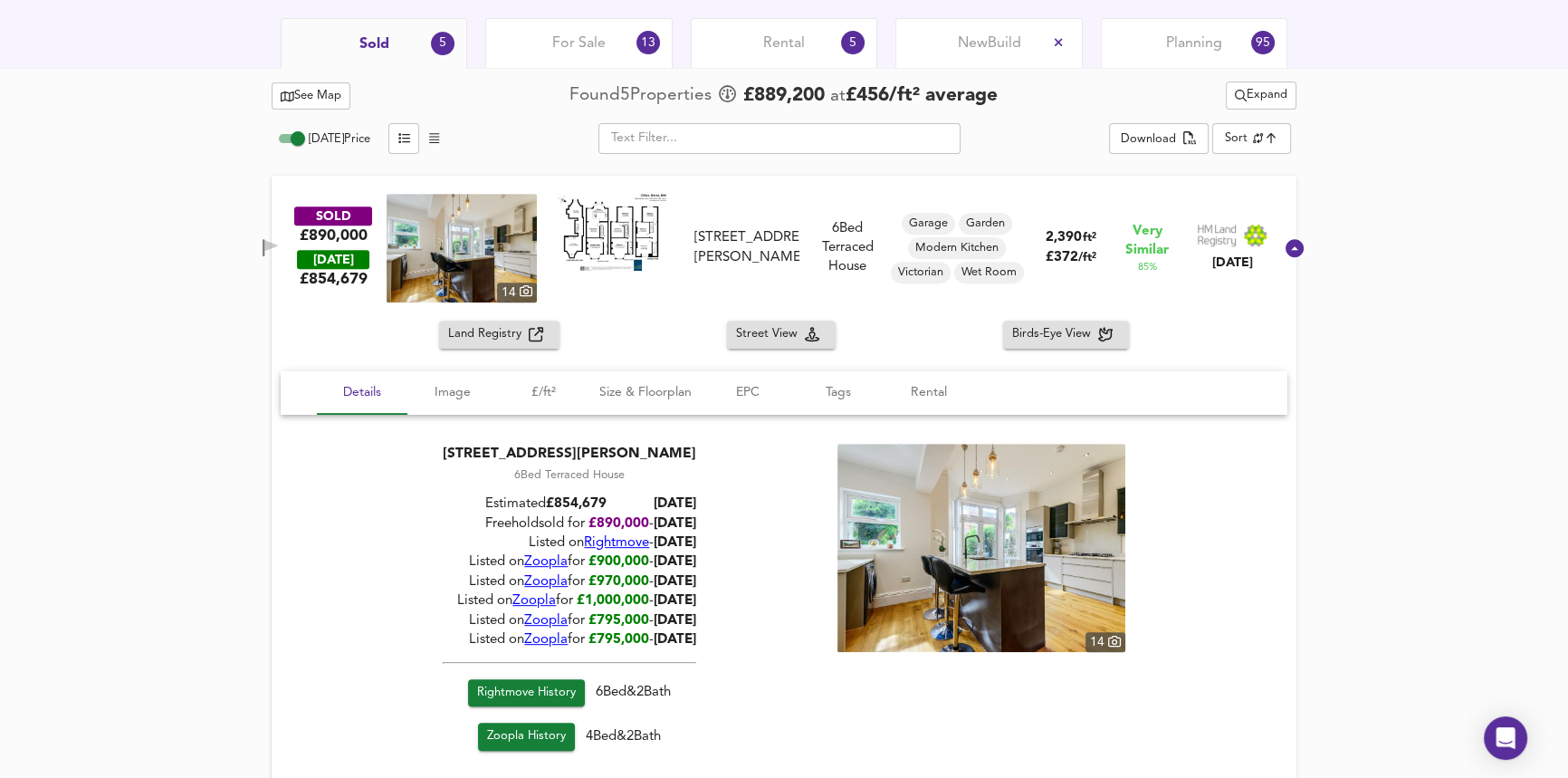 click on "[DATE]" at bounding box center (674, 600) 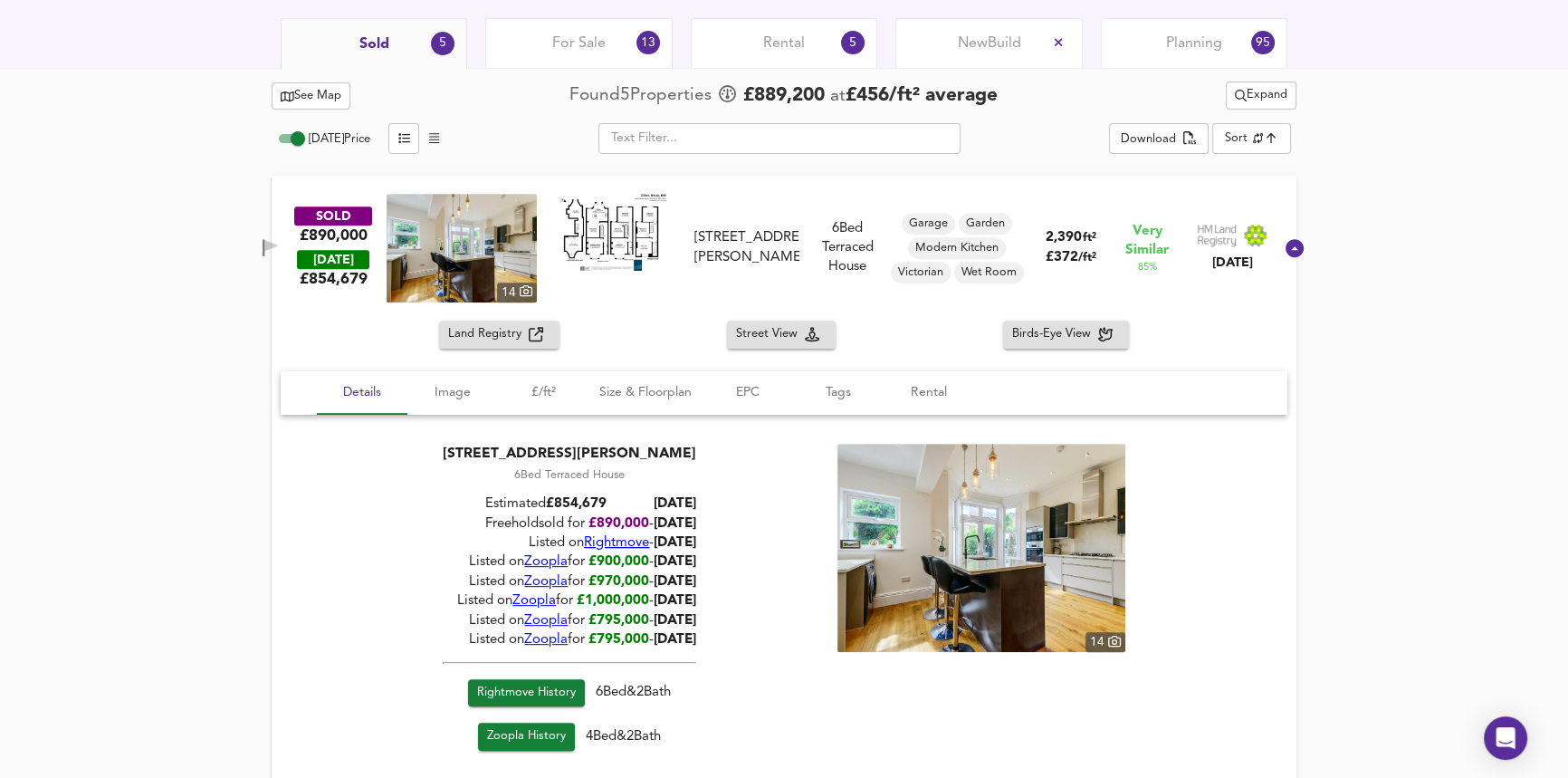click on "Rightmove" at bounding box center (617, 543) 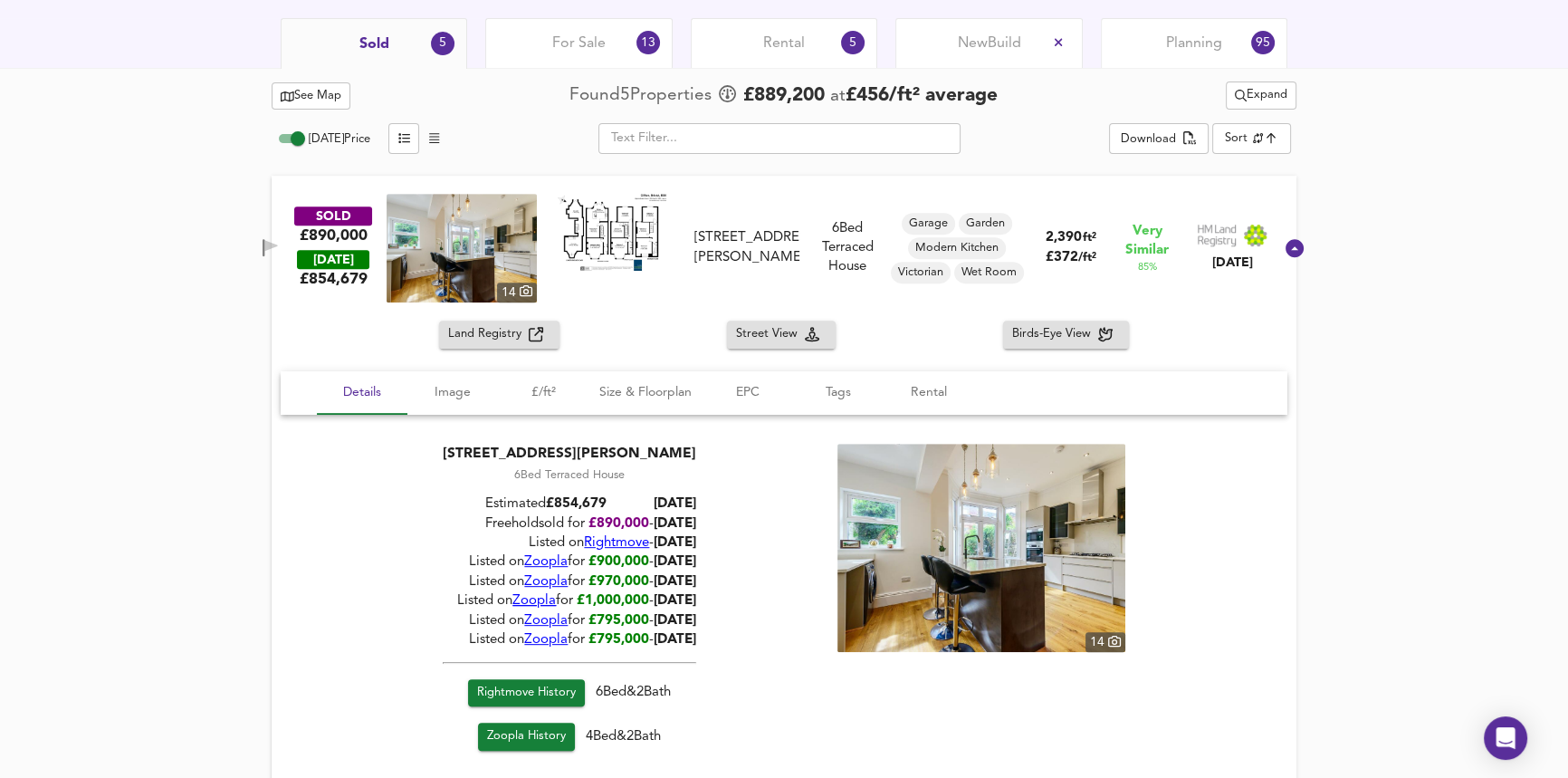 click on "Zoopla" at bounding box center (534, 600) 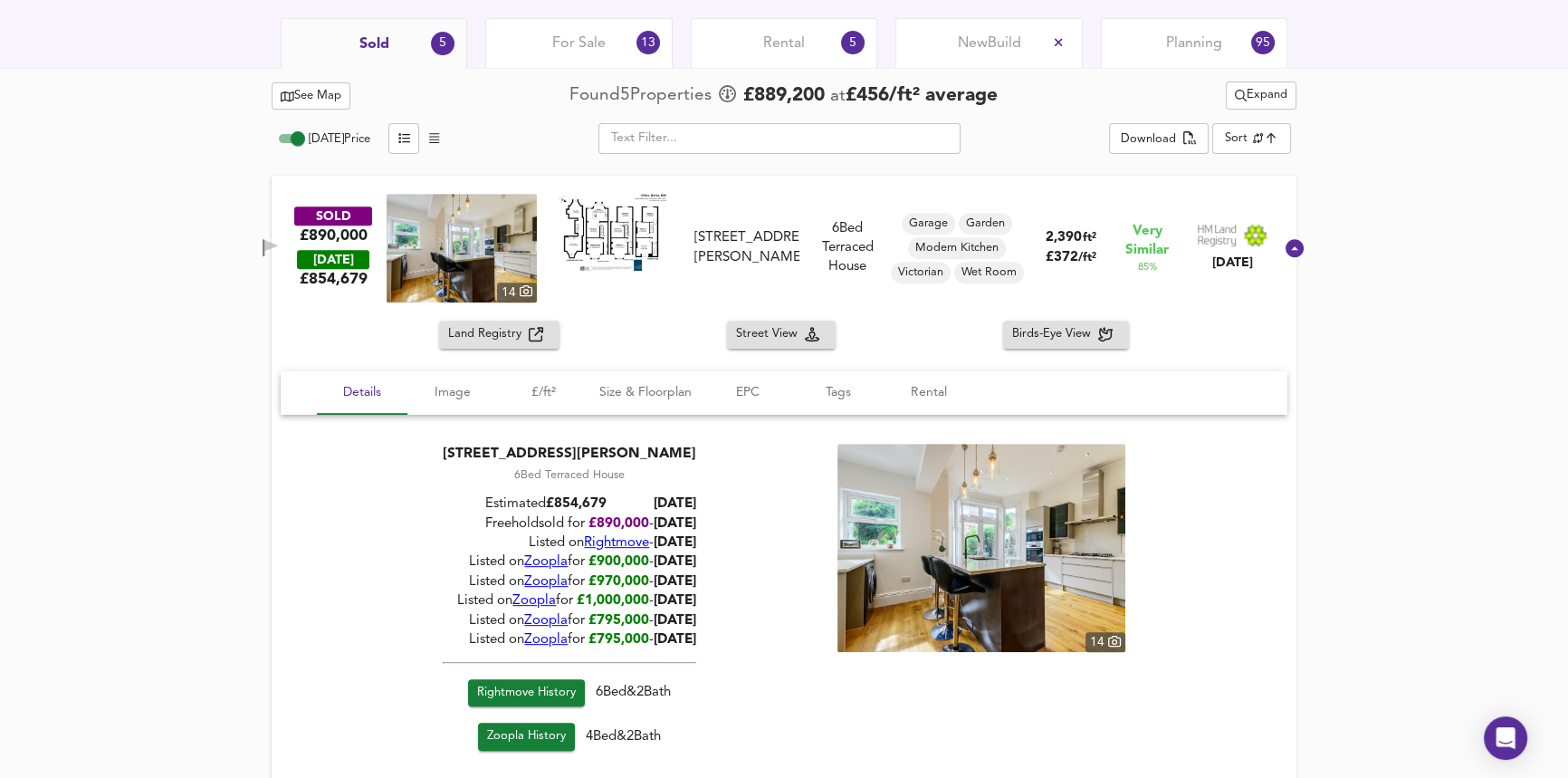 drag, startPoint x: 715, startPoint y: 596, endPoint x: 601, endPoint y: 549, distance: 123.30856 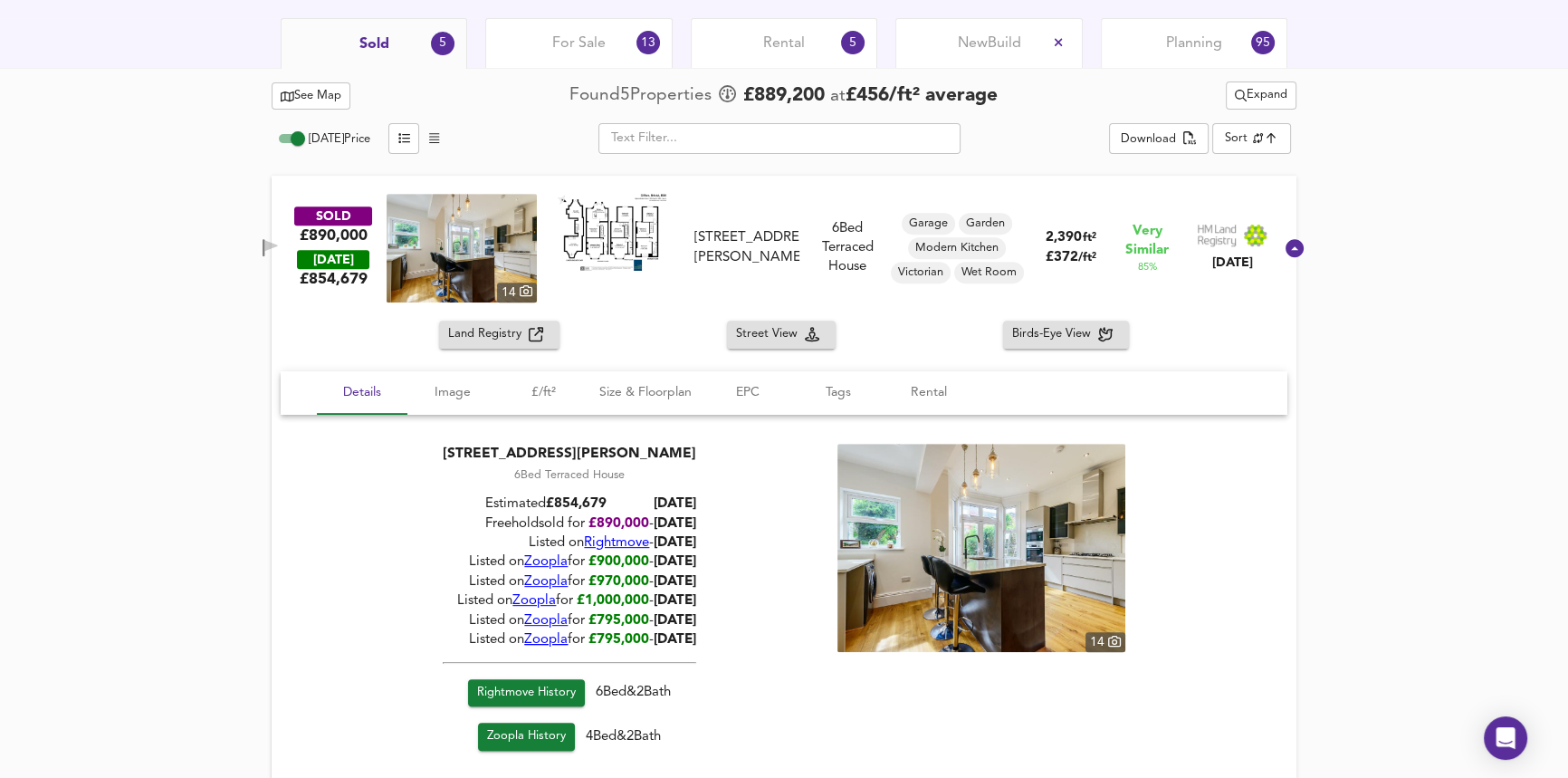 click on "Zoopla" at bounding box center (546, 639) 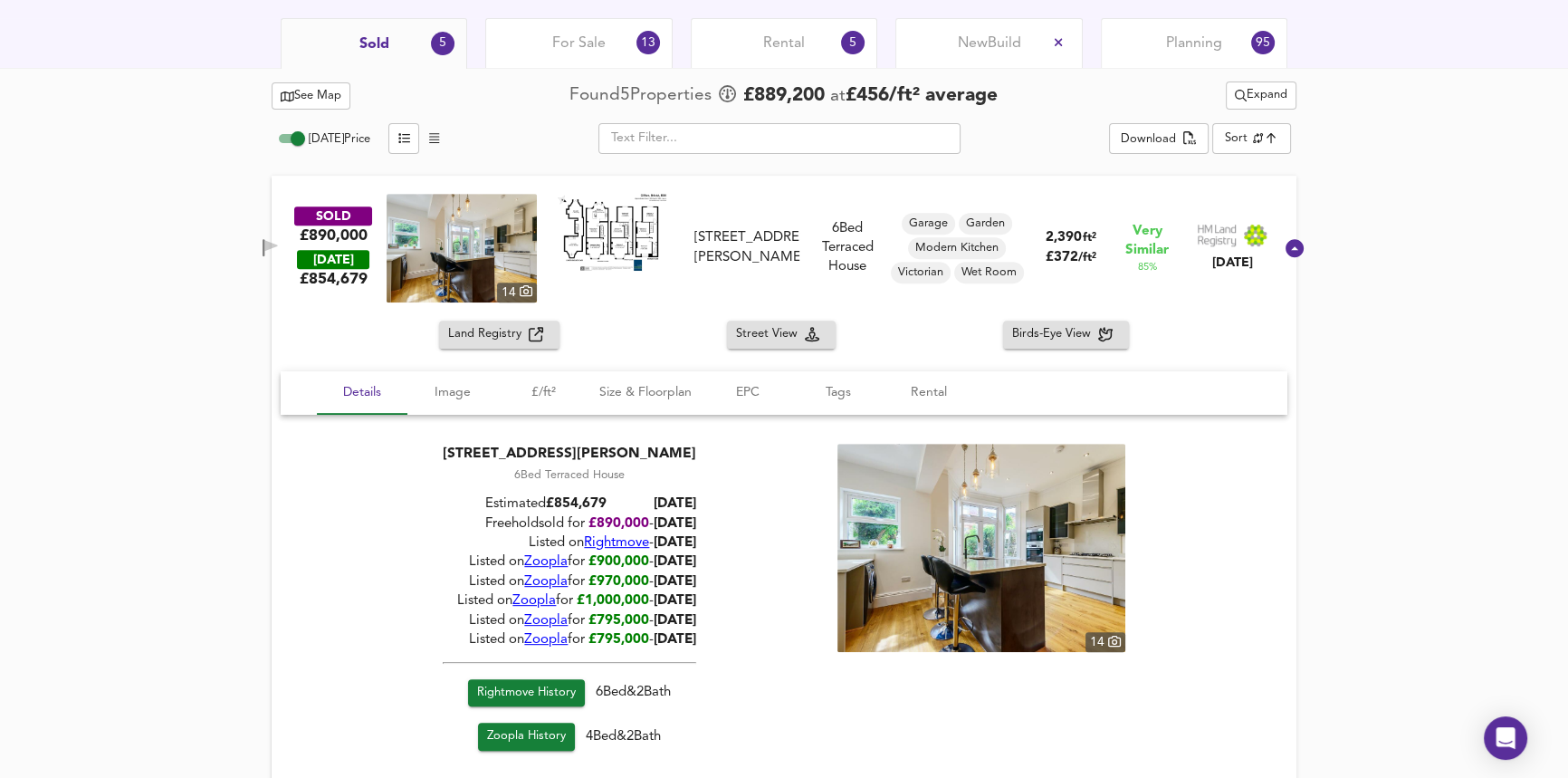 click on "£795,000" at bounding box center [618, 620] 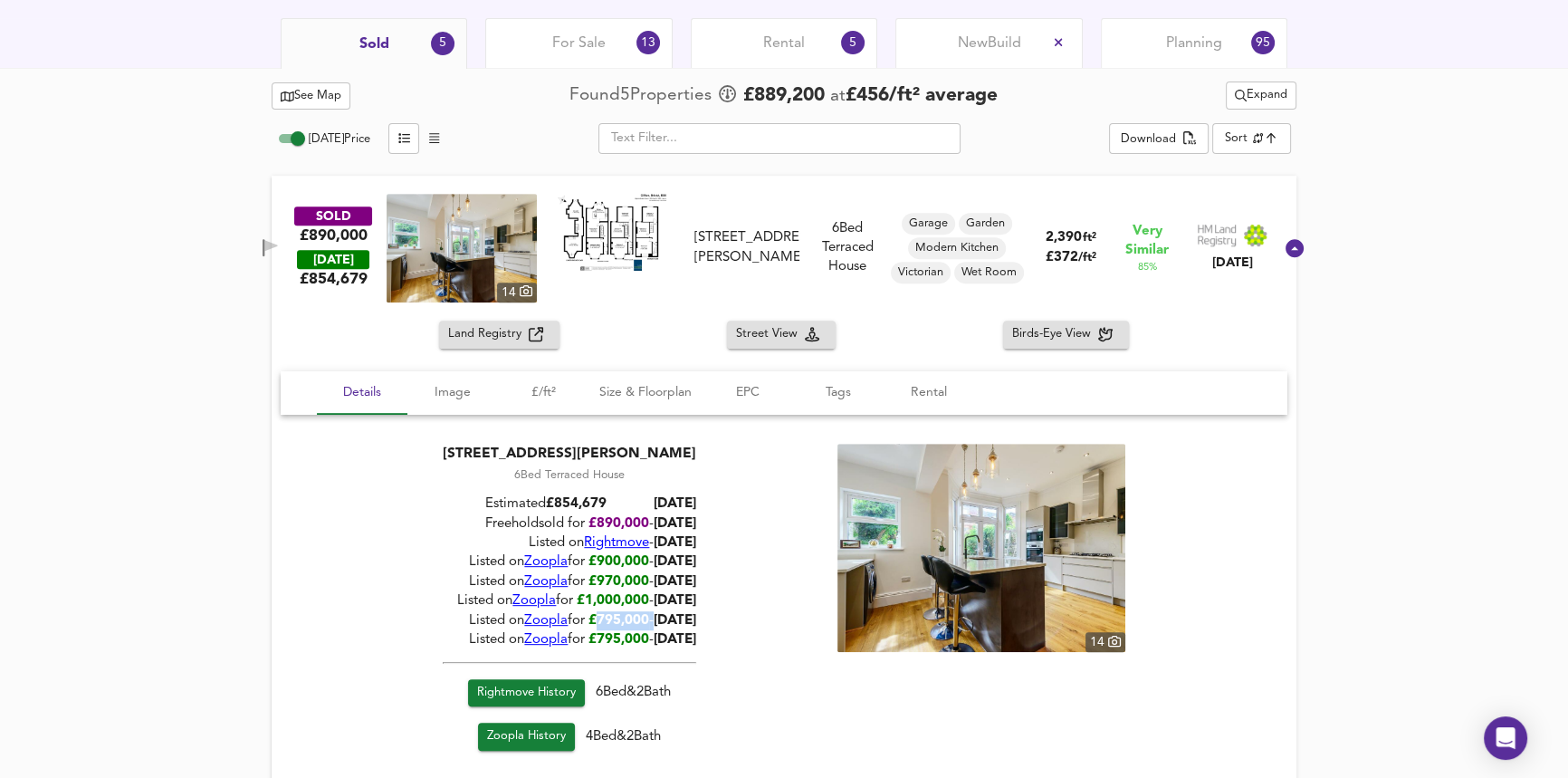 click on "£795,000" at bounding box center (618, 620) 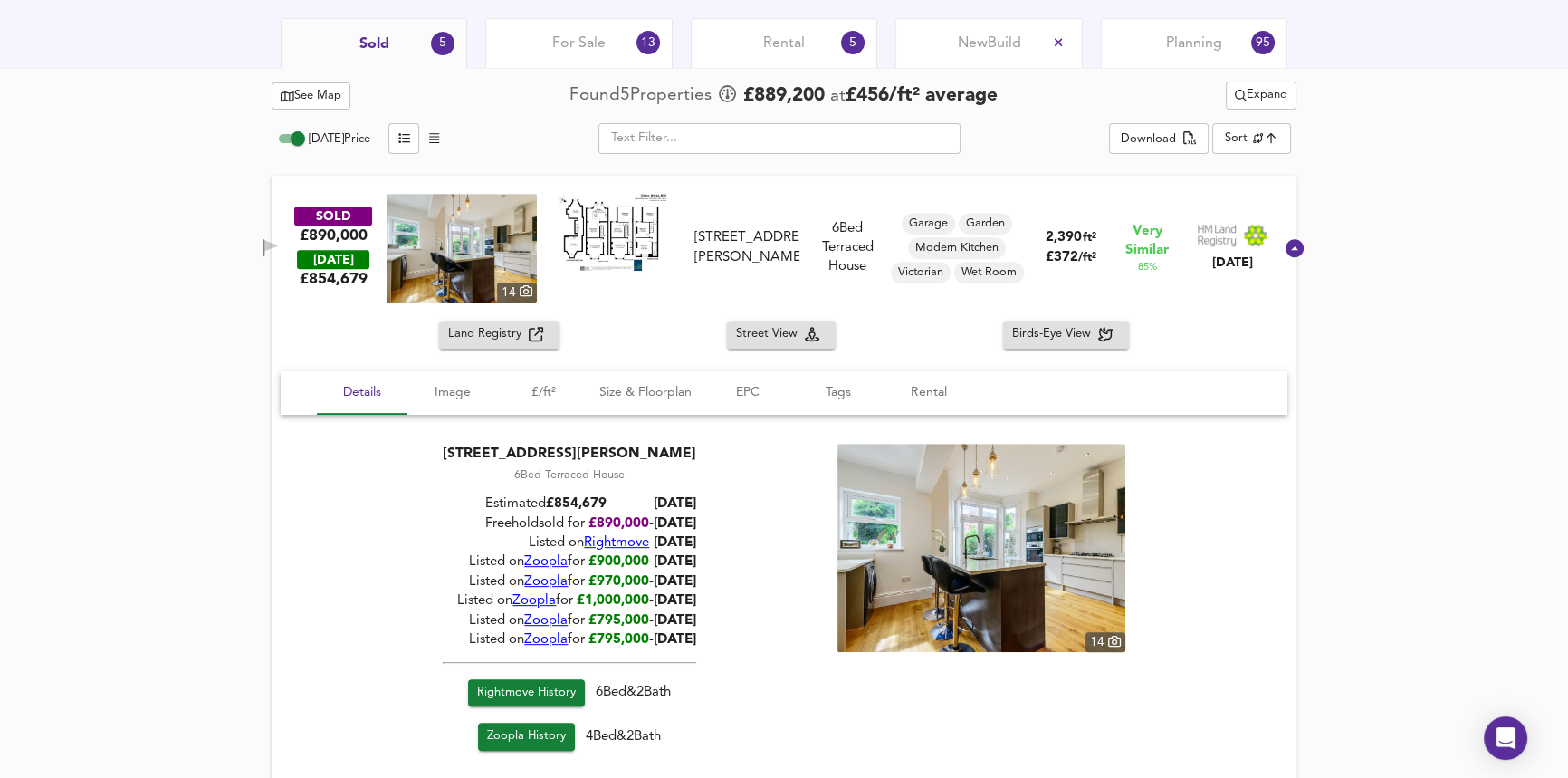click on "£795,000" at bounding box center [618, 639] 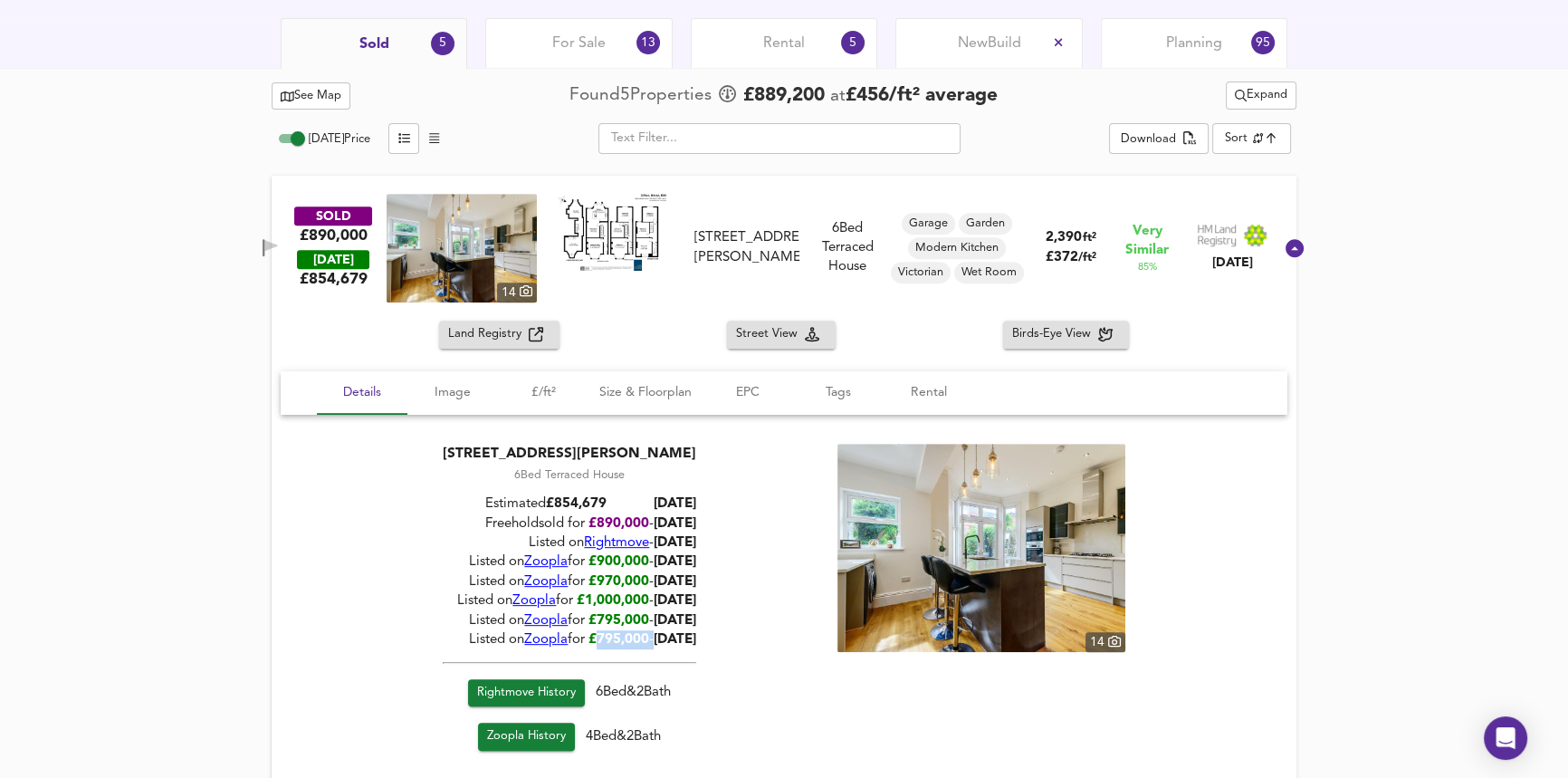 click on "£795,000" at bounding box center (618, 639) 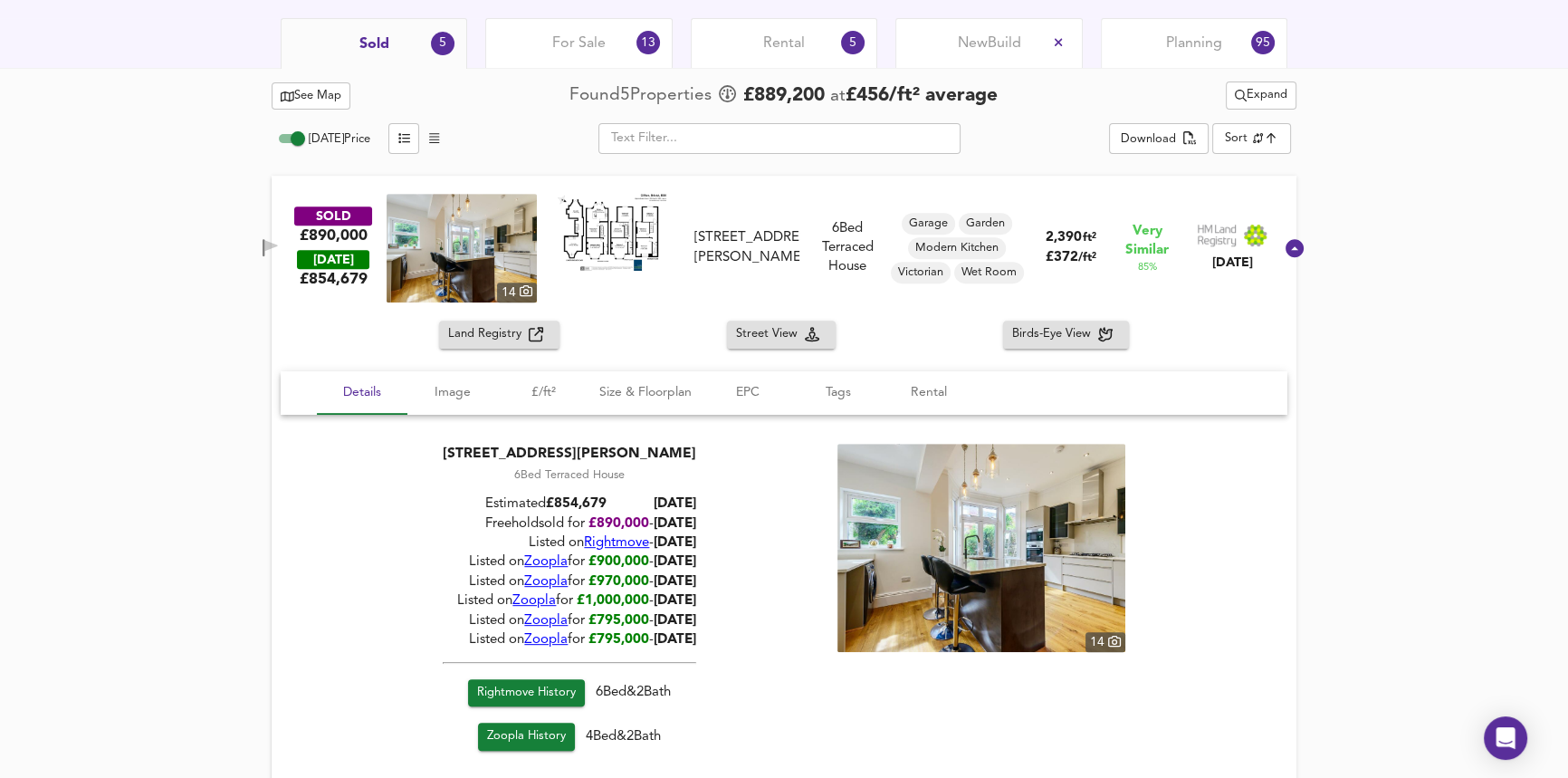 click on "£795,000" at bounding box center (618, 620) 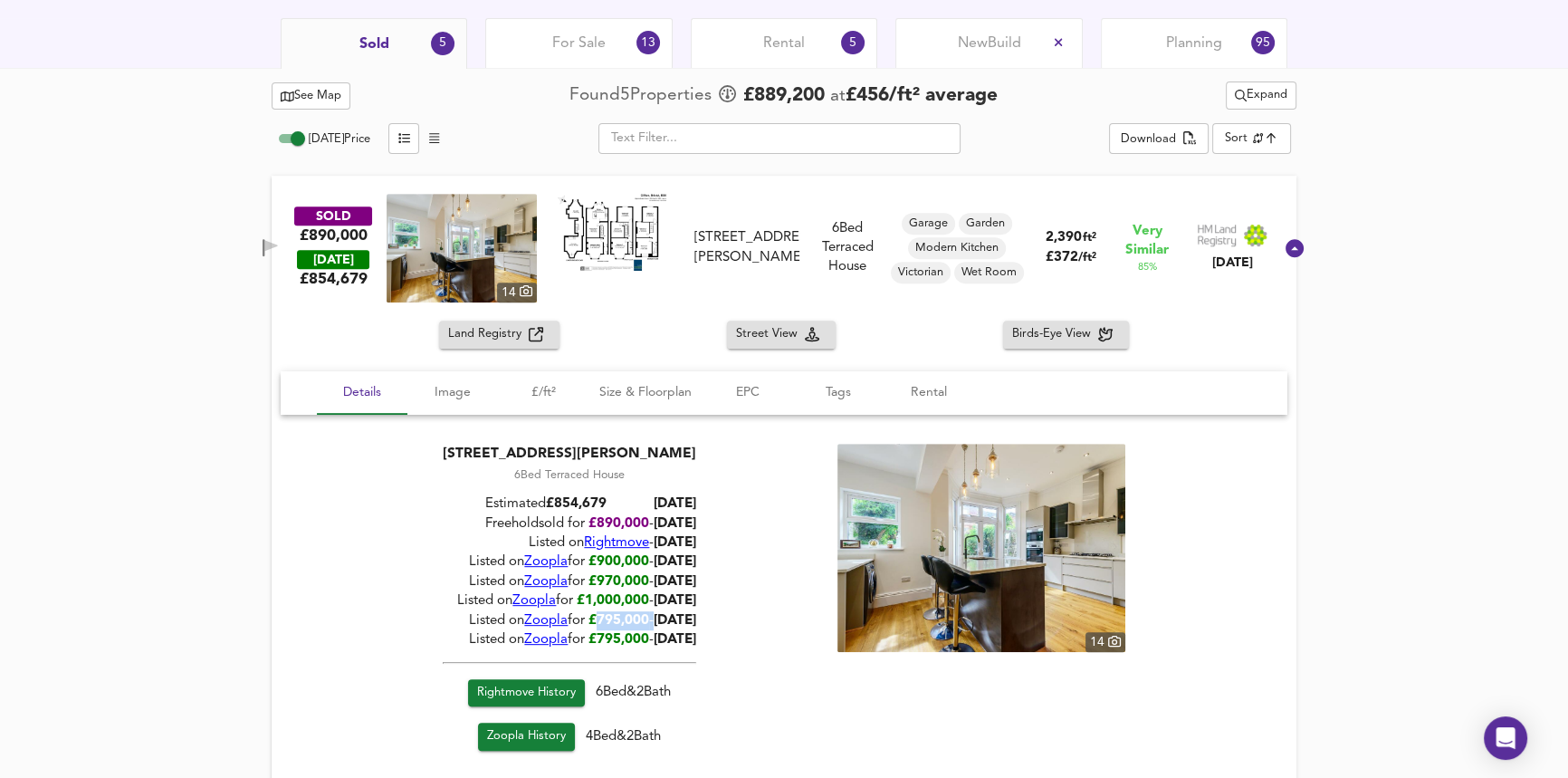 click on "£795,000" at bounding box center [618, 620] 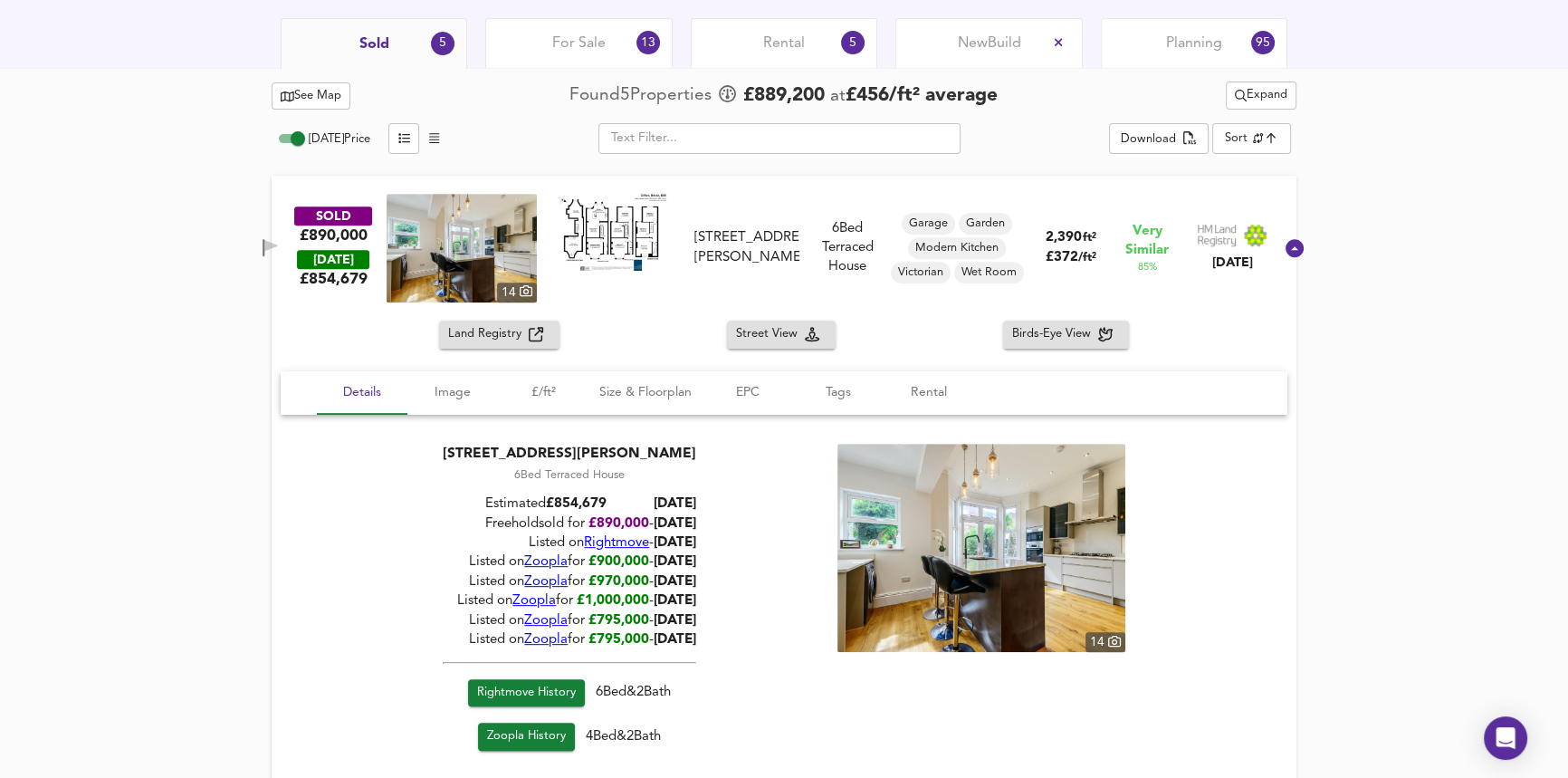 click on "£1,000,000" at bounding box center (613, 600) 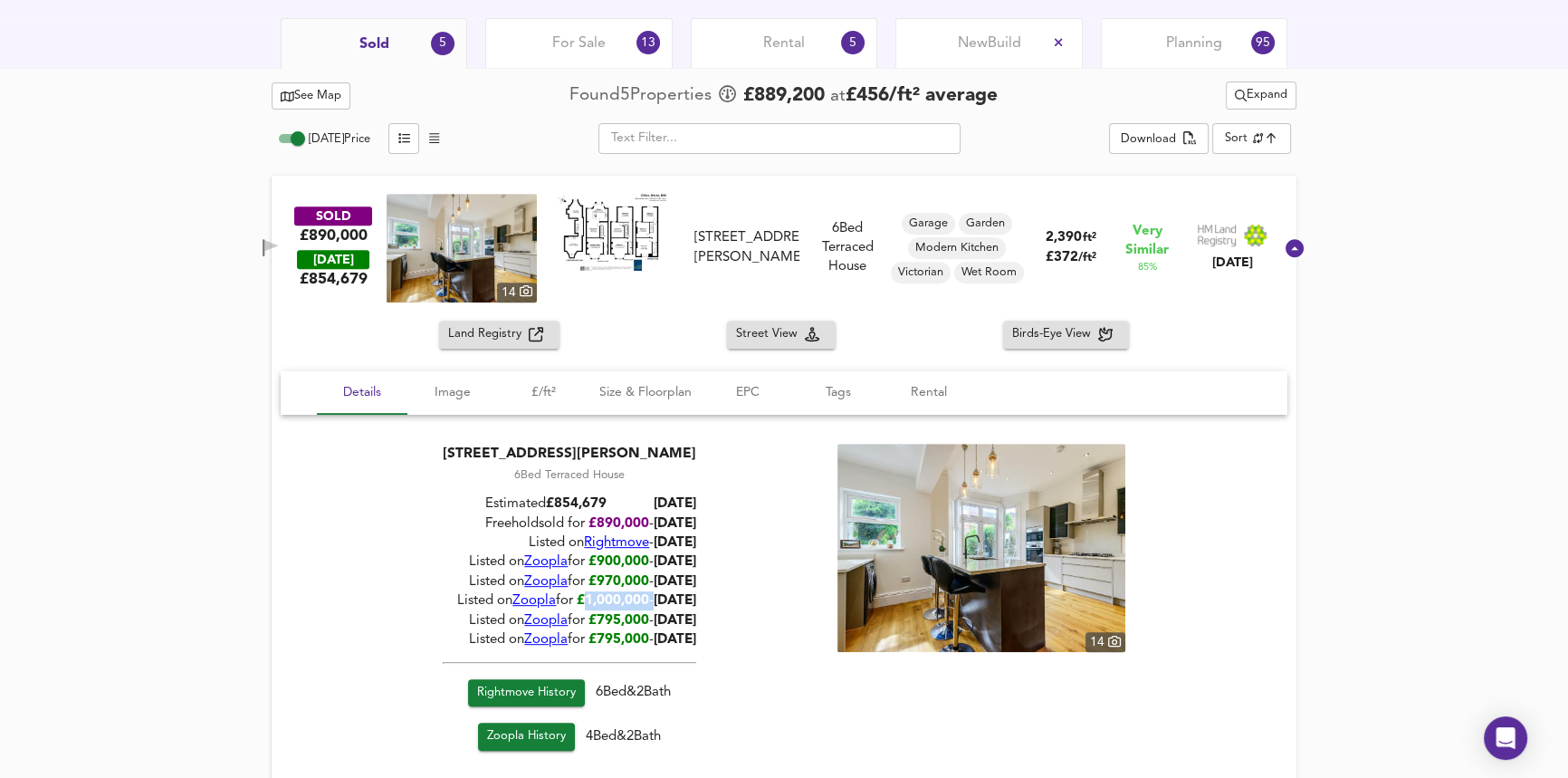 click on "£1,000,000" at bounding box center [613, 600] 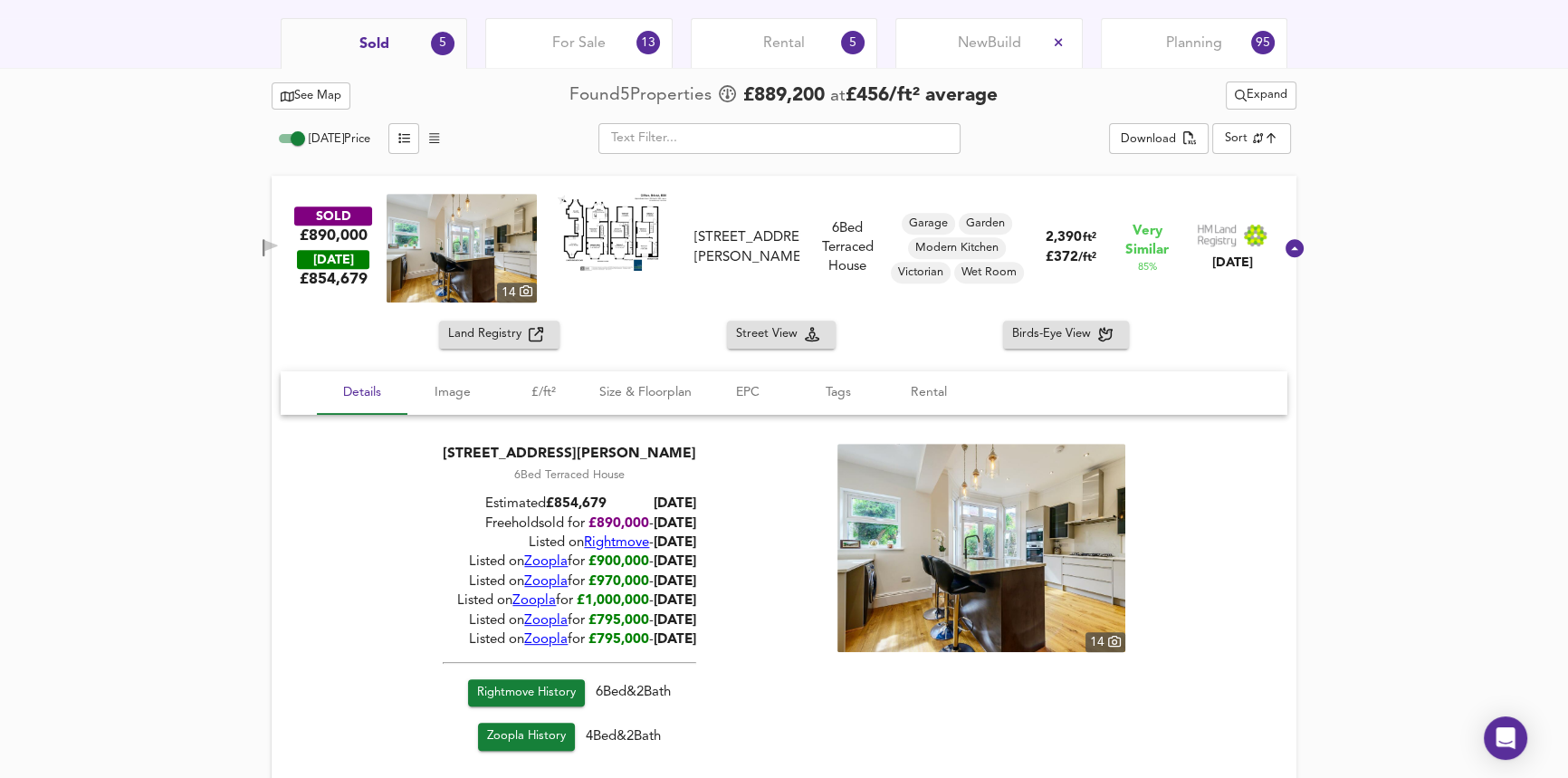 click on "£ 890,000" at bounding box center (618, 523) 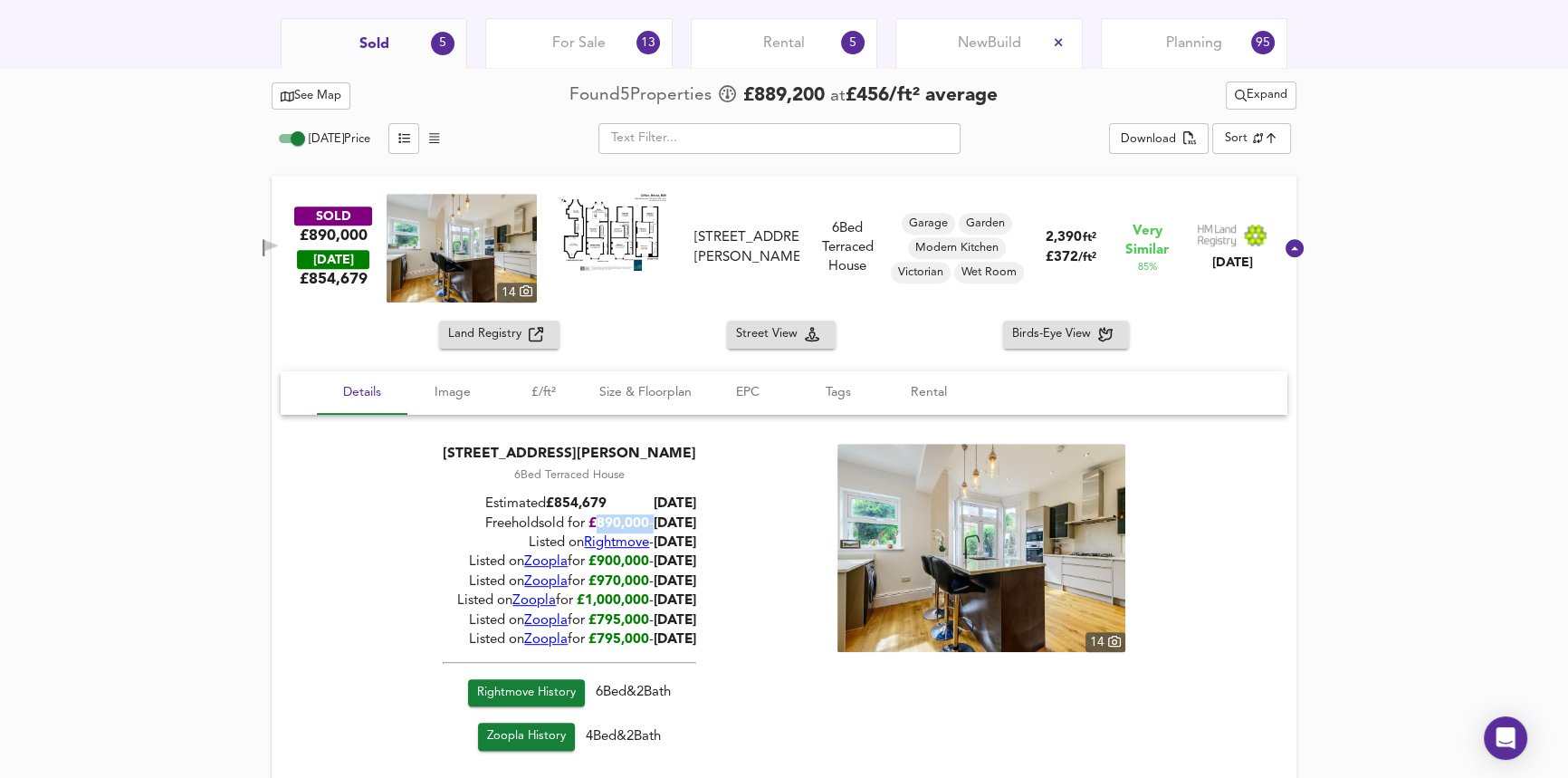 click on "£ 890,000" at bounding box center (618, 523) 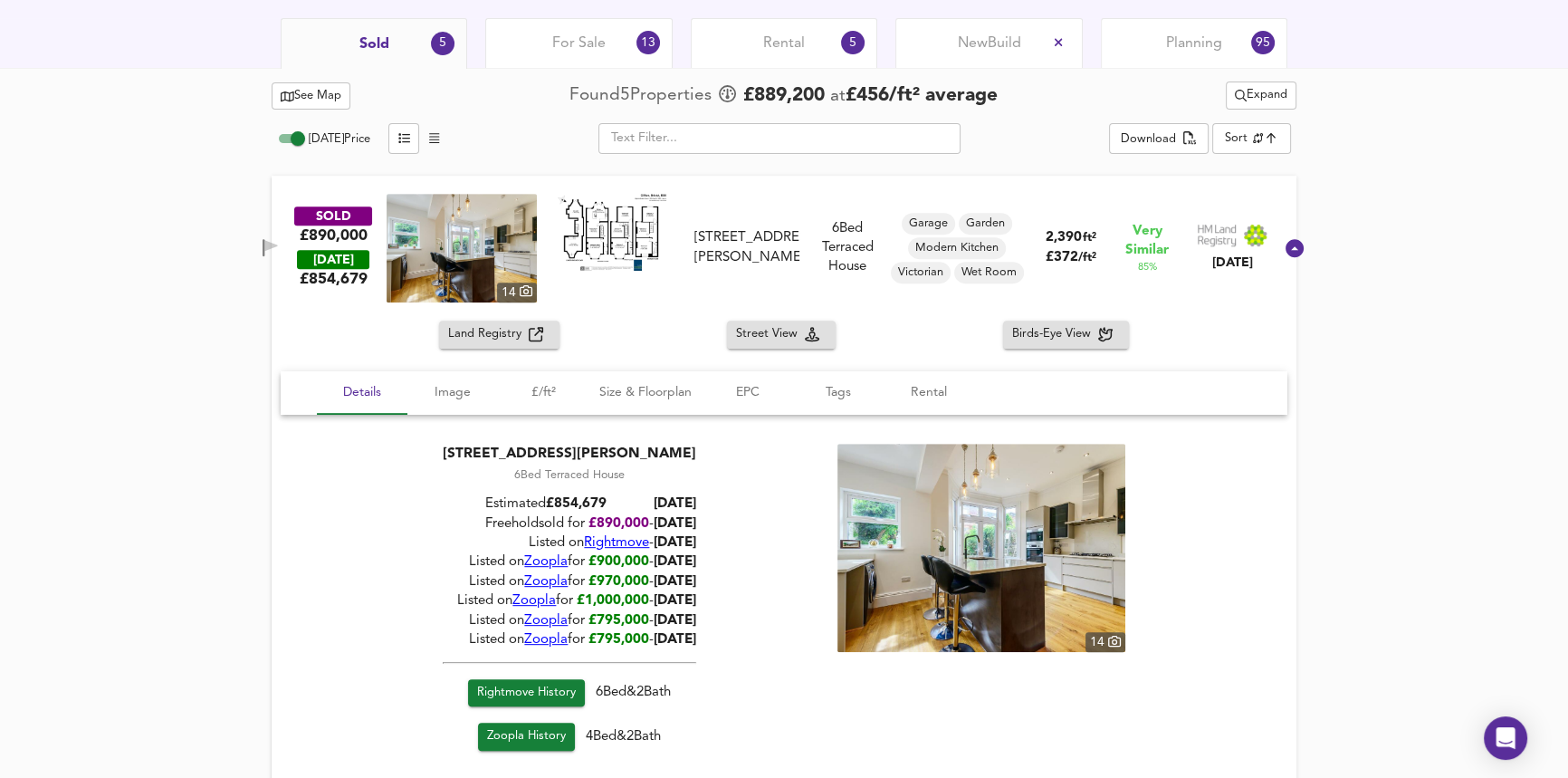 click on "[STREET_ADDRESS][PERSON_NAME] 6  Bed   Terraced House Estimated   £ 854,679               [DATE] Freehold  sold for   £ 890,000  -  [DATE] Listed on  Rightmove  -  [DATE] Listed on  Zoopla  for   £900,000  -  [DATE] Listed on  Zoopla  for   £970,000  -  [DATE] Listed on  Zoopla  for   £1,000,000  -  [DATE] Listed on  Zoopla  for   £795,000  -  [DATE] Listed on  Zoopla  for   £795,000  -  [DATE] Rightmove History     6  Bed  &  2  Bath Zoopla History     4  Bed  &  2  Bath   14" at bounding box center [784, 600] 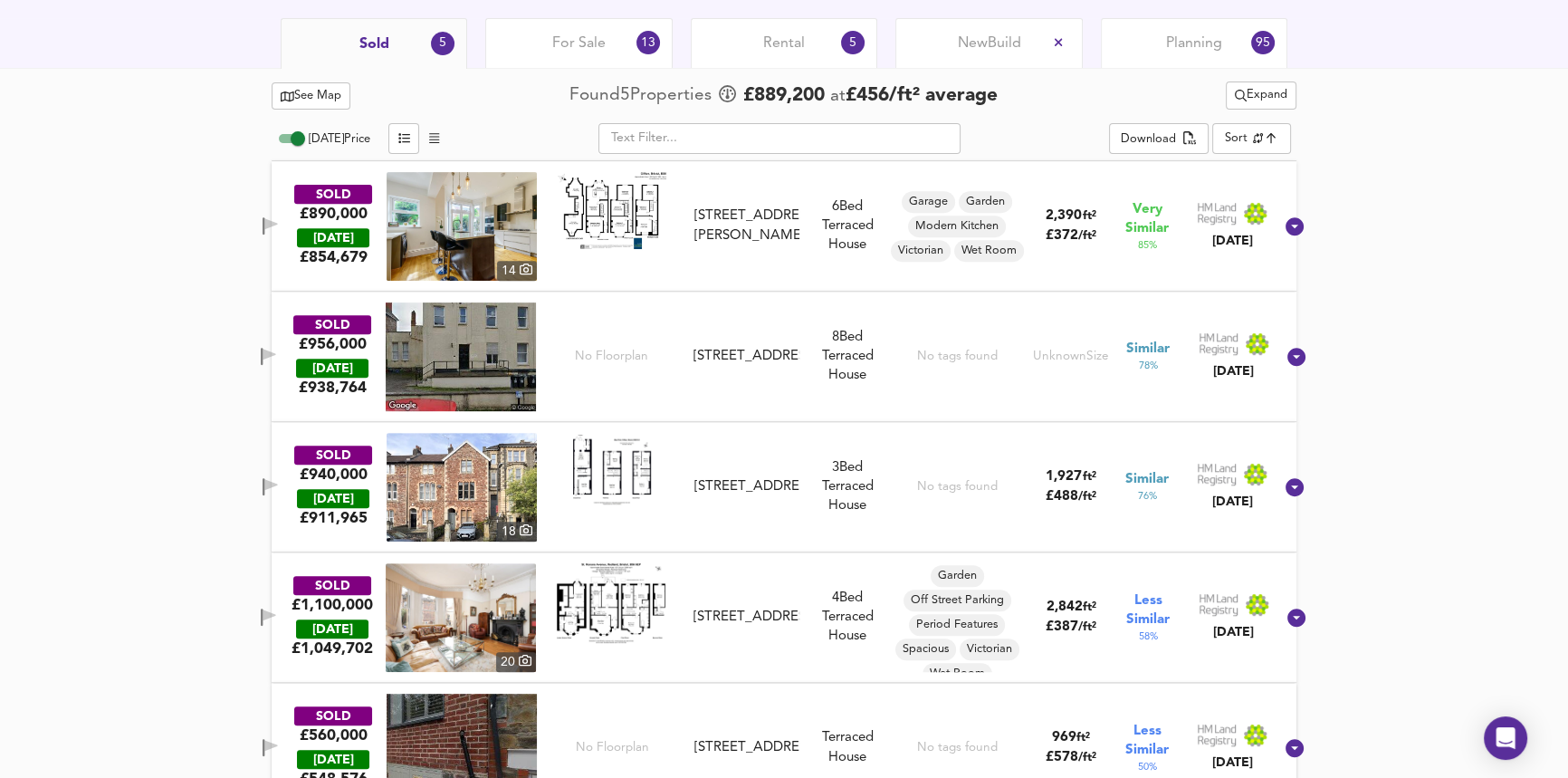 click on "SOLD £940,000   [DATE]  £ 911,965   [GEOGRAPHIC_DATA][STREET_ADDRESS][STREET_ADDRESS] 3  Bed   Terraced House No tags found 1,927 ft² £ 488 / ft² Similar 76 % [DATE]" at bounding box center [762, 487] 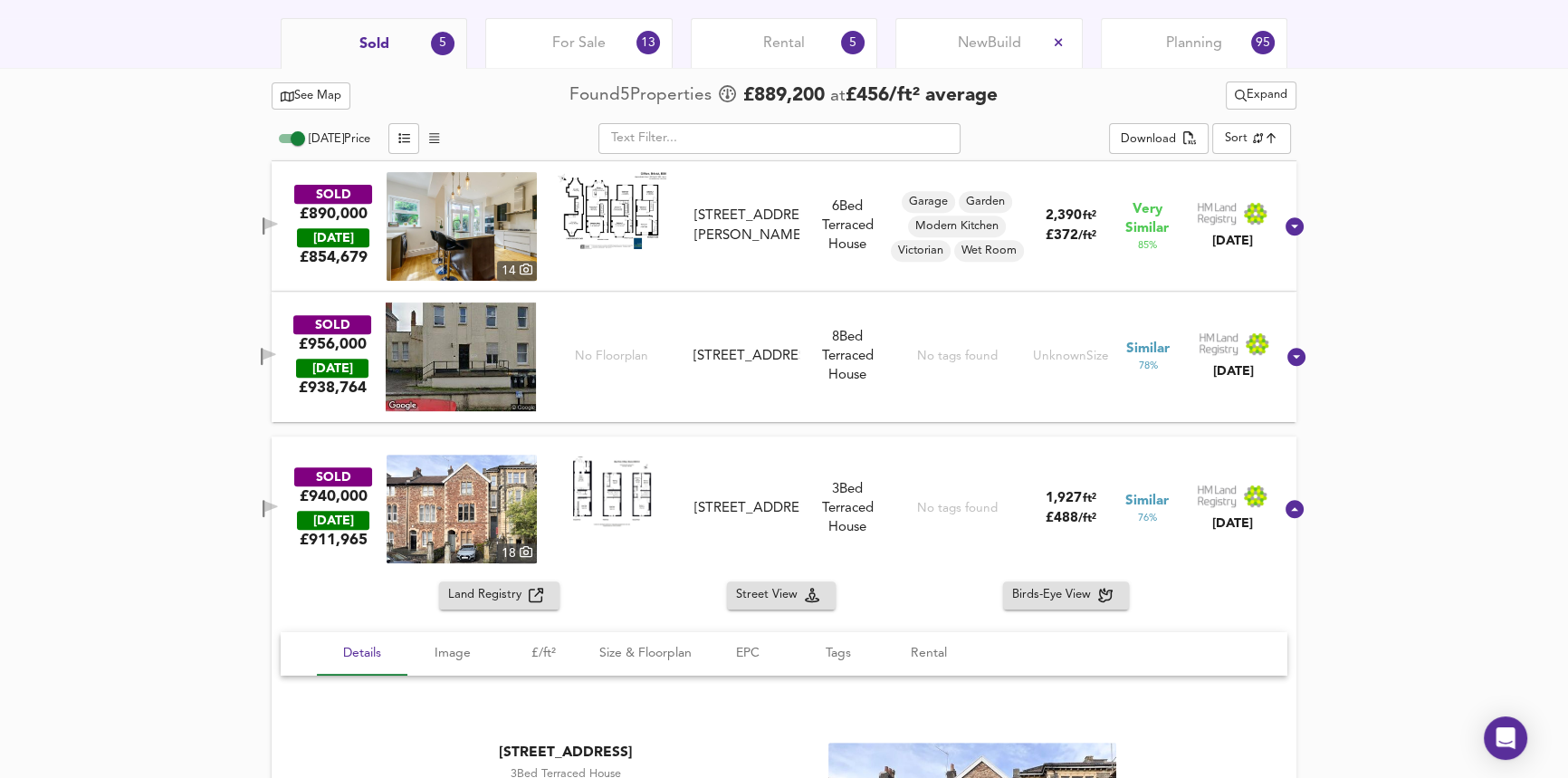 scroll, scrollTop: 1135, scrollLeft: 0, axis: vertical 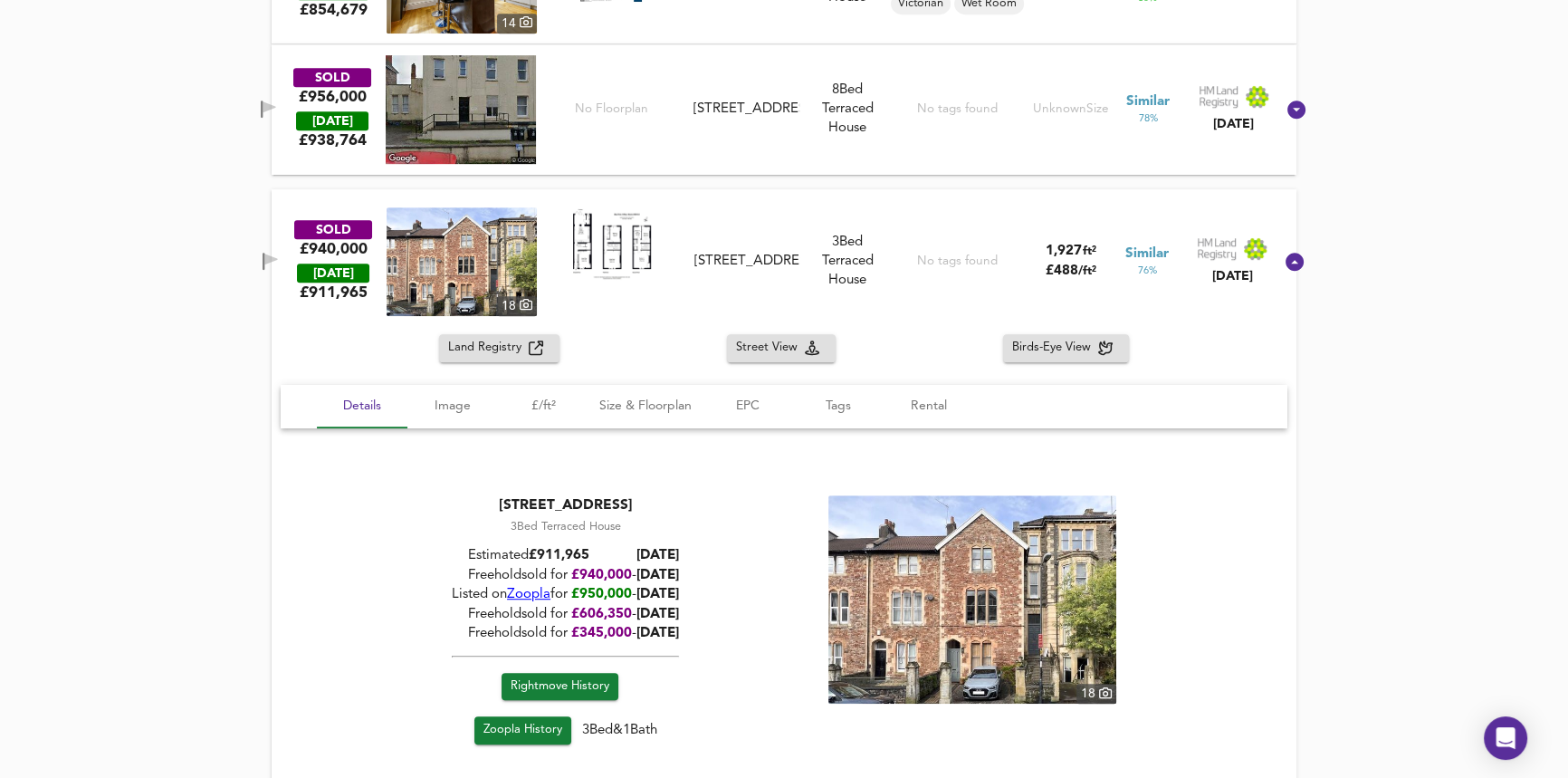 click on "[STREET_ADDRESS]" at bounding box center [747, 261] 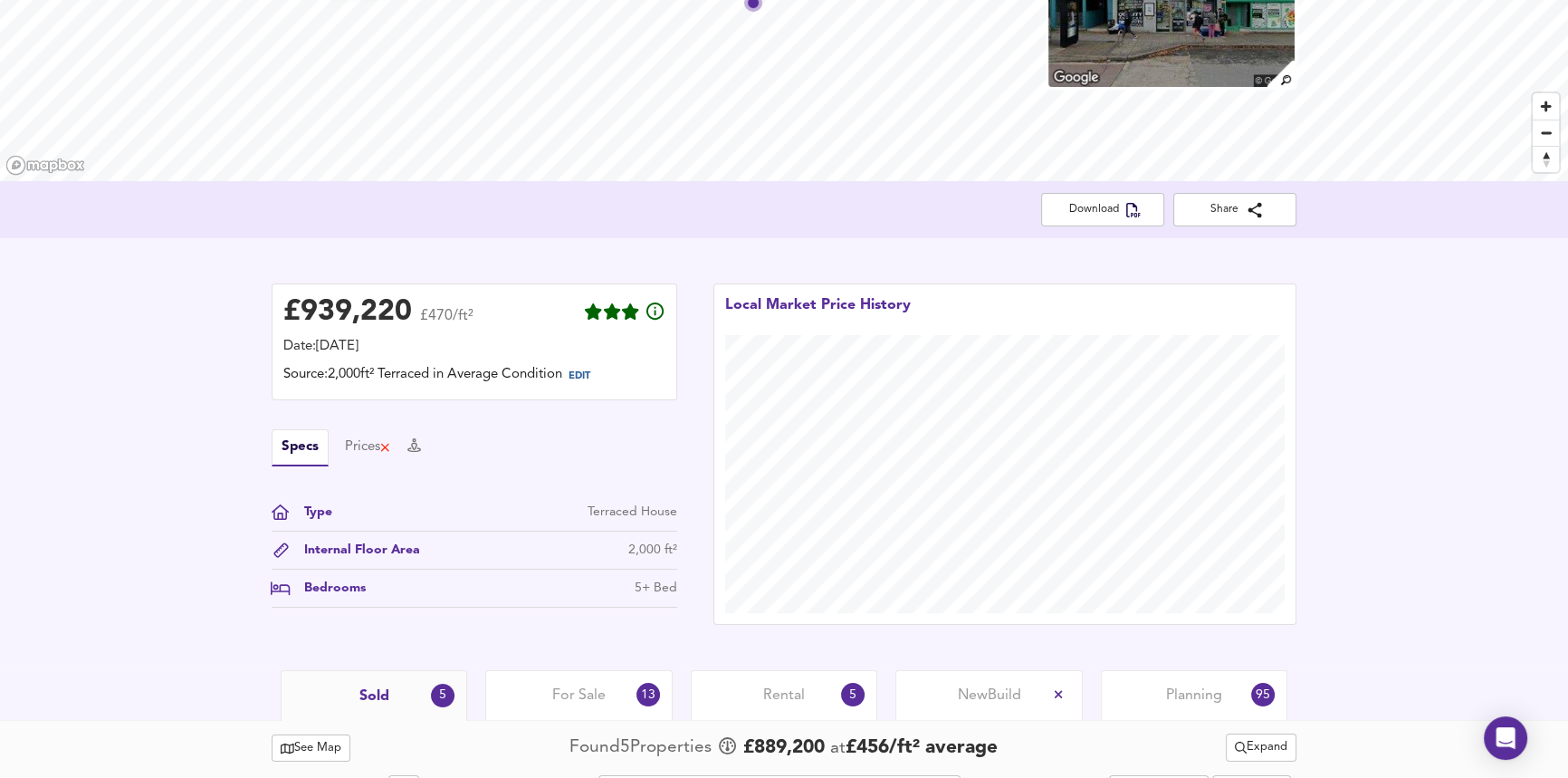 scroll, scrollTop: 229, scrollLeft: 0, axis: vertical 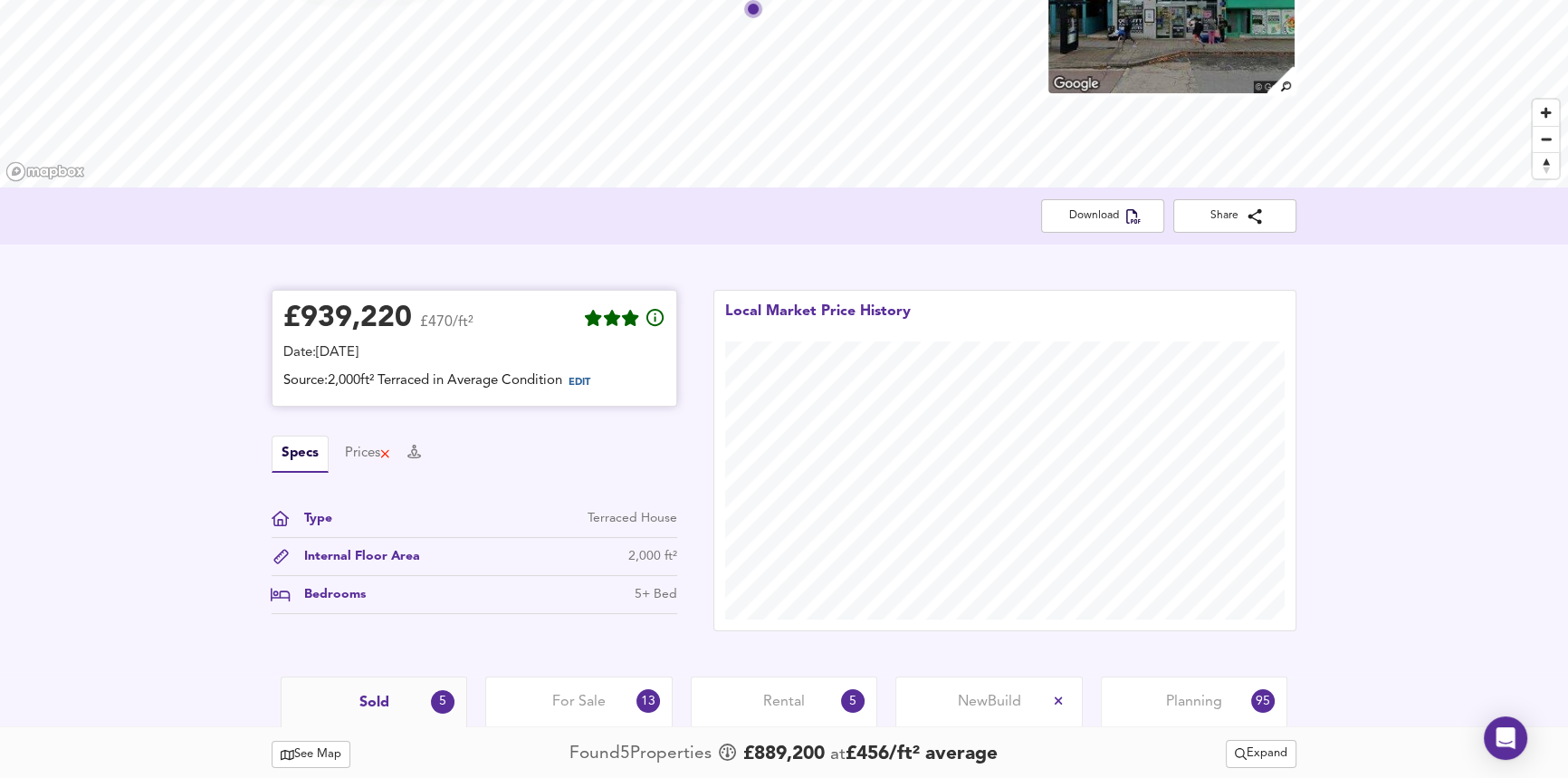 click on "£ 939,220" at bounding box center (348, 319) 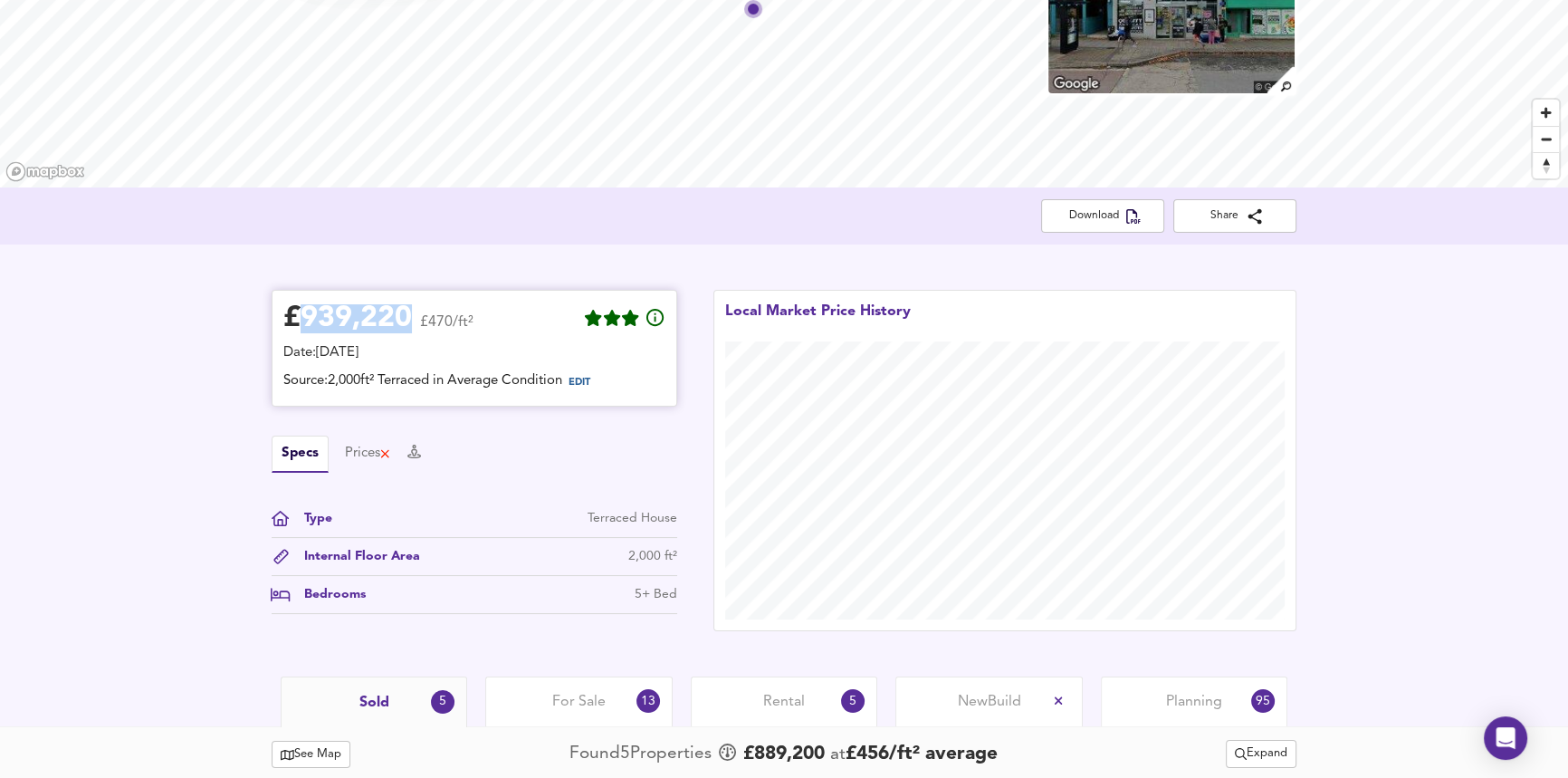 click on "£ 939,220" at bounding box center [348, 319] 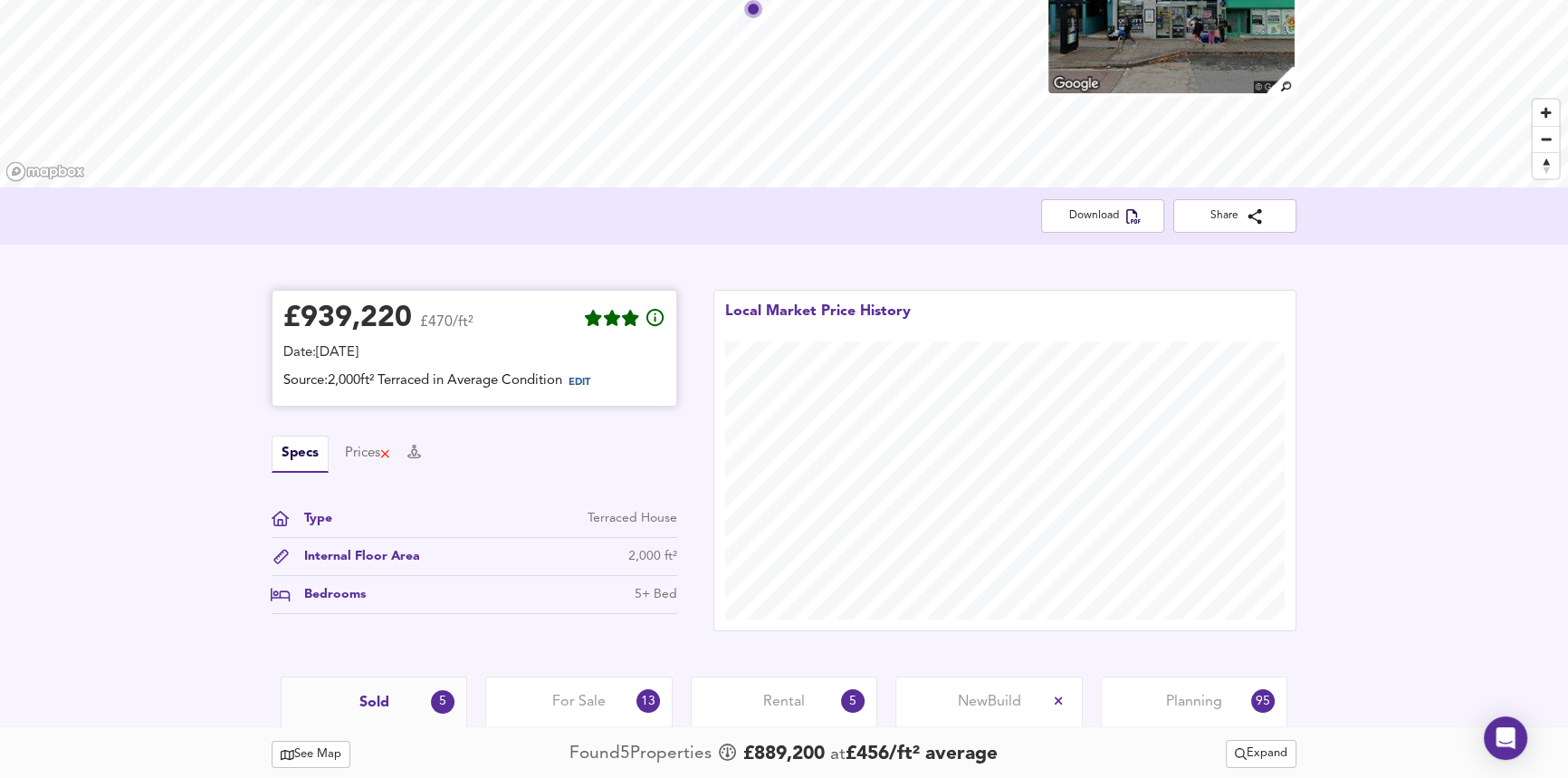 click on "Date:  [DATE]" at bounding box center (474, 353) 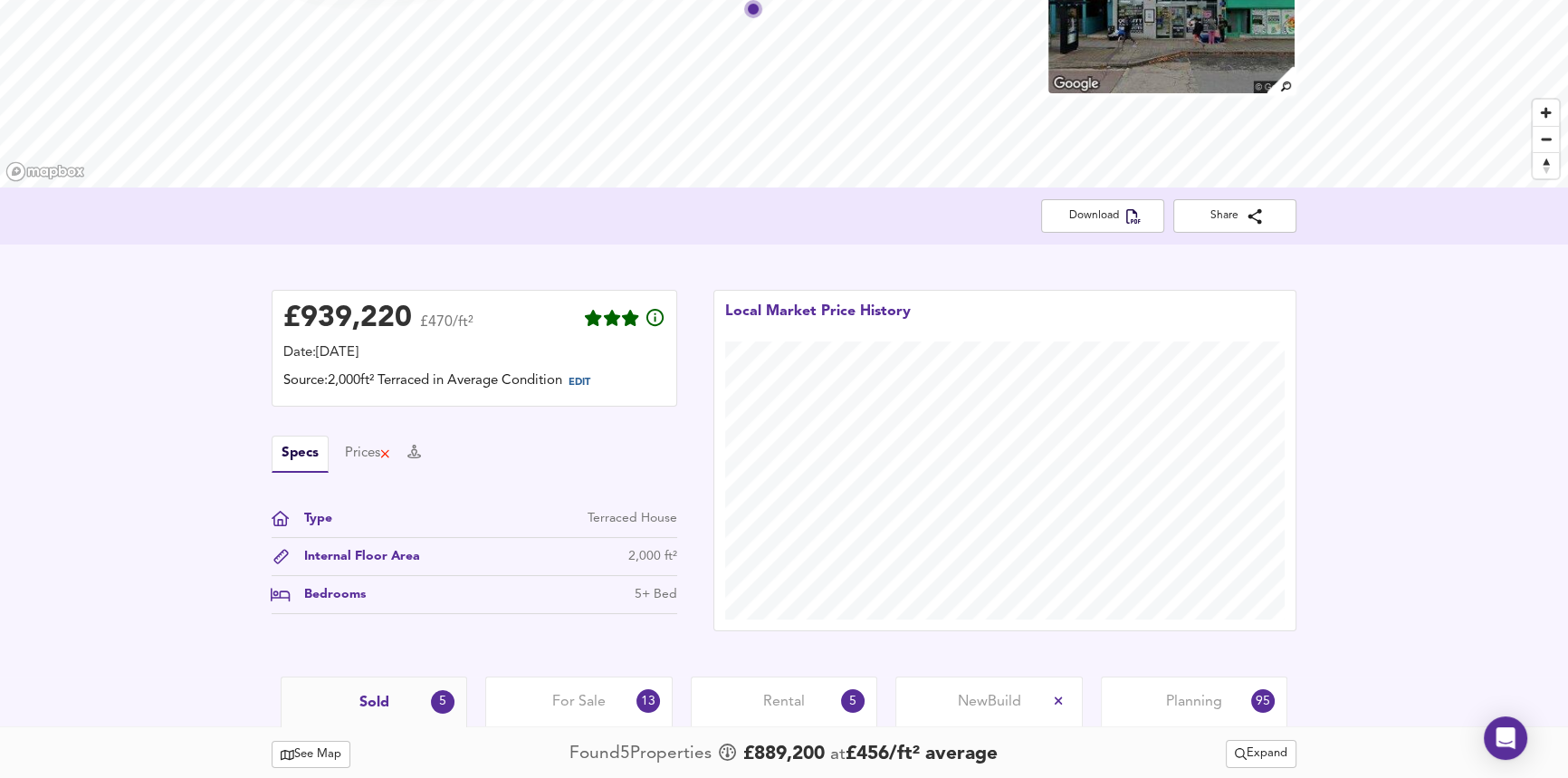 click on "2,000 ft²" at bounding box center (653, 556) 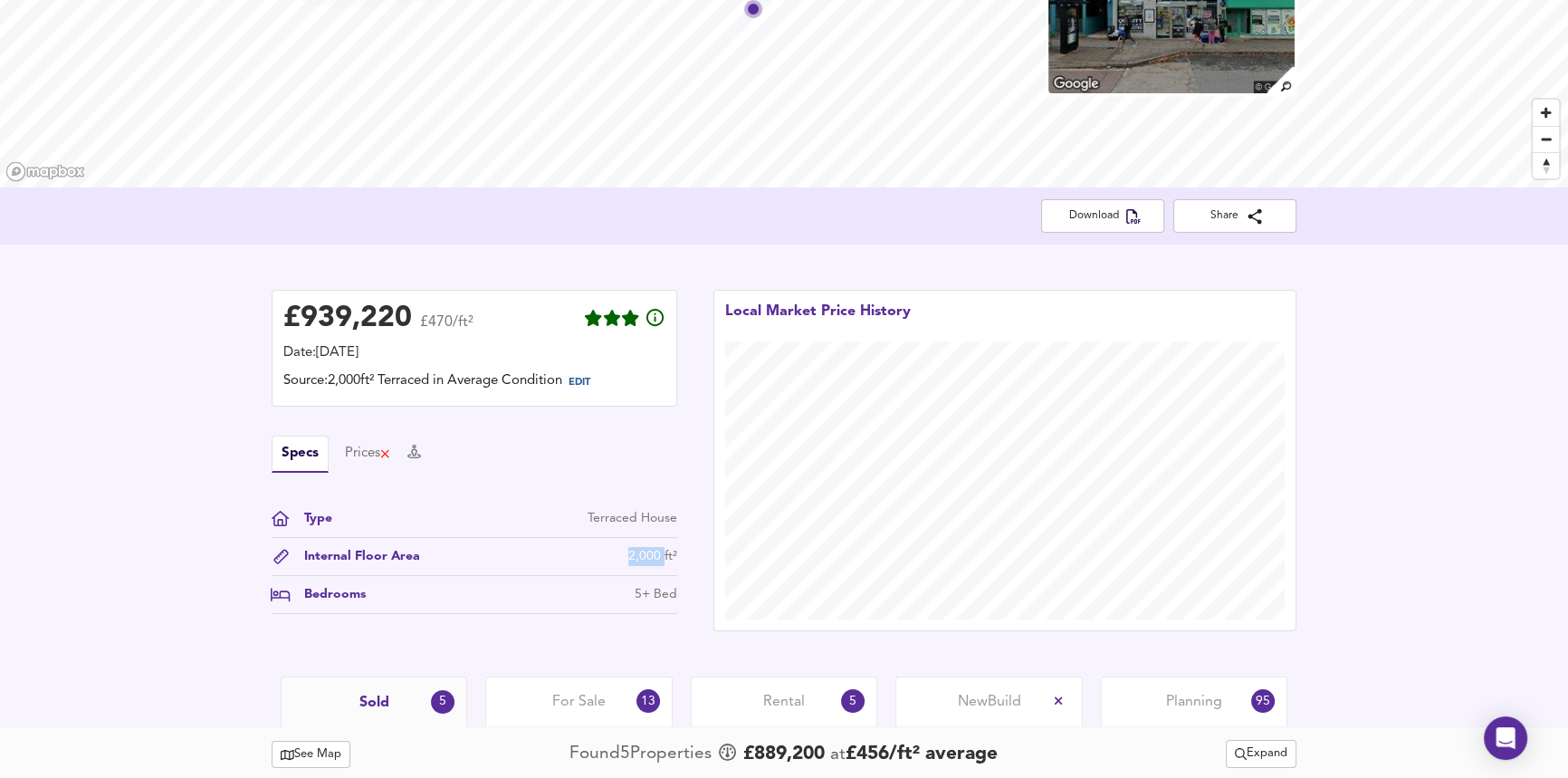 click on "2,000 ft²" at bounding box center (653, 556) 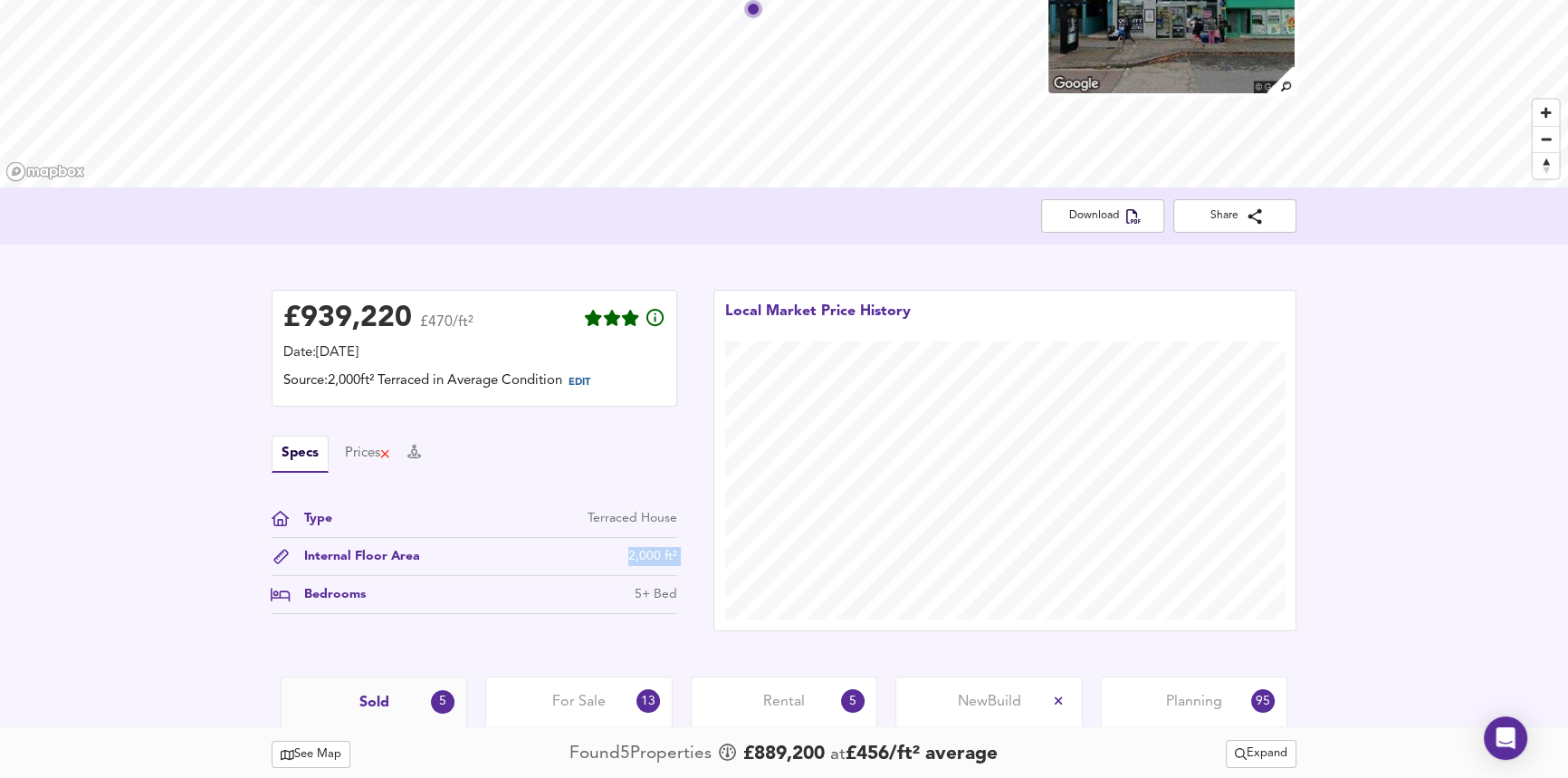 click on "2,000 ft²" at bounding box center [653, 556] 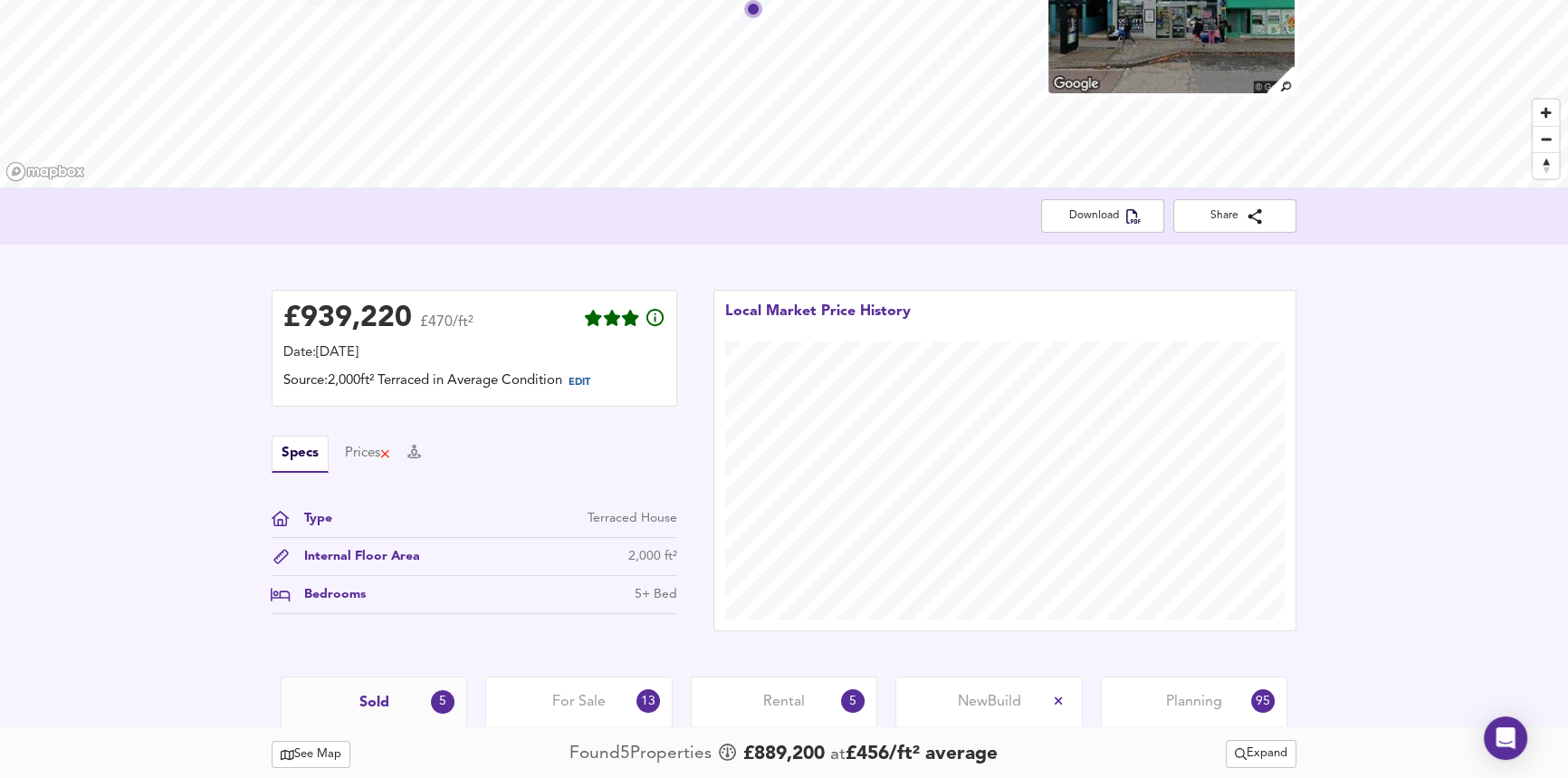 click on "Type Terraced House Internal Floor Area 2,000 ft² Bedrooms 5+ Bed" at bounding box center [474, 562] 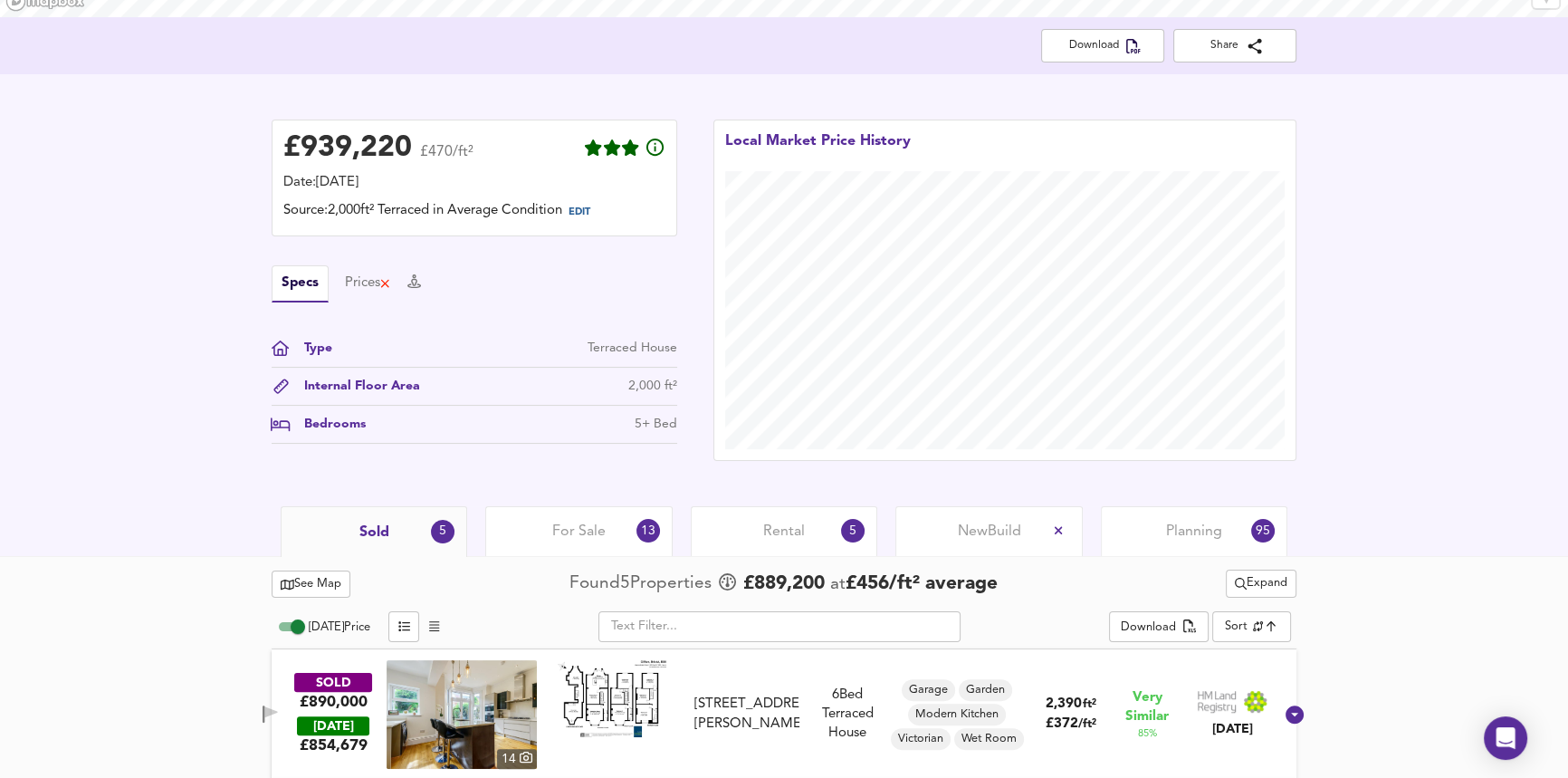 scroll, scrollTop: 559, scrollLeft: 0, axis: vertical 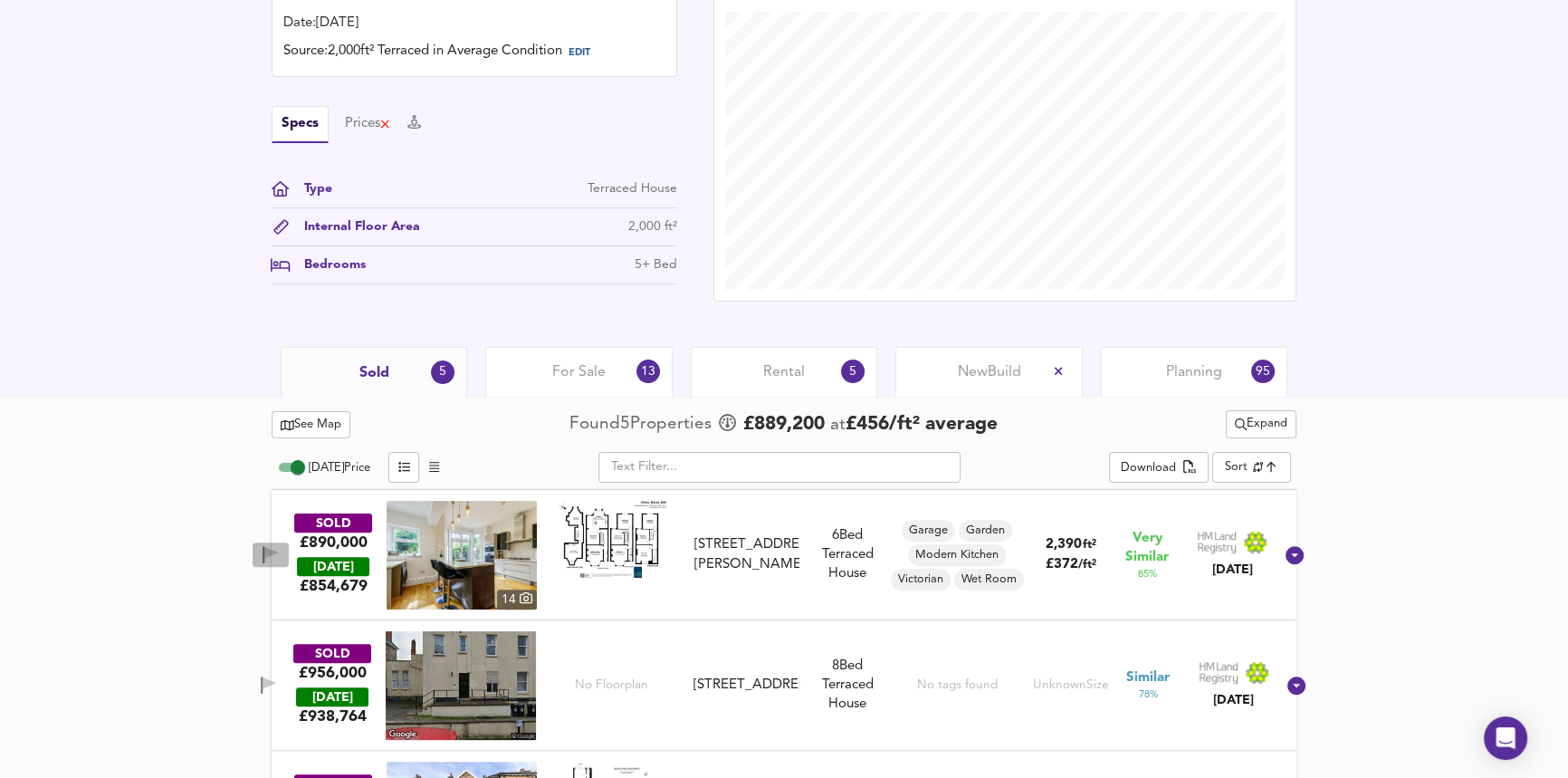 click at bounding box center [271, 554] 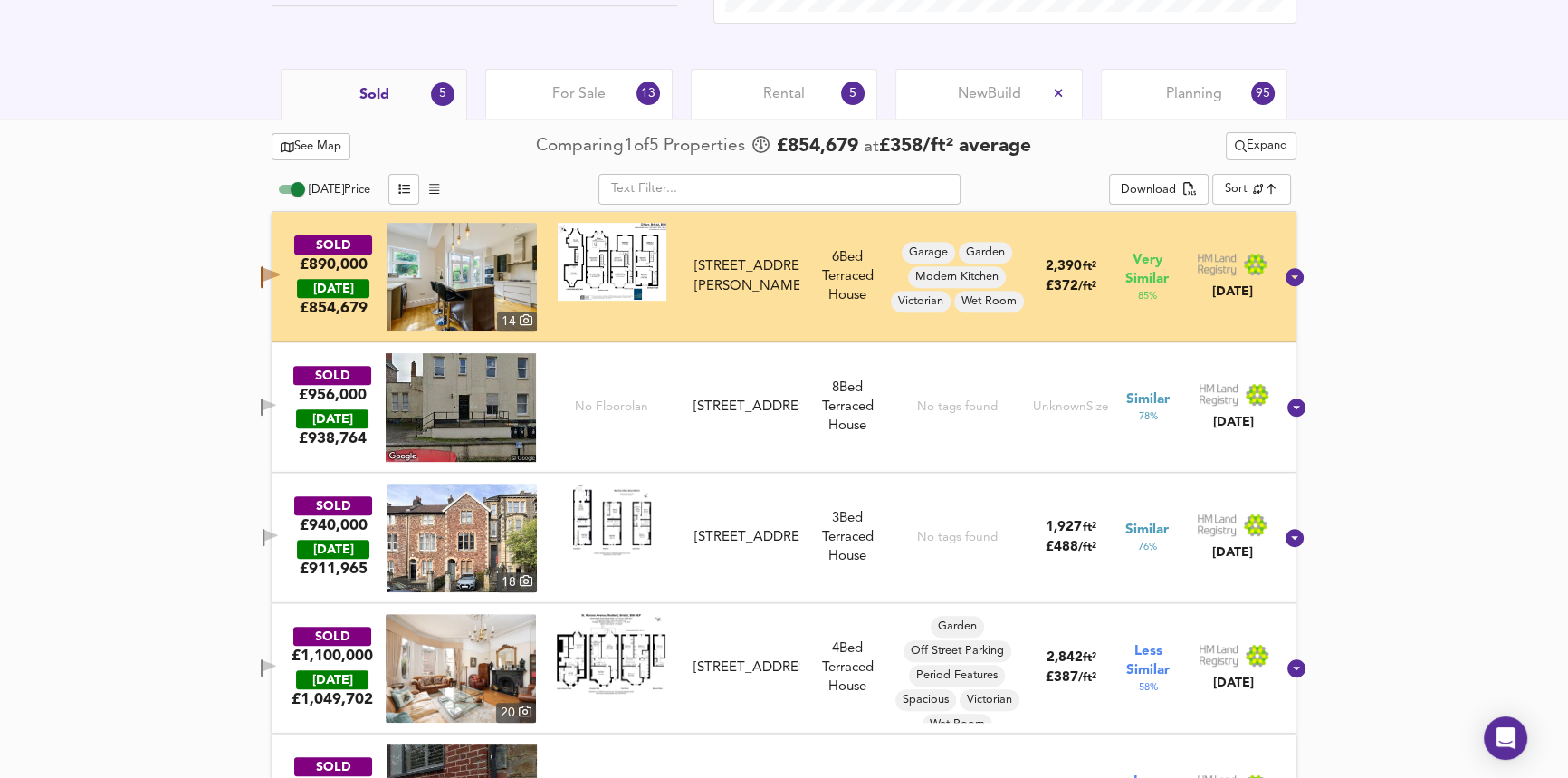 scroll, scrollTop: 888, scrollLeft: 0, axis: vertical 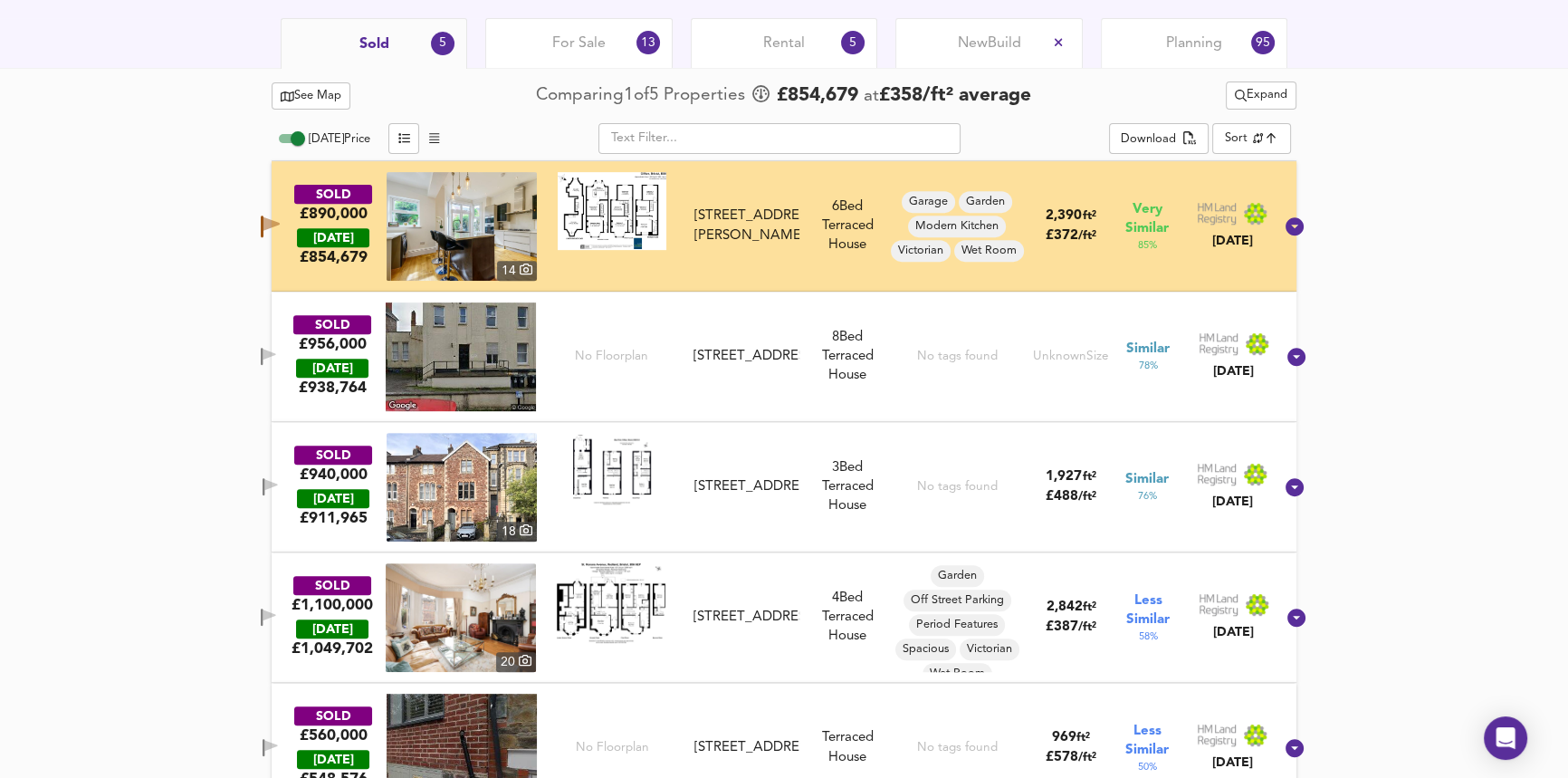 click on "3  Bed   [GEOGRAPHIC_DATA]" at bounding box center (847, 487) 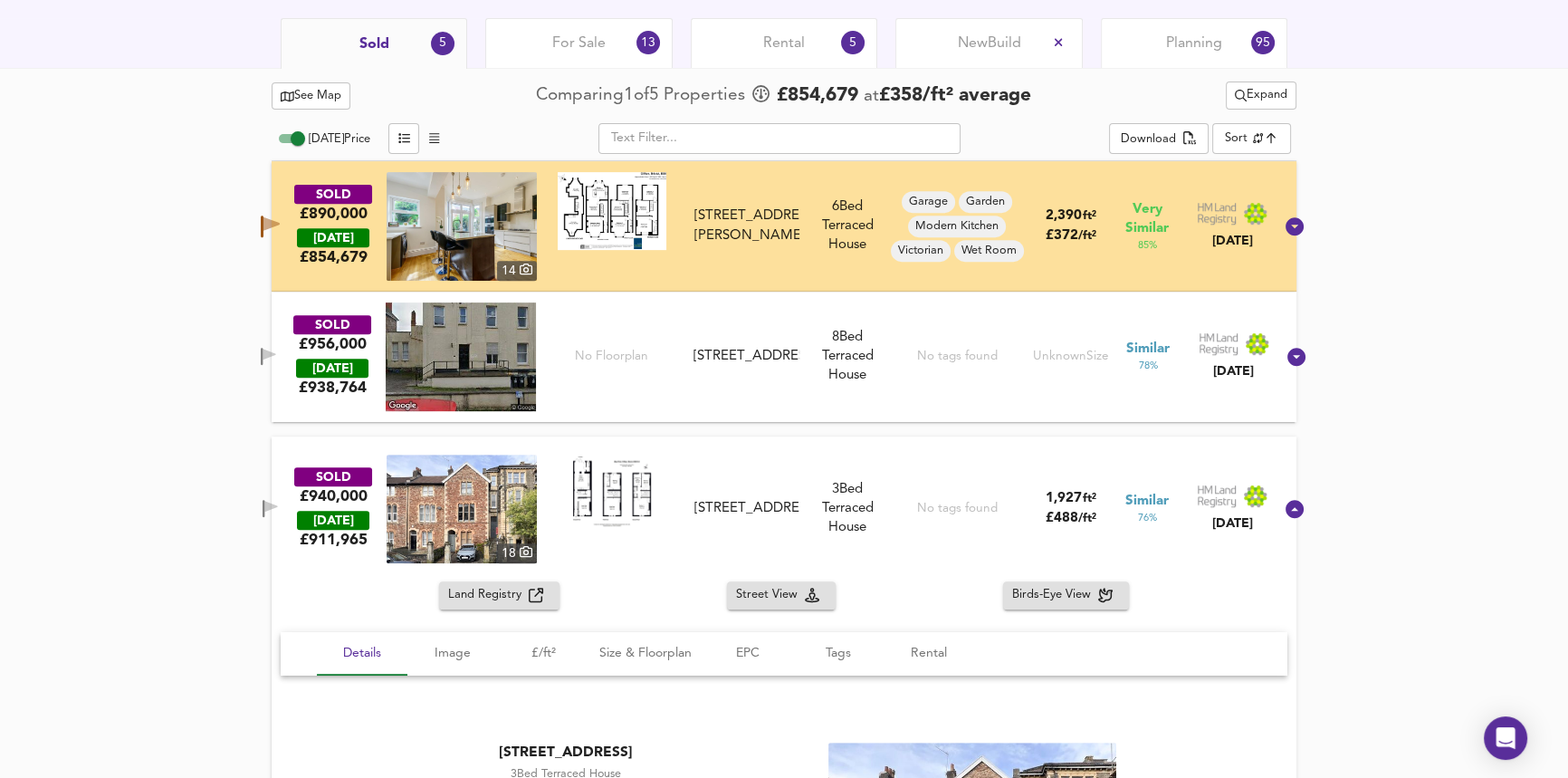 click on "3  Bed   [GEOGRAPHIC_DATA]" at bounding box center (847, 509) 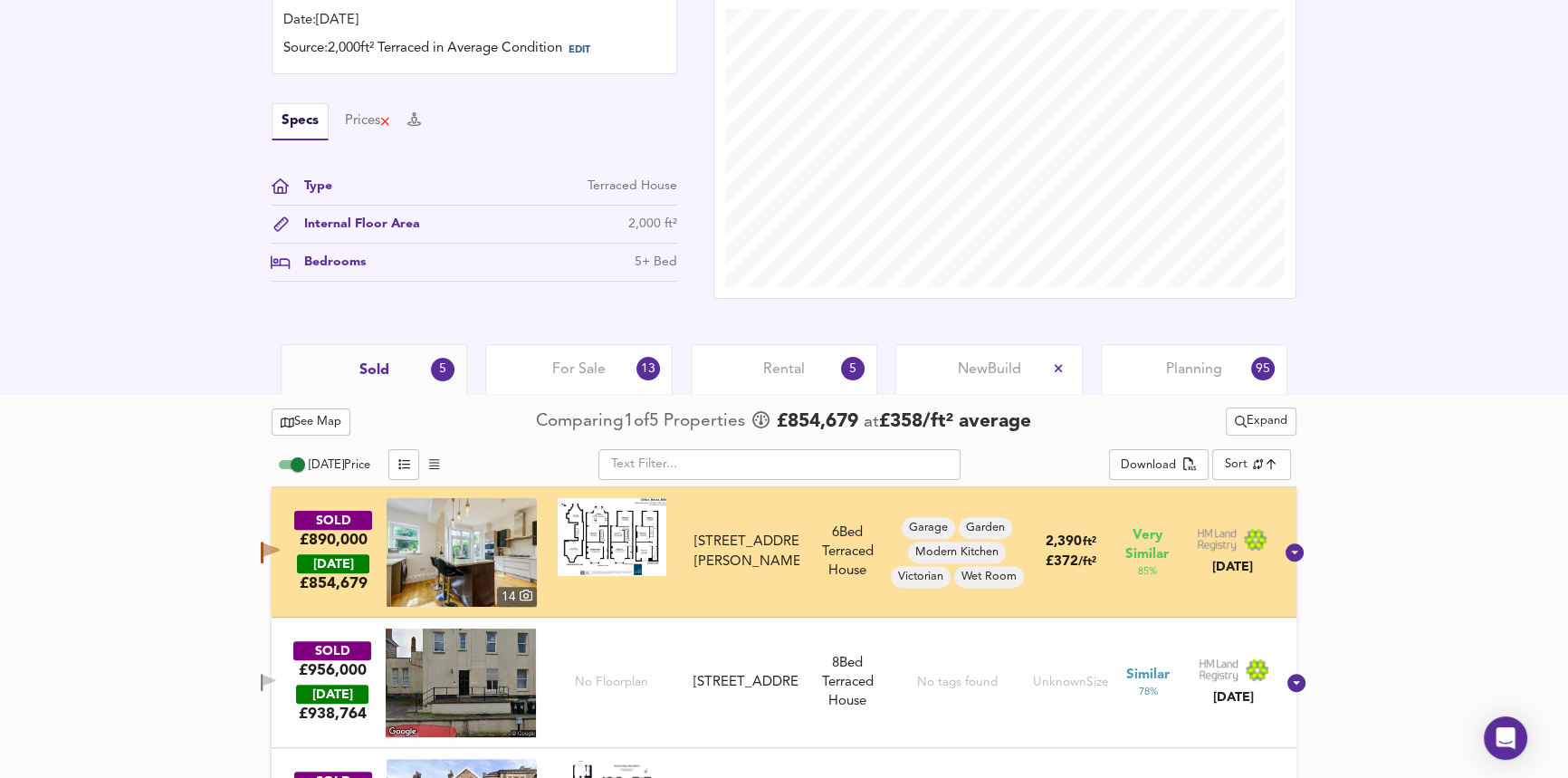 scroll, scrollTop: 559, scrollLeft: 0, axis: vertical 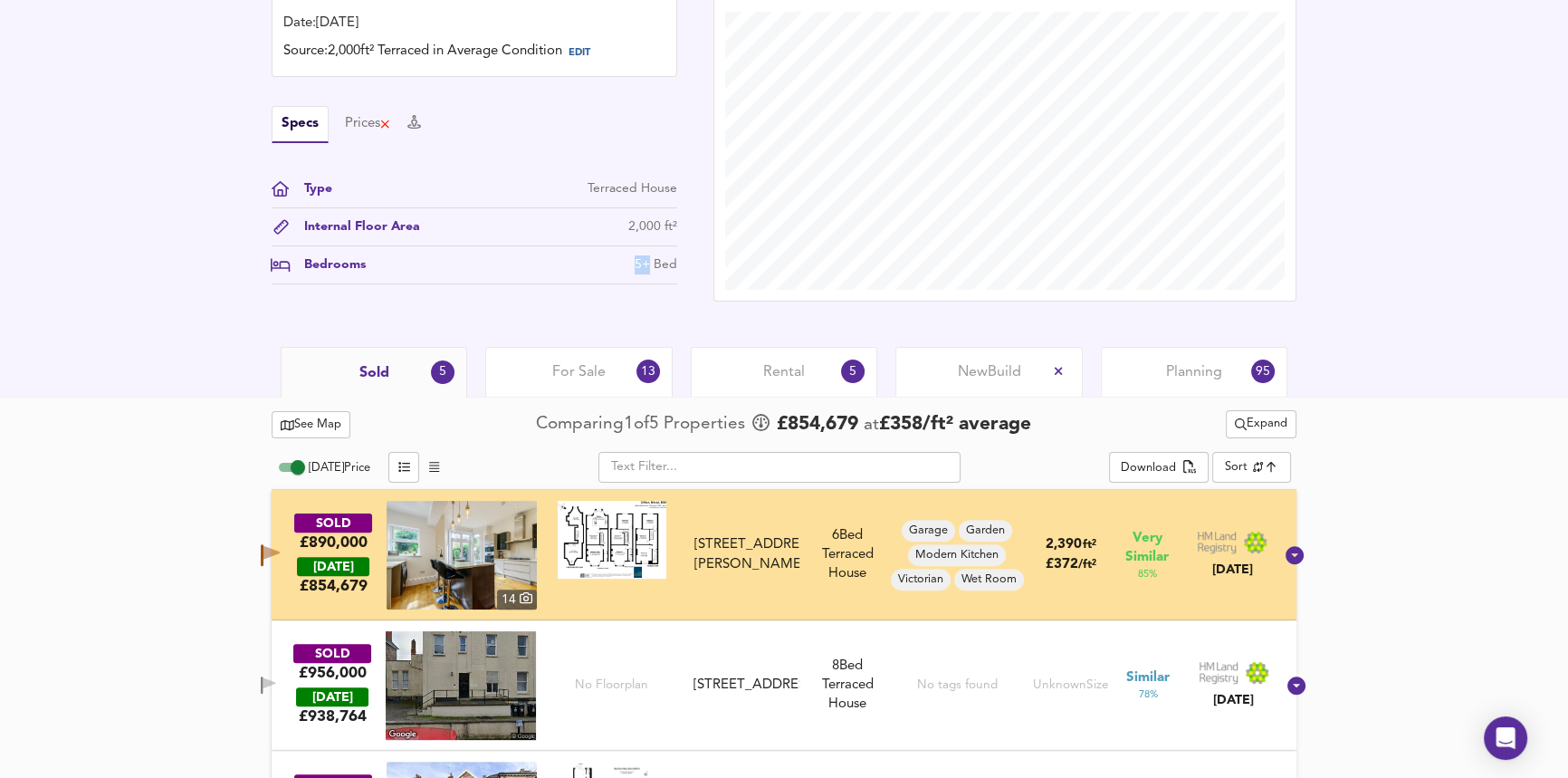 drag, startPoint x: 636, startPoint y: 222, endPoint x: 651, endPoint y: 223, distance: 15.033296 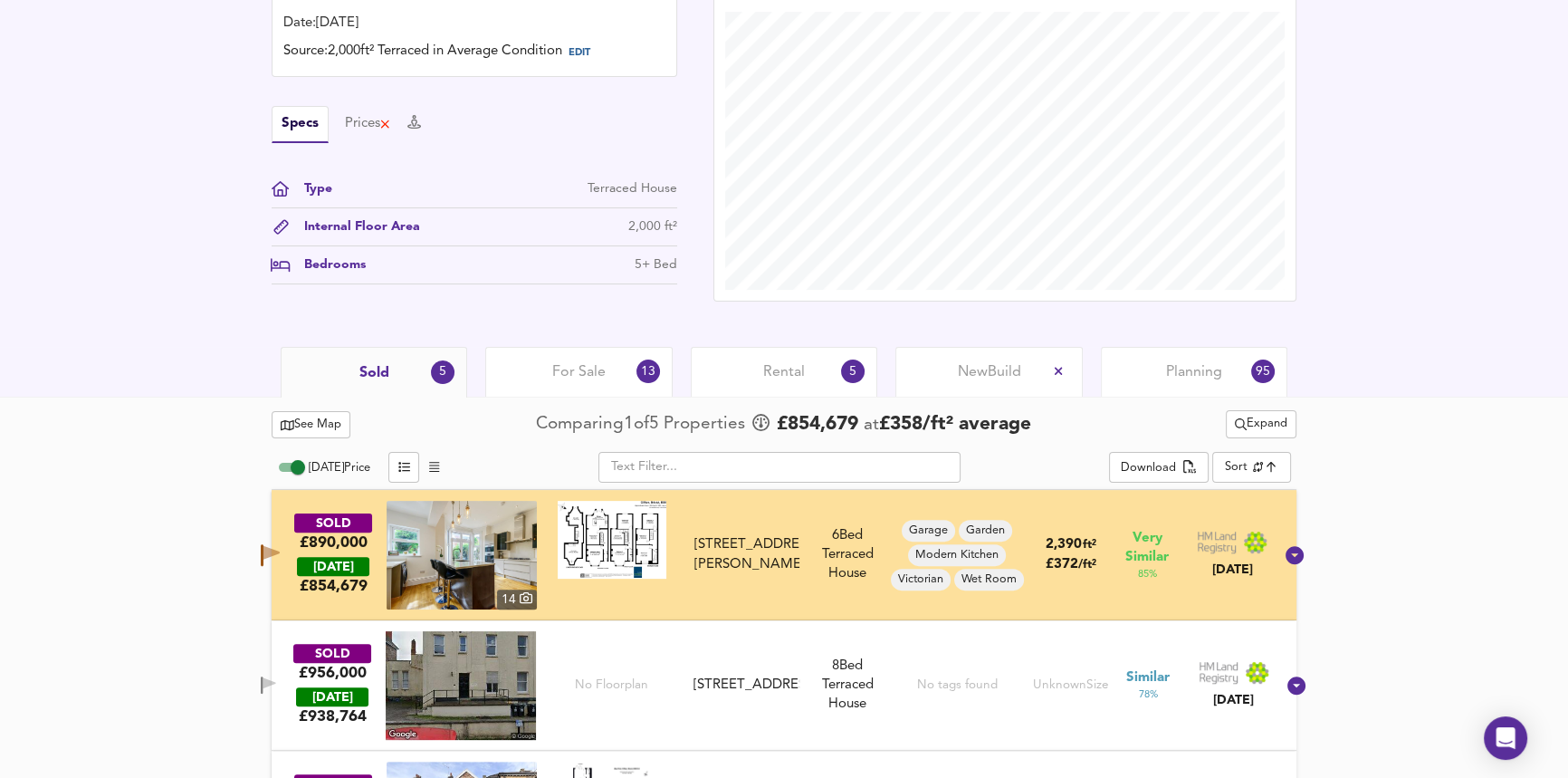 click on "5+ Bed" at bounding box center (655, 264) 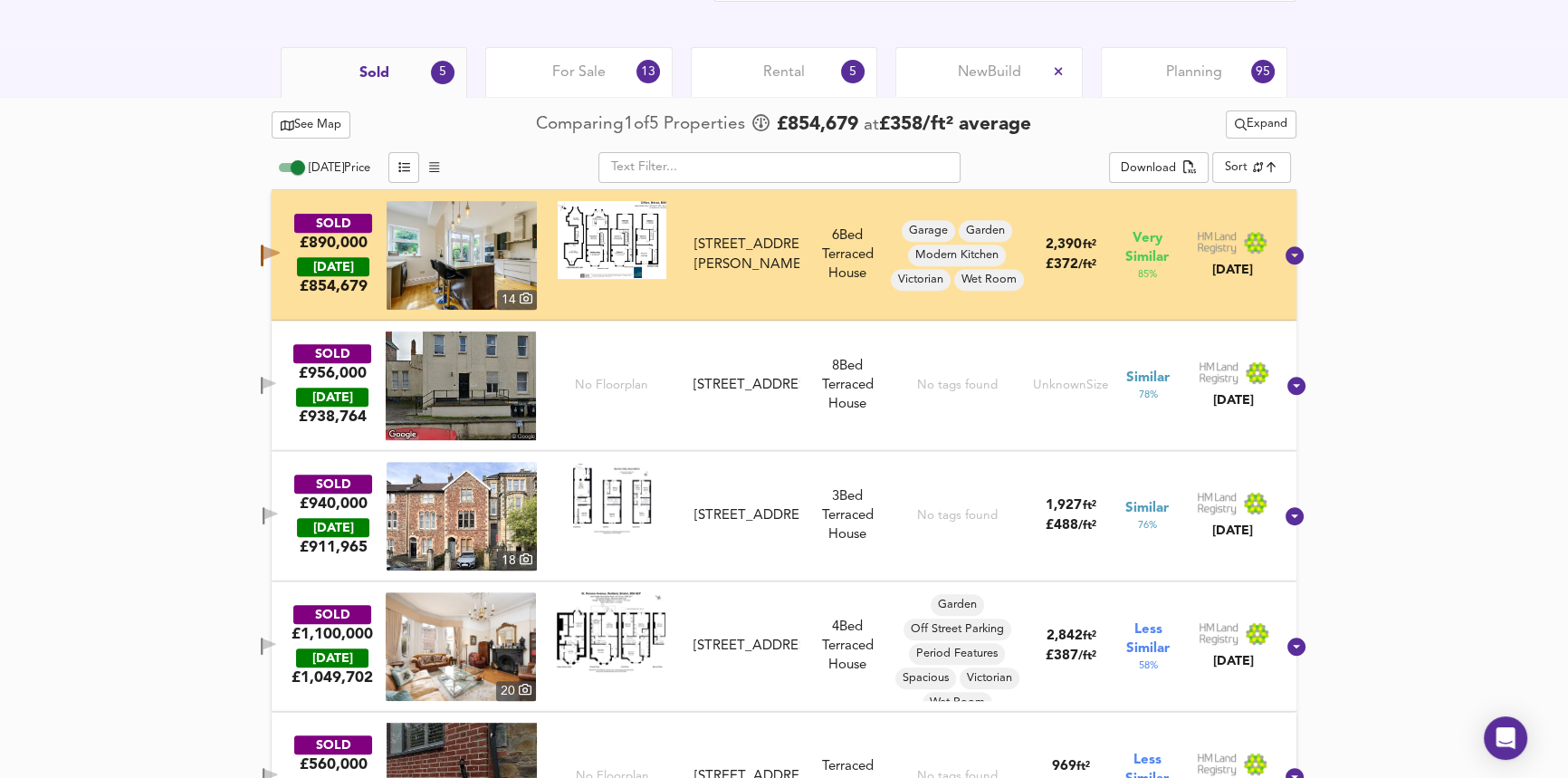 scroll, scrollTop: 888, scrollLeft: 0, axis: vertical 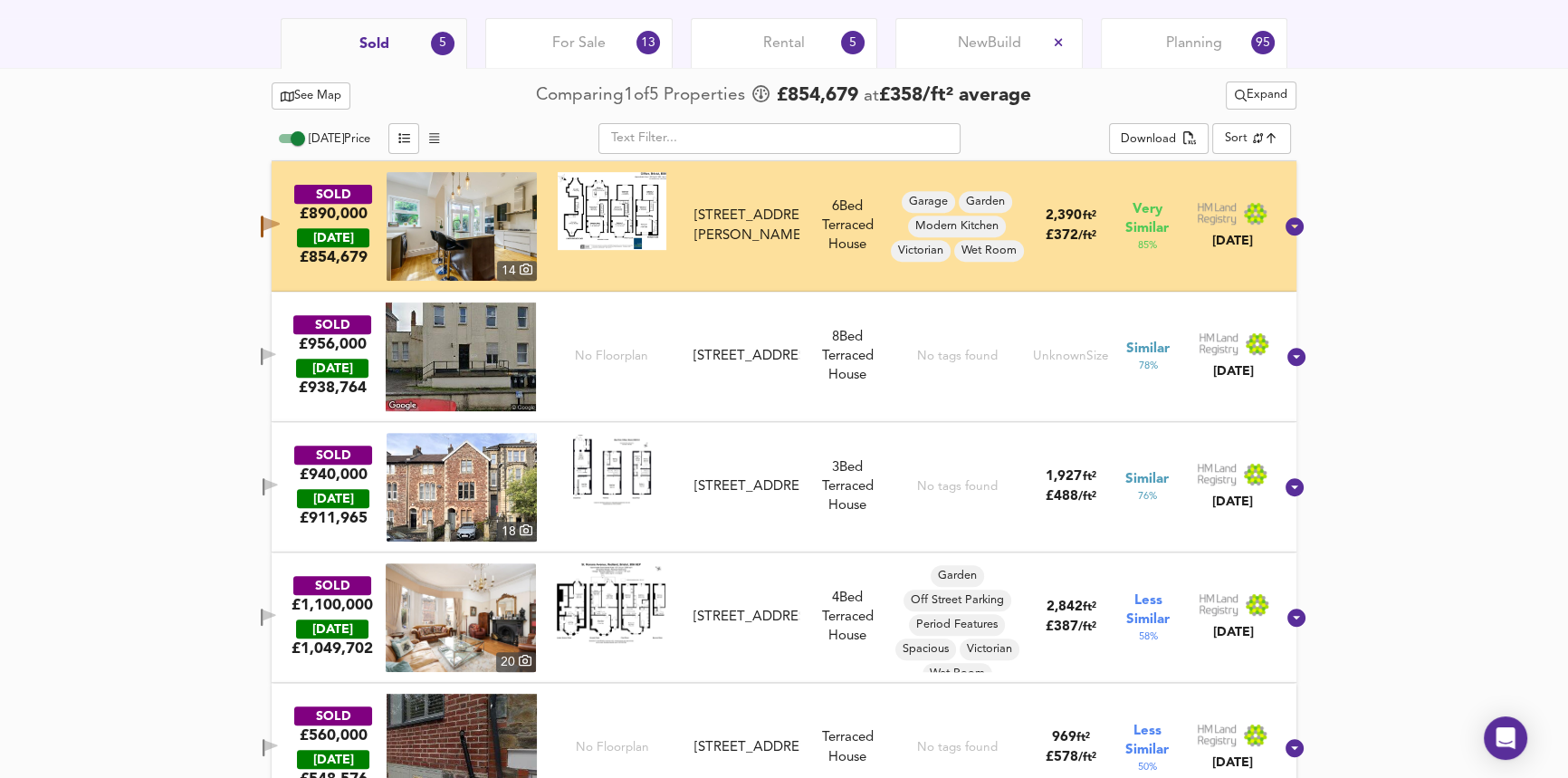 click on "[STREET_ADDRESS]" at bounding box center [747, 486] 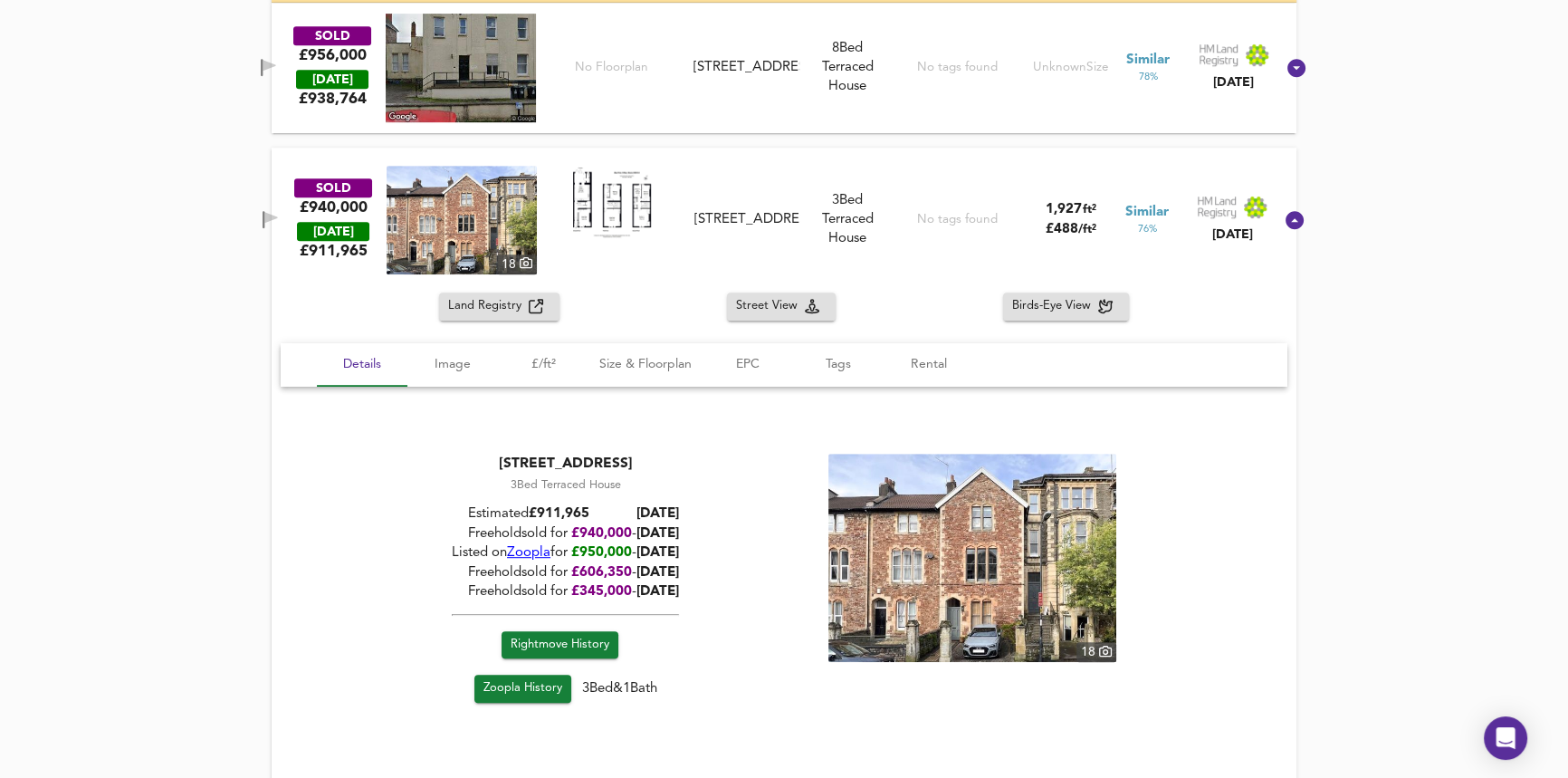 scroll, scrollTop: 1217, scrollLeft: 0, axis: vertical 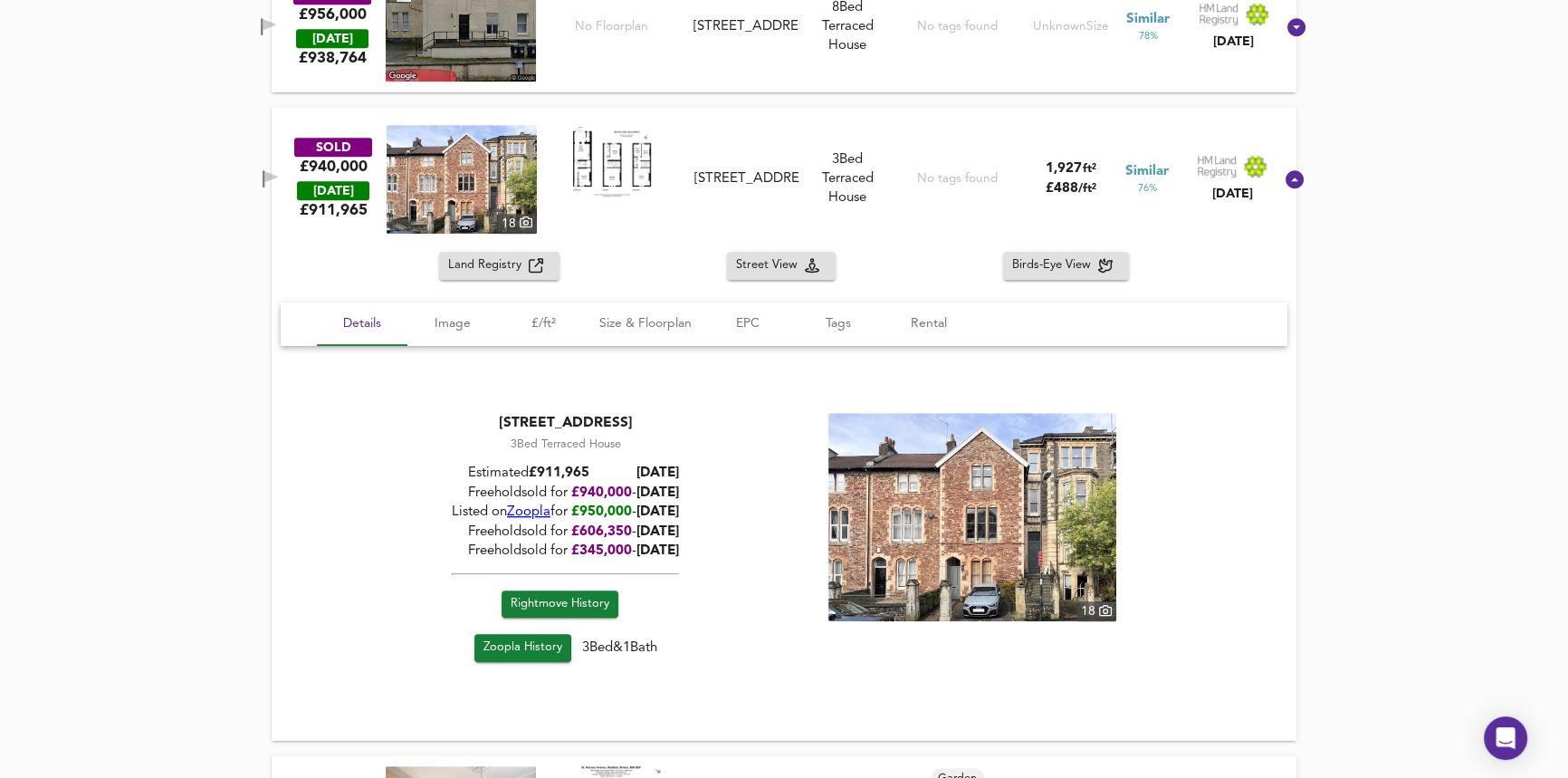 click on "Zoopla" at bounding box center (529, 512) 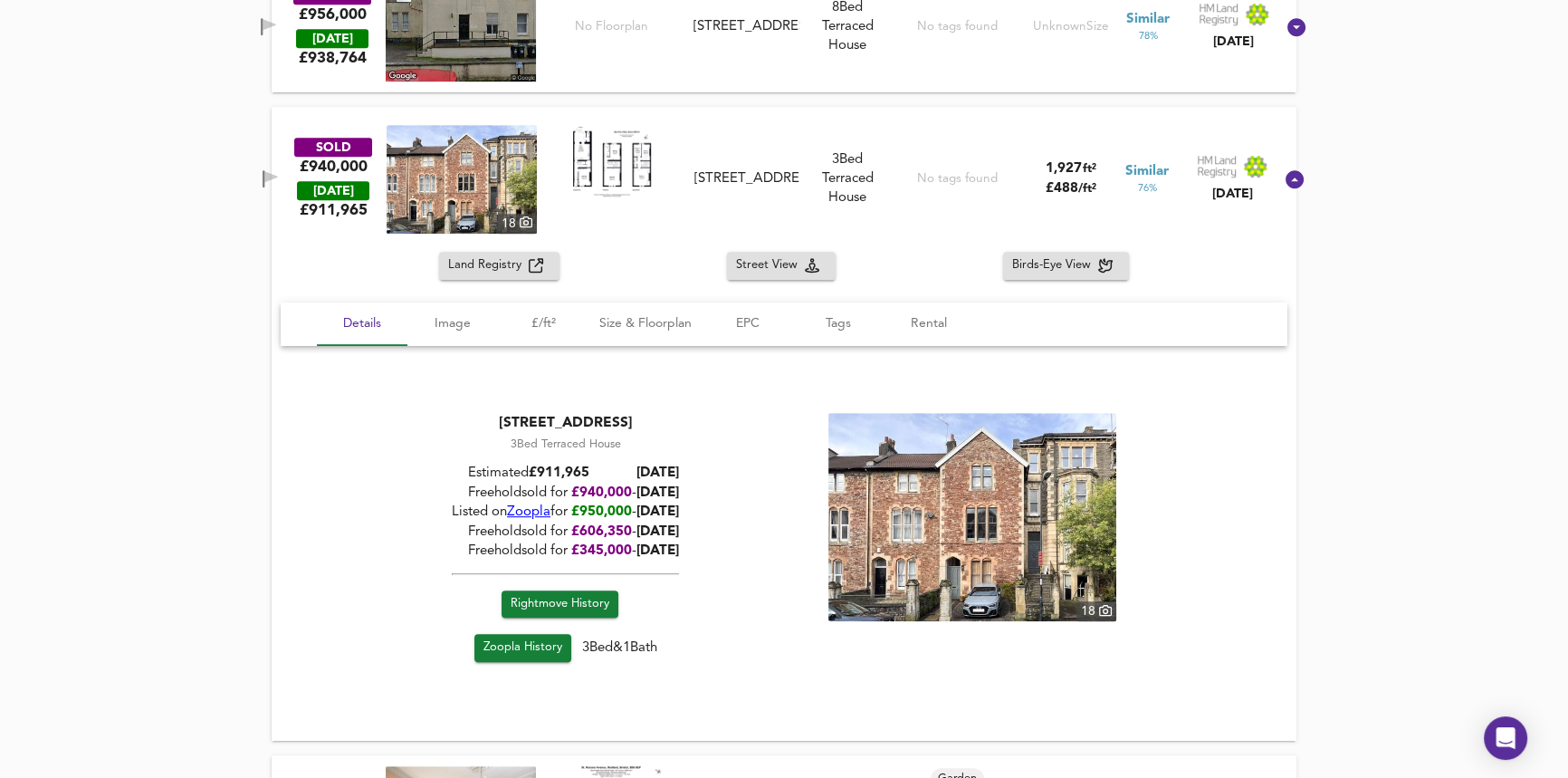 click on "SOLD £940,000   [DATE]  £ 911,965   [GEOGRAPHIC_DATA][STREET_ADDRESS][STREET_ADDRESS] 3  Bed   Terraced House No tags found 1,927 ft² £ 488 / ft² Similar 76 % [DATE]" at bounding box center [762, 179] 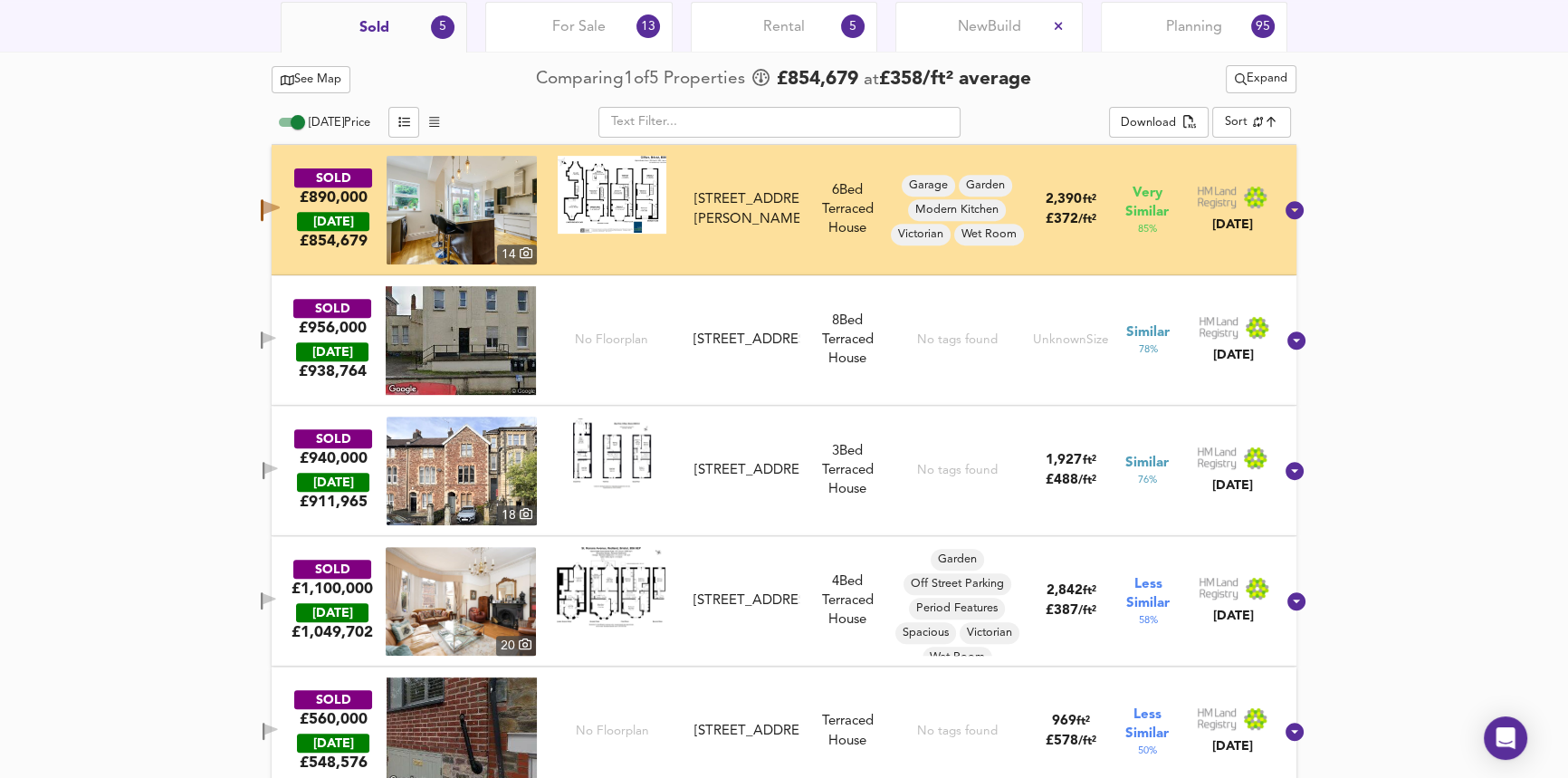 scroll, scrollTop: 888, scrollLeft: 0, axis: vertical 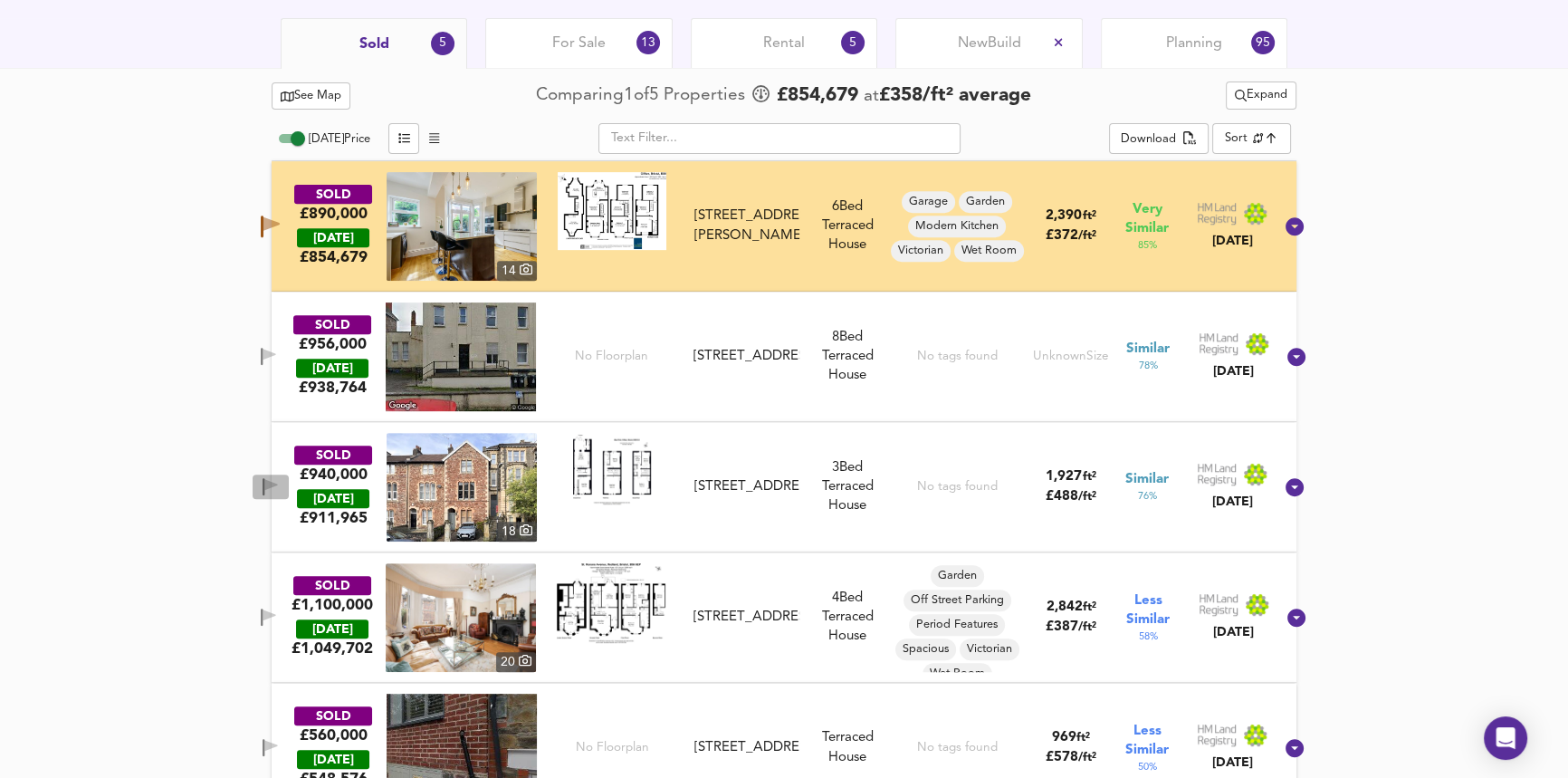 click 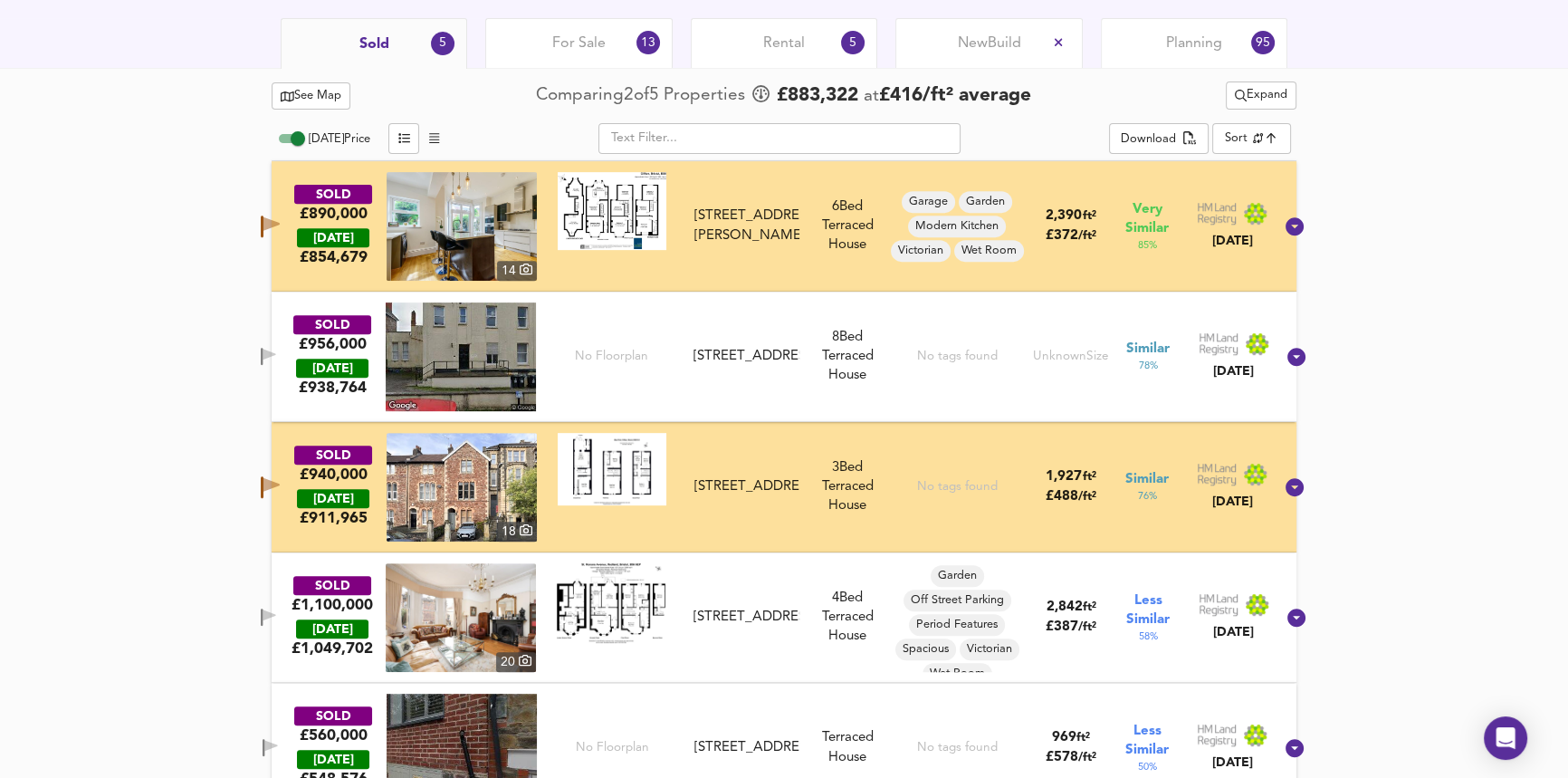 click on "8  [GEOGRAPHIC_DATA]" at bounding box center [847, 357] 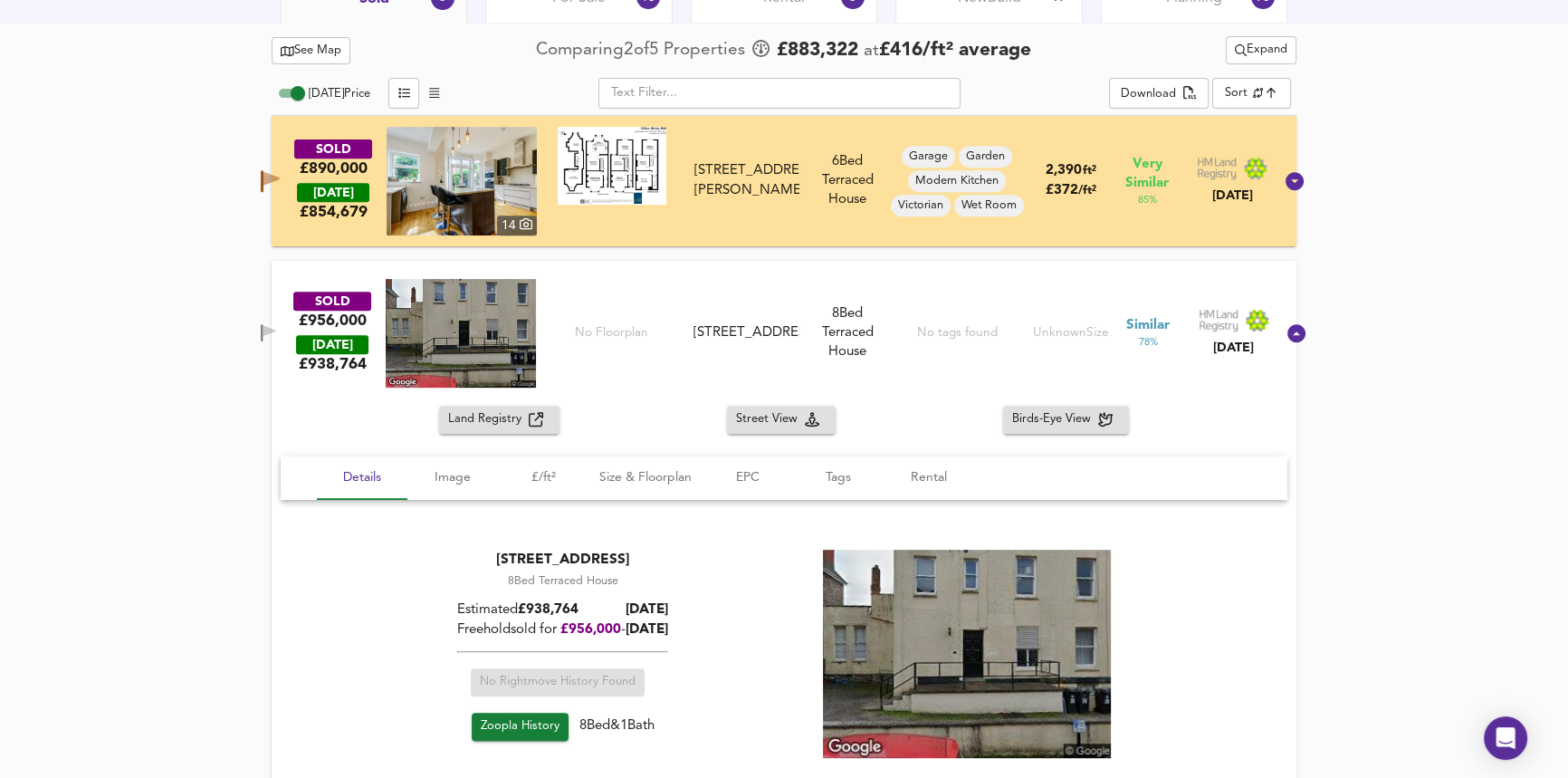 scroll, scrollTop: 970, scrollLeft: 0, axis: vertical 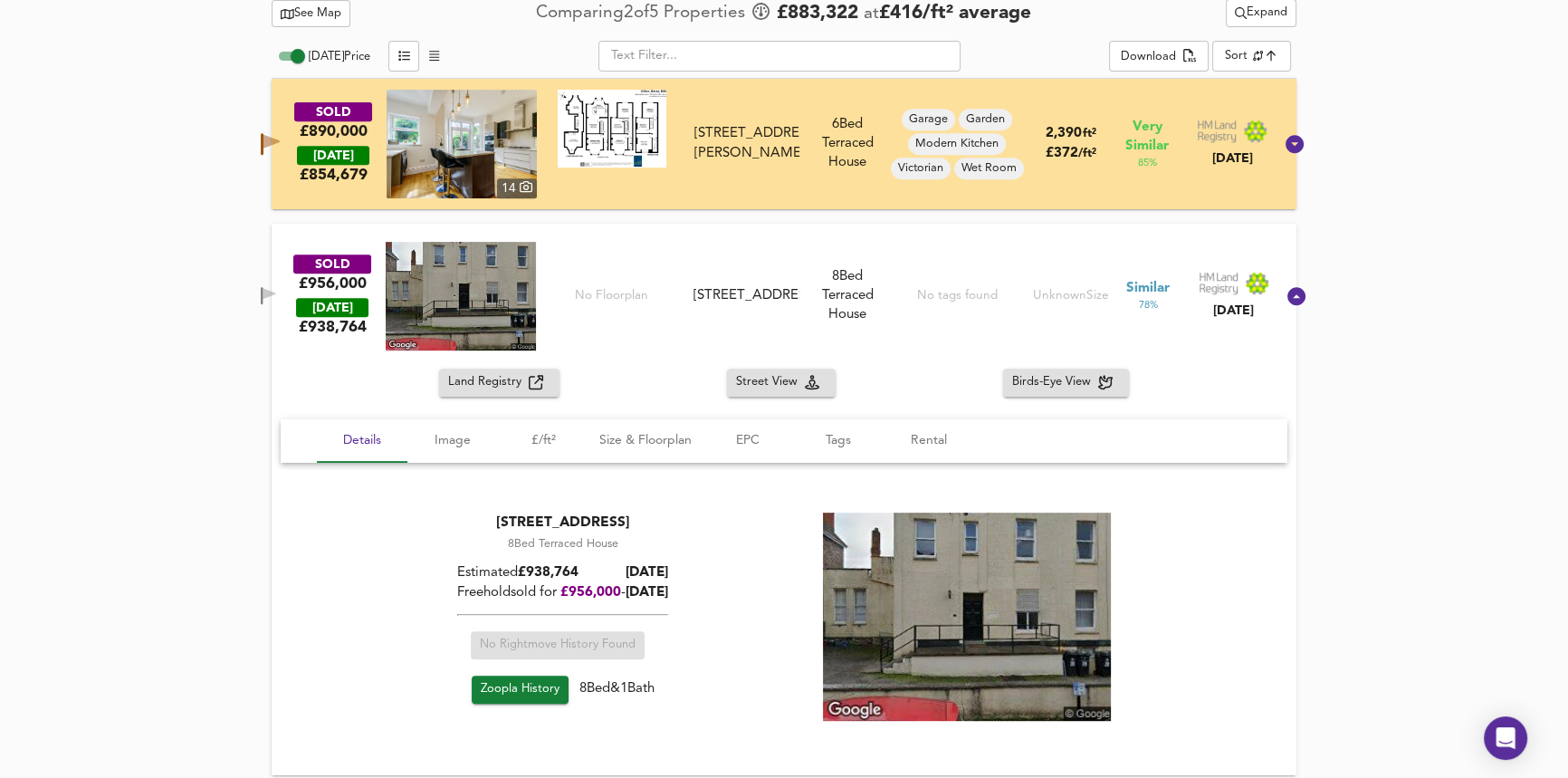 click on "8  [GEOGRAPHIC_DATA]" at bounding box center [847, 296] 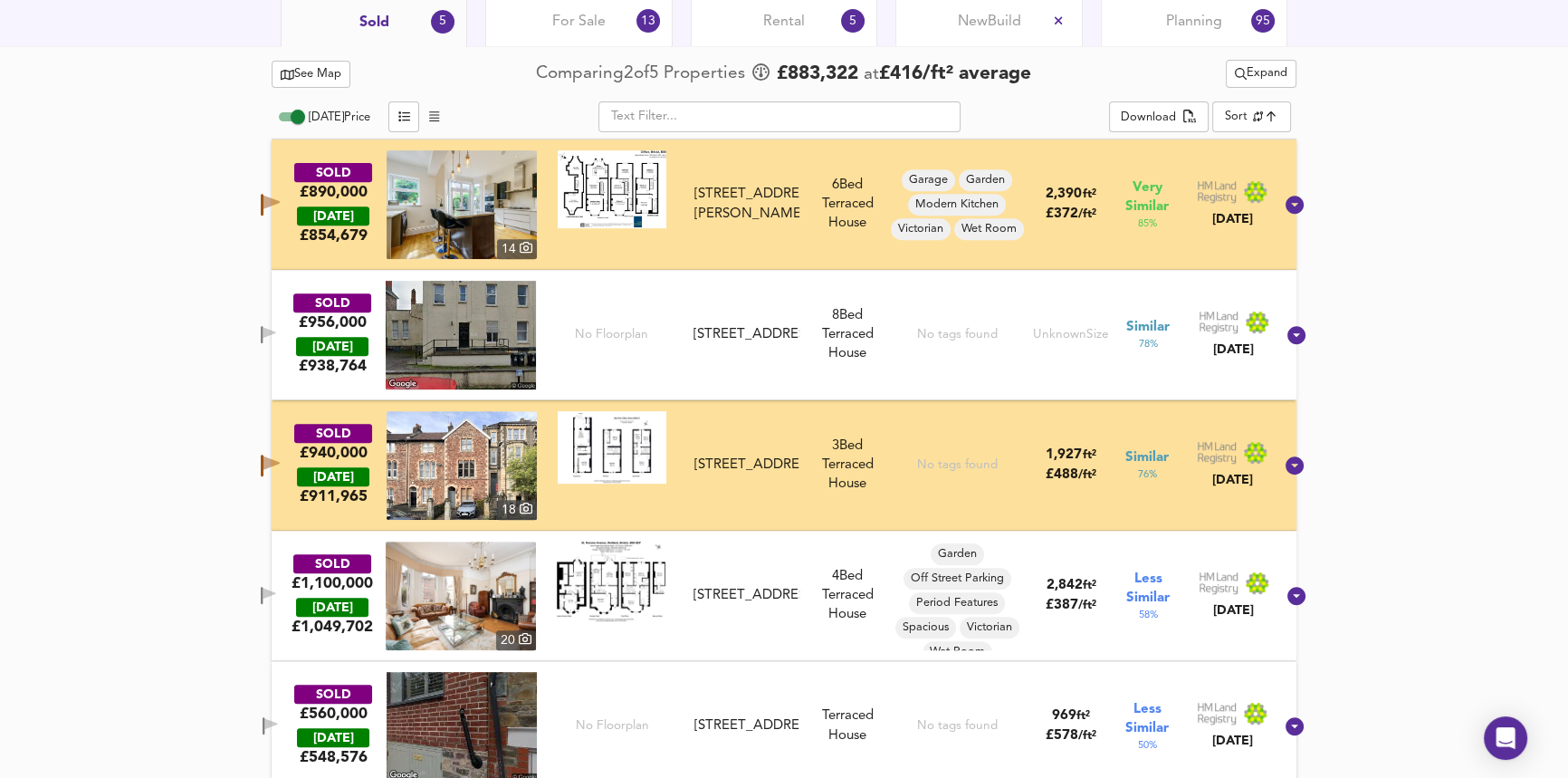 scroll, scrollTop: 888, scrollLeft: 0, axis: vertical 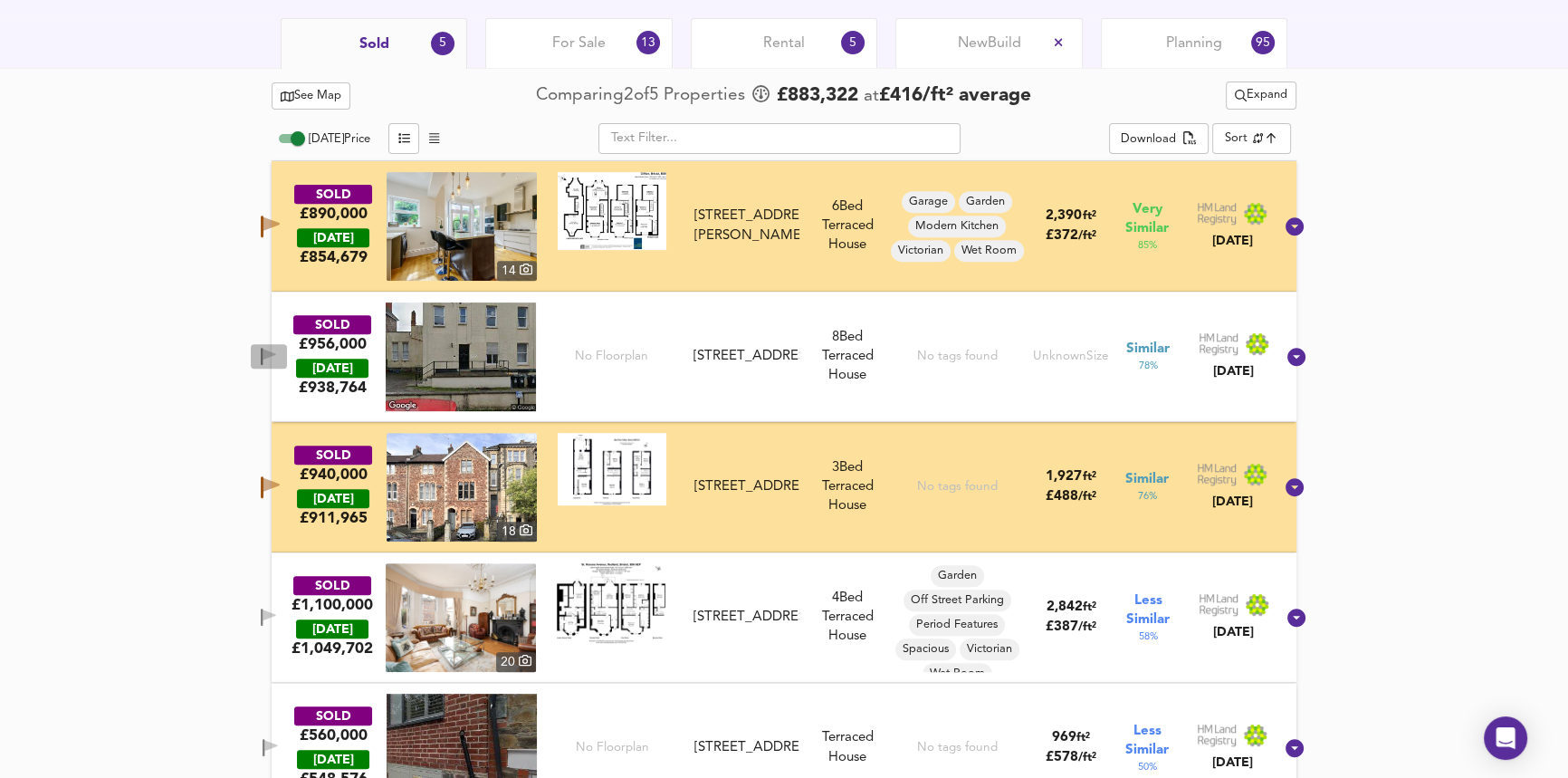 click 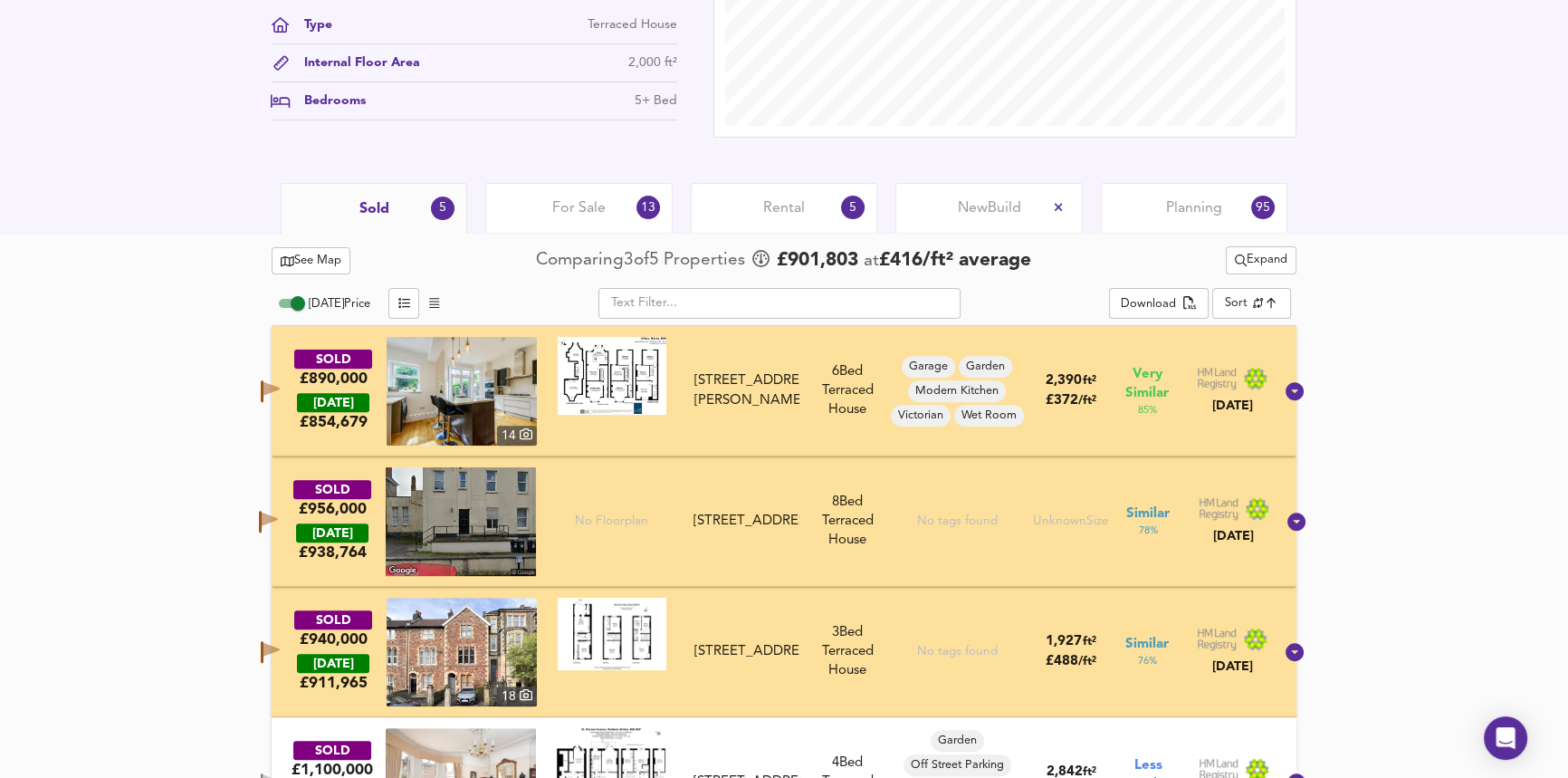 scroll, scrollTop: 724, scrollLeft: 0, axis: vertical 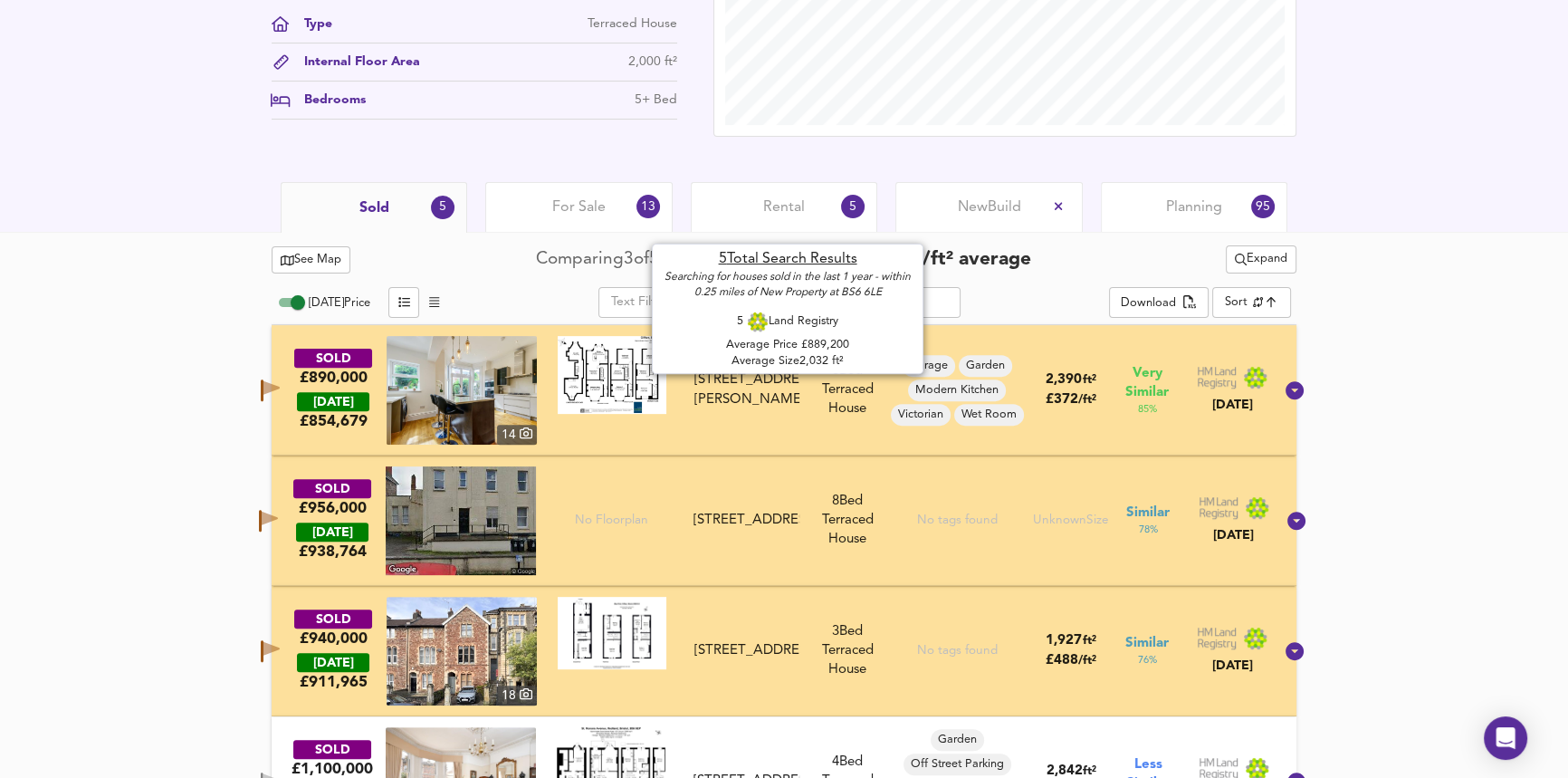 drag, startPoint x: 783, startPoint y: 216, endPoint x: 865, endPoint y: 217, distance: 82.006097 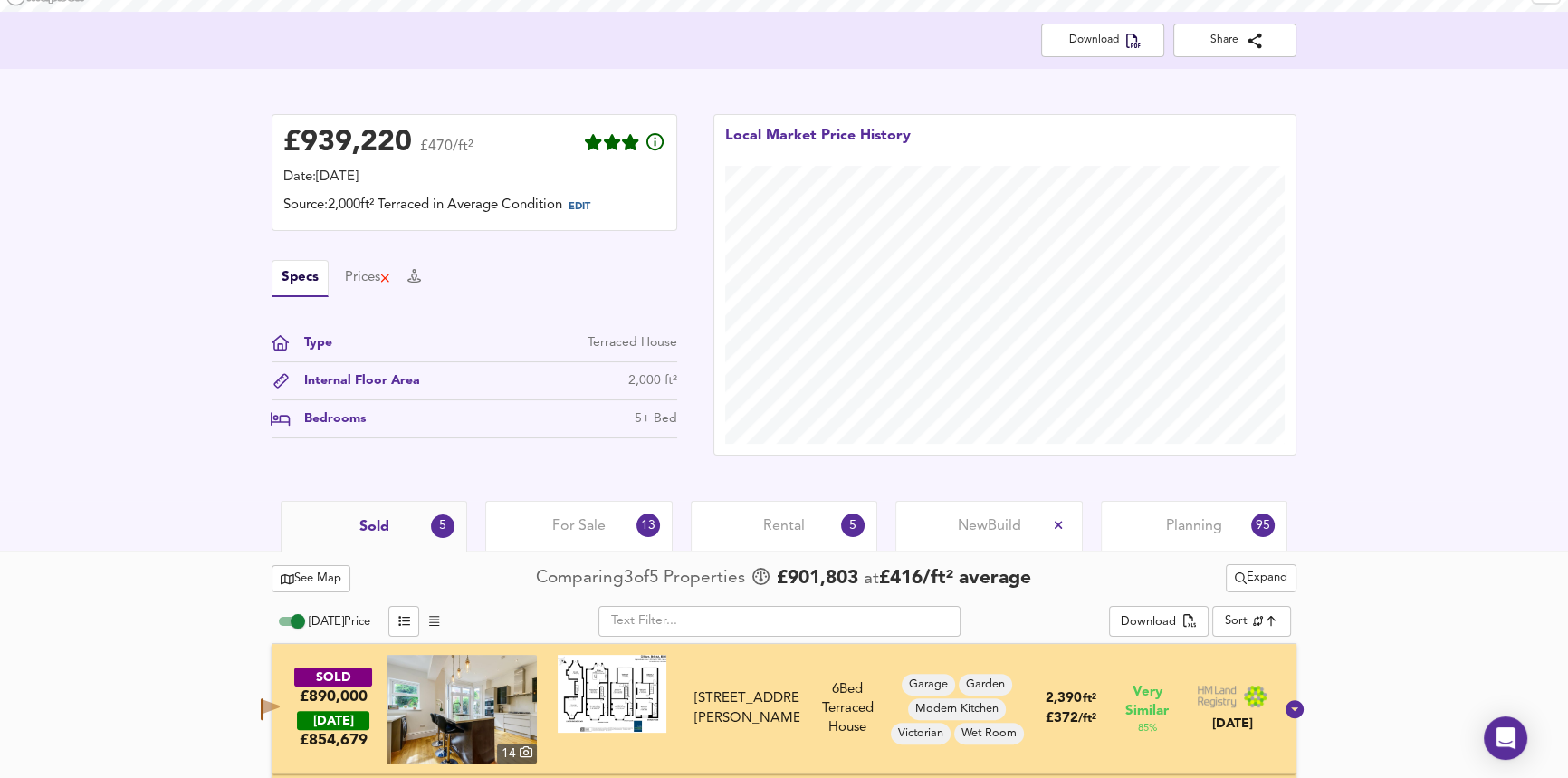 scroll, scrollTop: 394, scrollLeft: 0, axis: vertical 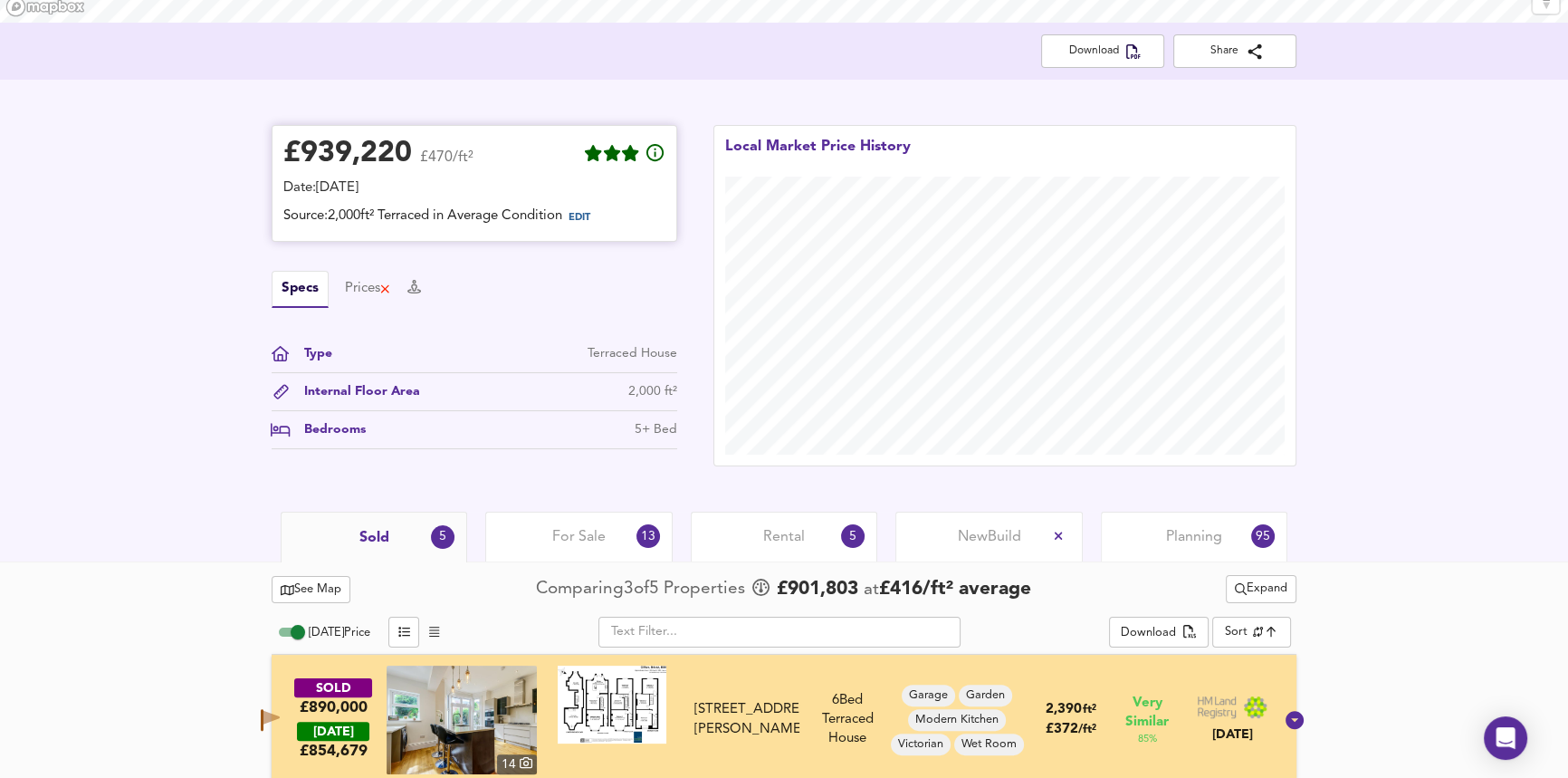 click on "£ 939,220" at bounding box center (348, 154) 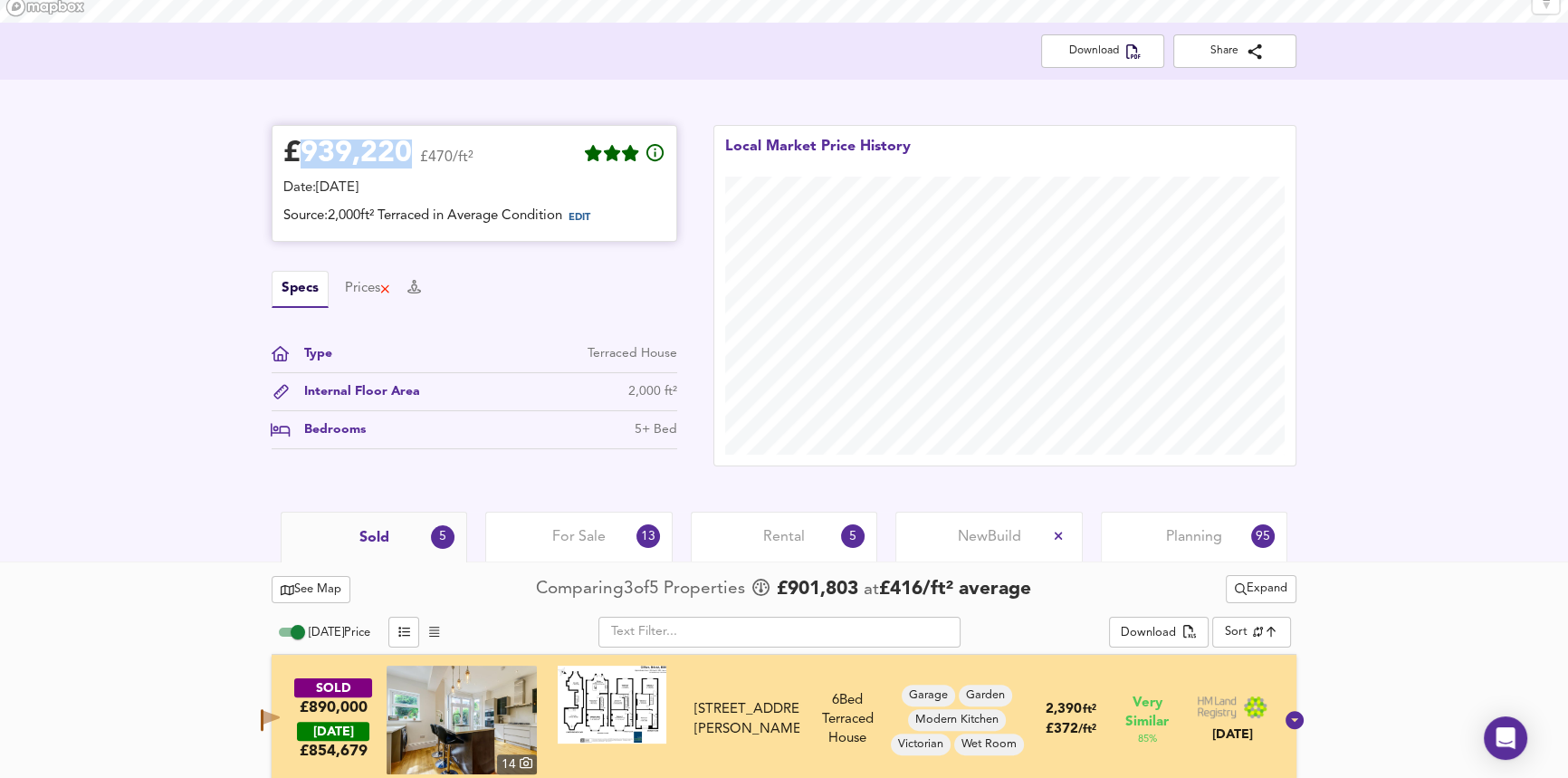 click on "£ 939,220" at bounding box center (348, 154) 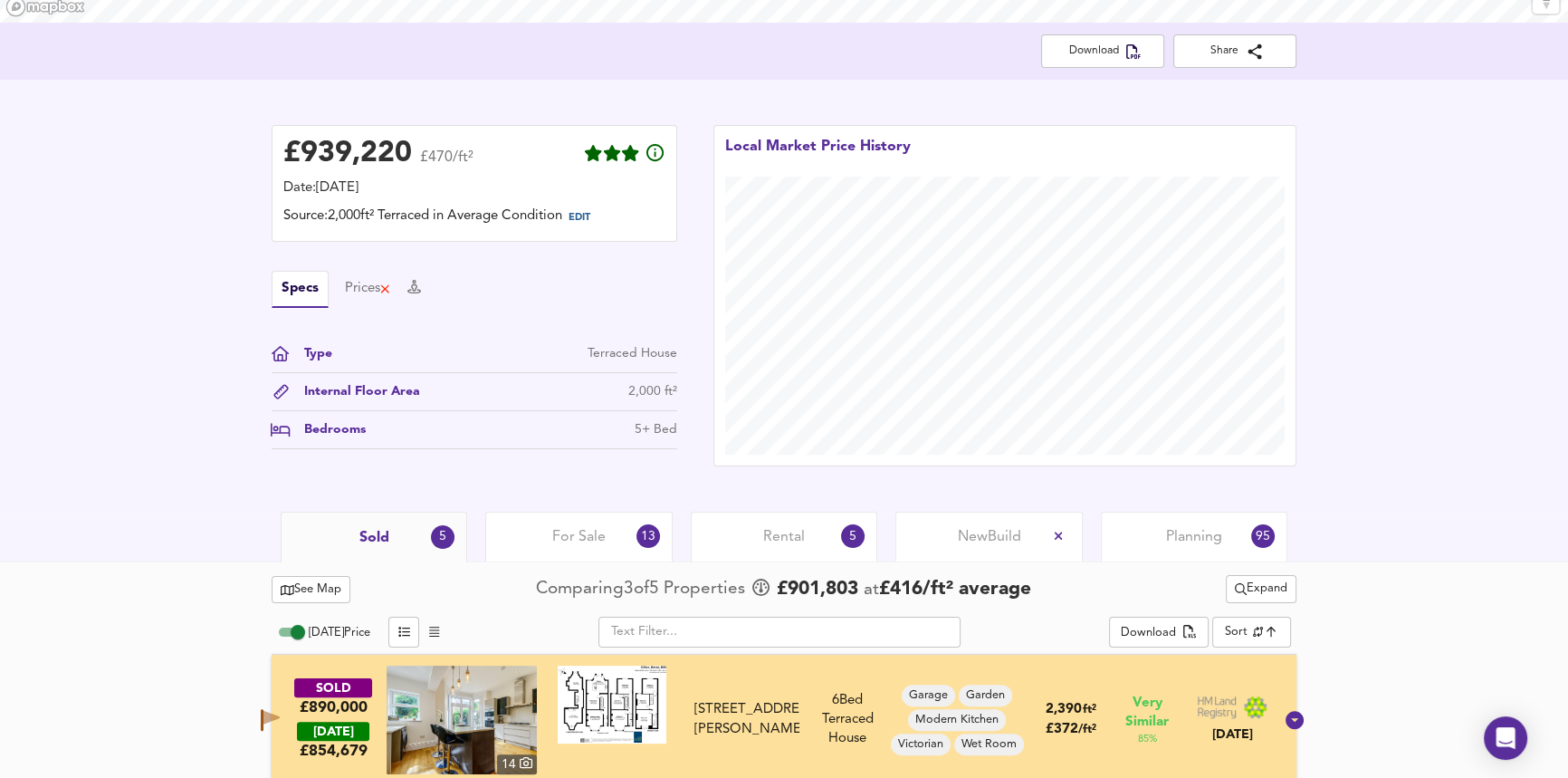 click on "£ 939,220   £470/ft²   Date:  [DATE] Source:  2,000ft² Terraced in Average Condition EDIT Specs Prices   Type Terraced House Internal Floor Area 2,000 ft² Bedrooms 5+ Bed   Local Market Price History" at bounding box center [784, 295] 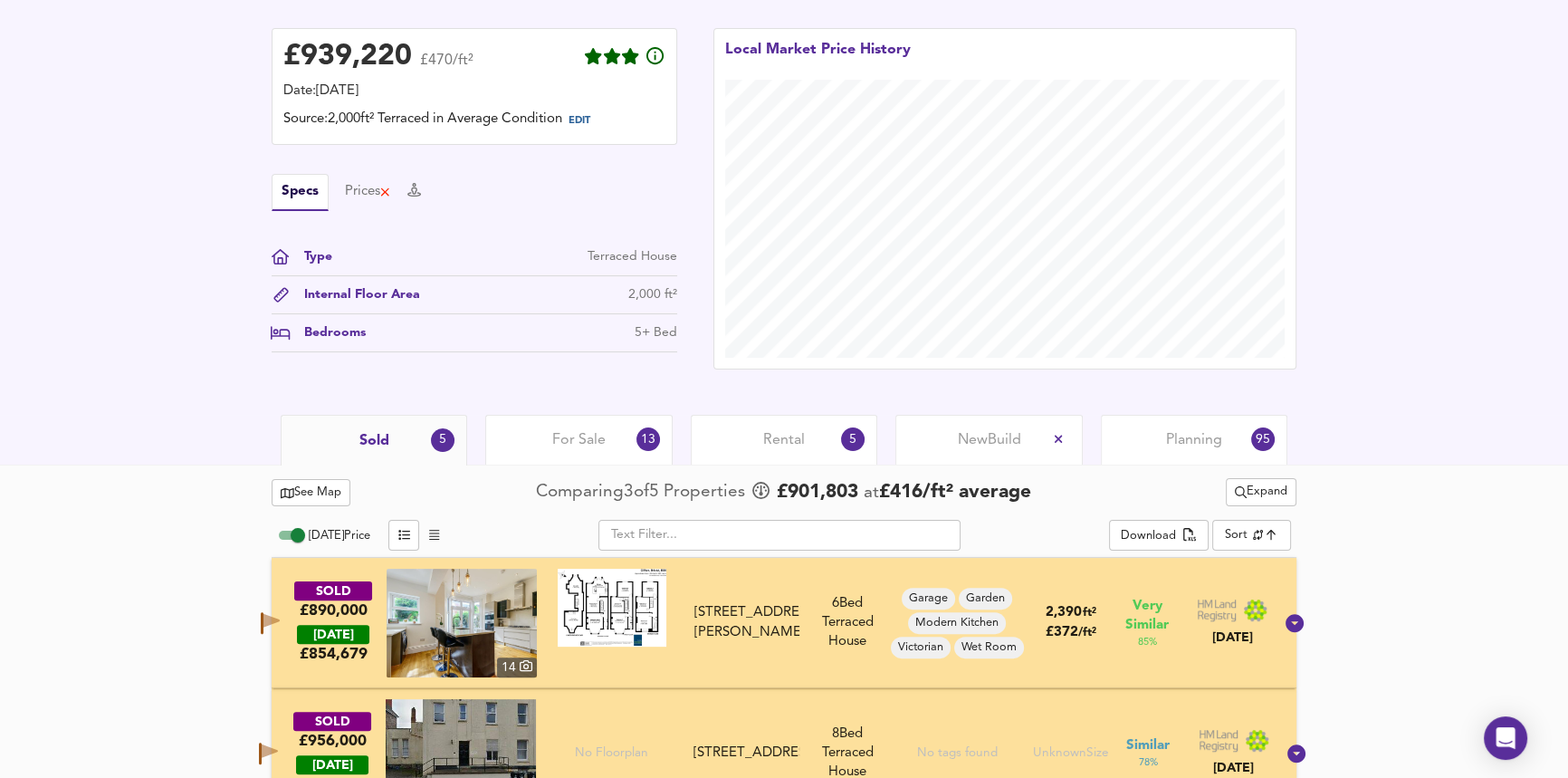 scroll, scrollTop: 724, scrollLeft: 0, axis: vertical 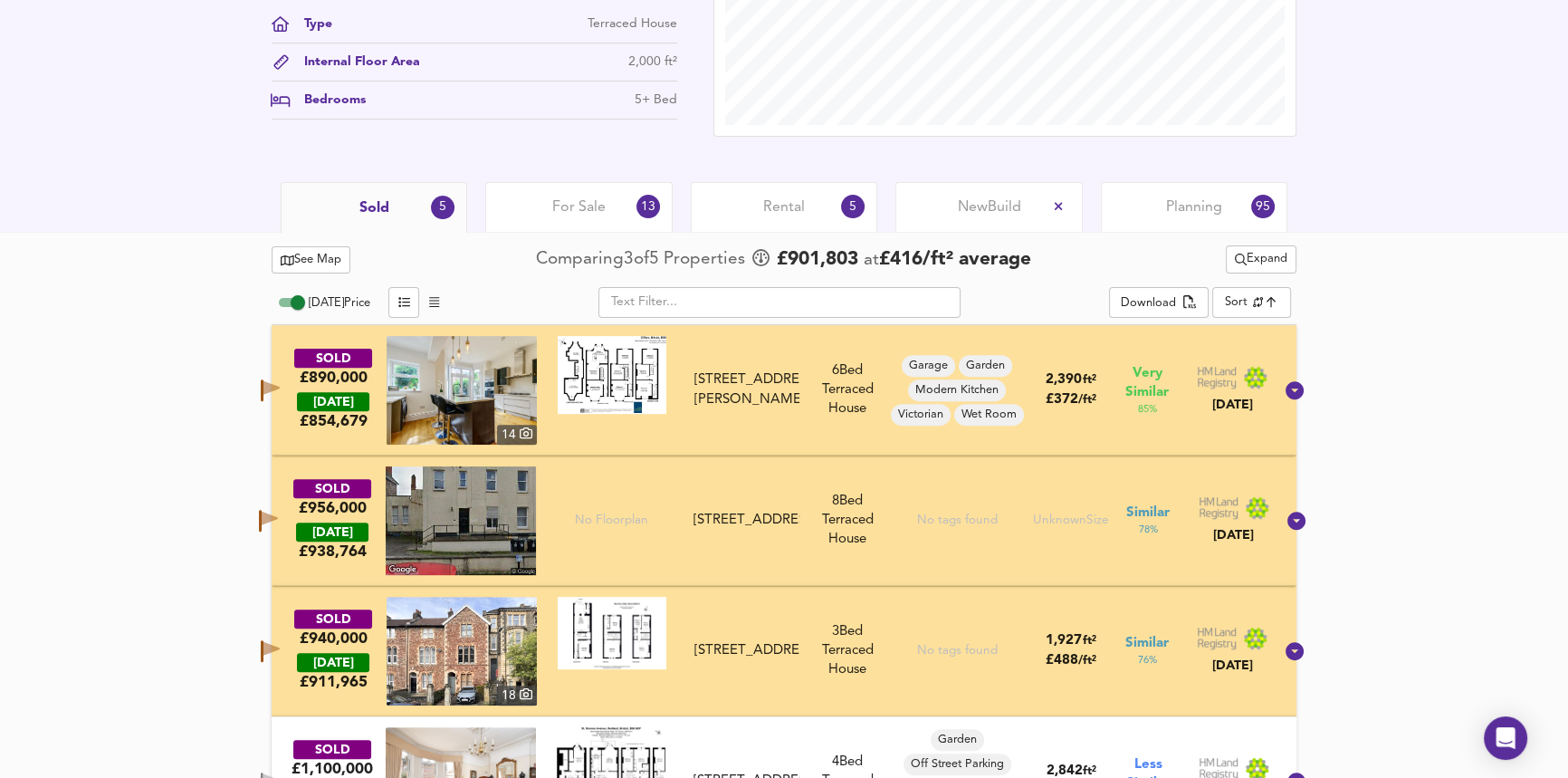 click at bounding box center (612, 633) 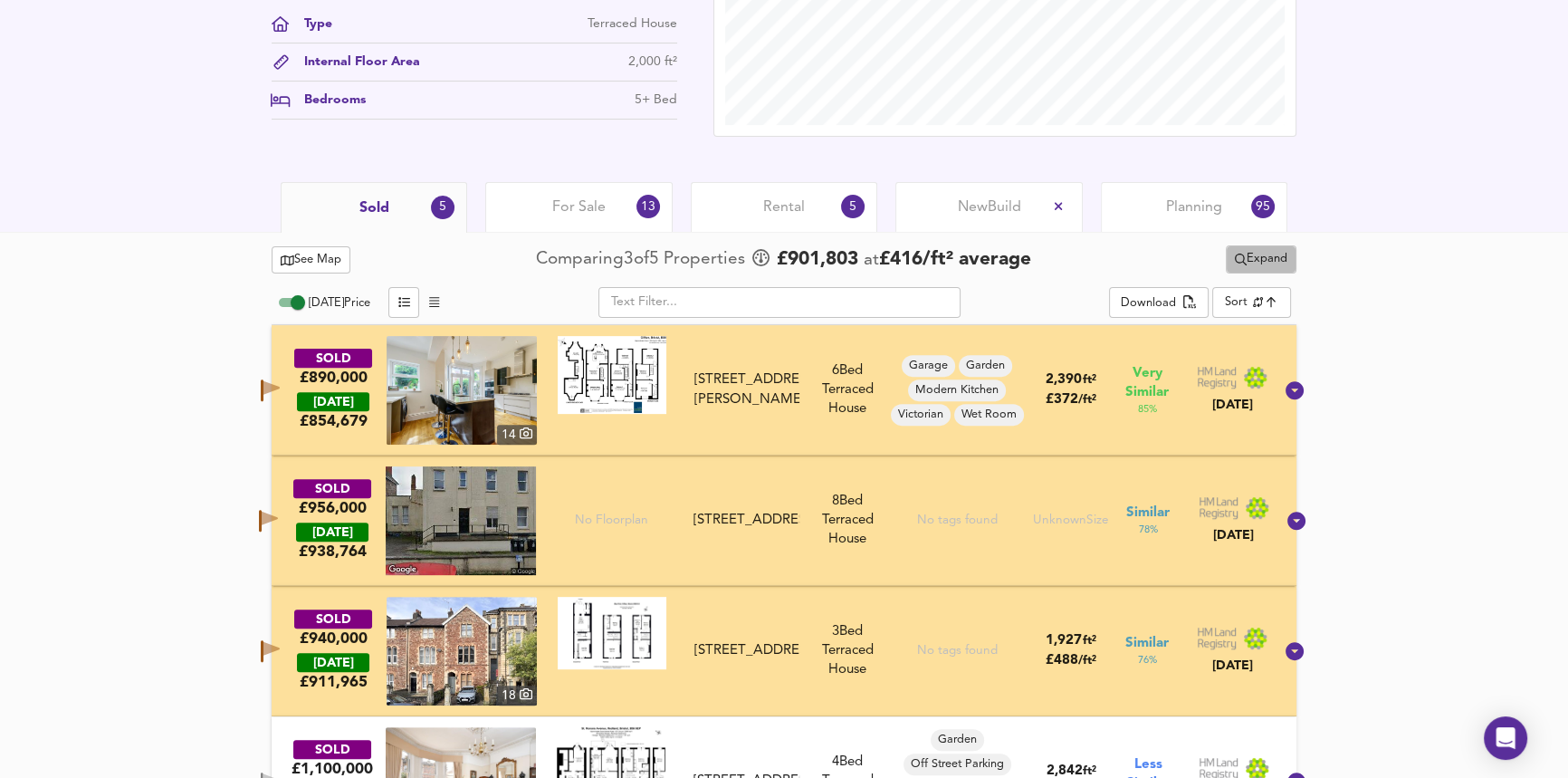 click on "Expand" at bounding box center [1261, 259] 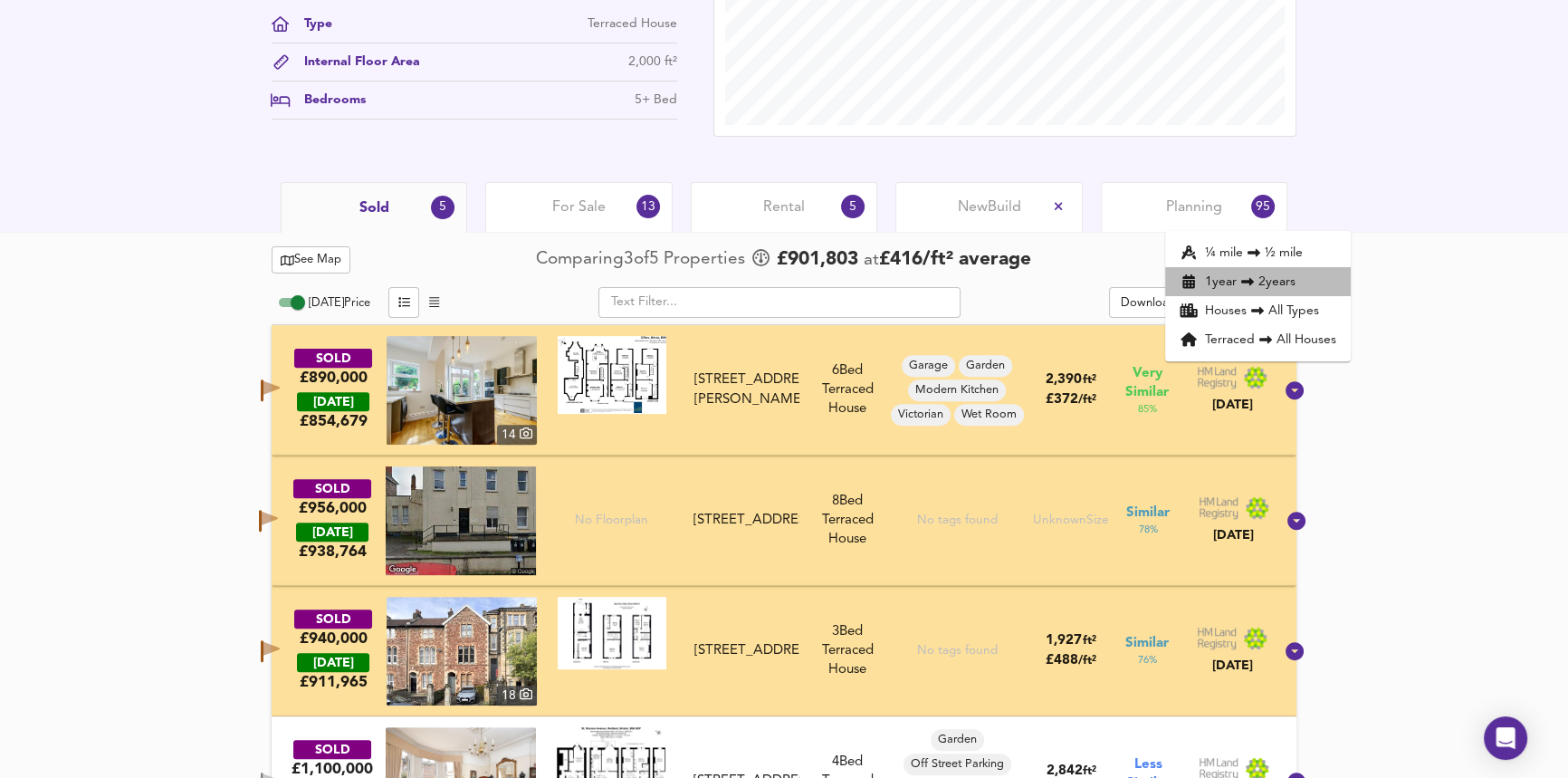click on "1  year 2  years" at bounding box center [1257, 282] 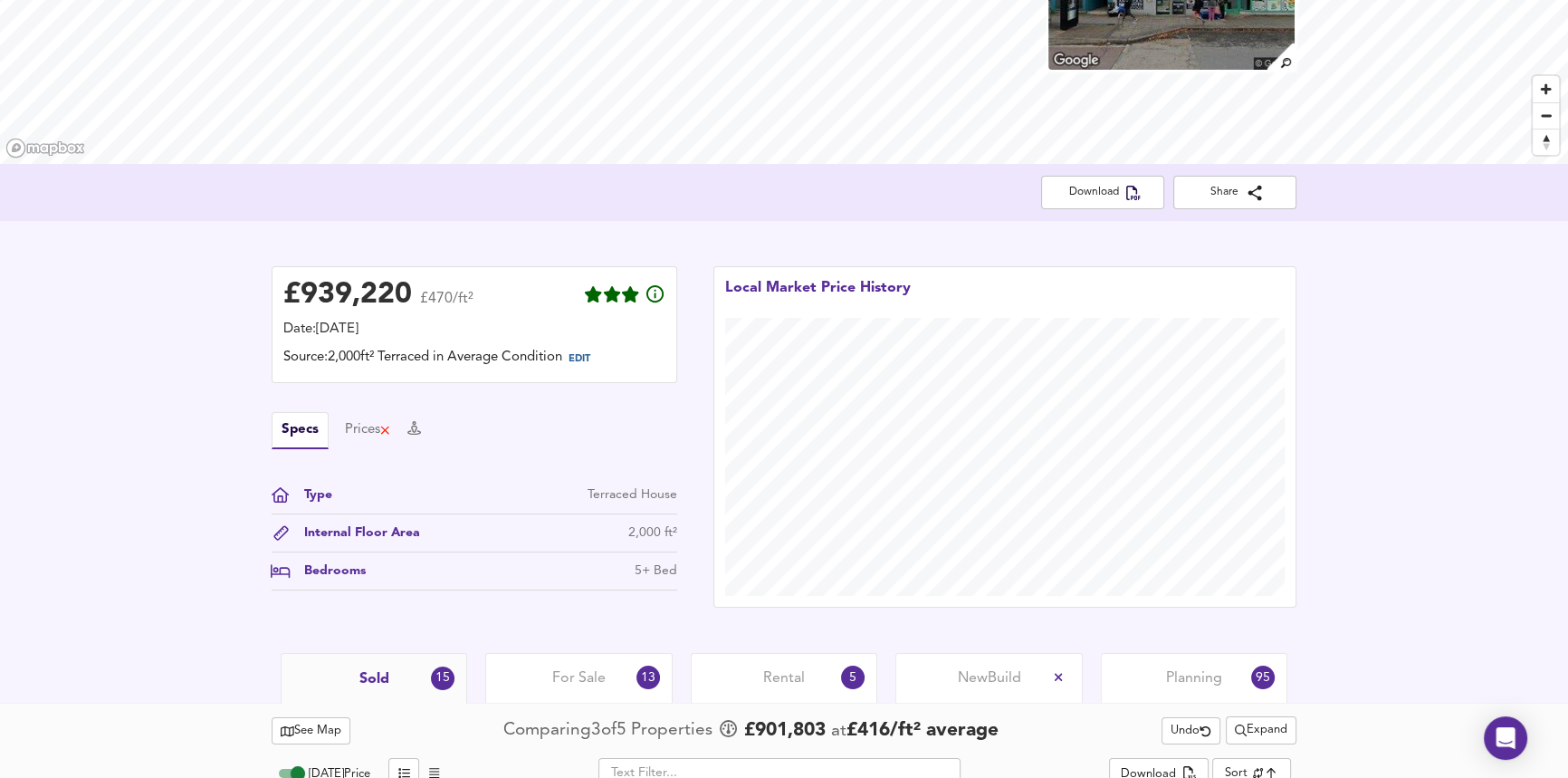scroll, scrollTop: 806, scrollLeft: 0, axis: vertical 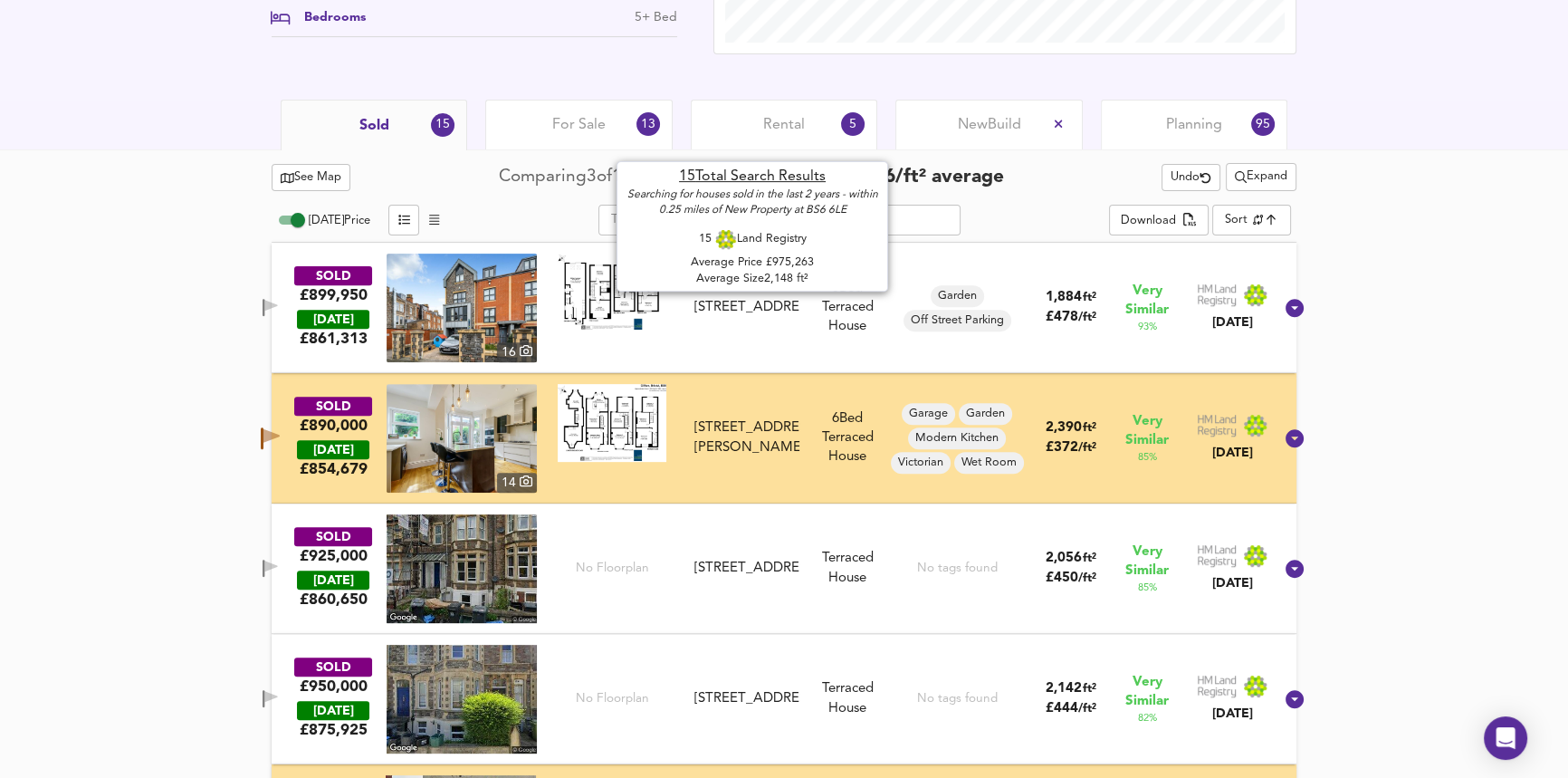 click on "13" at bounding box center (622, 177) 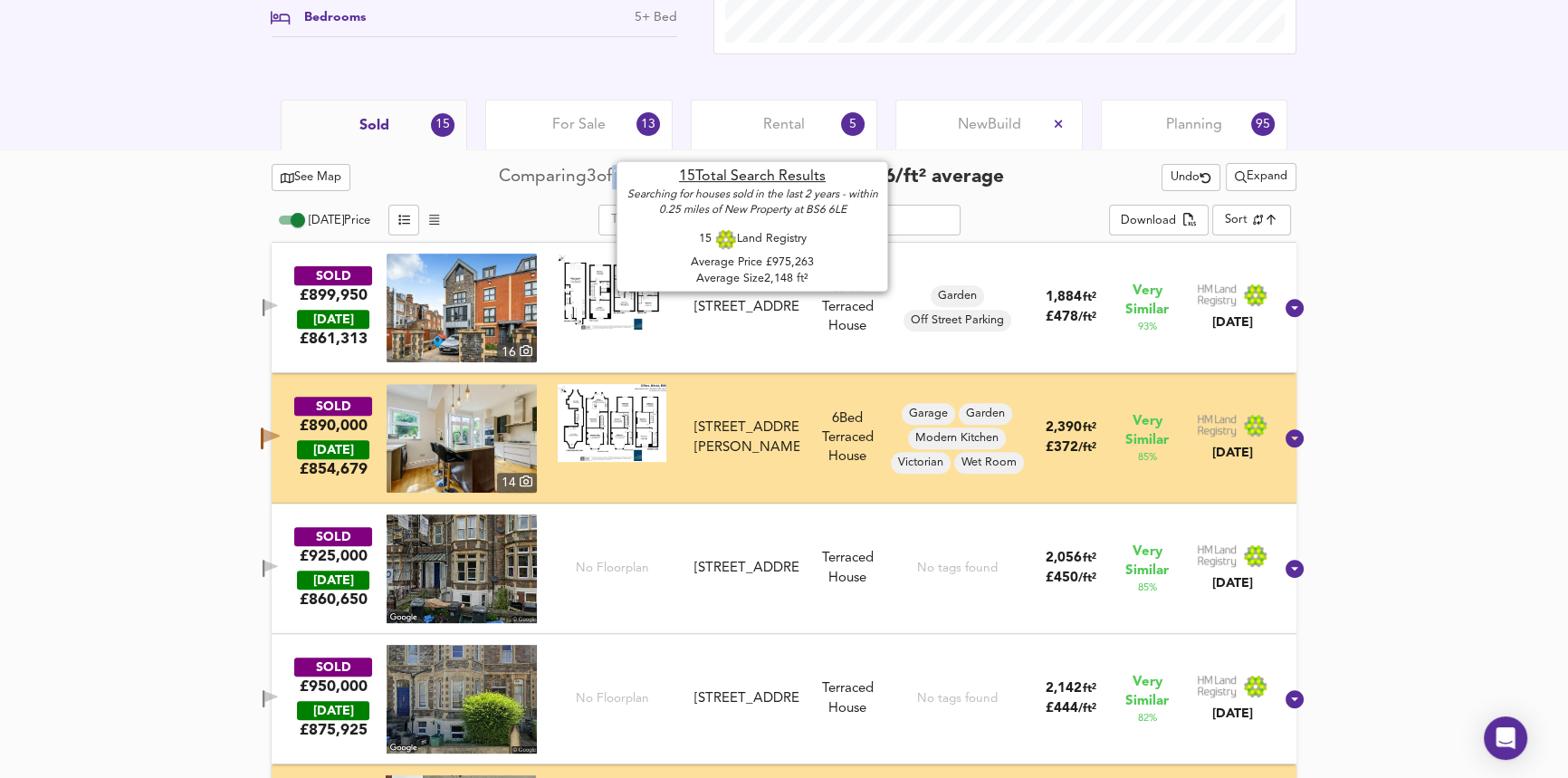 click on "13" at bounding box center (622, 177) 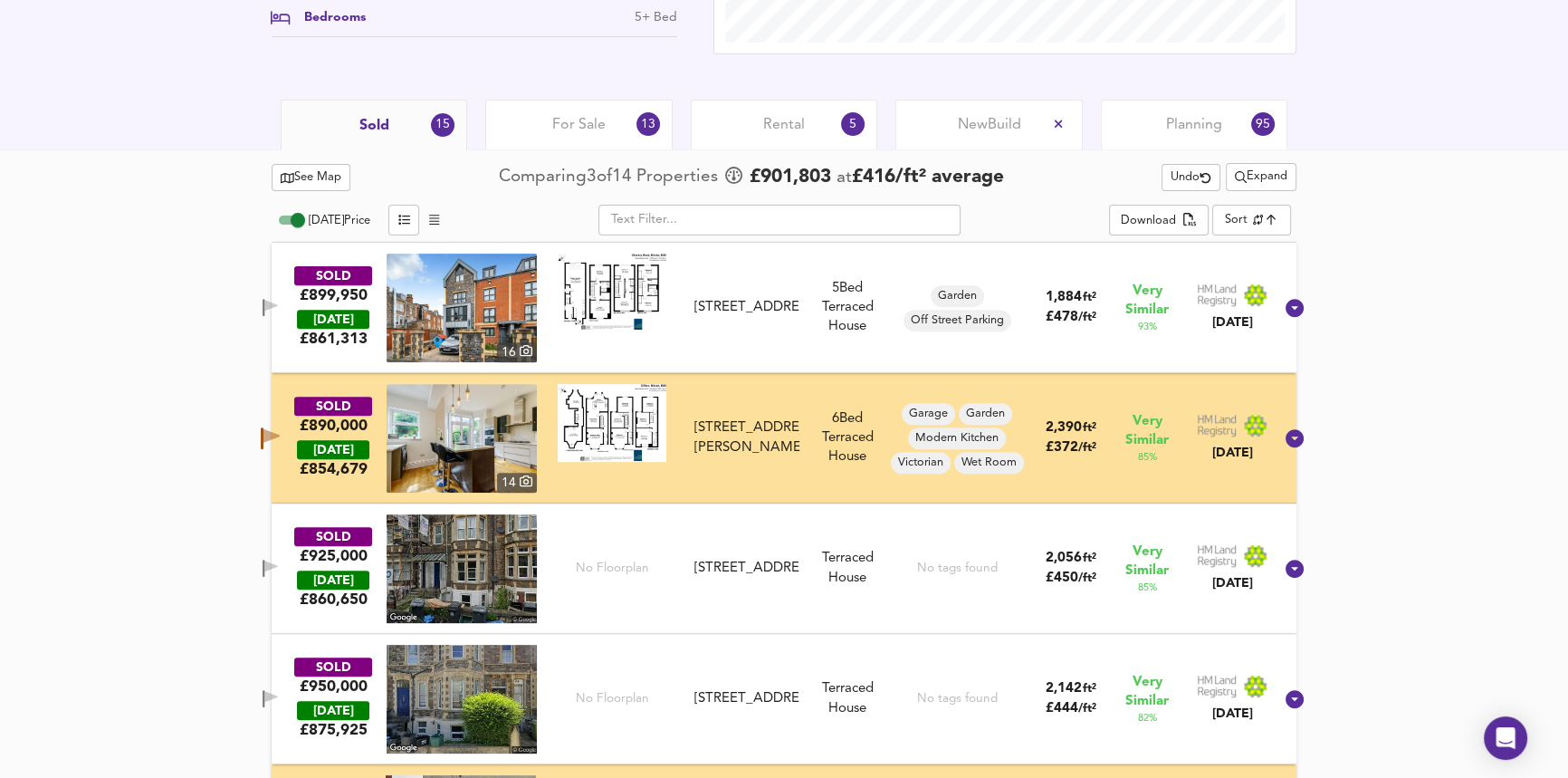 click on "See Map Comparing  3  of  14   Properties     £ 901,803   at  £ 416 / ft²   average    Undo       Expand [DATE]  Price           ​ Download   Sort   similarityscore ​ SOLD £899,950   [DATE]  £ 861,313   [GEOGRAPHIC_DATA][STREET_ADDRESS] [STREET_ADDRESS] 5  Bed   [GEOGRAPHIC_DATA] 1,884 ft² £ 478 / ft² Very Similar 93 % [DATE] SOLD £890,000   [DATE]  £ 854,679   [GEOGRAPHIC_DATA][STREET_ADDRESS][PERSON_NAME][STREET_ADDRESS][PERSON_NAME] 6  Bed   Terraced House Garage Garden Modern Kitchen Victorian Wet Room 2,390 ft² £ 372 / ft² Very Similar 85 % [DATE] SOLD £925,000   [DATE]  £ 860,650 [STREET_ADDRESS][GEOGRAPHIC_DATA][STREET_ADDRESS] Terraced House No tags found 2,056 ft² £ 450 / ft² Very Similar 85 % [DATE] SOLD £950,000   [DATE]  £ 875,925 No Floorplan [STREET_ADDRESS][GEOGRAPHIC_DATA][STREET_ADDRESS] No tags found 2,142 ft² £ 444 / ft² Very Similar 82 % [DATE] SOLD £956,000   £" at bounding box center (784, 1178) 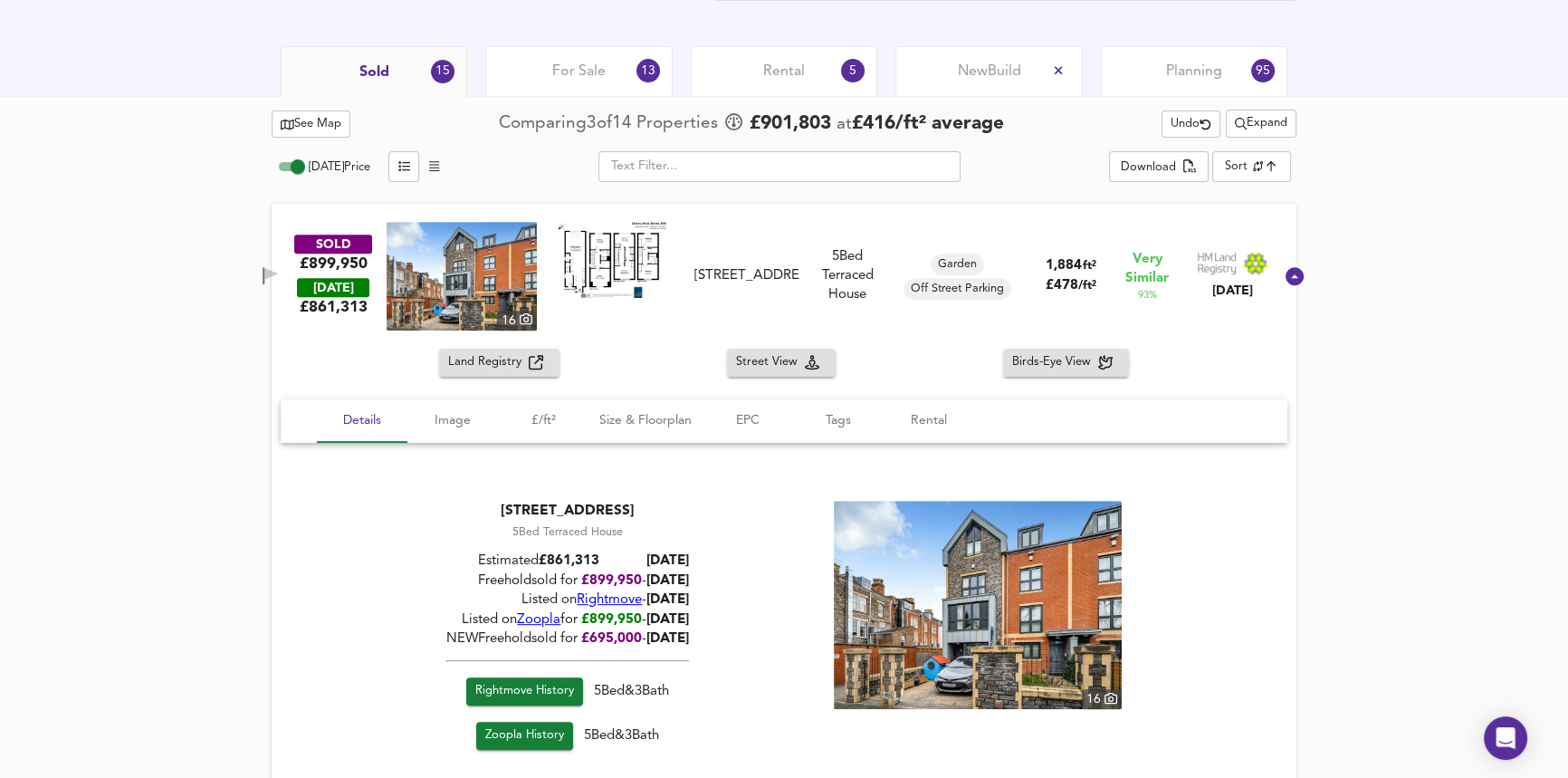 scroll, scrollTop: 888, scrollLeft: 0, axis: vertical 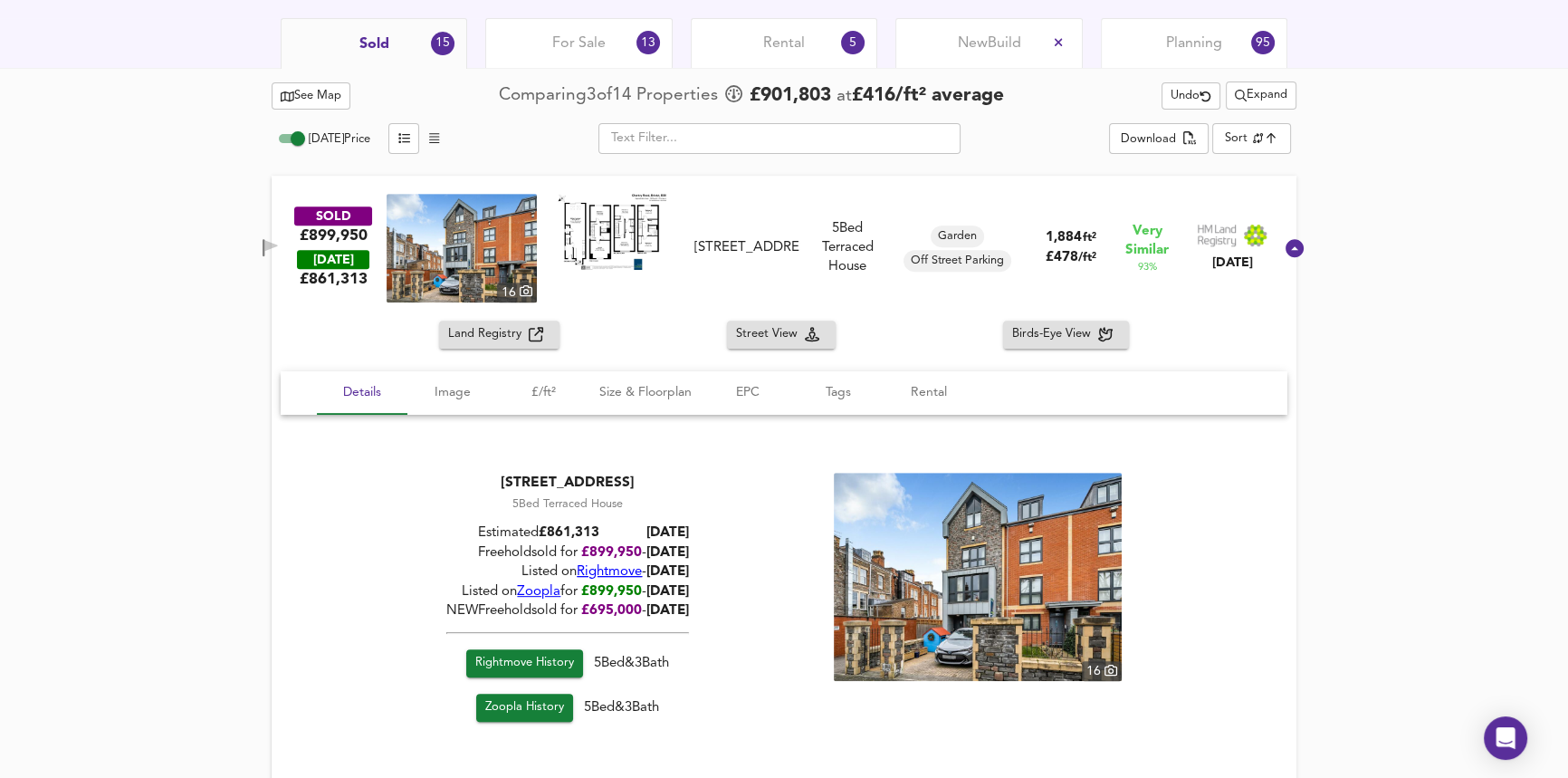 click on "Rightmove" at bounding box center (609, 571) 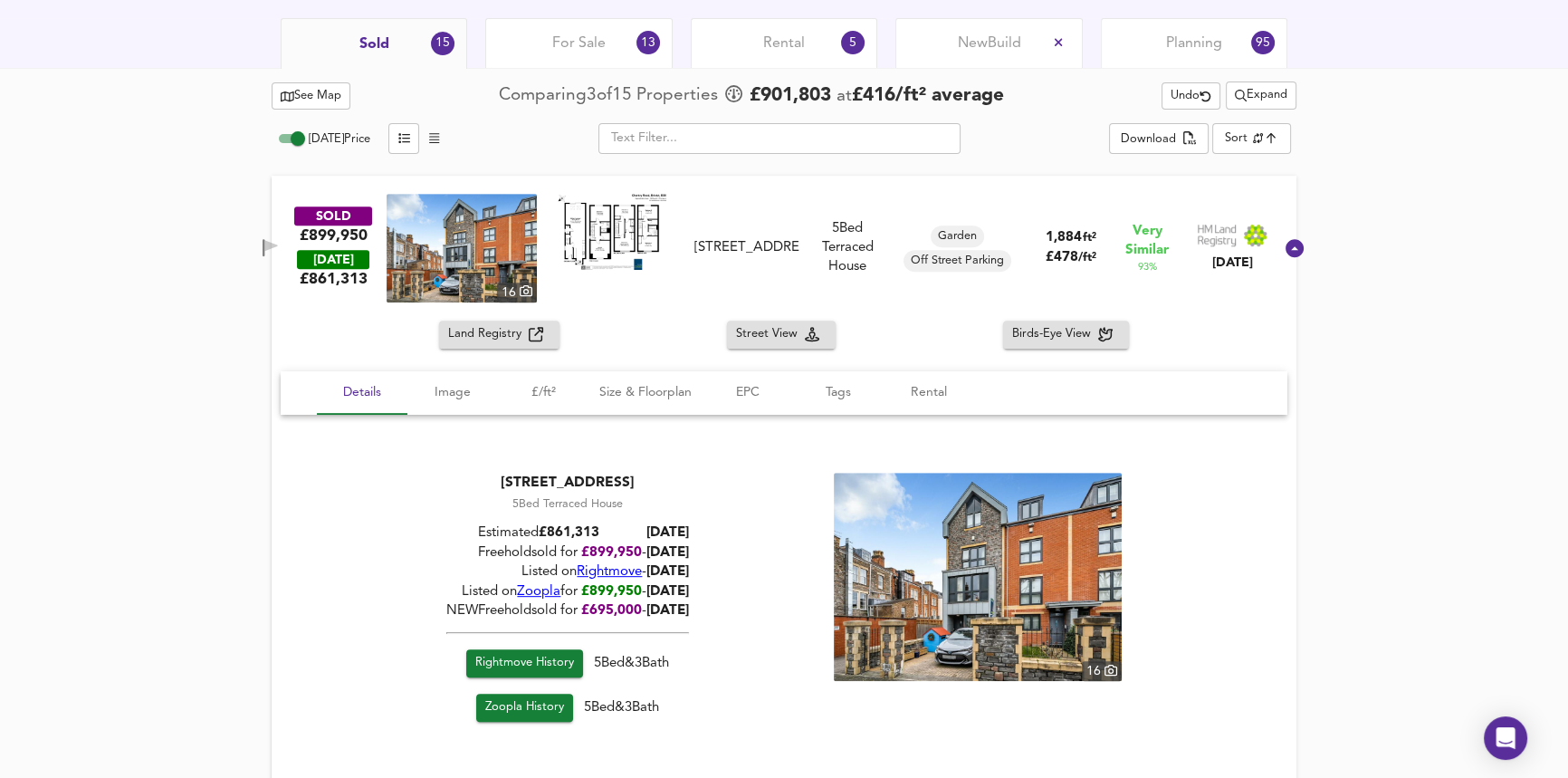 click 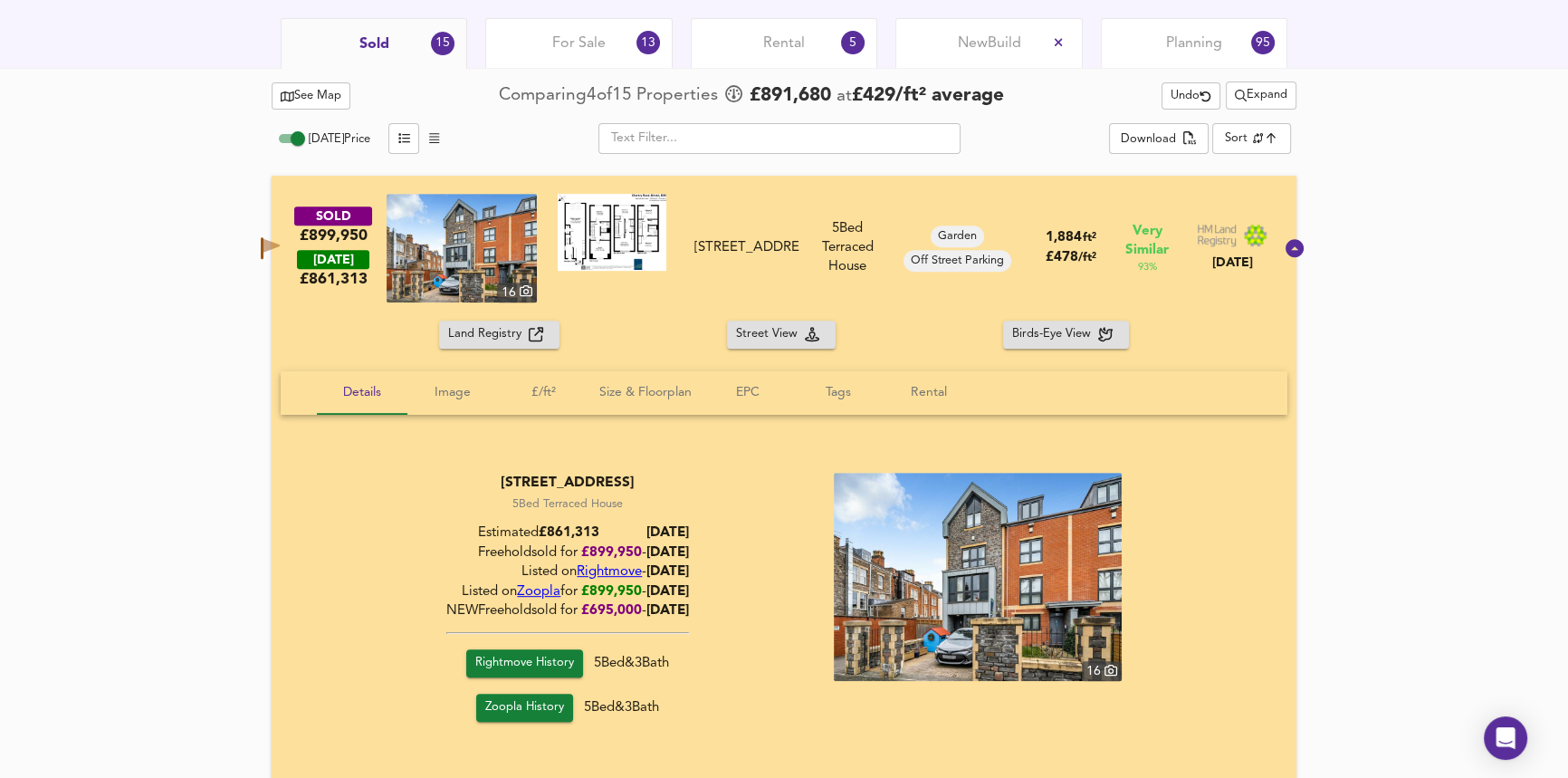 click on "5  Bed   [GEOGRAPHIC_DATA]" at bounding box center (847, 248) 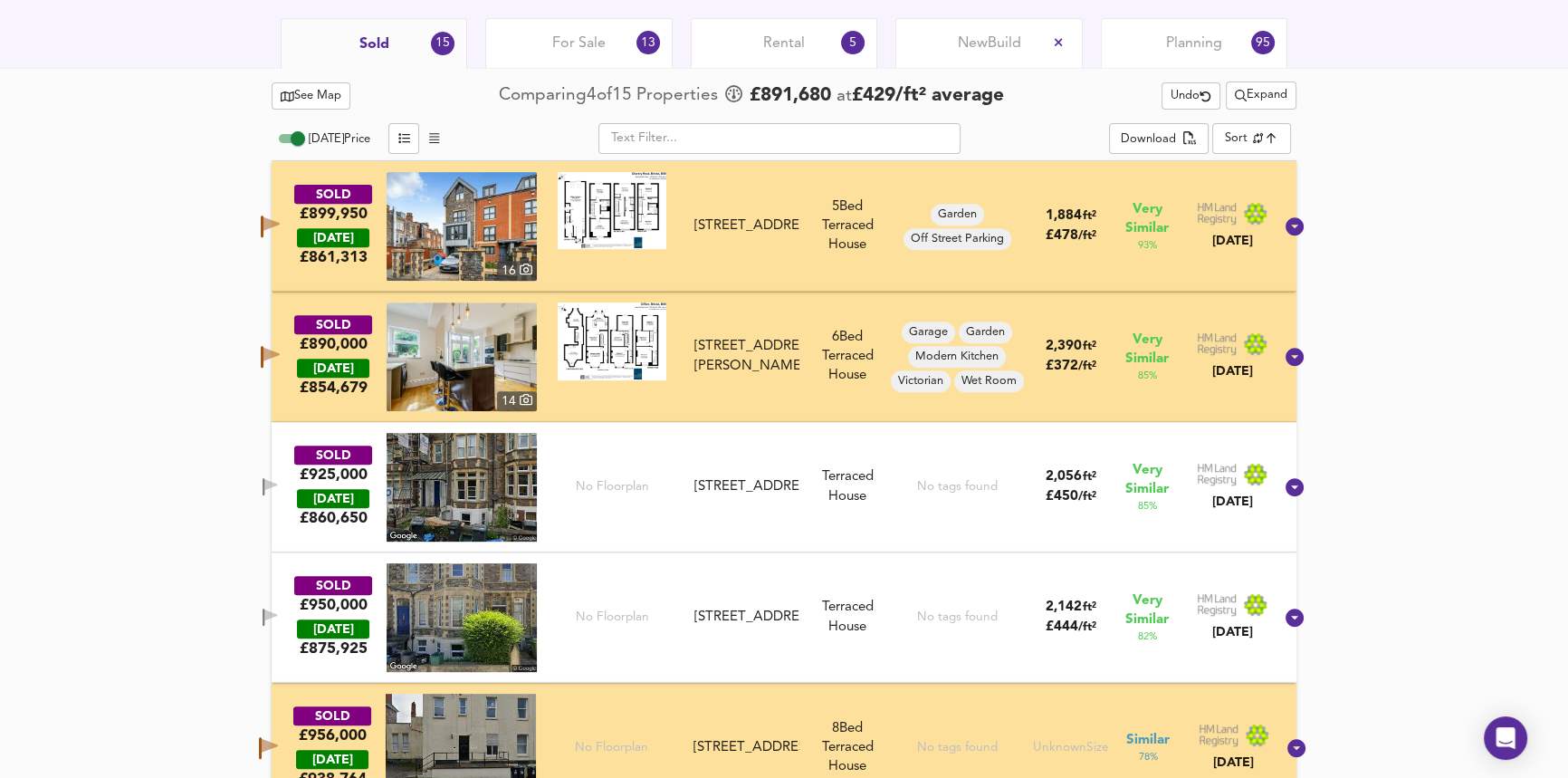 scroll, scrollTop: 1135, scrollLeft: 0, axis: vertical 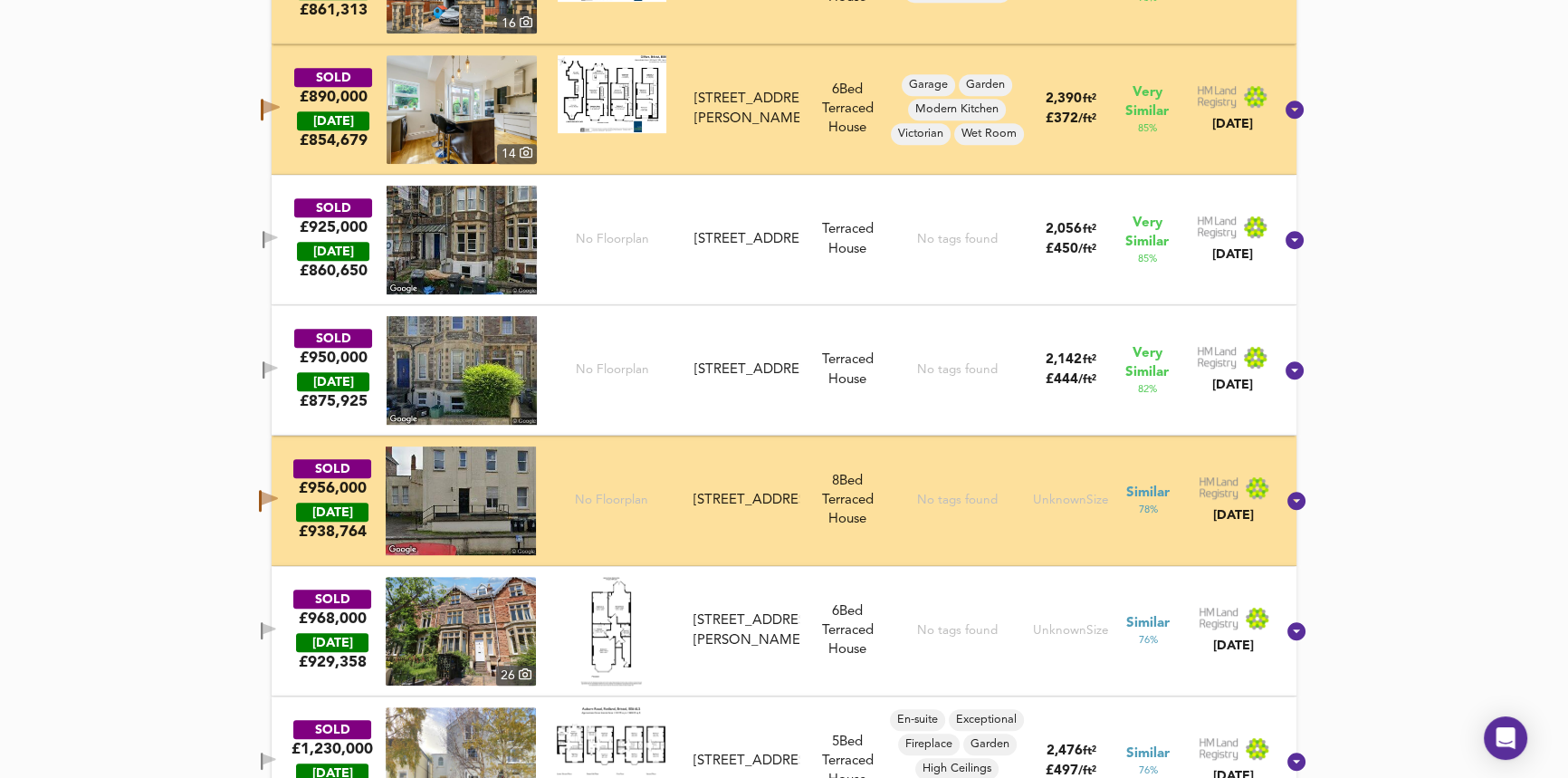 click 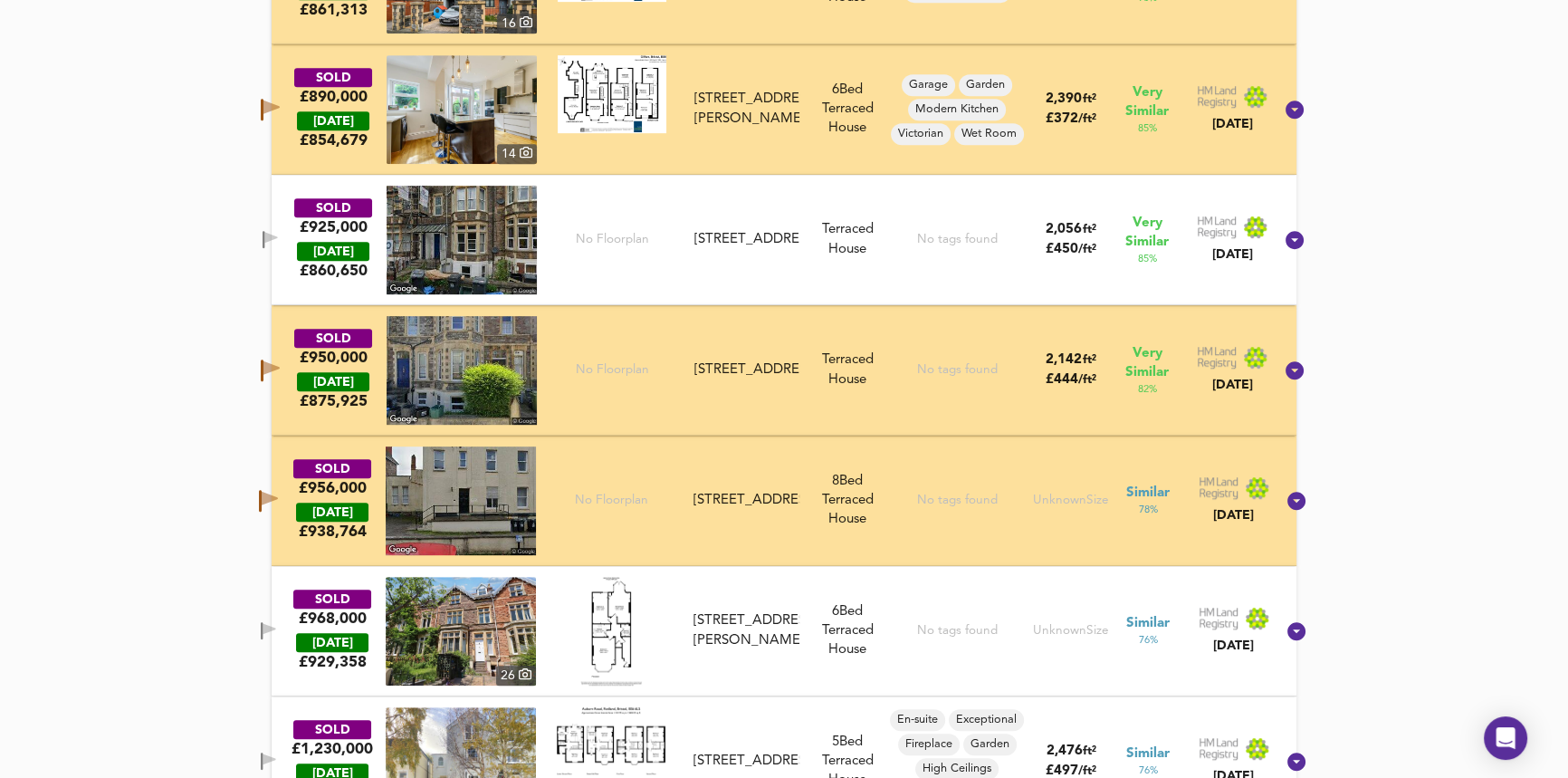 click at bounding box center (271, 239) 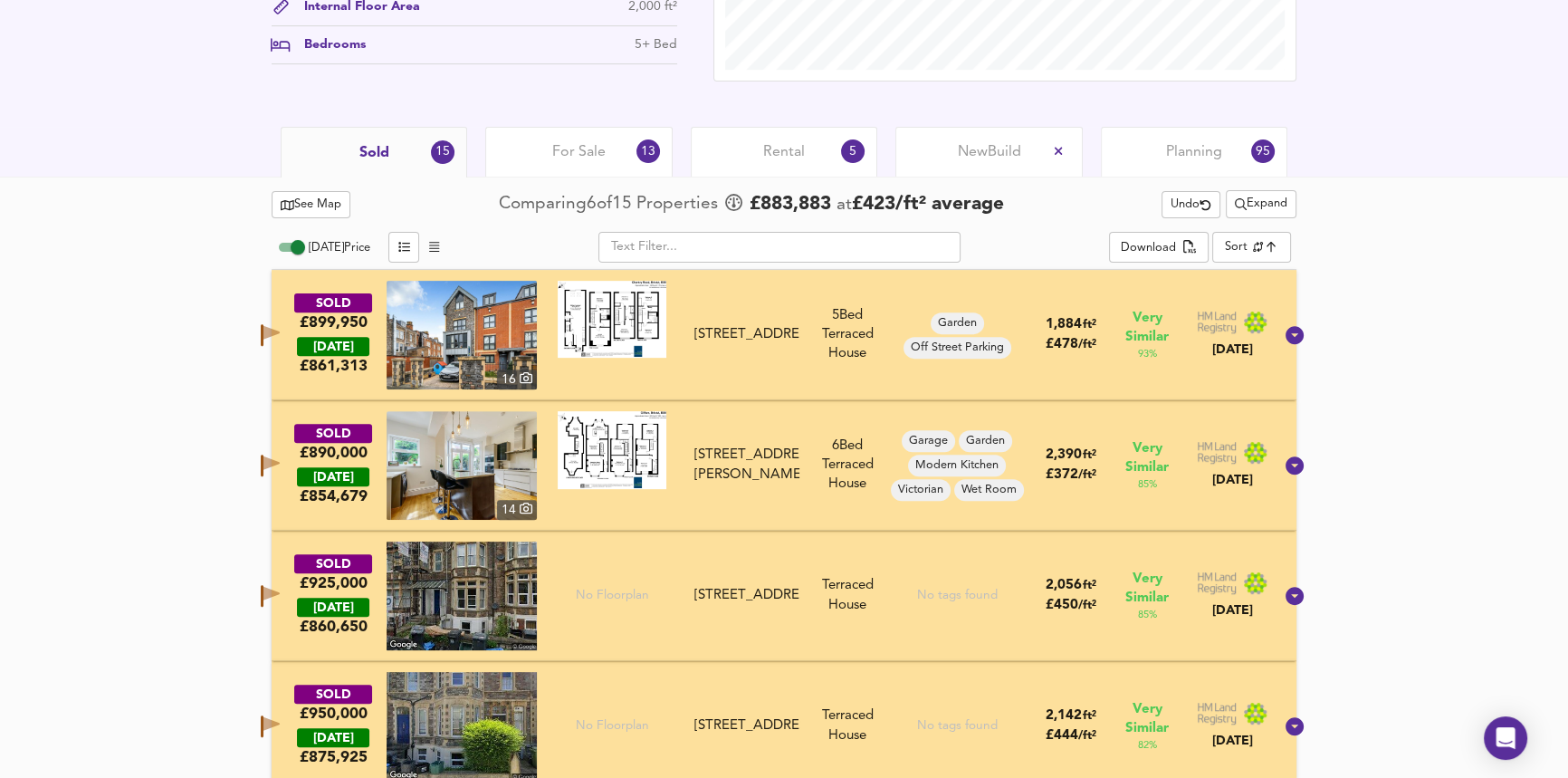 scroll, scrollTop: 724, scrollLeft: 0, axis: vertical 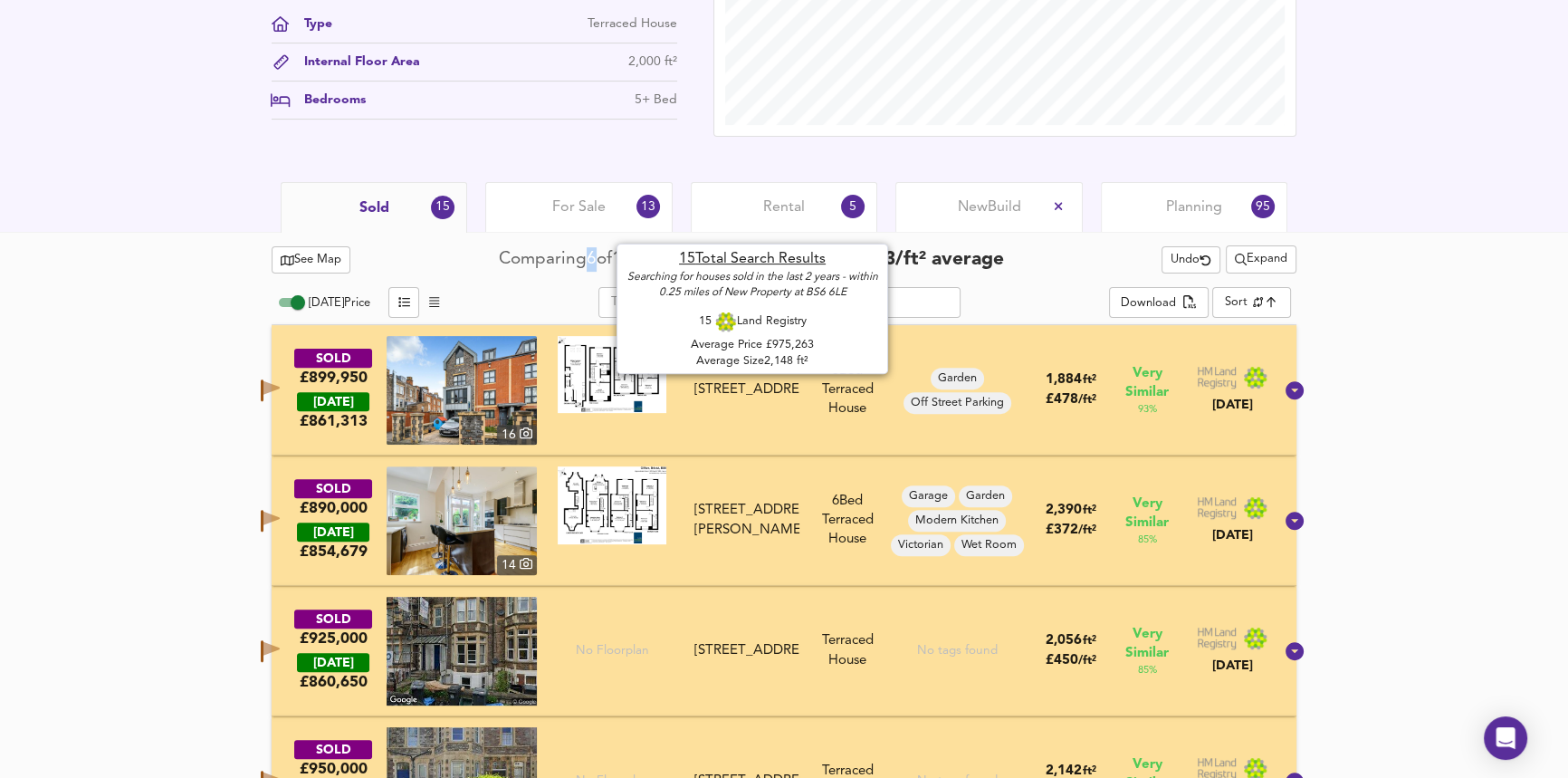 drag, startPoint x: 588, startPoint y: 218, endPoint x: 610, endPoint y: 230, distance: 25.059928 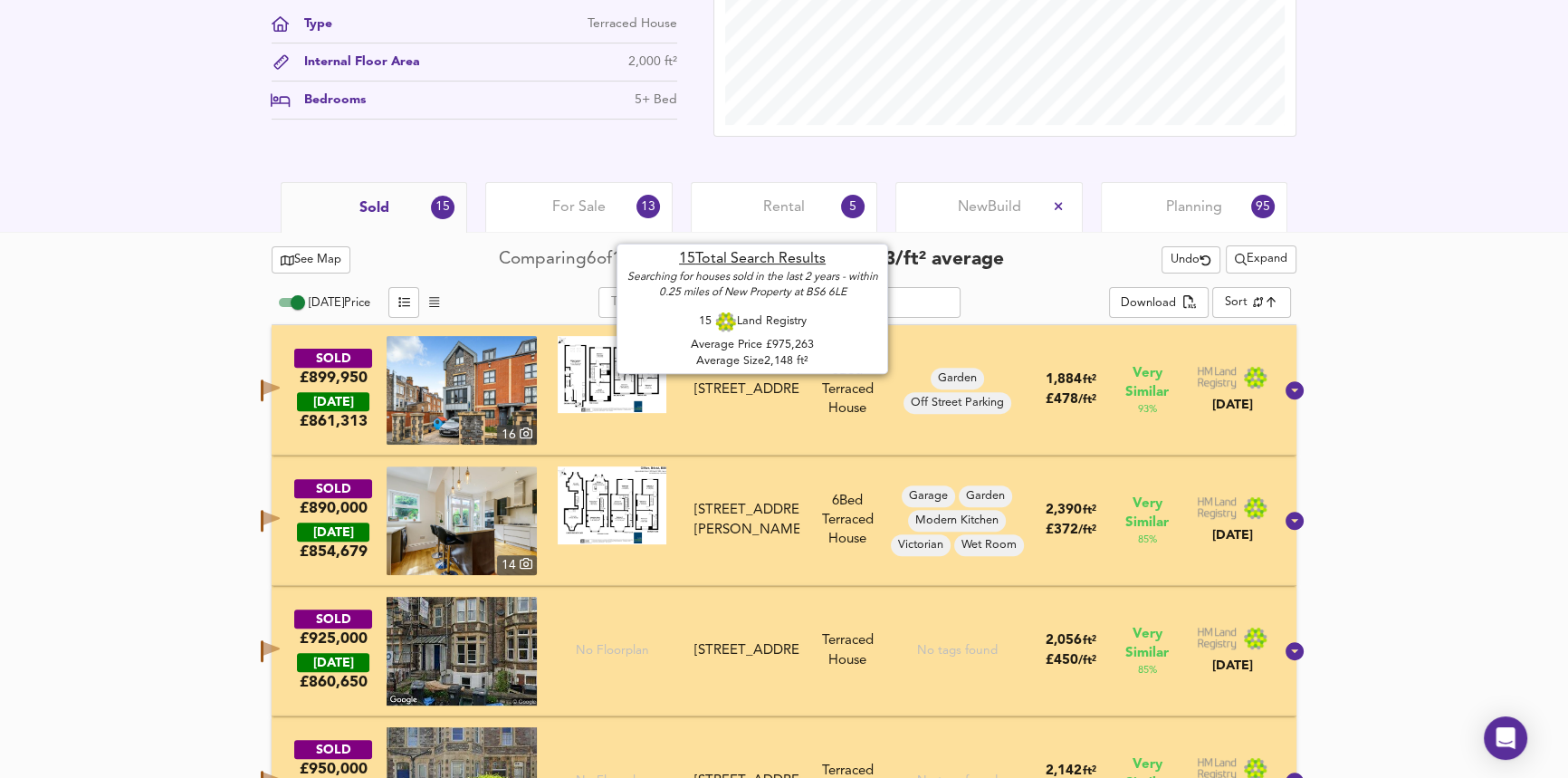 click on "£ 883,883" at bounding box center [790, 260] 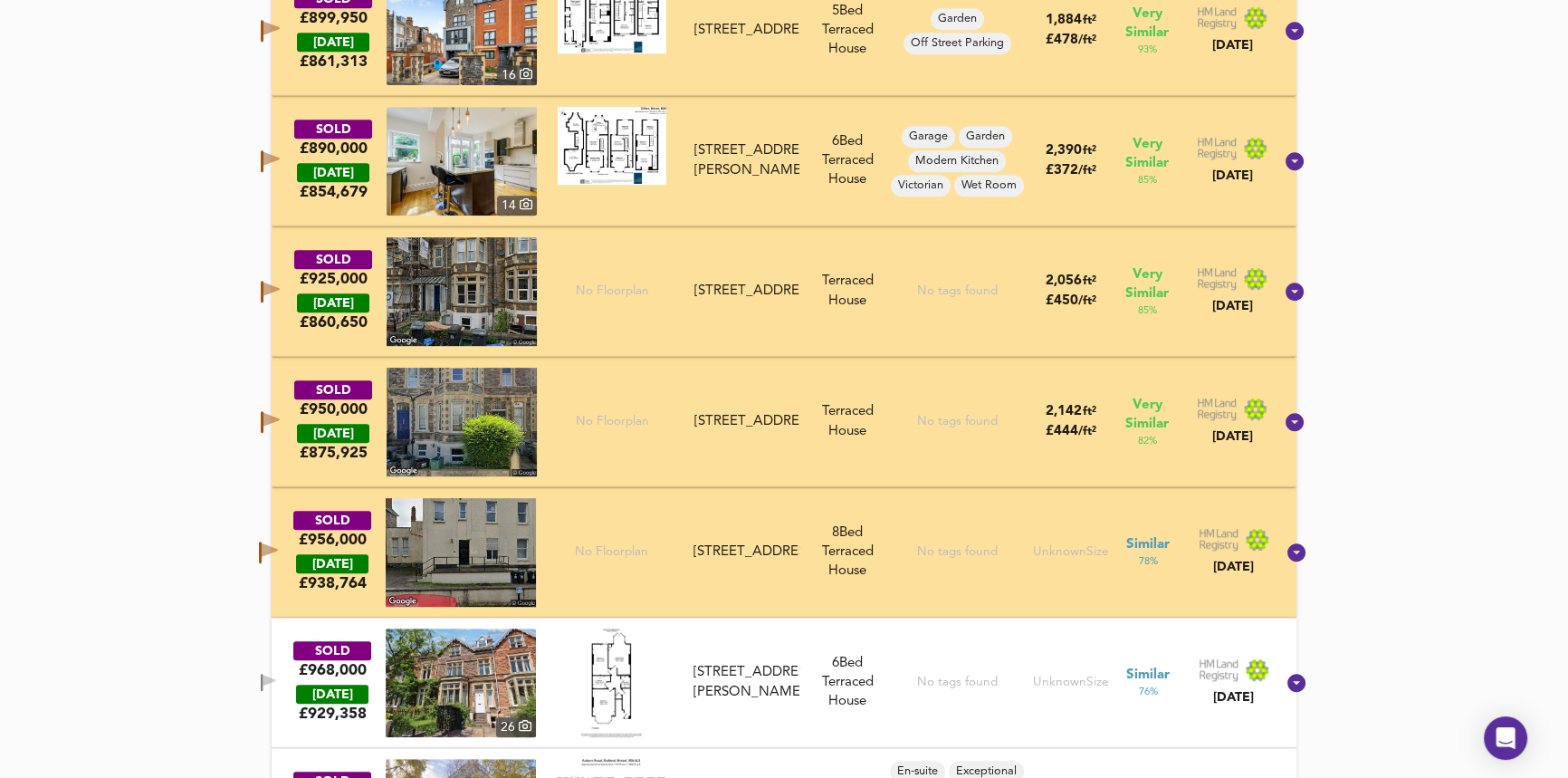 scroll, scrollTop: 970, scrollLeft: 0, axis: vertical 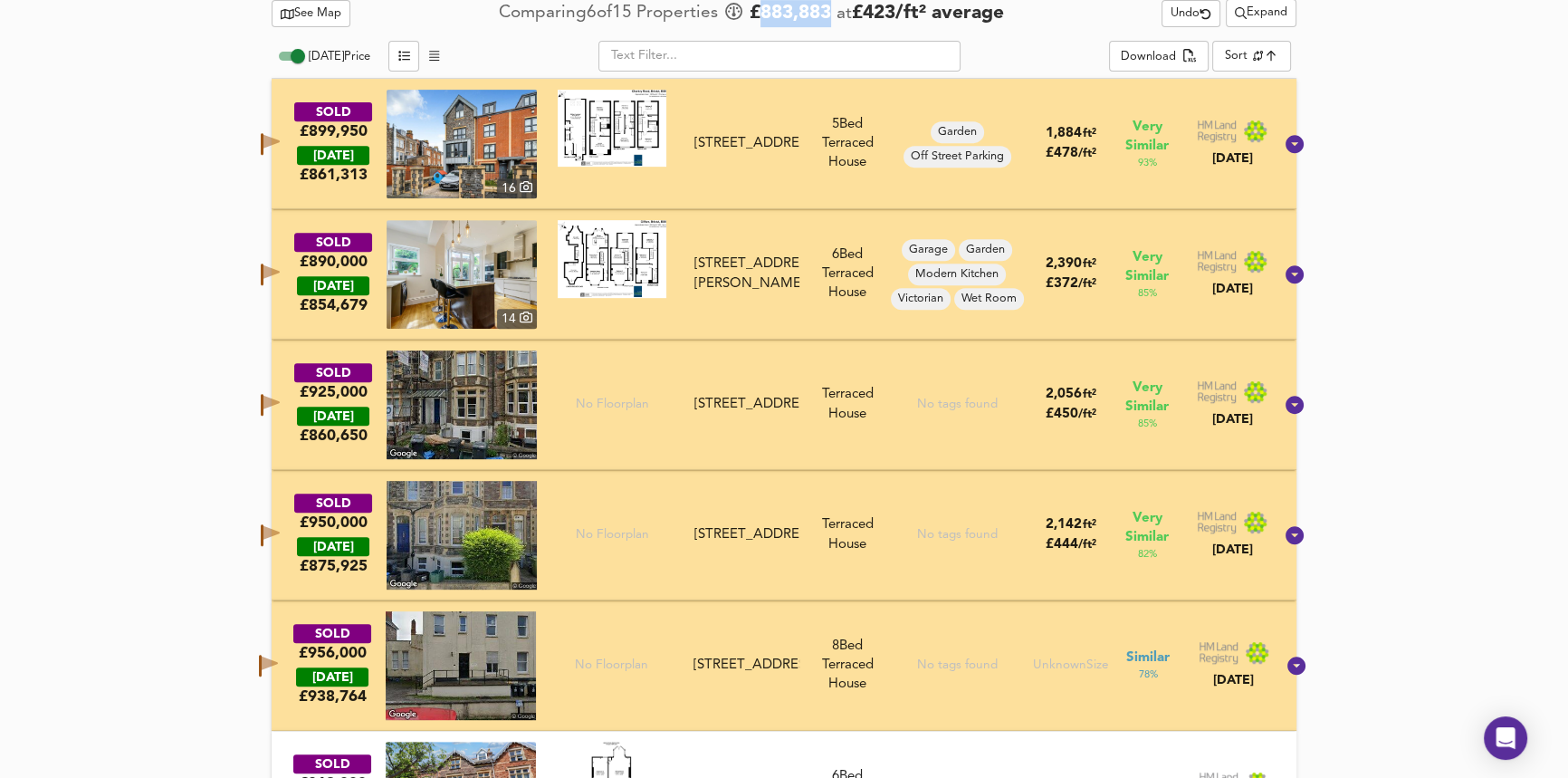 click 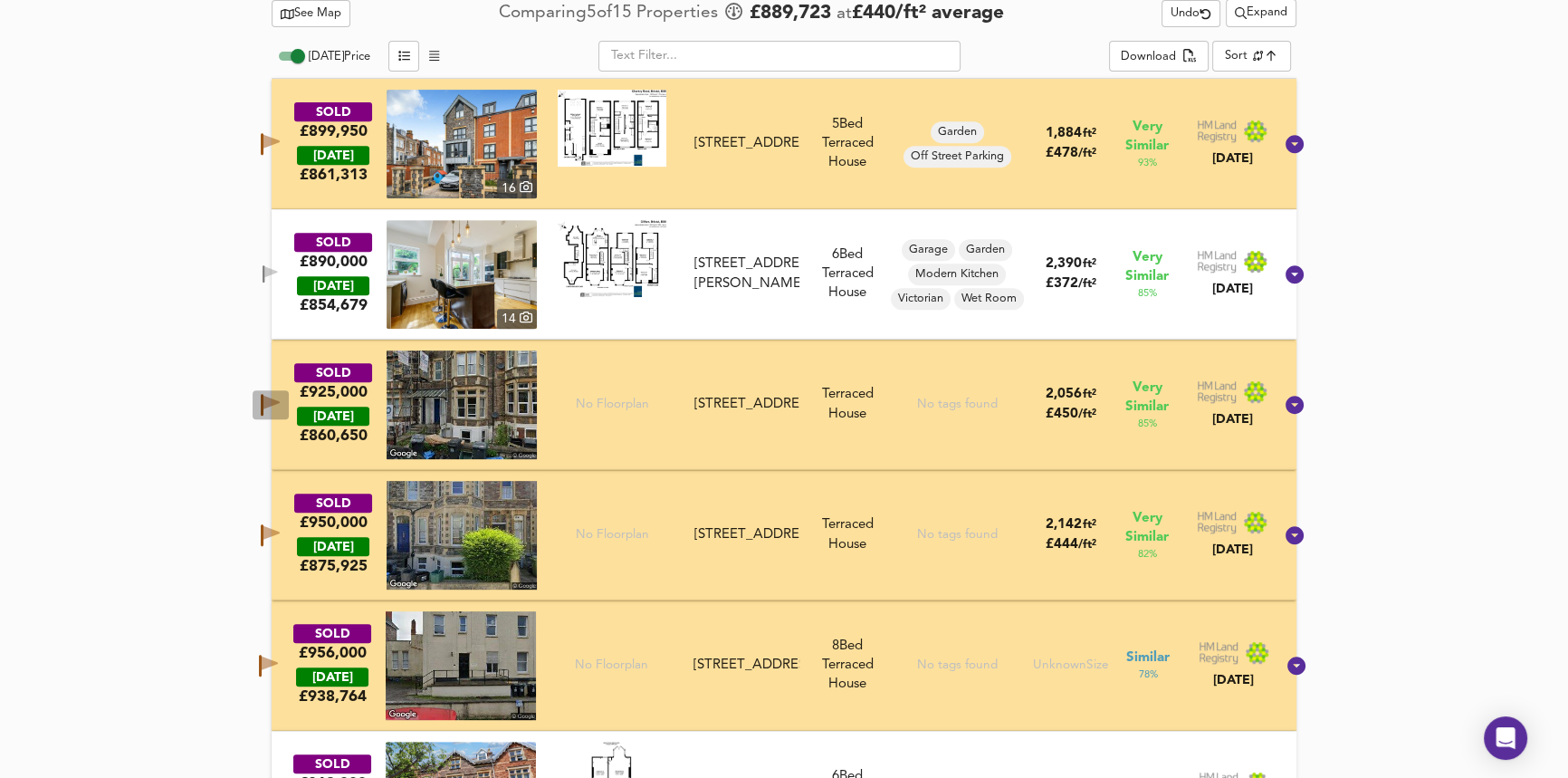 click 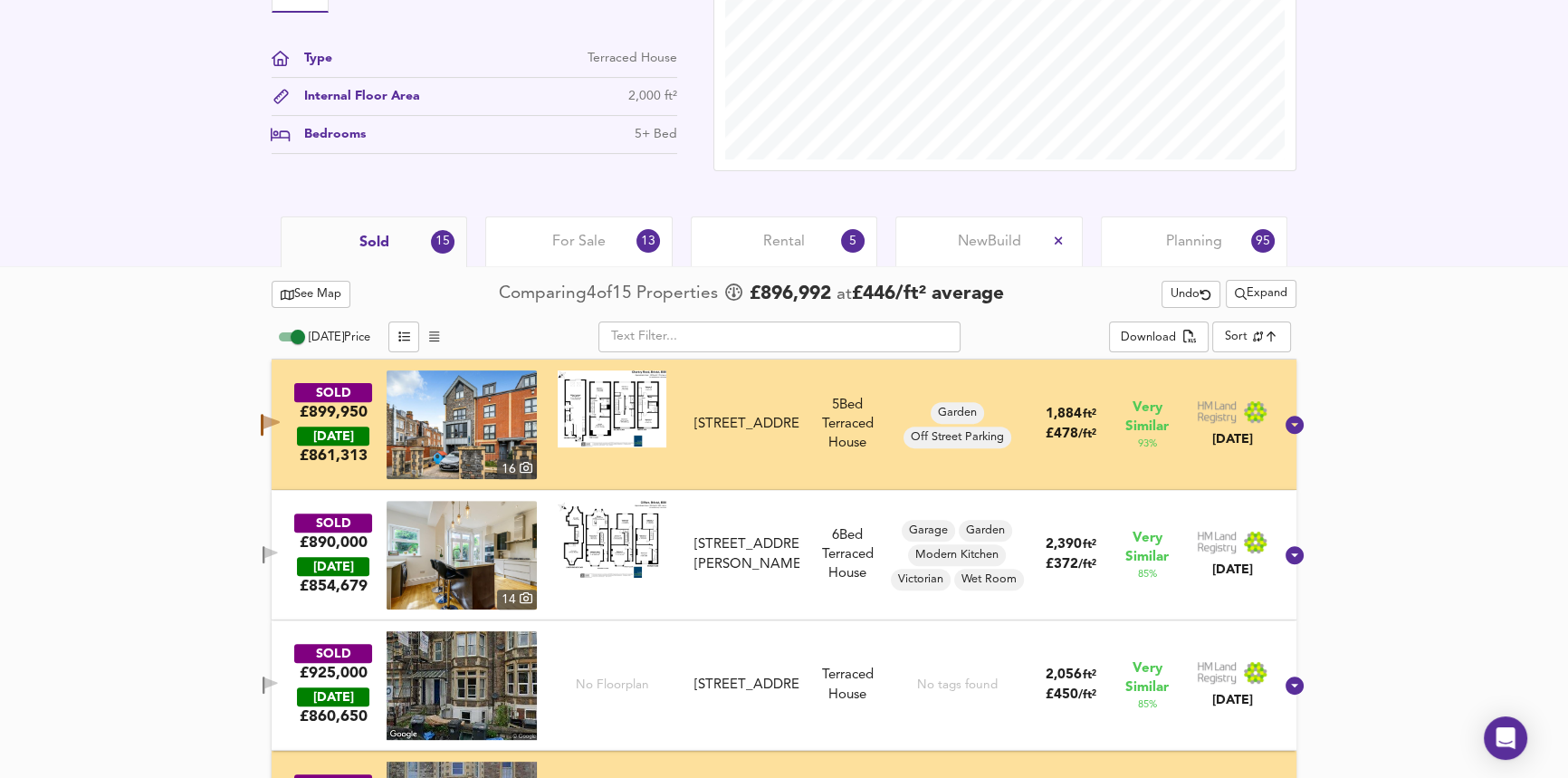 scroll, scrollTop: 641, scrollLeft: 0, axis: vertical 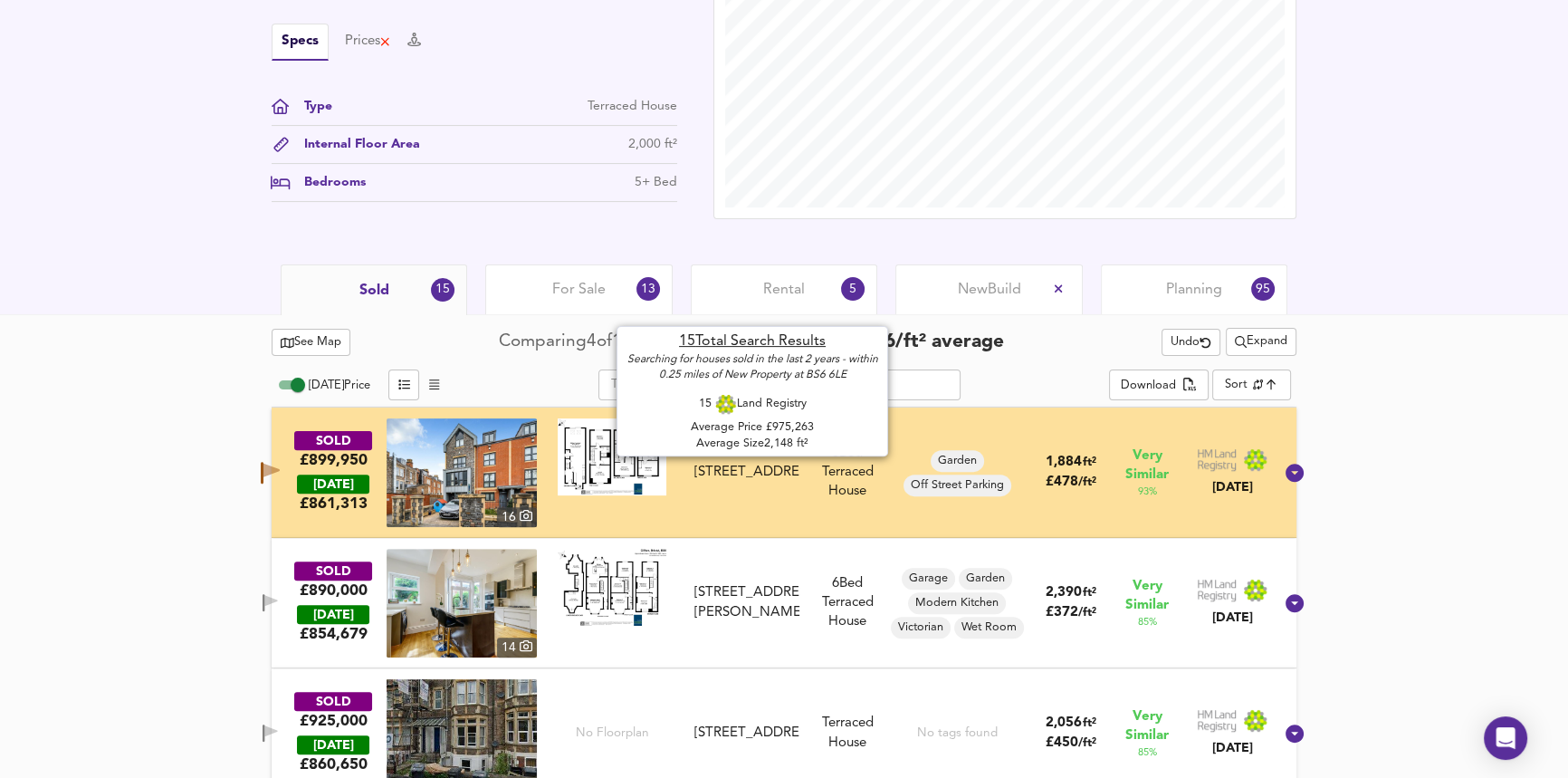 click on "£ 896,992" at bounding box center [790, 342] 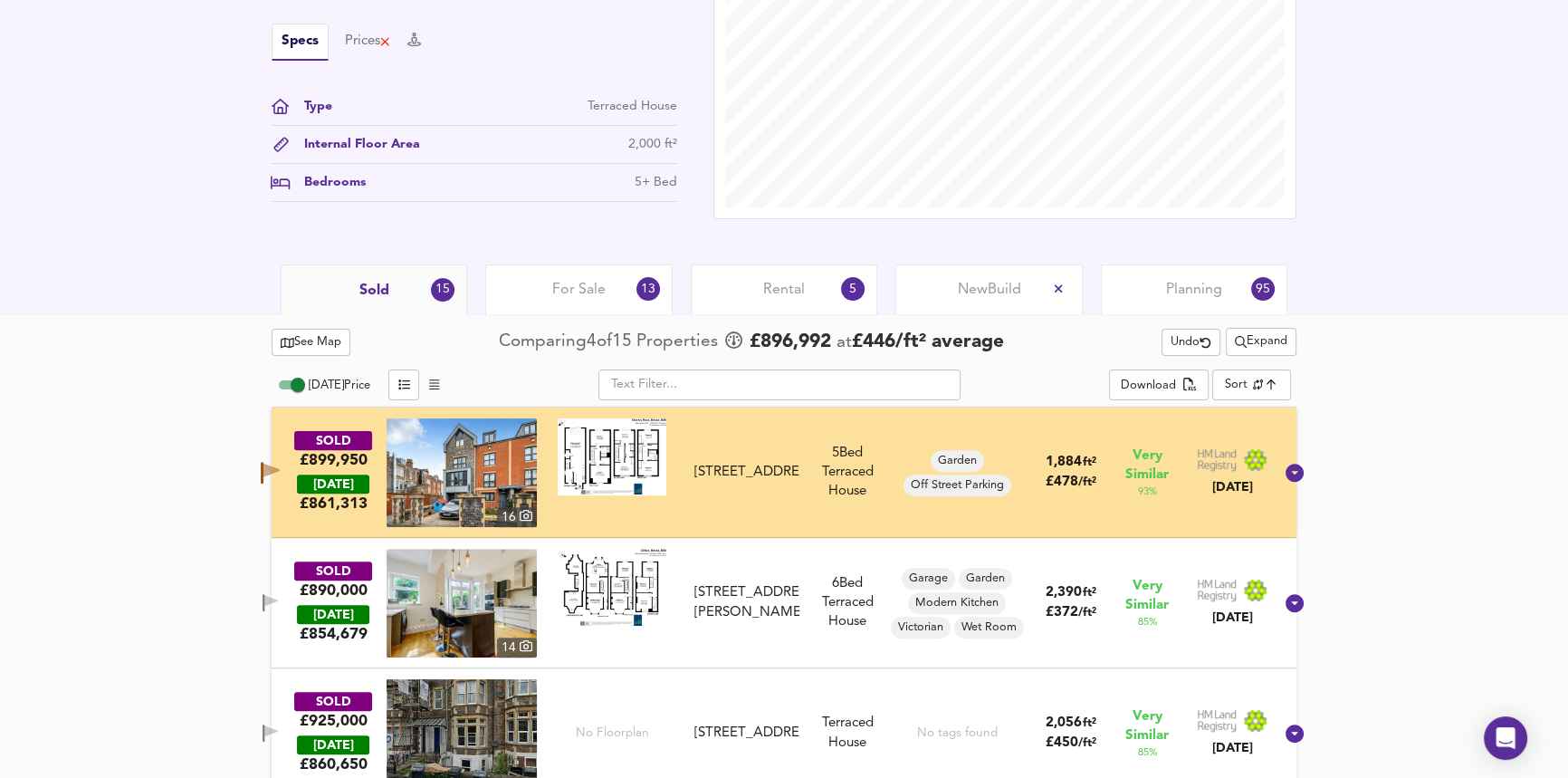 click on "See Map Comparing  4  of  15   Properties     £ 896,992   at  £ 446 / ft²   average    Undo       Expand [DATE]  Price           ​ Download   Sort   similarityscore ​ SOLD £899,950   [DATE]  £ 861,313   [GEOGRAPHIC_DATA][STREET_ADDRESS] [STREET_ADDRESS] 5  Bed   [GEOGRAPHIC_DATA] 1,884 ft² £ 478 / ft² Very Similar 93 % [DATE] SOLD £890,000   [DATE]  £ 854,679   [GEOGRAPHIC_DATA][STREET_ADDRESS][PERSON_NAME][STREET_ADDRESS][PERSON_NAME] 6  Bed   Terraced House Garage Garden Modern Kitchen Victorian Wet Room 2,390 ft² £ 372 / ft² Very Similar 85 % [DATE] SOLD £925,000   [DATE]  £ 860,650 [STREET_ADDRESS][GEOGRAPHIC_DATA][STREET_ADDRESS] Terraced House No tags found 2,056 ft² £ 450 / ft² Very Similar 85 % [DATE] SOLD £950,000   [DATE]  £ 875,925 No Floorplan [STREET_ADDRESS][GEOGRAPHIC_DATA][STREET_ADDRESS] No tags found 2,142 ft² £ 444 / ft² Very Similar 82 % [DATE] SOLD £956,000   £" at bounding box center [784, 1343] 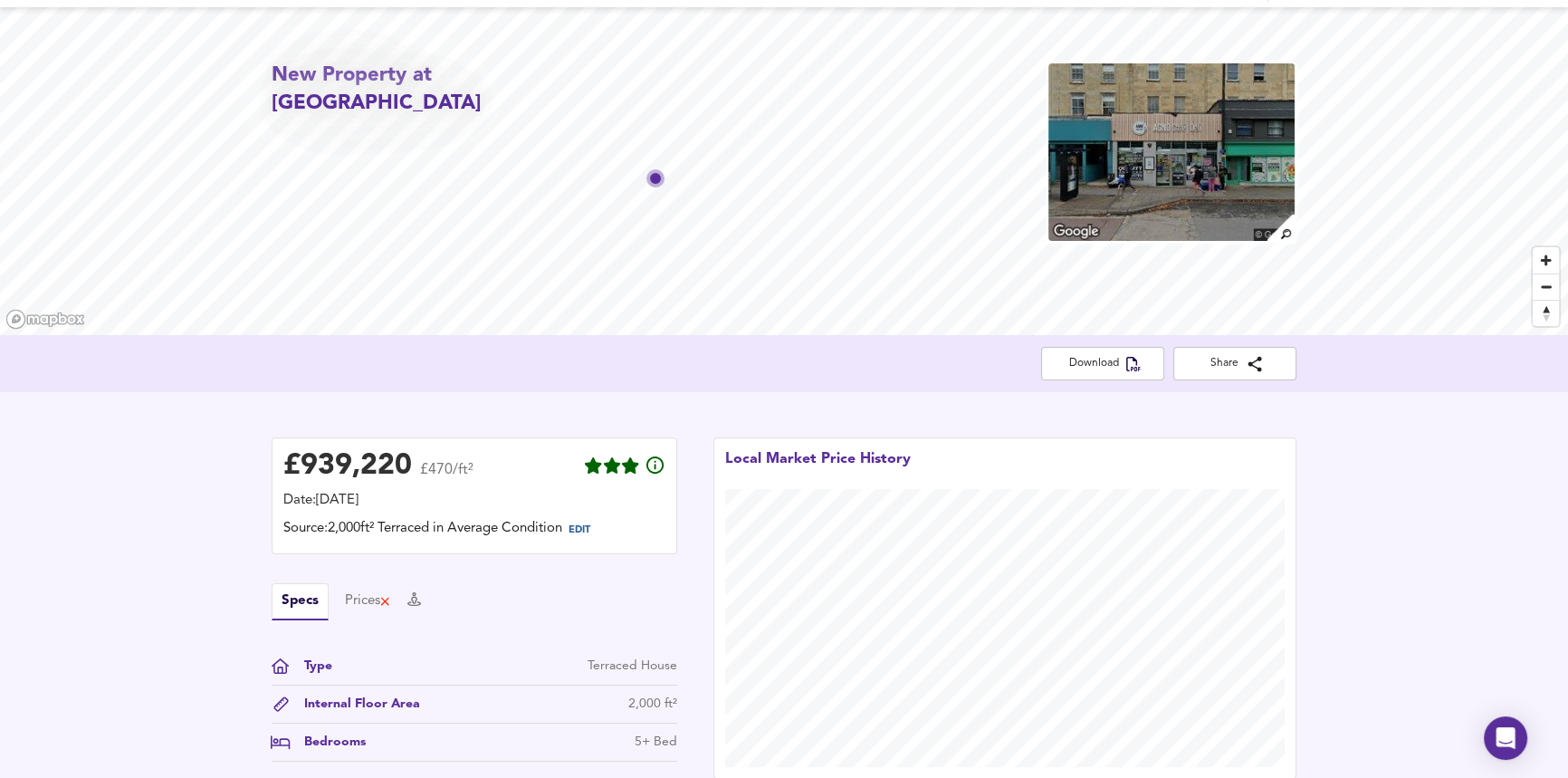 scroll, scrollTop: 0, scrollLeft: 0, axis: both 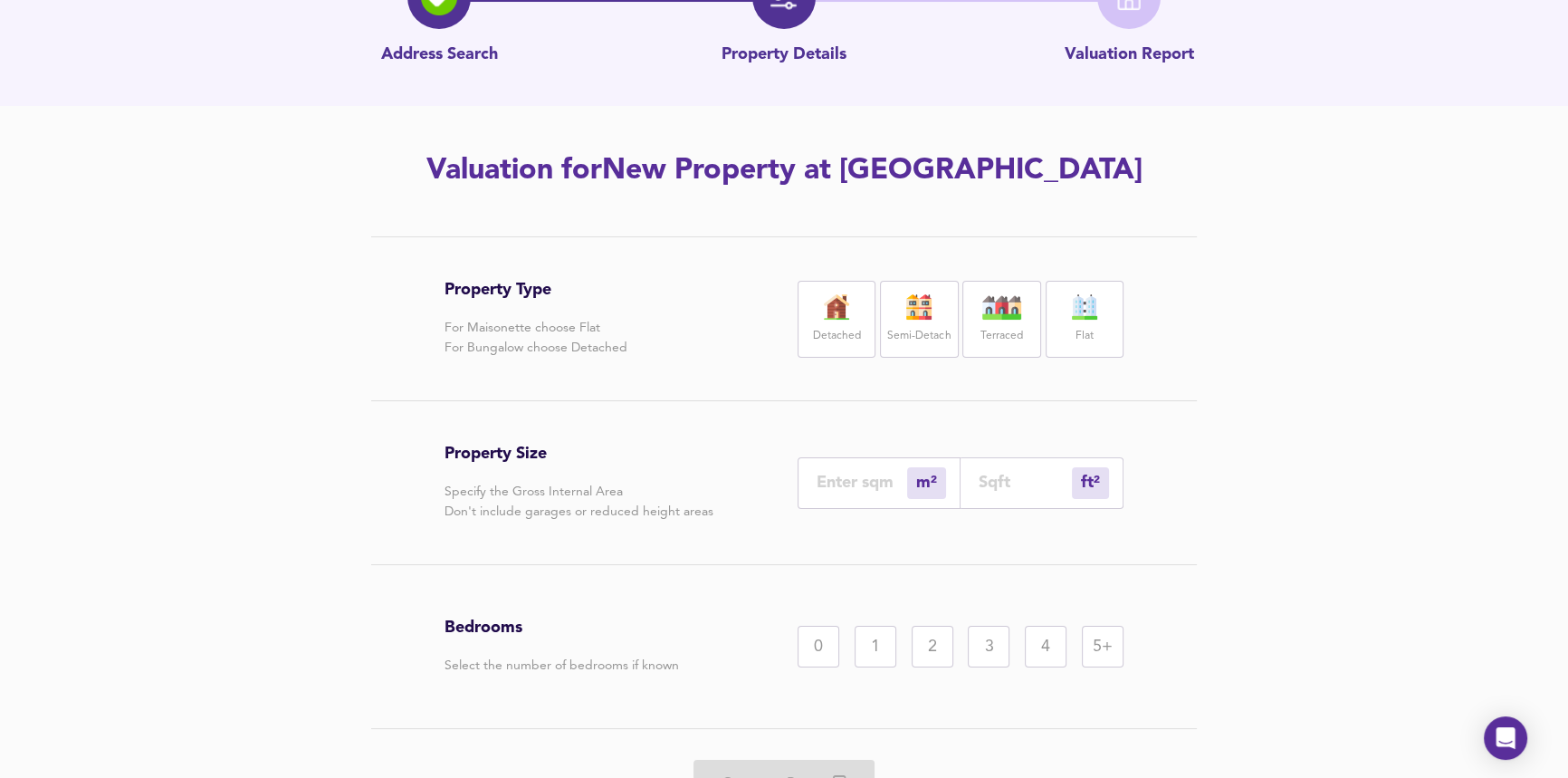 click at bounding box center [1085, 307] 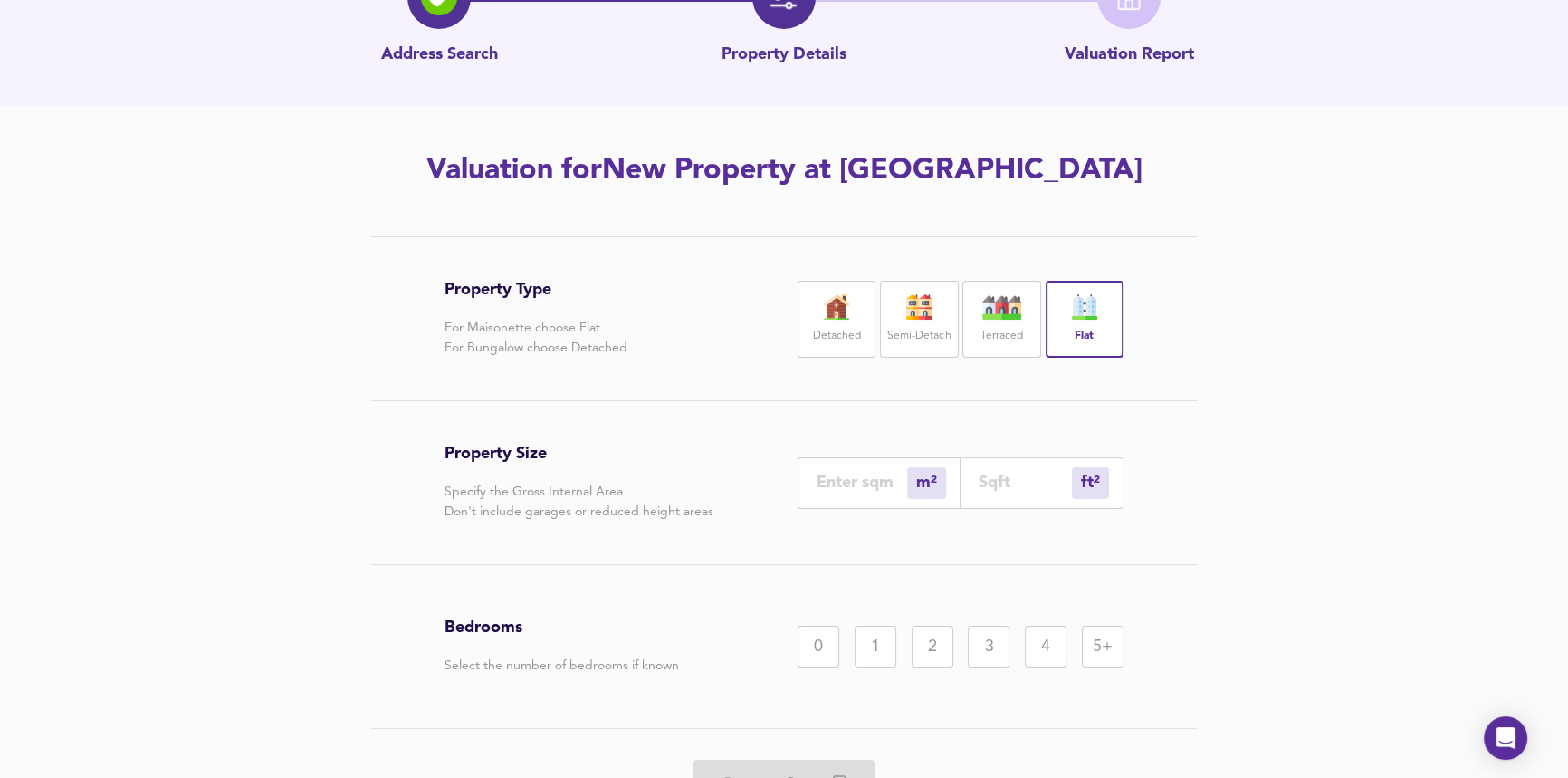 click at bounding box center (1025, 482) 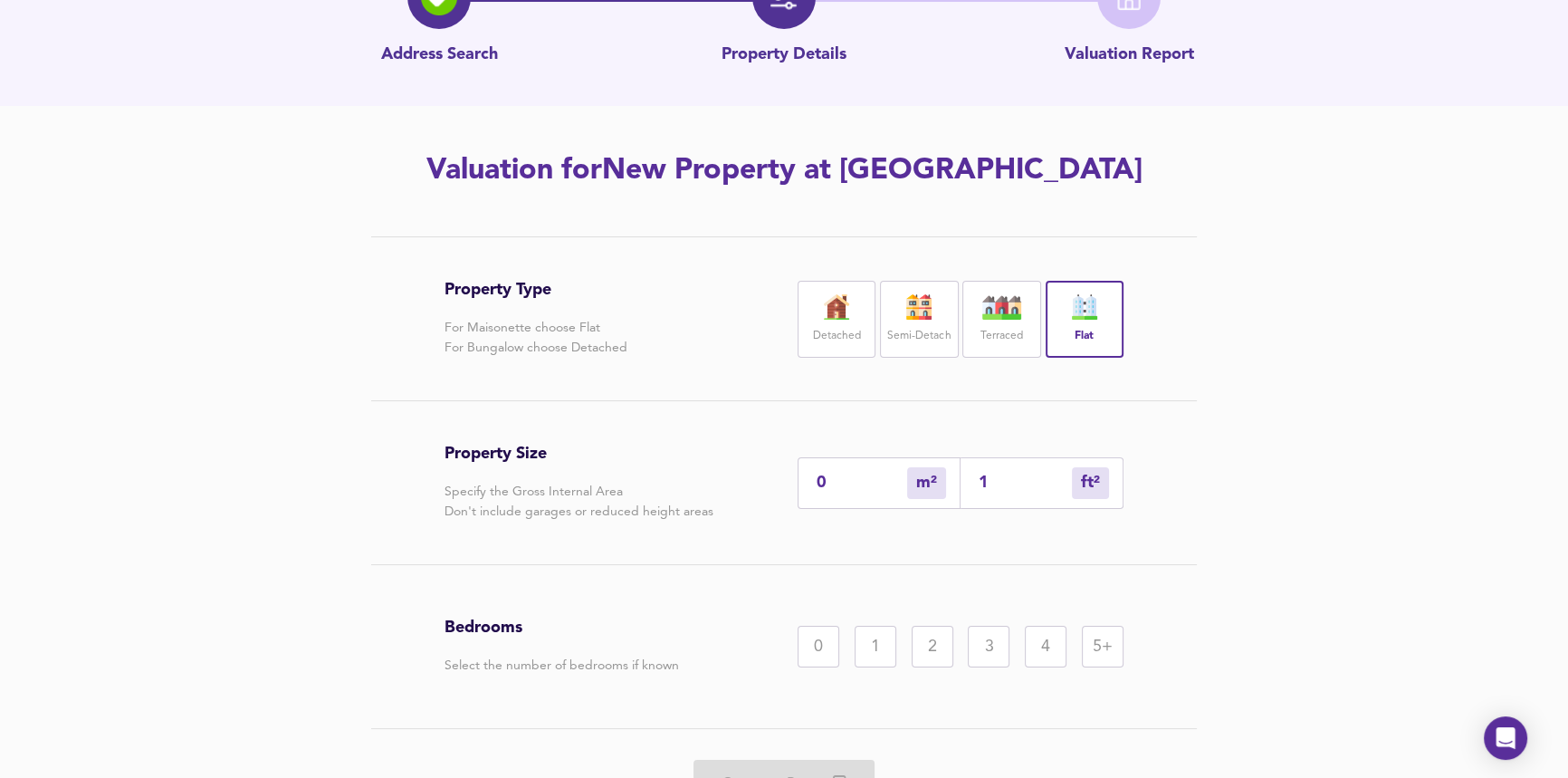 type on "1" 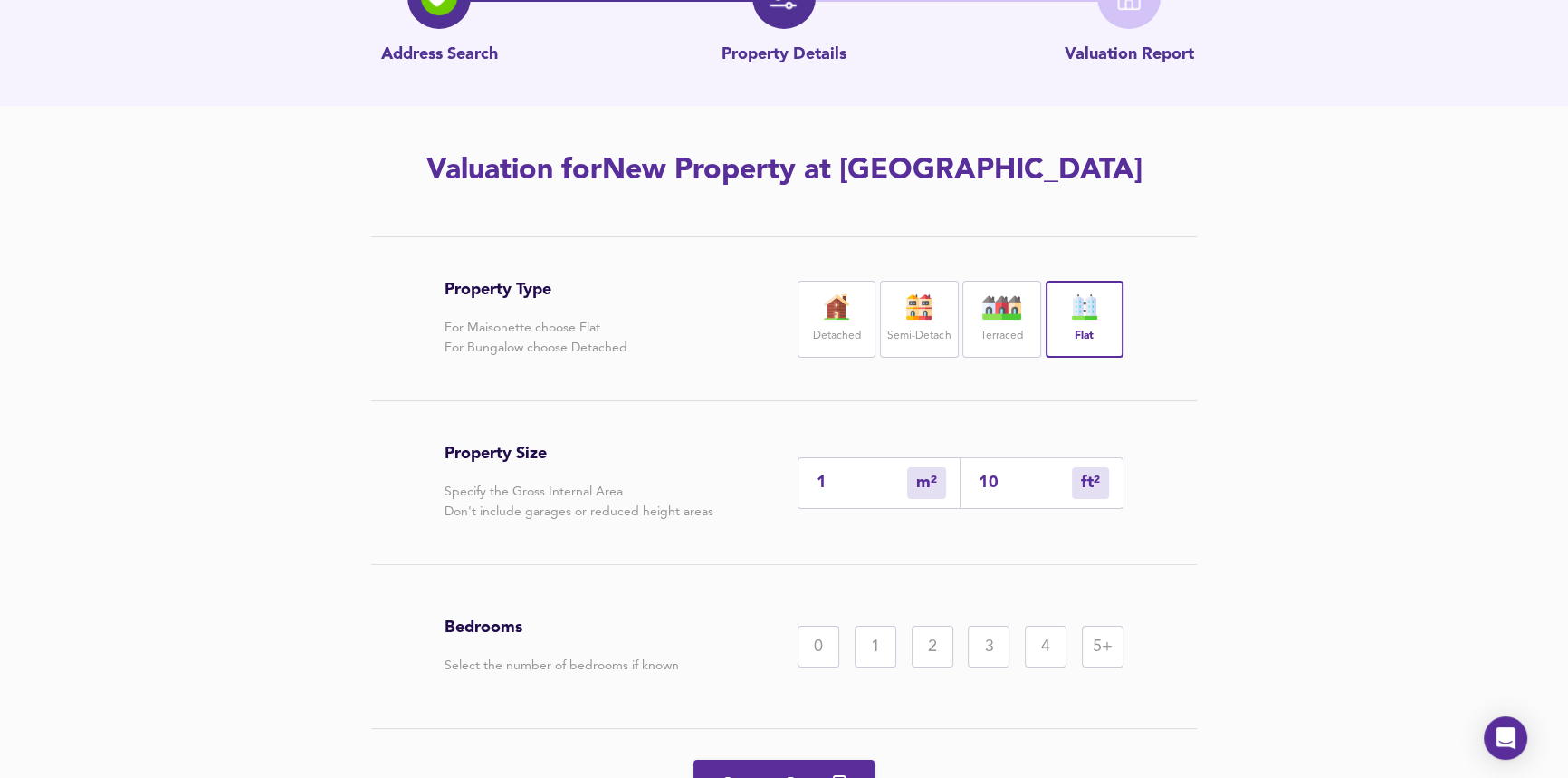 type on "9" 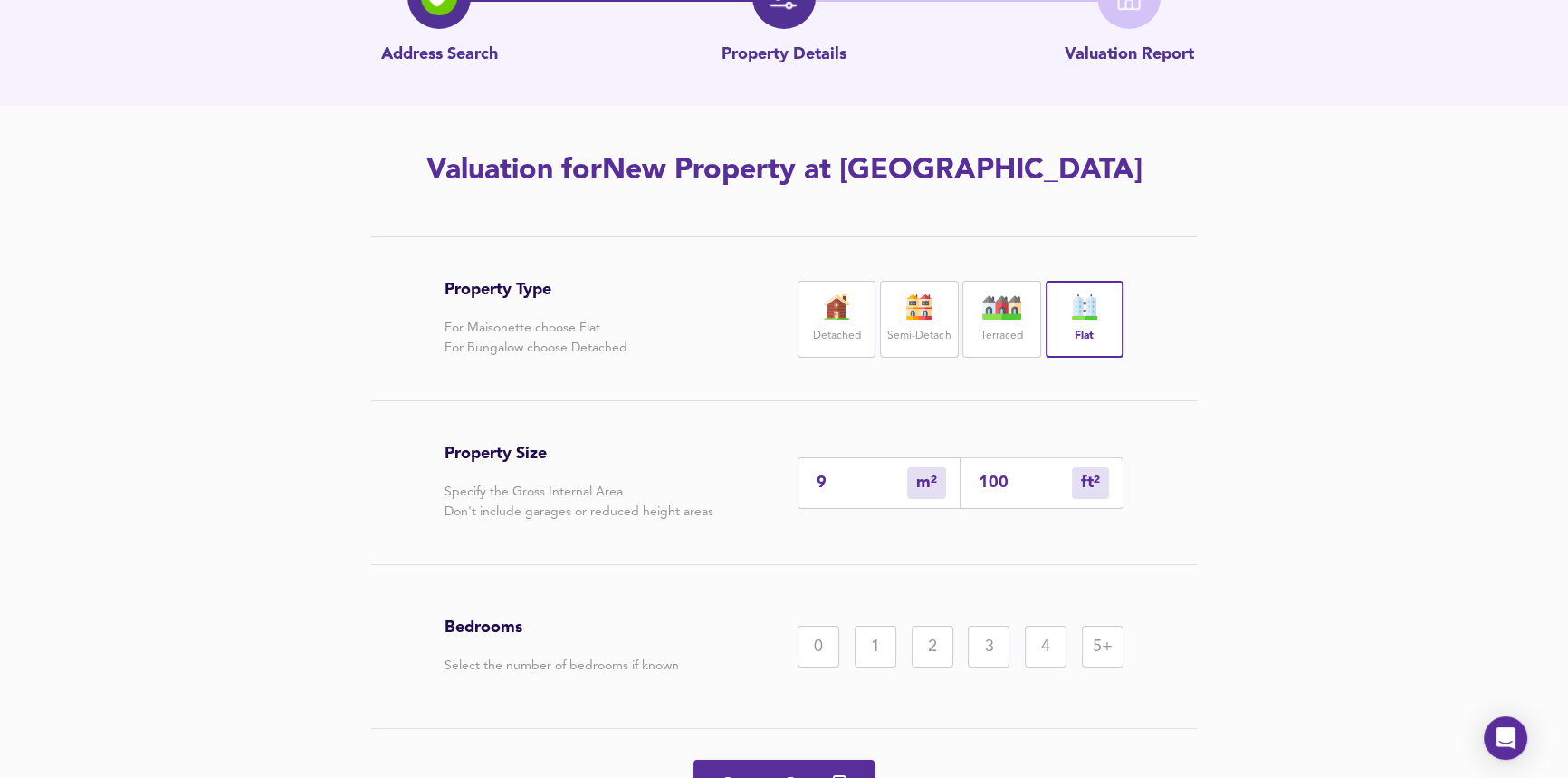 type on "93" 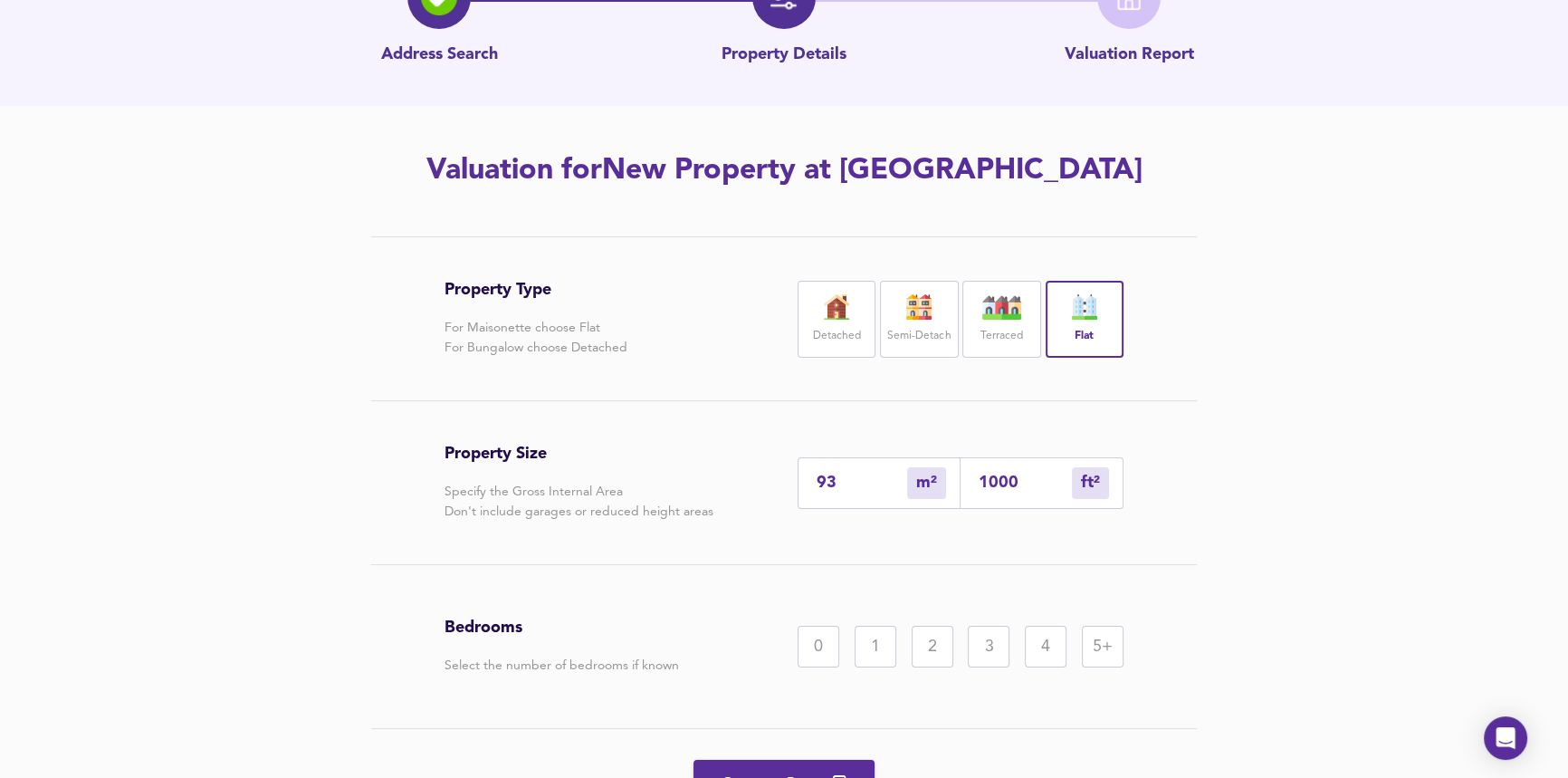 type on "1000" 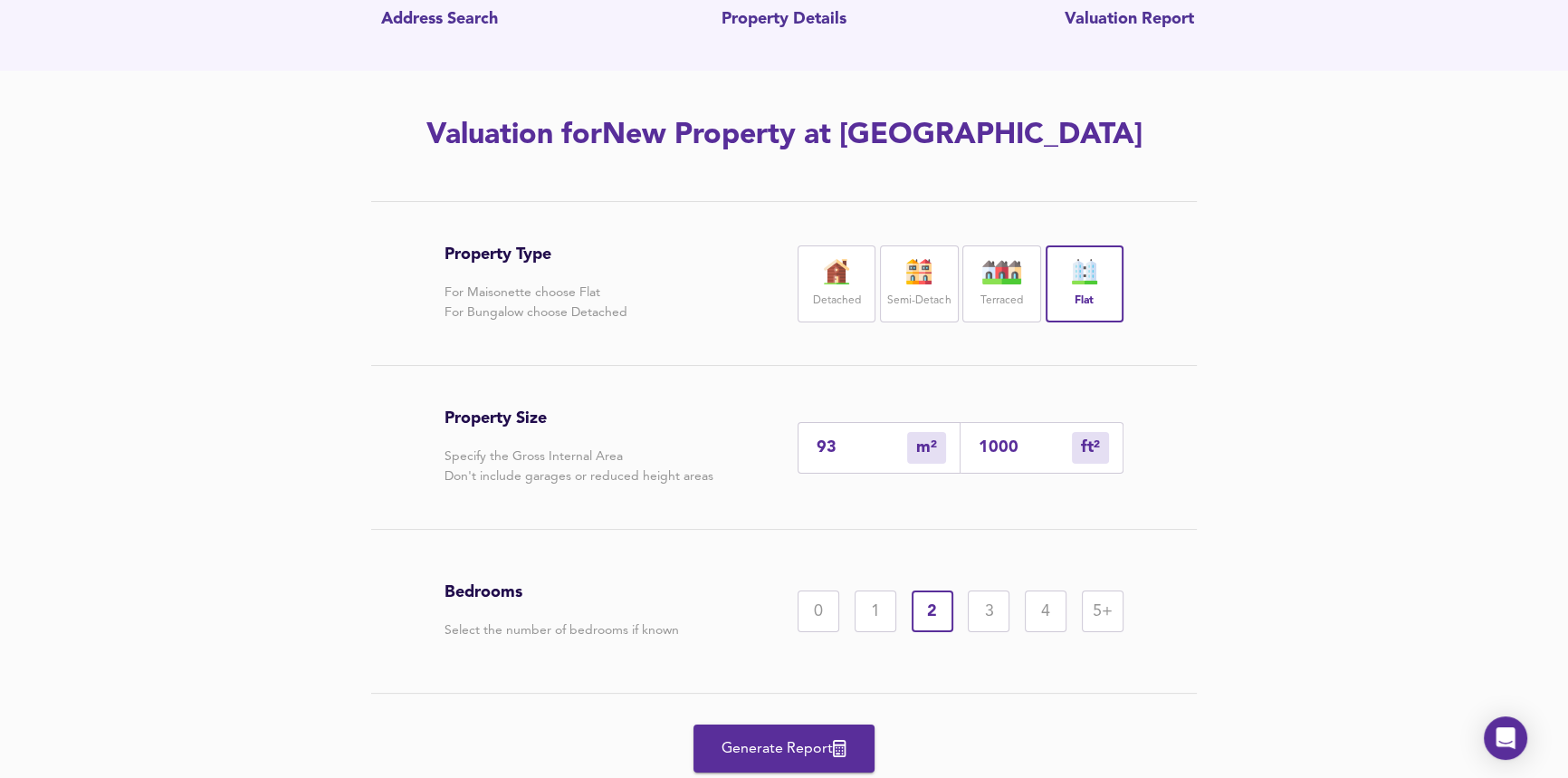 scroll, scrollTop: 218, scrollLeft: 0, axis: vertical 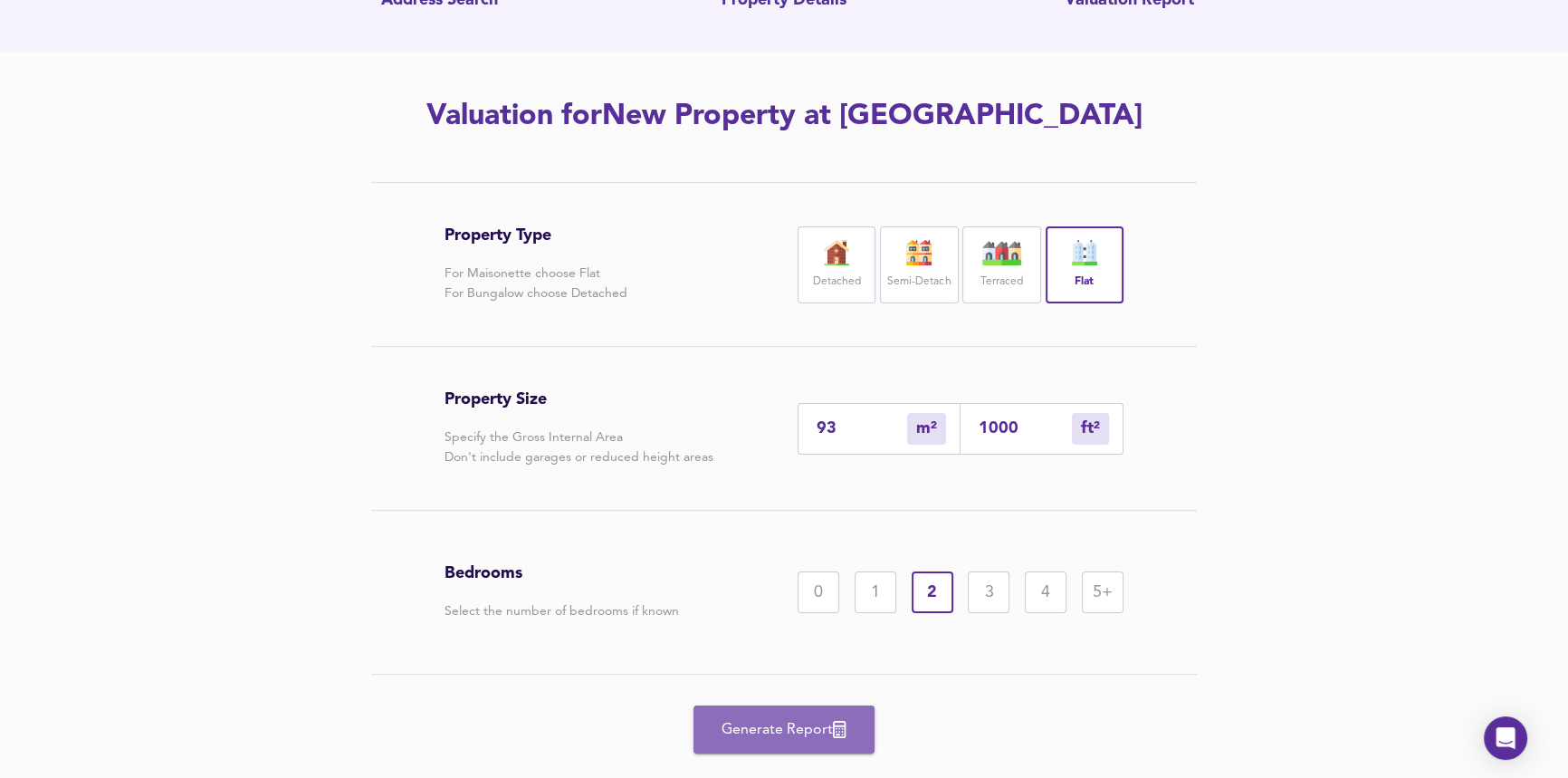click on "Generate Report" at bounding box center [784, 730] 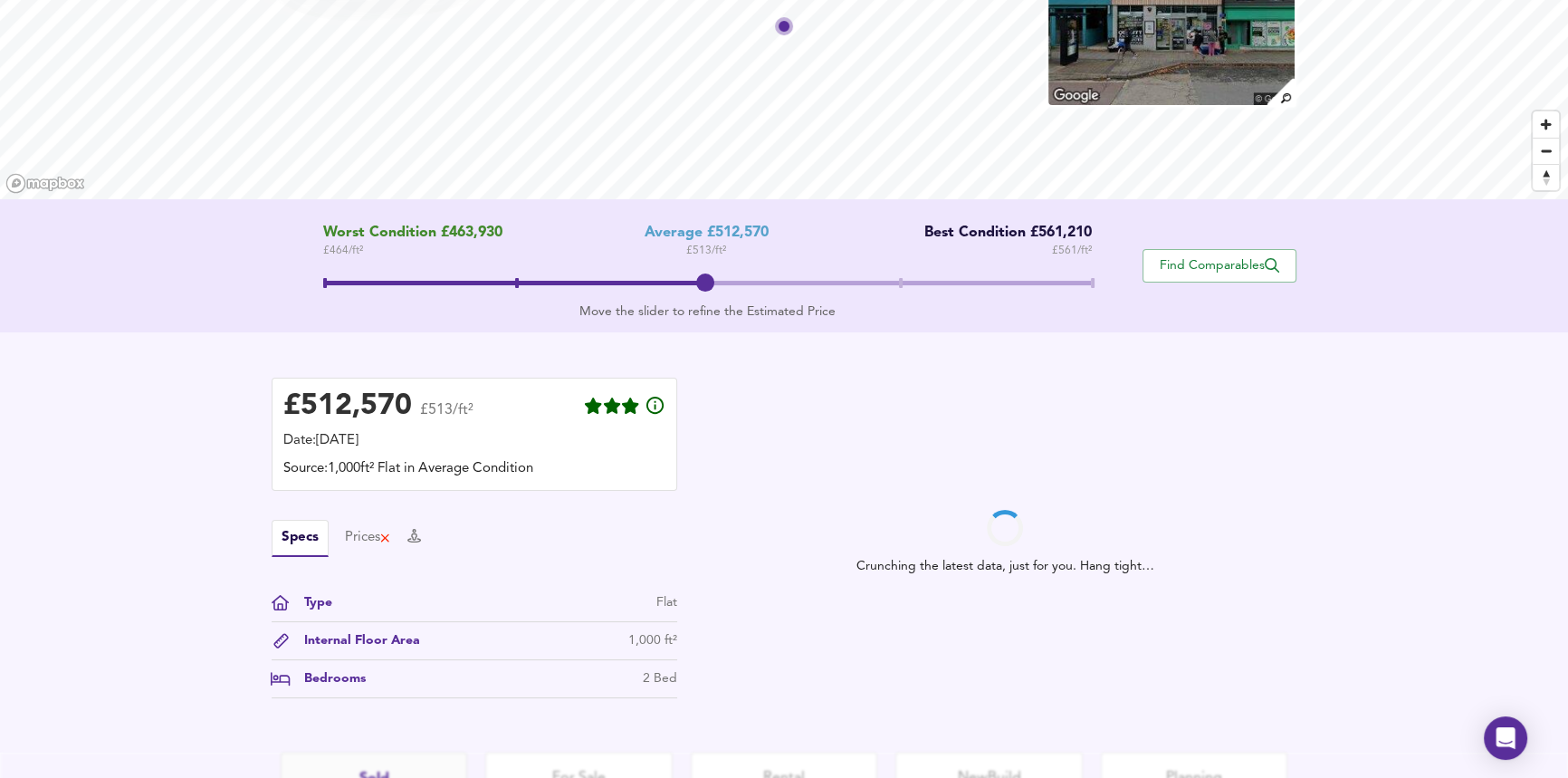 scroll, scrollTop: 246, scrollLeft: 0, axis: vertical 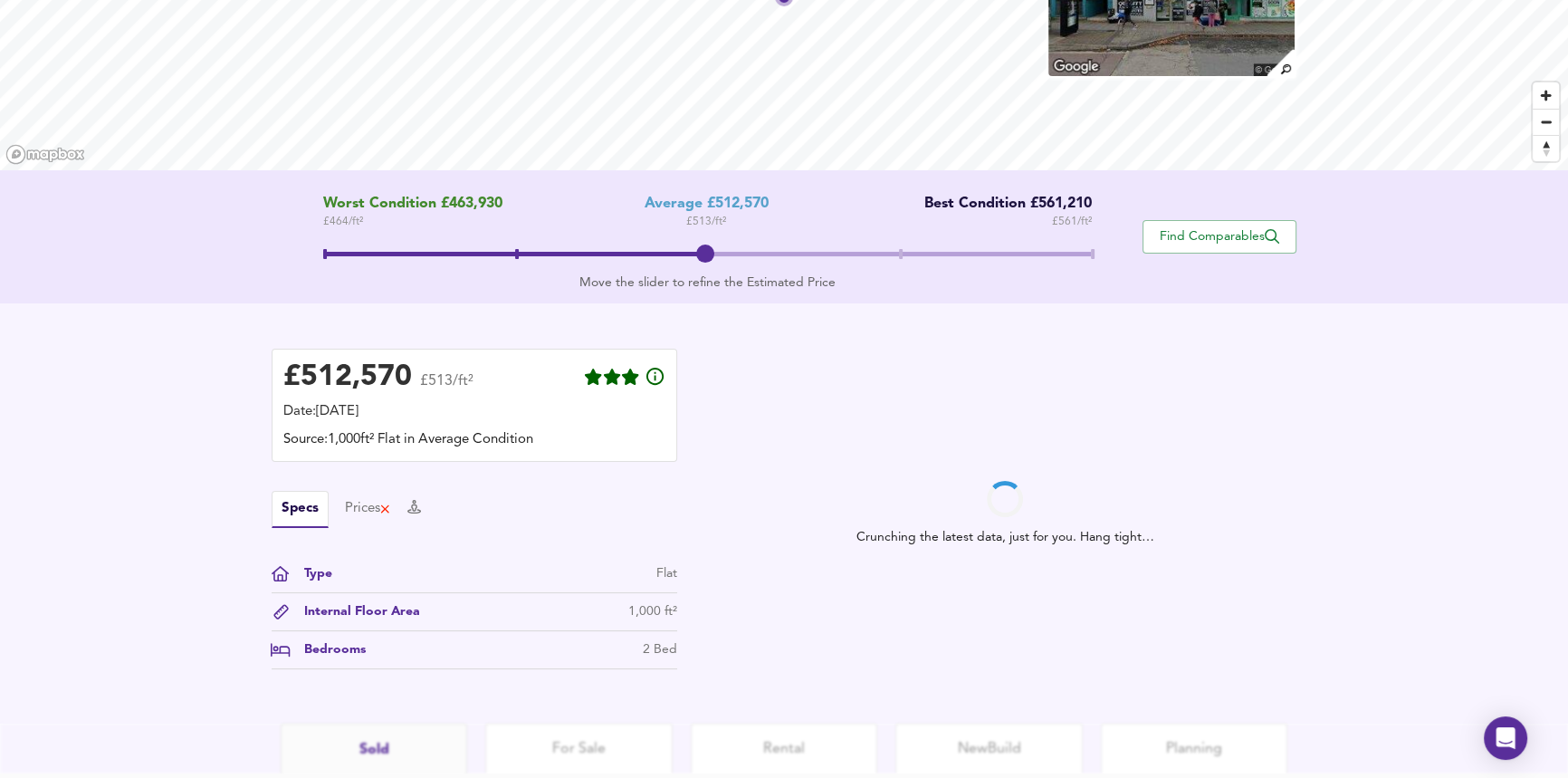 click on "£ 513 / ft²" at bounding box center (706, 222) 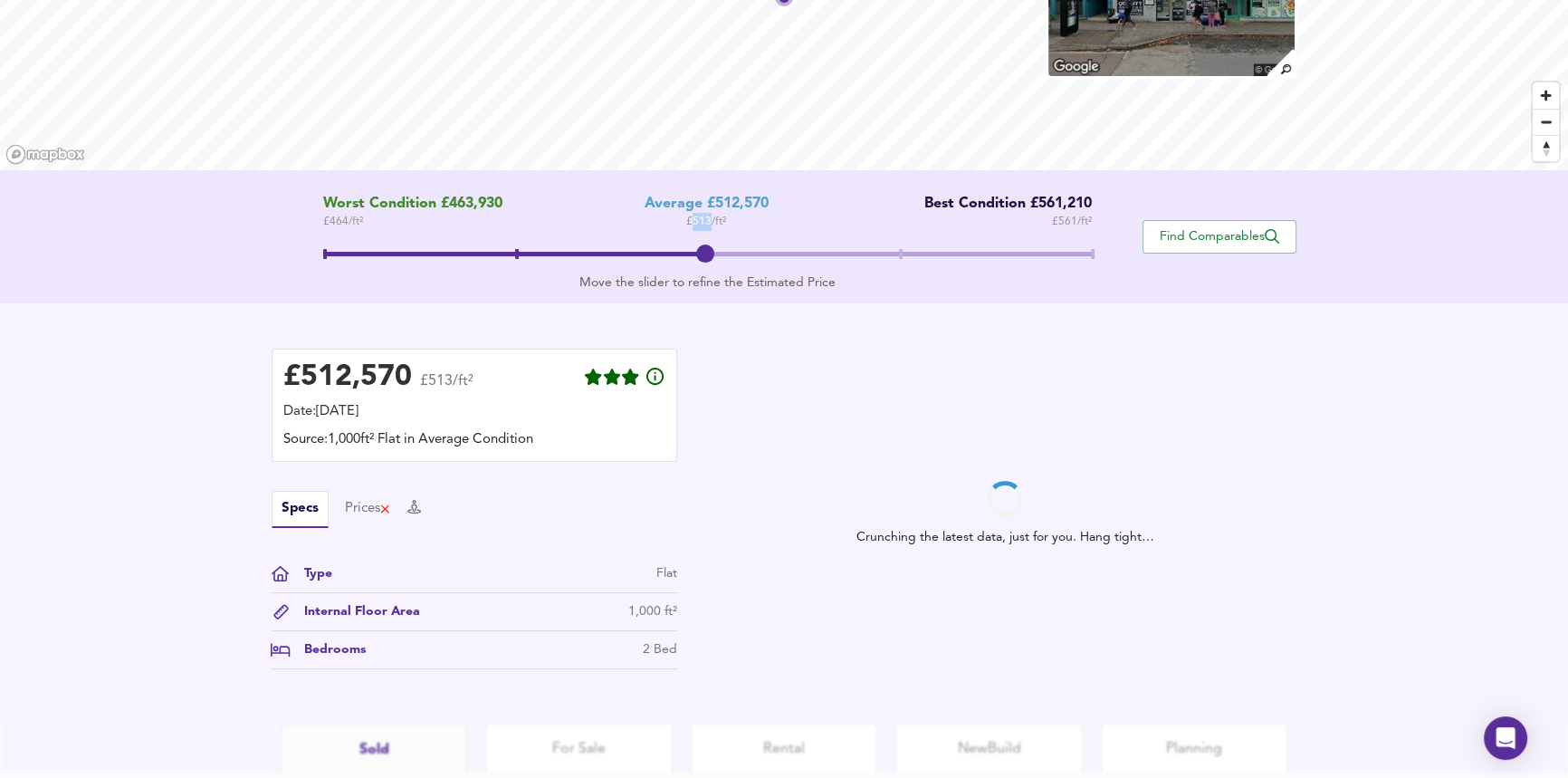 click on "£ 513 / ft²" at bounding box center [706, 222] 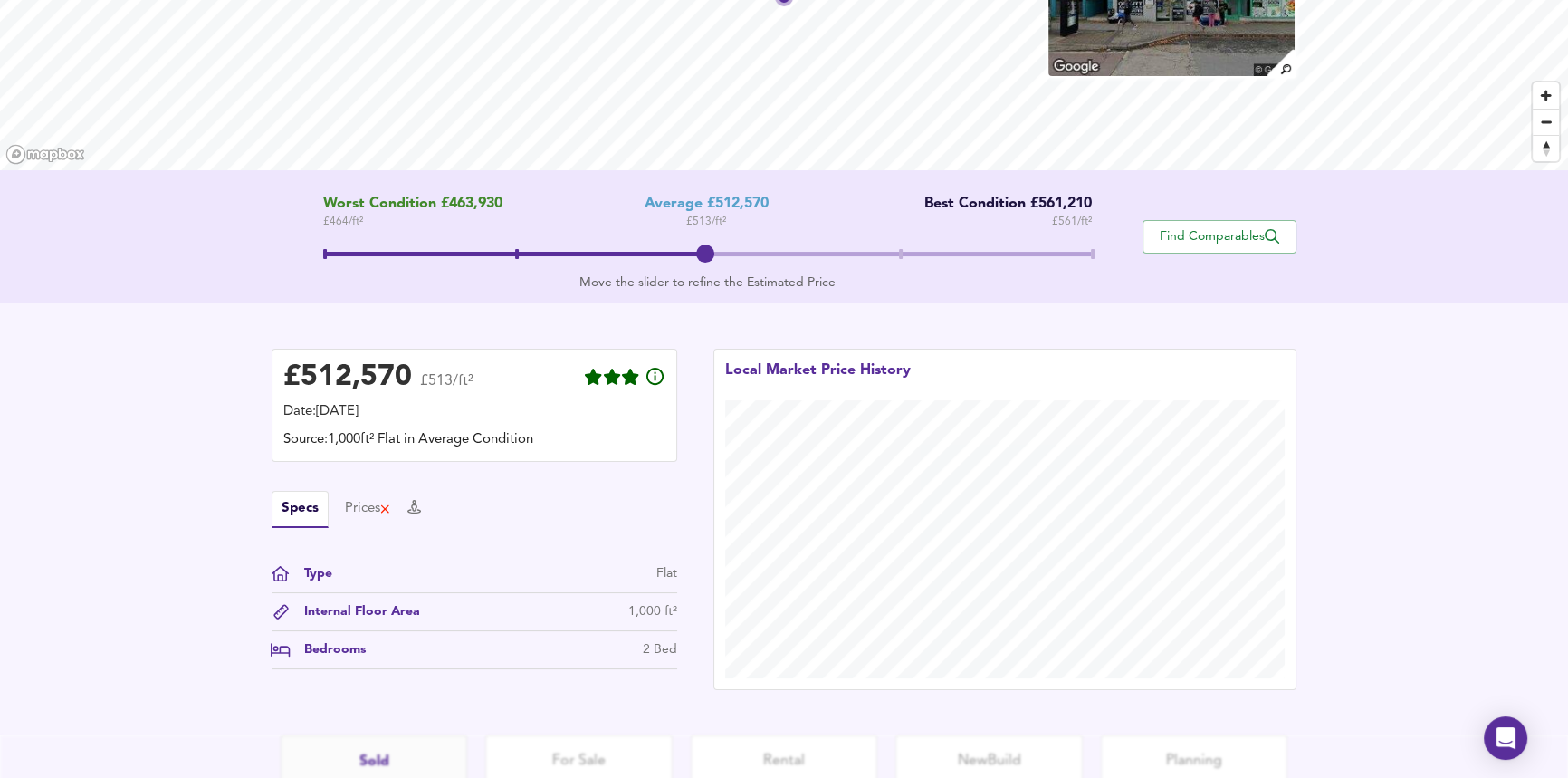 click on "£ 512,570   £513/ft²   Date:  [DATE] Source:  1,000ft² Flat in Average Condition Specs Prices   Type Flat Internal Floor Area 1,000 ft² Bedrooms 2 Bed   Local Market Price History" at bounding box center (784, 519) 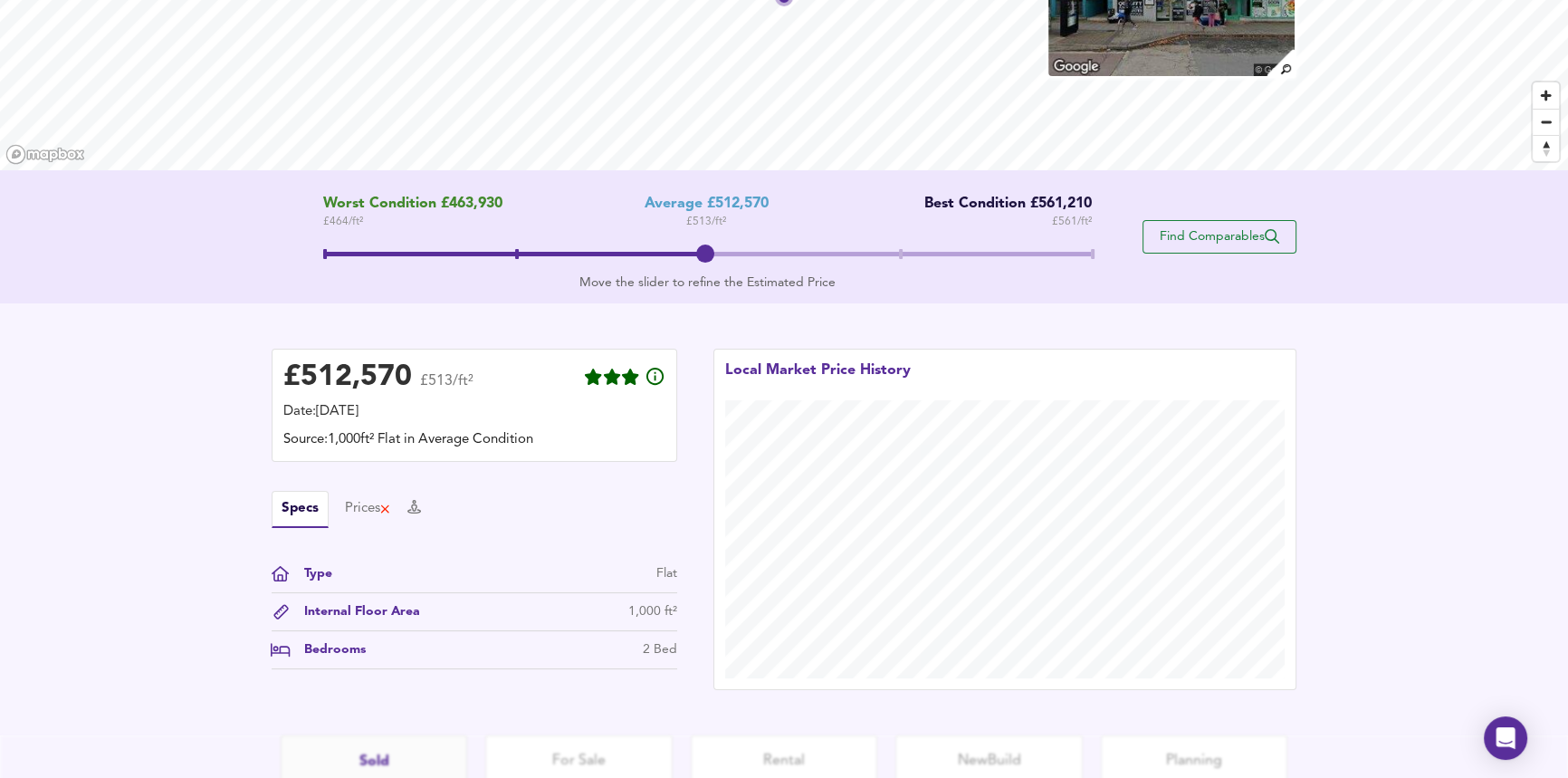 click on "Find Comparables" at bounding box center [1219, 236] 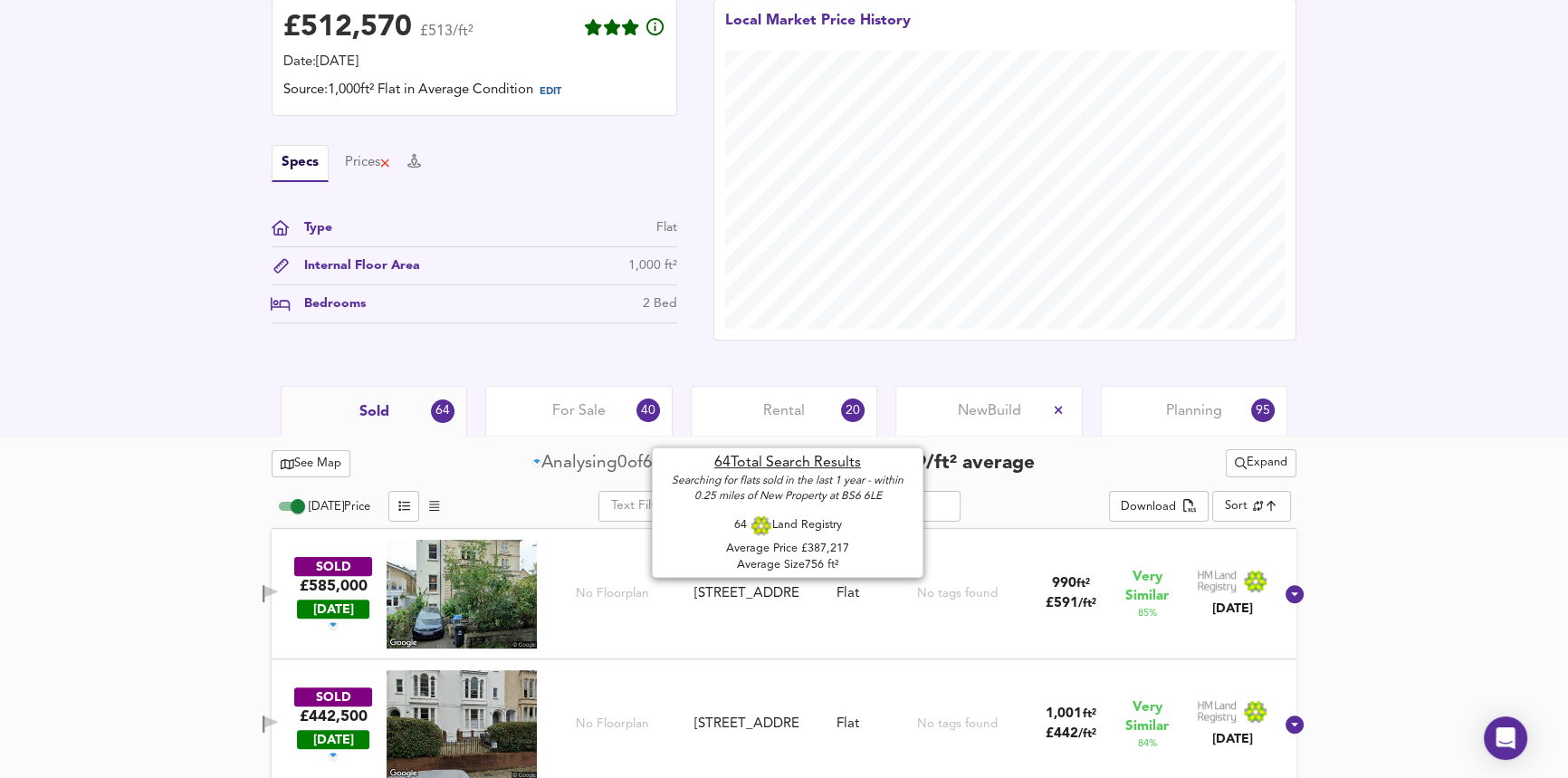 scroll, scrollTop: 581, scrollLeft: 0, axis: vertical 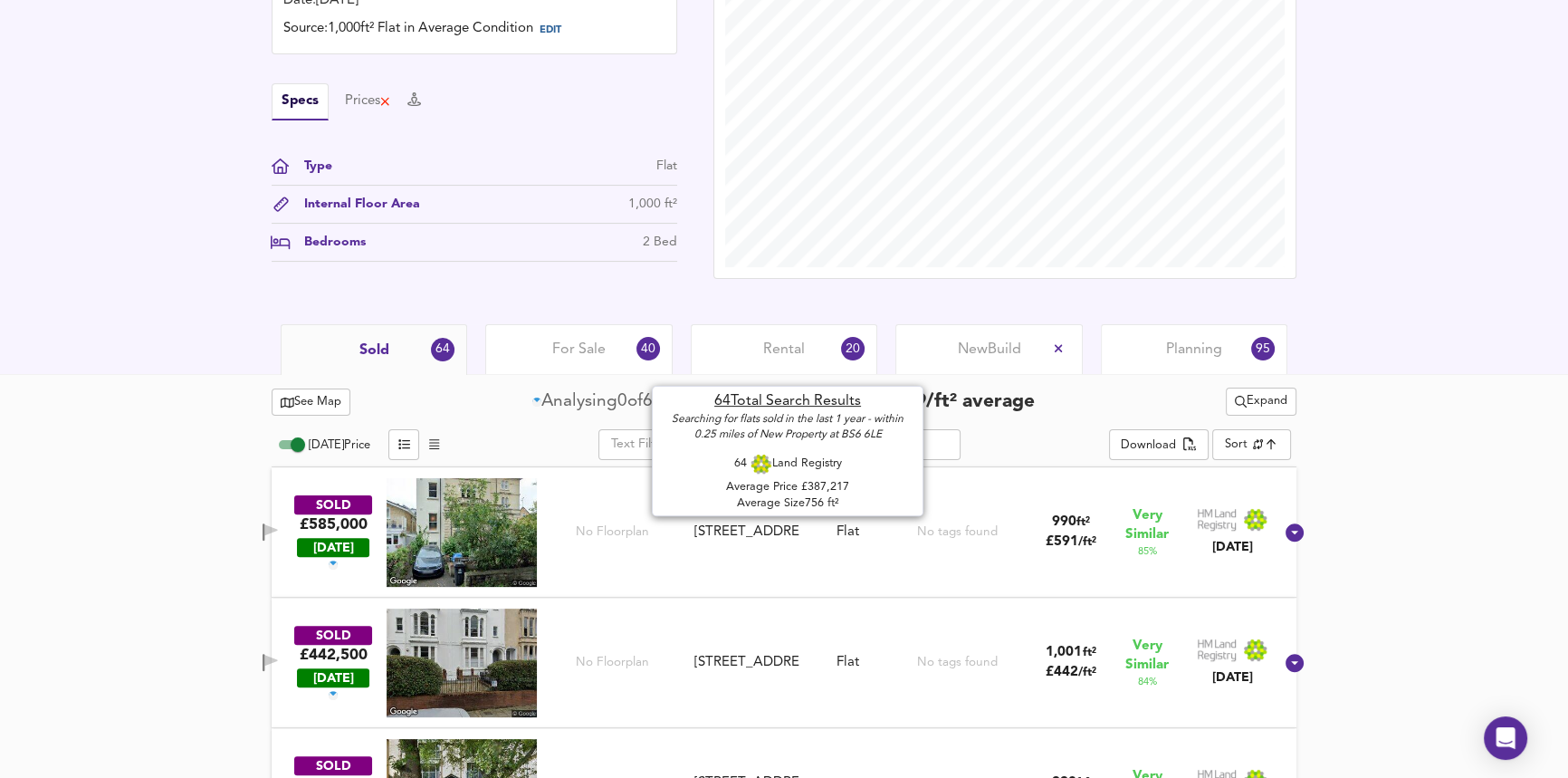 click on "64" at bounding box center [653, 401] 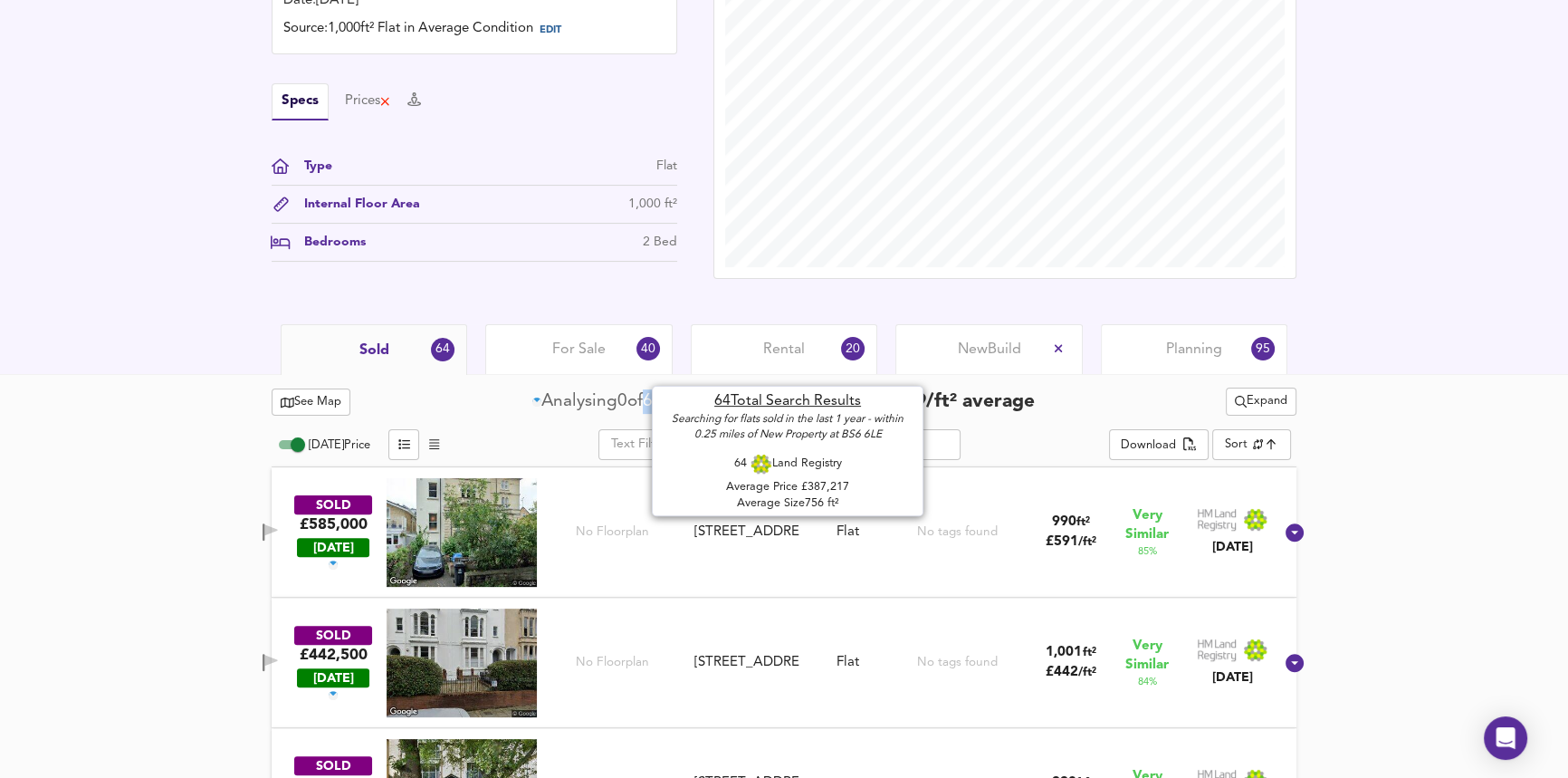 click on "64" at bounding box center [653, 401] 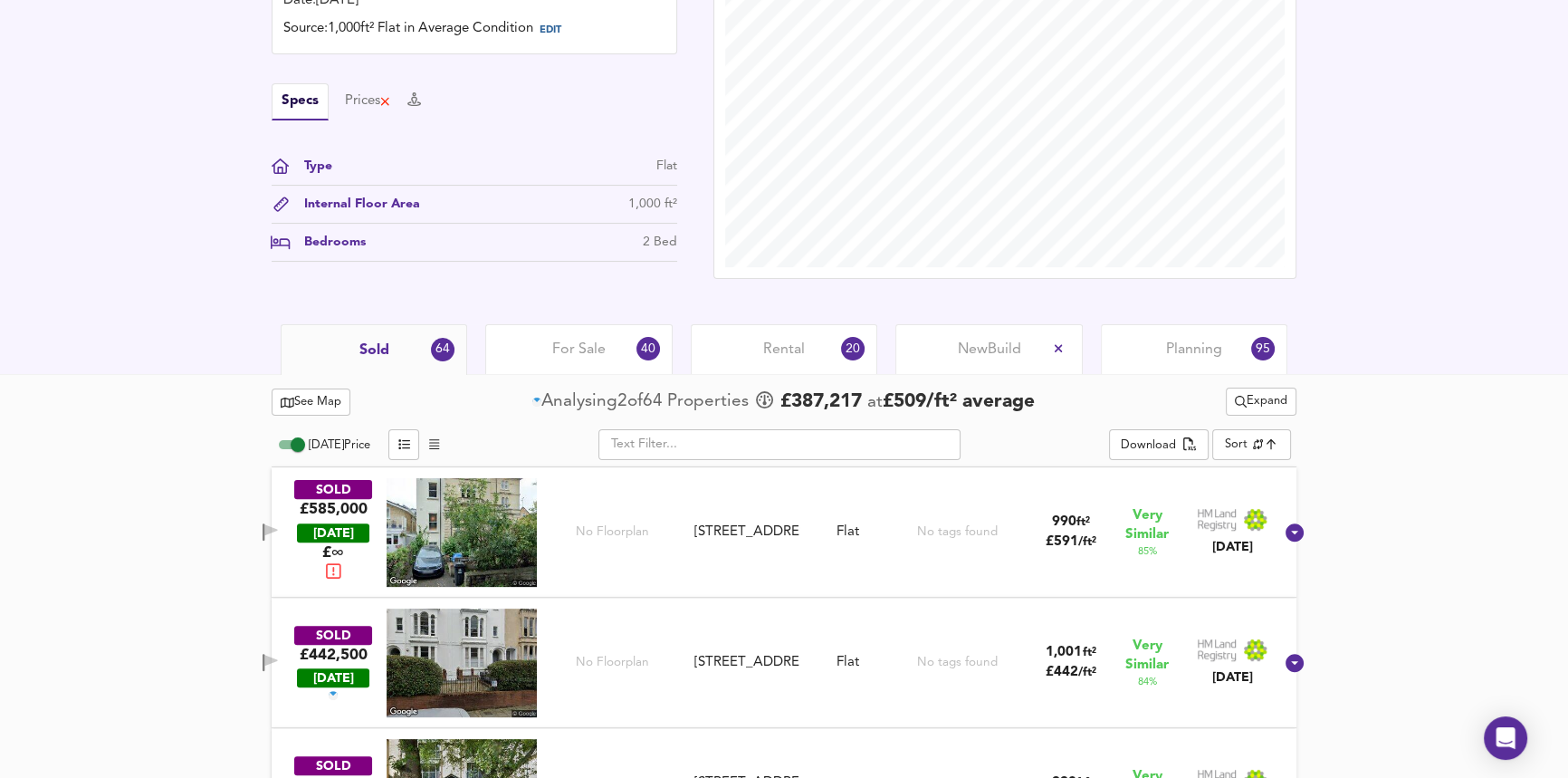 click on "See Map   Analysing  2  of  64   Propert ies     £ 387,217   at  £ 509 / ft²   average      Expand [DATE]  Price           ​ Download   Sort   similarityscore ​ SOLD £585,000   [DATE]  £ ∞ [GEOGRAPHIC_DATA][STREET_ADDRESS] Flat No tags found 990 ft² £ 591 / ft² Very Similar 85 % [DATE] SOLD £442,500   [DATE]  No Floorplan [STREET_ADDRESS][GEOGRAPHIC_DATA][STREET_ADDRESS] Flat No tags found 1,001 ft² £ 442 / ft² Very Similar 84 % [DATE] SOLD £437,000   [DATE]  [STREET_ADDRESS][GEOGRAPHIC_DATA][PERSON_NAME][STREET_ADDRESS][PERSON_NAME] Flat No tags found 990 ft² £ 441 / ft² Very Similar 84 % [DATE]" at bounding box center (784, 4598) 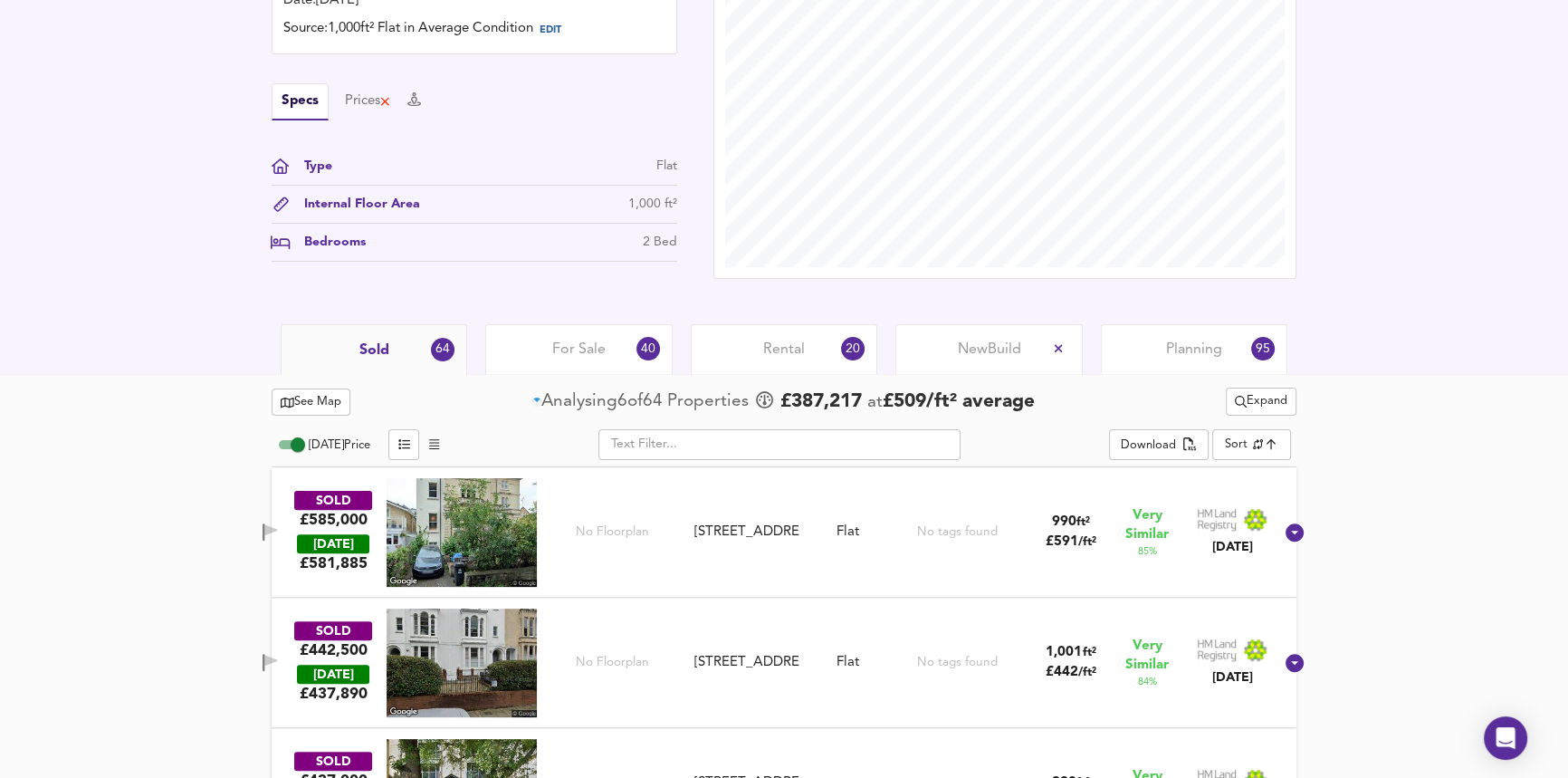 scroll, scrollTop: 746, scrollLeft: 0, axis: vertical 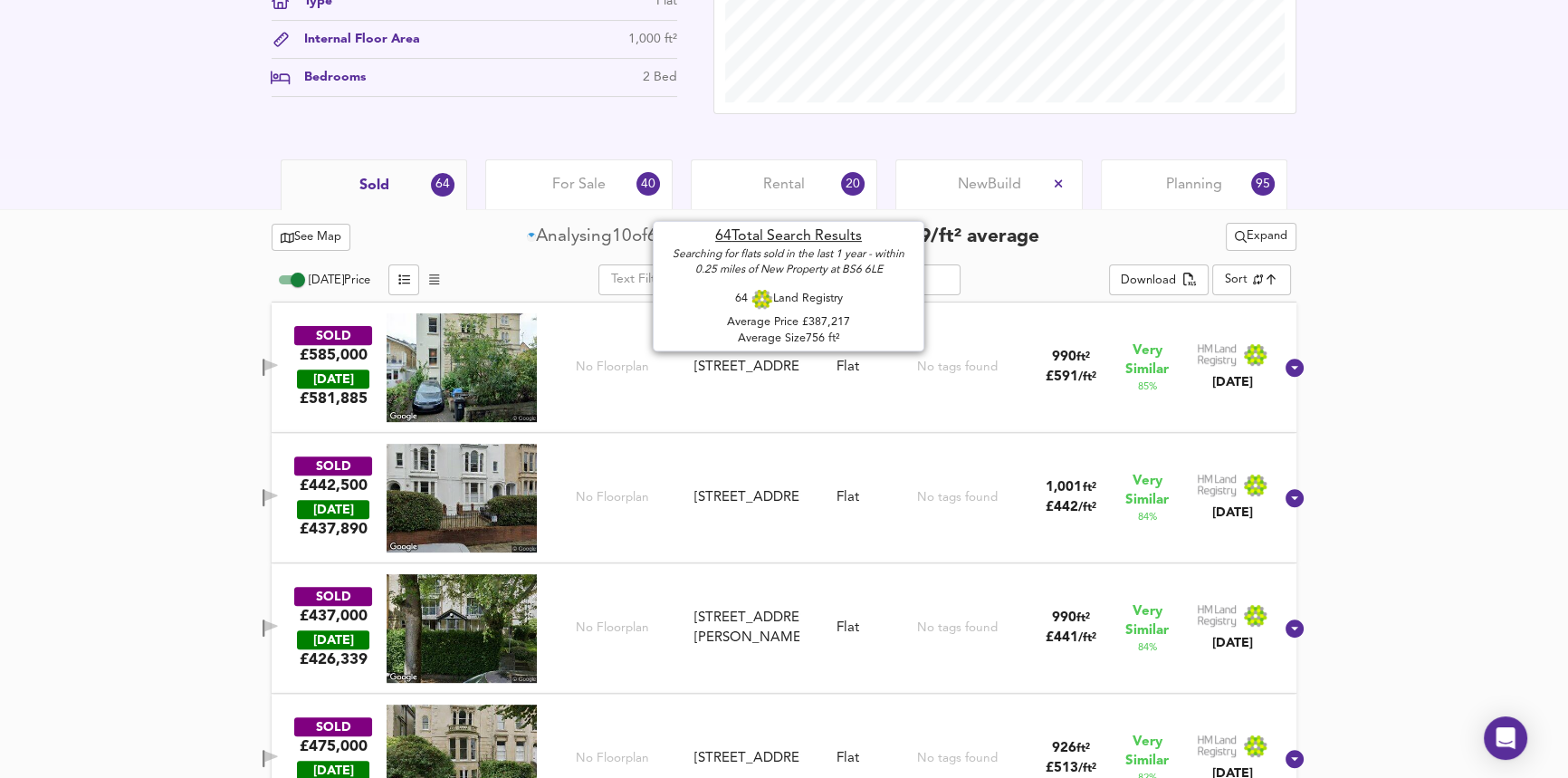 click on "64" at bounding box center (657, 236) 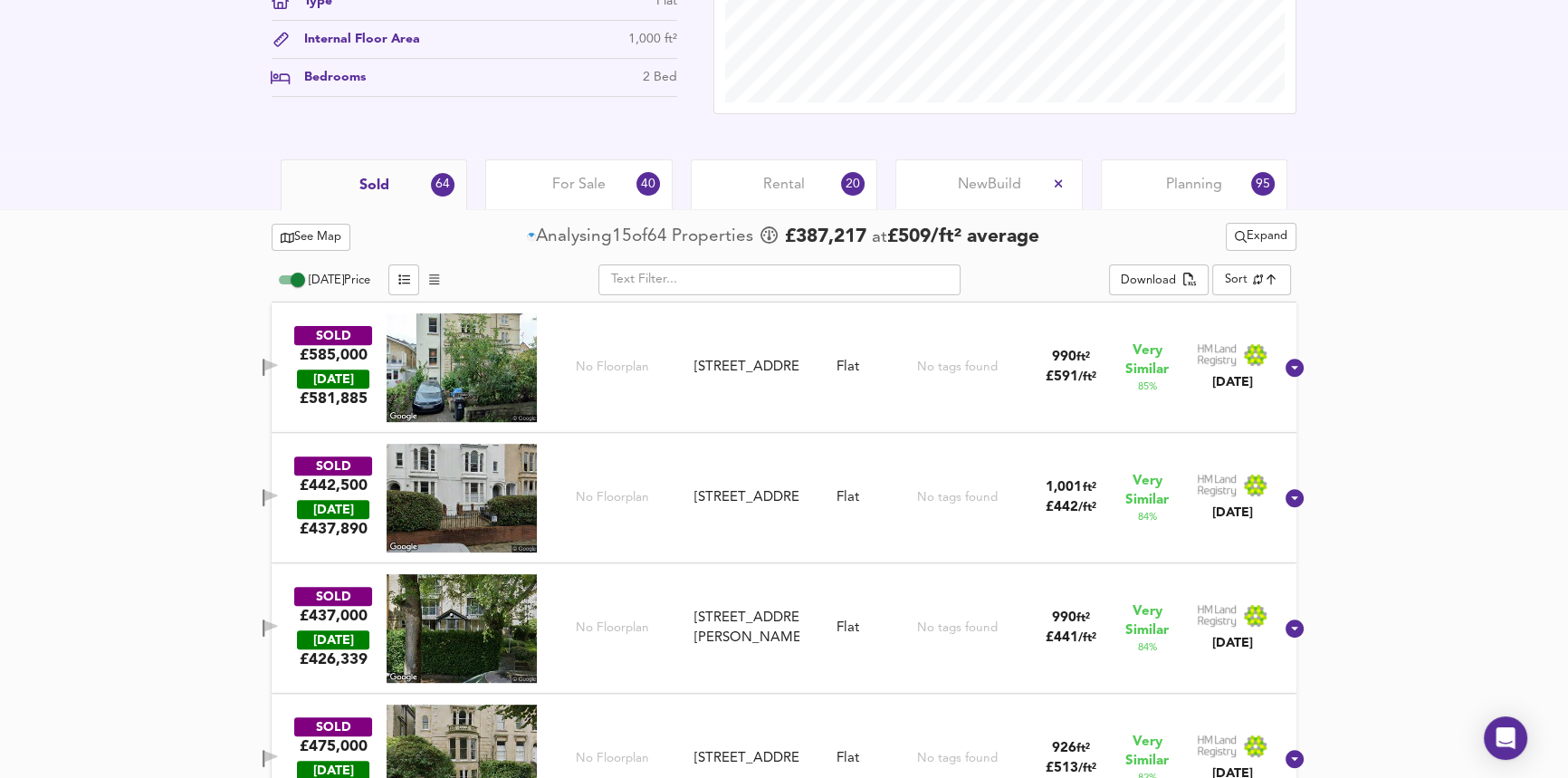 click on "Analysing  15  of  64   Propert ies" at bounding box center (642, 236) 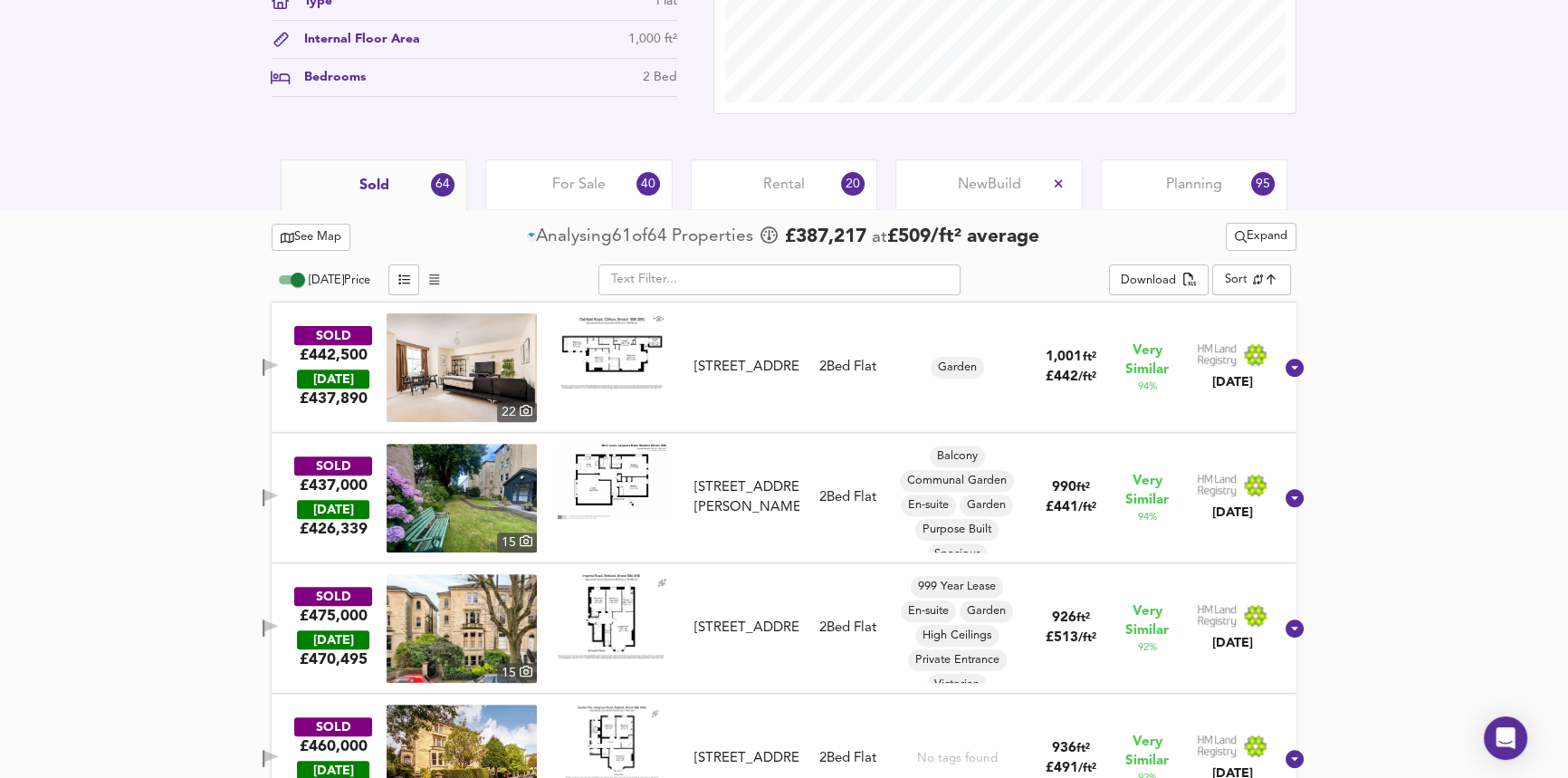 click on "[STREET_ADDRESS]" at bounding box center [747, 367] 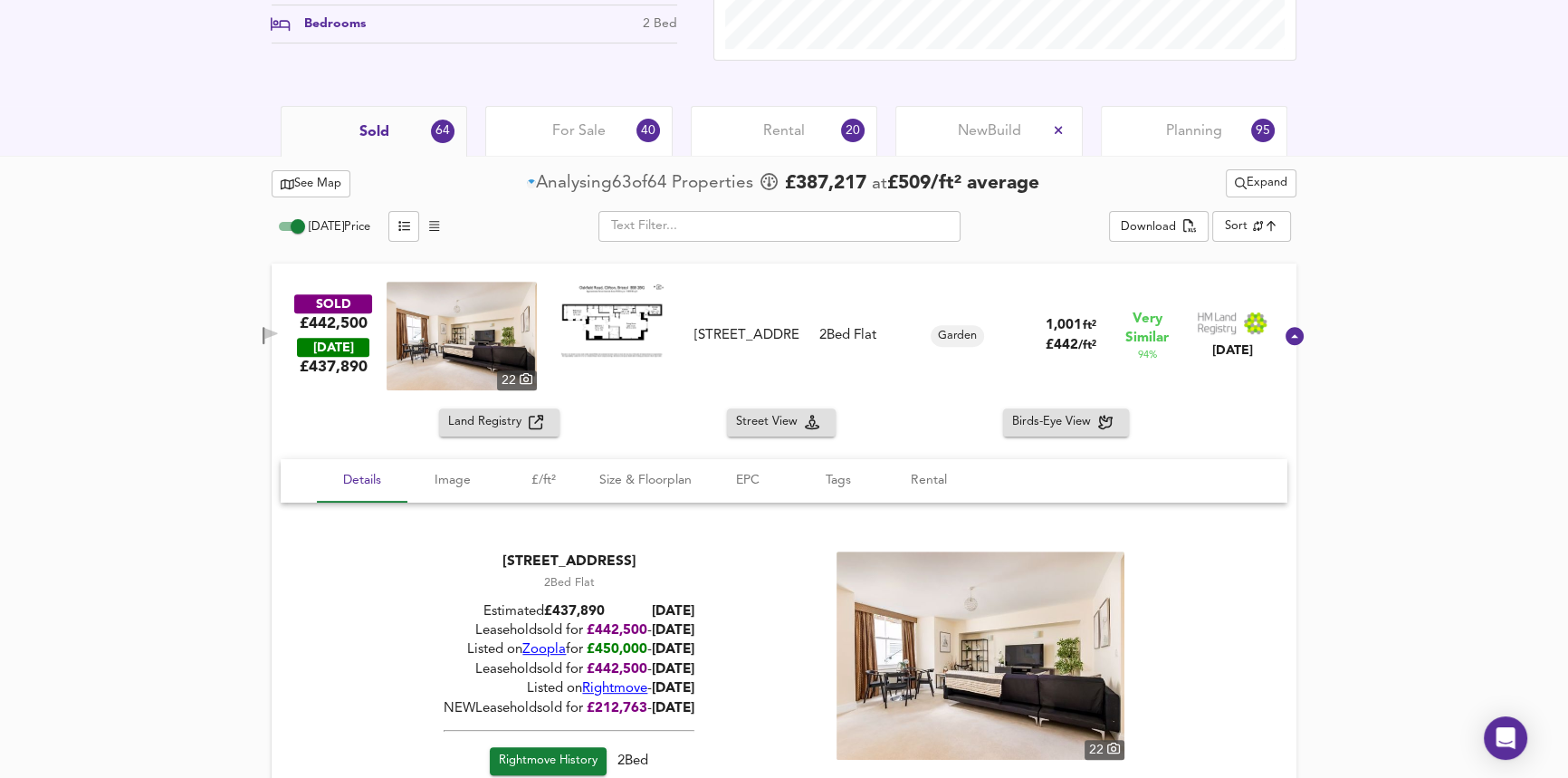 scroll, scrollTop: 829, scrollLeft: 0, axis: vertical 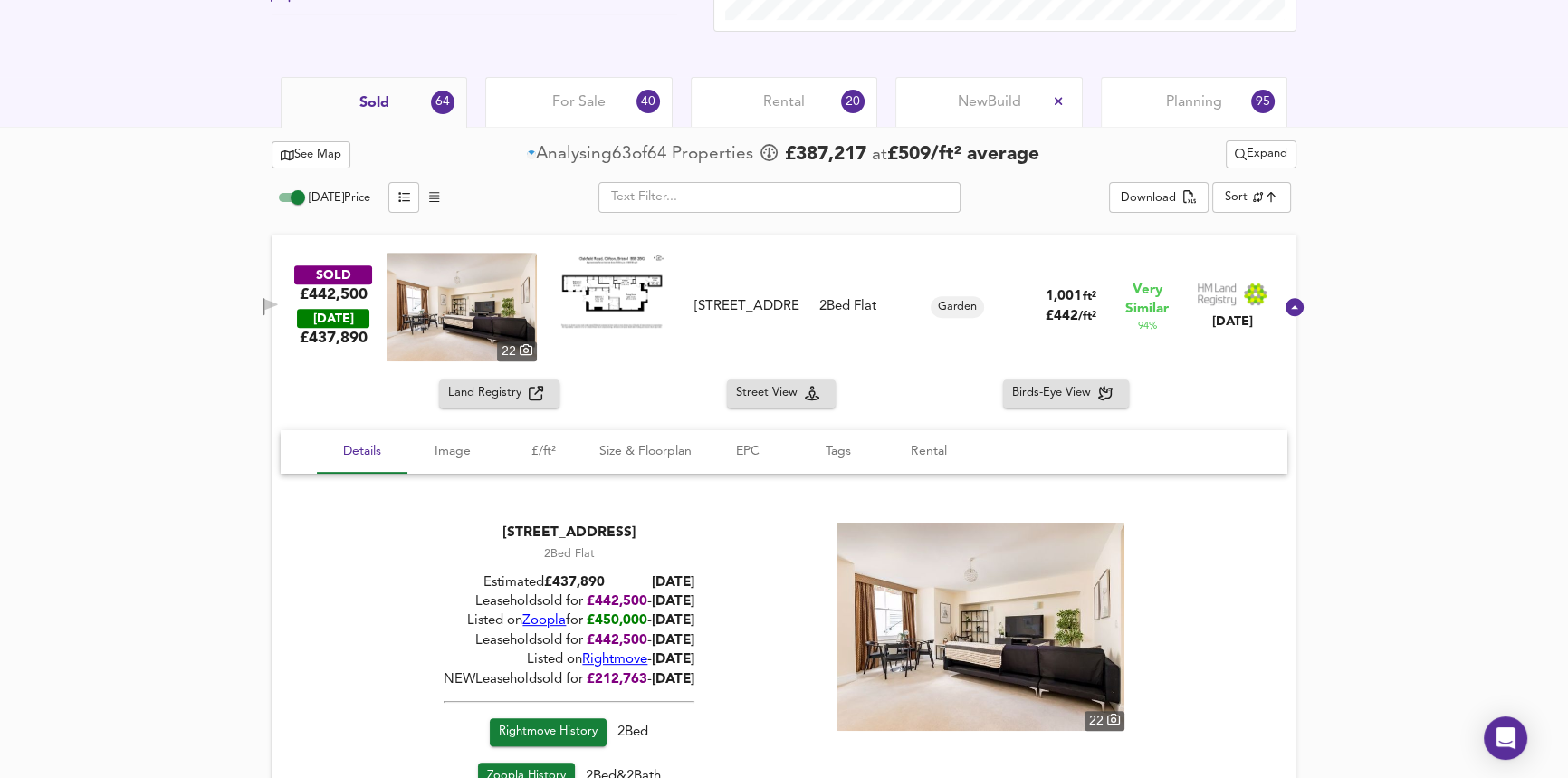 click at bounding box center (612, 291) 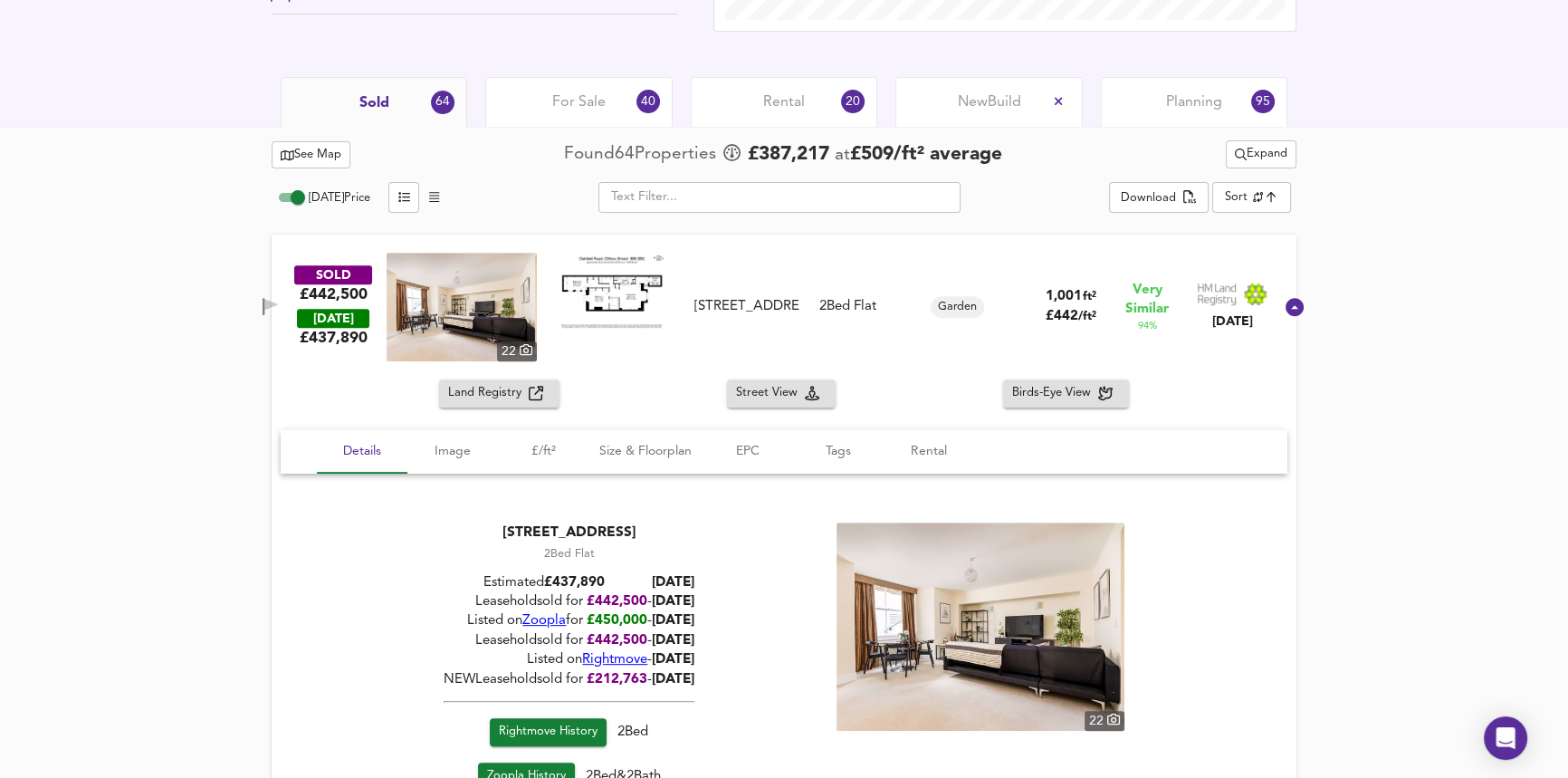 click at bounding box center [462, 307] 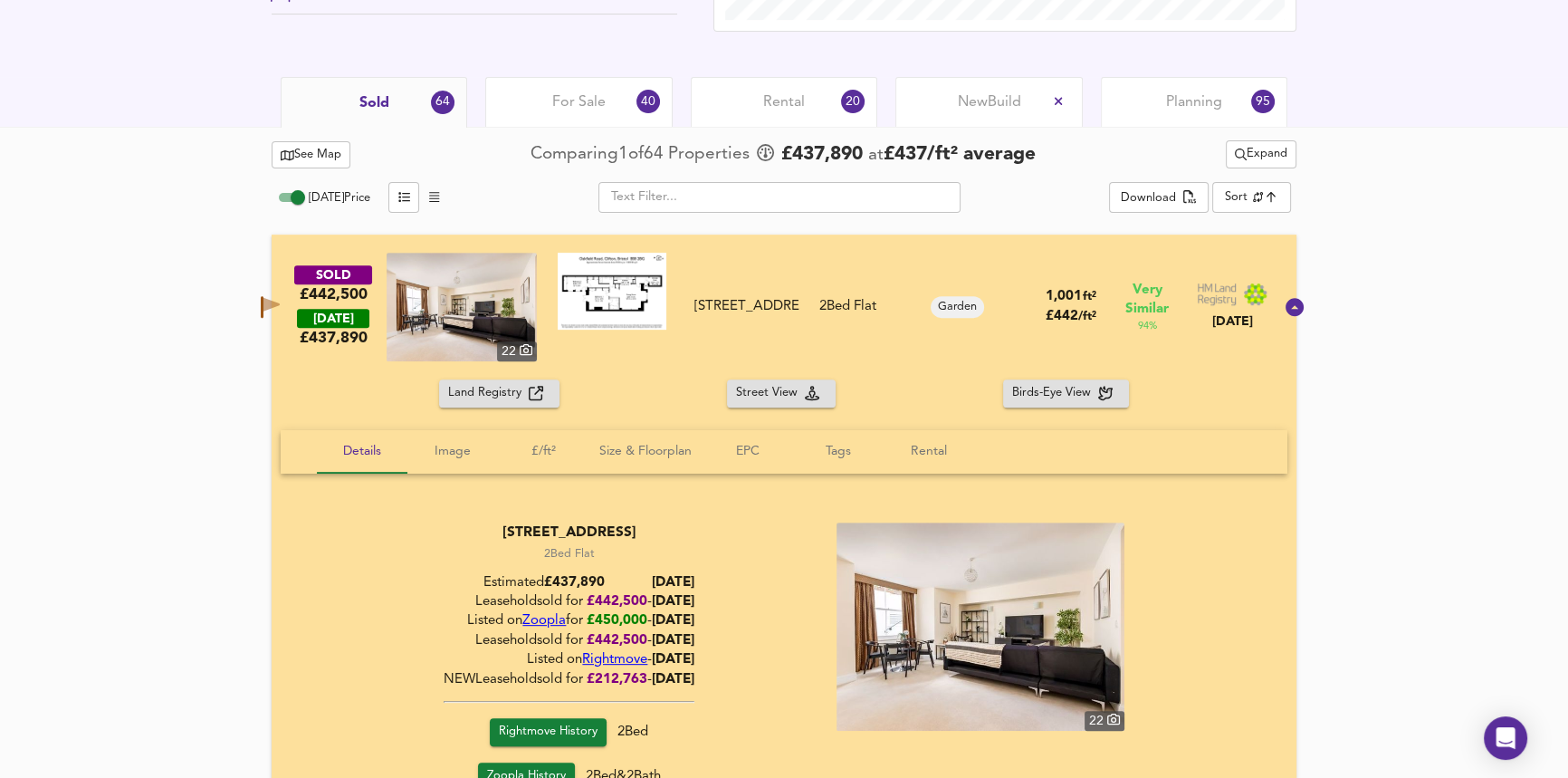 click on "2  Bed   Flat" at bounding box center [847, 306] 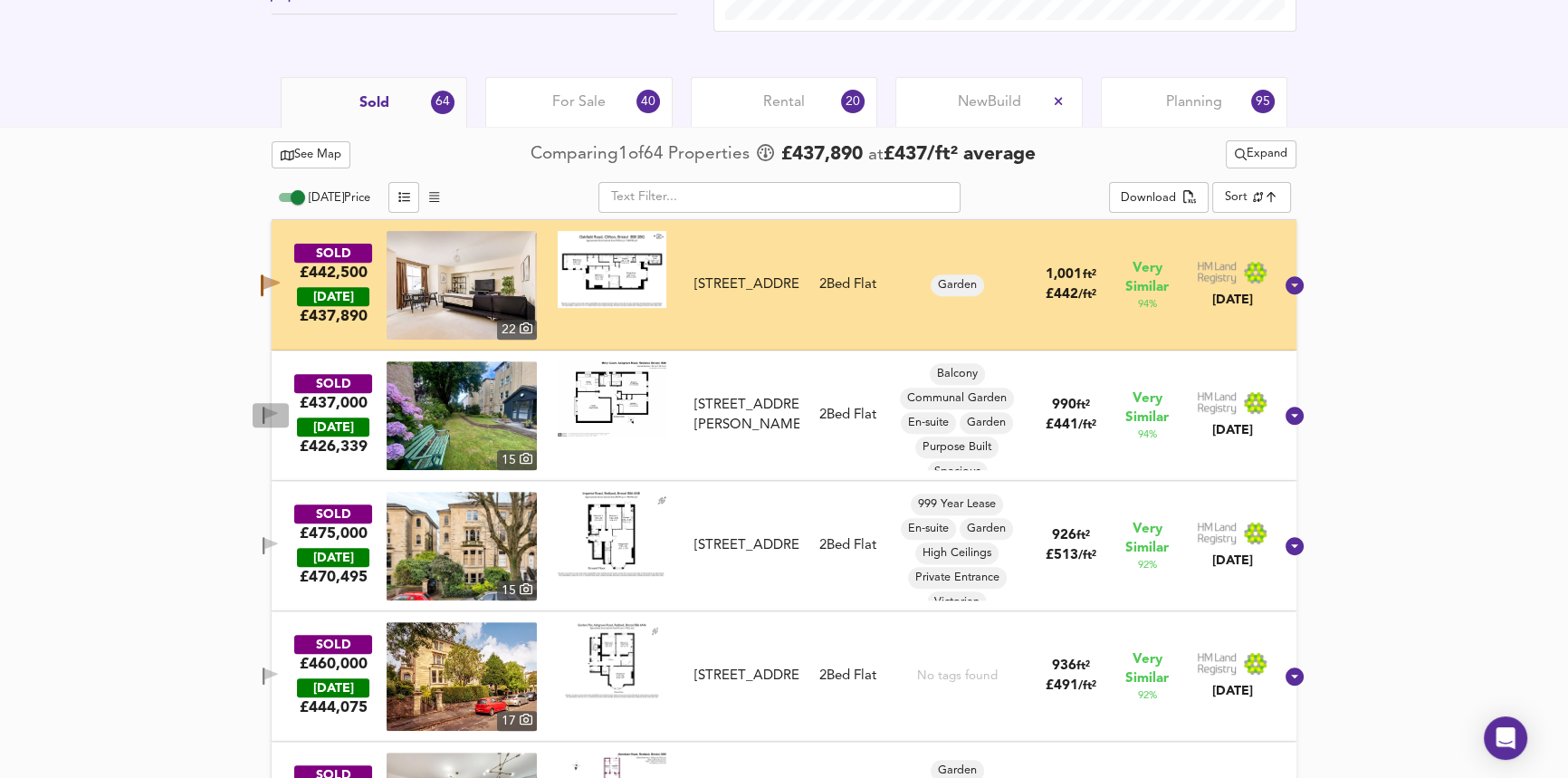 click 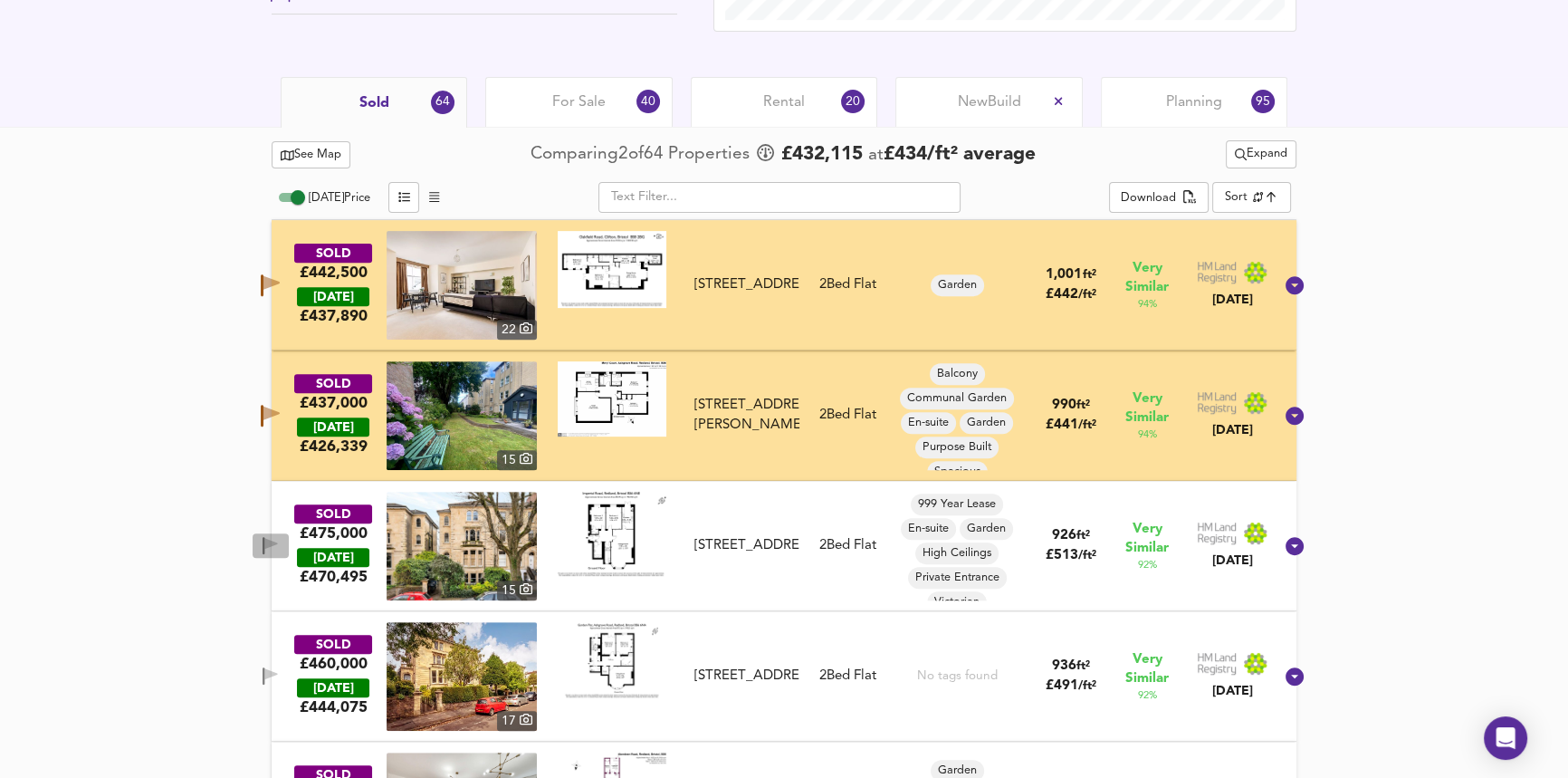 click at bounding box center [271, 545] 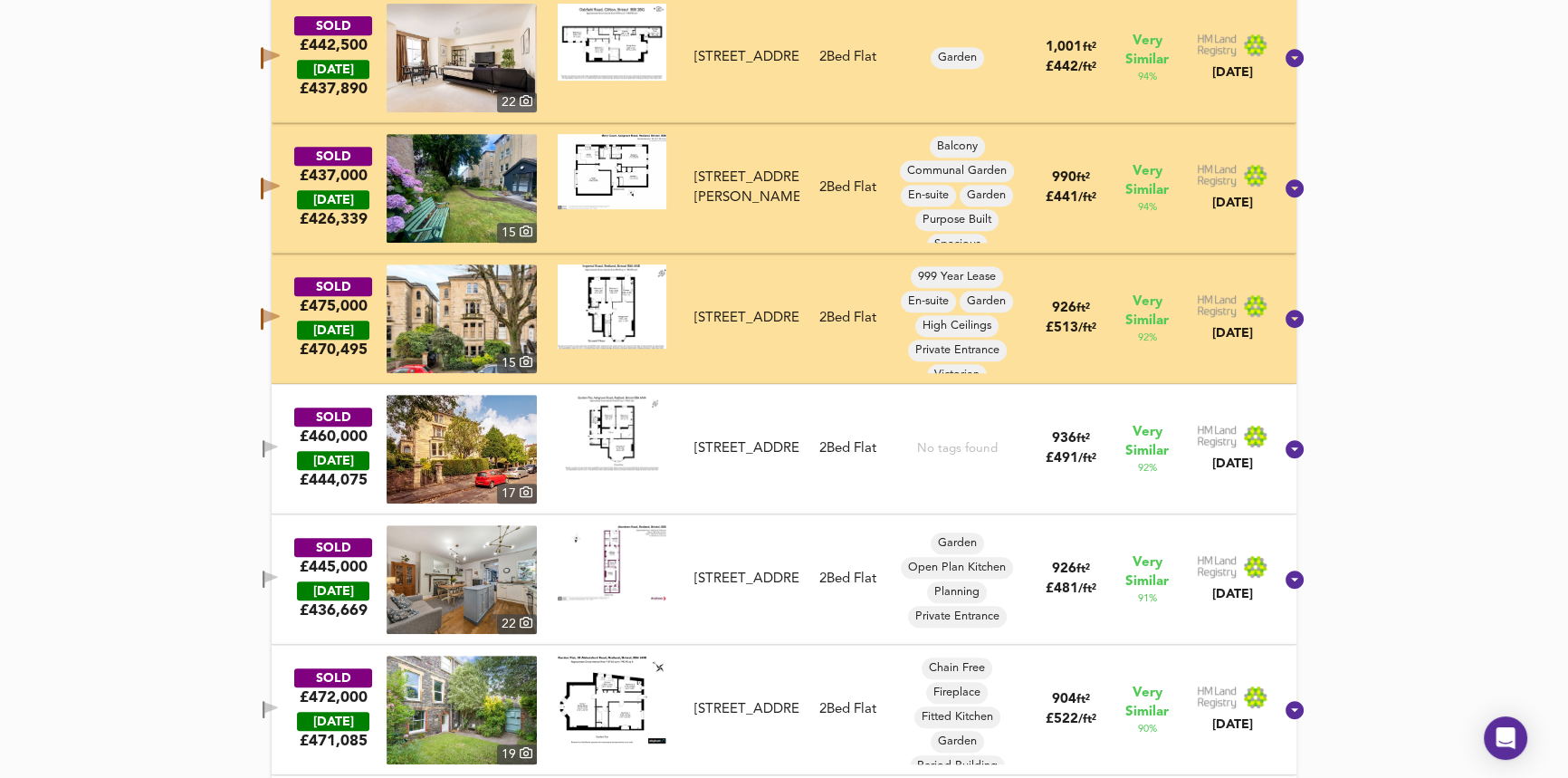 scroll, scrollTop: 1076, scrollLeft: 0, axis: vertical 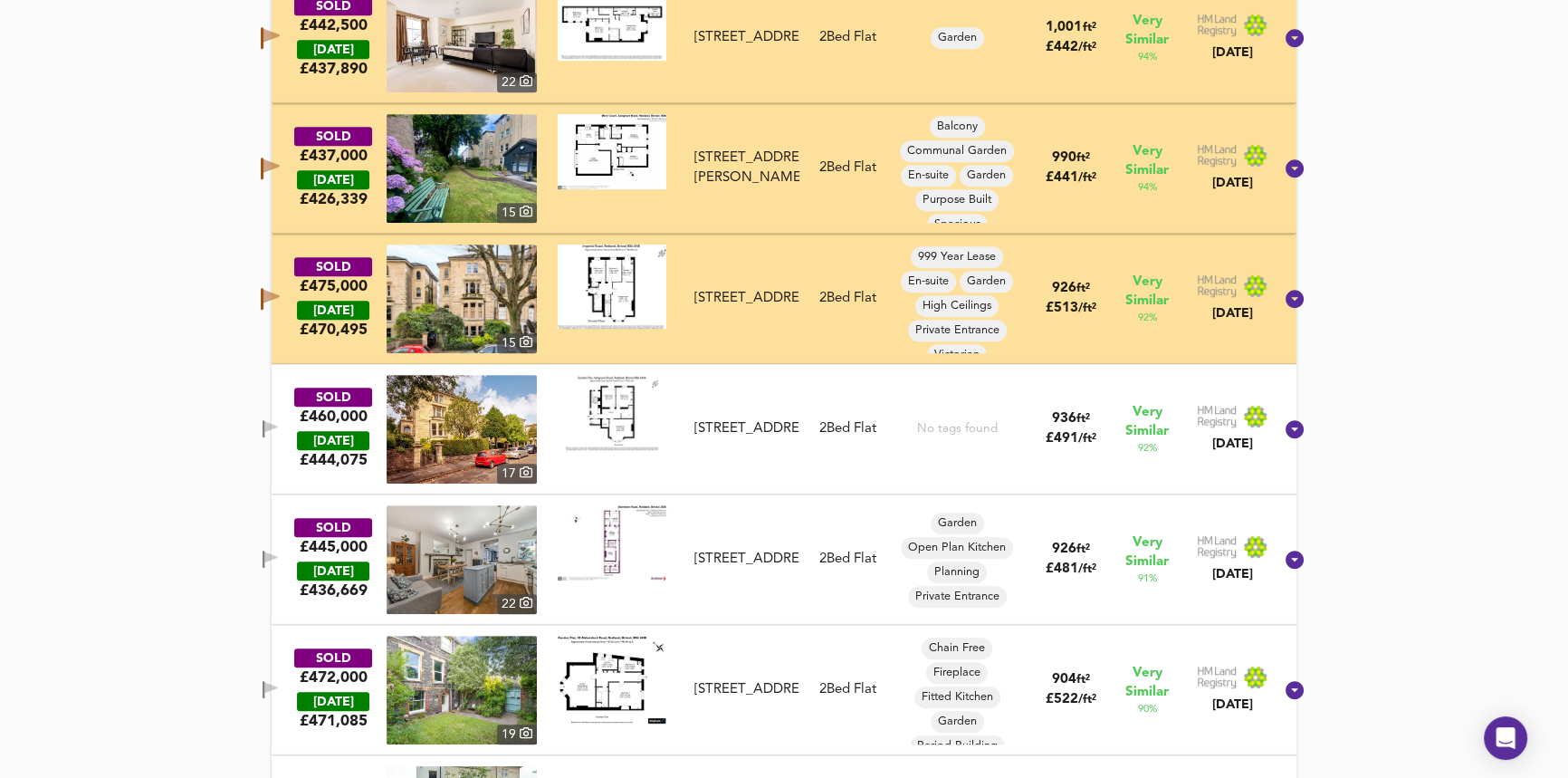 click 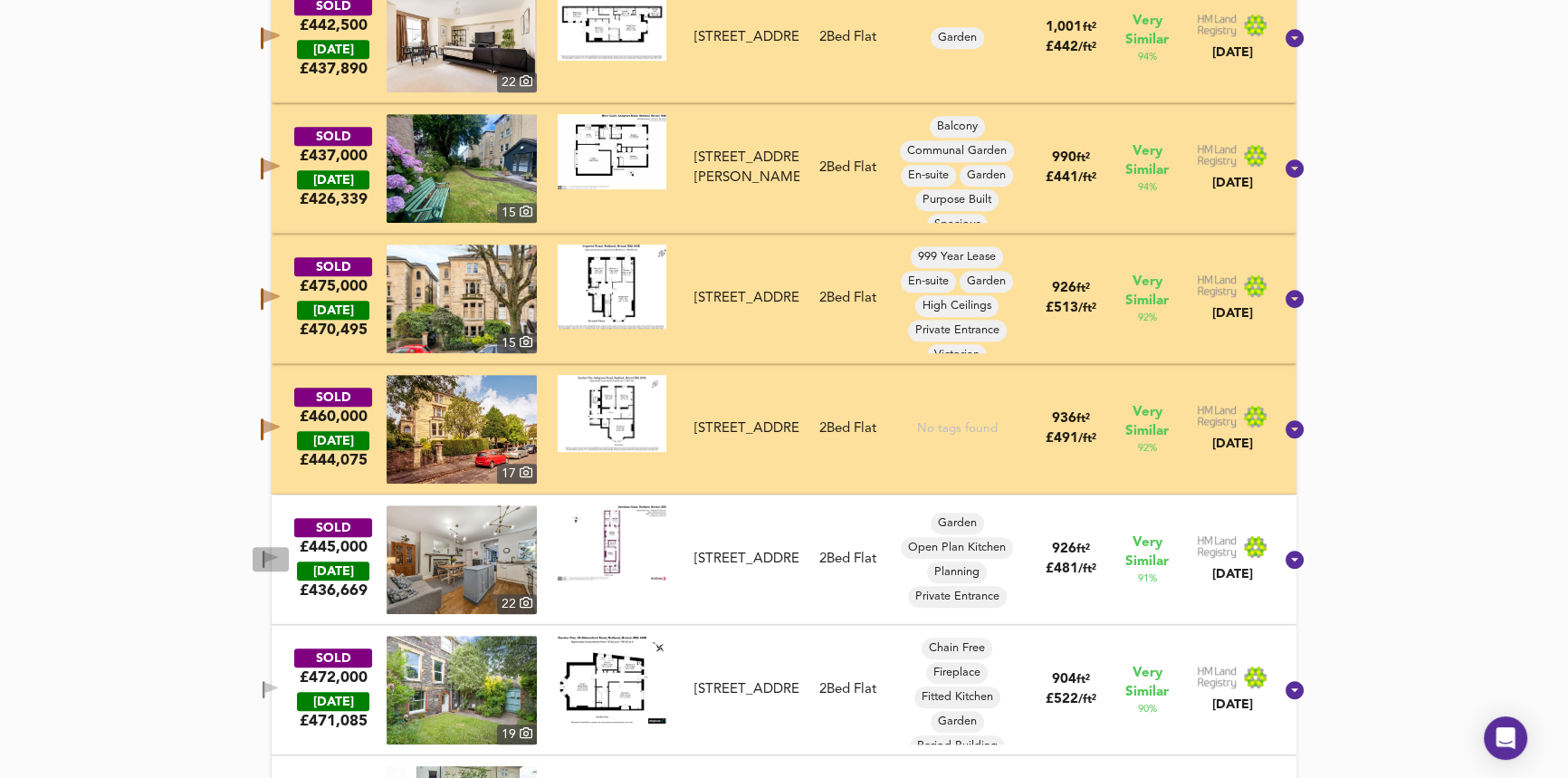 click 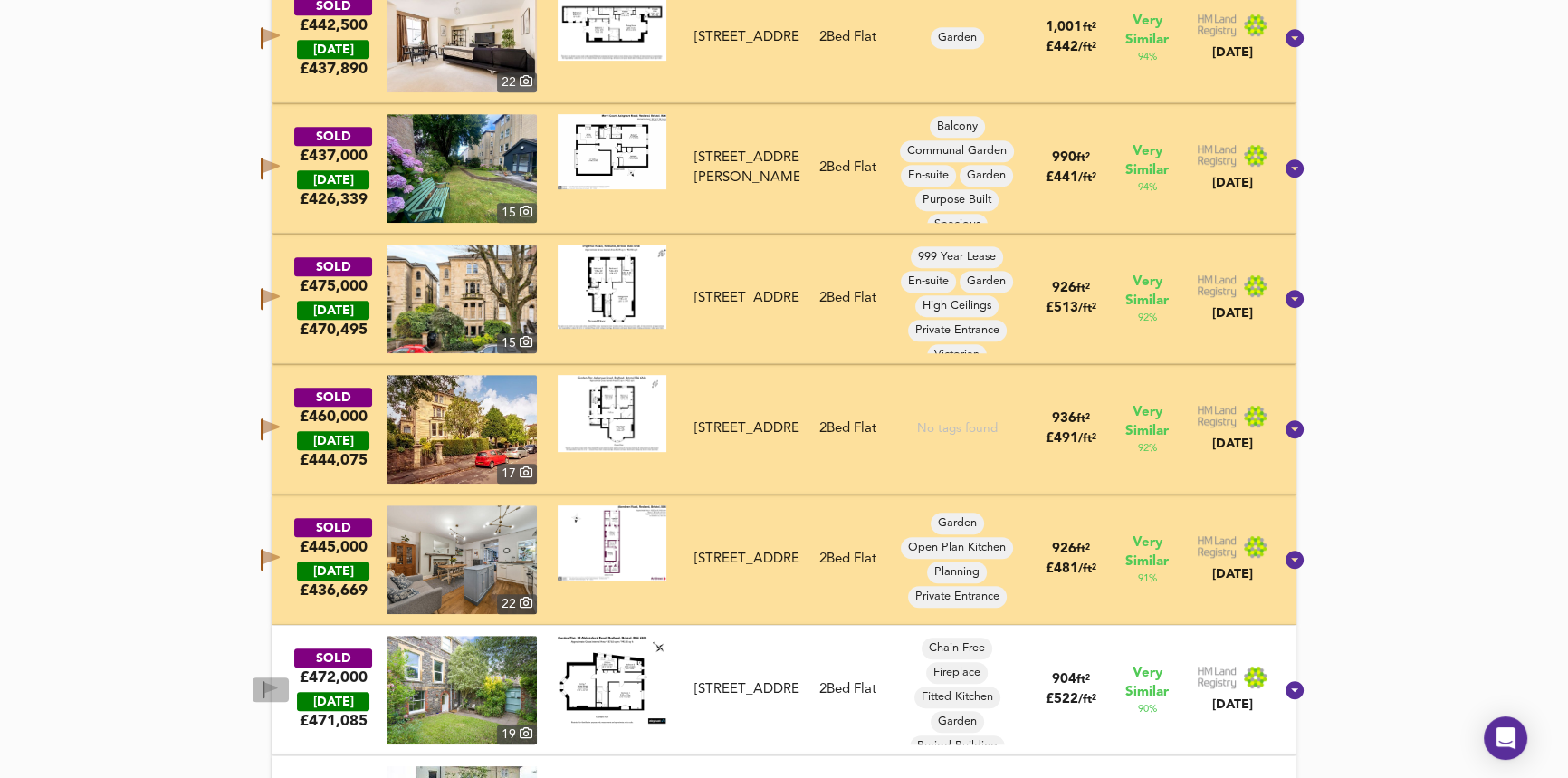 click 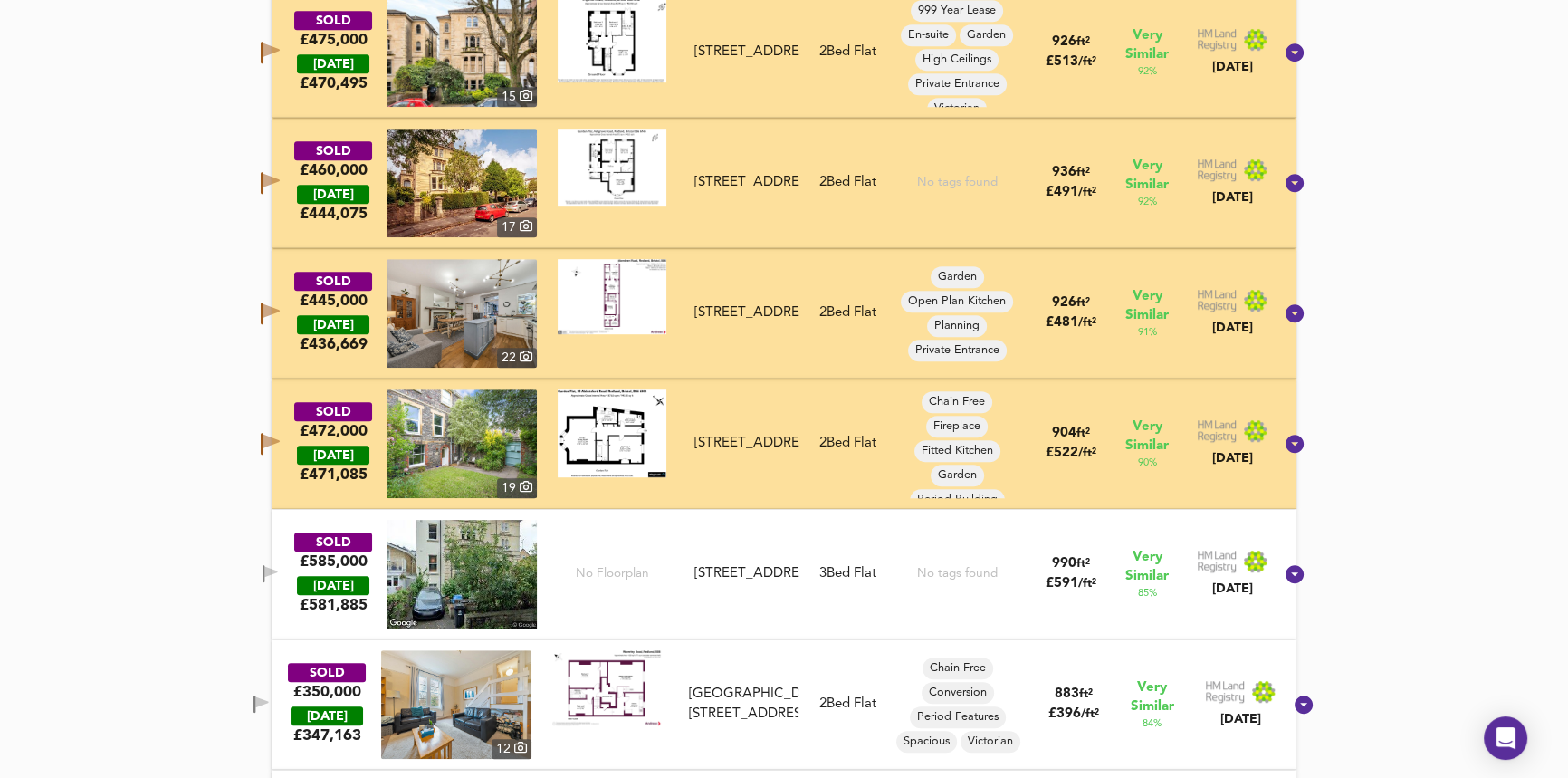 scroll, scrollTop: 1322, scrollLeft: 0, axis: vertical 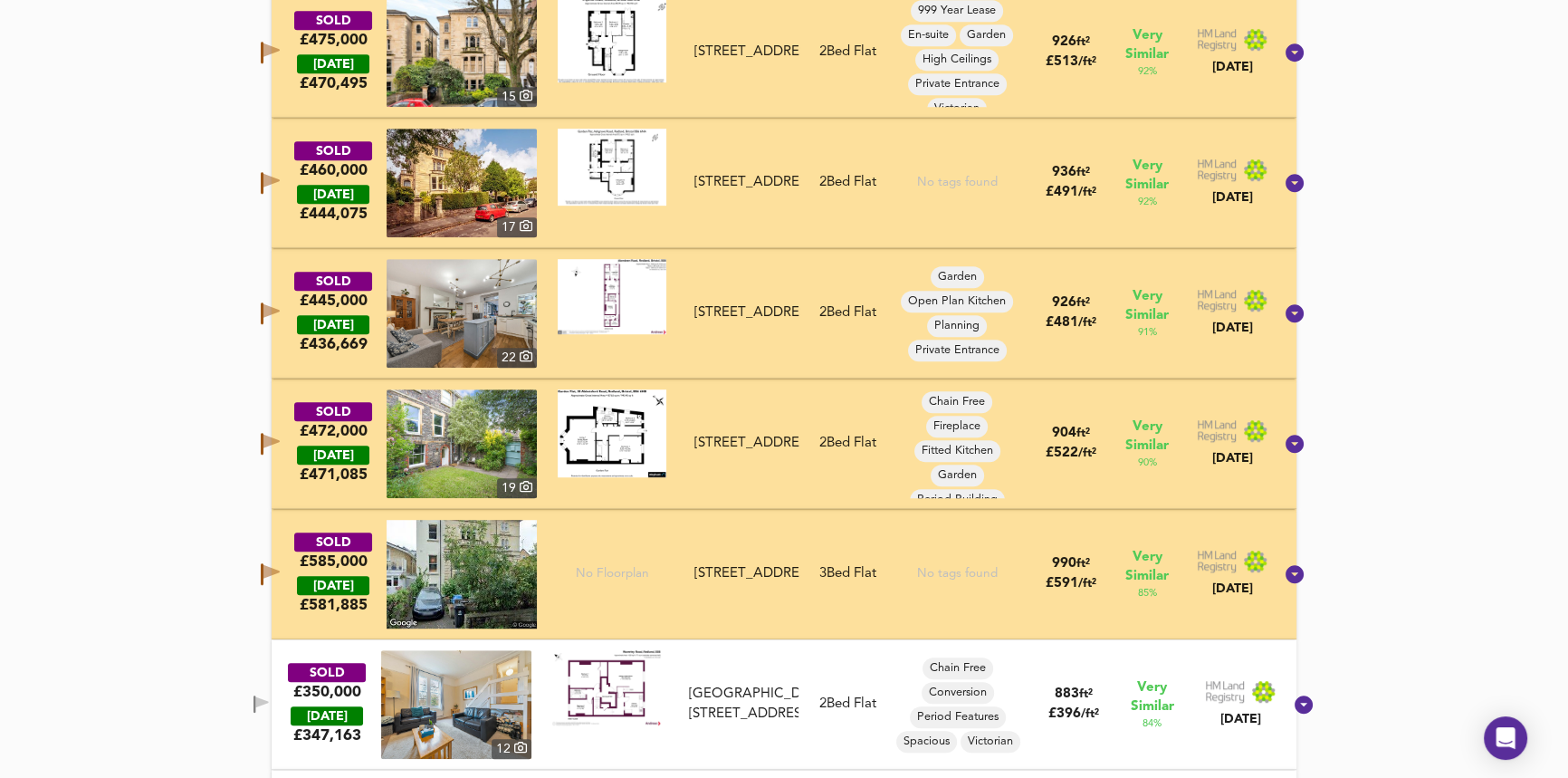 click 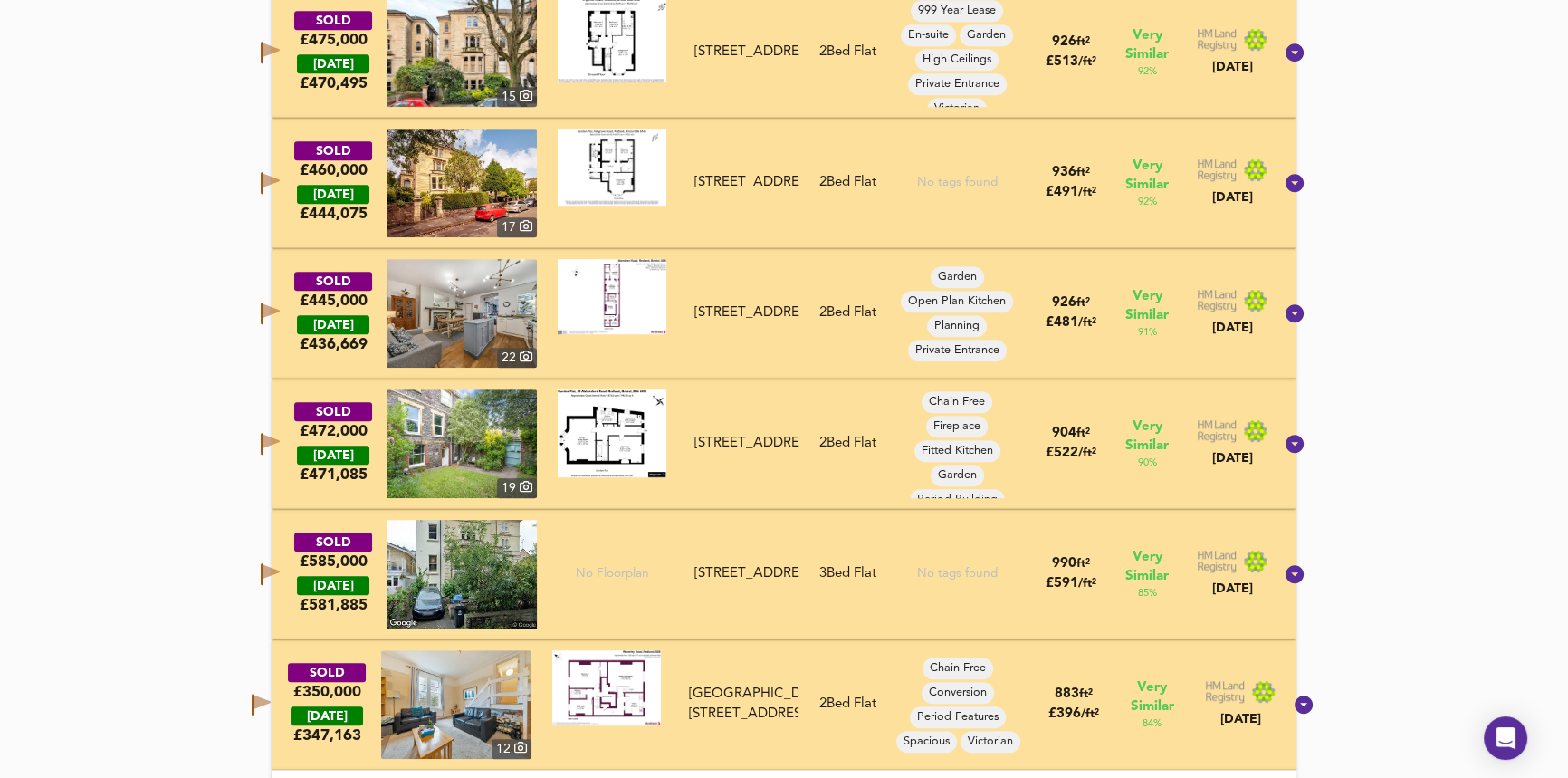 scroll, scrollTop: 1405, scrollLeft: 0, axis: vertical 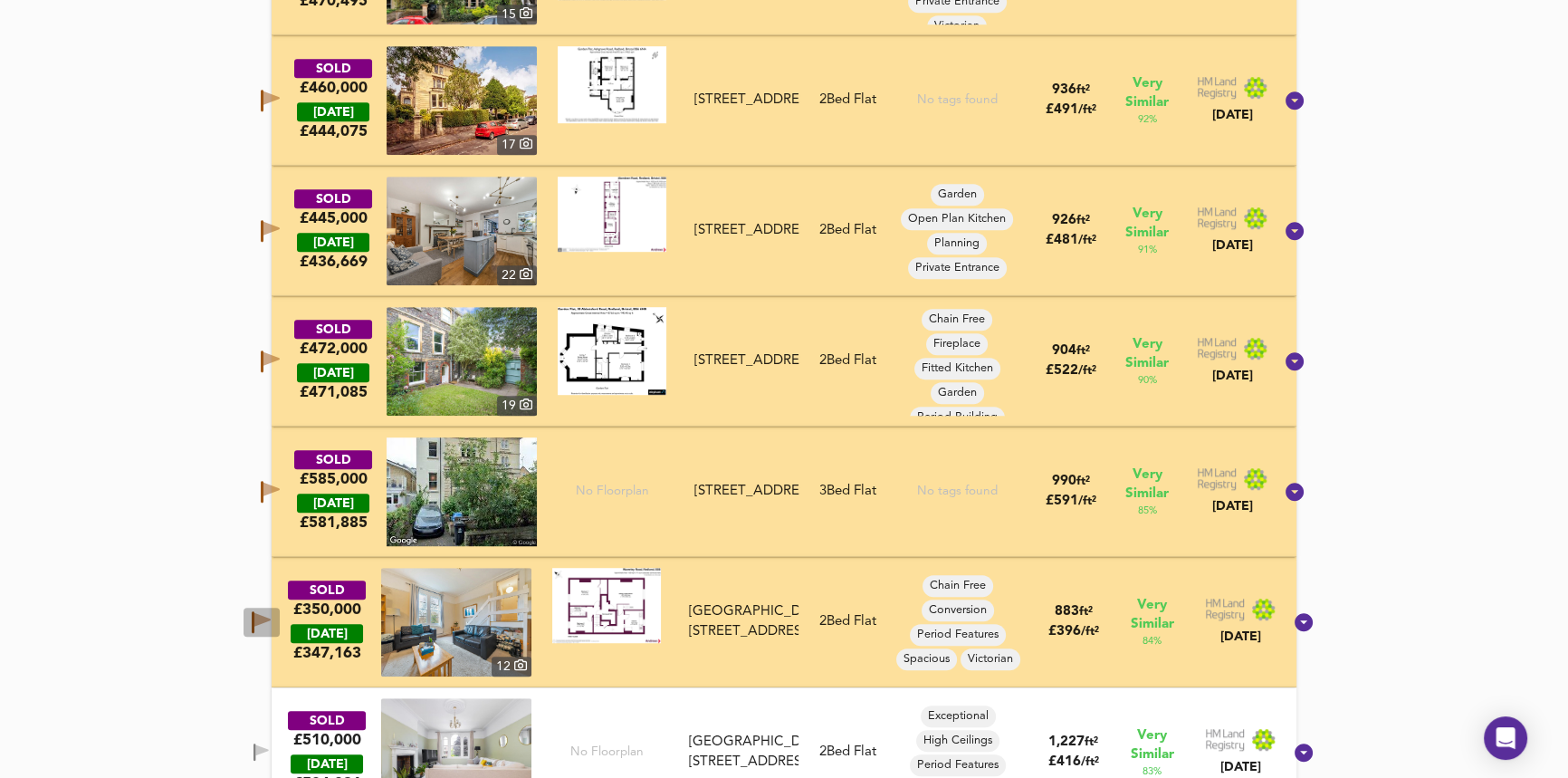 click 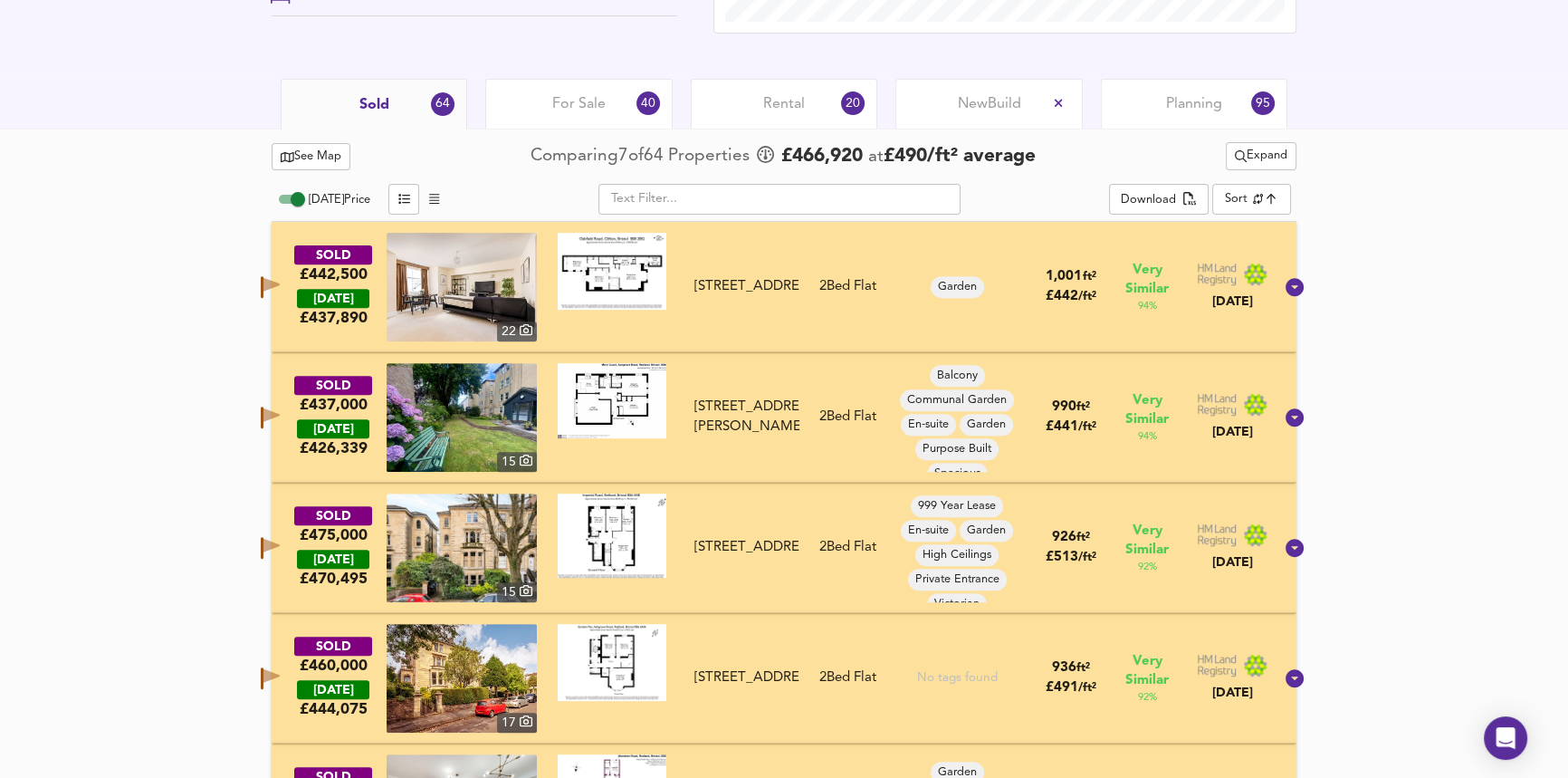 scroll, scrollTop: 664, scrollLeft: 0, axis: vertical 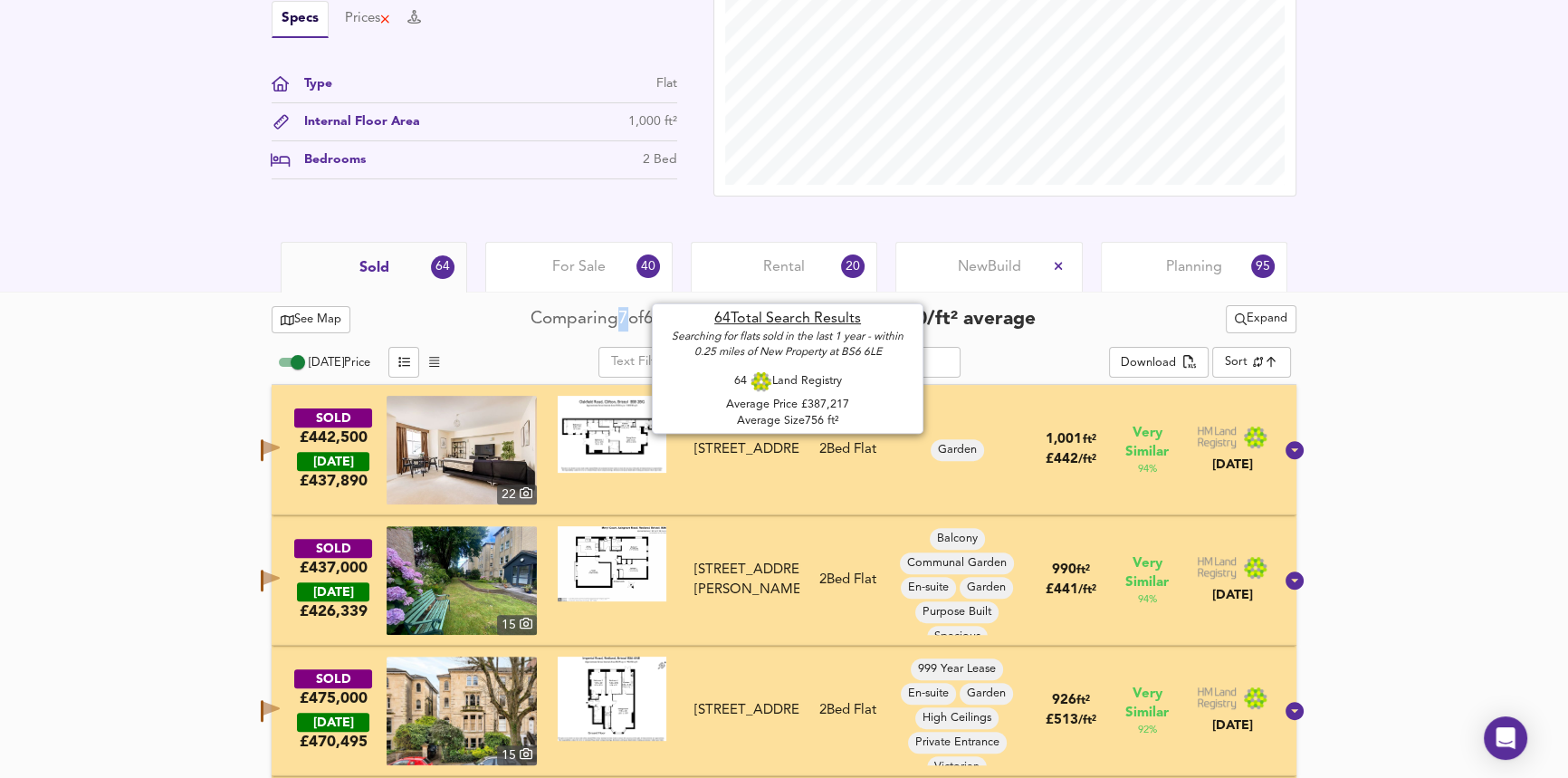 click on "Comparing  7  of  64   Properties" at bounding box center (642, 319) 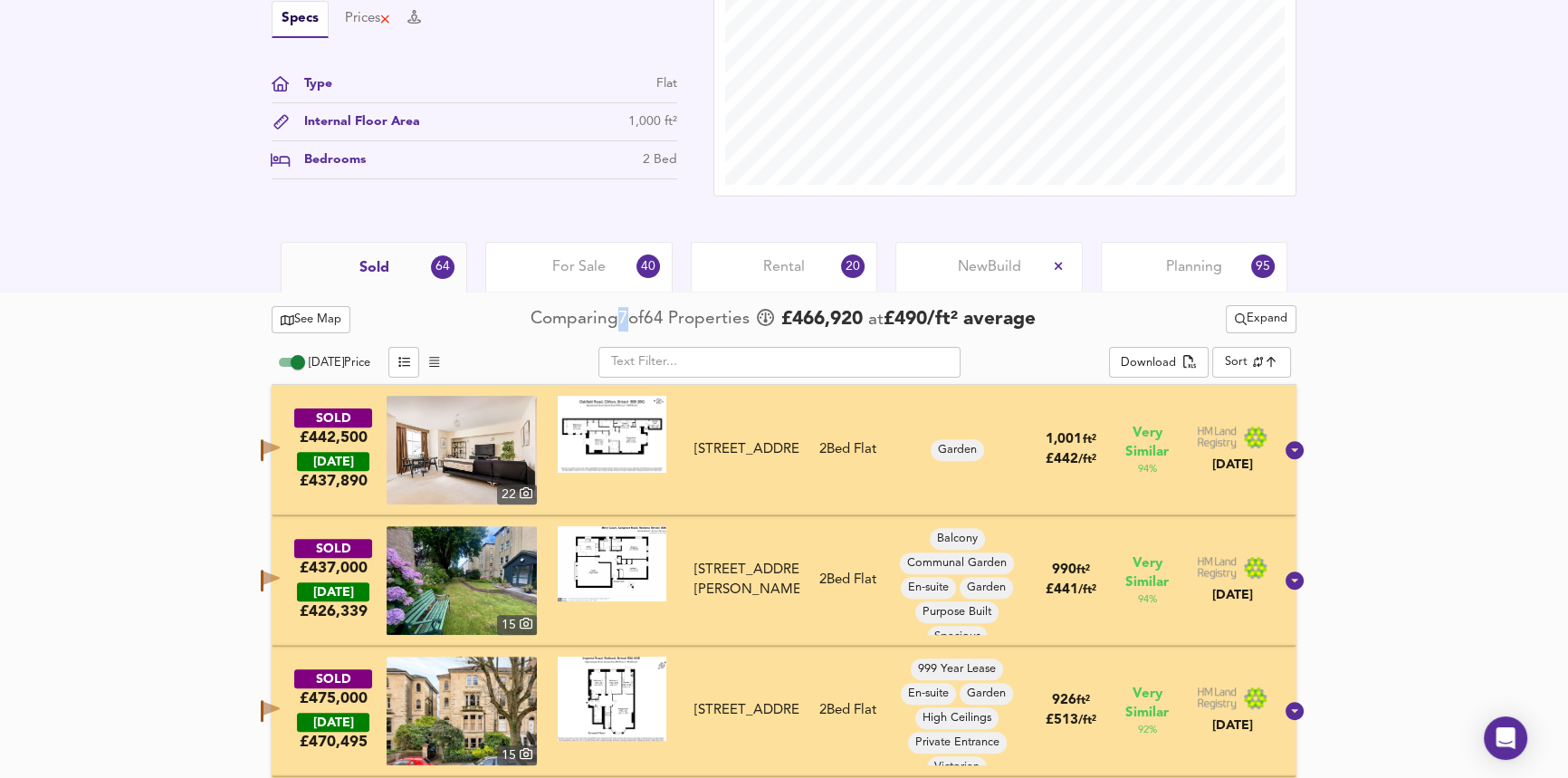 click on "£ 466,920" at bounding box center (822, 320) 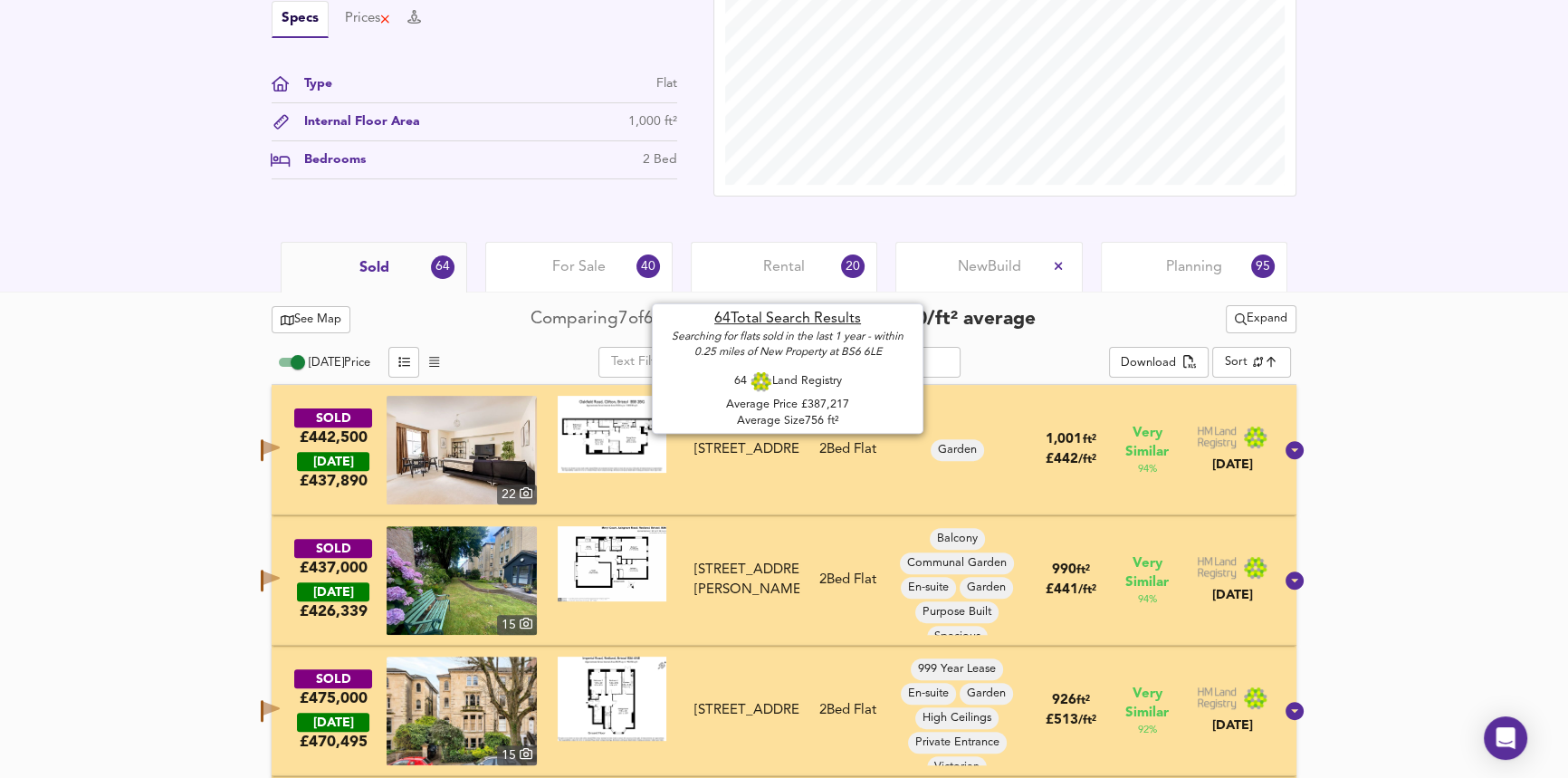 click on "£ 466,920" at bounding box center [822, 320] 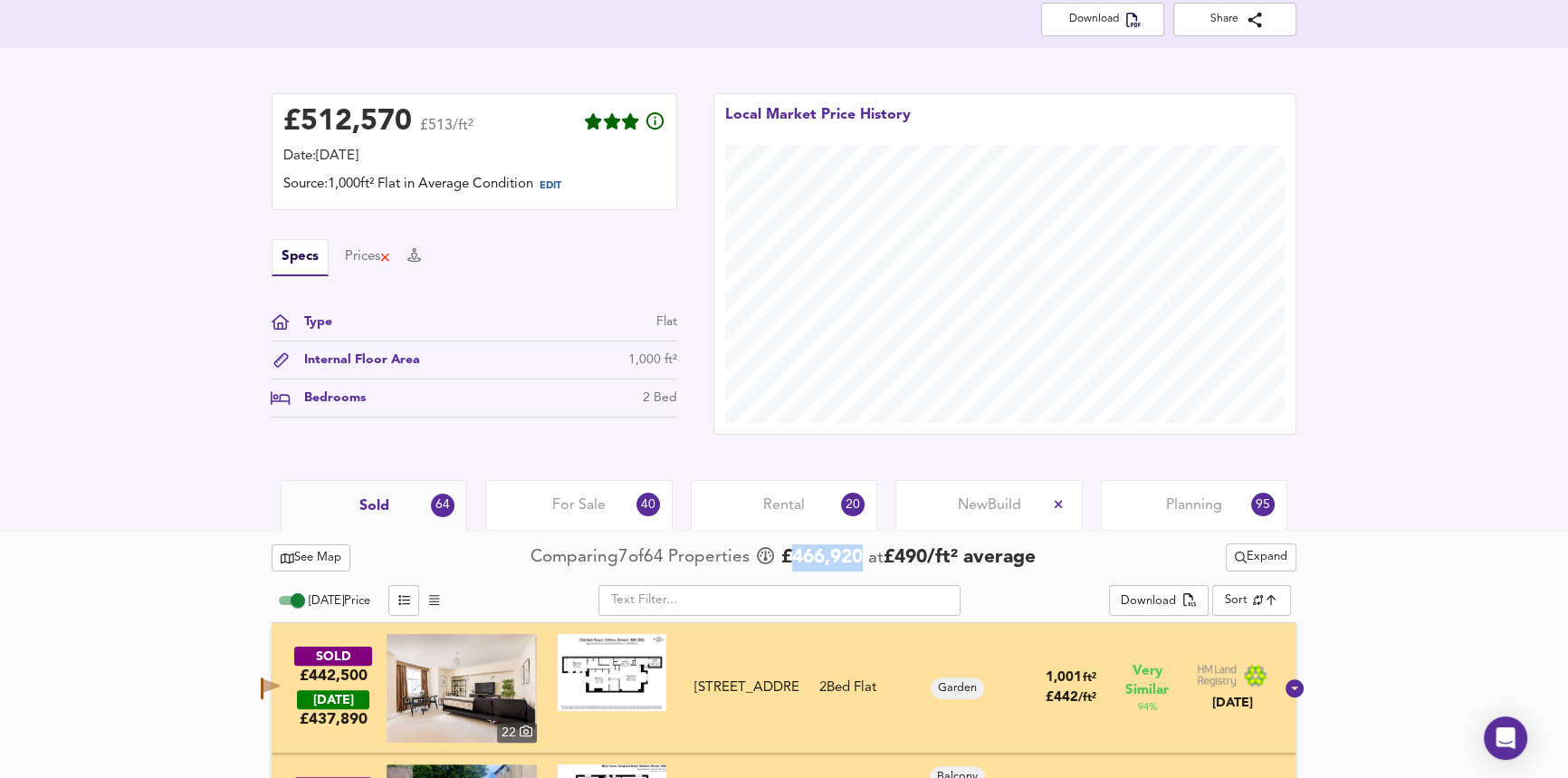 scroll, scrollTop: 417, scrollLeft: 0, axis: vertical 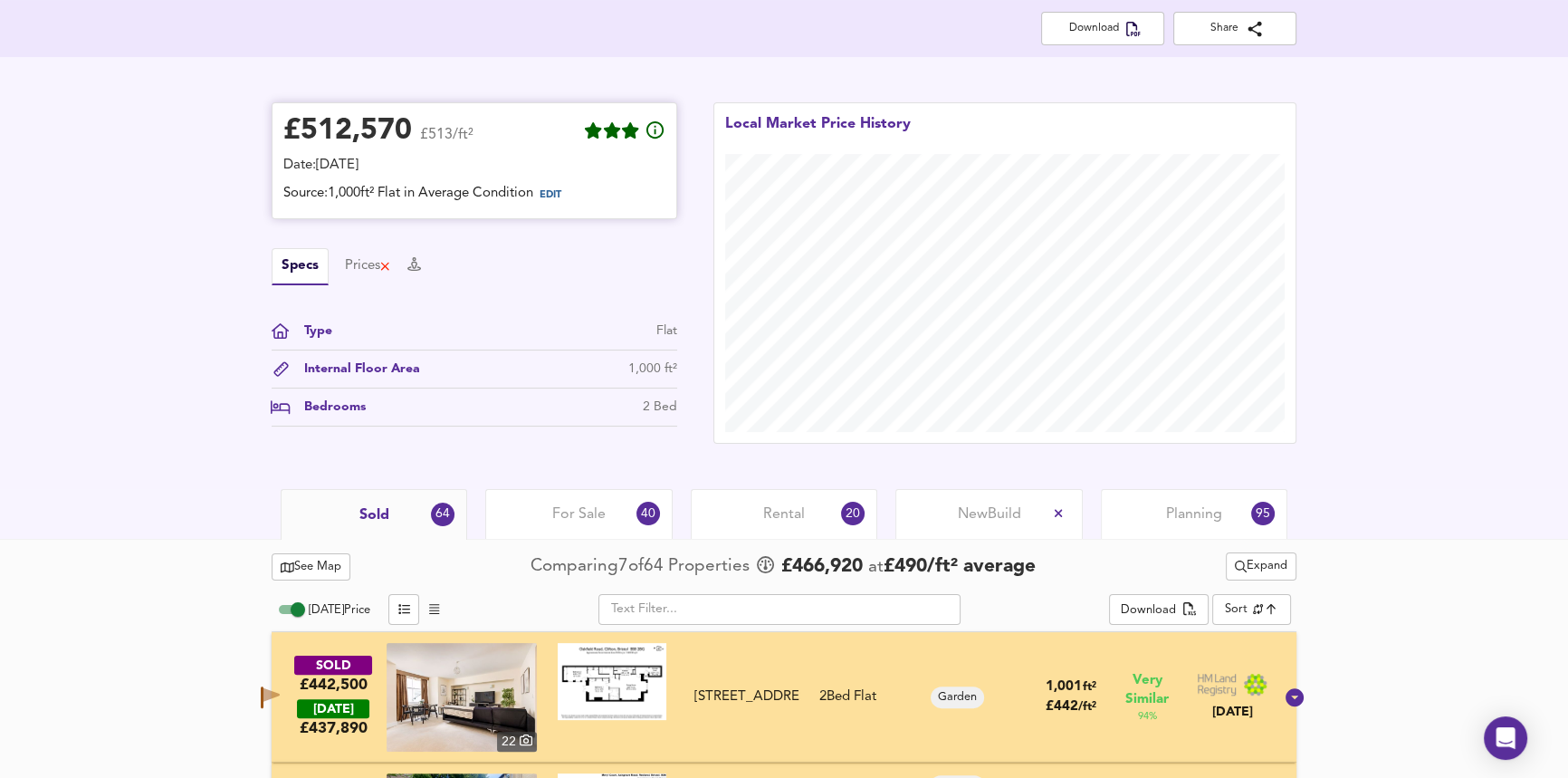 click on "£ 512,570" at bounding box center (348, 131) 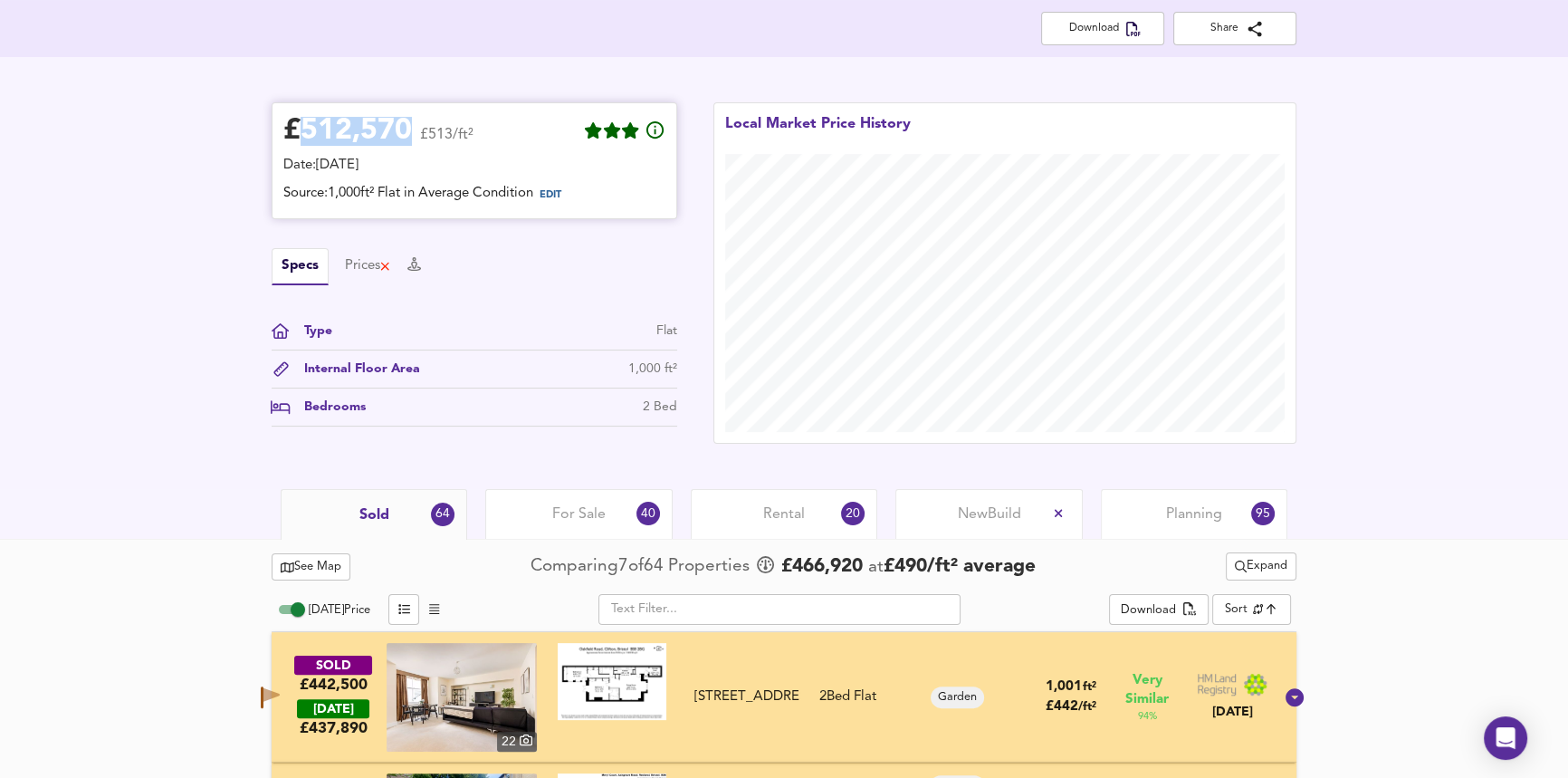 click on "£ 512,570" at bounding box center [348, 131] 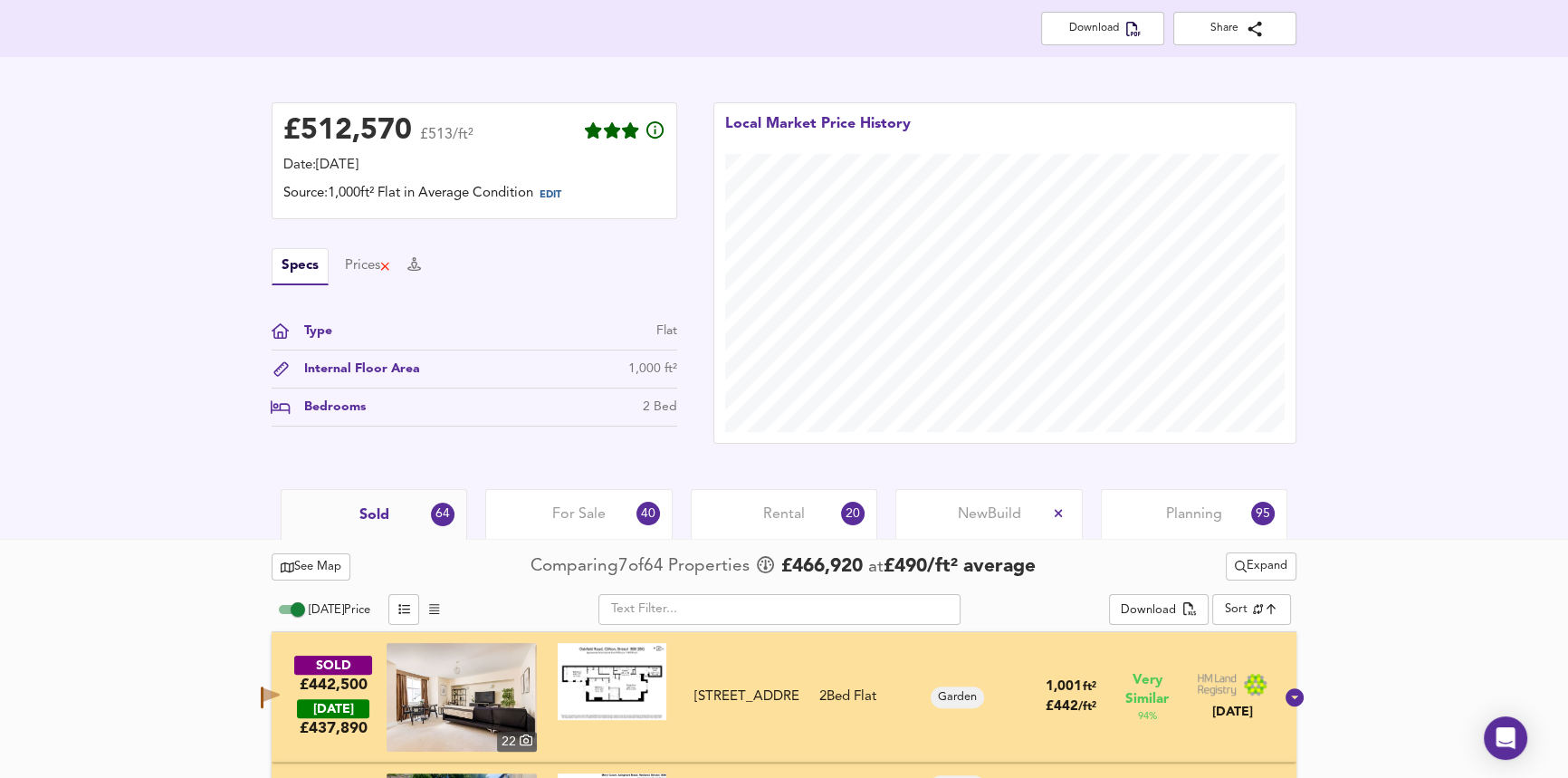 click on "£ 512,570   £513/ft²   Date:  [DATE] Source:  1,000ft² Flat in Average Condition EDIT Specs Prices   Type Flat Internal Floor Area 1,000 ft² Bedrooms 2 Bed   Local Market Price History" at bounding box center (784, 273) 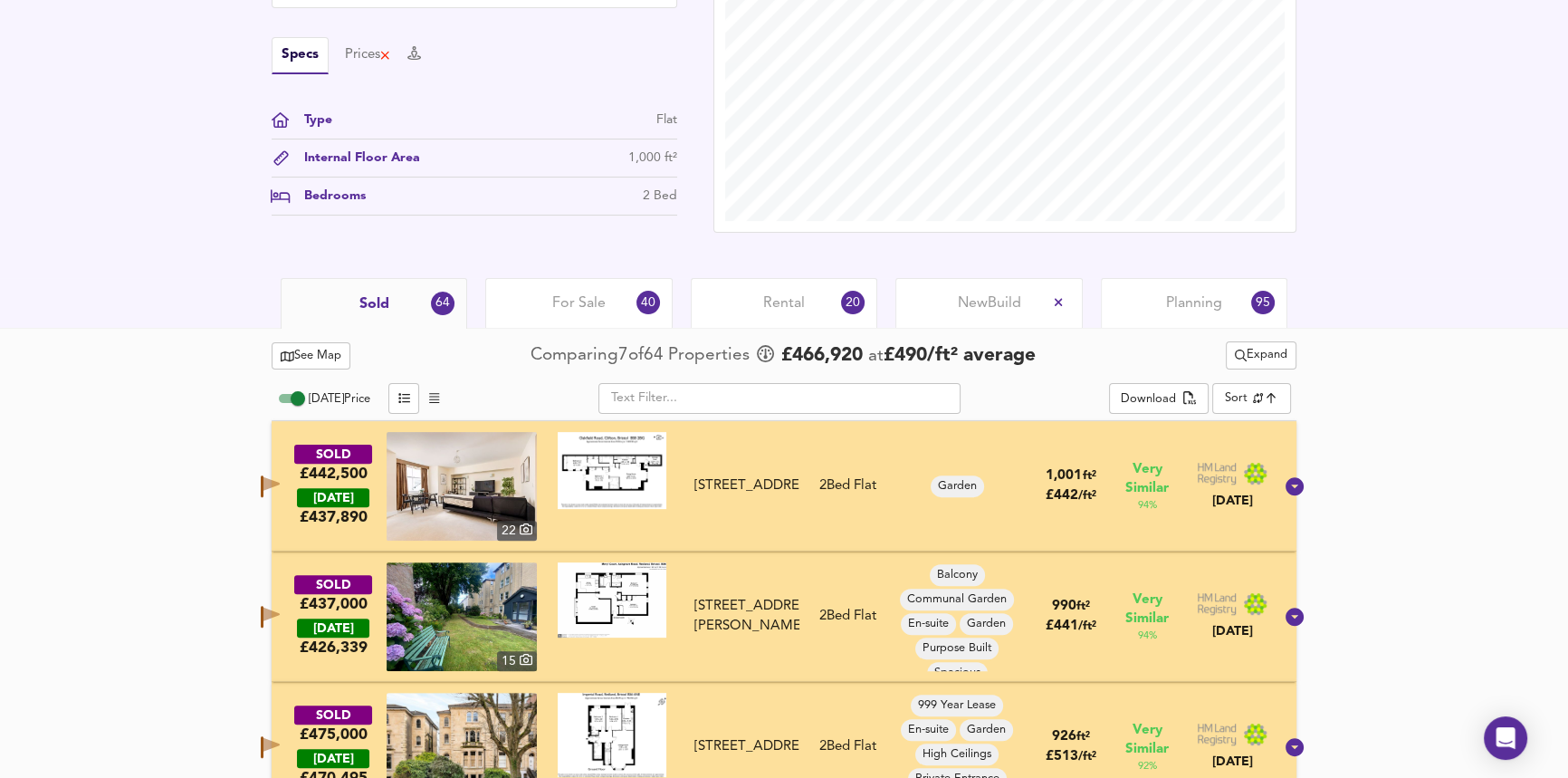 scroll, scrollTop: 664, scrollLeft: 0, axis: vertical 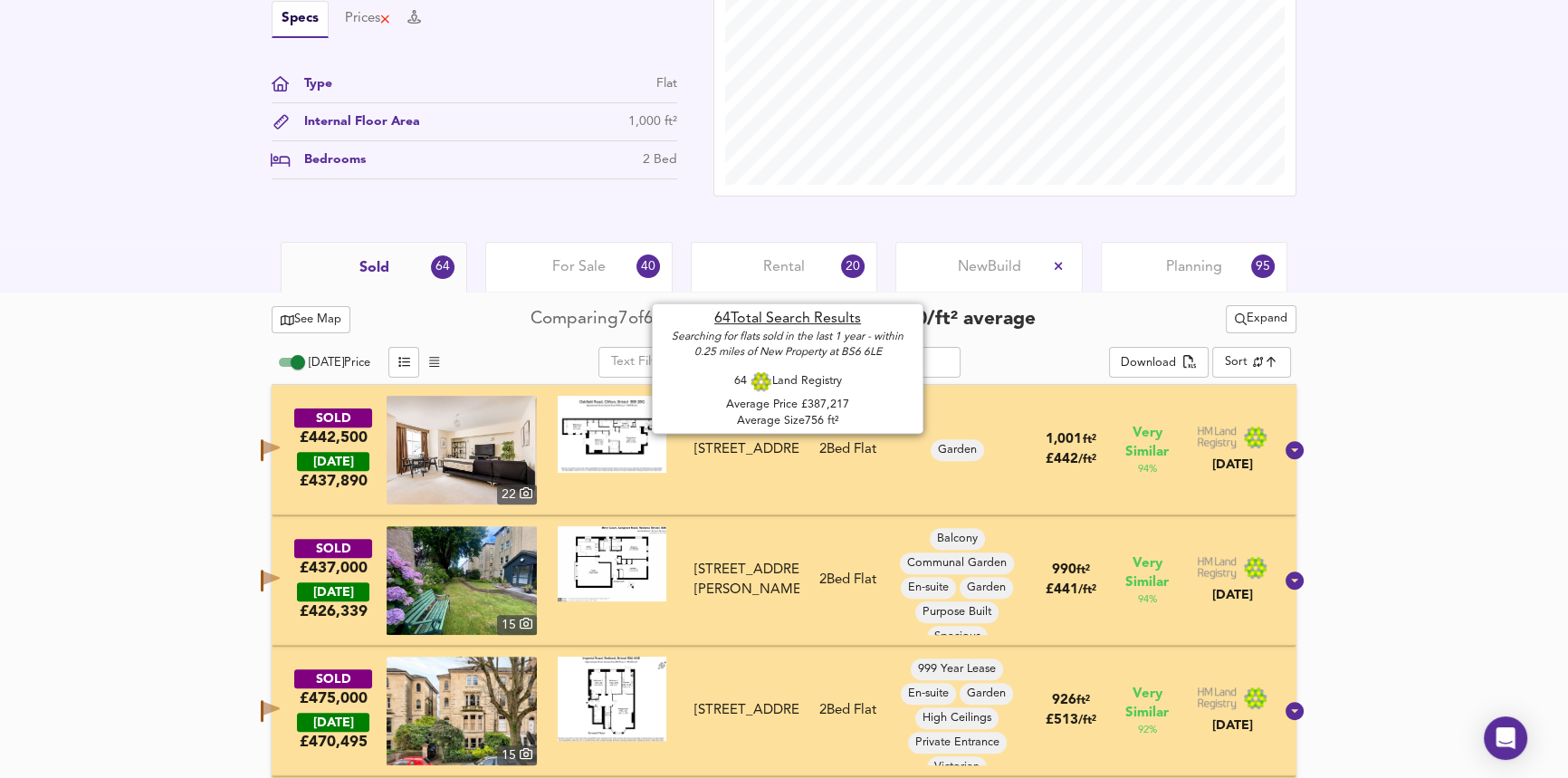 click on "£ 466,920" at bounding box center (822, 320) 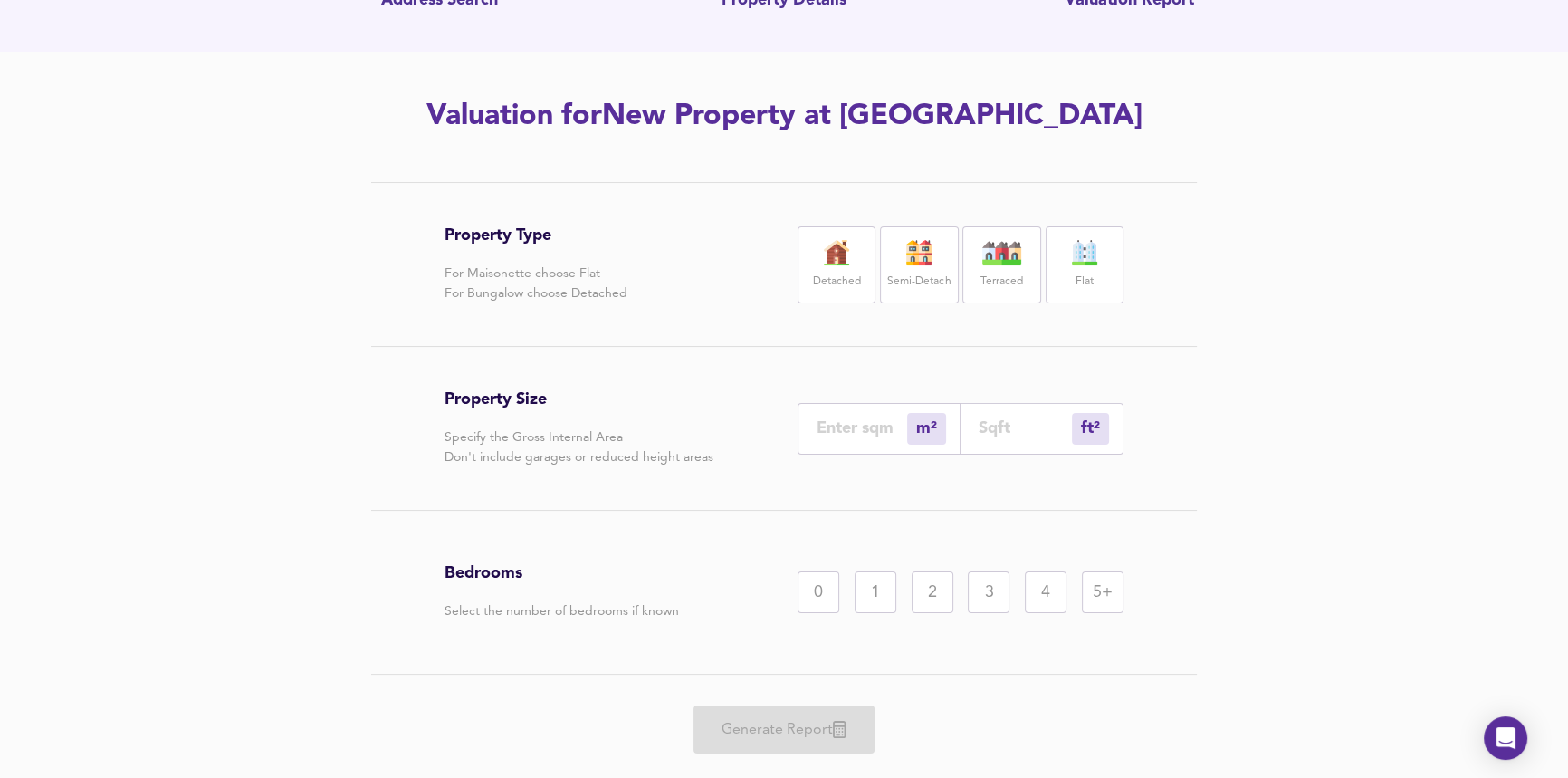 click on "ft² sqft" at bounding box center [1042, 428] 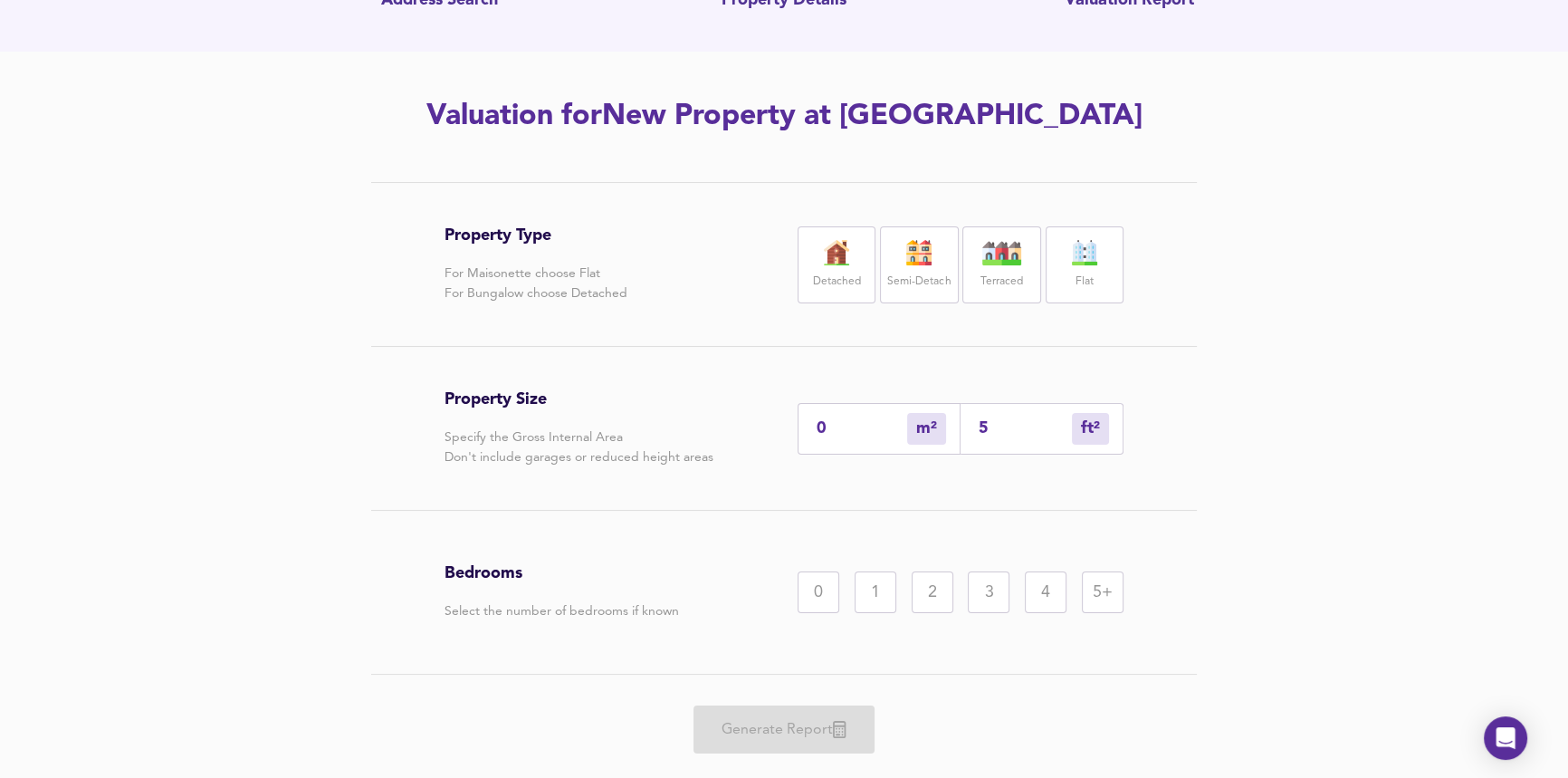 type on "5" 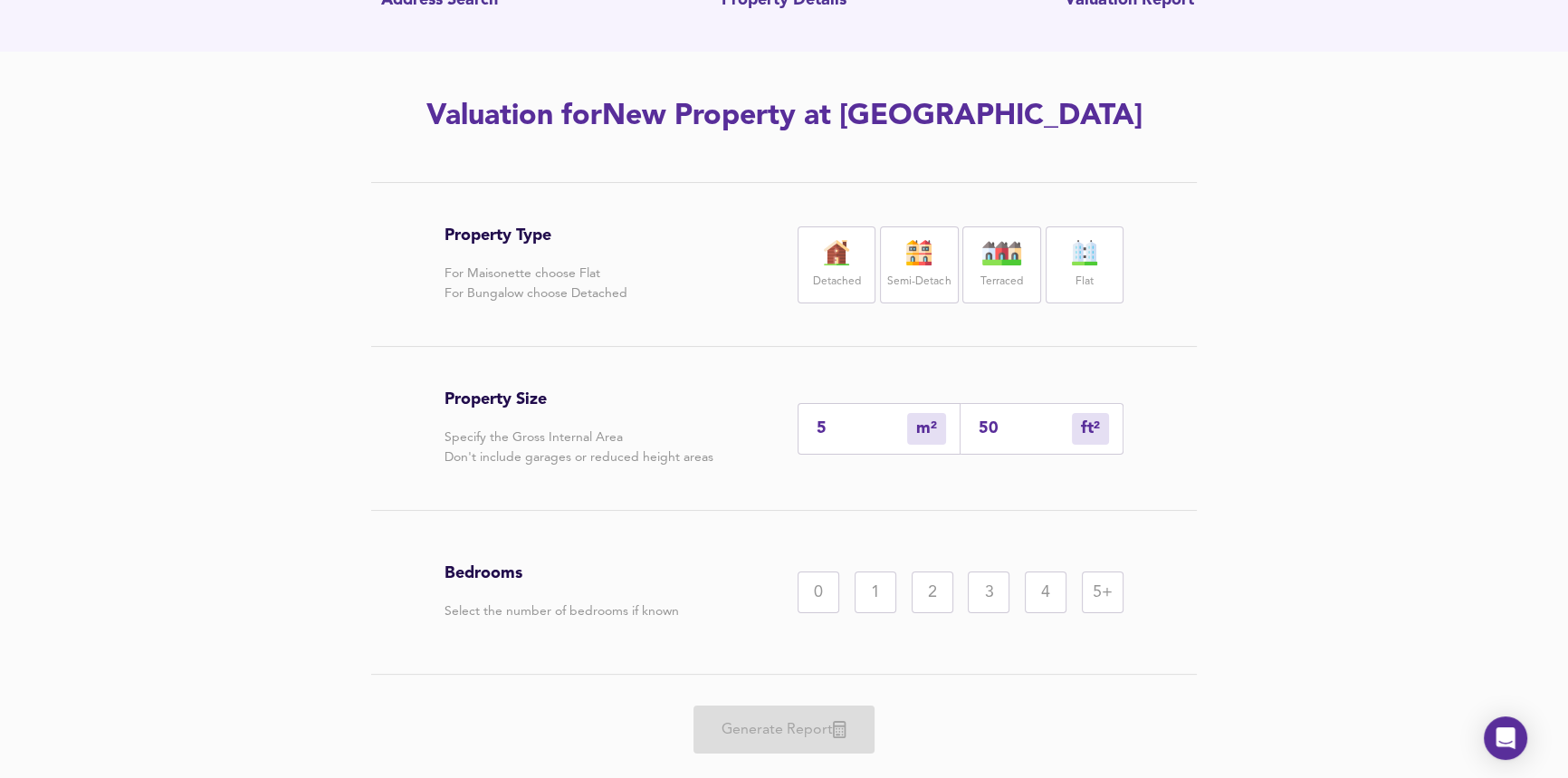 type on "46" 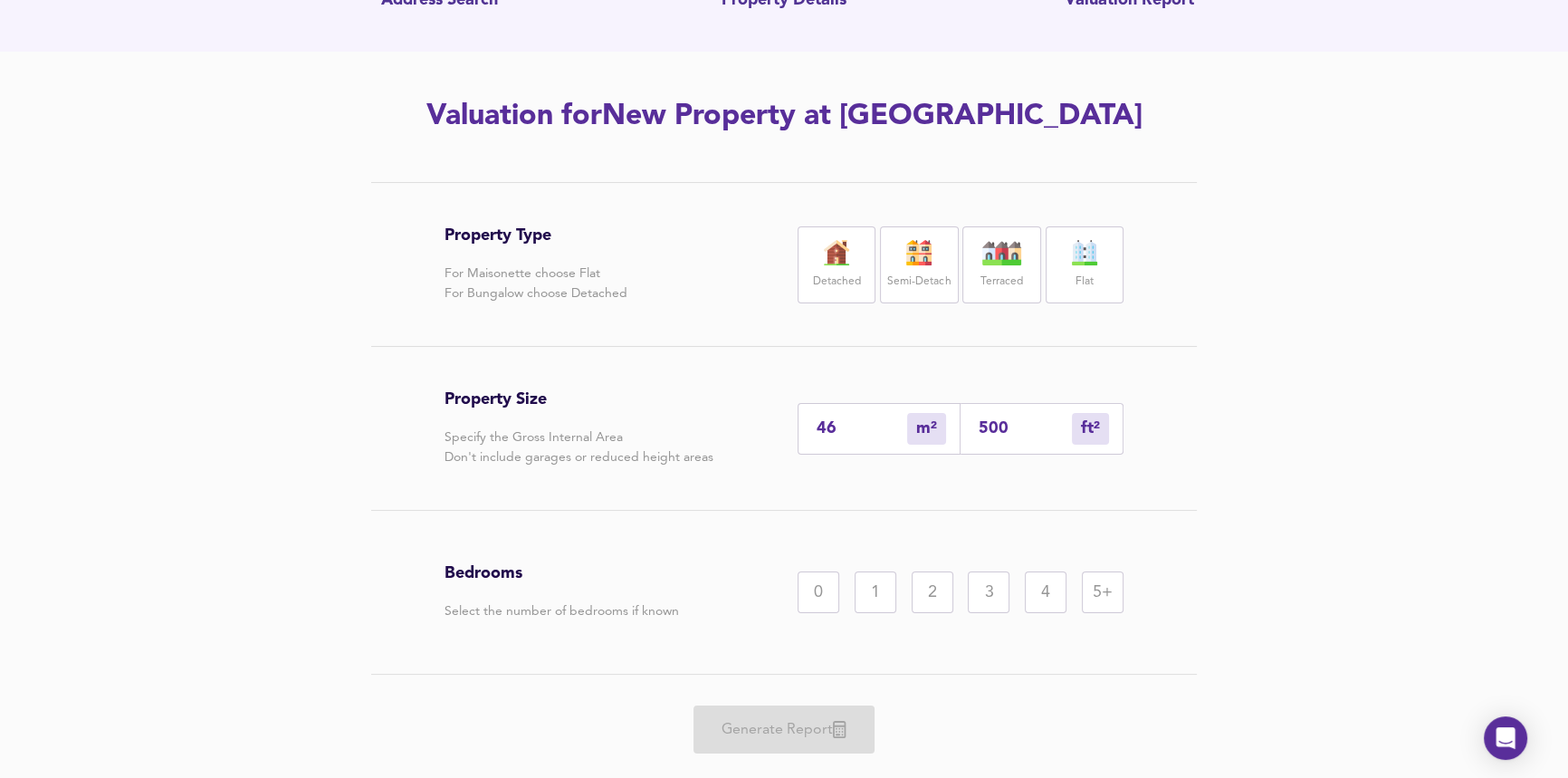 type on "500" 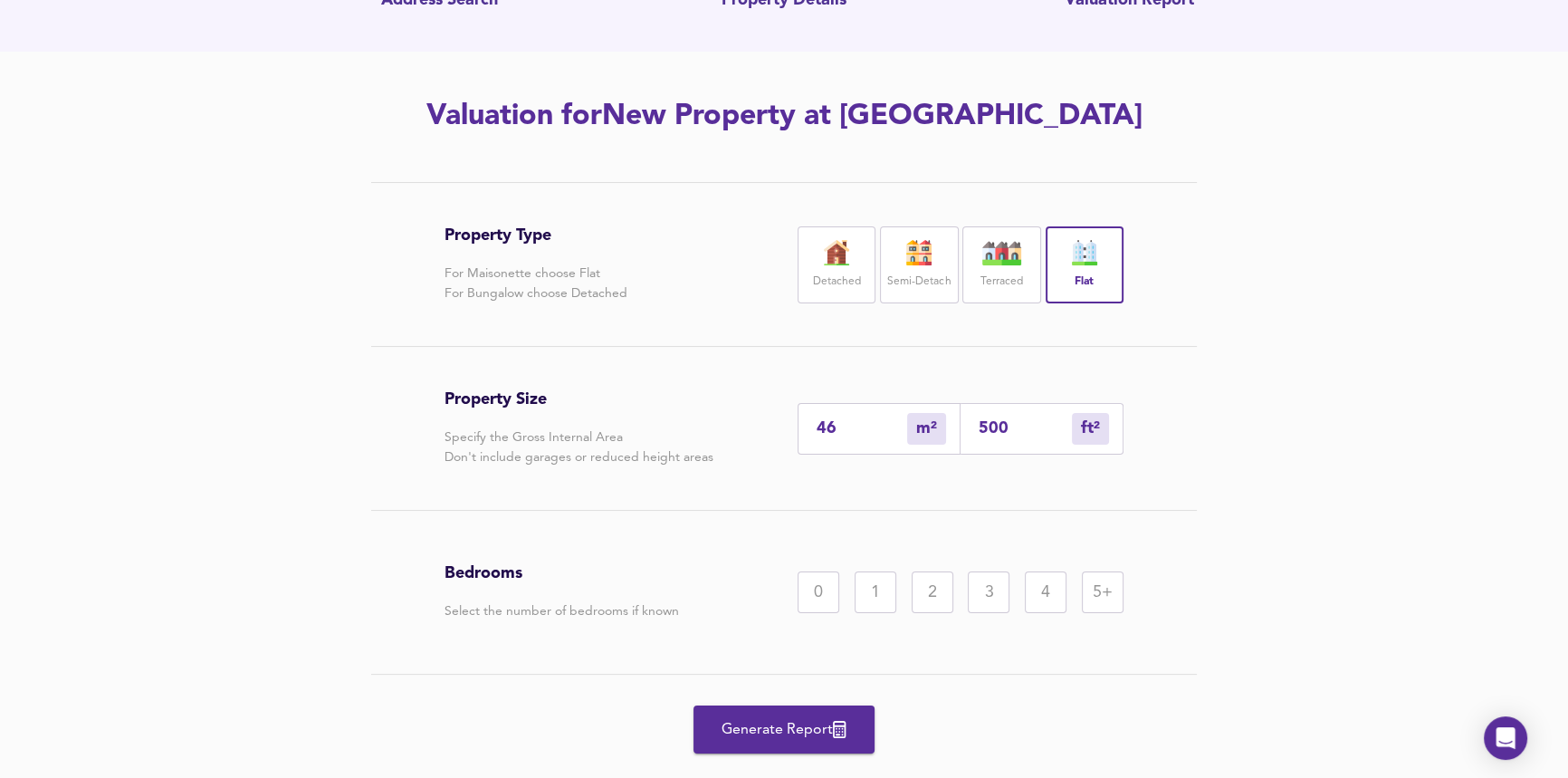 click on "1" at bounding box center [875, 592] 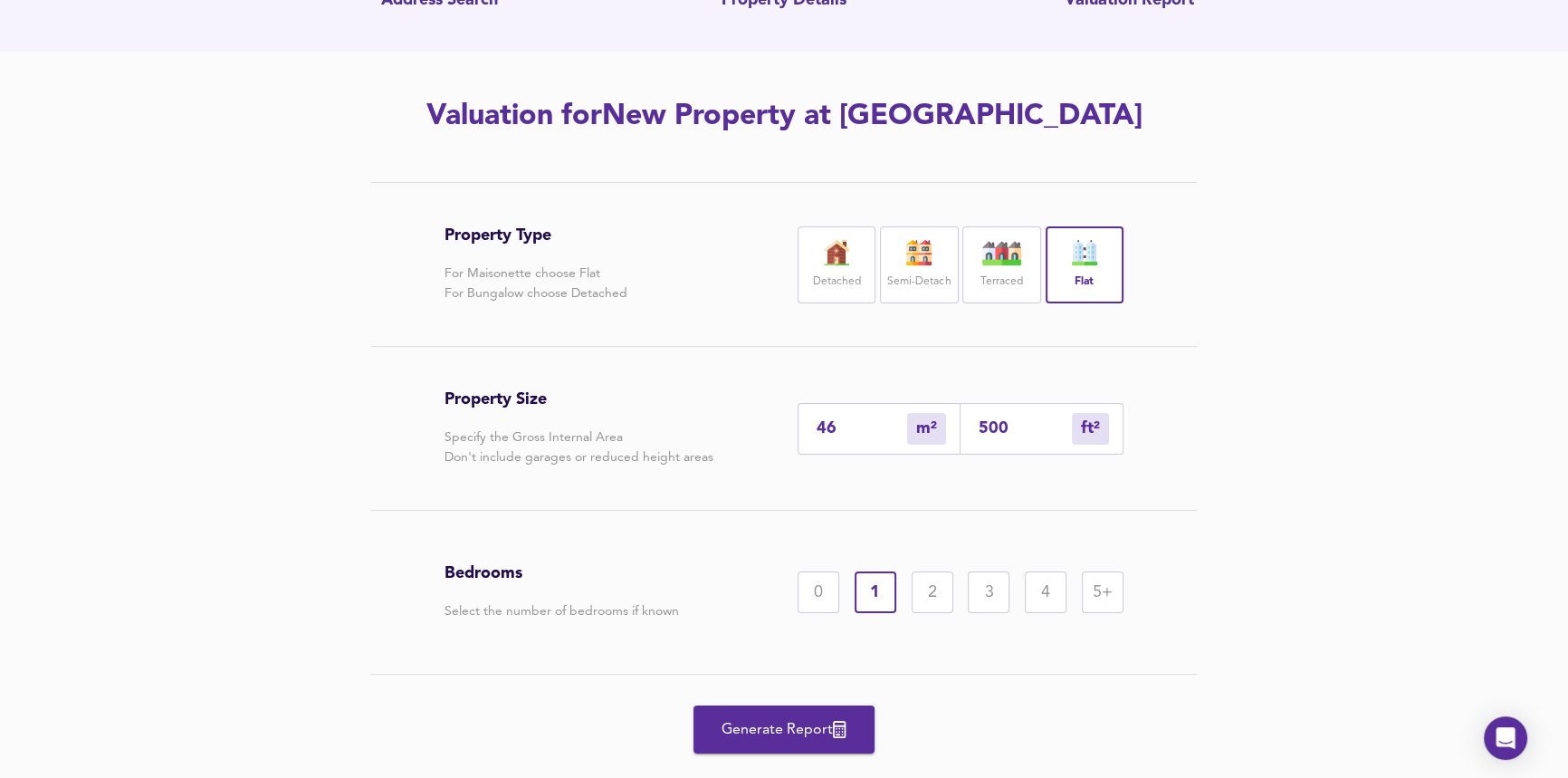 click on "Generate Report" at bounding box center [784, 730] 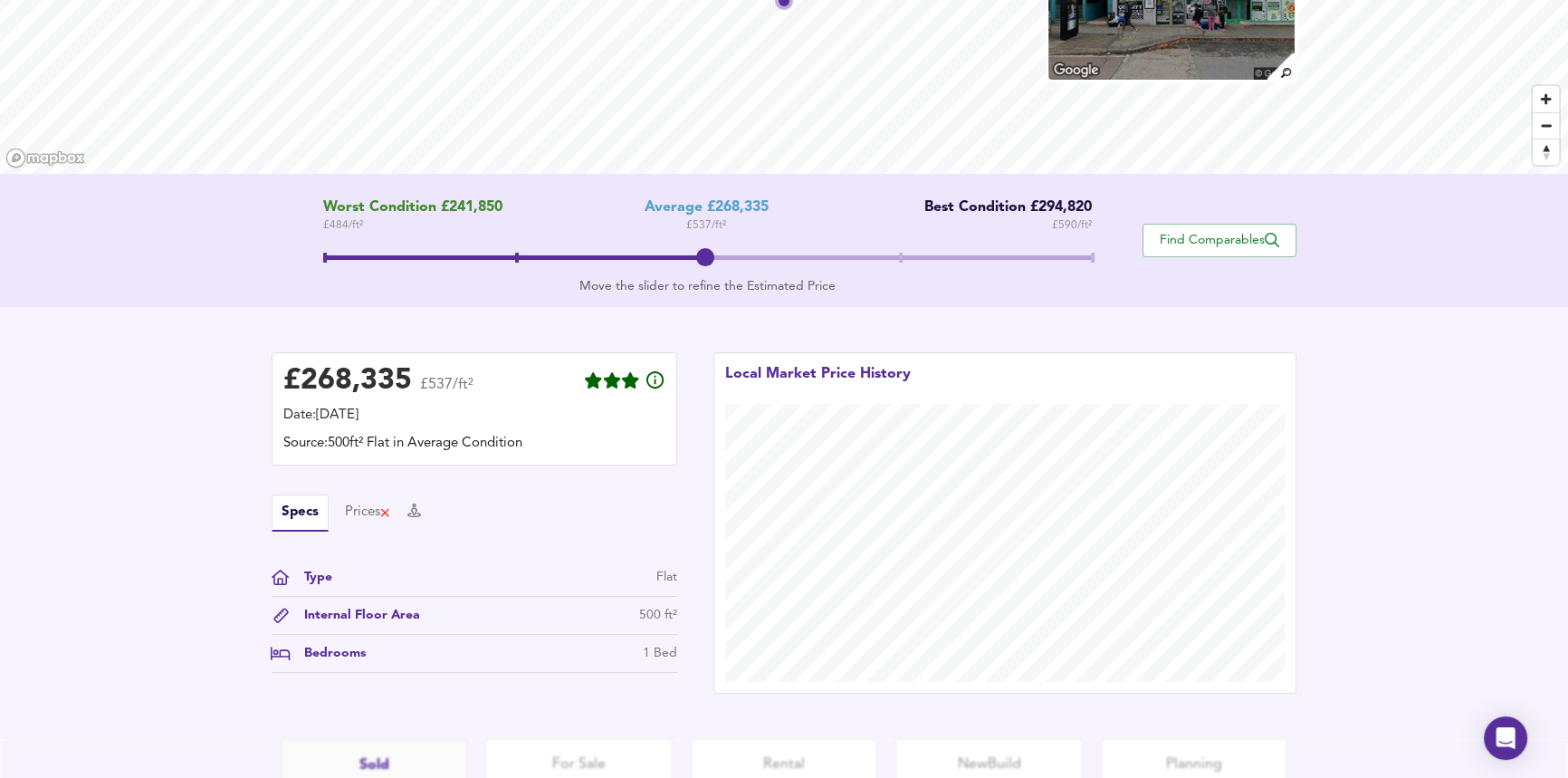 scroll, scrollTop: 246, scrollLeft: 0, axis: vertical 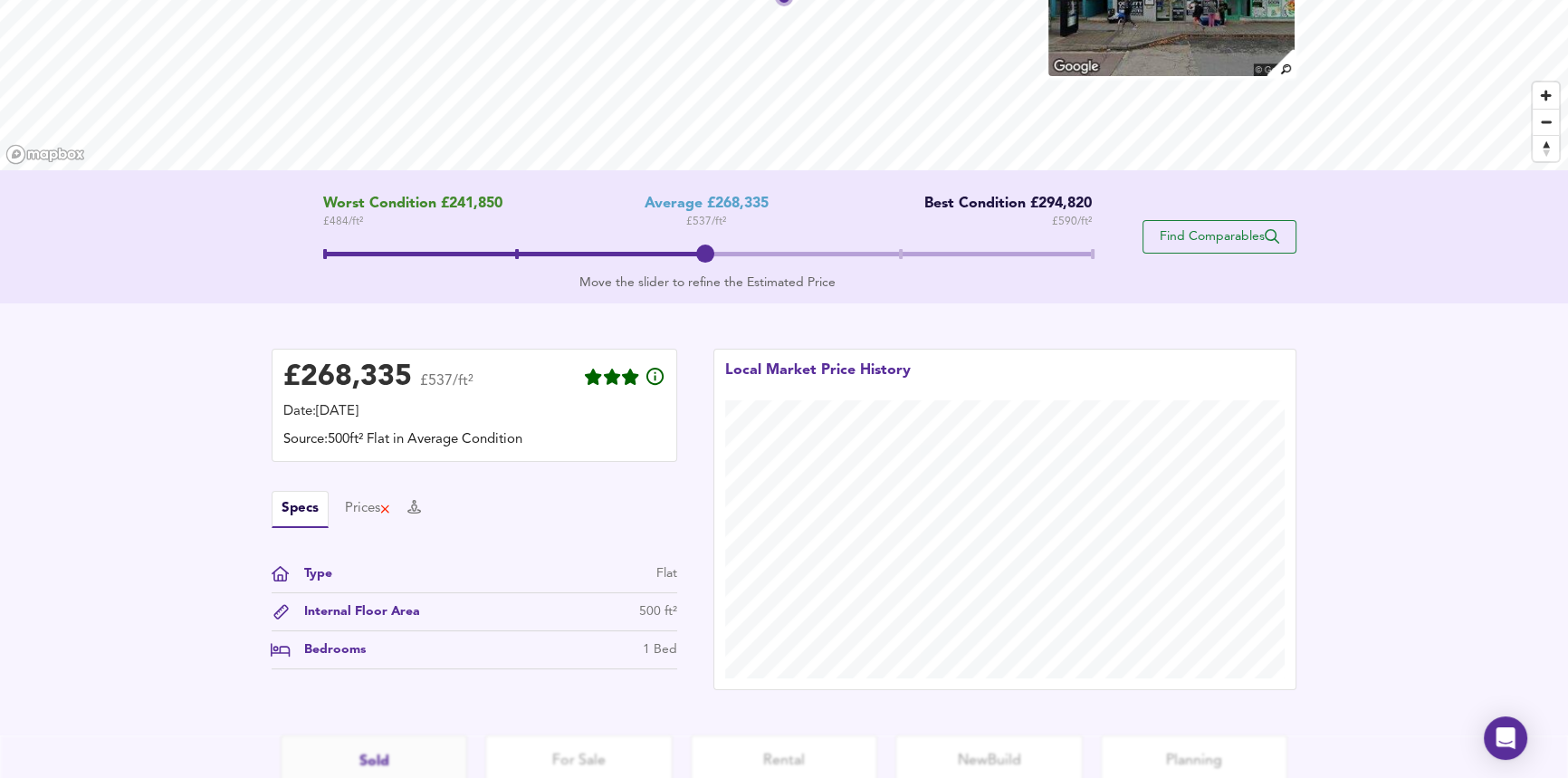 click on "Find Comparables" at bounding box center [1219, 236] 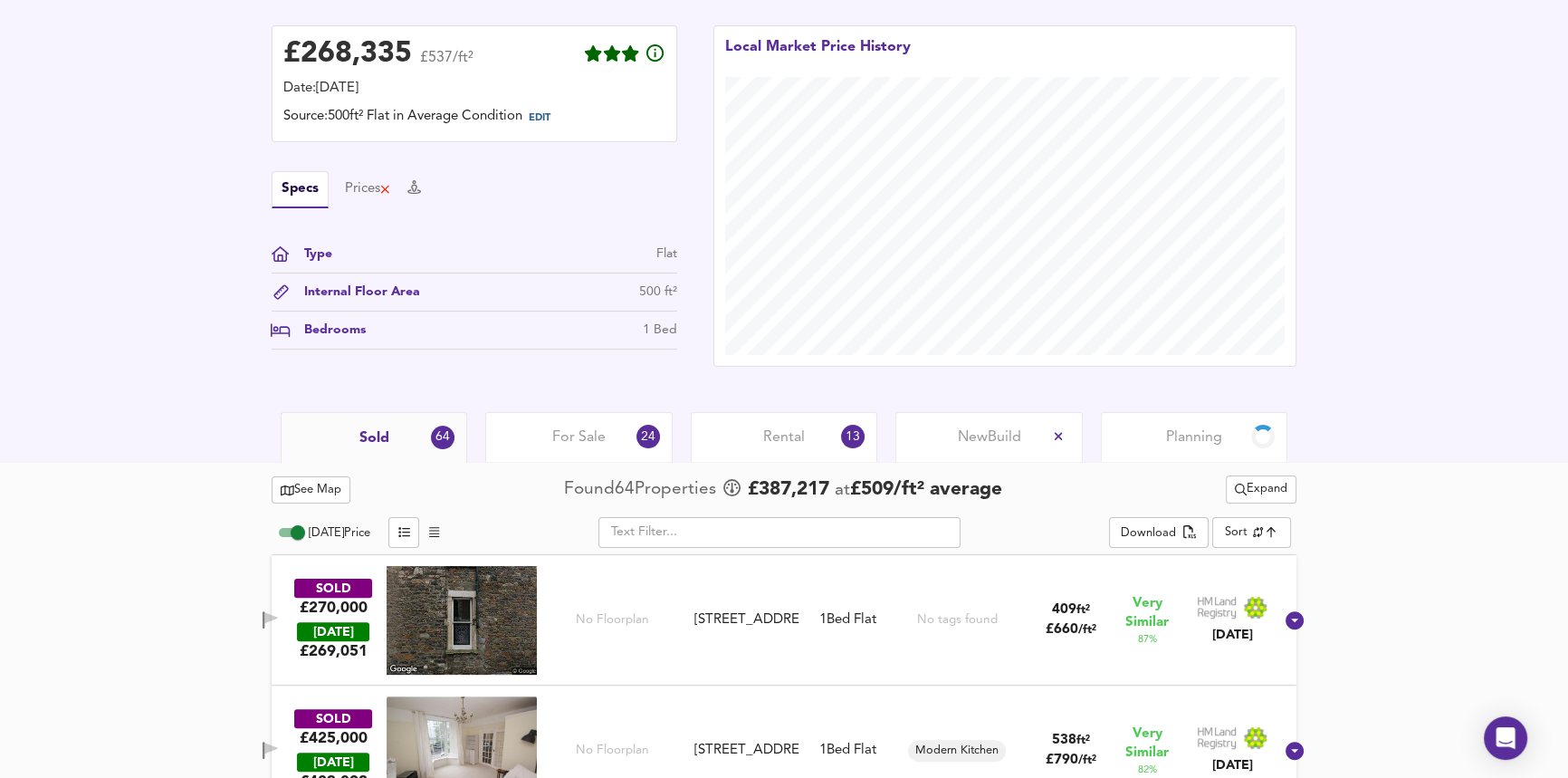 scroll, scrollTop: 741, scrollLeft: 0, axis: vertical 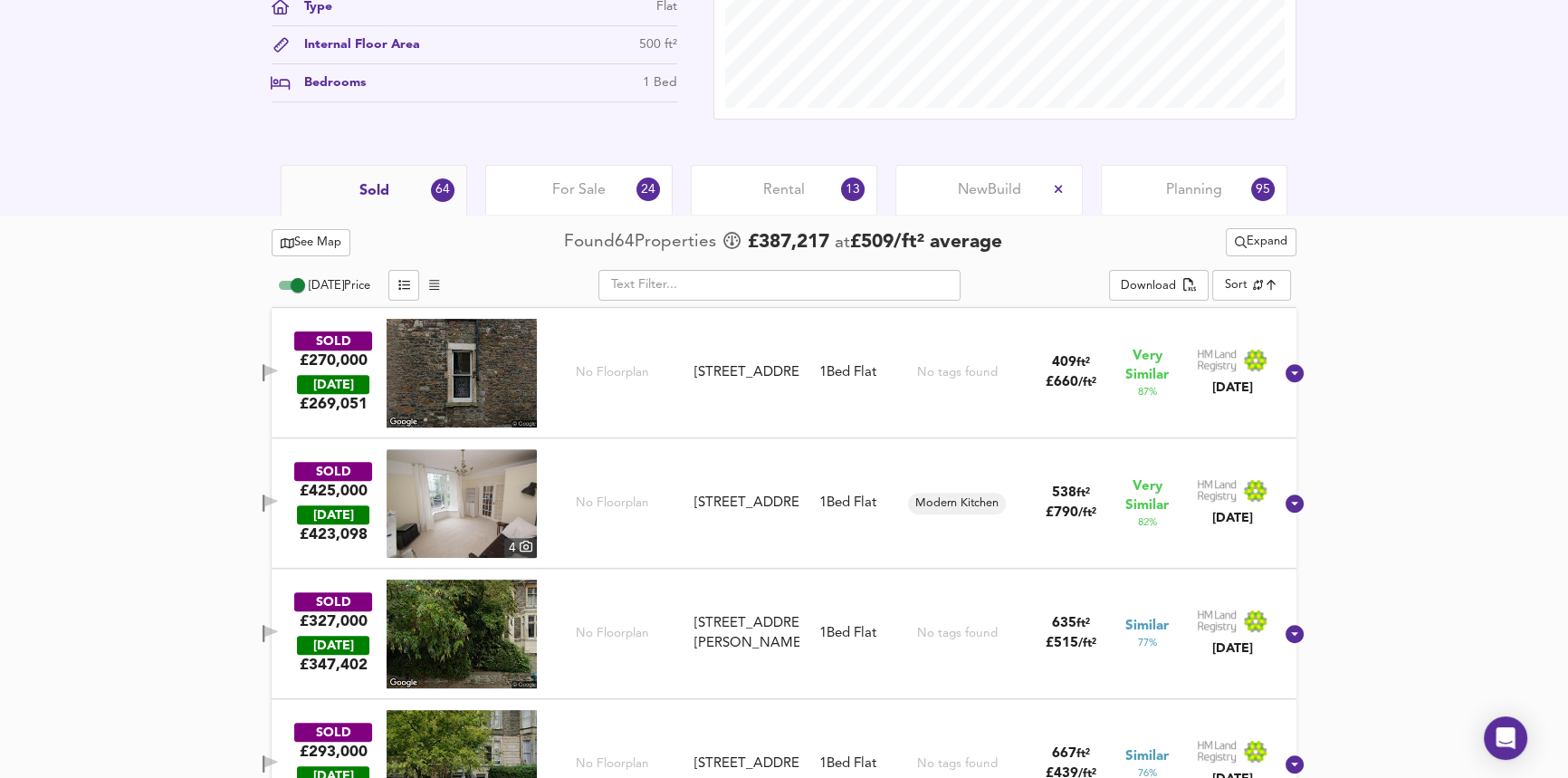 click 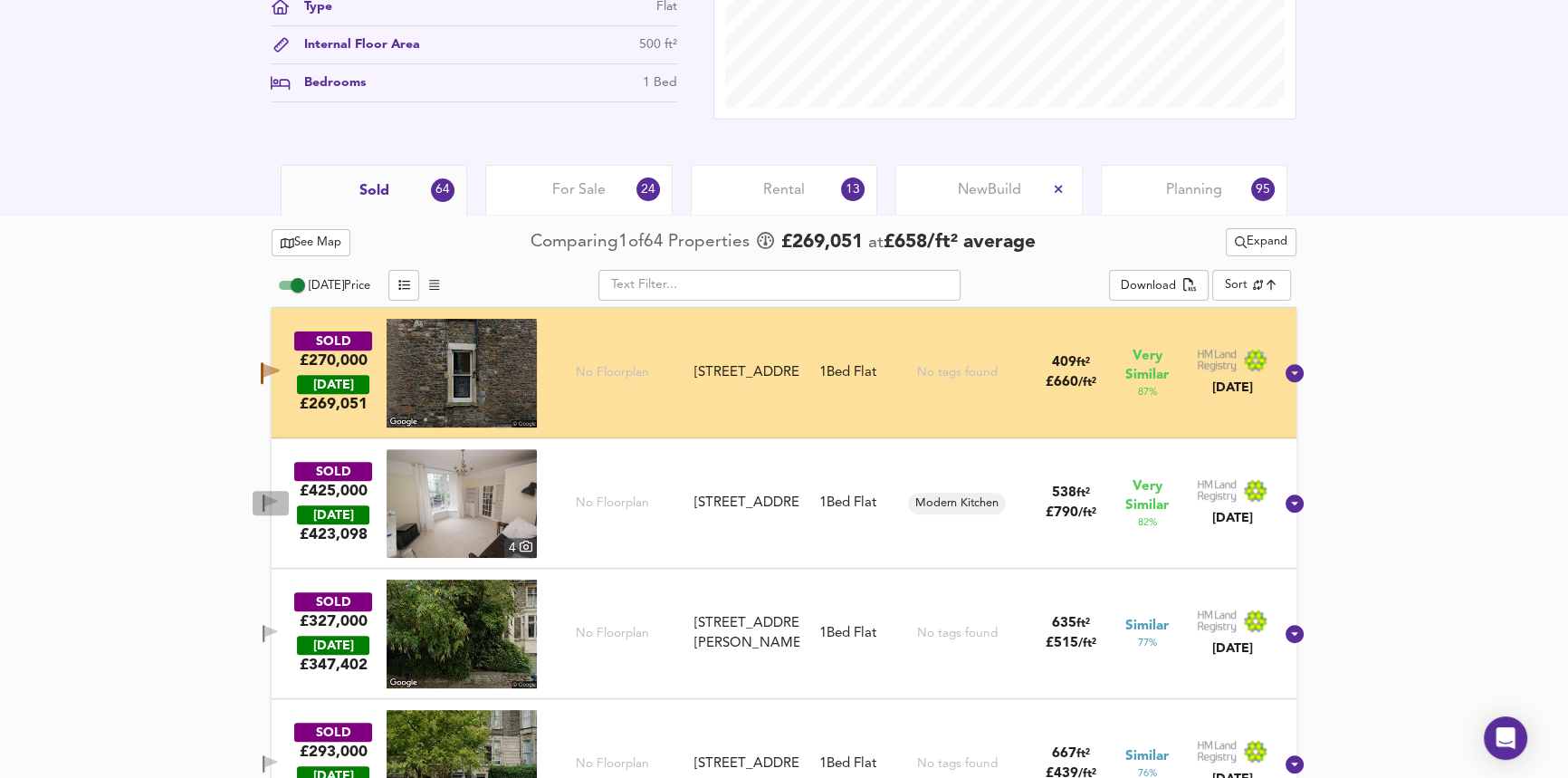 click 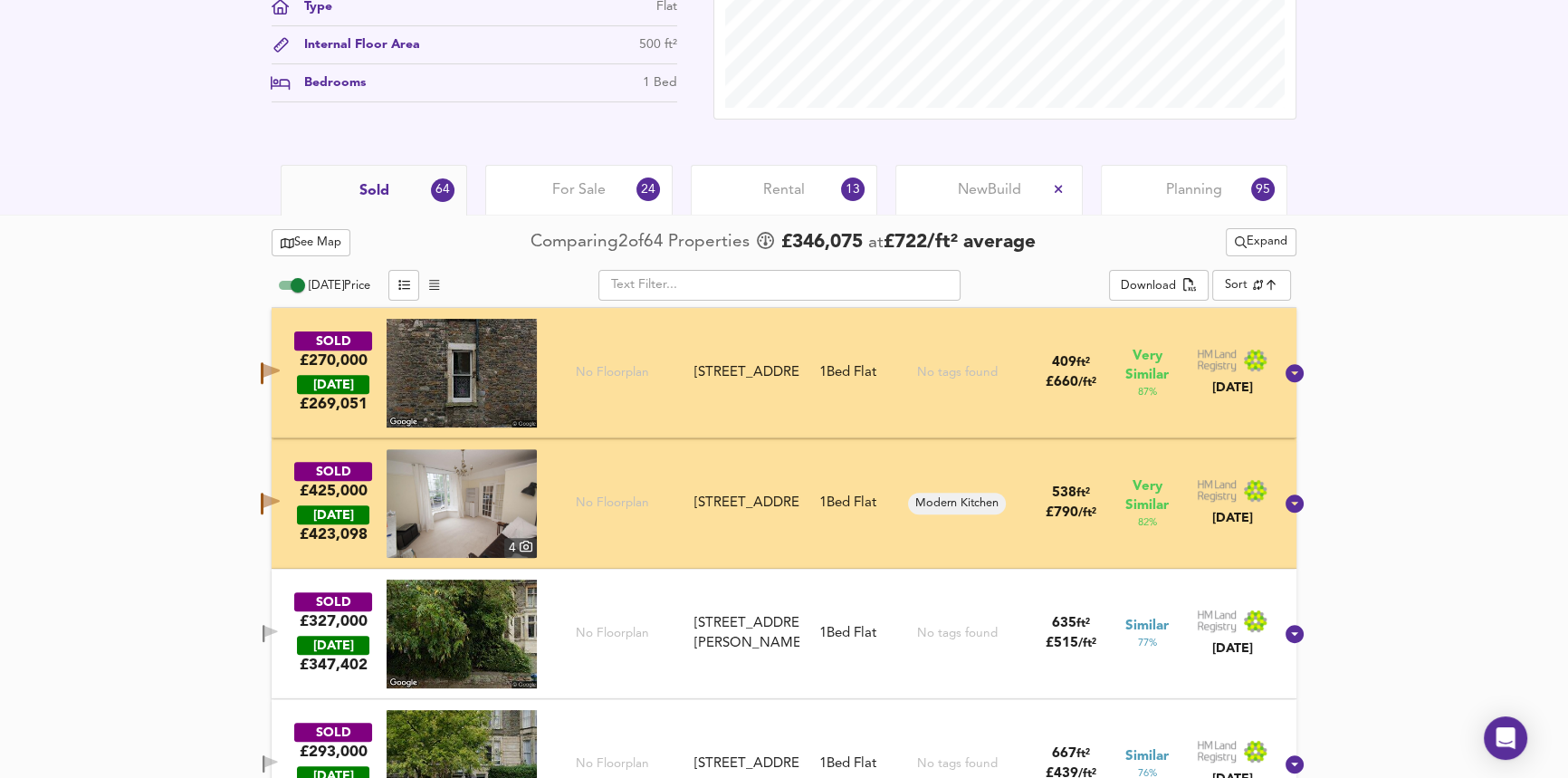 click 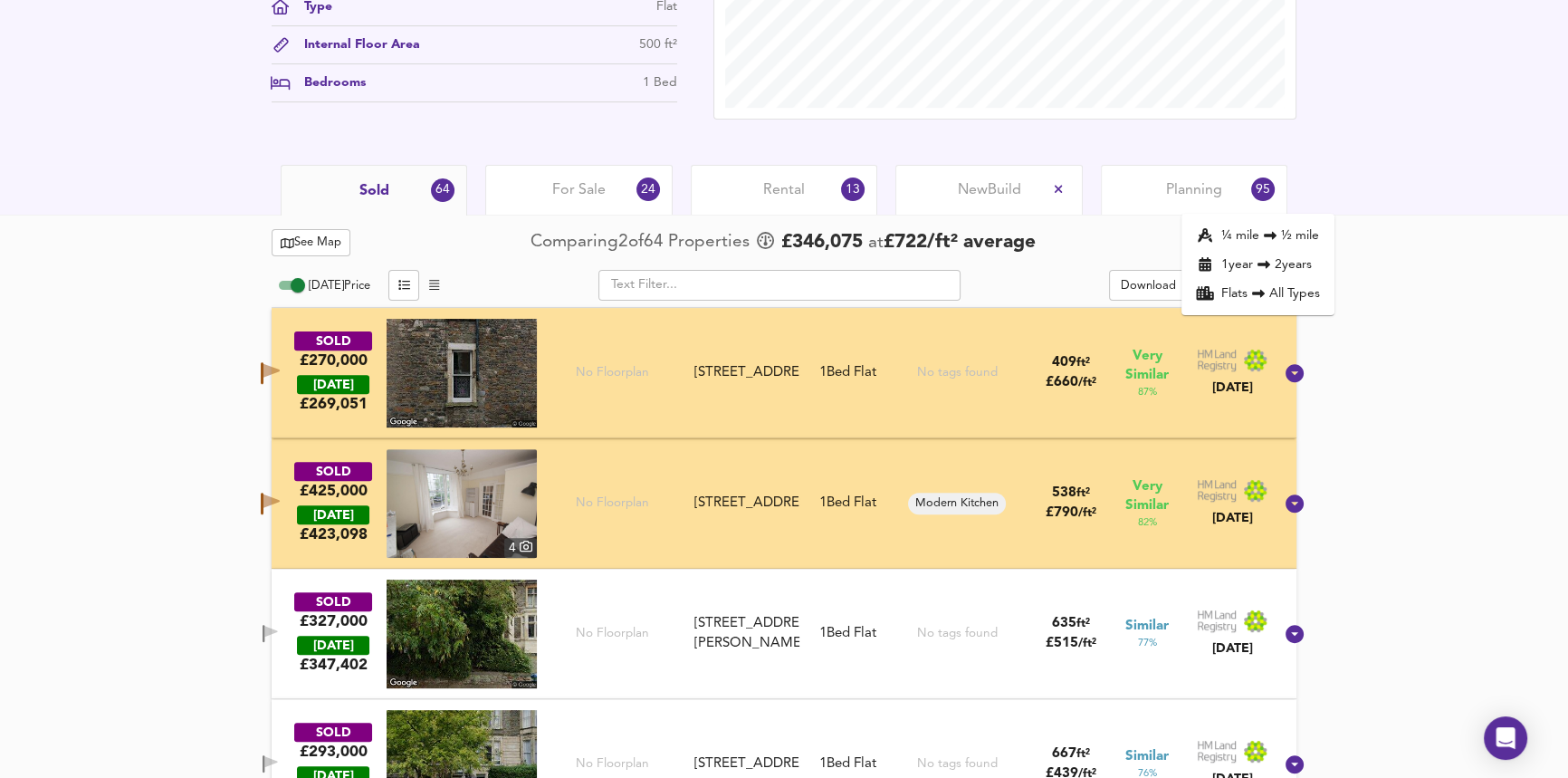 click 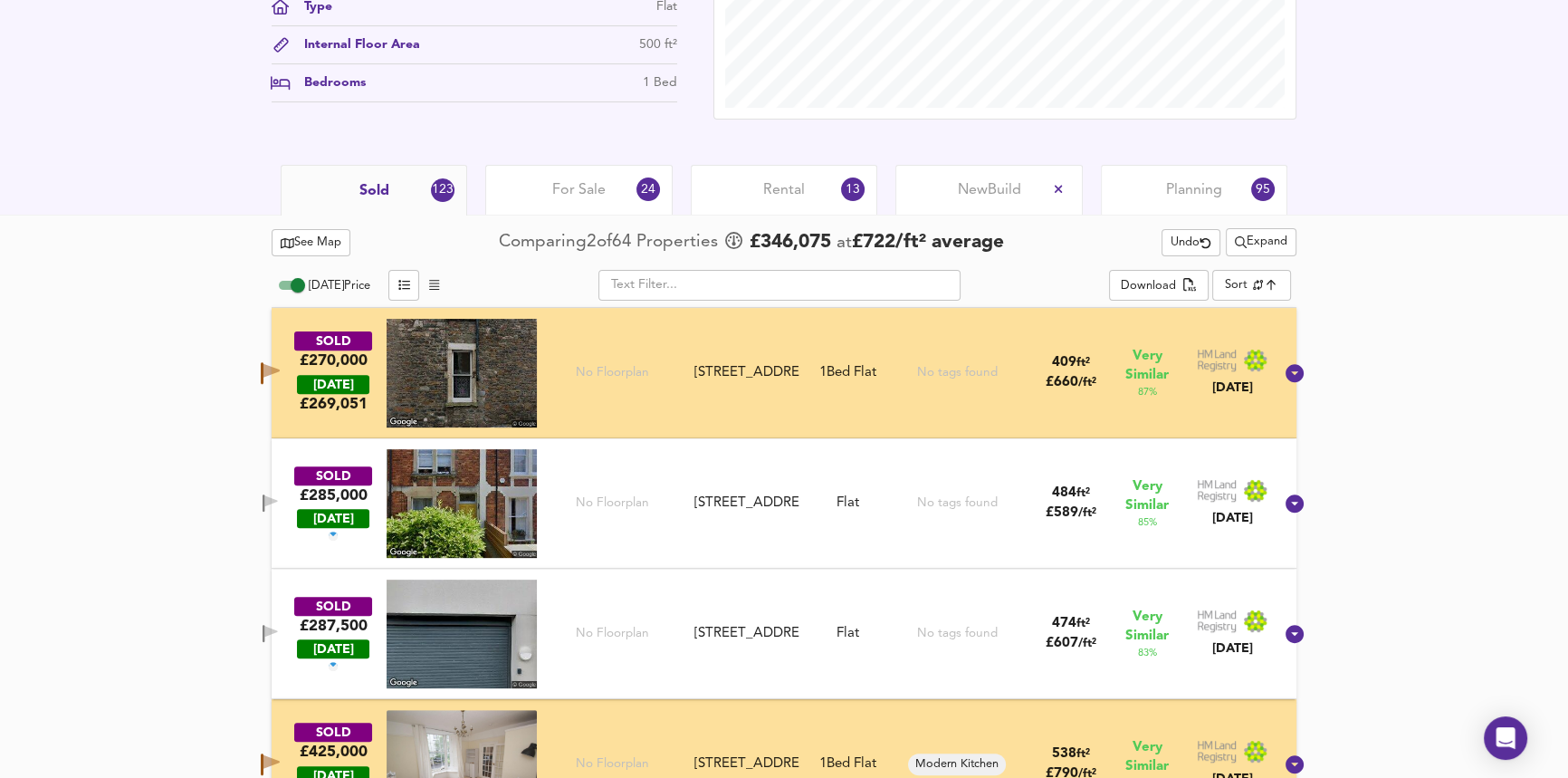 scroll, scrollTop: 823, scrollLeft: 0, axis: vertical 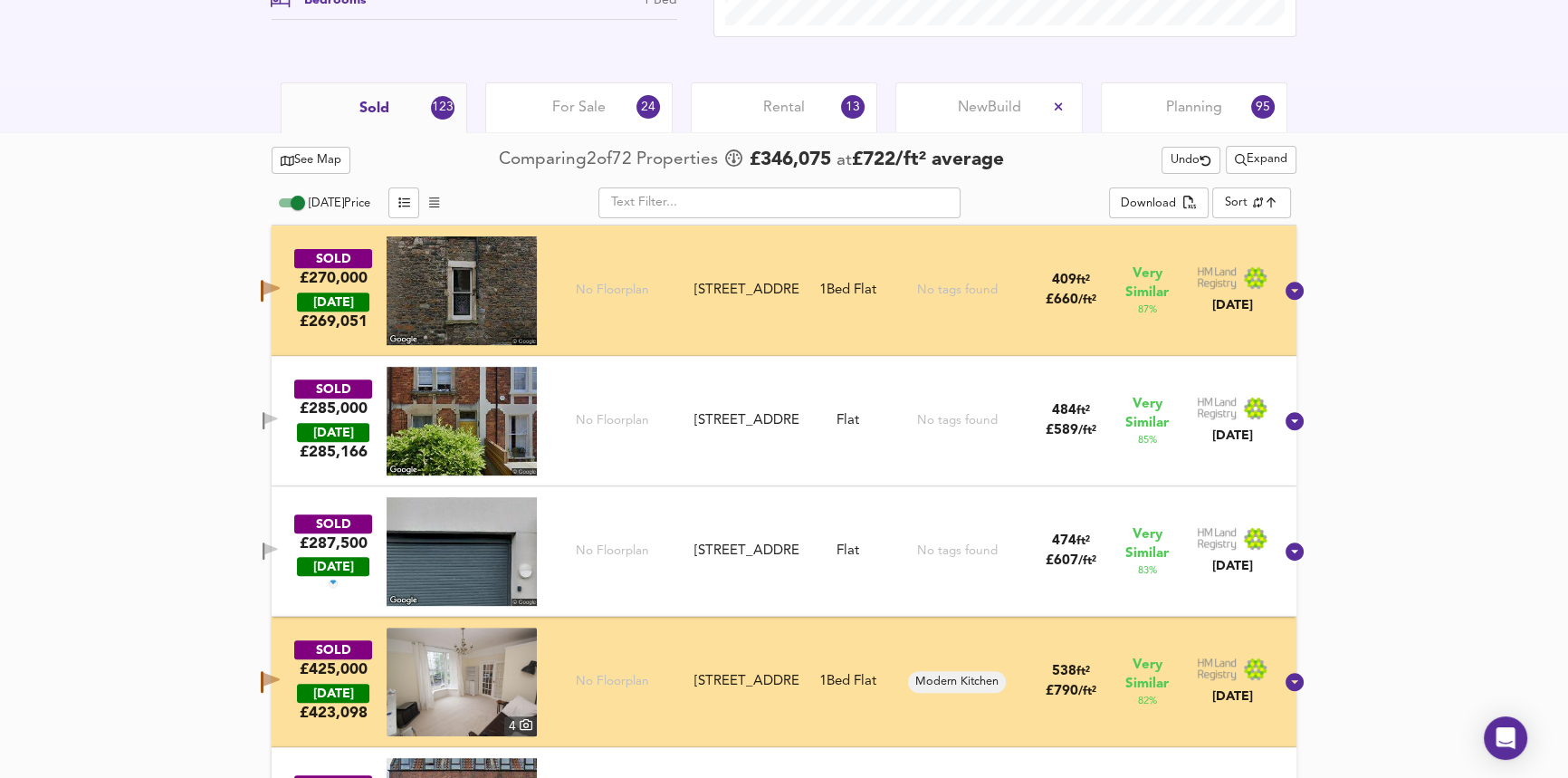 click 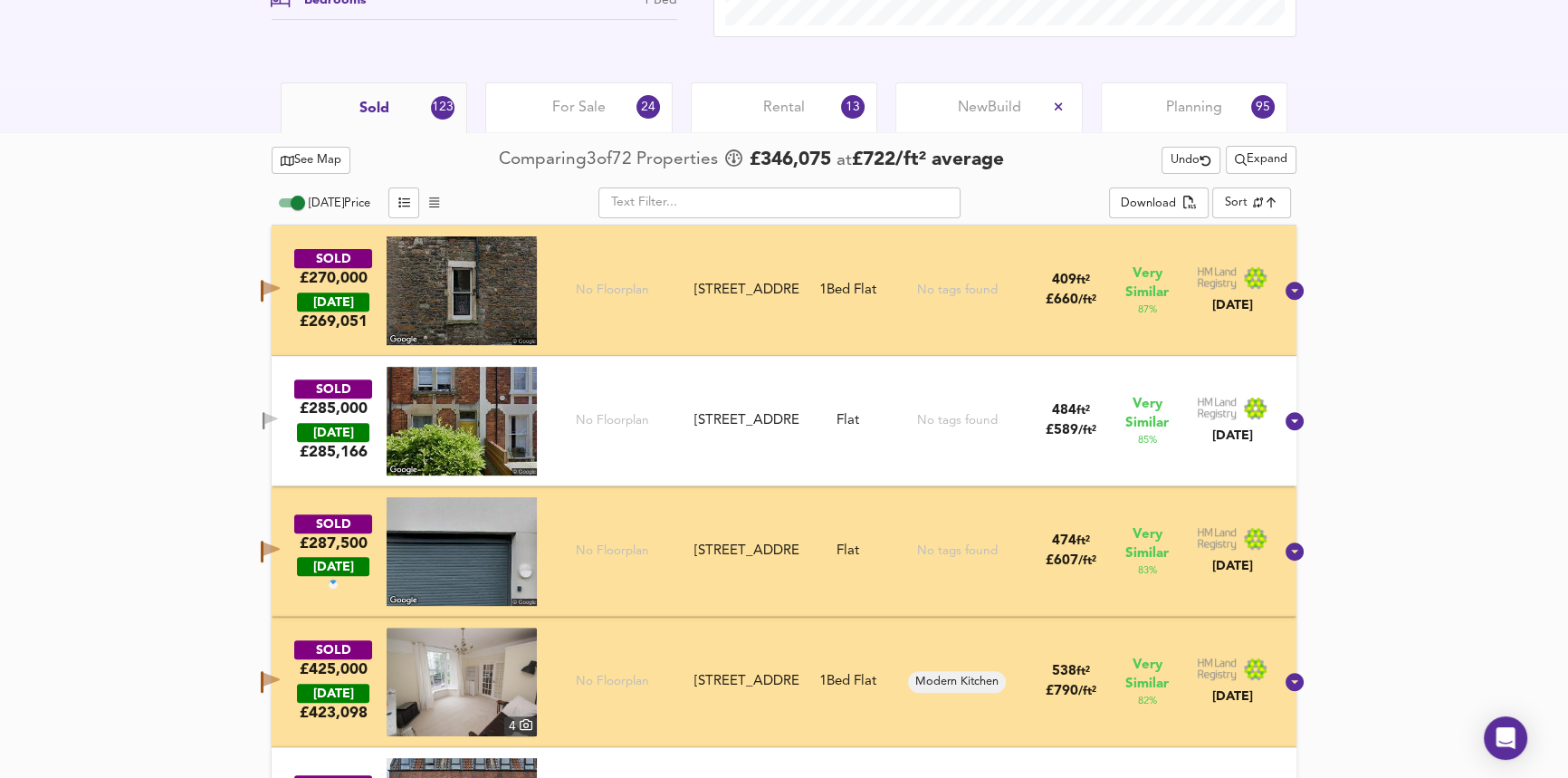 click 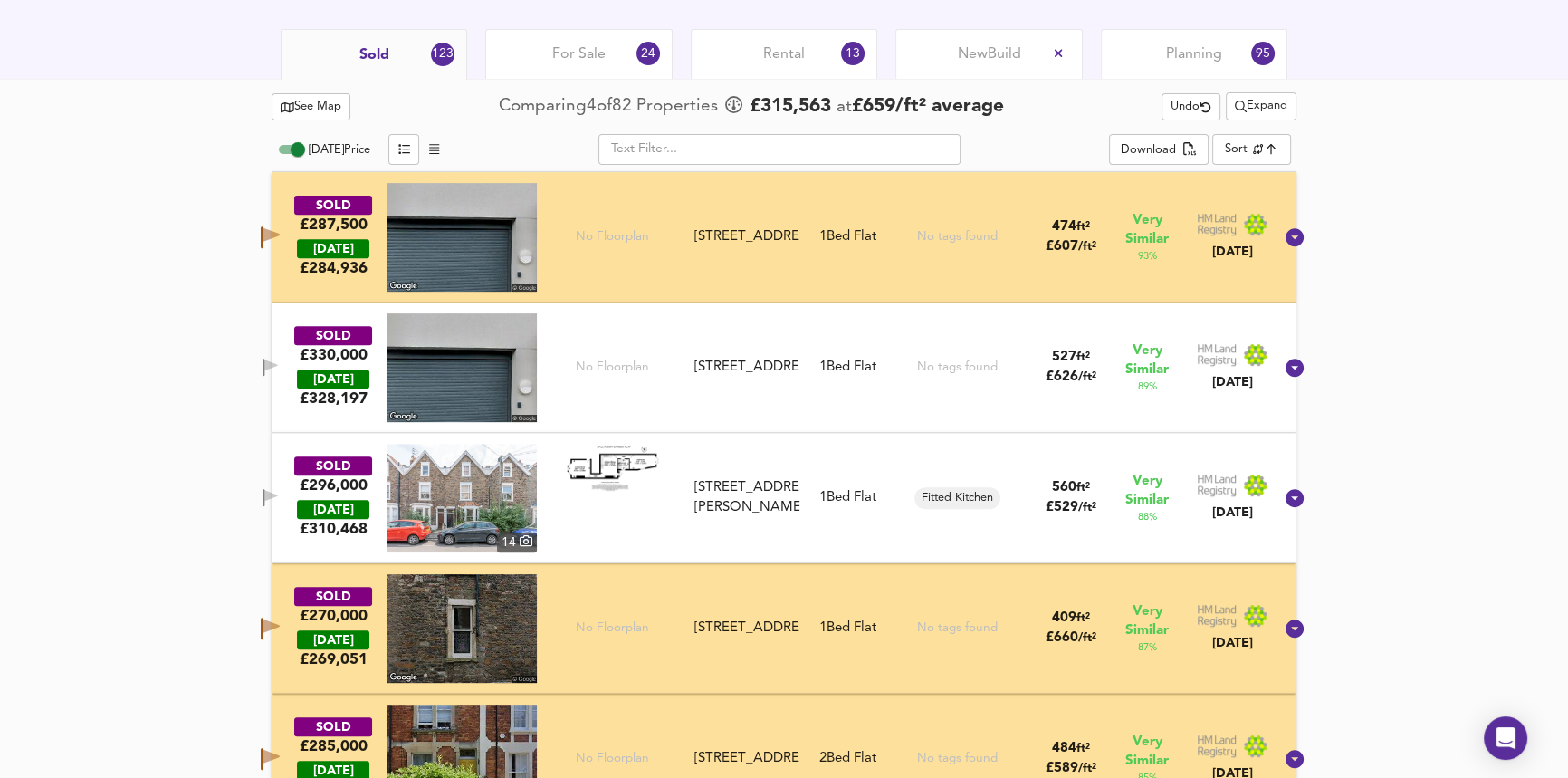 scroll, scrollTop: 906, scrollLeft: 0, axis: vertical 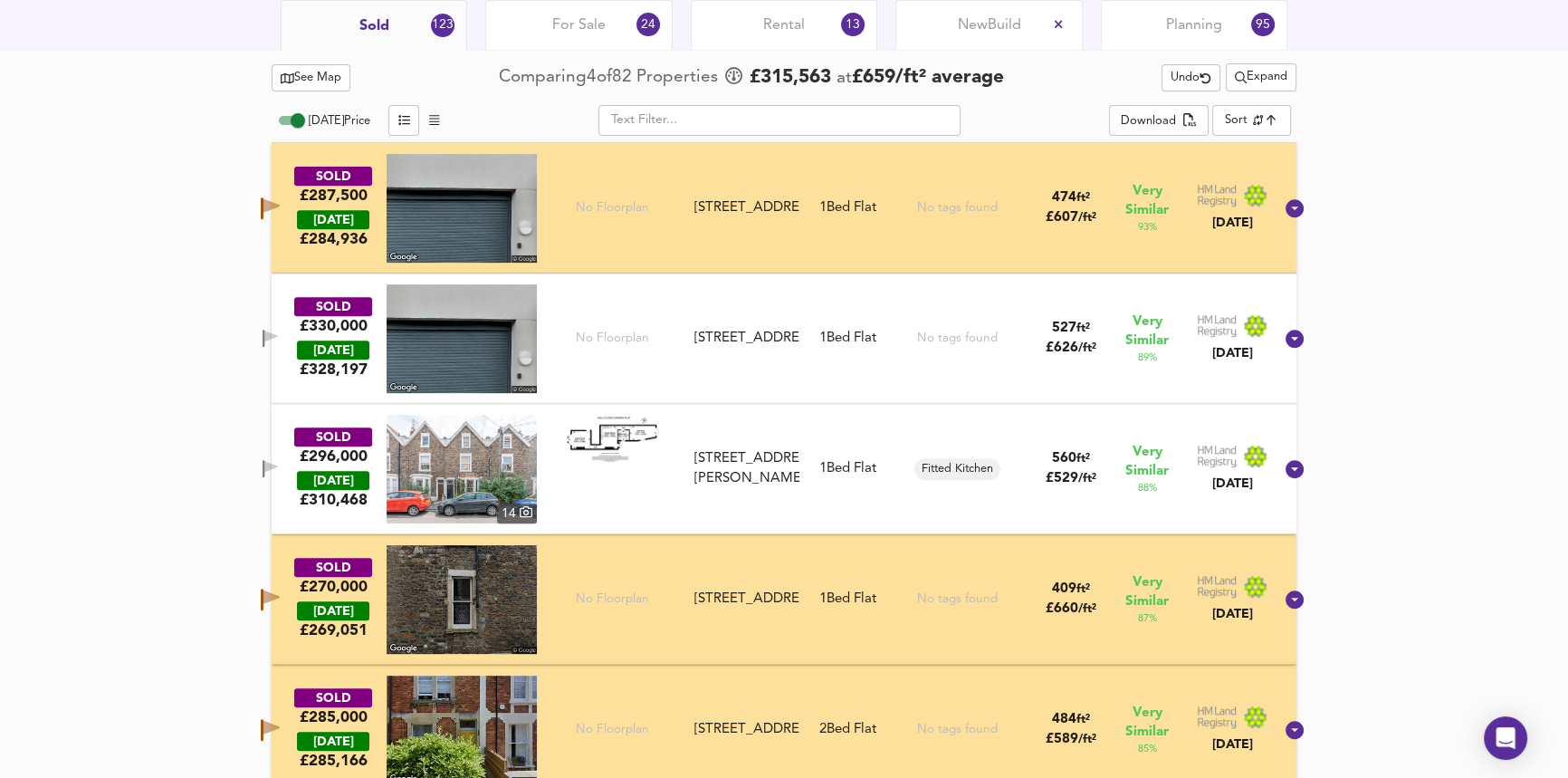 click 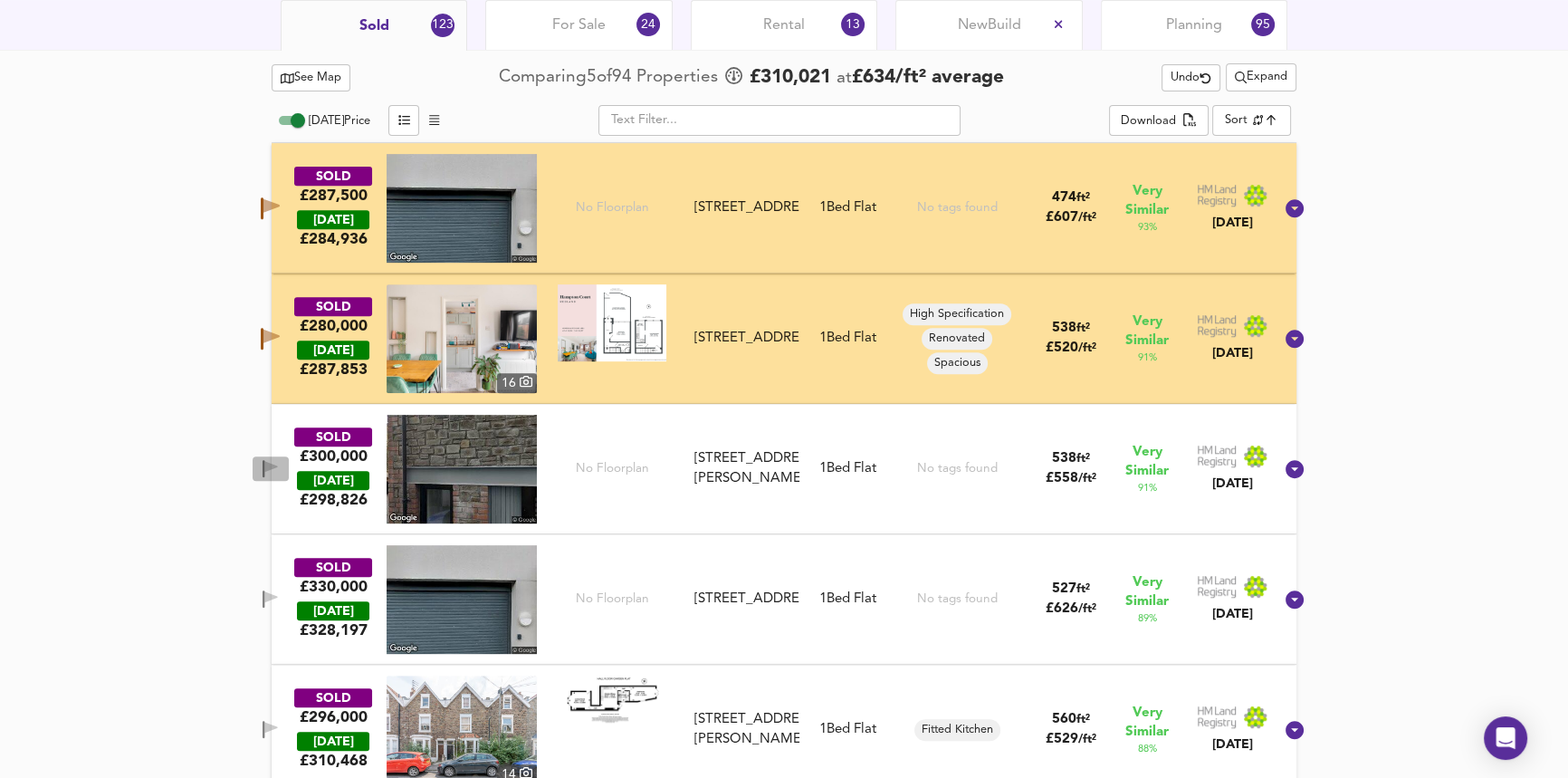 click 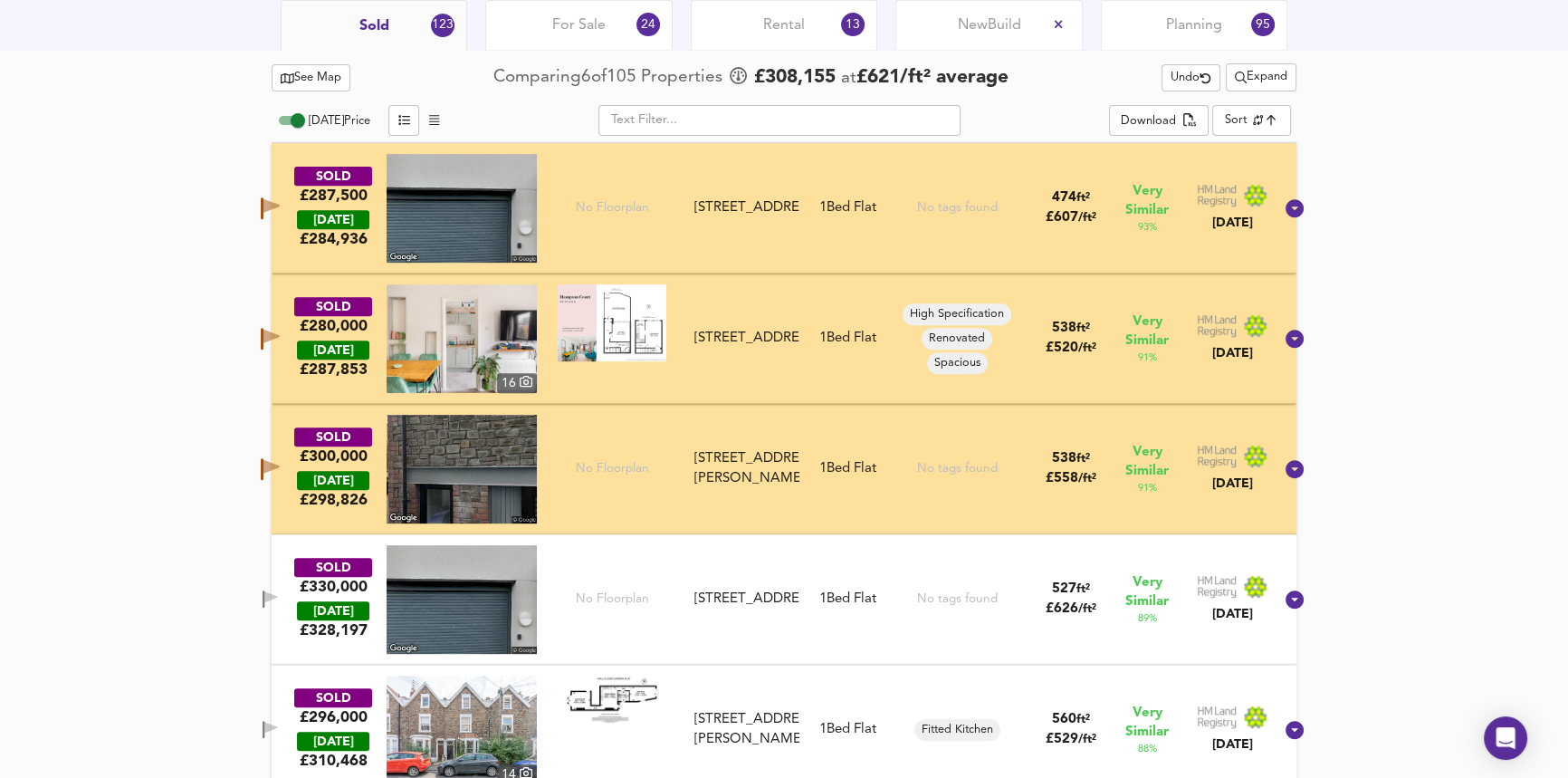 drag, startPoint x: 301, startPoint y: 558, endPoint x: 288, endPoint y: 584, distance: 29.068884 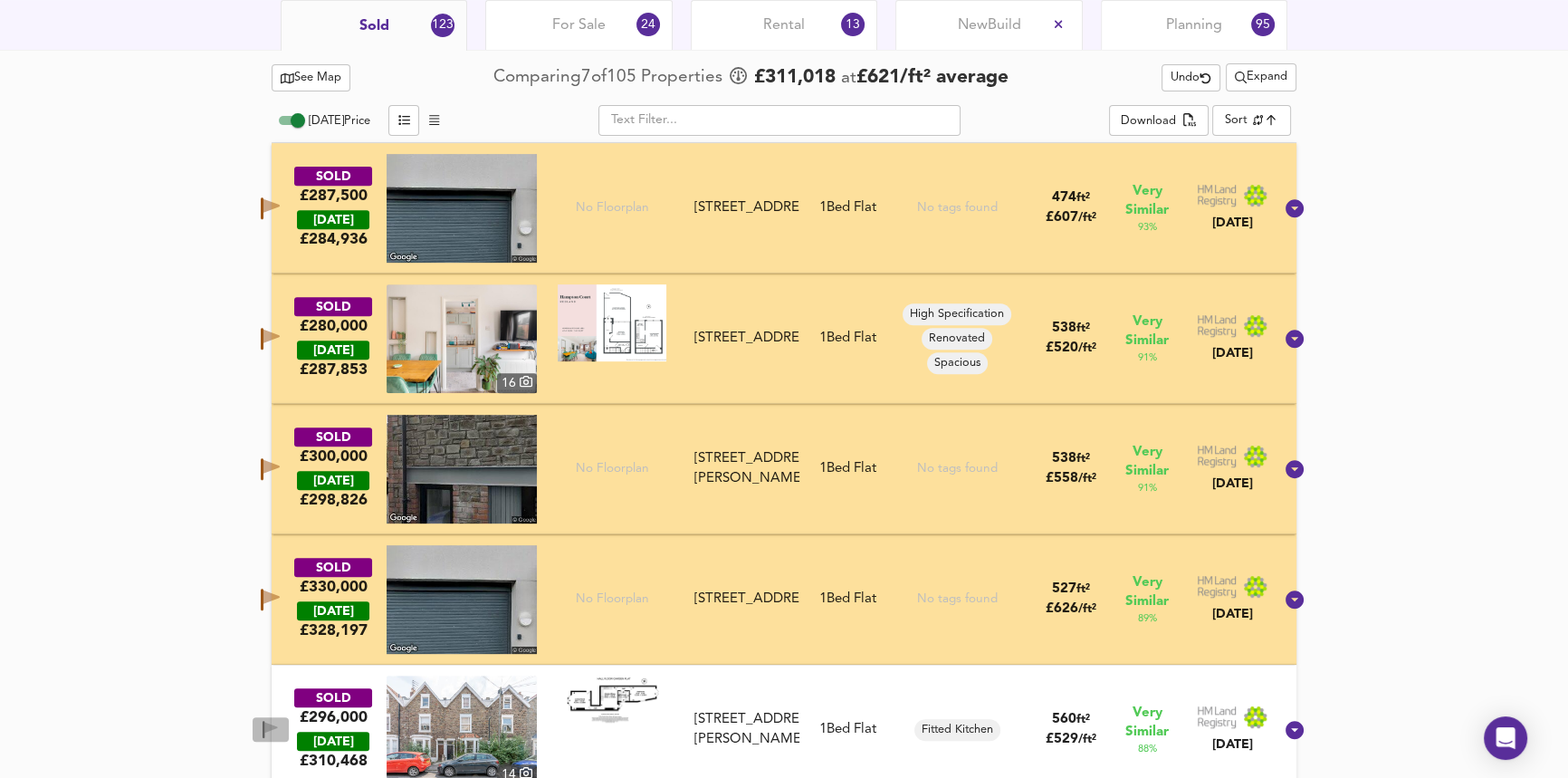 click 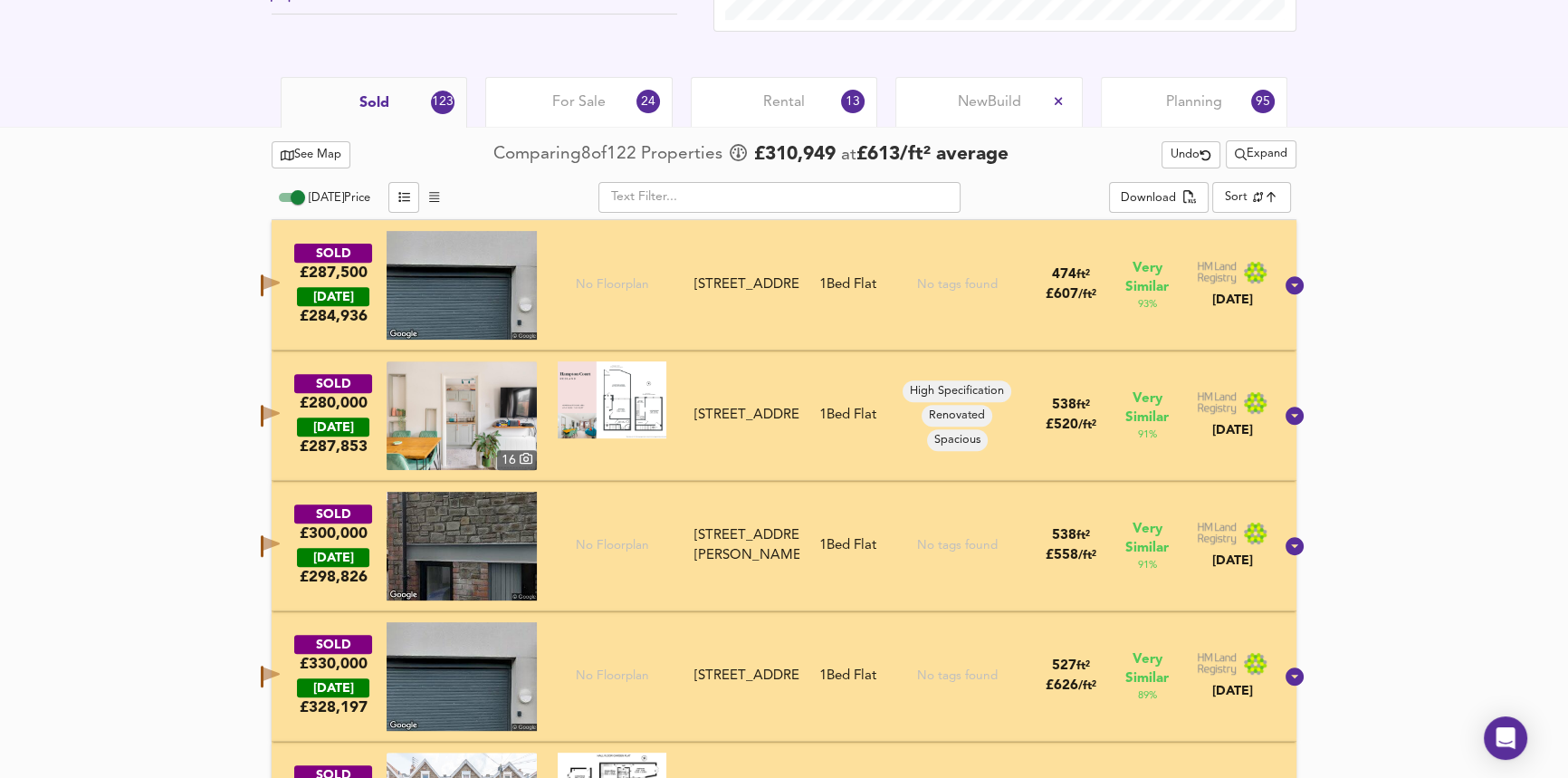 scroll, scrollTop: 823, scrollLeft: 0, axis: vertical 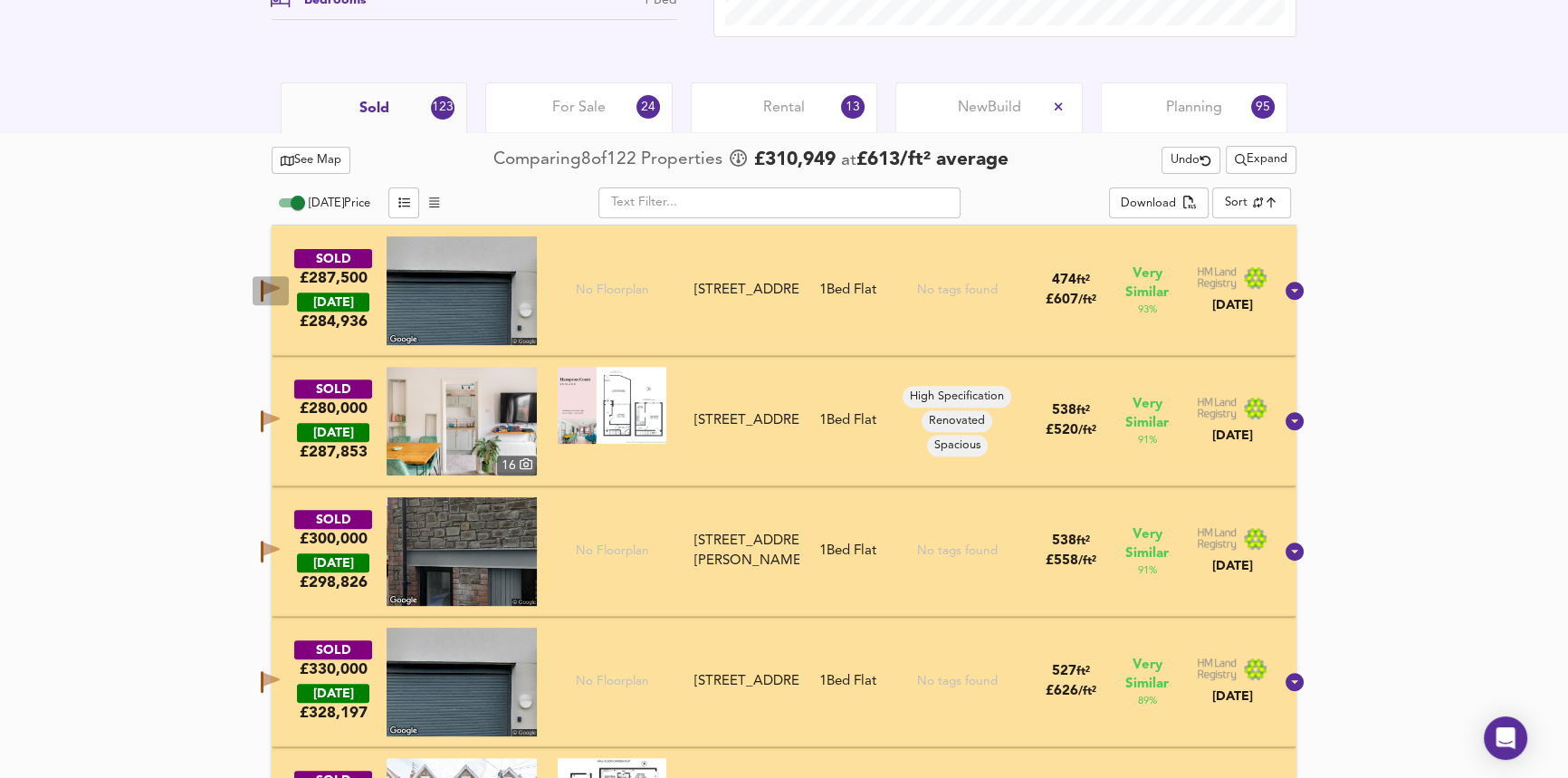 click 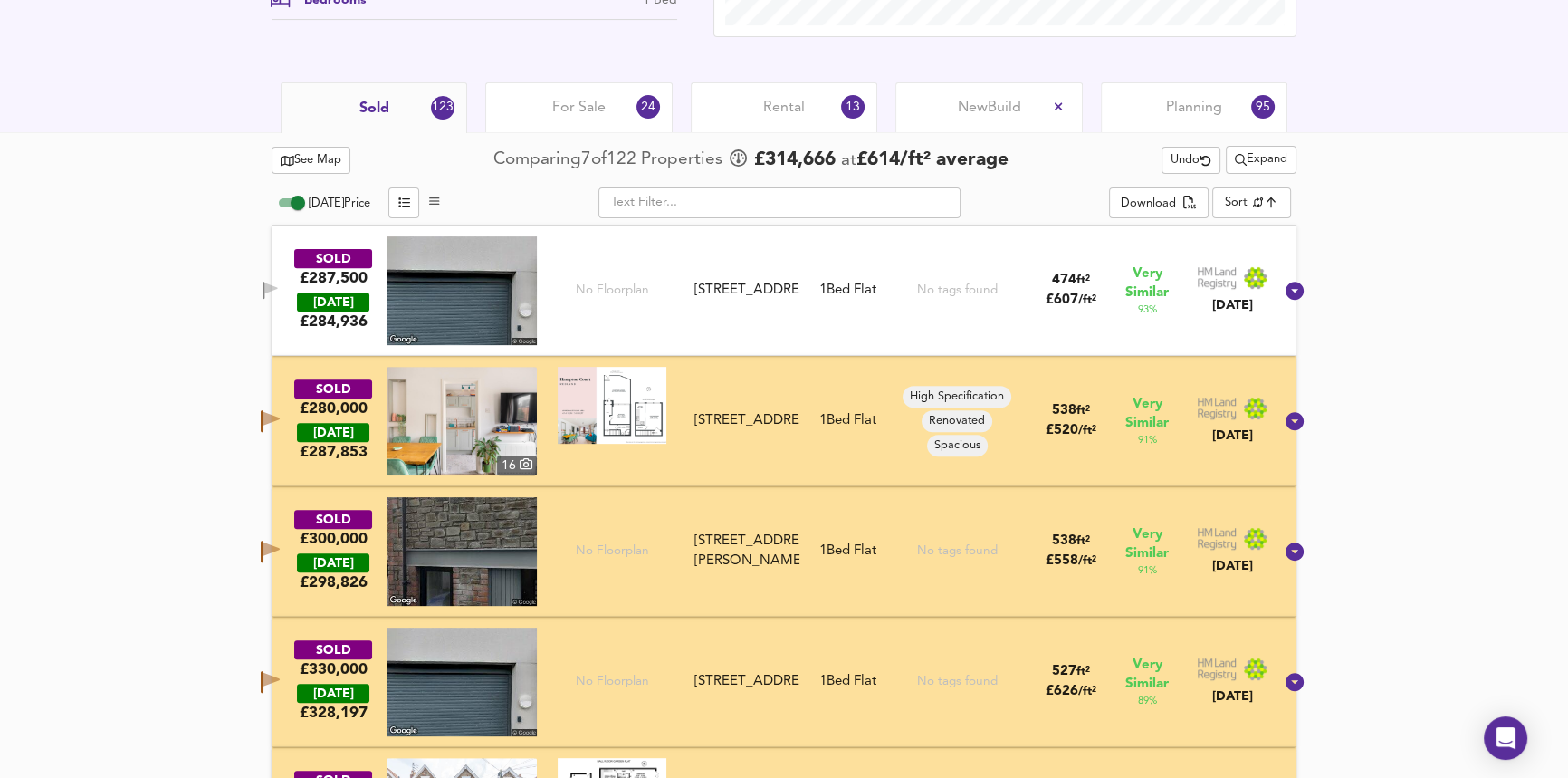 click 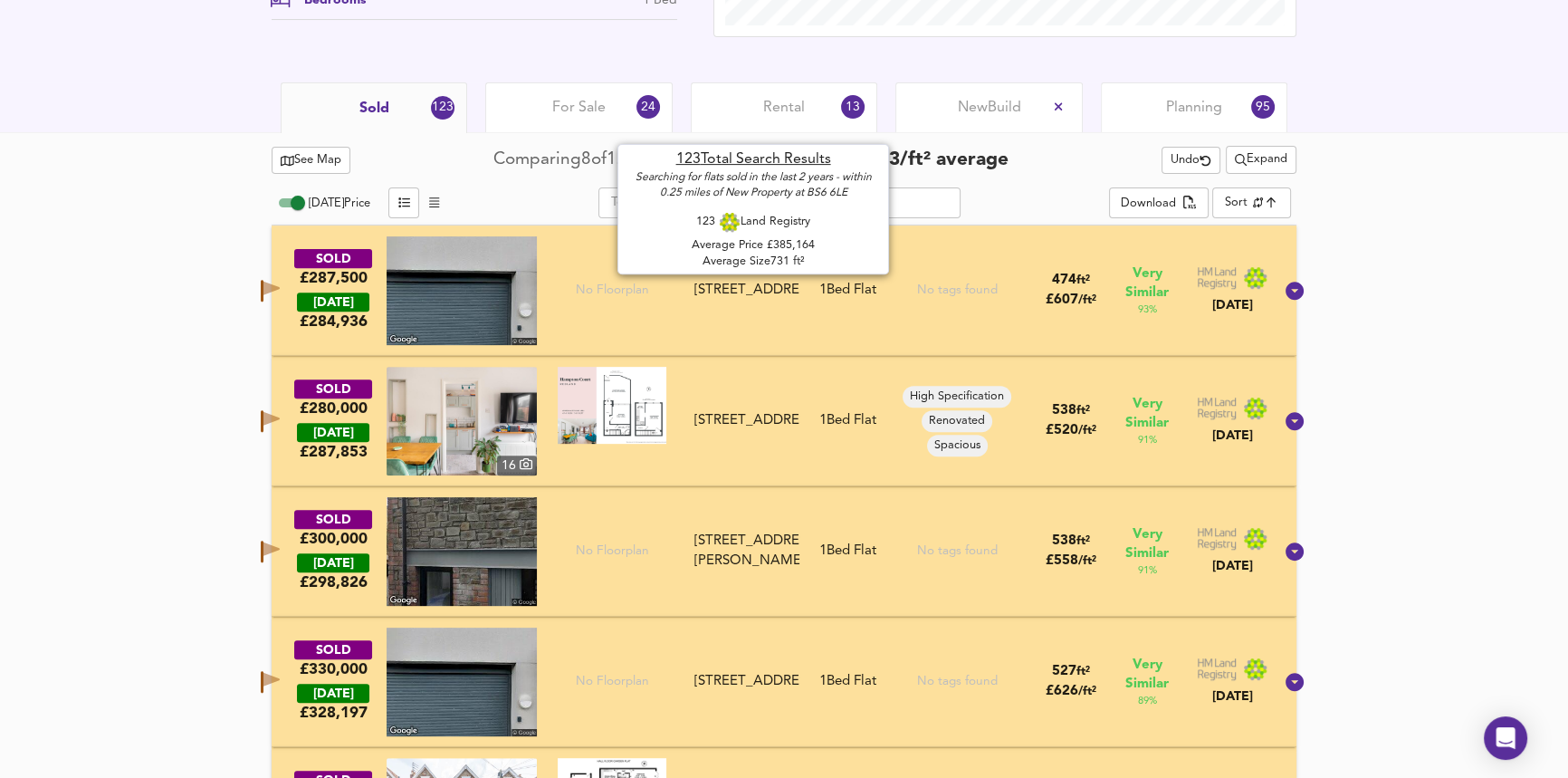 click on "£ 310,949" at bounding box center [795, 160] 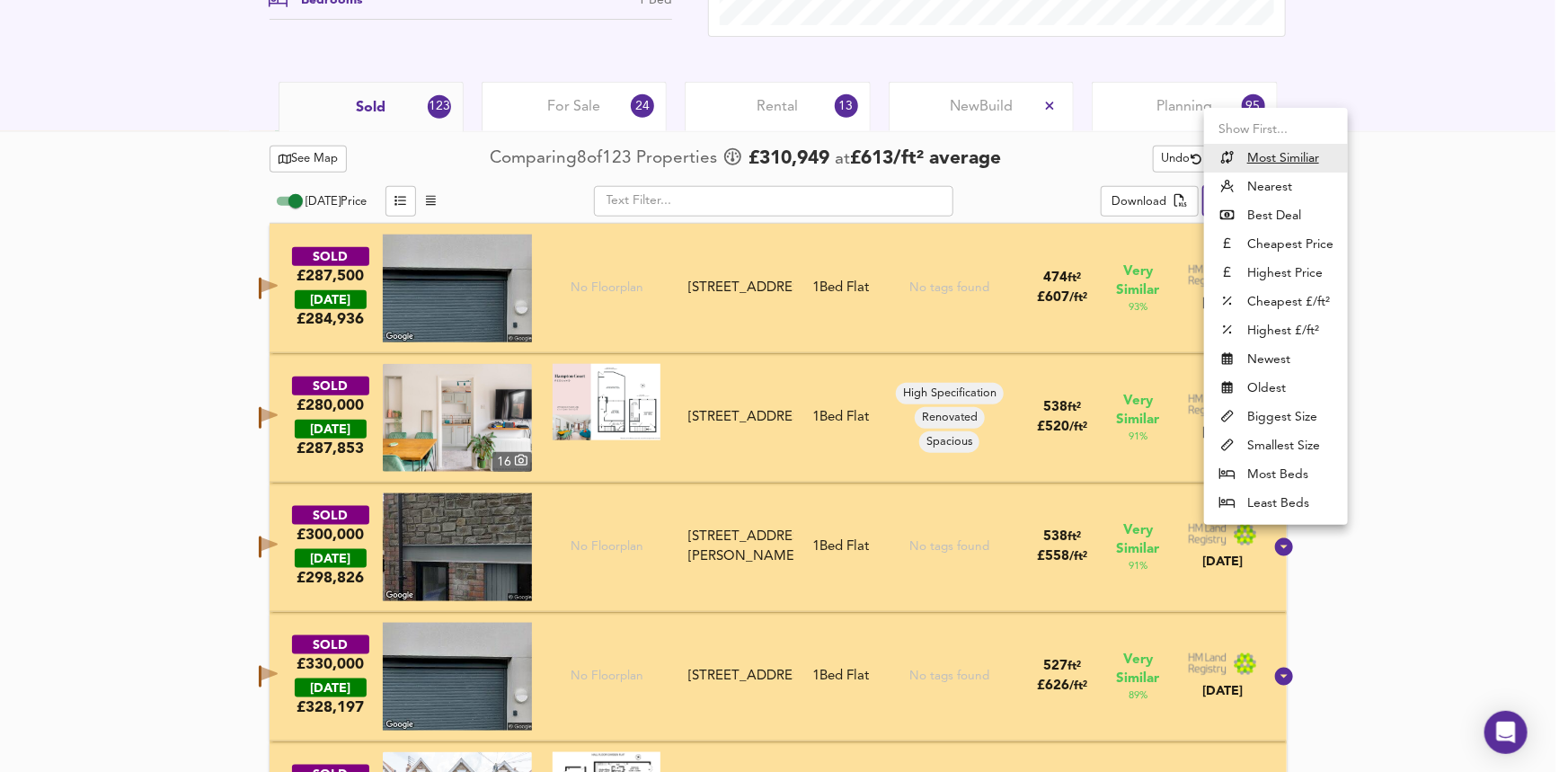 click on "Map Search Valuation    853 Log out New Property at BS6 6LE Download Share £ 268,335   £537/ft²   Date:  [DATE] Source:  500ft² Flat in Average Condition EDIT Specs Prices   Type Flat Internal Floor Area 500 ft² Bedrooms 1 Bed   Local Market Price History   Sold 123 For Sale 24 Rental 13 New  Build Planning 95   See Map Comparing  8  of  123   Properties     £ 310,949   at  £ 613 / ft²   average    Undo       Expand [DATE]  Price           ​ Download   Sort   similarityscore ​ SOLD £287,500   [DATE]  £ 284,936 [STREET_ADDRESS][GEOGRAPHIC_DATA] 2NW 1  Bed   Flat No tags found 474 ft² £ 607 / ft² Very Similar 93 % [DATE] SOLD £280,000   [DATE]  £ 287,853   [GEOGRAPHIC_DATA][STREET_ADDRESS][STREET_ADDRESS] 1  Bed   Flat High Specification Renovated Spacious 538 ft² £ 520 / ft² Very Similar 91 % [DATE] SOLD £300,000   [DATE]  £ 298,826 1  Bed   £" at bounding box center [784, -431] 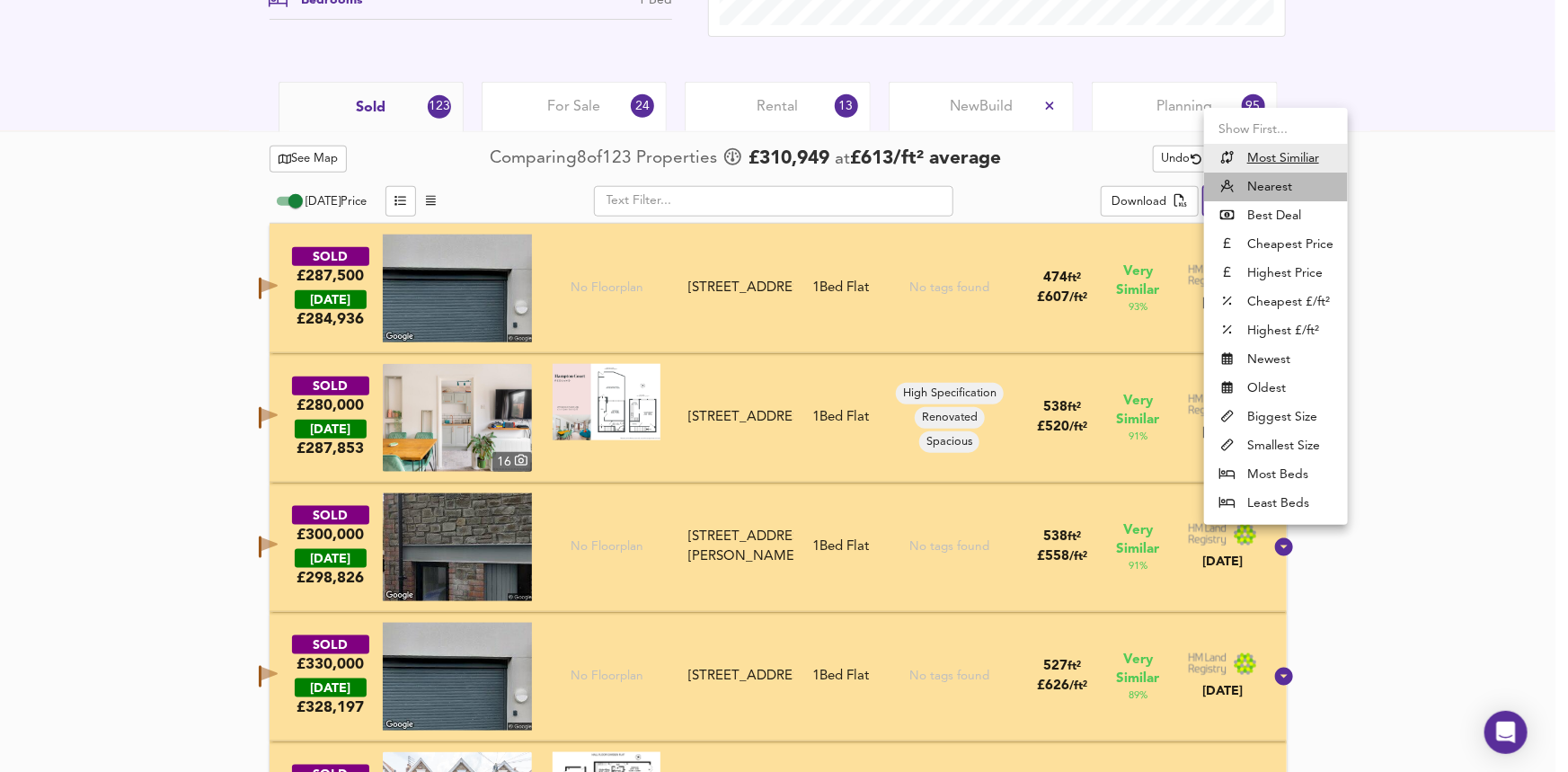 click on "Nearest" at bounding box center (1276, 187) 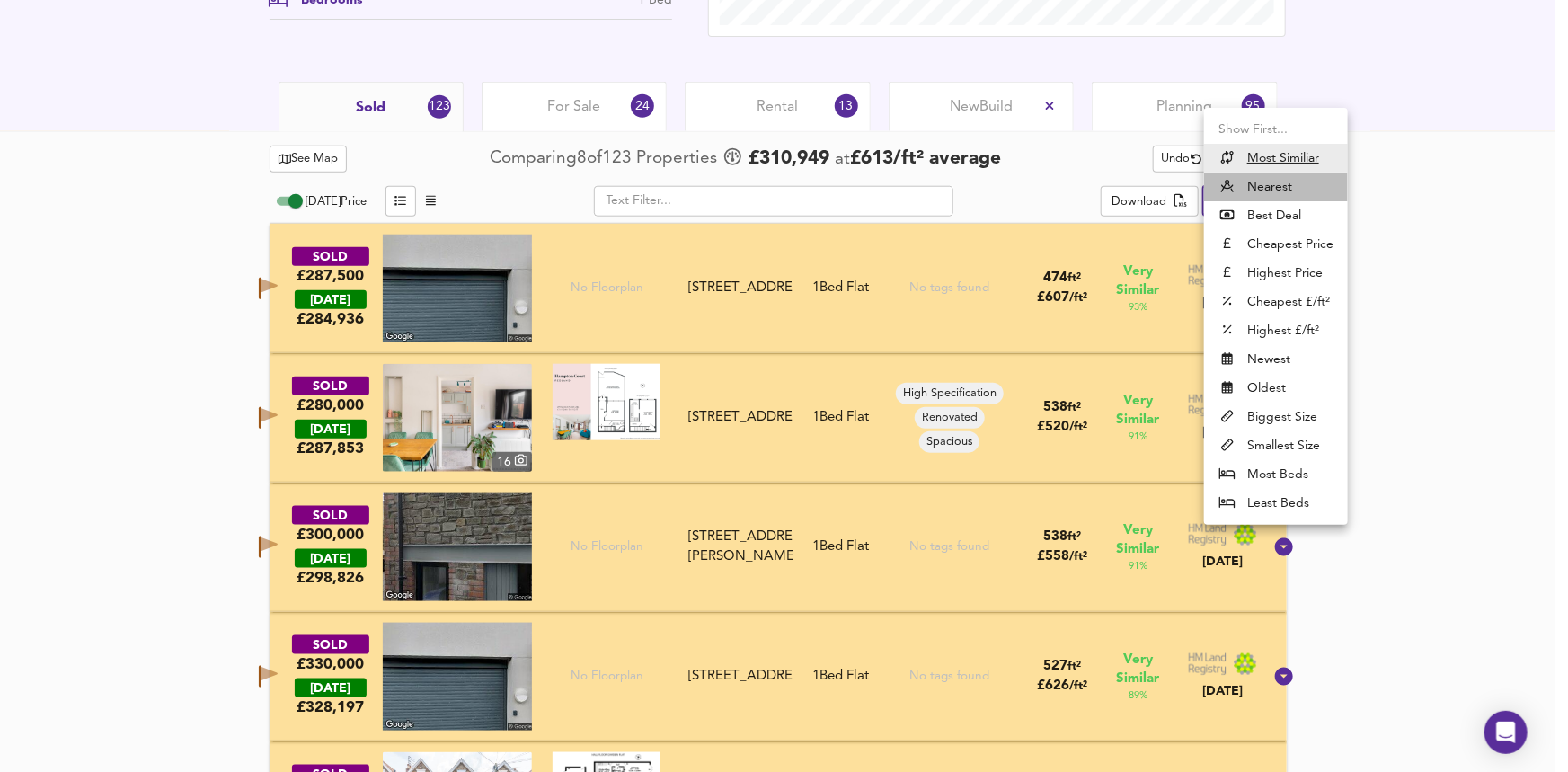 type on "distancetocenter" 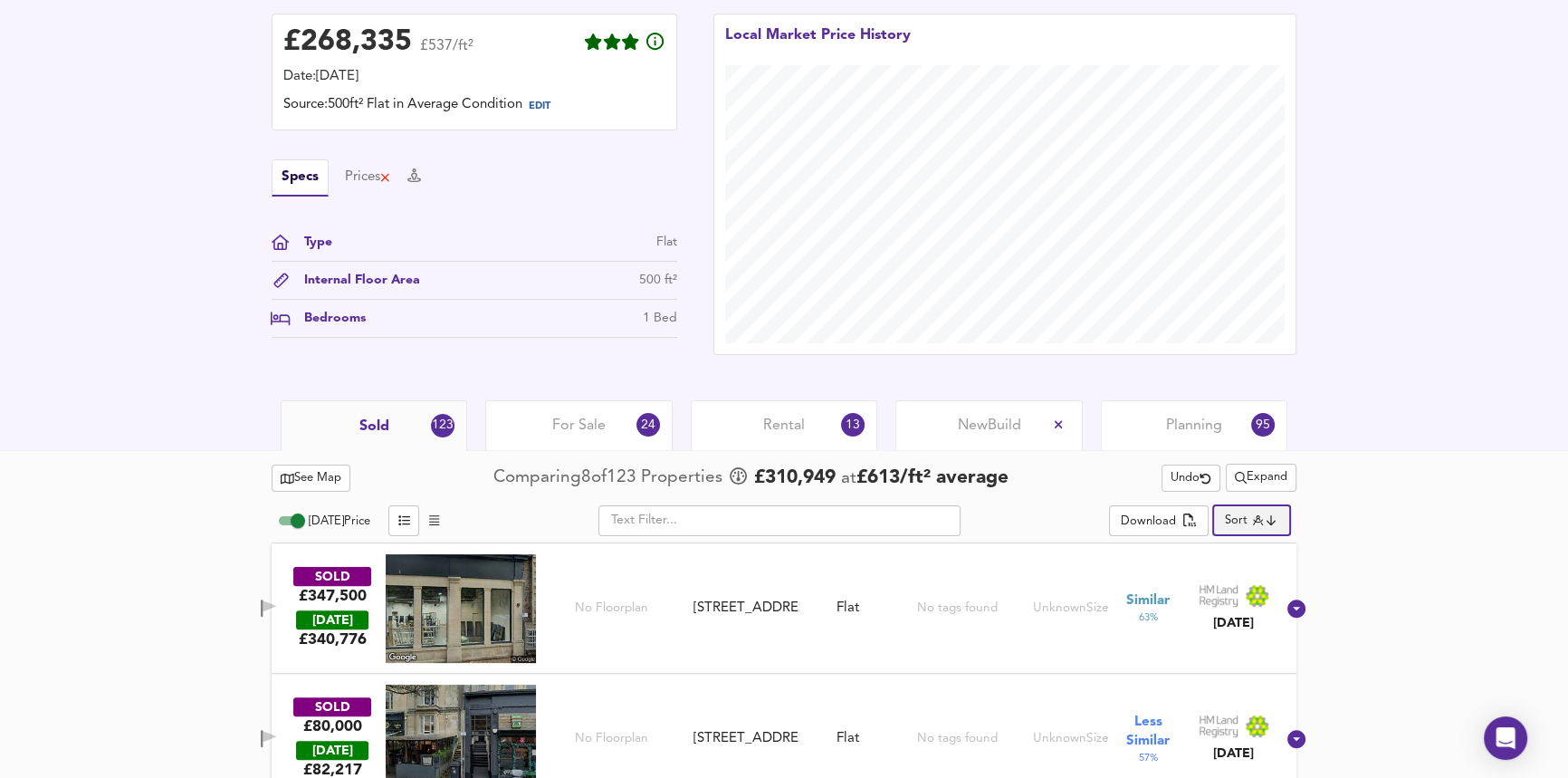 scroll, scrollTop: 494, scrollLeft: 0, axis: vertical 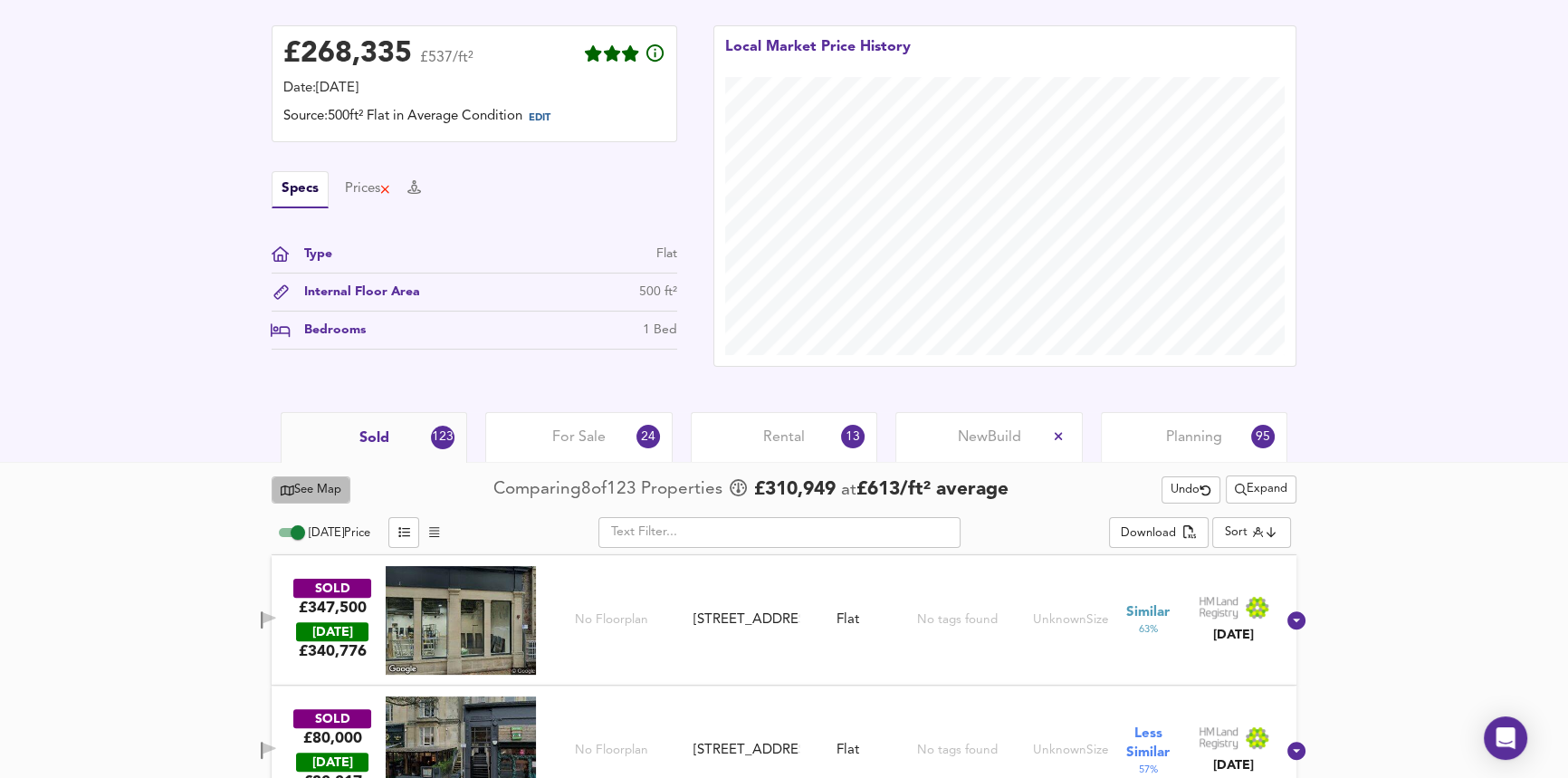 click on "See Map" at bounding box center (311, 490) 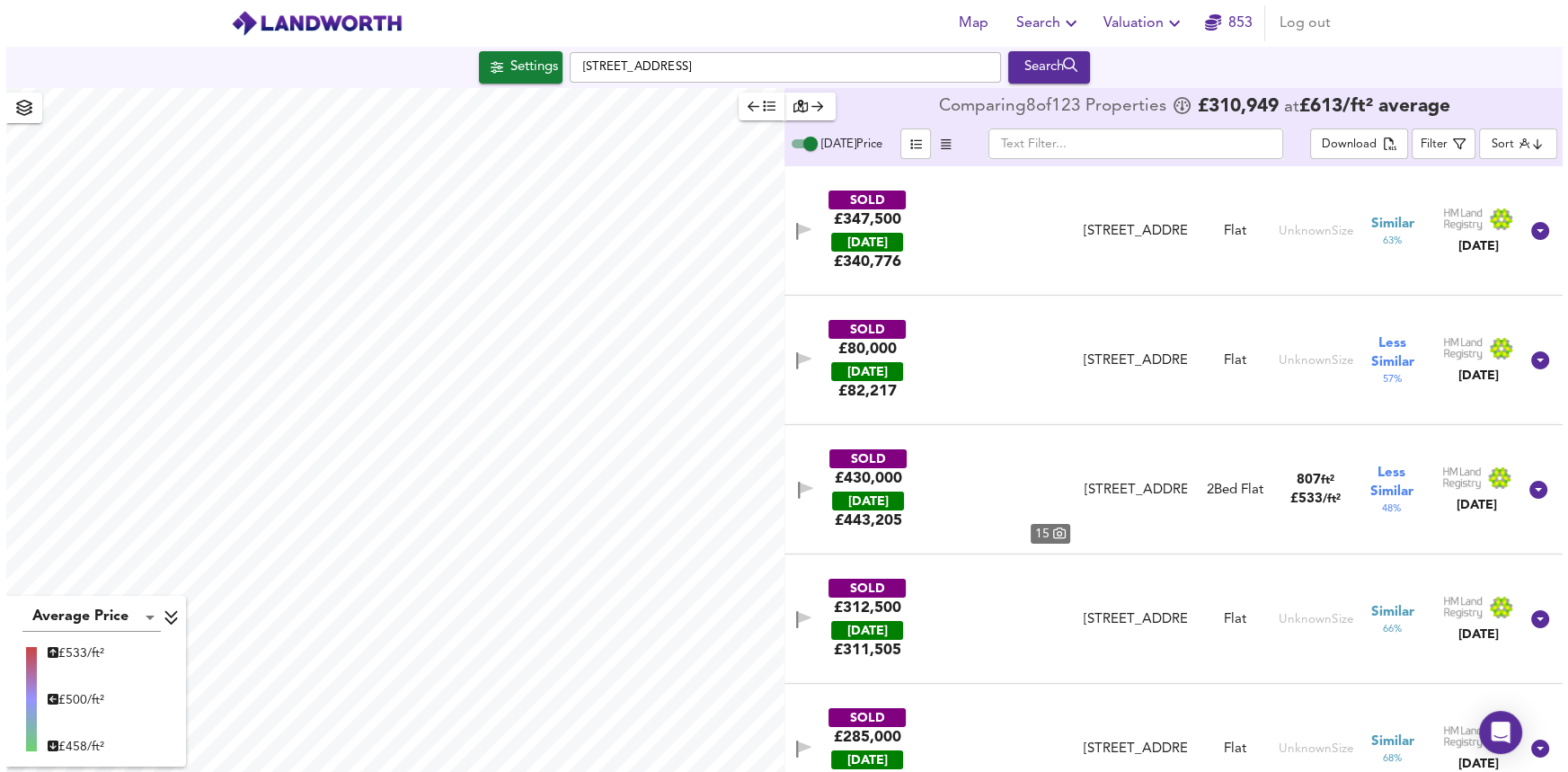 scroll, scrollTop: 0, scrollLeft: 0, axis: both 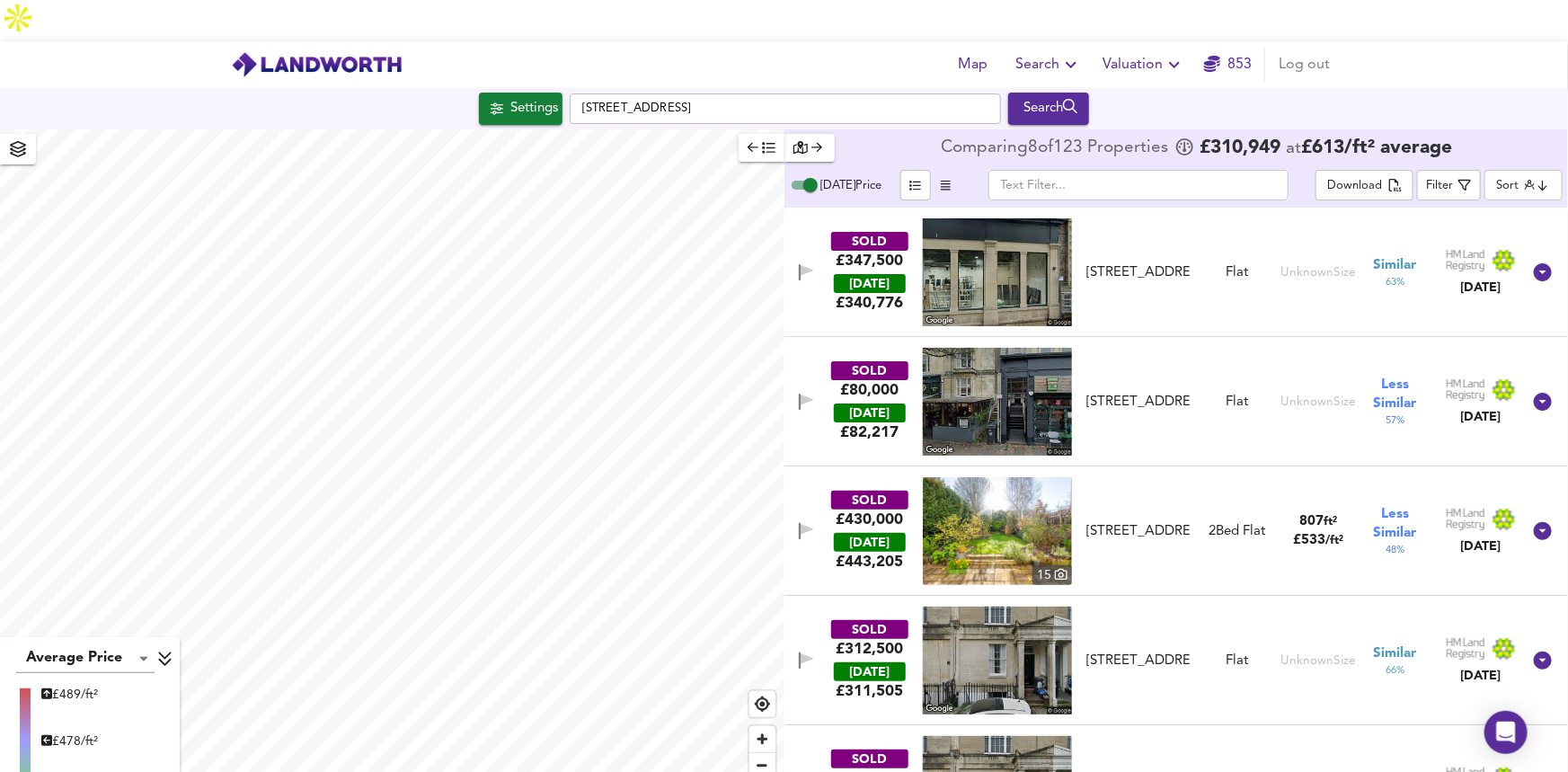 checkbox on "false" 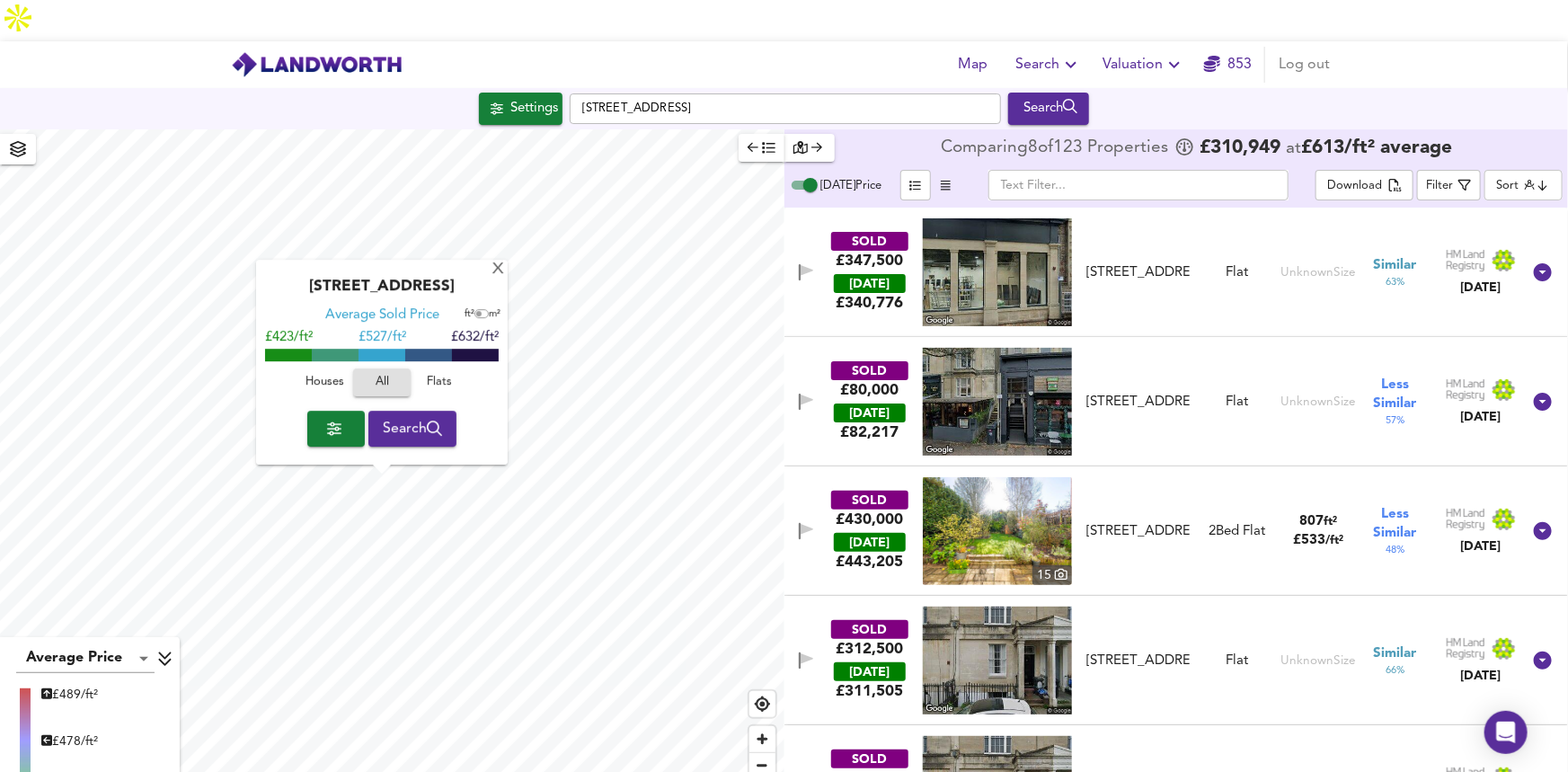 click on "[STREET_ADDRESS]" at bounding box center (382, 293) 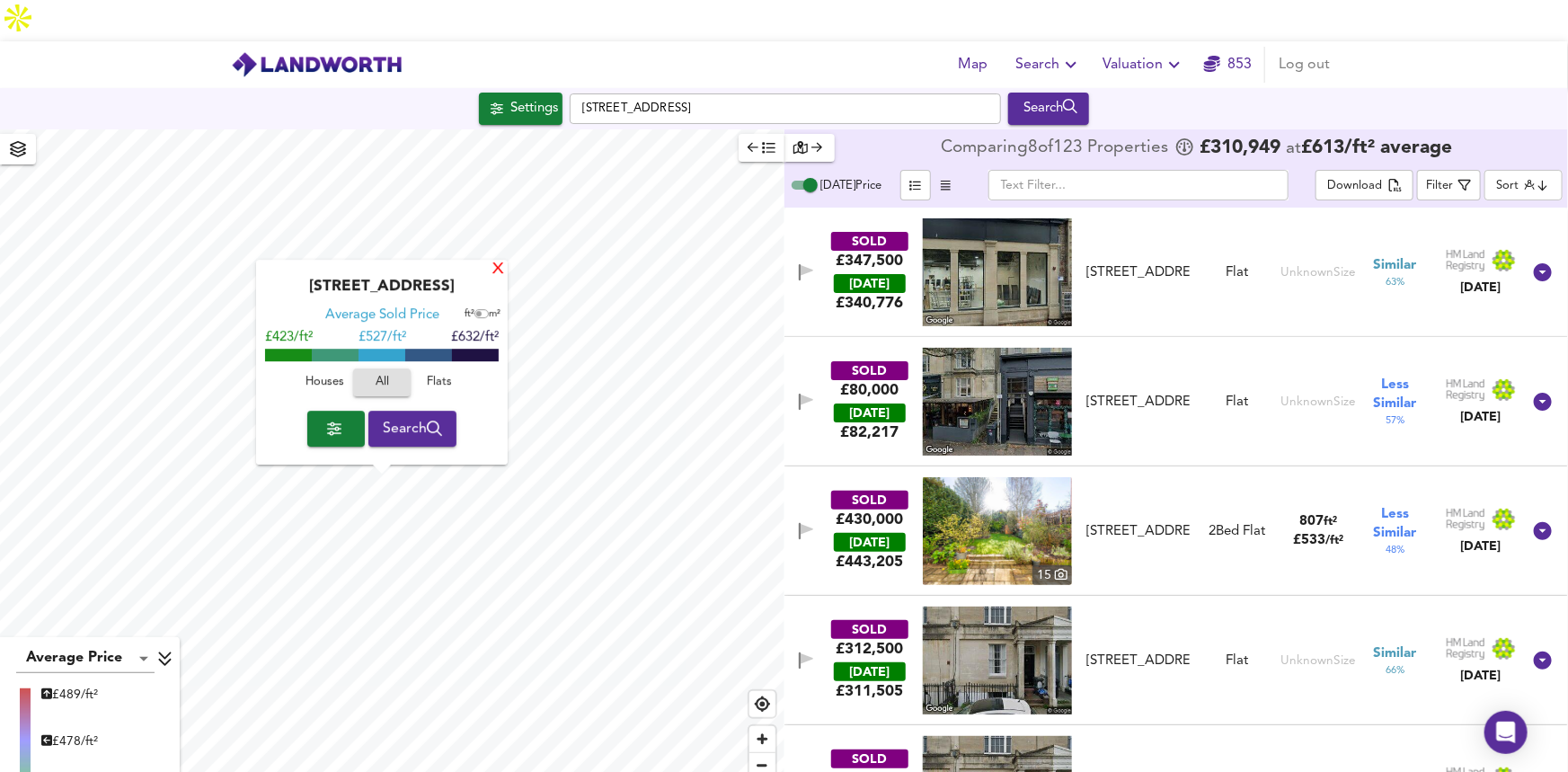 click on "X" at bounding box center [498, 270] 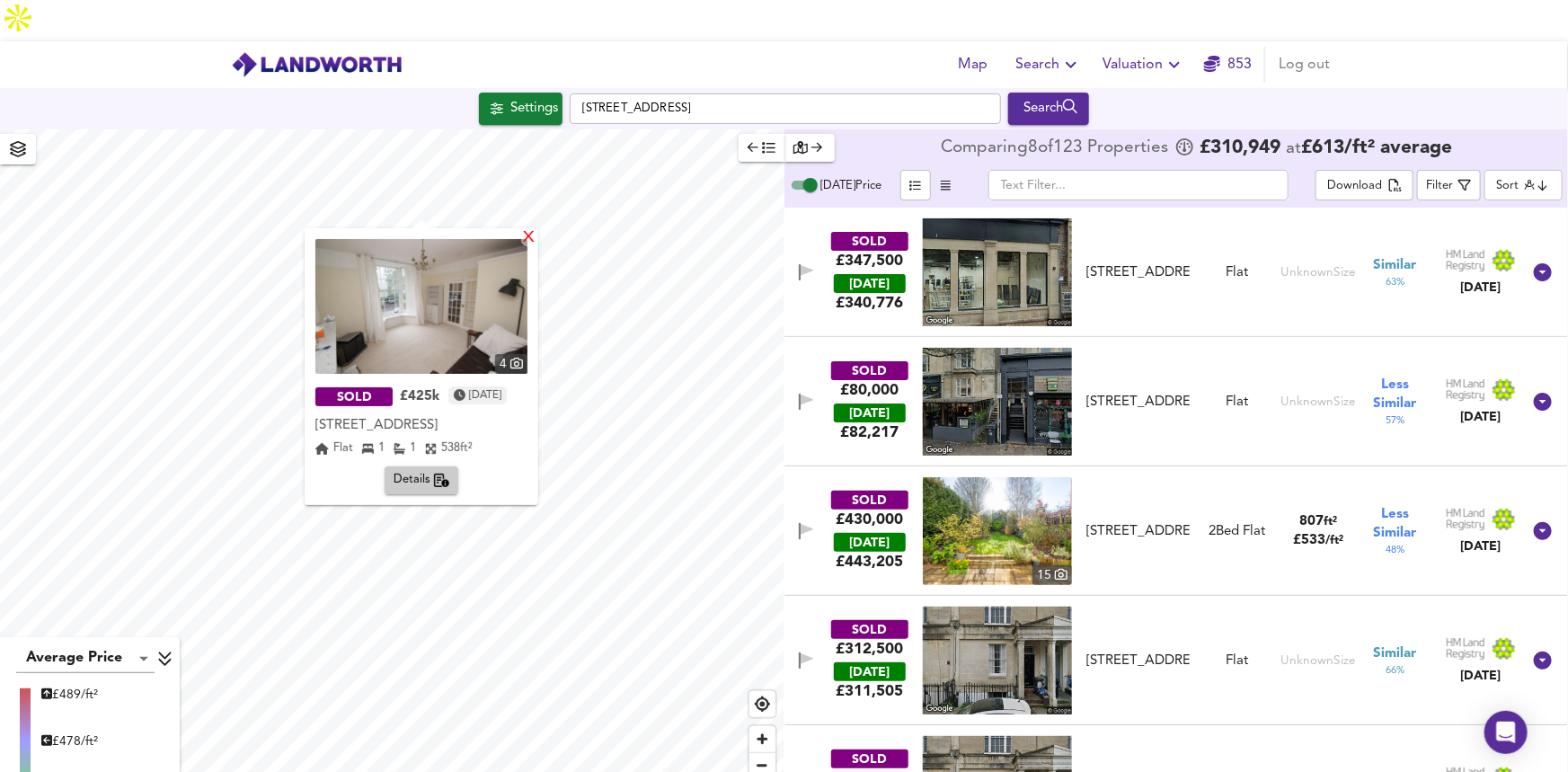 click on "X" at bounding box center (528, 238) 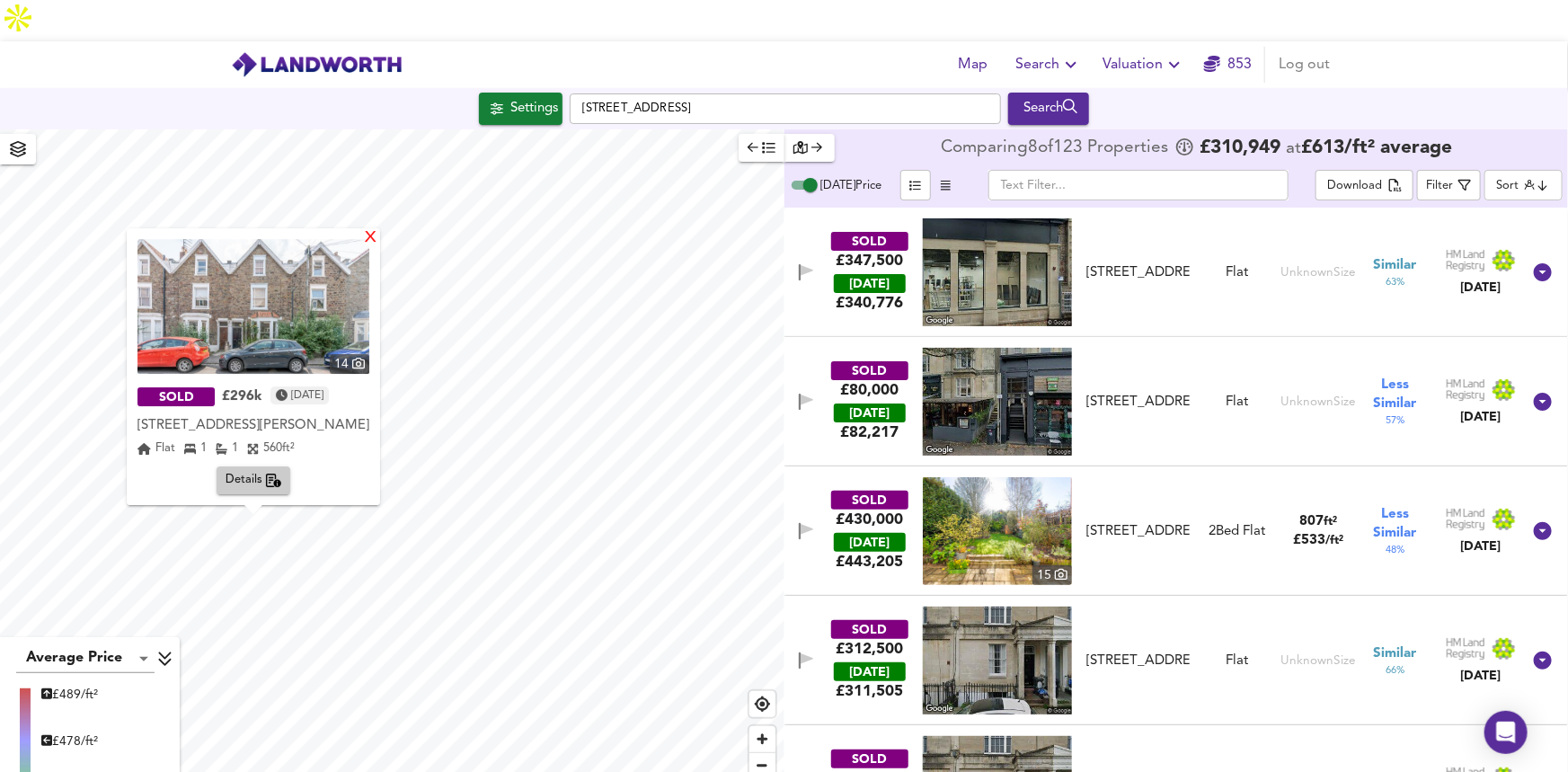 click on "X" at bounding box center [370, 238] 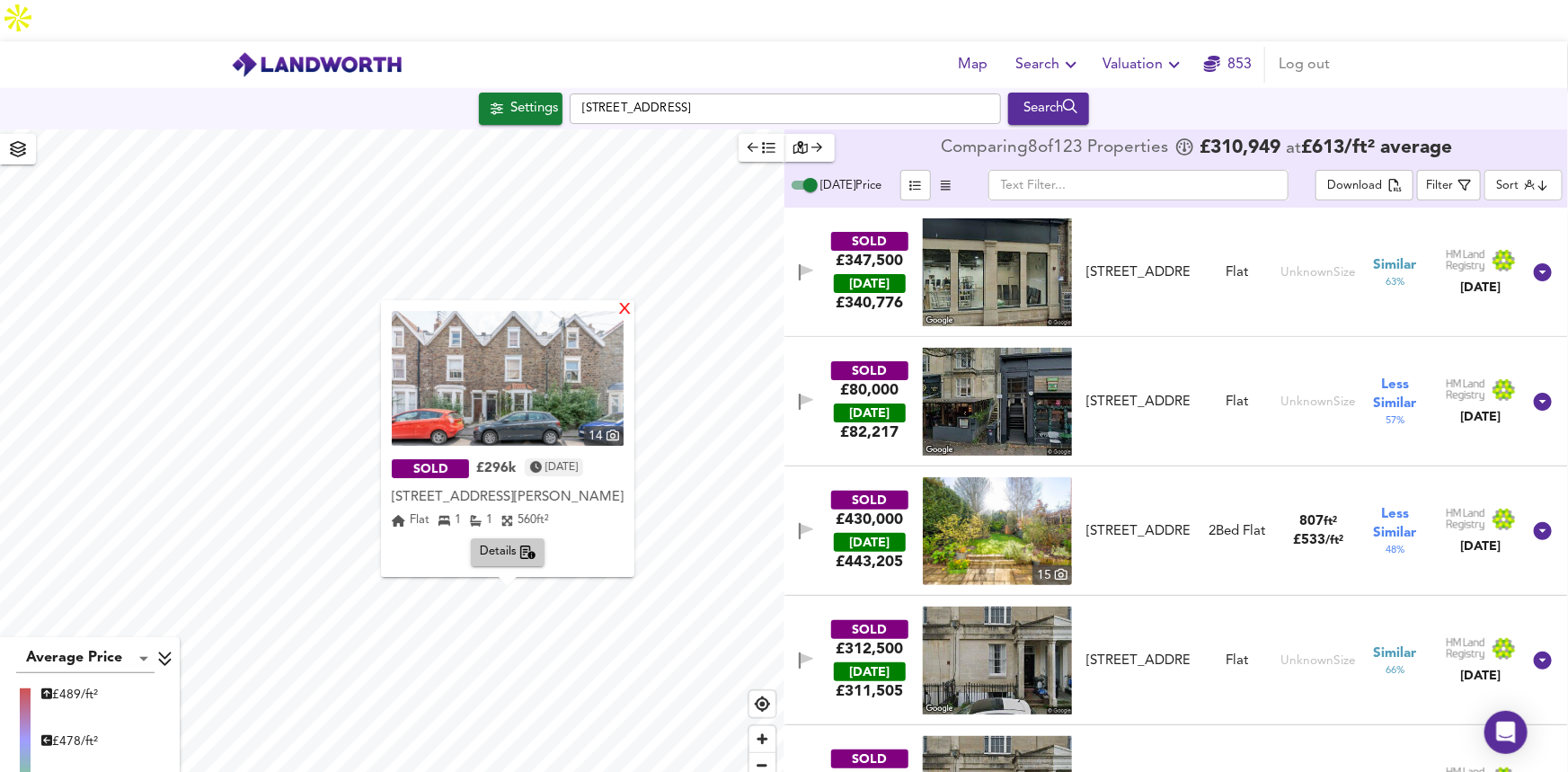 click on "X" at bounding box center (625, 310) 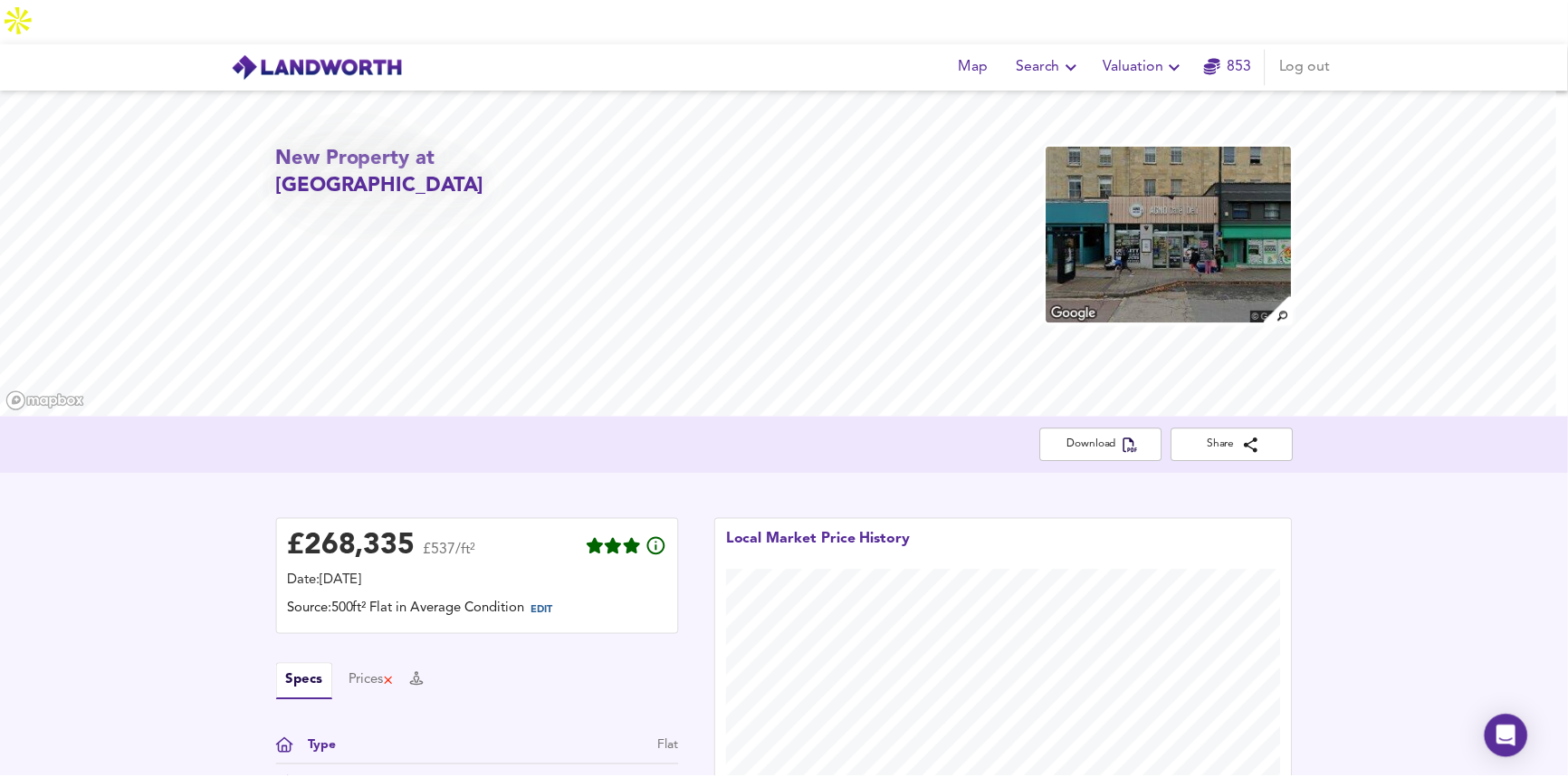 scroll, scrollTop: 494, scrollLeft: 0, axis: vertical 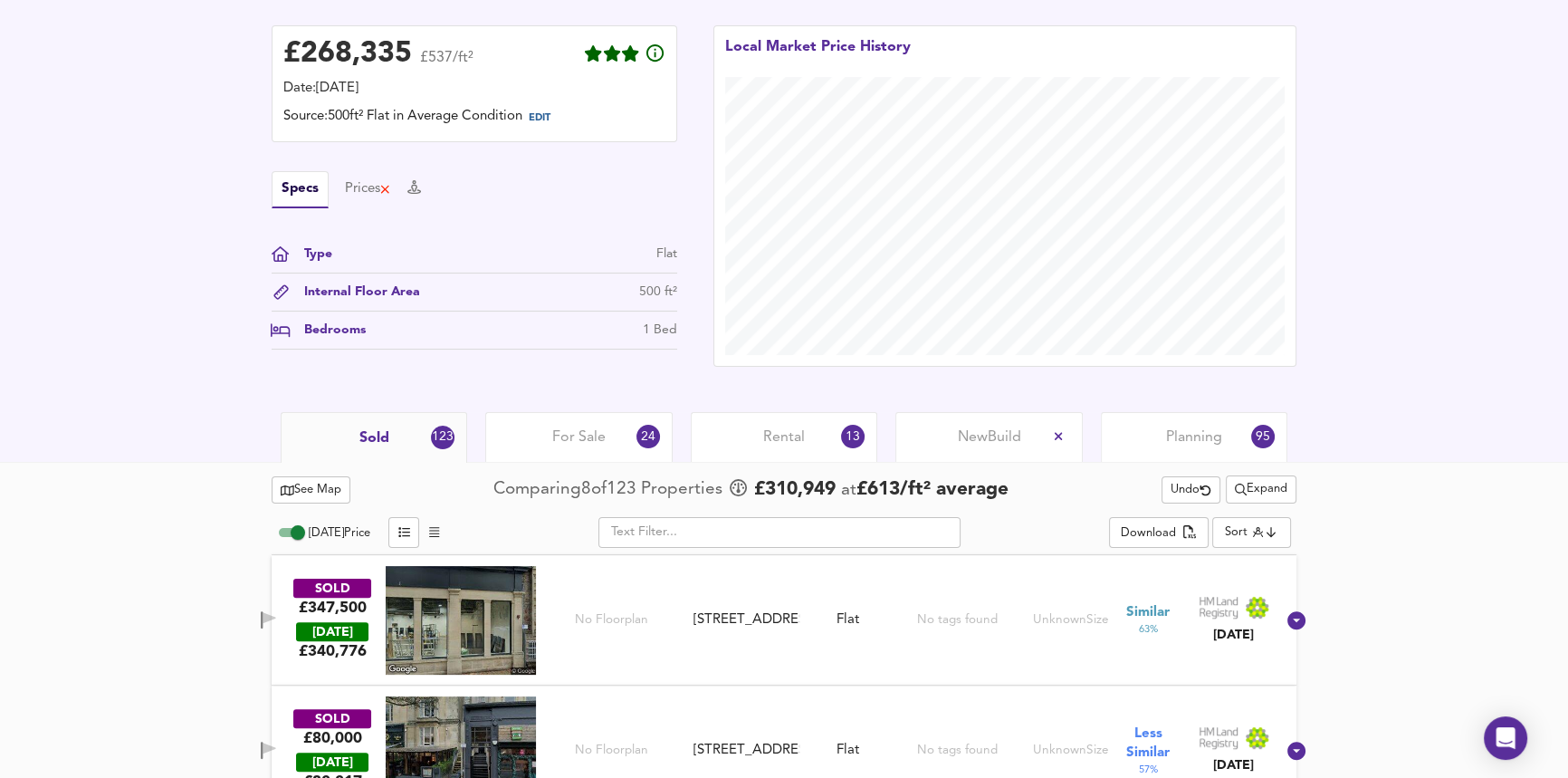 click on "Map Search Valuation    853 Log out New Property at BS6 6LE Download Share £ 268,335   £537/ft²   Date:  [DATE] Source:  500ft² Flat in Average Condition EDIT Specs Prices   Type Flat Internal Floor Area 500 ft² Bedrooms 1 Bed   Local Market Price History   Sold 123 For Sale 24 Rental 13 New  Build Planning 95   See Map Comparing  8  of  123   Properties     £ 310,949   at  £ 613 / ft²   average    Undo       Expand [DATE]  Price           ​ Download   Sort   distancetocenter ​ SOLD £347,500   [DATE]  £ 340,776 [STREET_ADDRESS] Flat No tags found Unknown  Size Similar 63 % [DATE] SOLD £80,000   [DATE]  £ 82,217 No Floorplan [STREET_ADDRESS] [STREET_ADDRESS] Flat No tags found Unknown  Size Less Similar 57 % [DATE] SOLD £430,000   [DATE]  £ 443,205   [STREET_ADDRESS] [STREET_ADDRESS] 2  Bed   Flat 807" at bounding box center (784, -105) 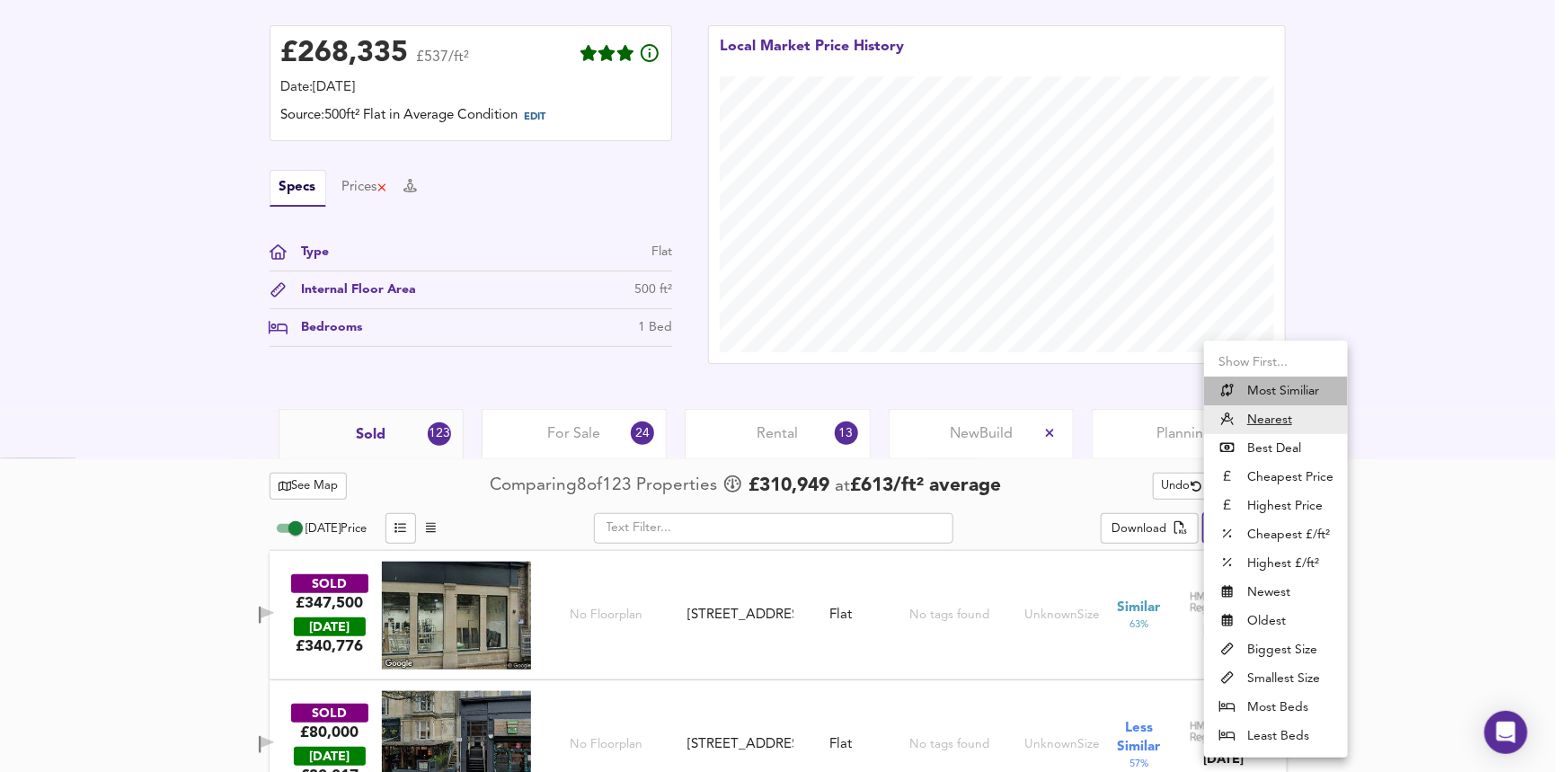click on "Most Similiar" at bounding box center (1276, 391) 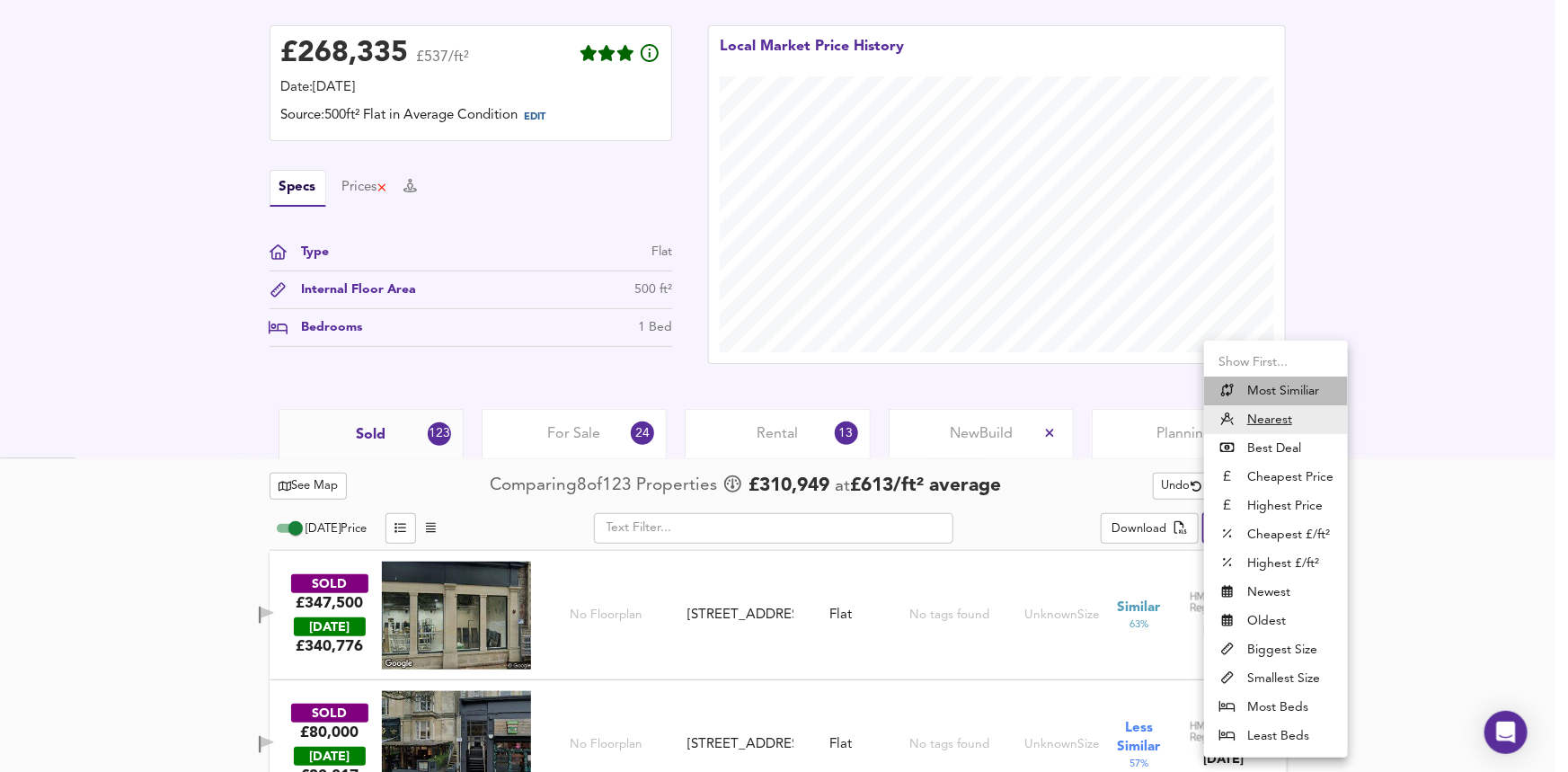 type on "similarityscore" 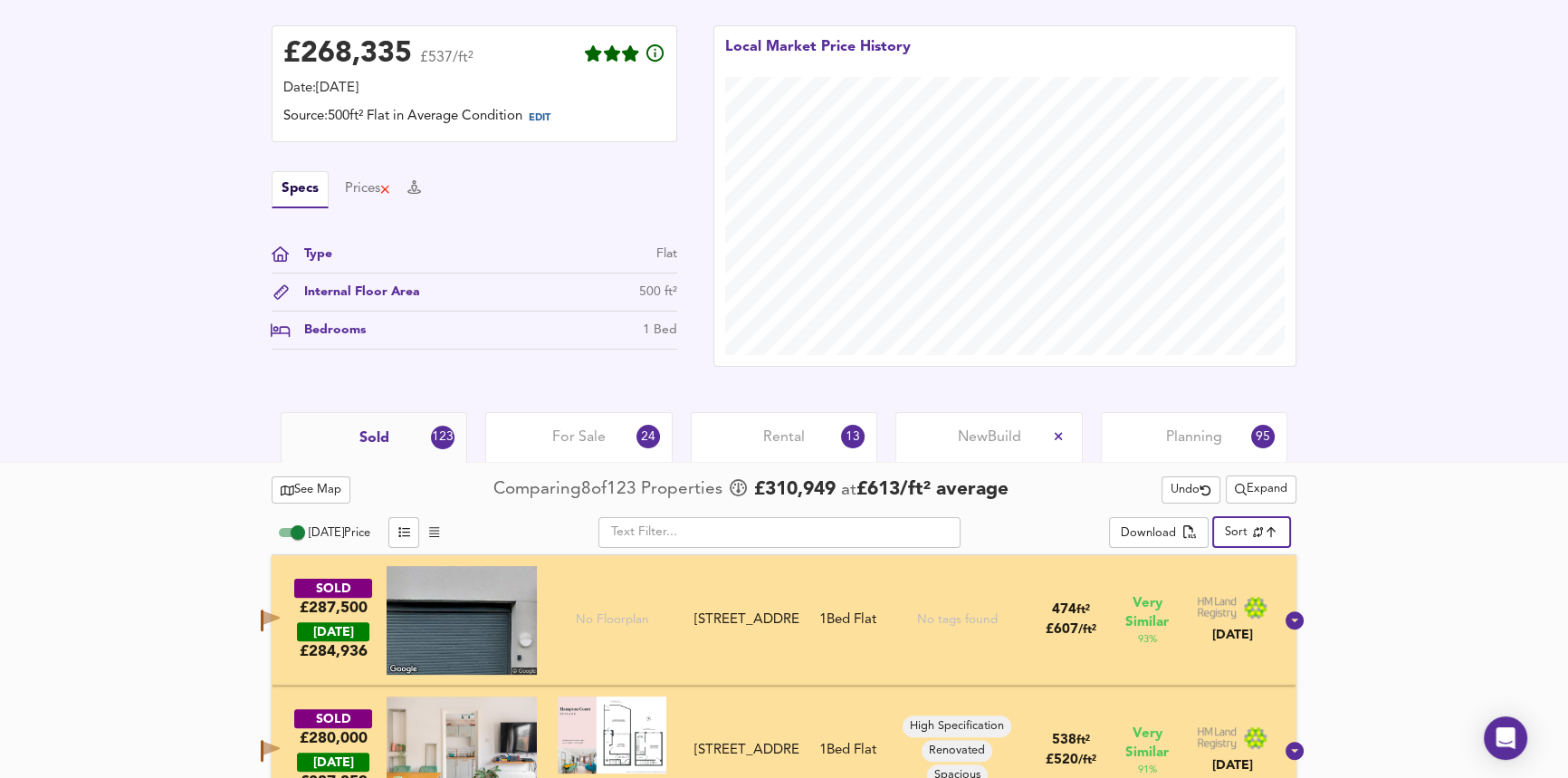 click on "For Sale" at bounding box center [578, 437] 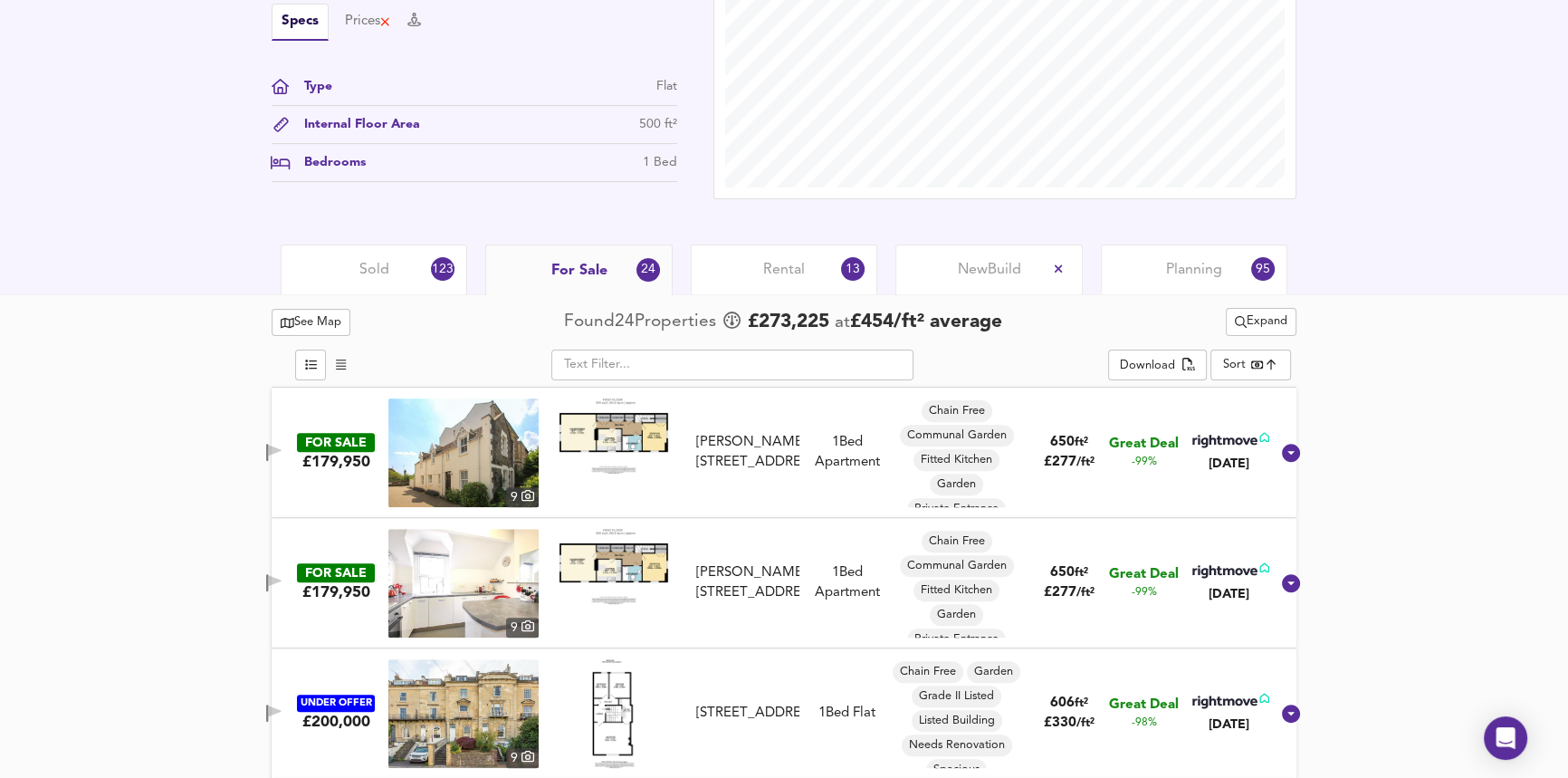 scroll, scrollTop: 658, scrollLeft: 0, axis: vertical 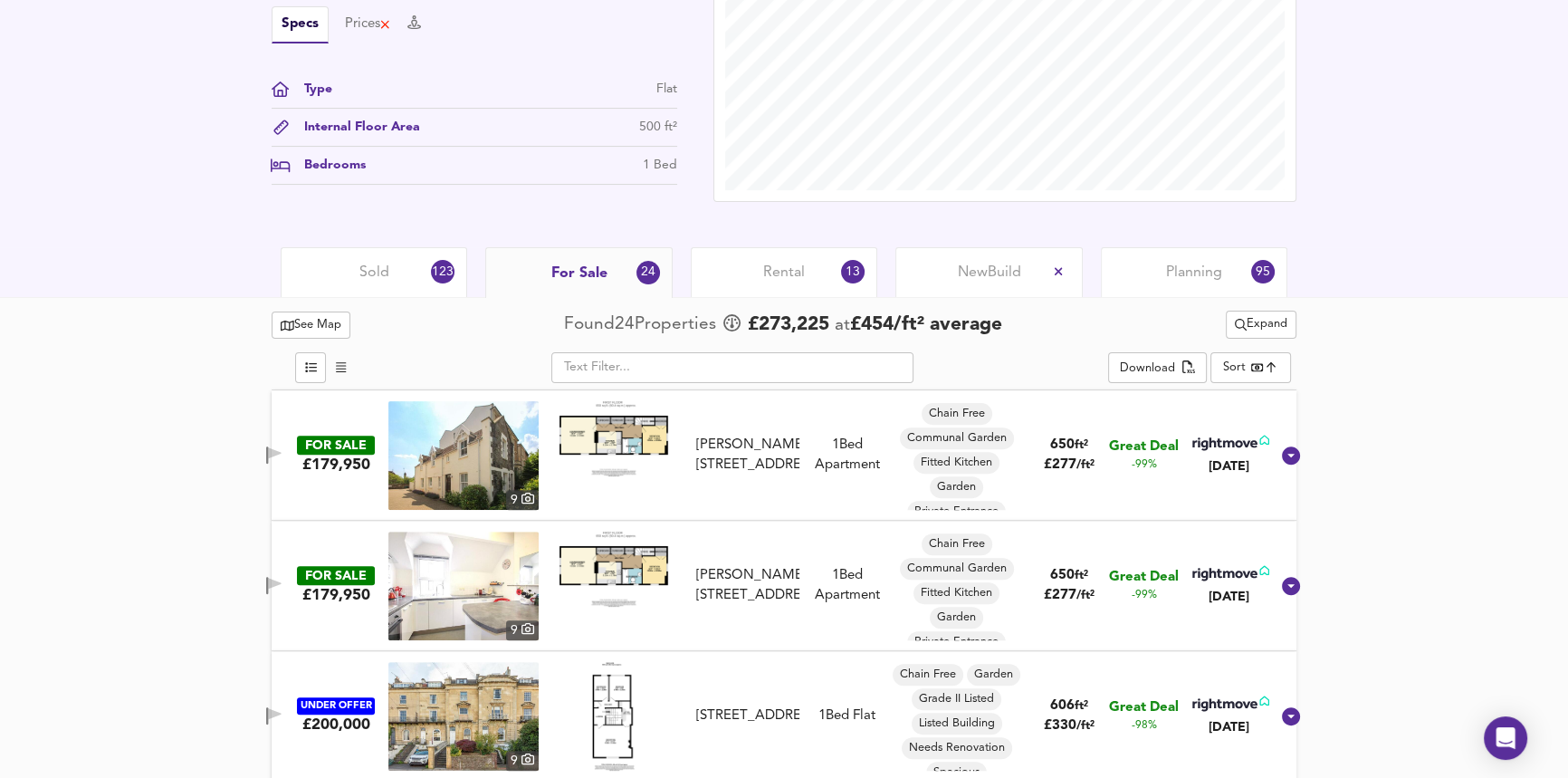click on "£ 273,225" at bounding box center [789, 325] 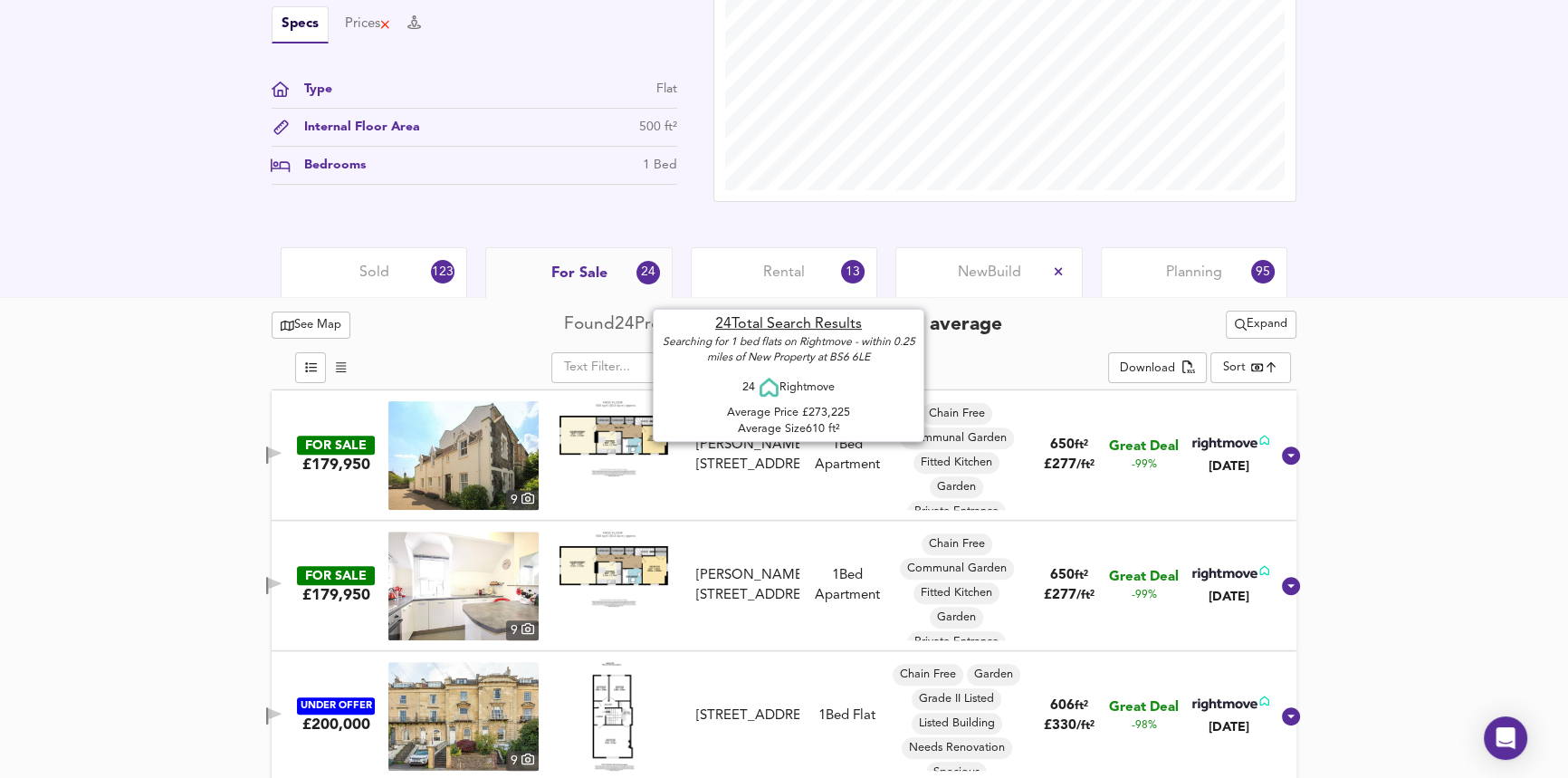 click on "£ 273,225" at bounding box center (789, 325) 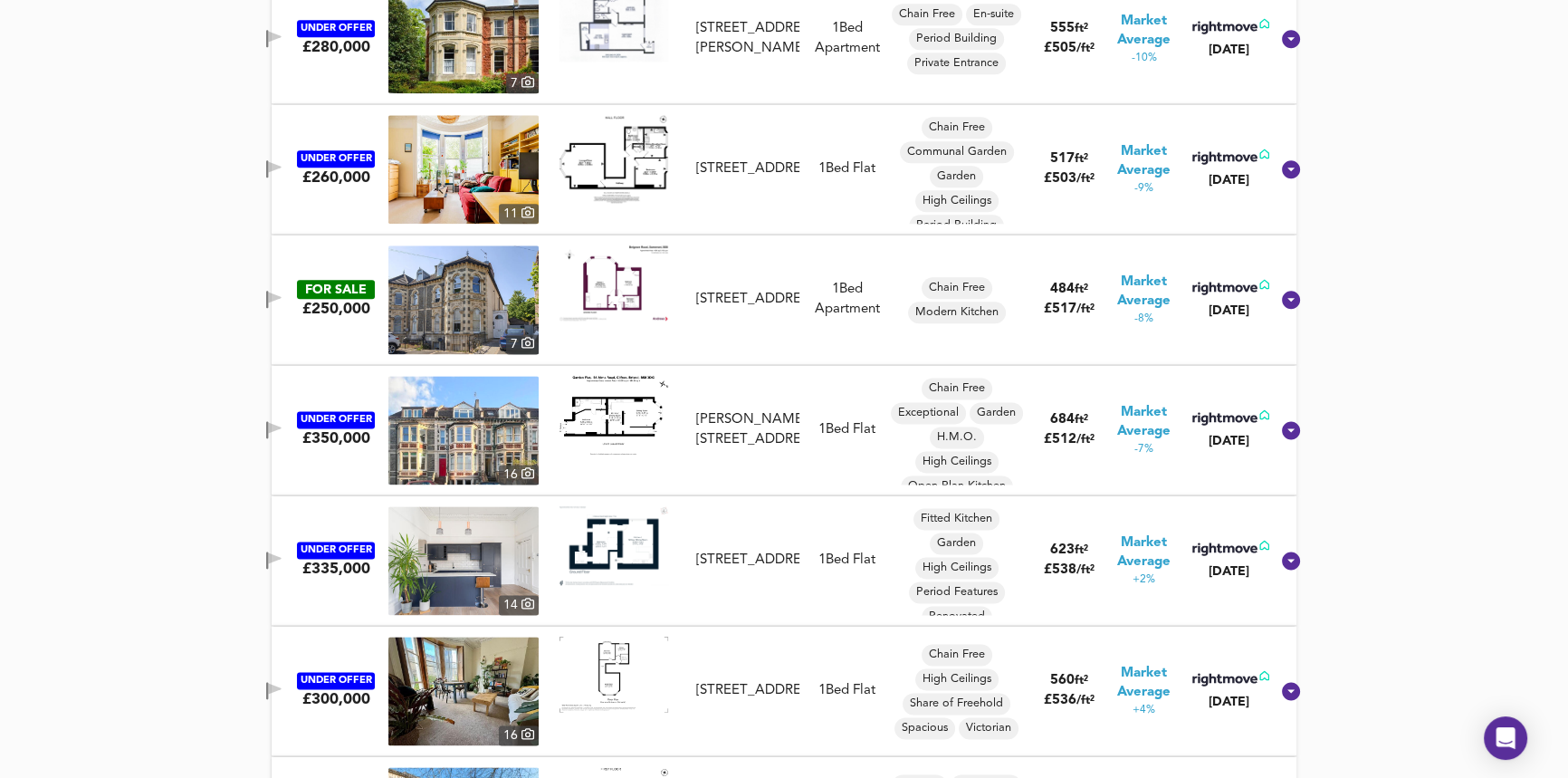 scroll, scrollTop: 3128, scrollLeft: 0, axis: vertical 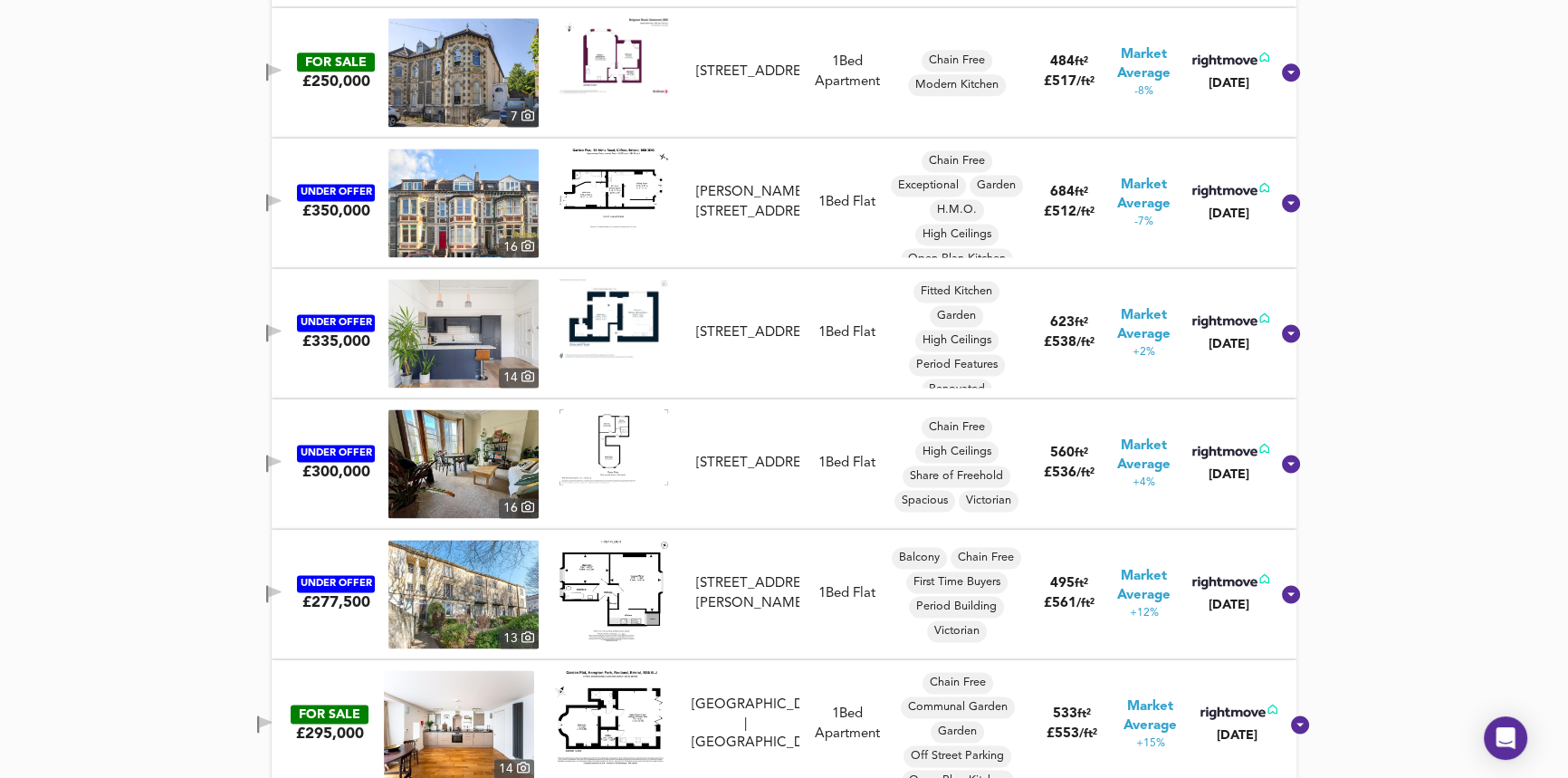 click 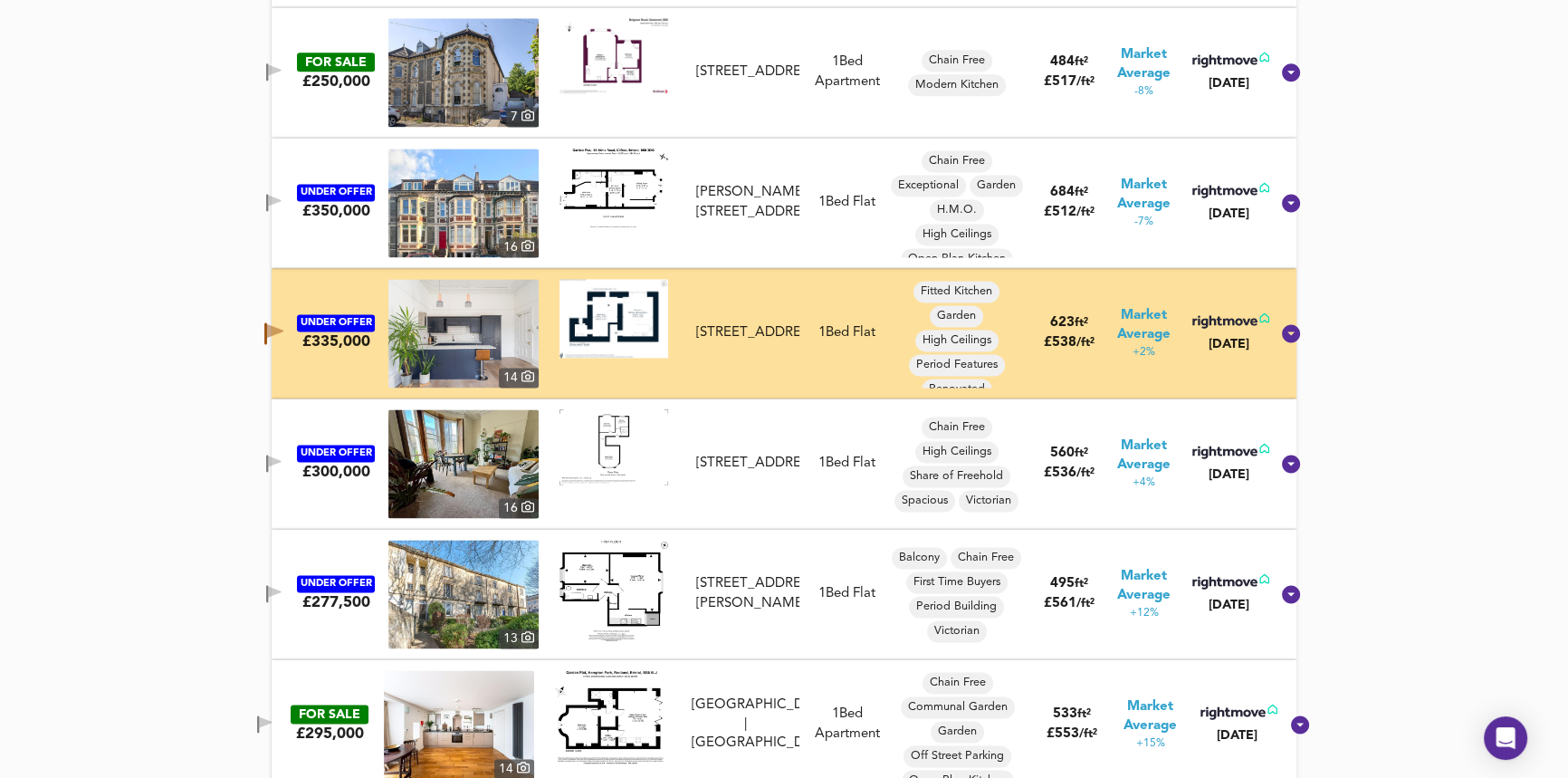 click 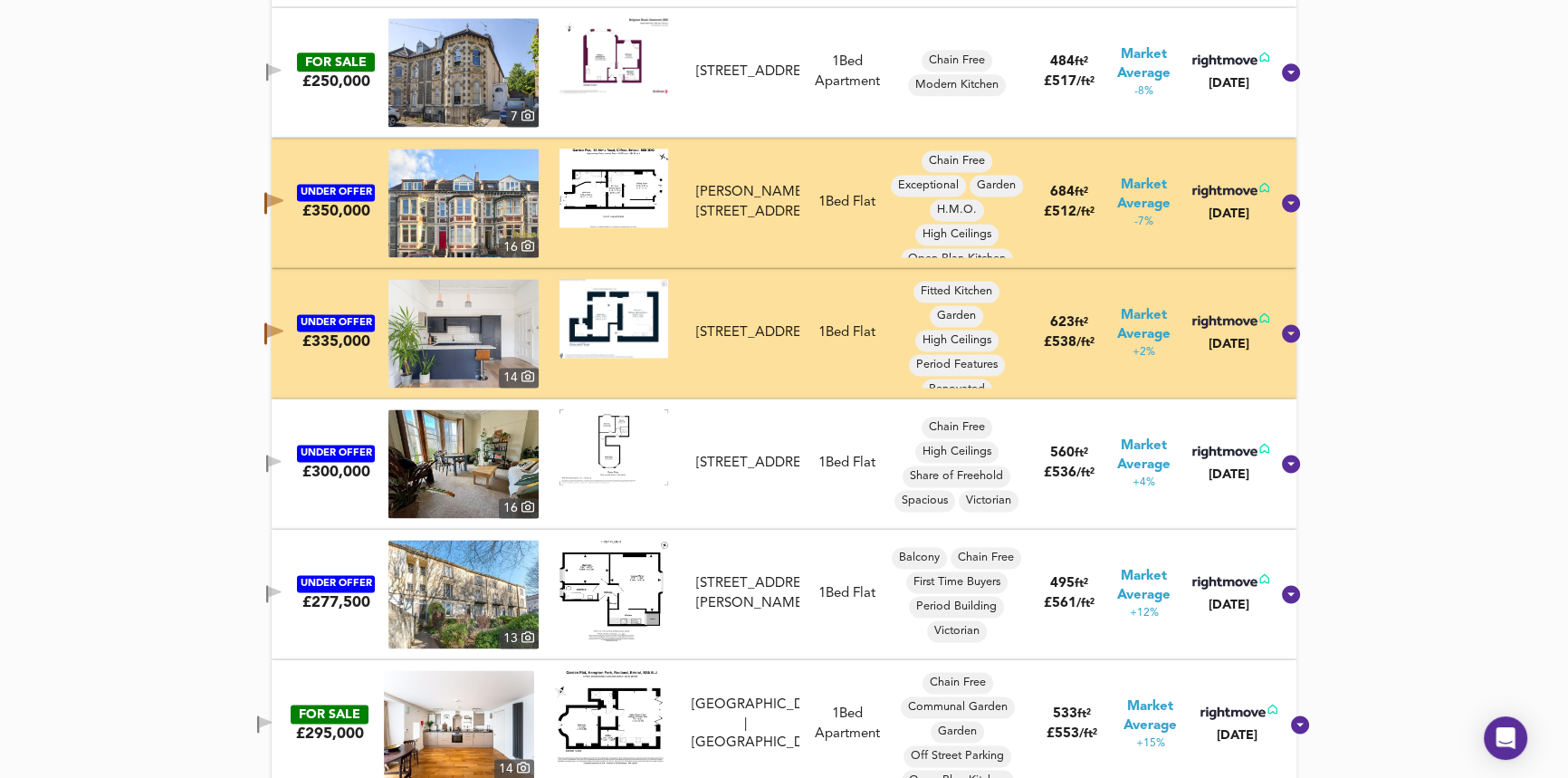 click 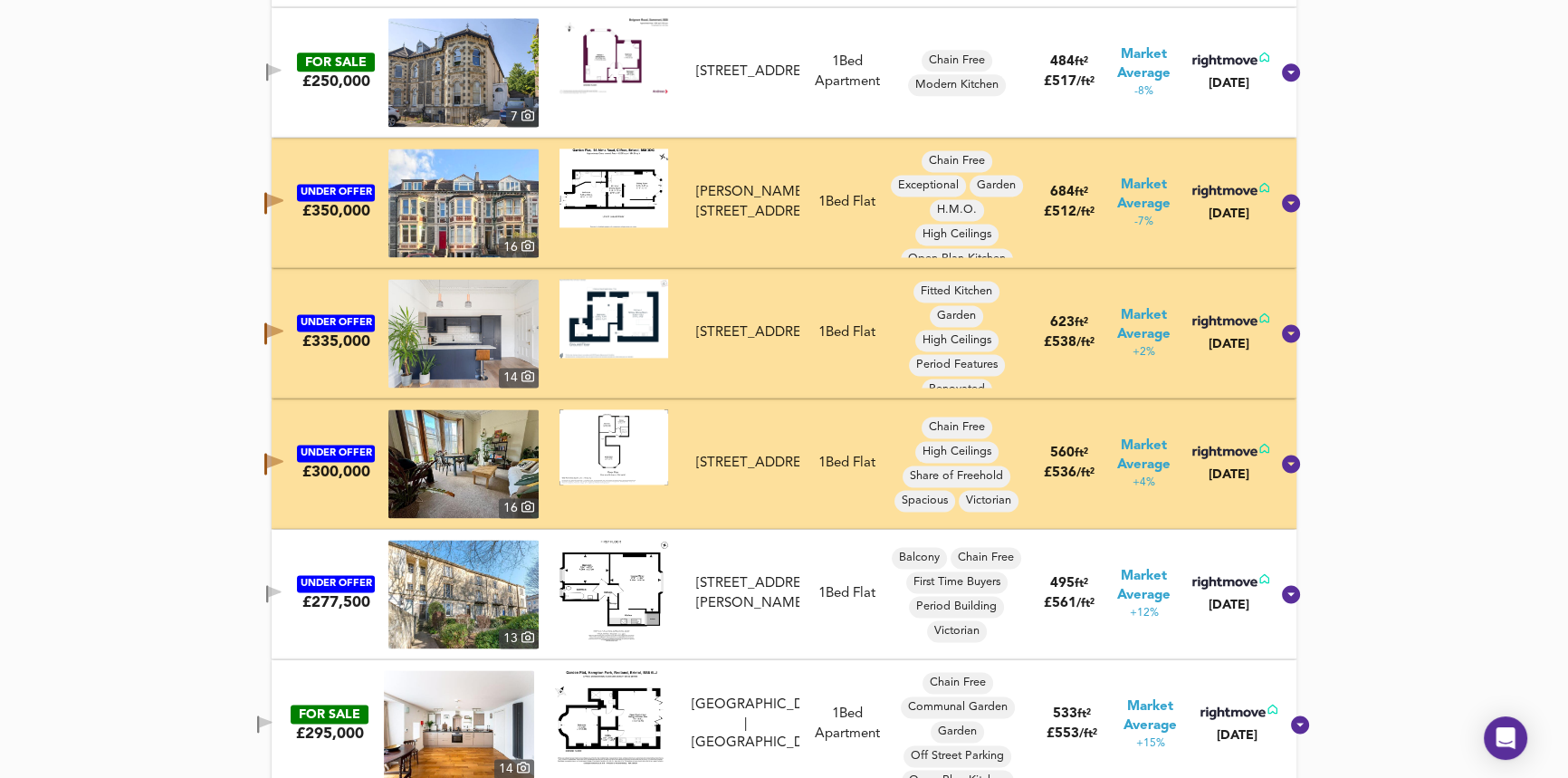 click 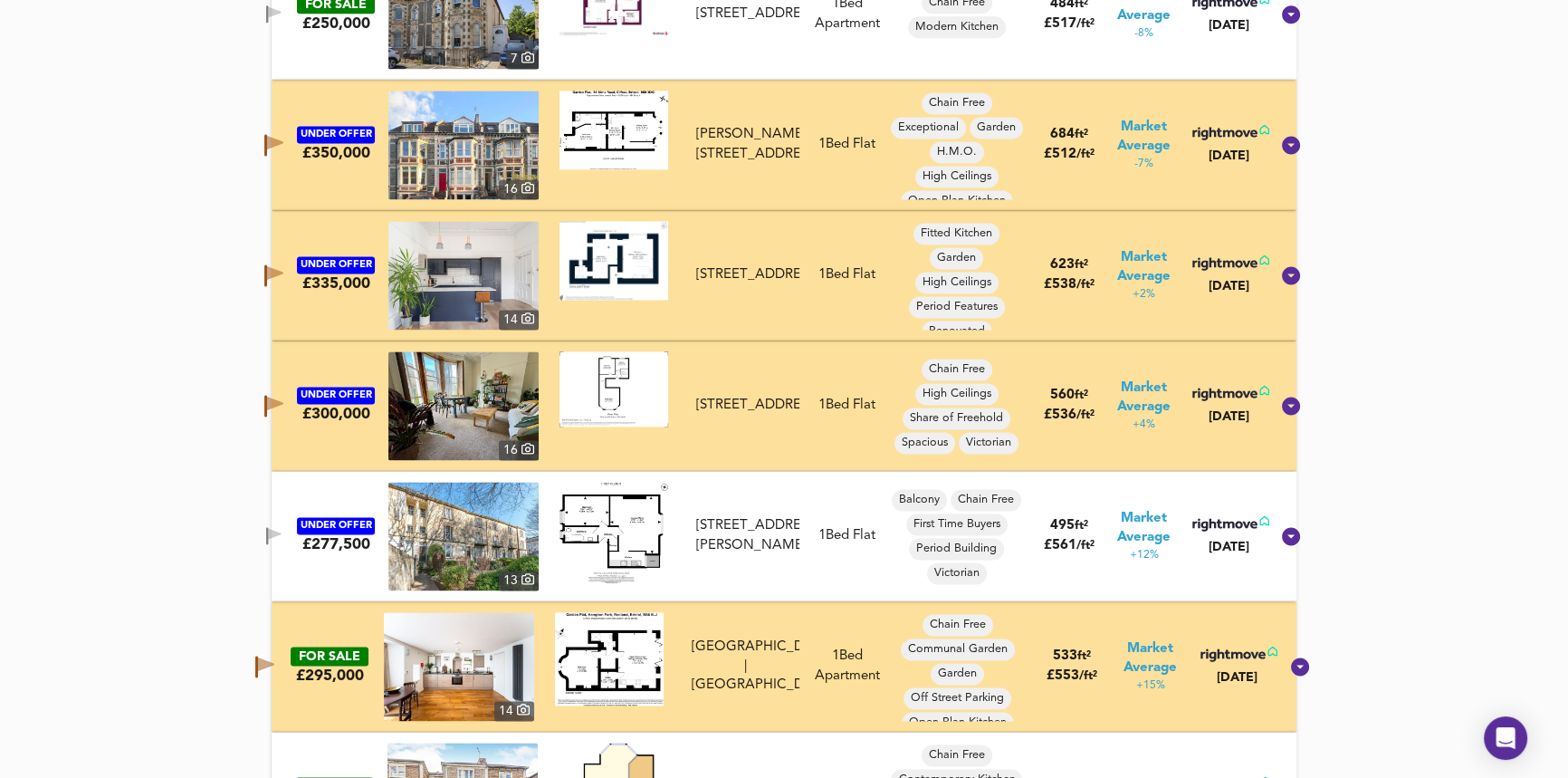 scroll, scrollTop: 3211, scrollLeft: 0, axis: vertical 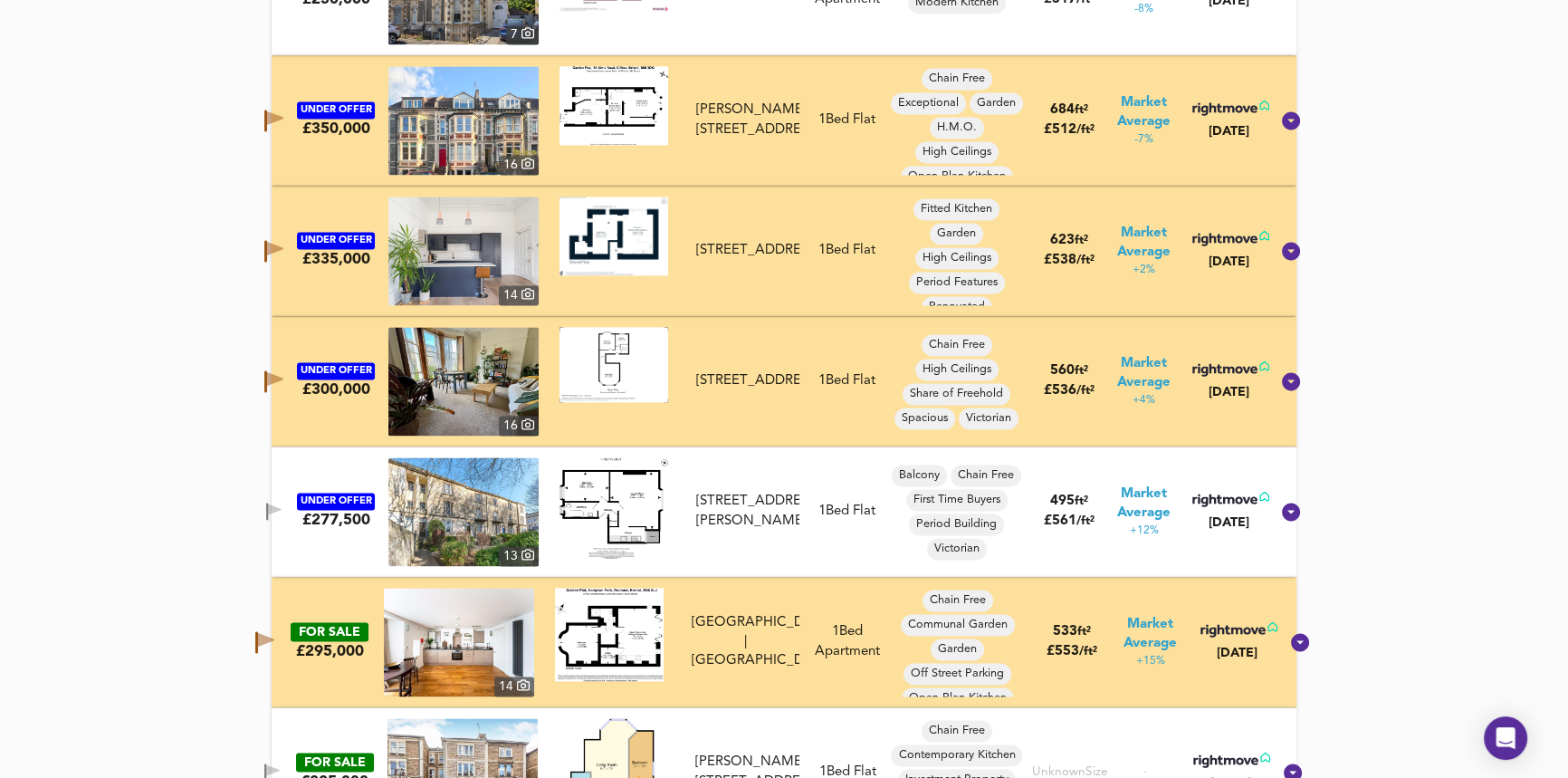 click 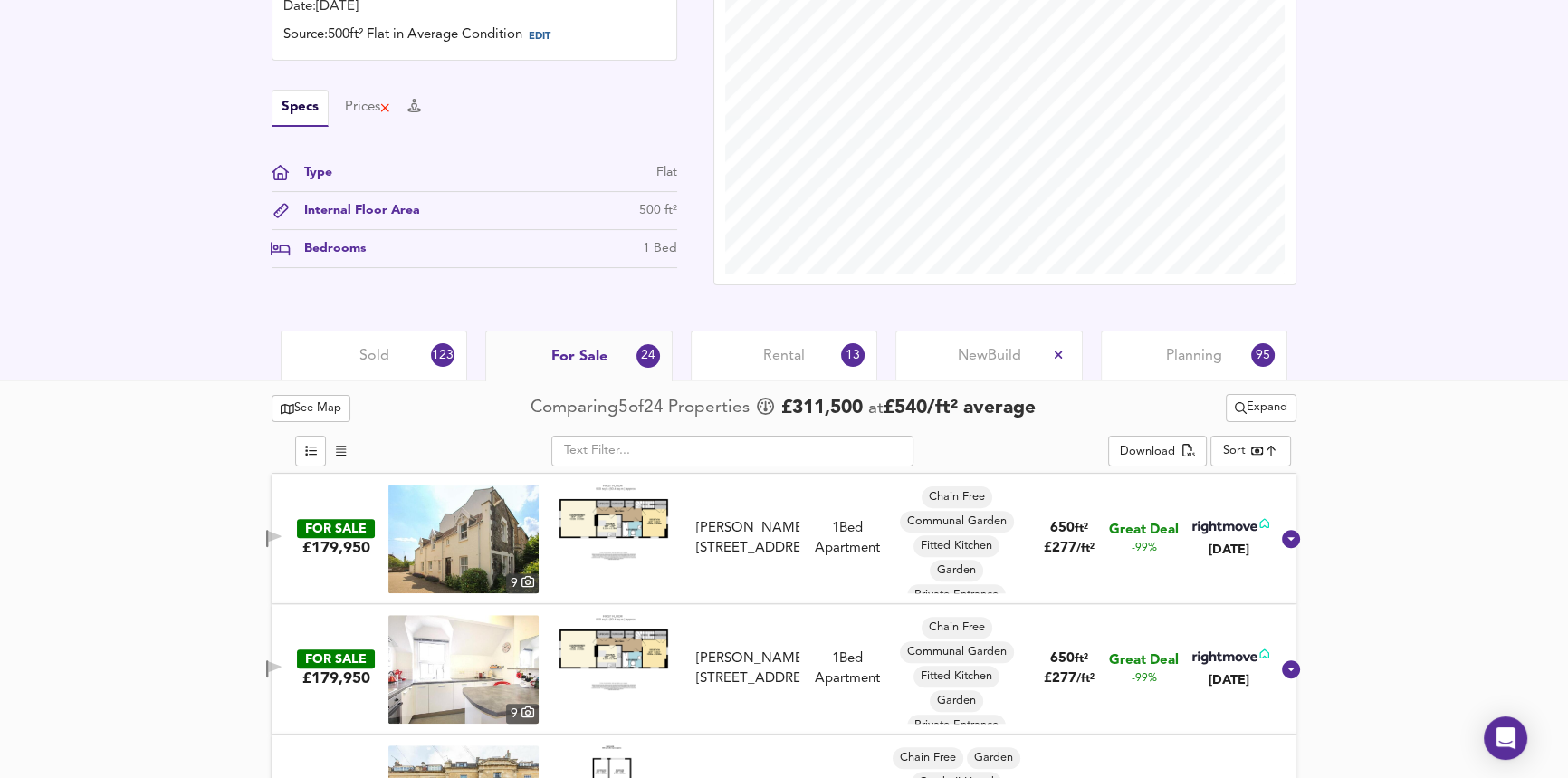 scroll, scrollTop: 576, scrollLeft: 0, axis: vertical 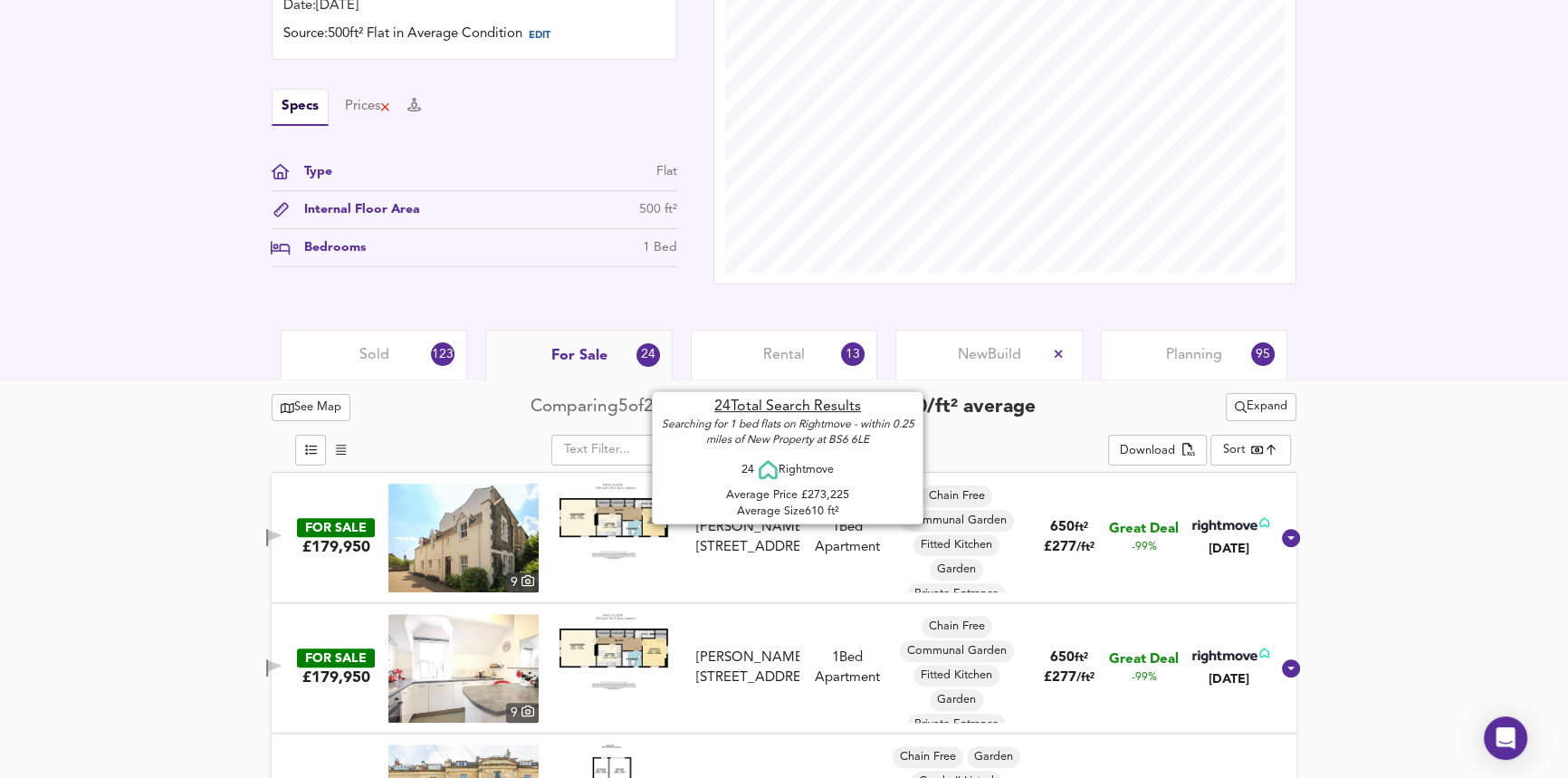 click on "£ 311,500" at bounding box center [822, 408] 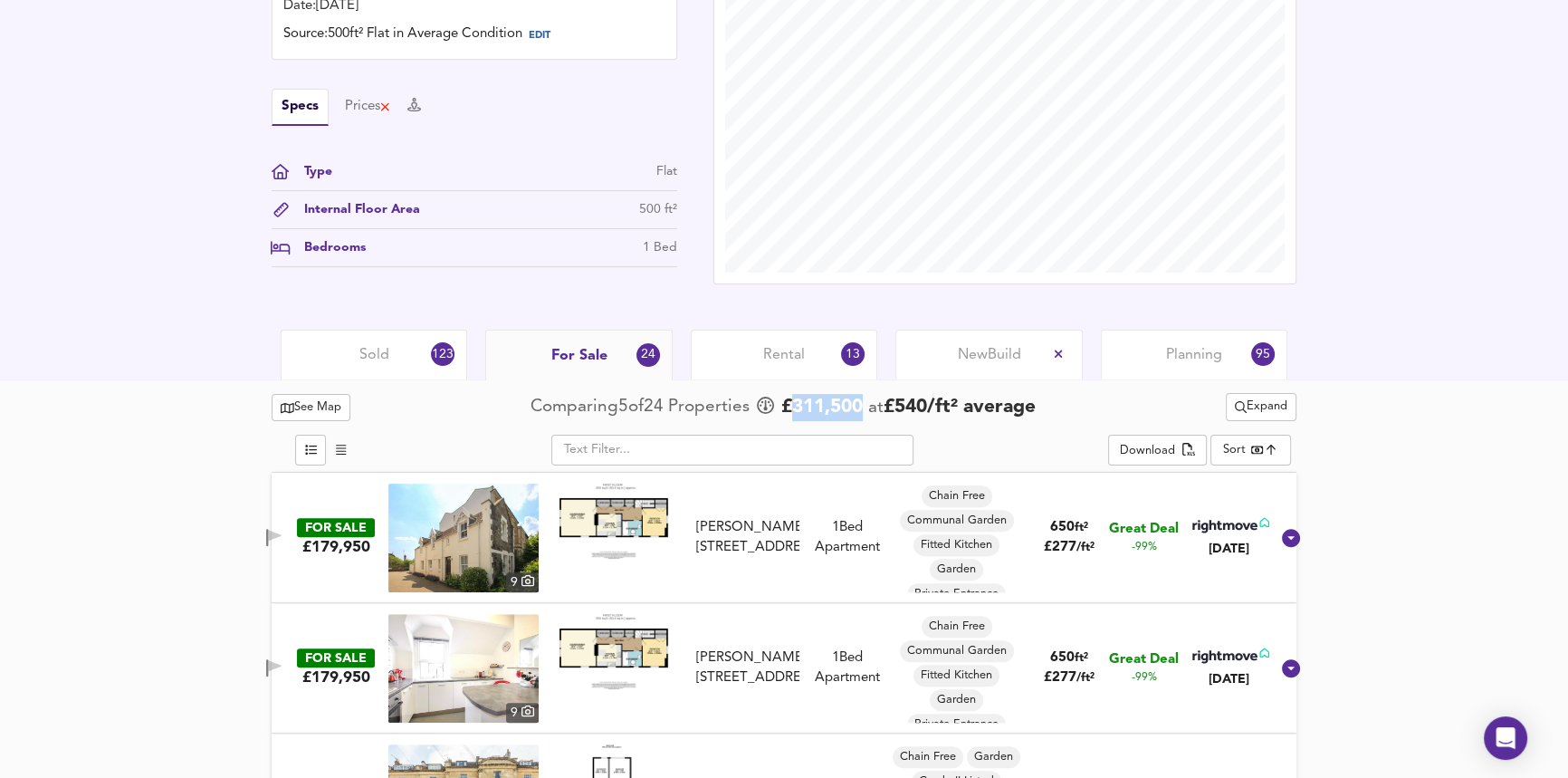 click on "Rental 13" at bounding box center [784, 354] 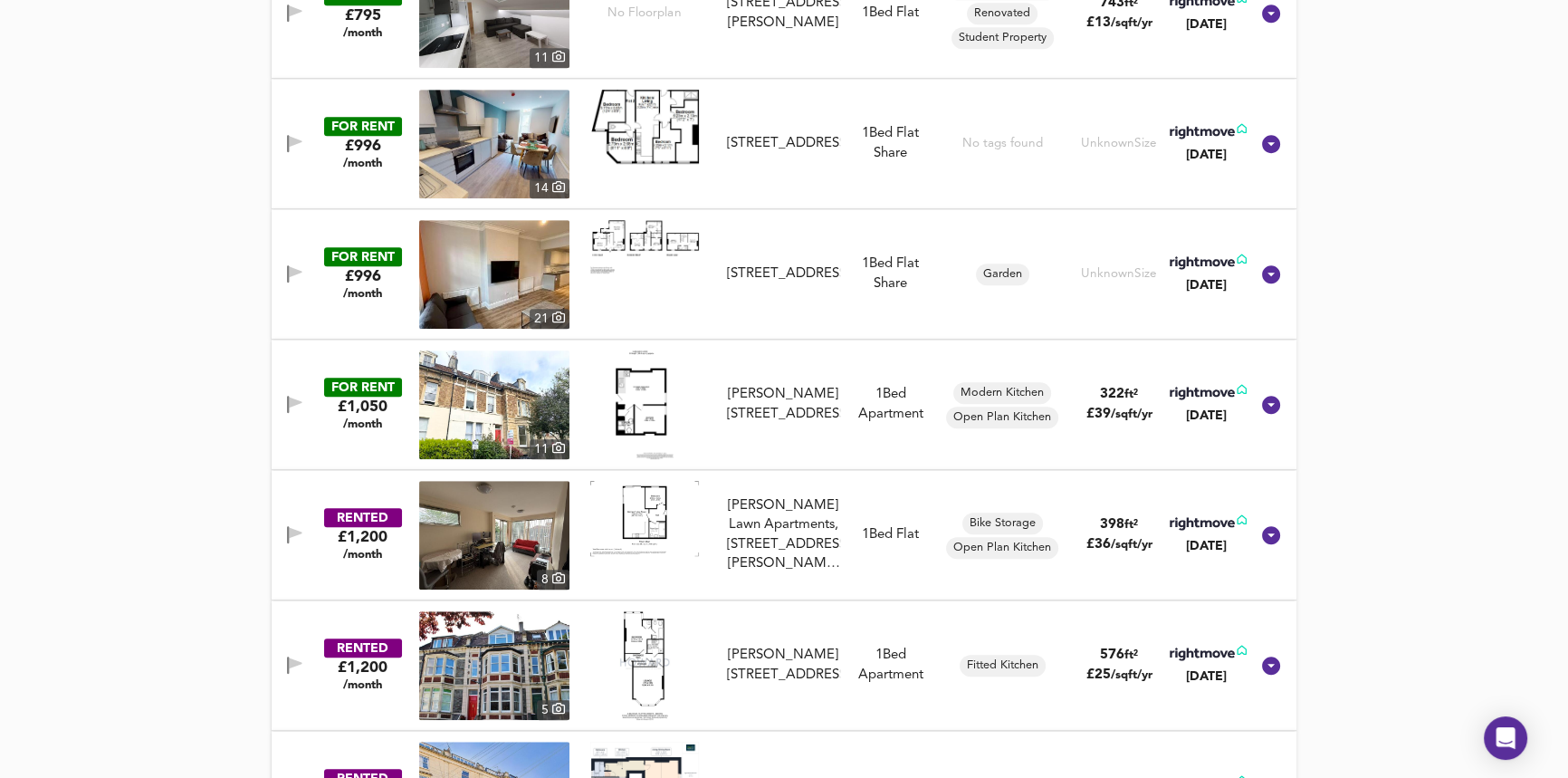 scroll, scrollTop: 1931, scrollLeft: 0, axis: vertical 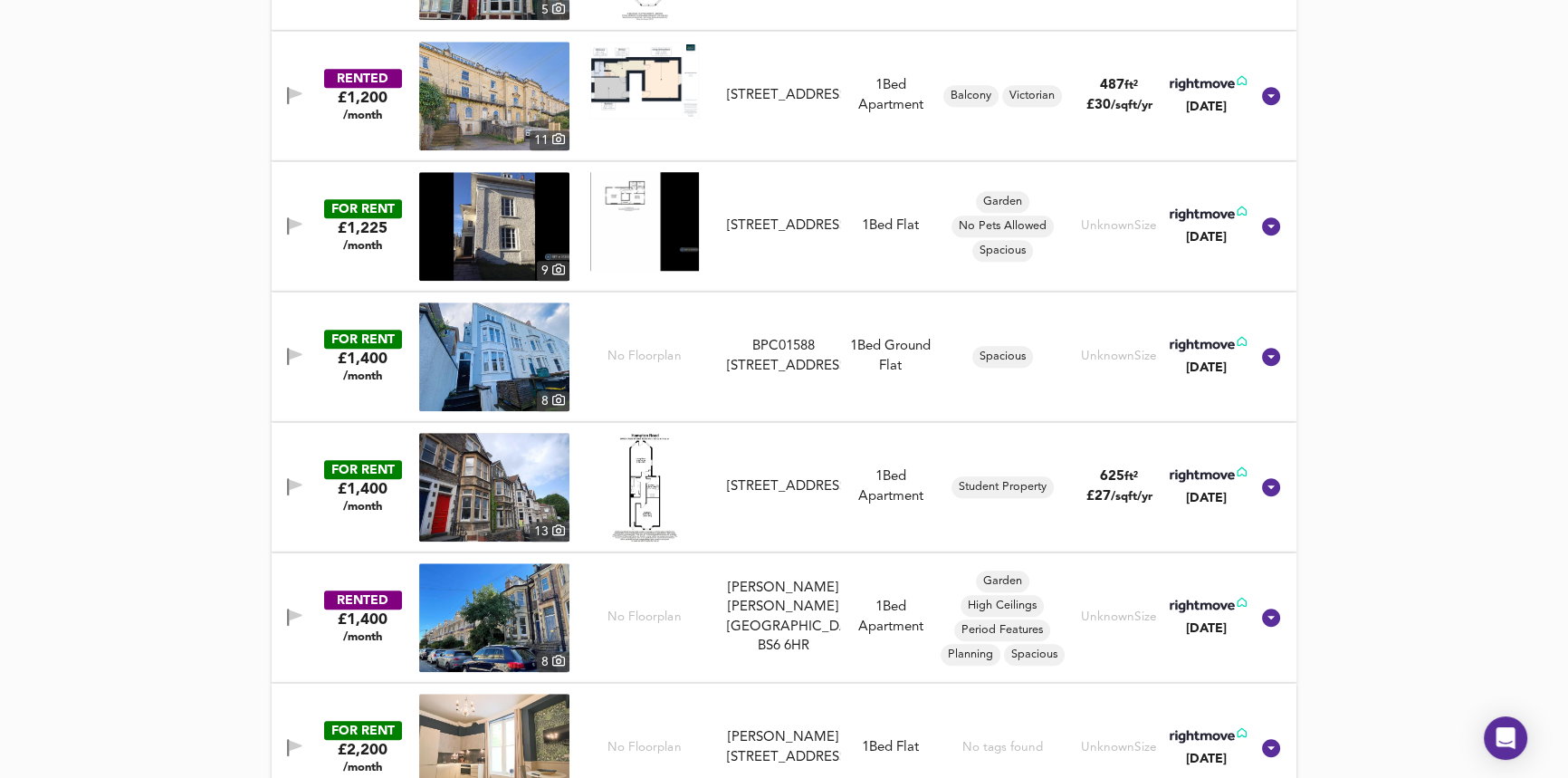 click at bounding box center (494, 748) 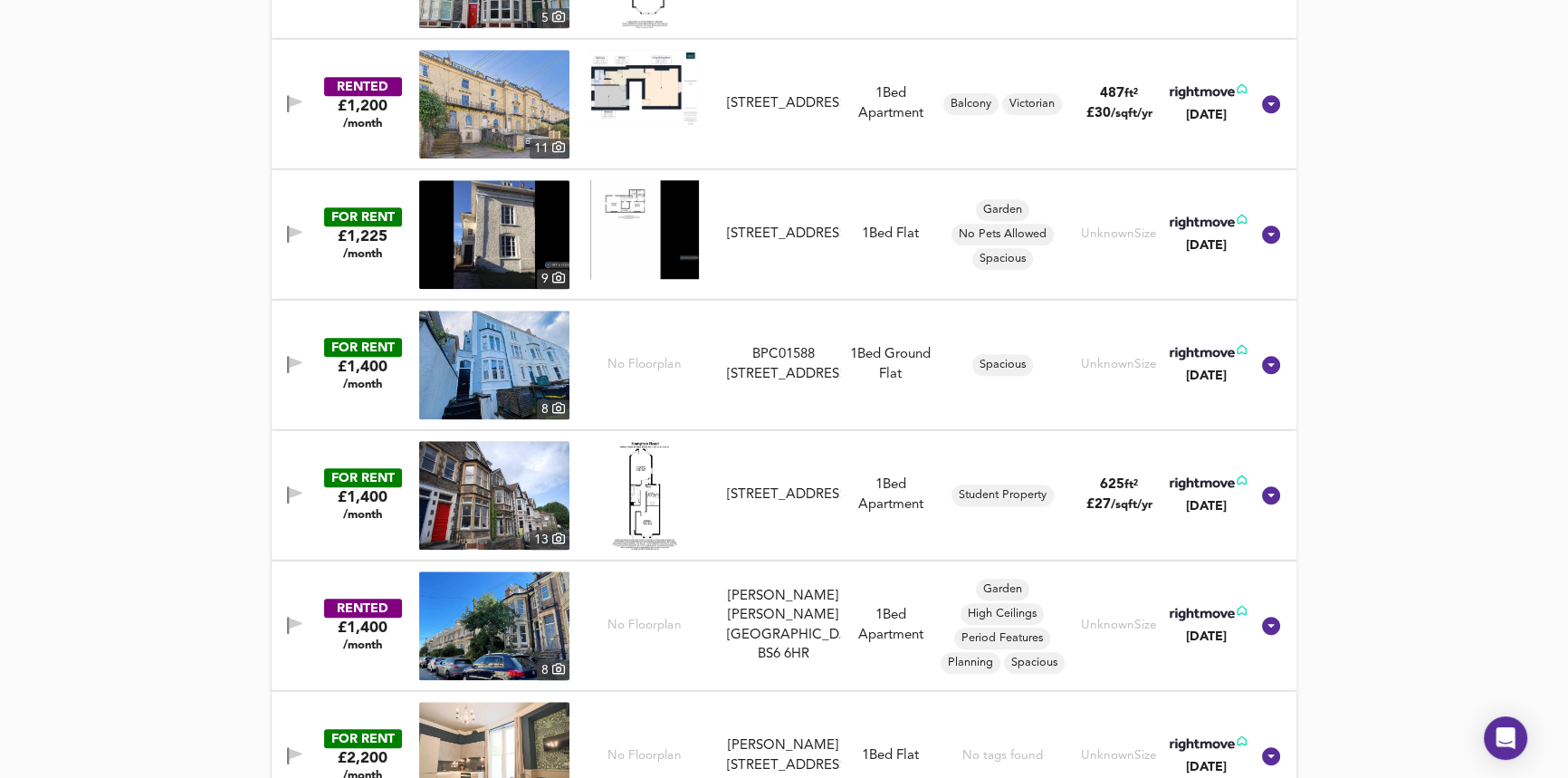 scroll, scrollTop: 1931, scrollLeft: 0, axis: vertical 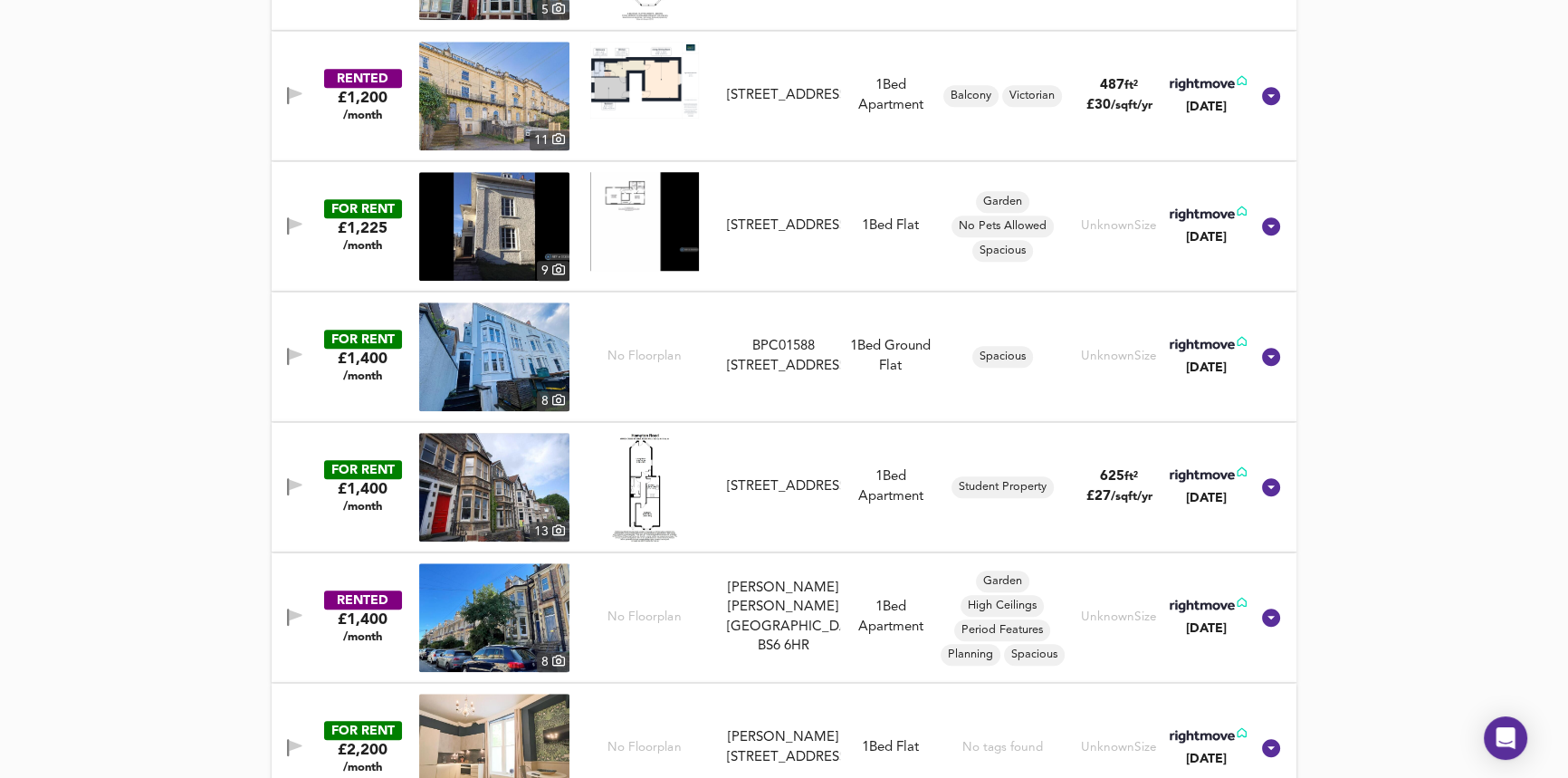 click 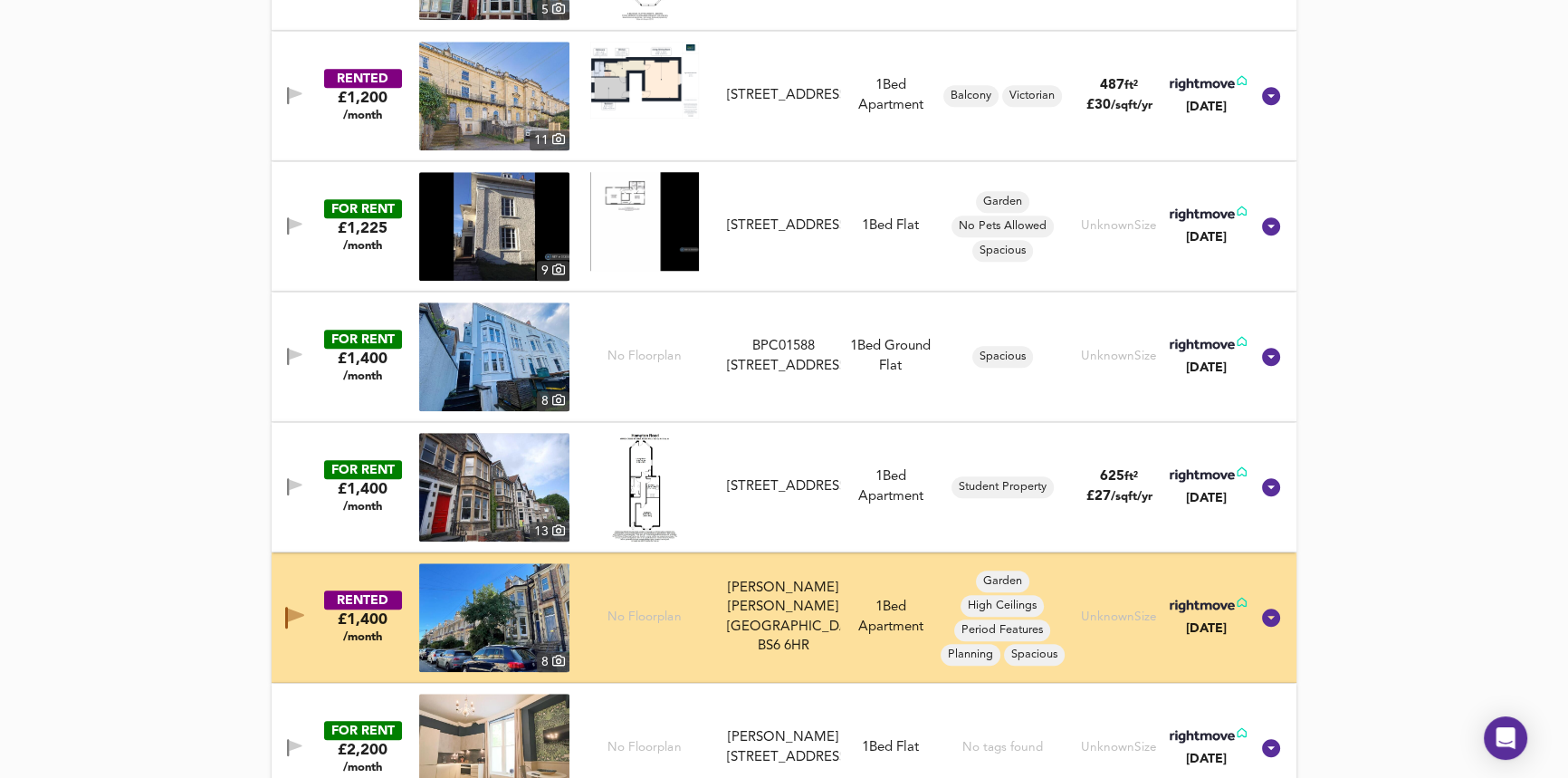 click at bounding box center [295, 486] 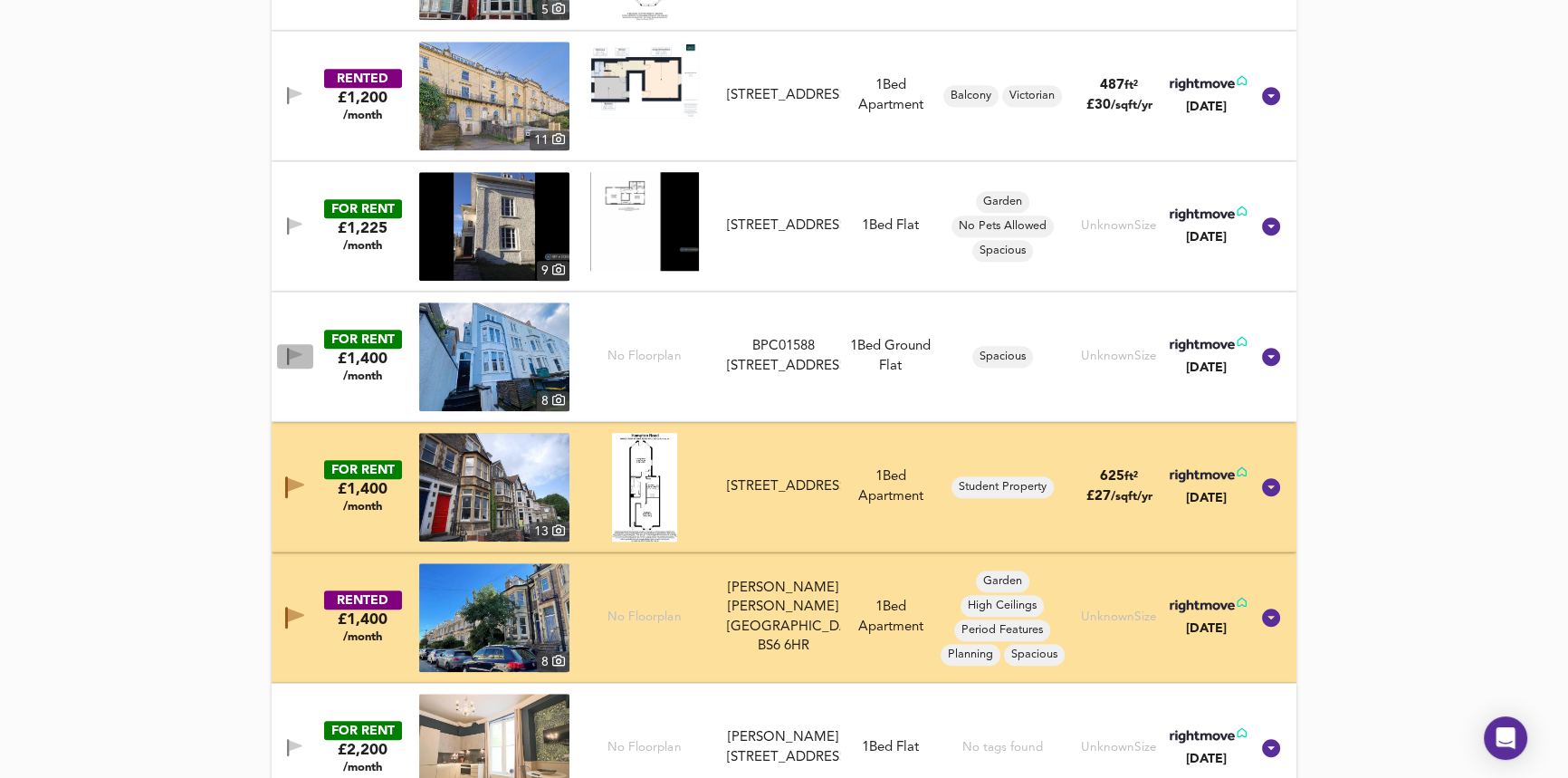 click 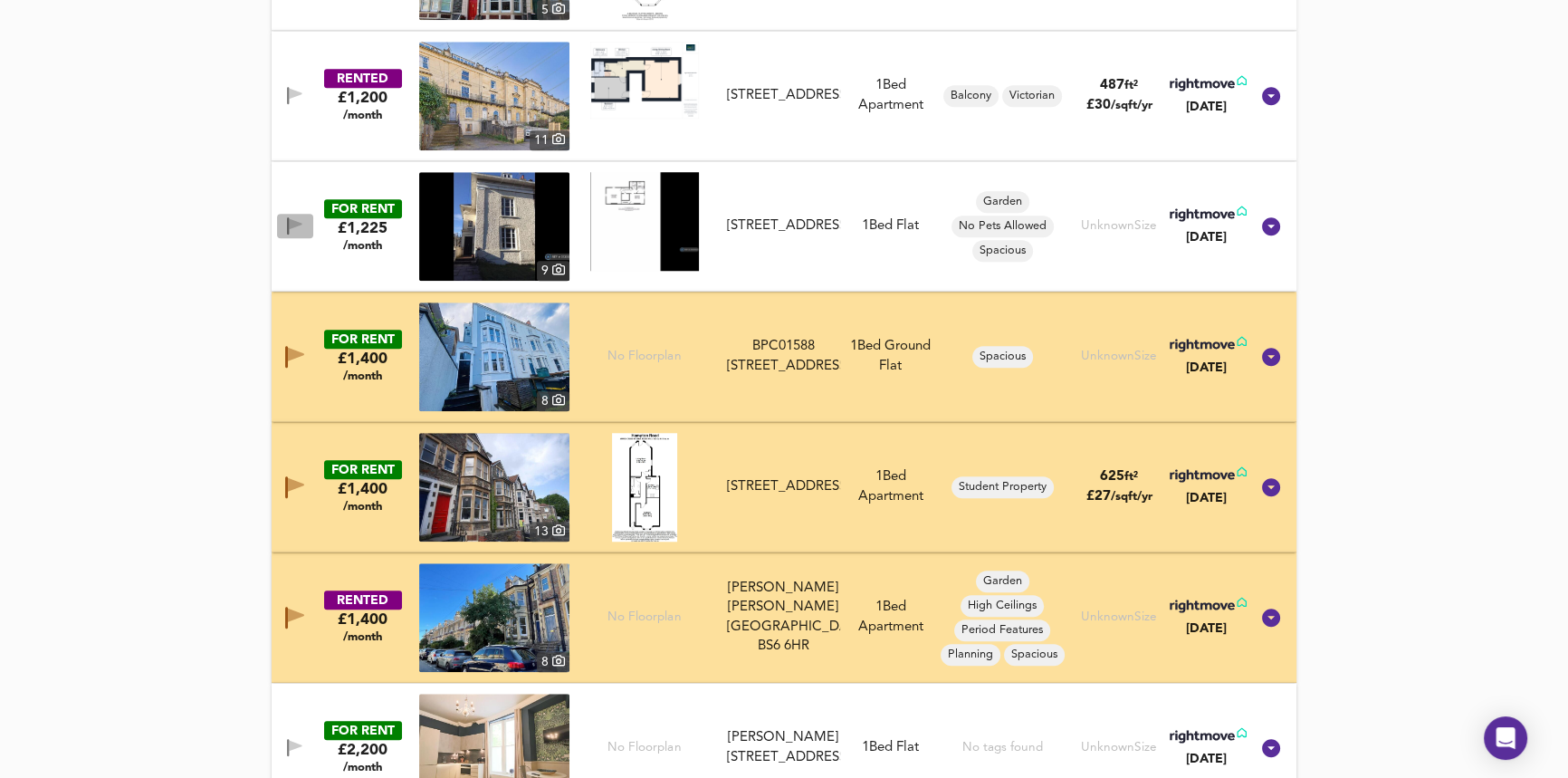 click 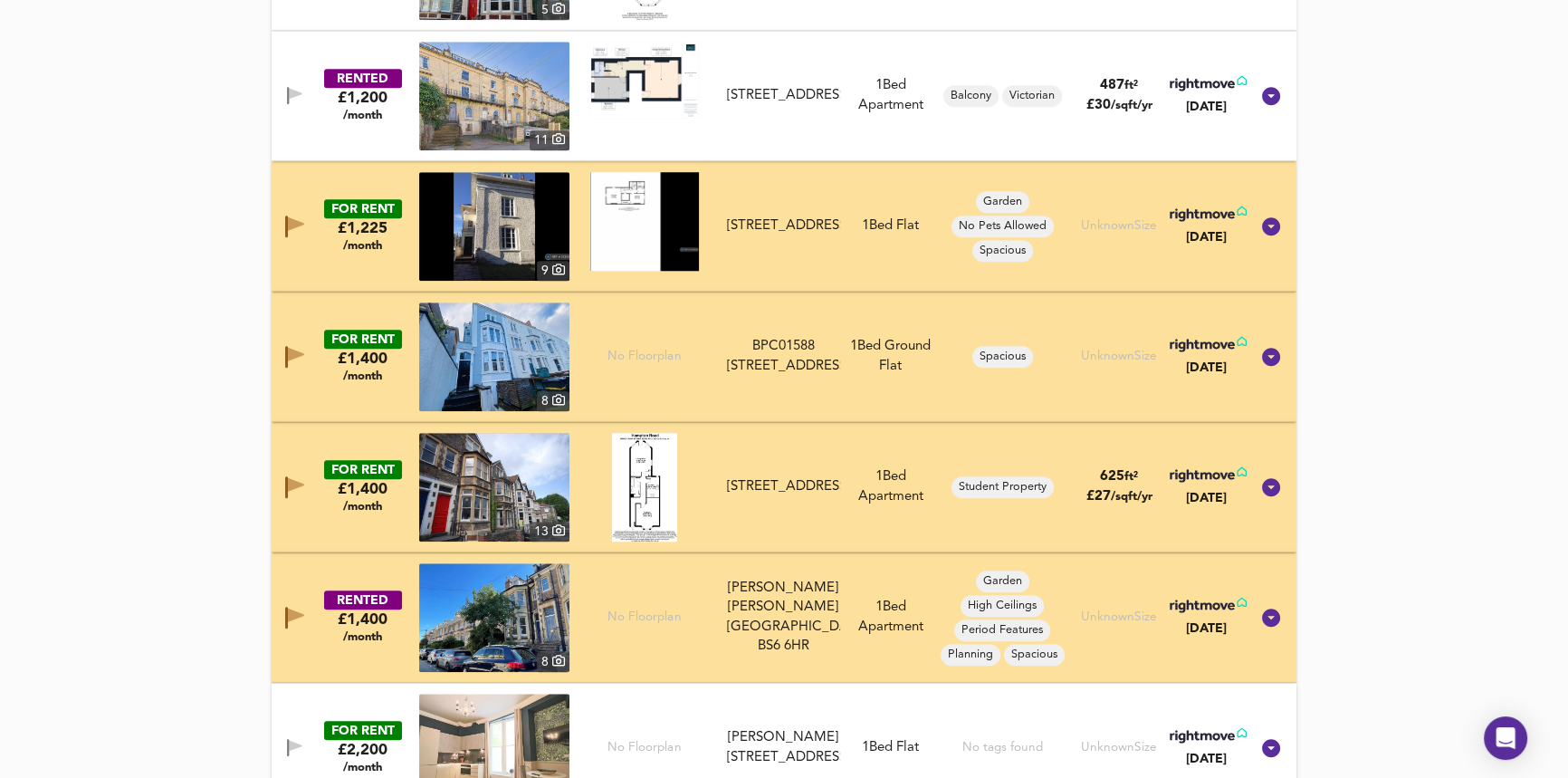 click at bounding box center (295, 95) 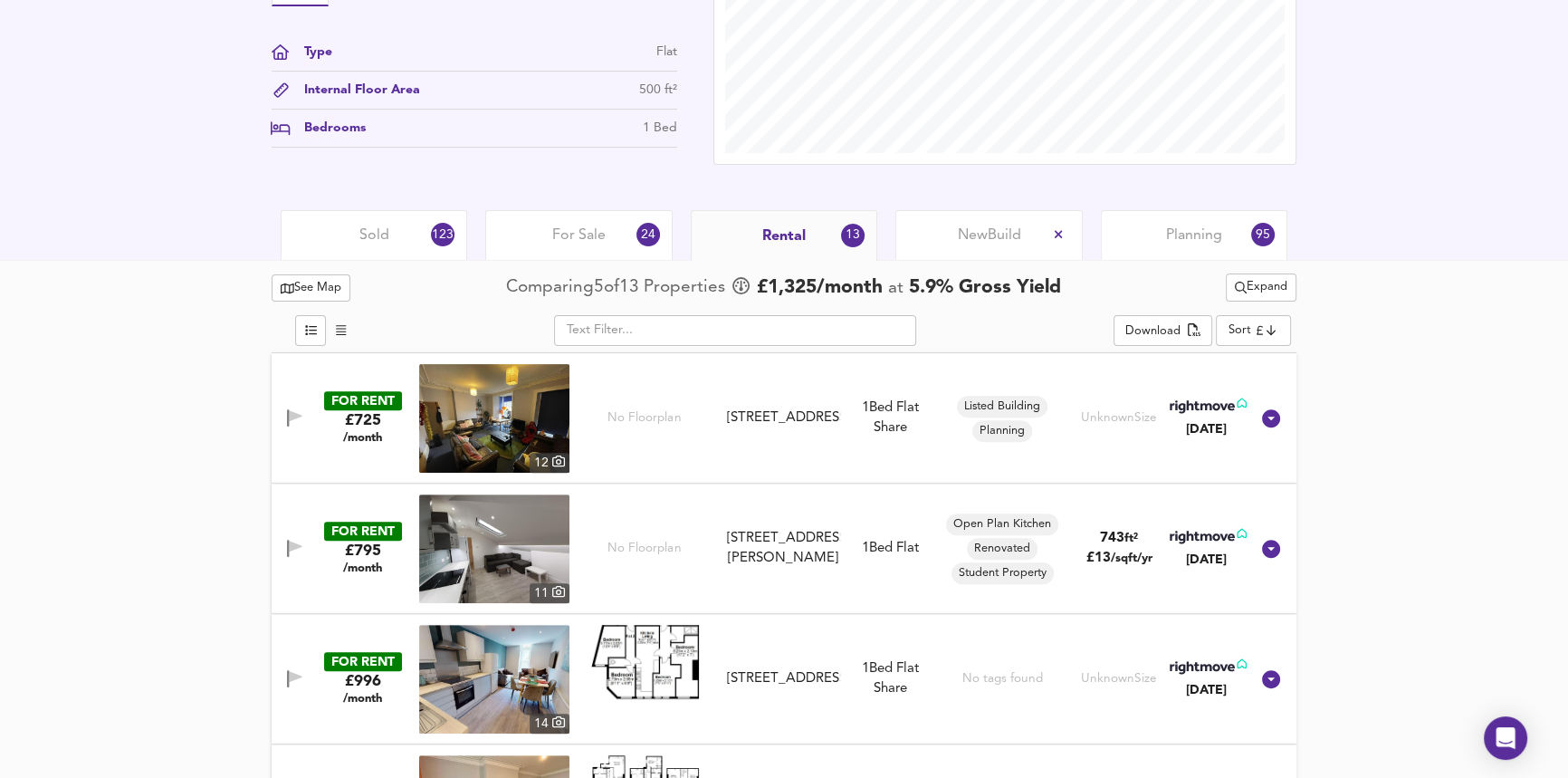 scroll, scrollTop: 695, scrollLeft: 0, axis: vertical 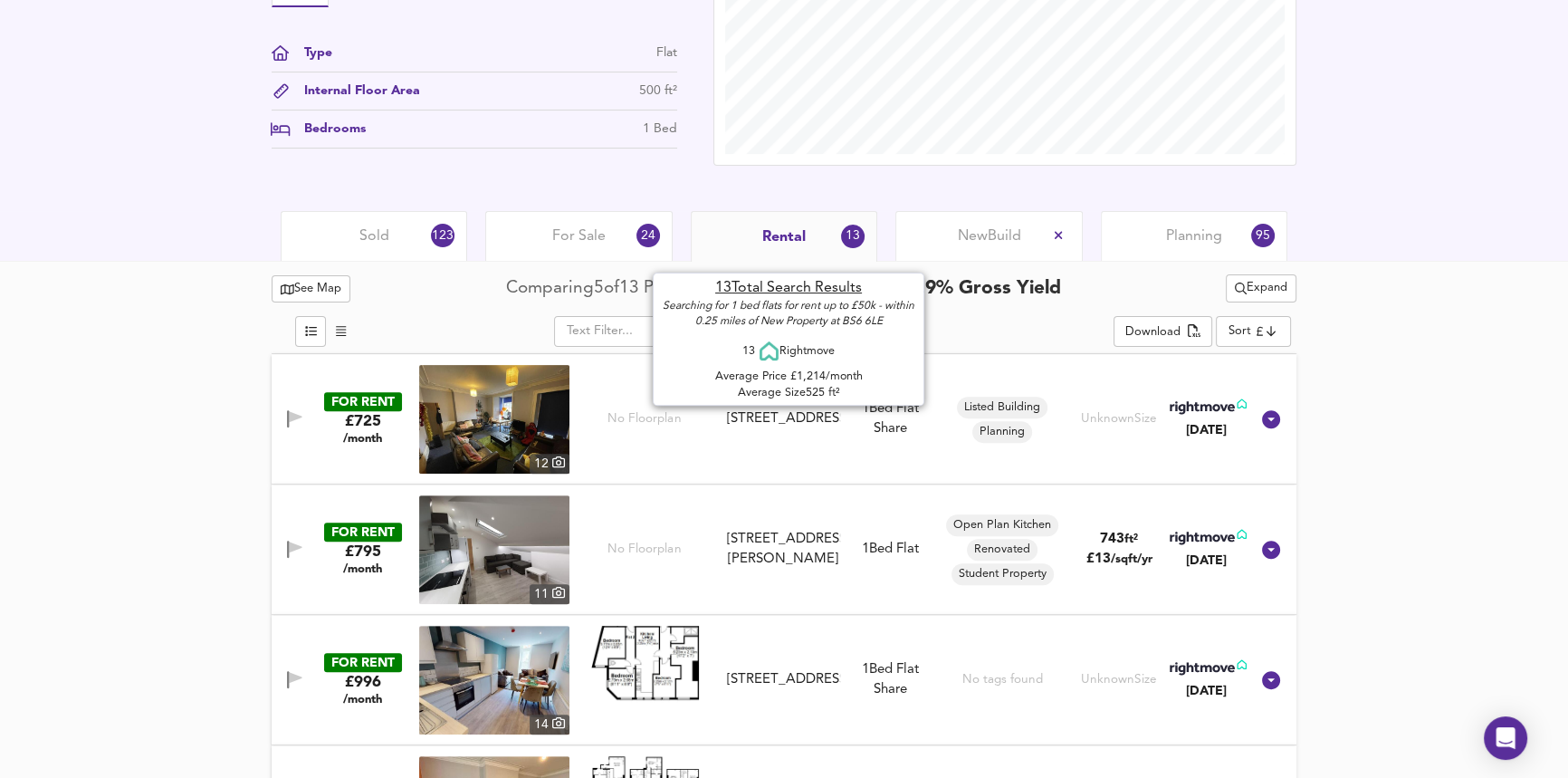 click on "£ 1,325 /month" at bounding box center (819, 289) 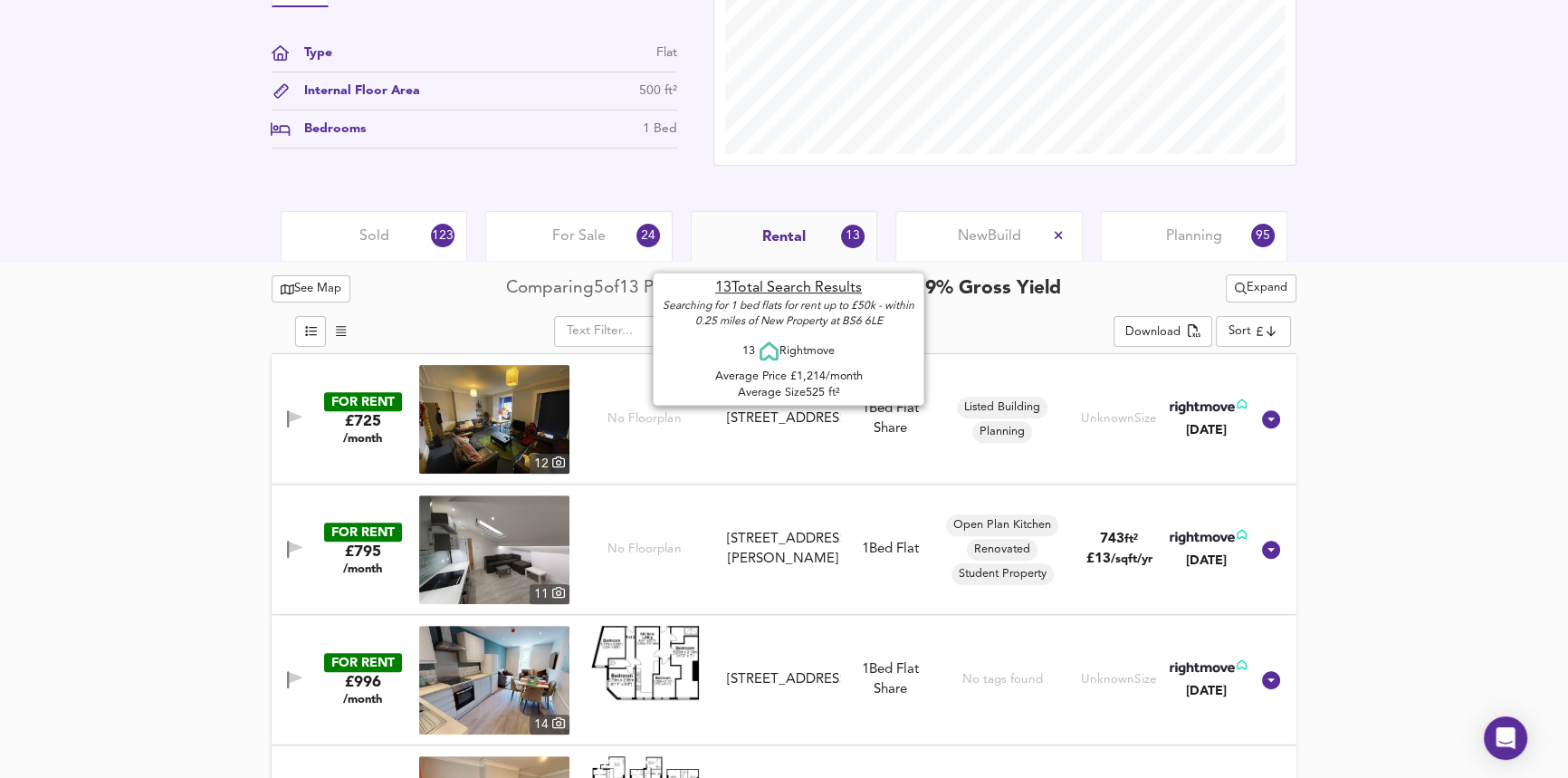 click on "£ 1,325 /month" at bounding box center [819, 289] 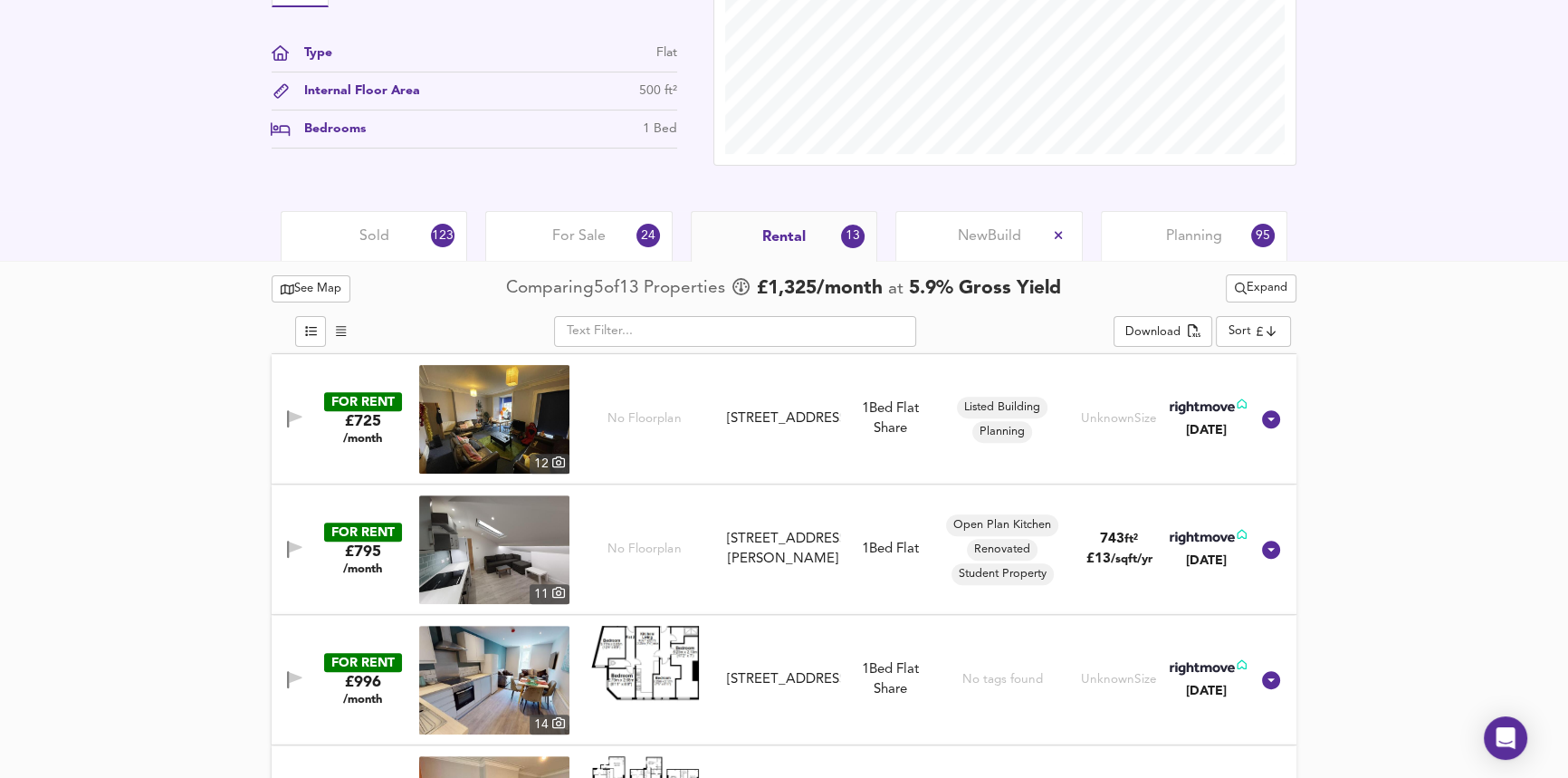 click on "New  Build" at bounding box center [989, 235] 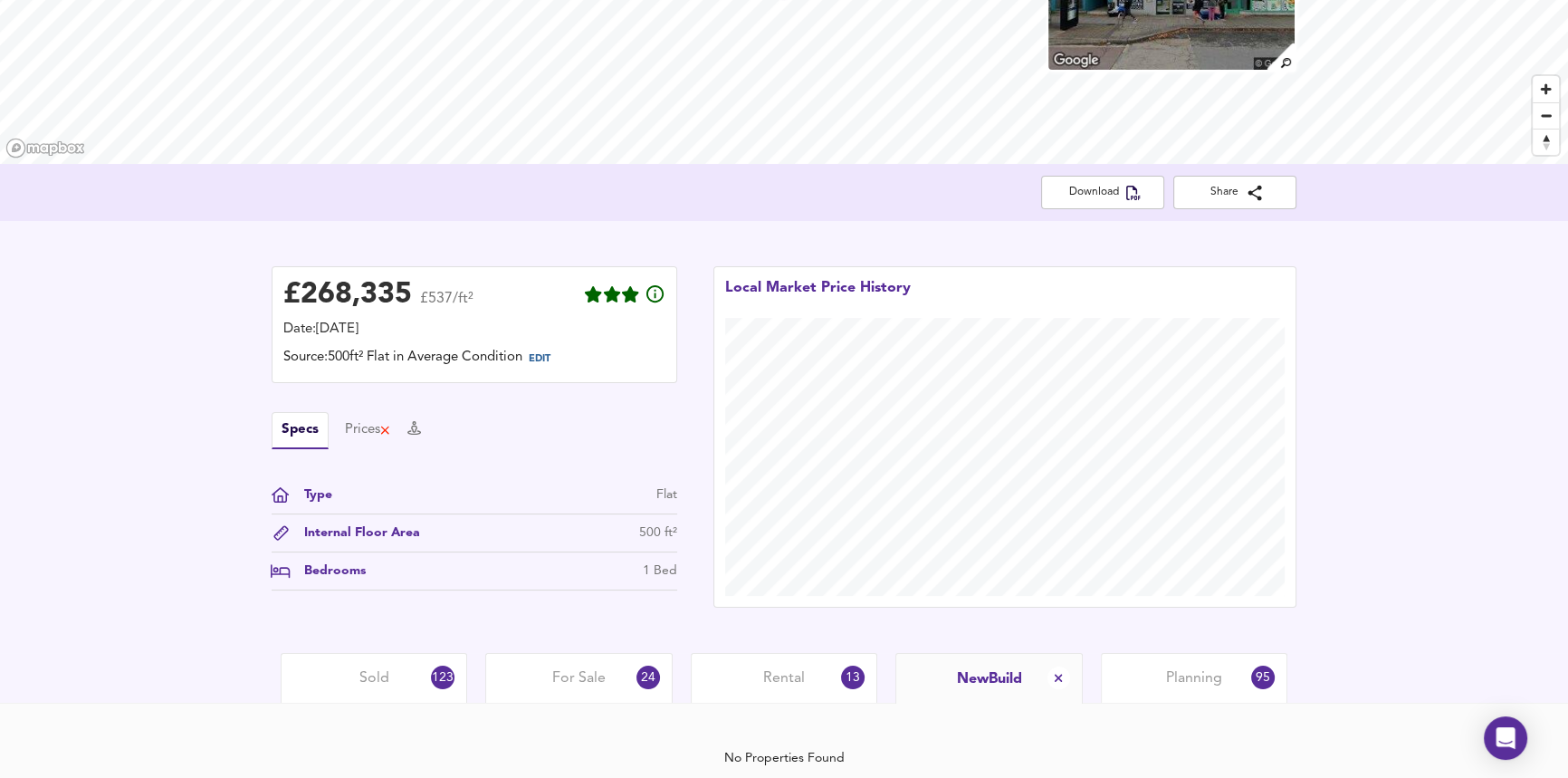 scroll, scrollTop: 316, scrollLeft: 0, axis: vertical 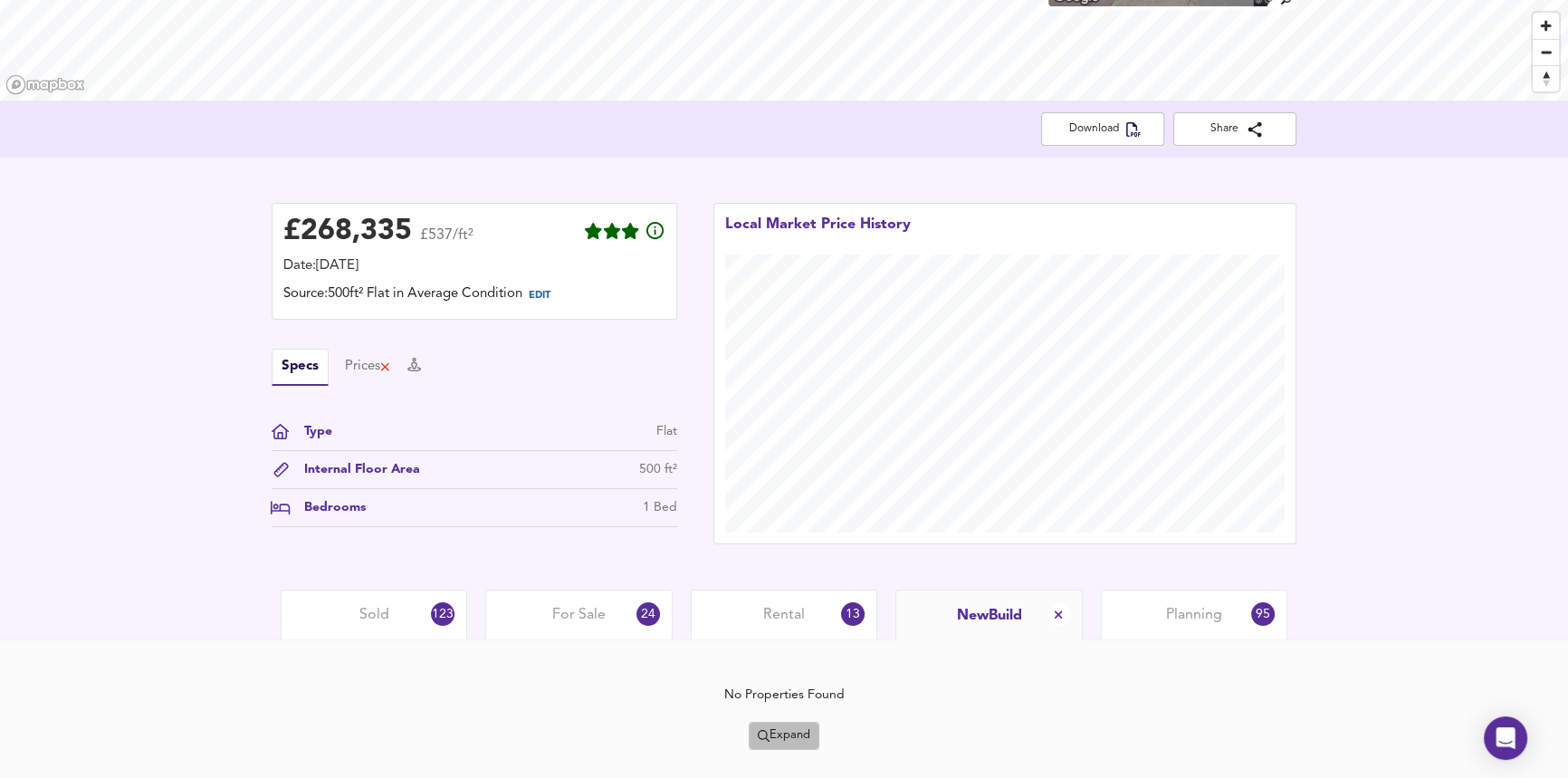 click on "Expand" at bounding box center [784, 735] 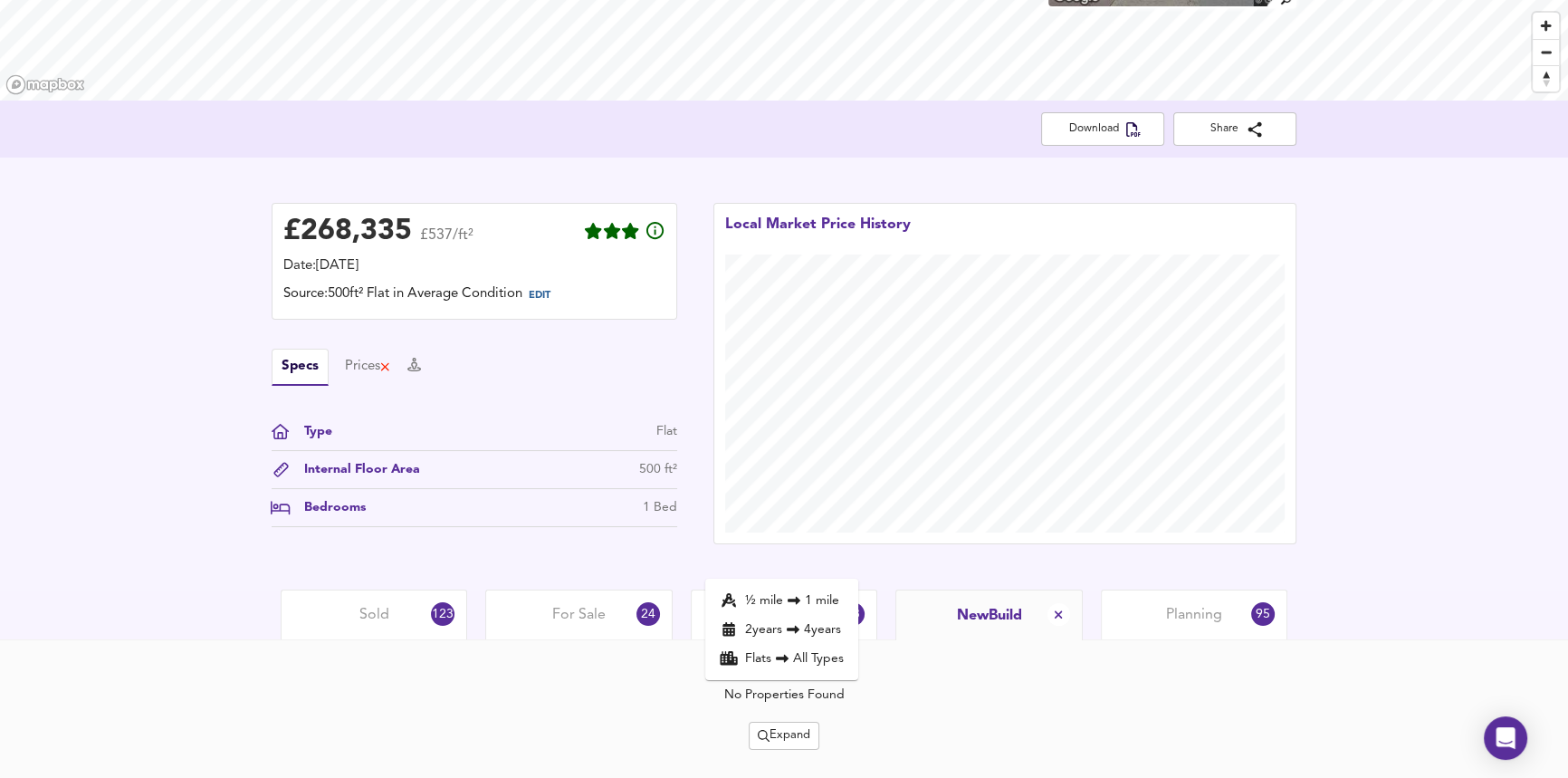 click on "No   Properties   Found   Expand ½ mile 1 mile 2  year s 4  years Flats All Types" at bounding box center [784, 717] 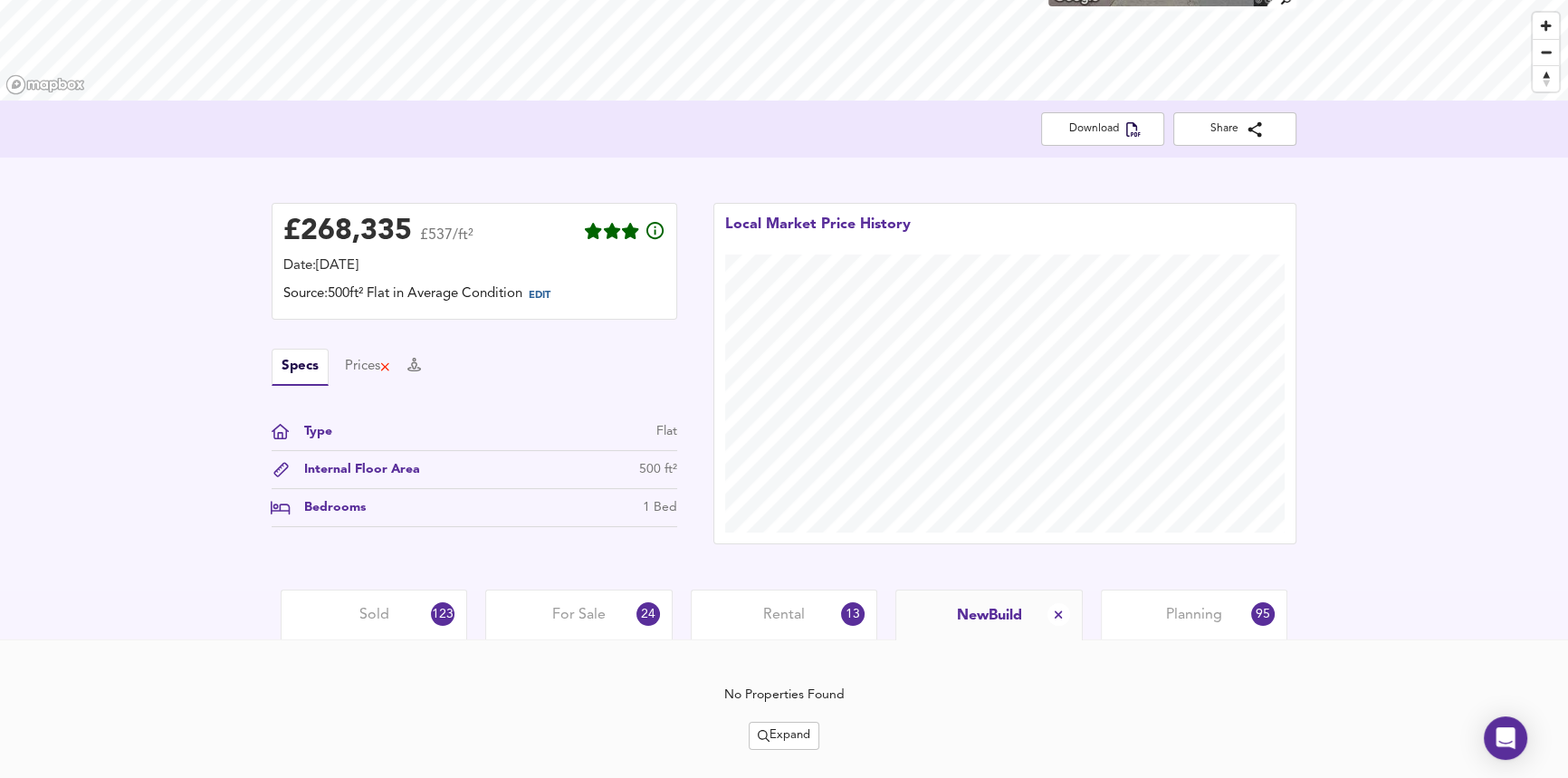 click on "Expand" at bounding box center (784, 735) 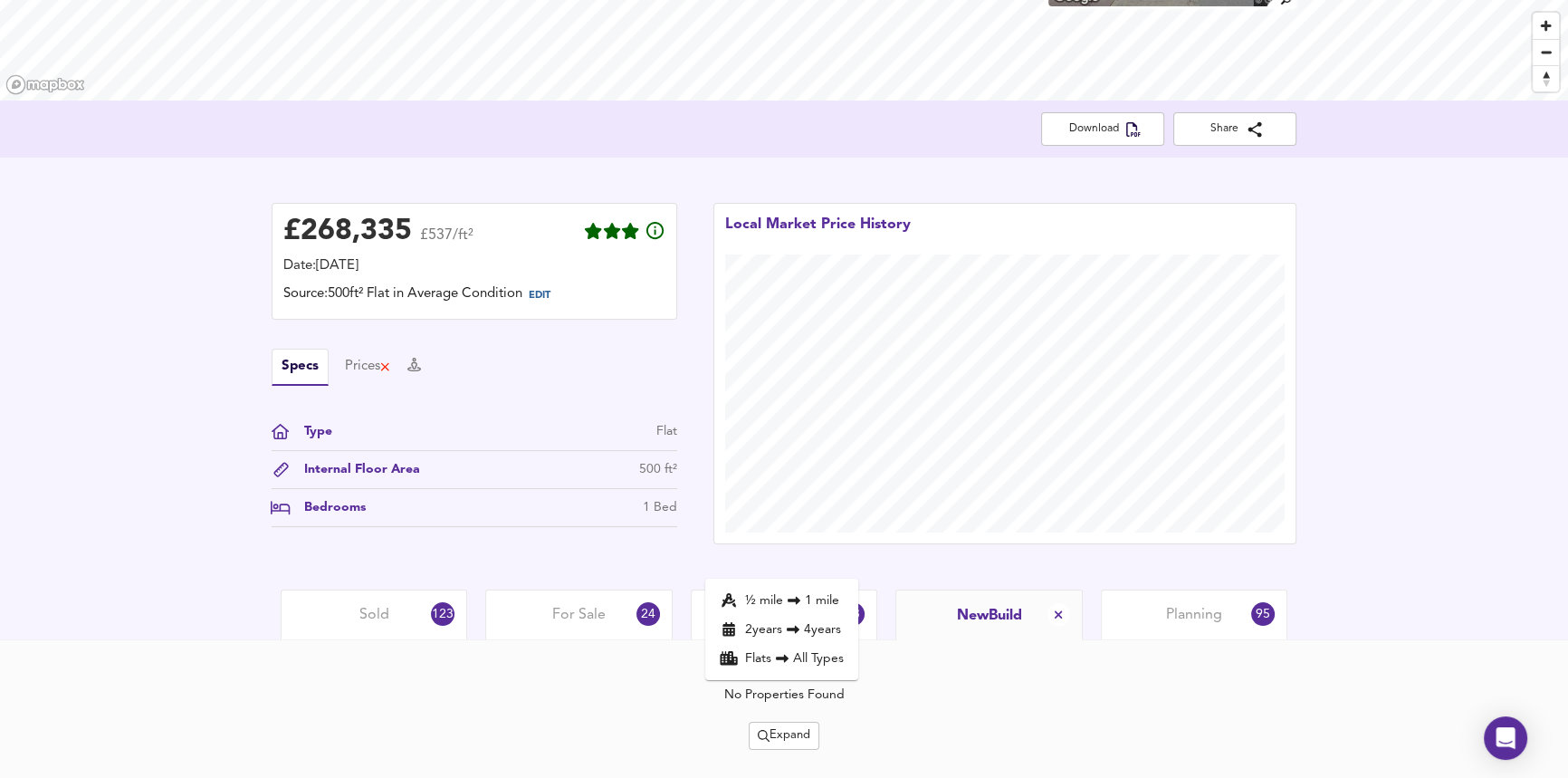 click on "No   Properties   Found   Expand ½ mile 1 mile 2  year s 4  years Flats All Types" at bounding box center (784, 730) 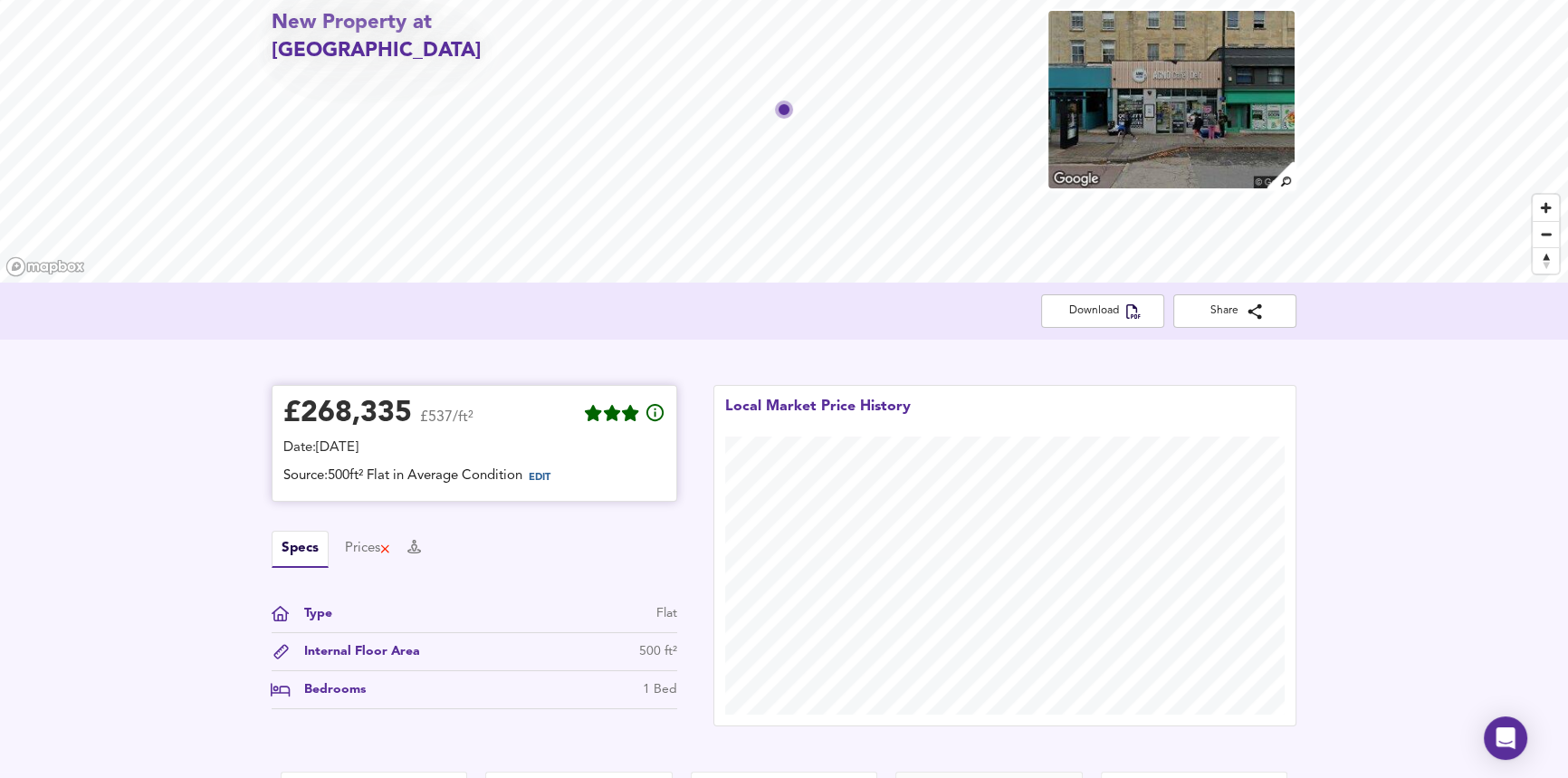 scroll, scrollTop: 316, scrollLeft: 0, axis: vertical 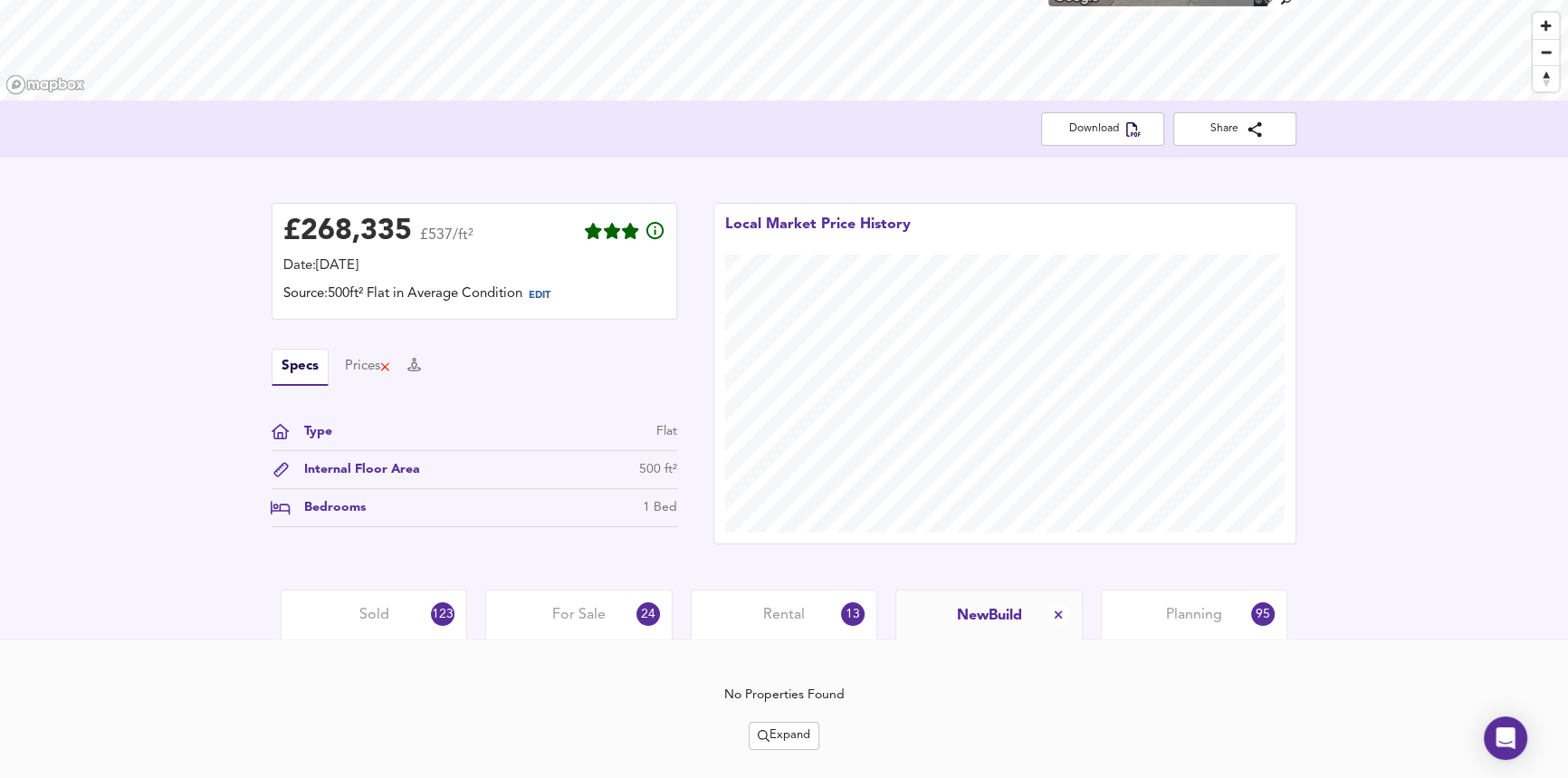 click on "Expand" at bounding box center [784, 735] 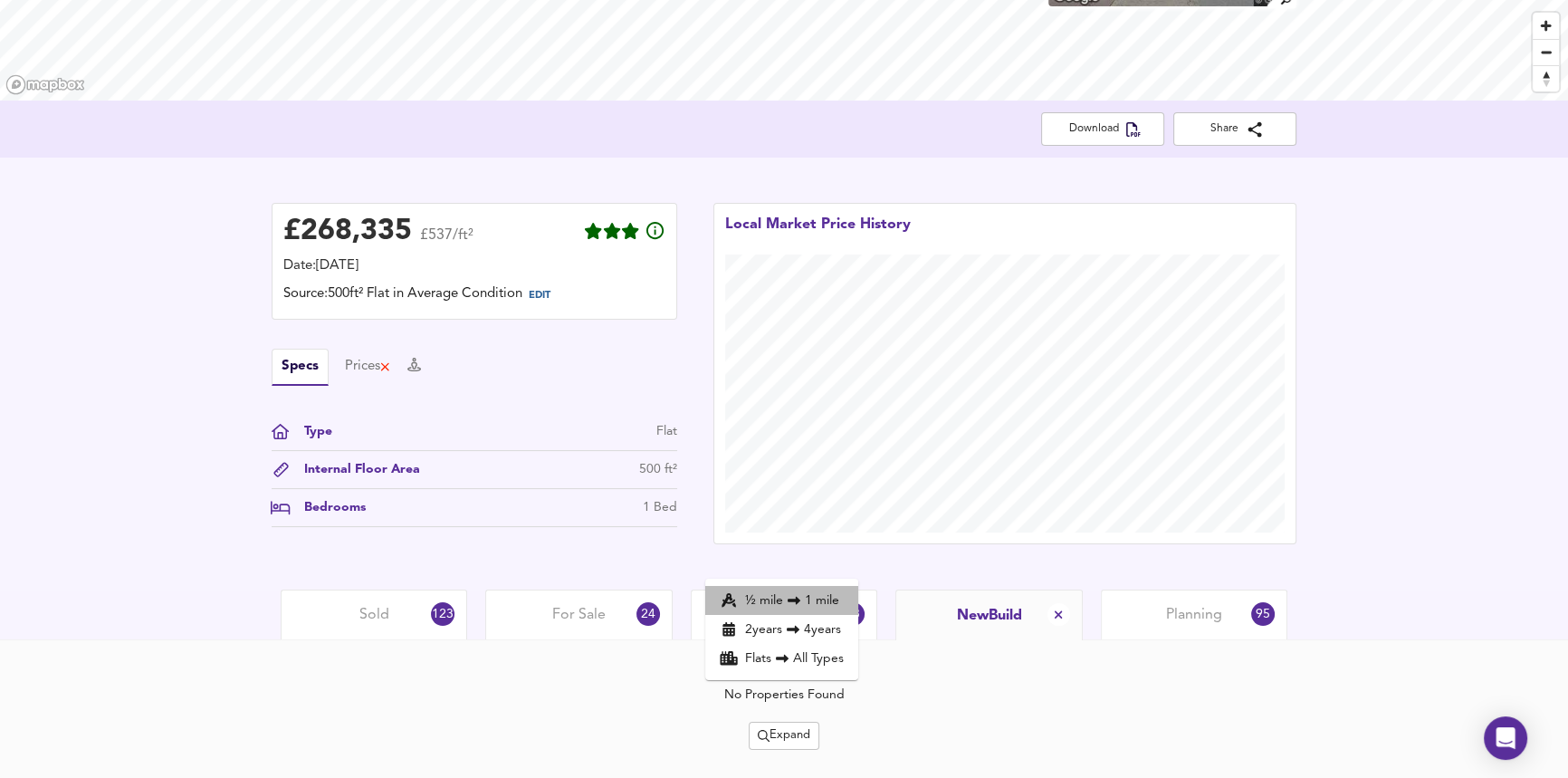 click on "½ mile 1 mile" at bounding box center (781, 600) 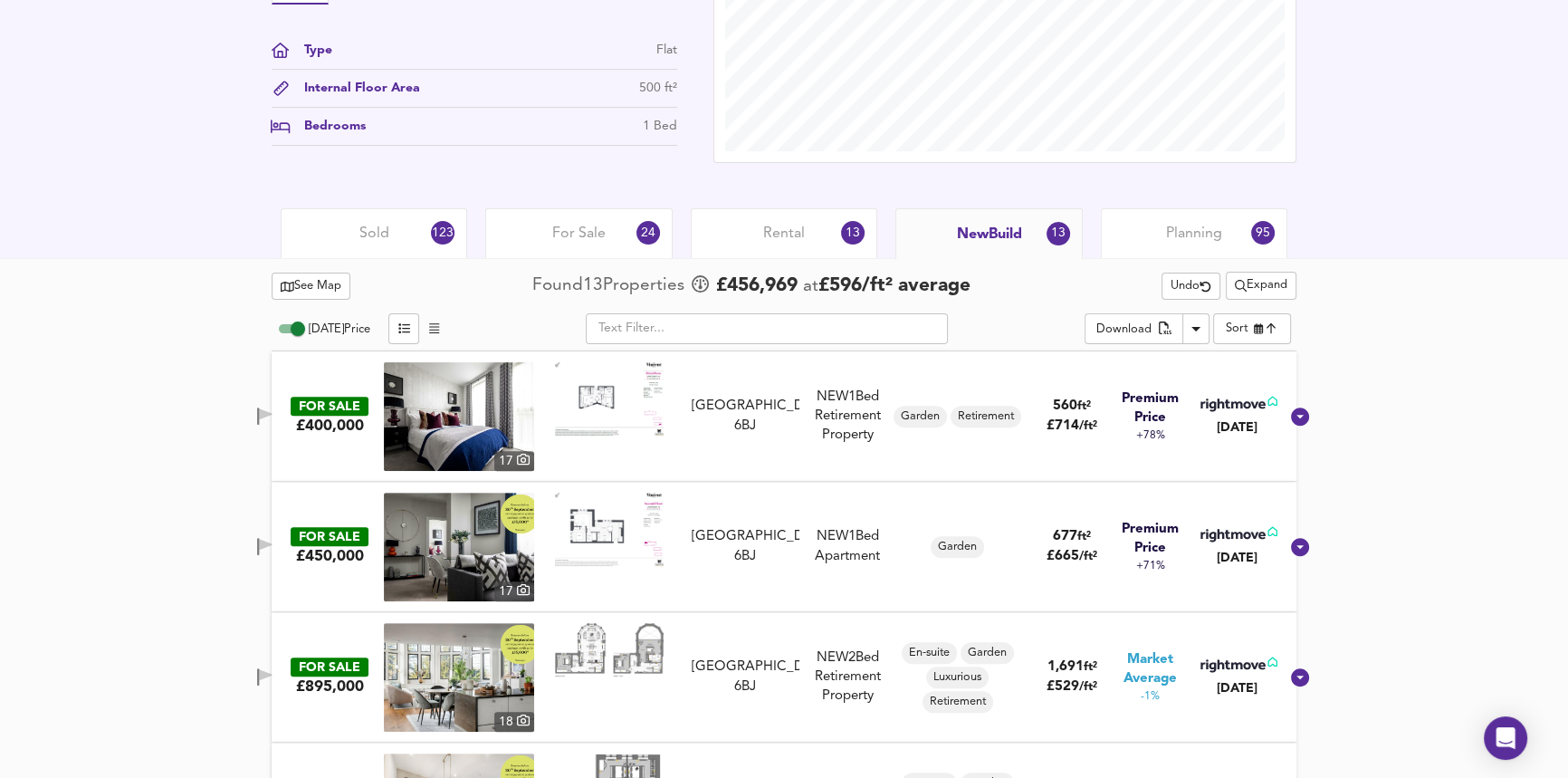 scroll, scrollTop: 696, scrollLeft: 0, axis: vertical 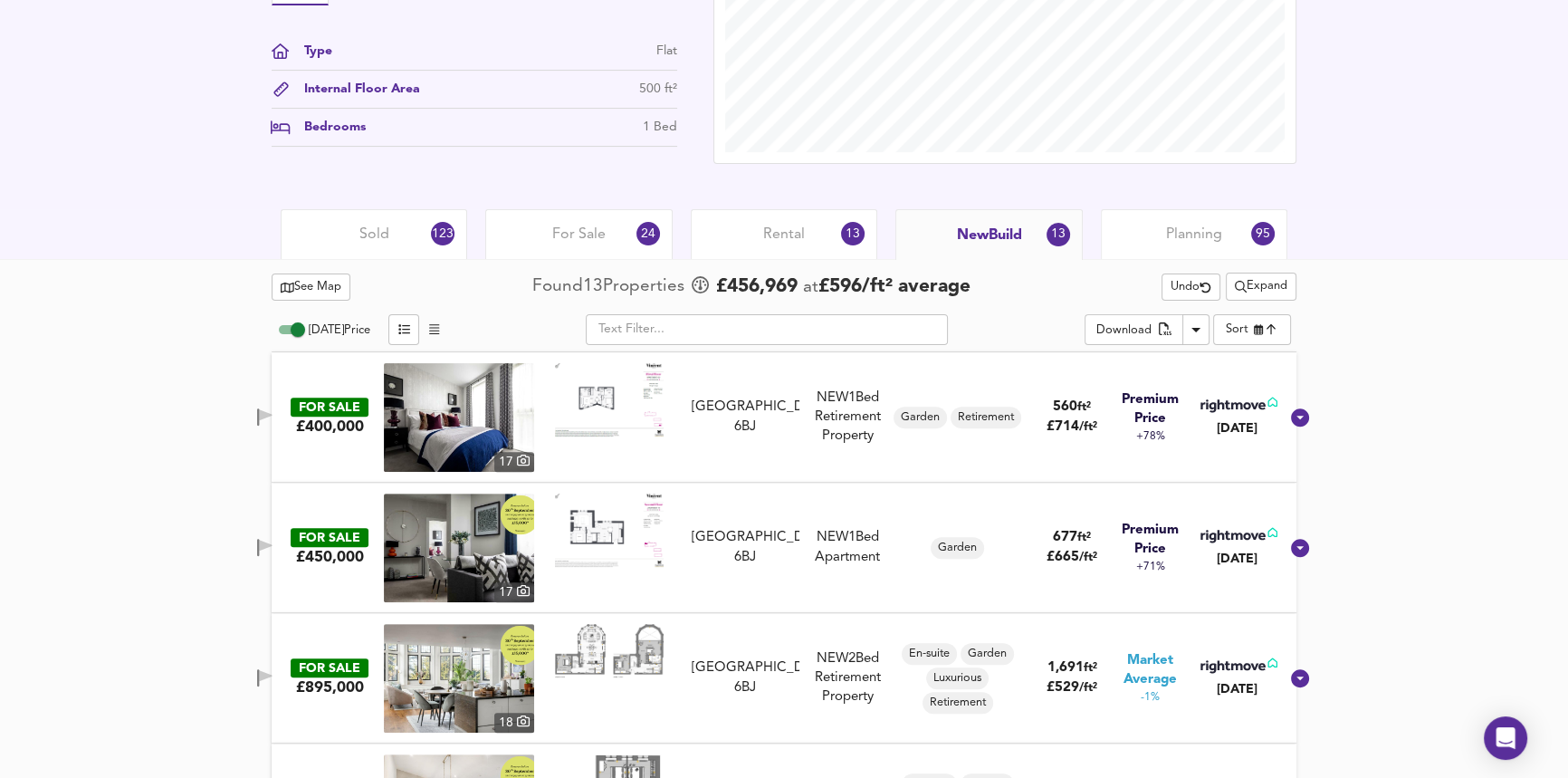 click on "Planning" at bounding box center (1194, 235) 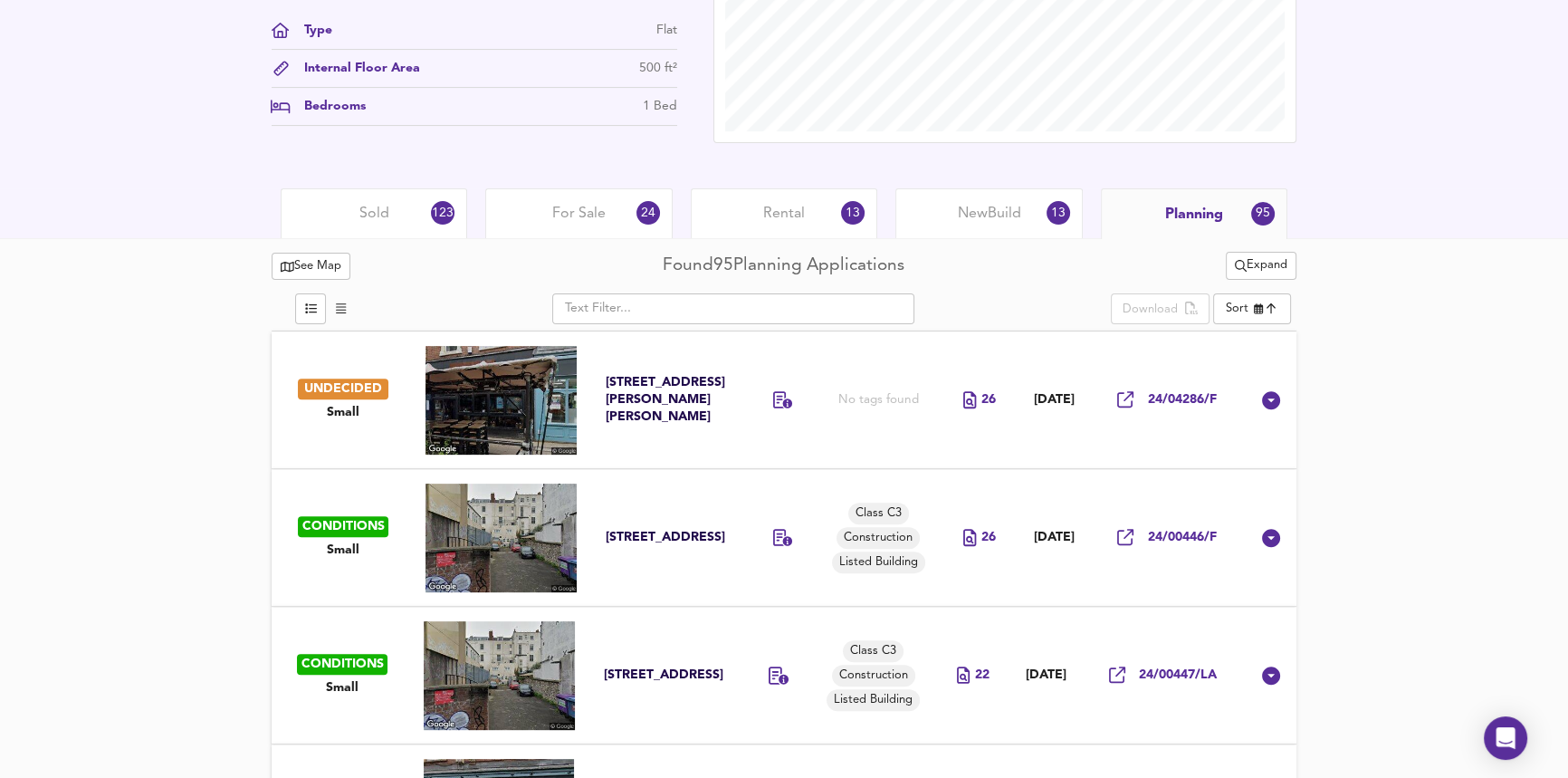 scroll, scrollTop: 696, scrollLeft: 0, axis: vertical 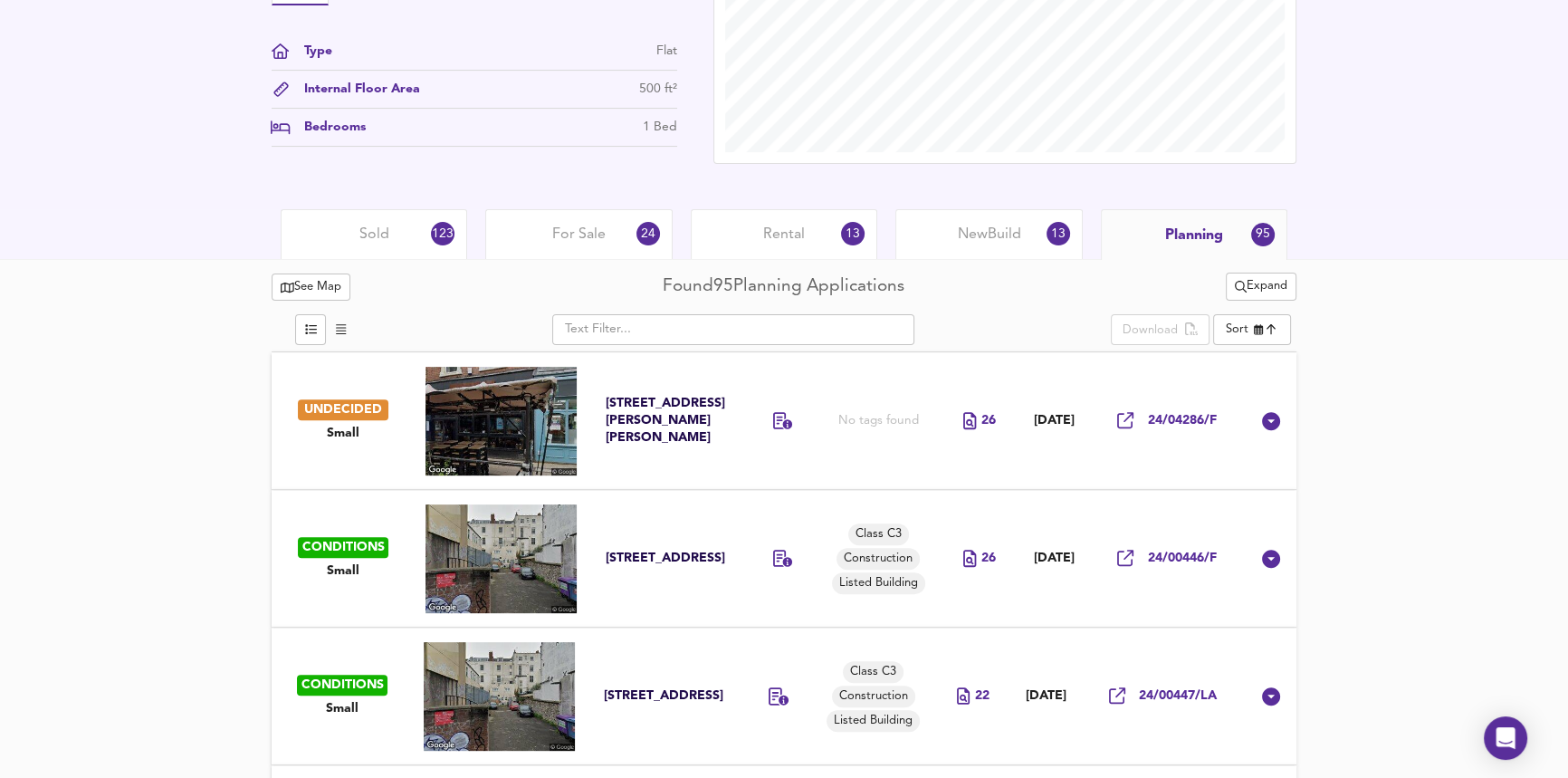 click at bounding box center [733, 330] 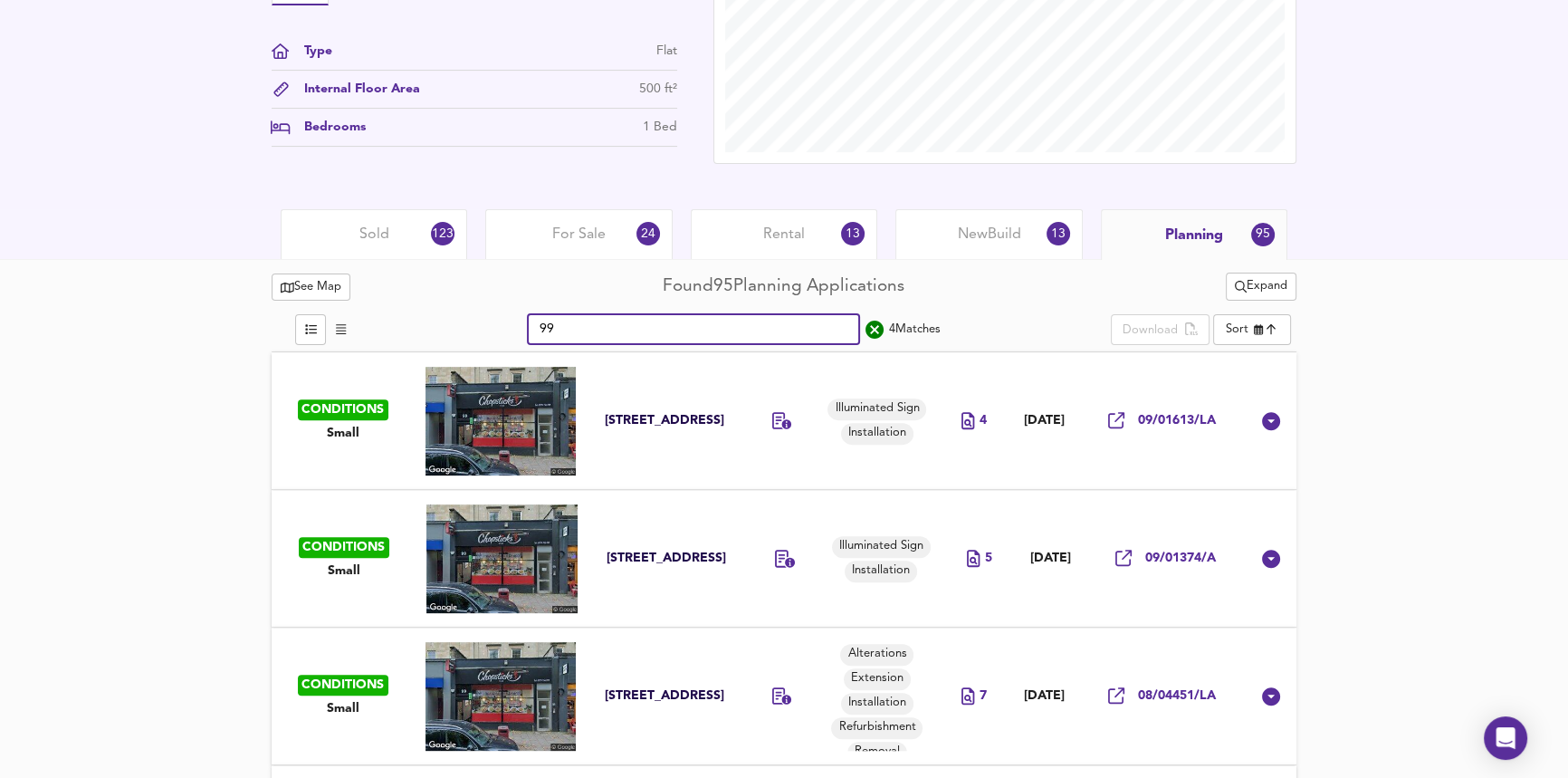 type on "99" 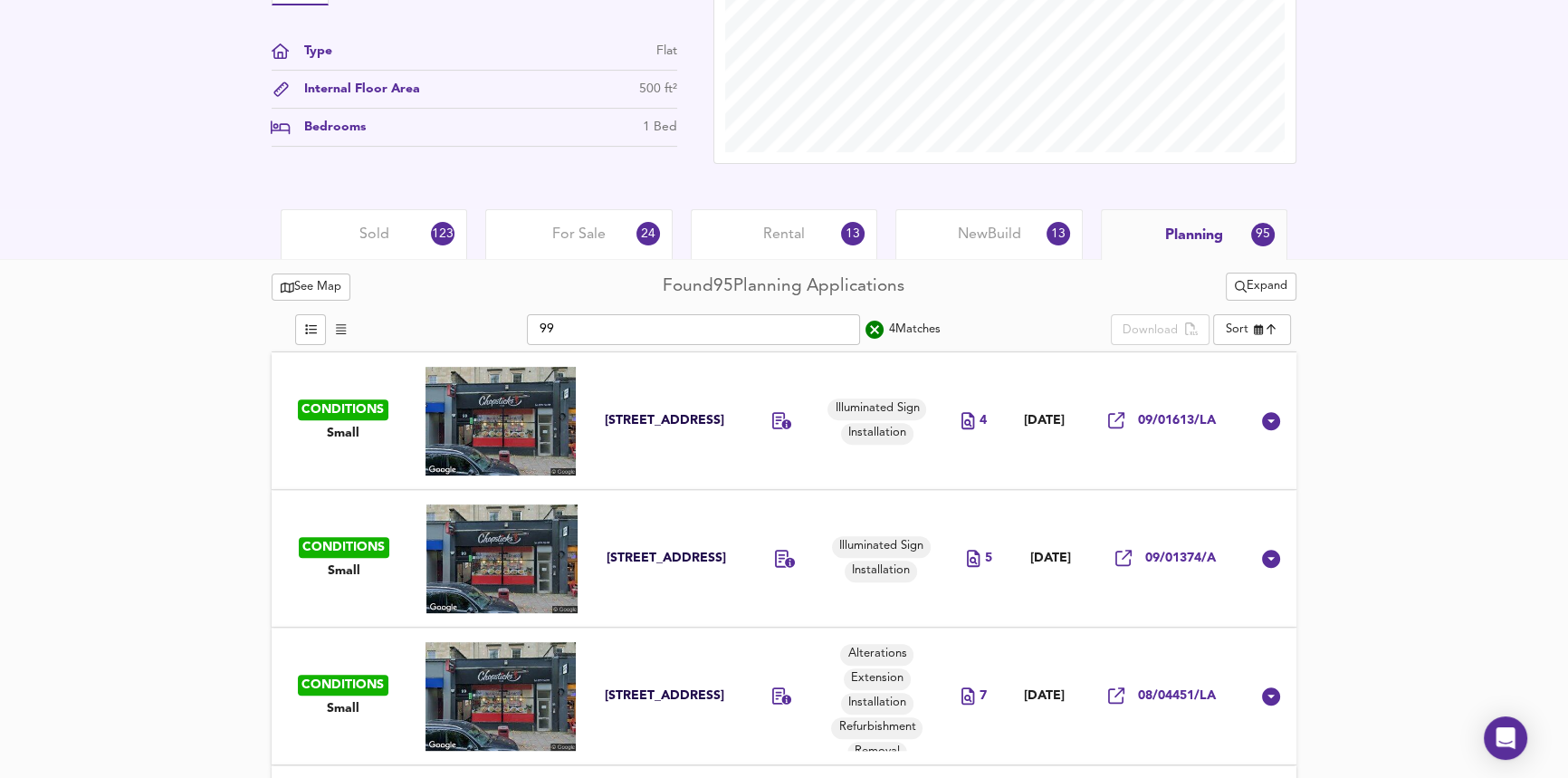 click on "[STREET_ADDRESS]" at bounding box center [667, 420] 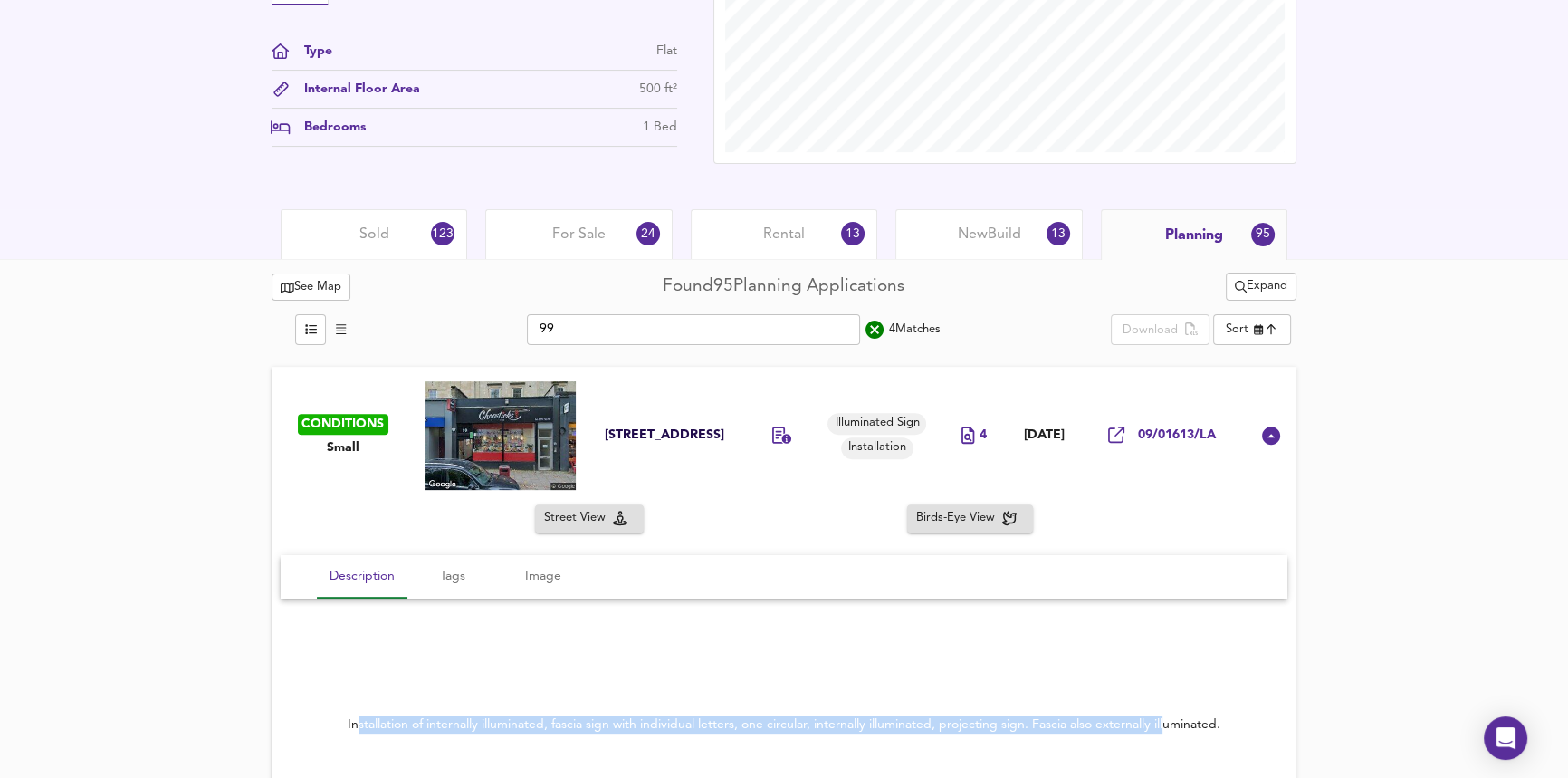 drag, startPoint x: 364, startPoint y: 681, endPoint x: 1013, endPoint y: 687, distance: 649.0277 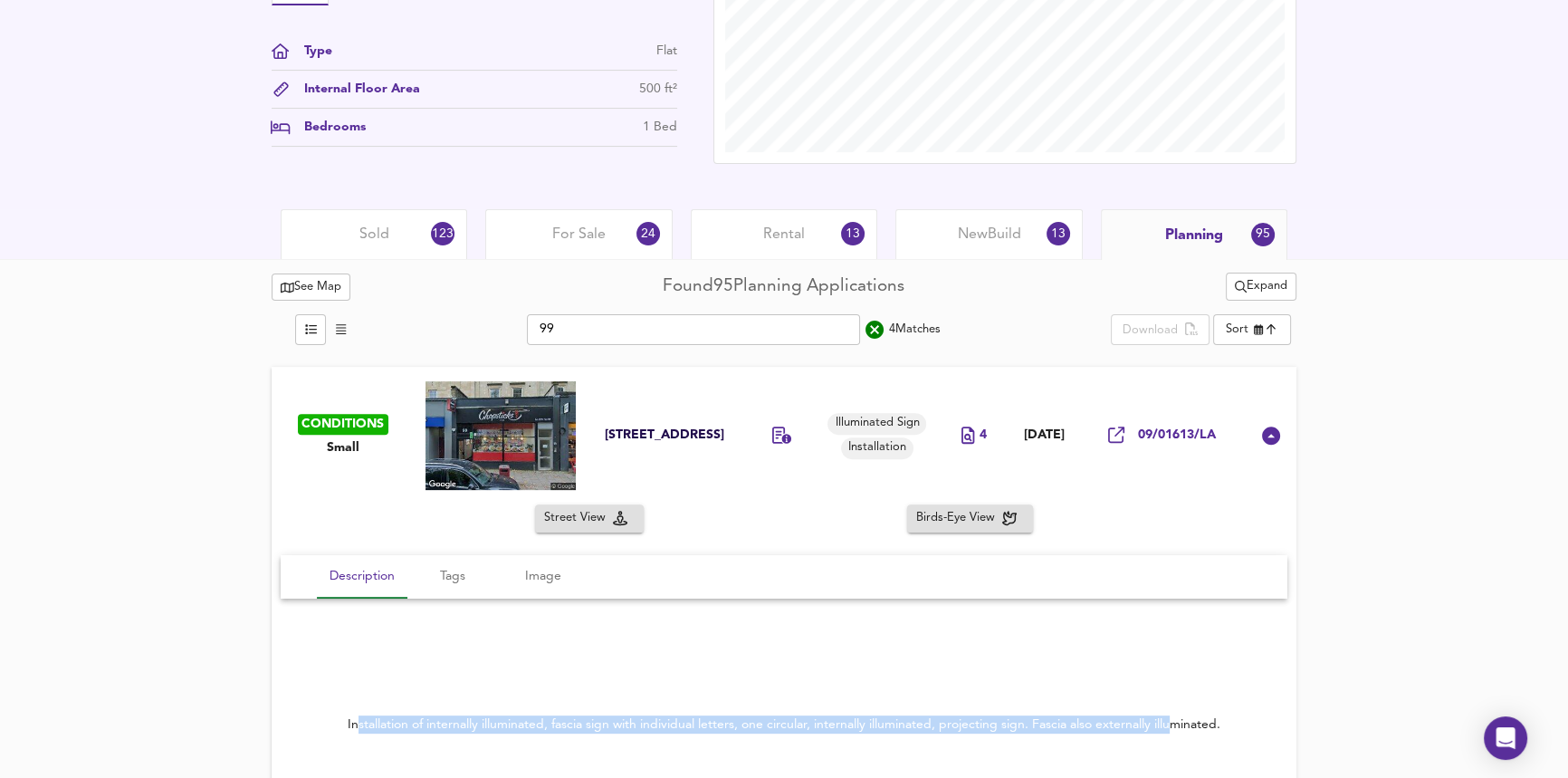 click on "Installation of internally illuminated, fascia sign with individual letters, one circular, internally illuminated, projecting sign. Fascia also externally illuminated." at bounding box center (784, 725) 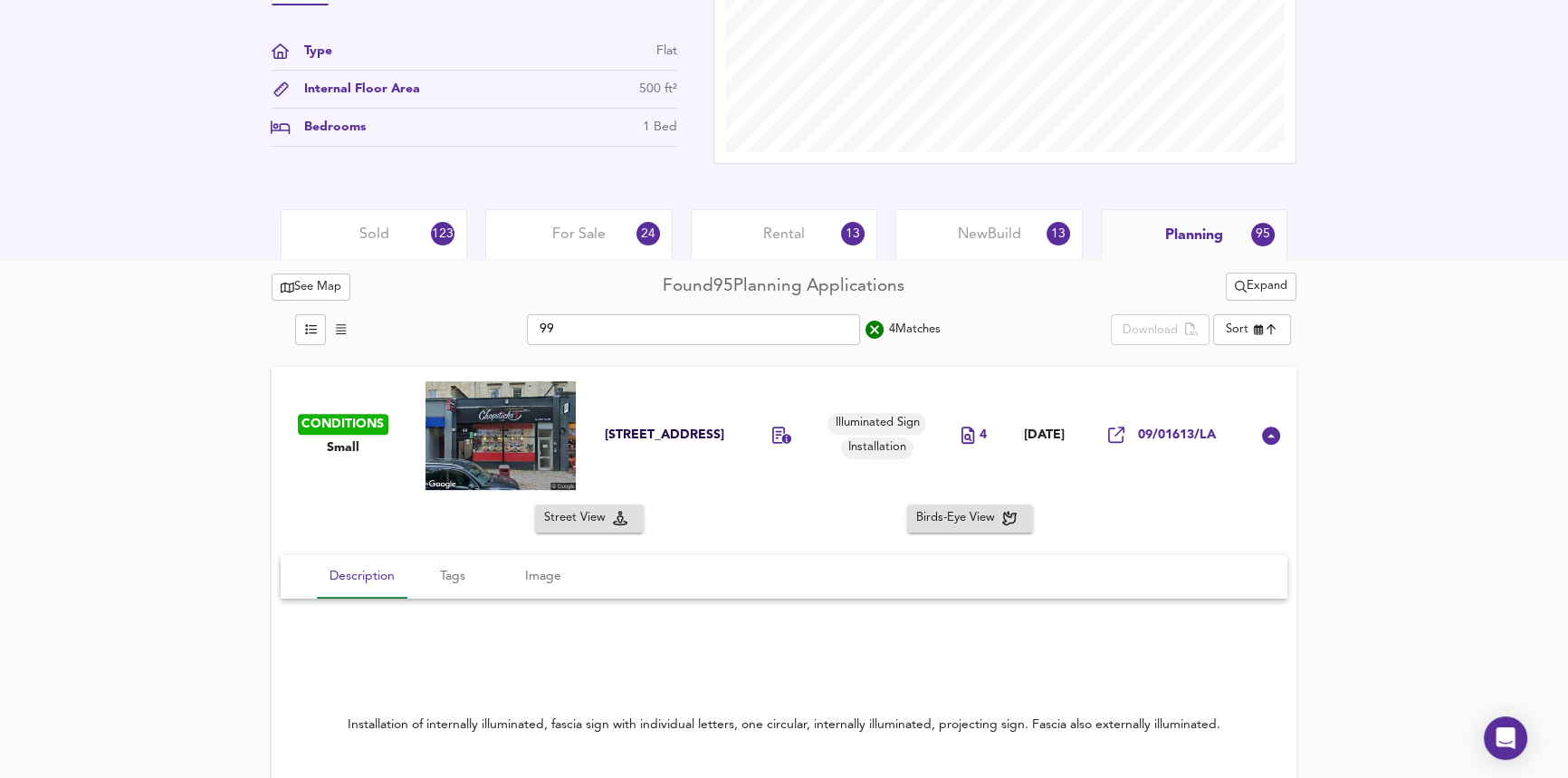 click at bounding box center [786, 436] 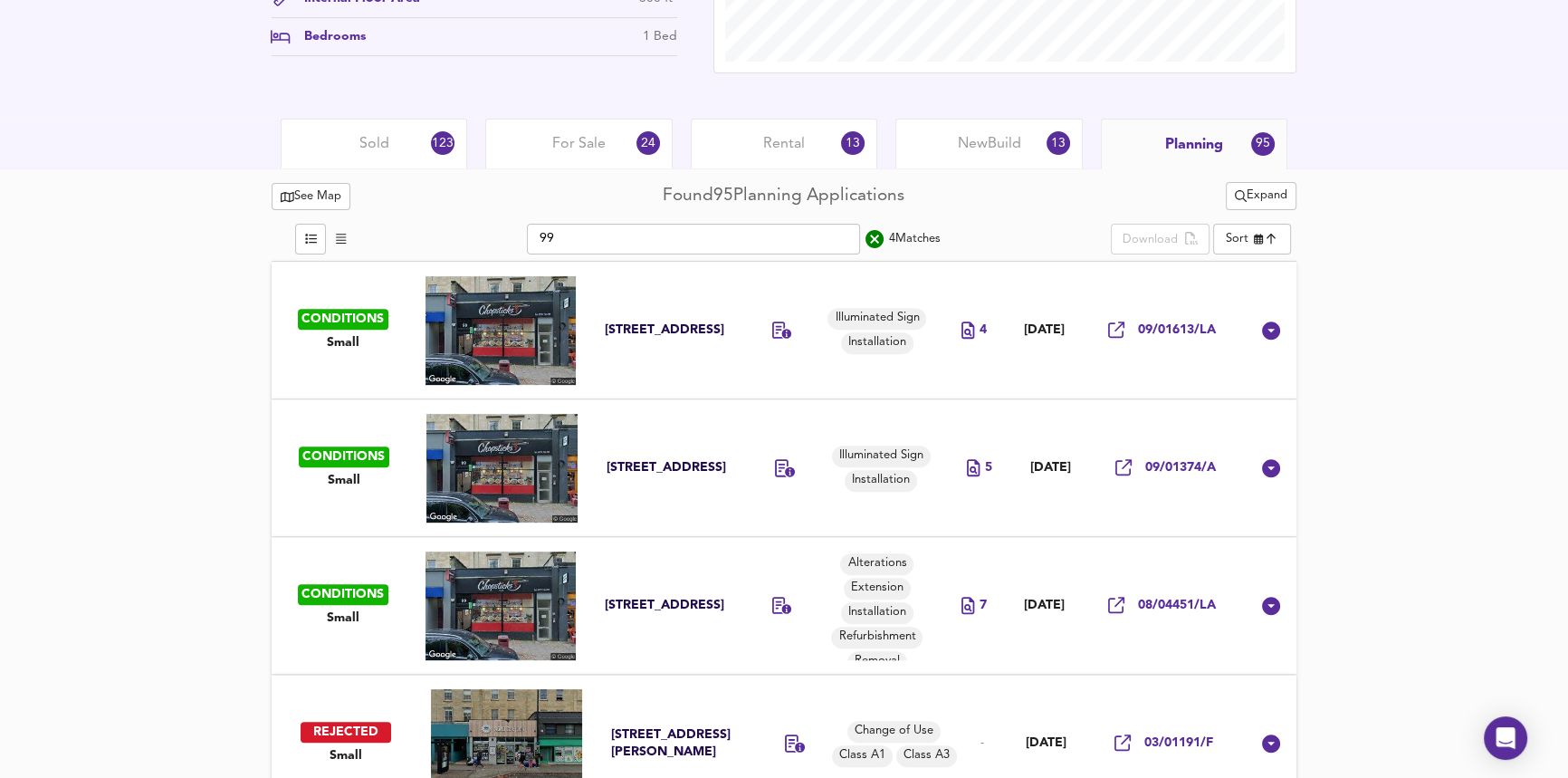 click on "[STREET_ADDRESS]" at bounding box center [667, 606] 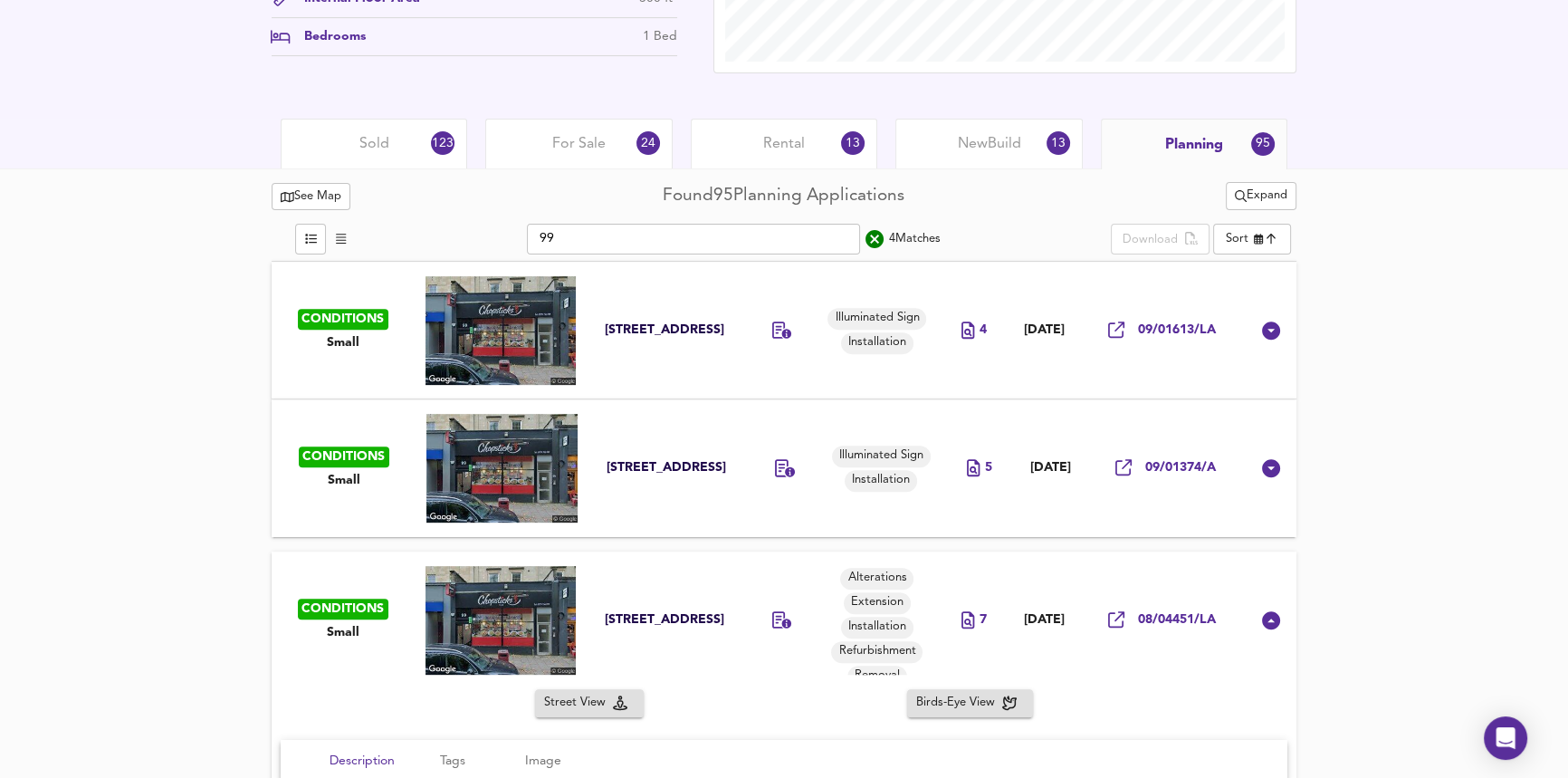 scroll, scrollTop: 1116, scrollLeft: 0, axis: vertical 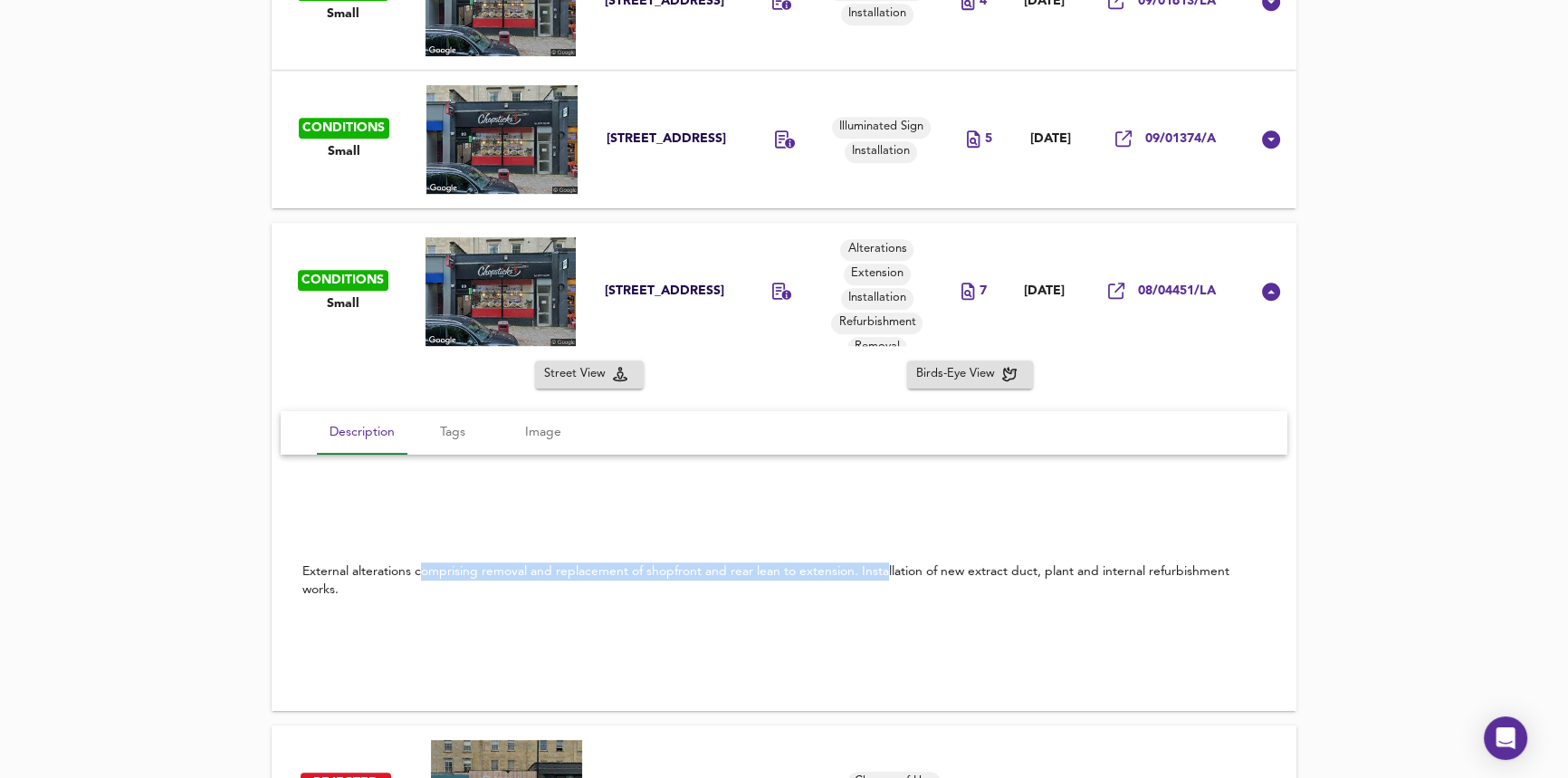 drag, startPoint x: 423, startPoint y: 540, endPoint x: 884, endPoint y: 562, distance: 461.5246 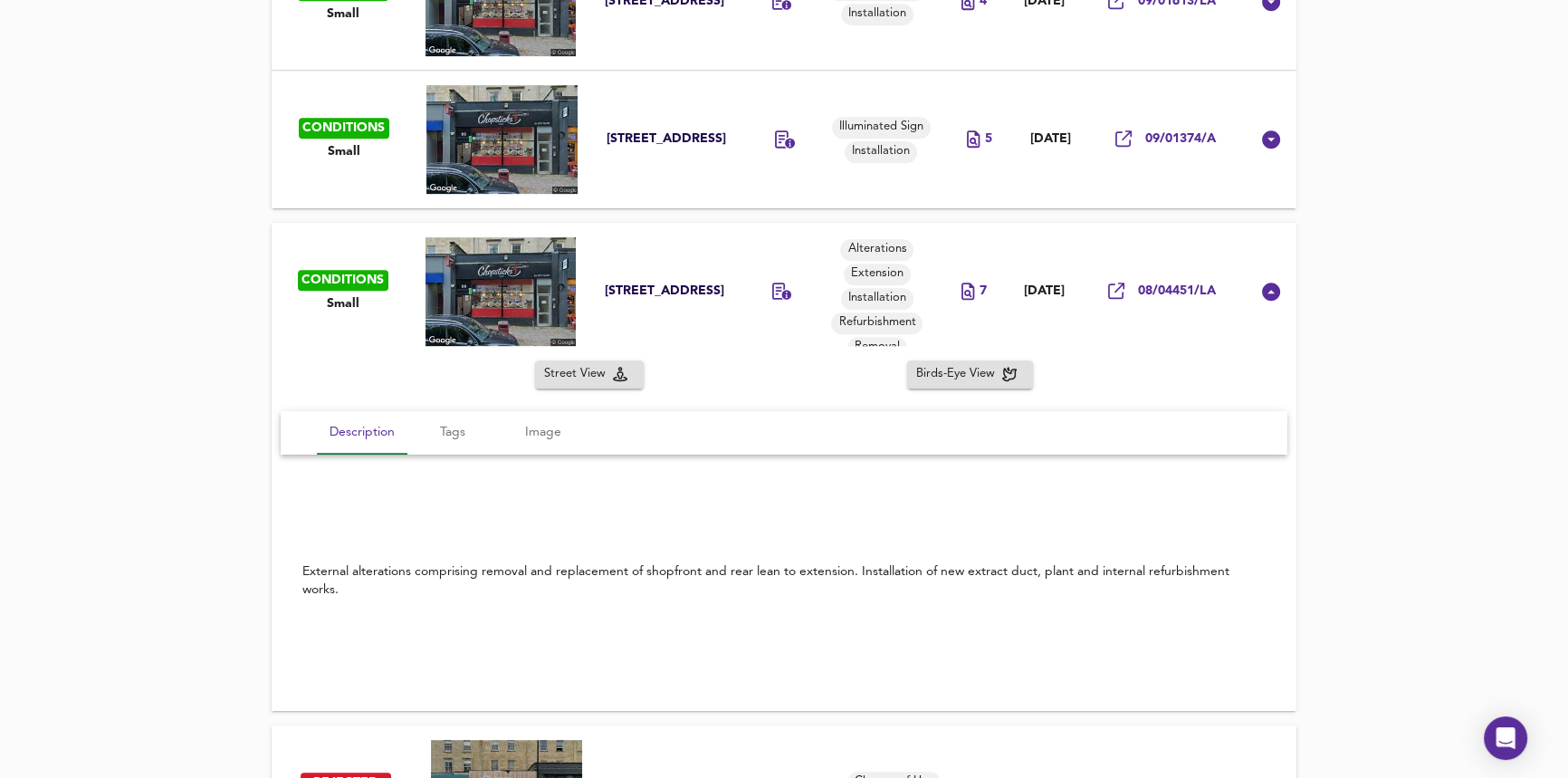 click on "External alterations comprising removal and replacement of shopfront and rear lean to extension. Installation of new extract duct, plant and internal refurbishment works." at bounding box center [784, 581] 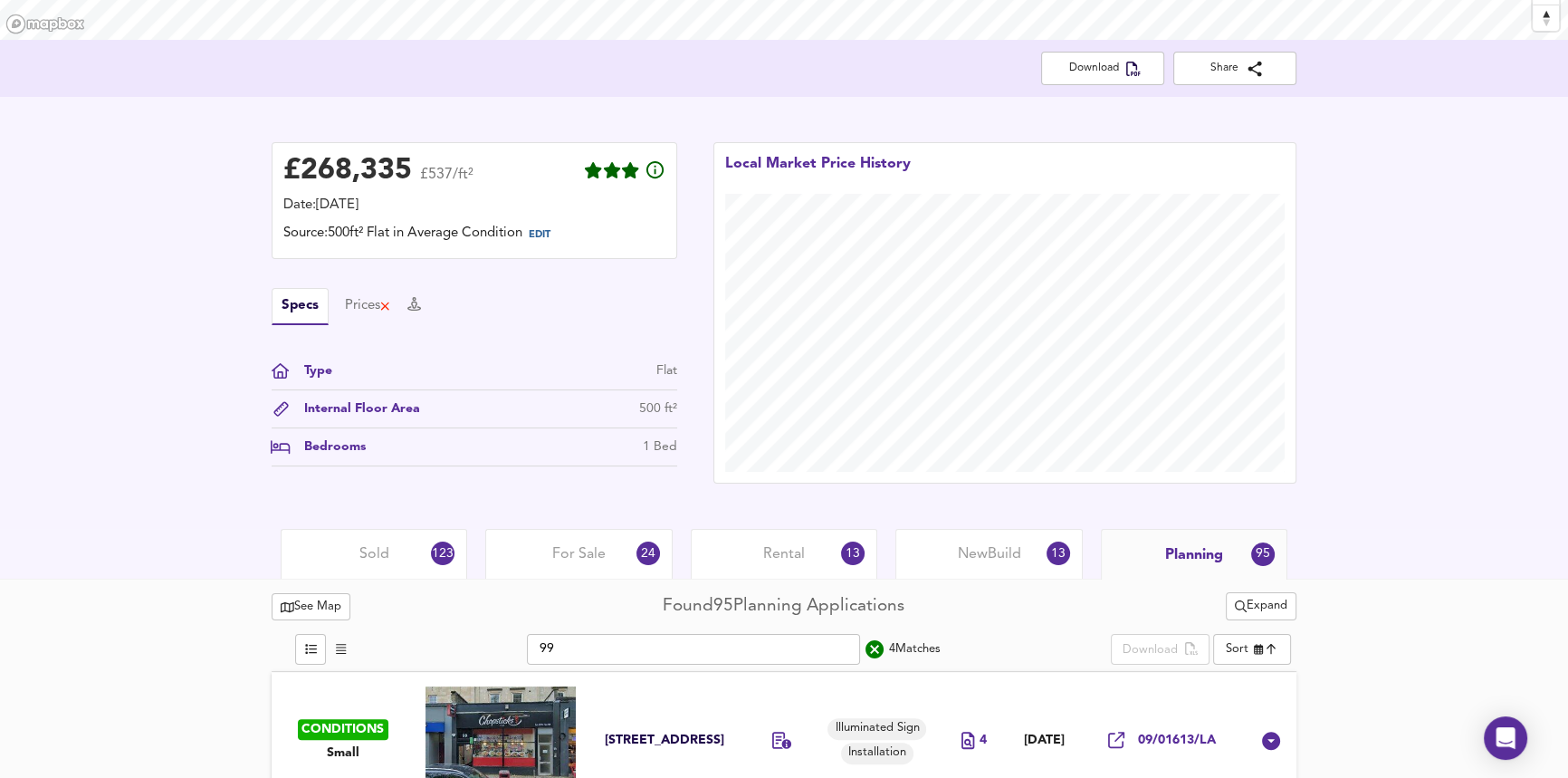 scroll, scrollTop: 375, scrollLeft: 0, axis: vertical 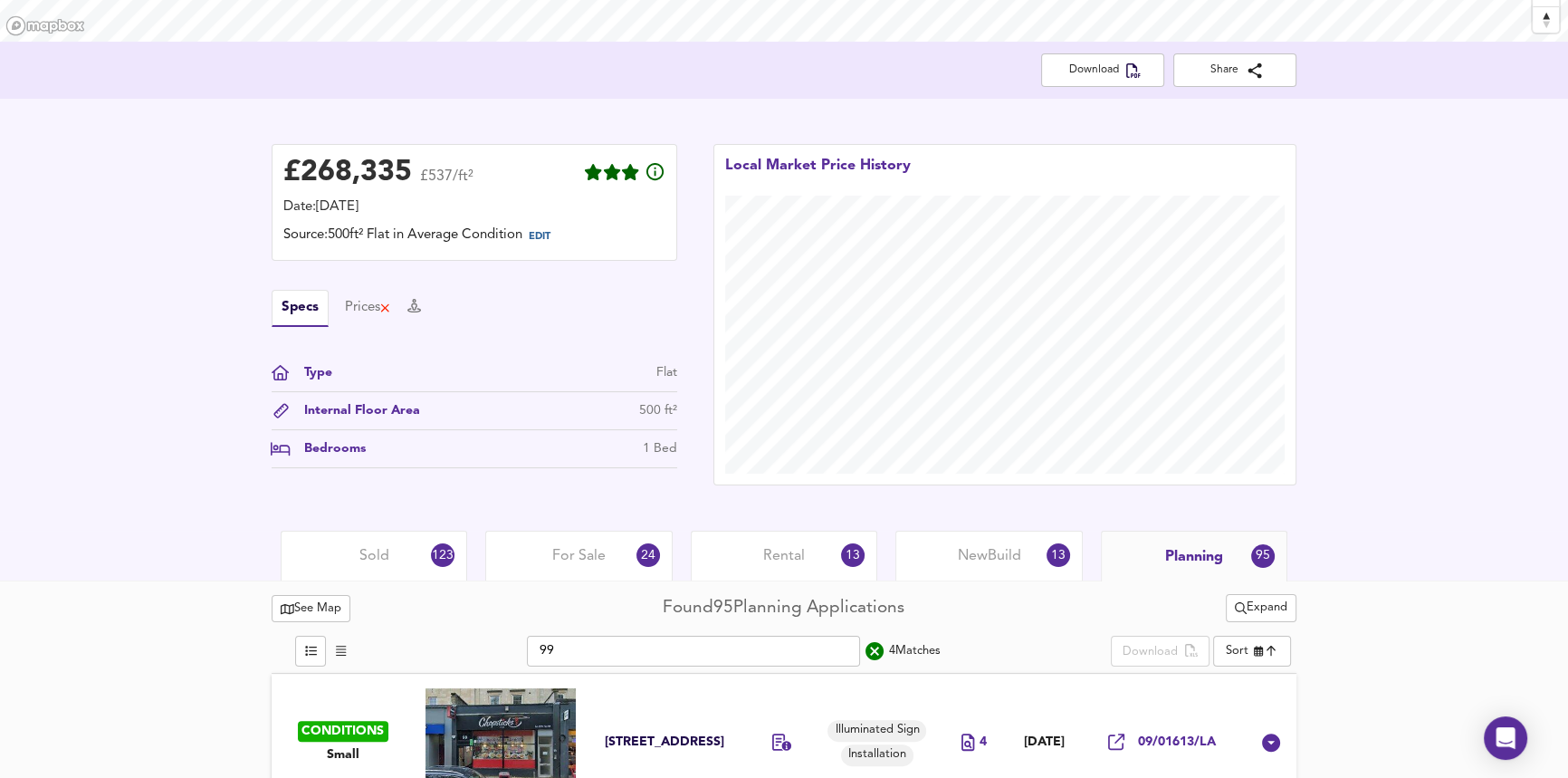 click on "Sold 123" at bounding box center (374, 555) 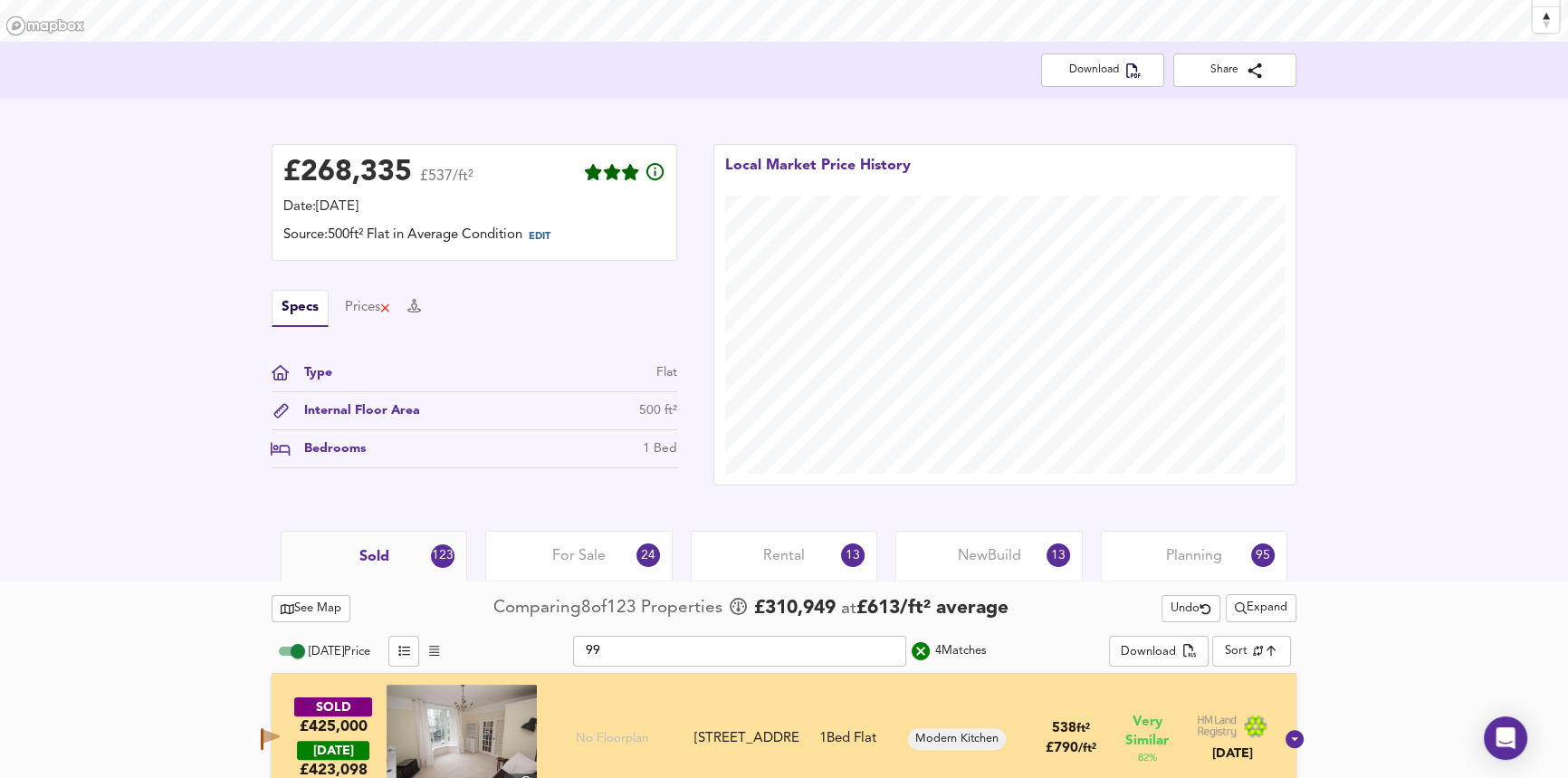 scroll, scrollTop: 622, scrollLeft: 0, axis: vertical 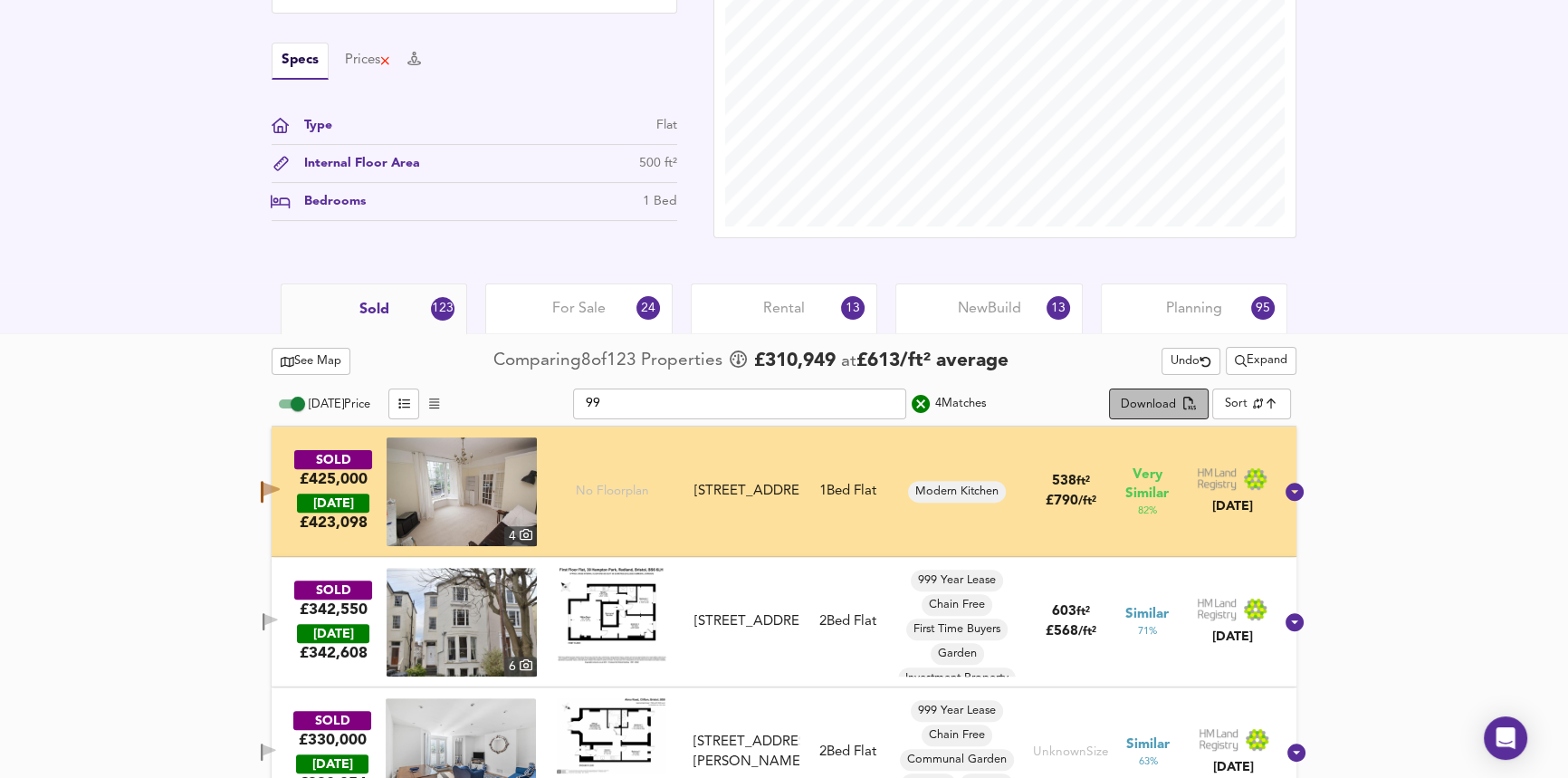 click on "Download" at bounding box center (1148, 405) 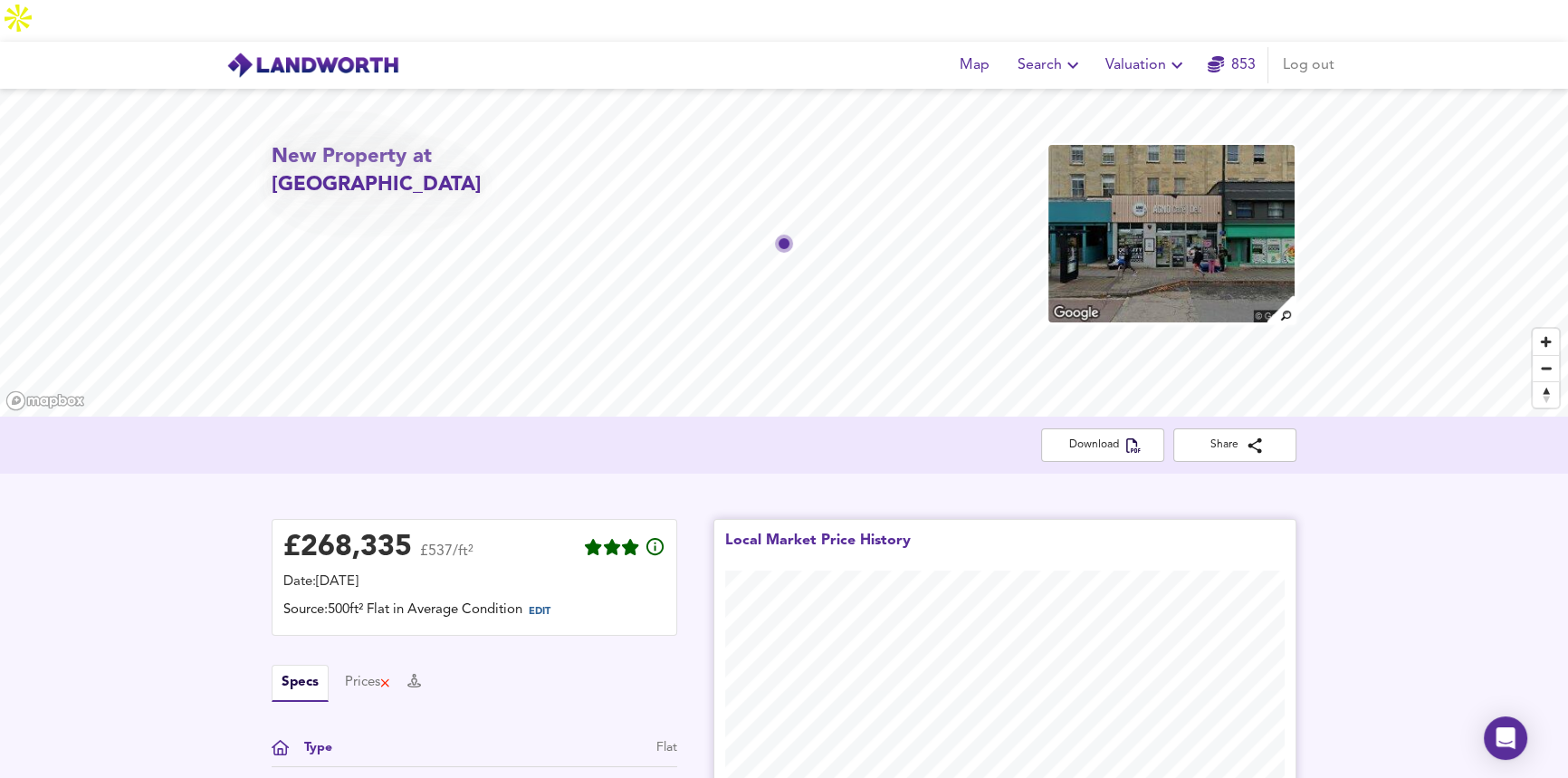 scroll, scrollTop: 0, scrollLeft: 0, axis: both 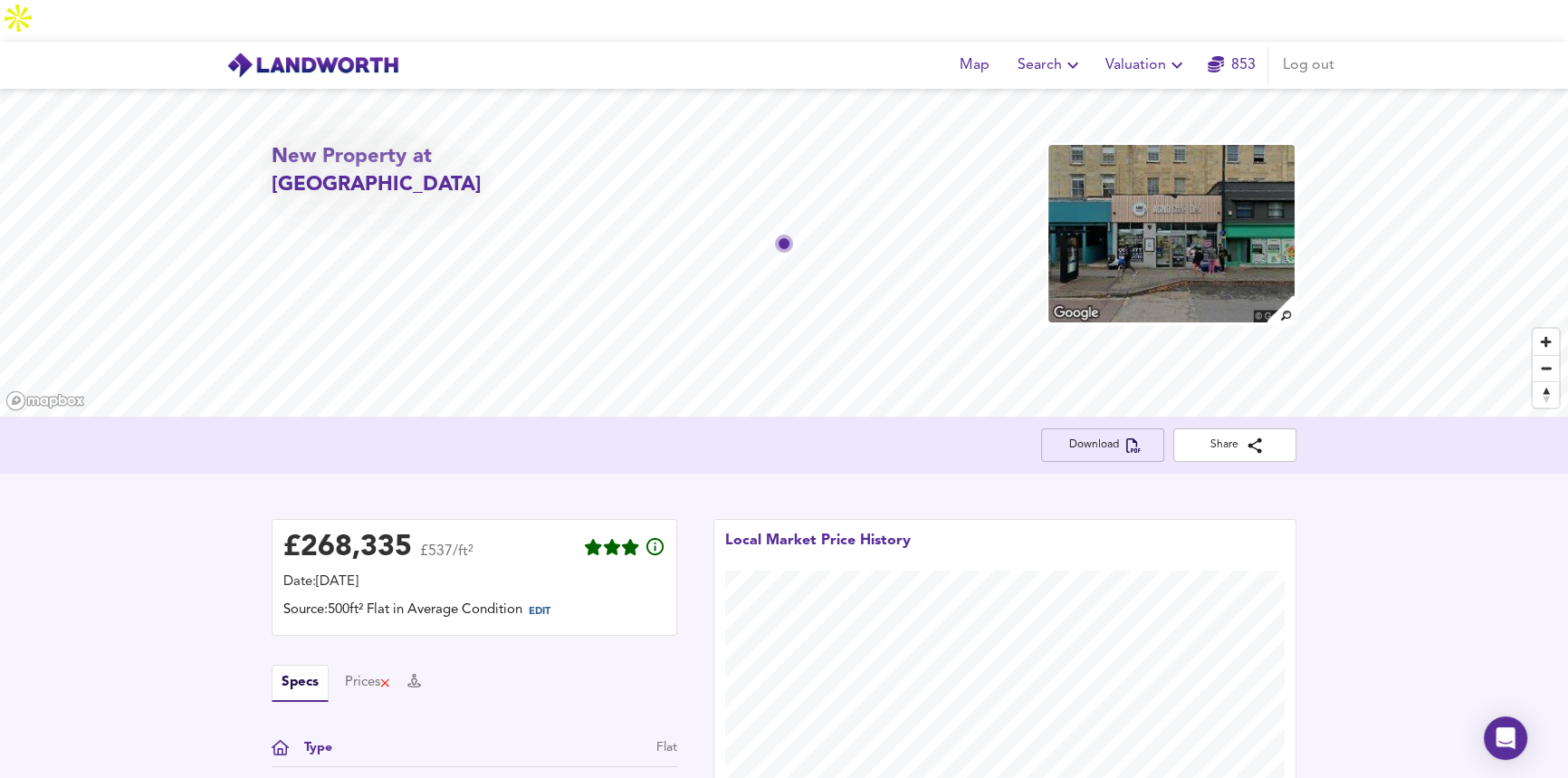 click on "Download" at bounding box center (1103, 445) 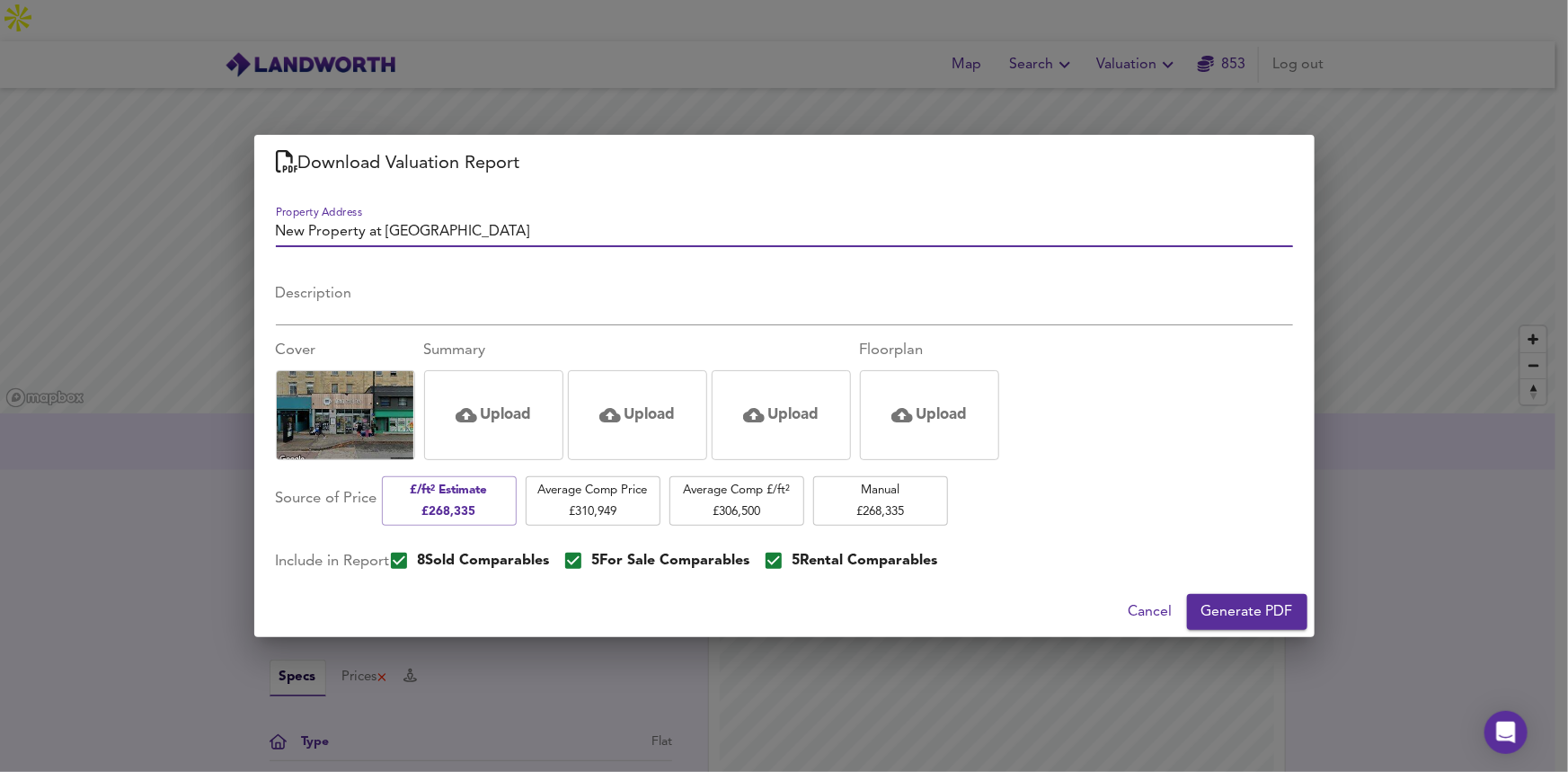 click on "Description" at bounding box center (784, 302) 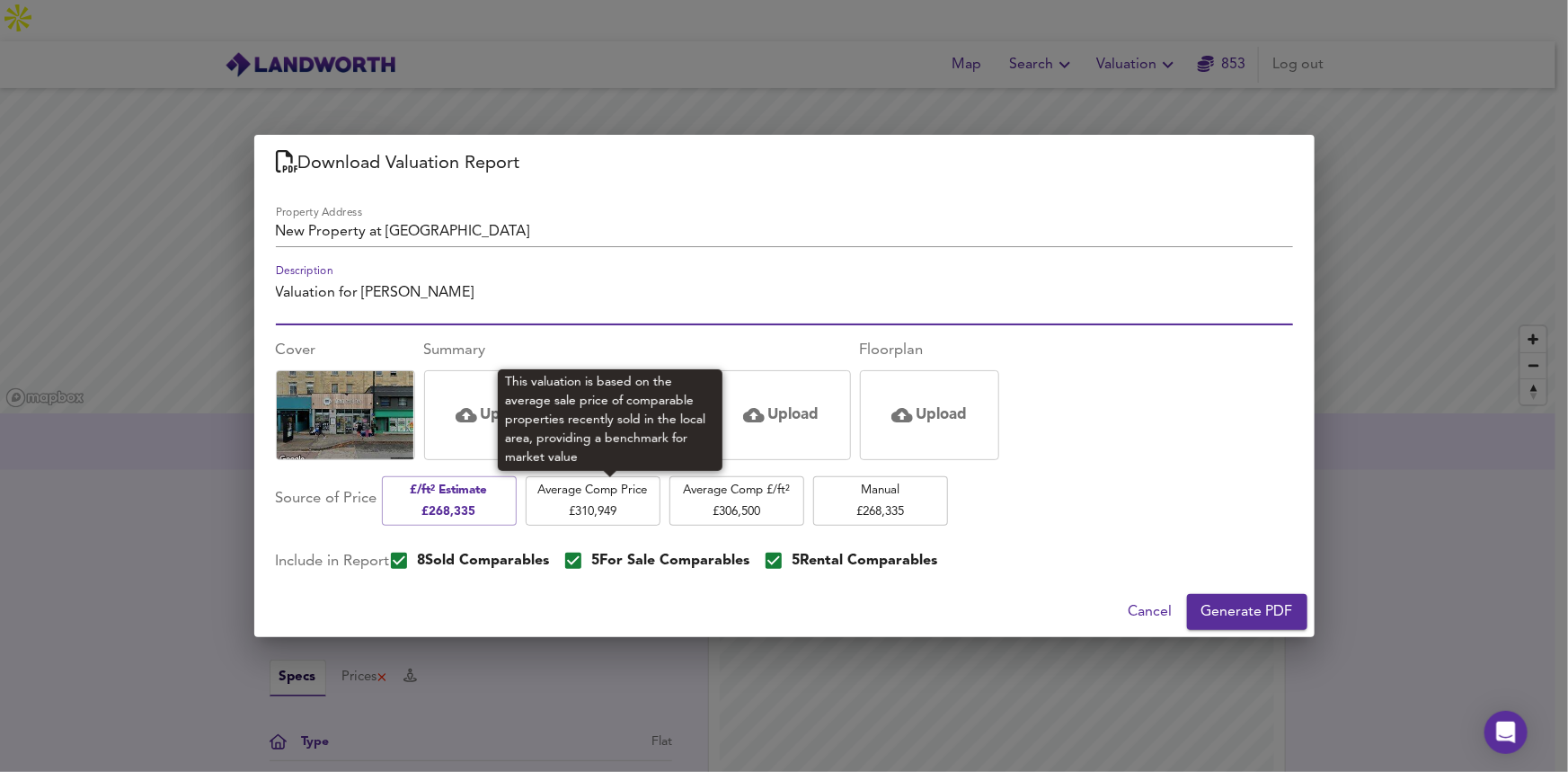 type on "Valuation for [PERSON_NAME]" 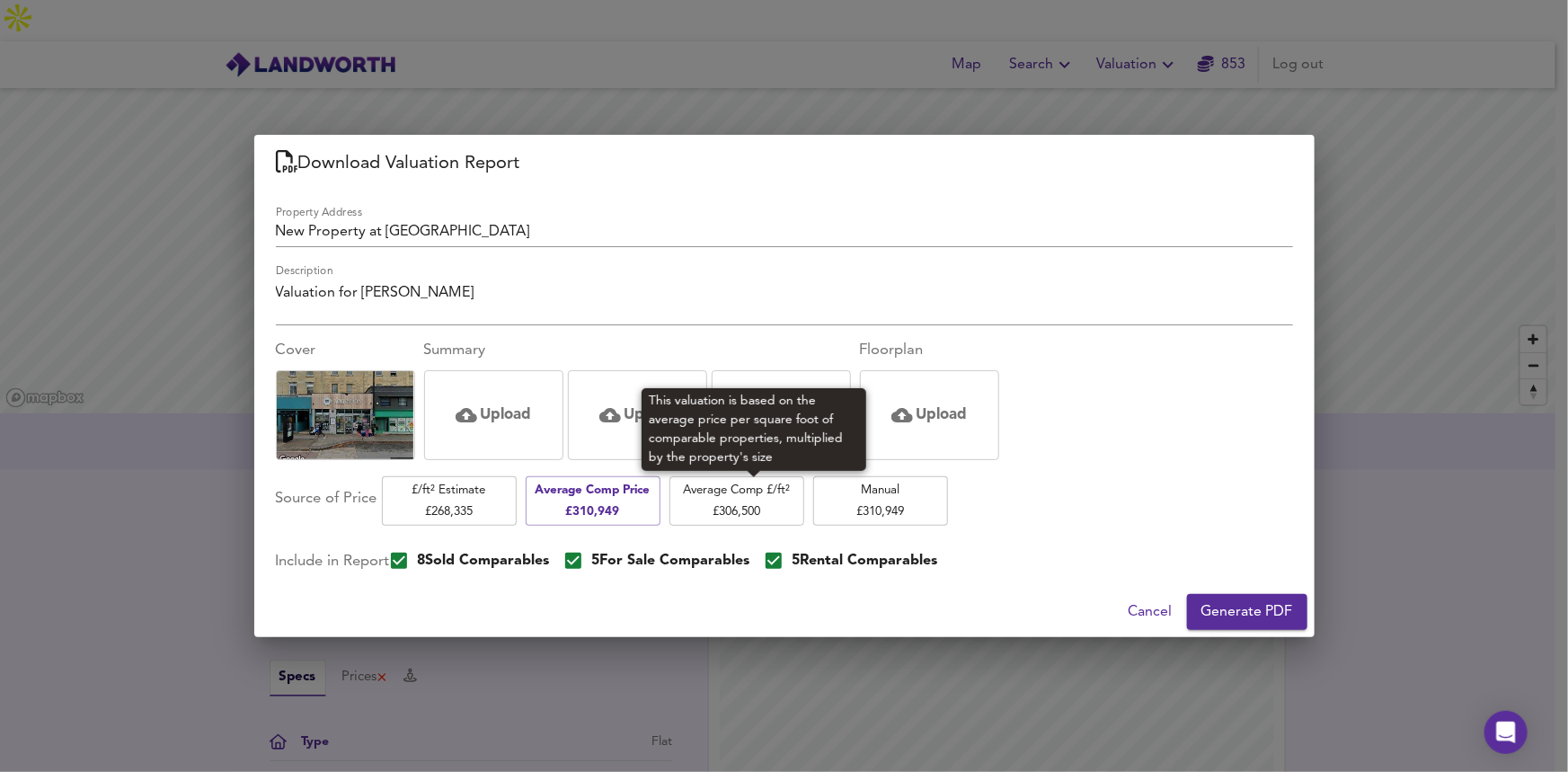 click on "Average Comp £/ft² £ 306,500" at bounding box center (737, 501) 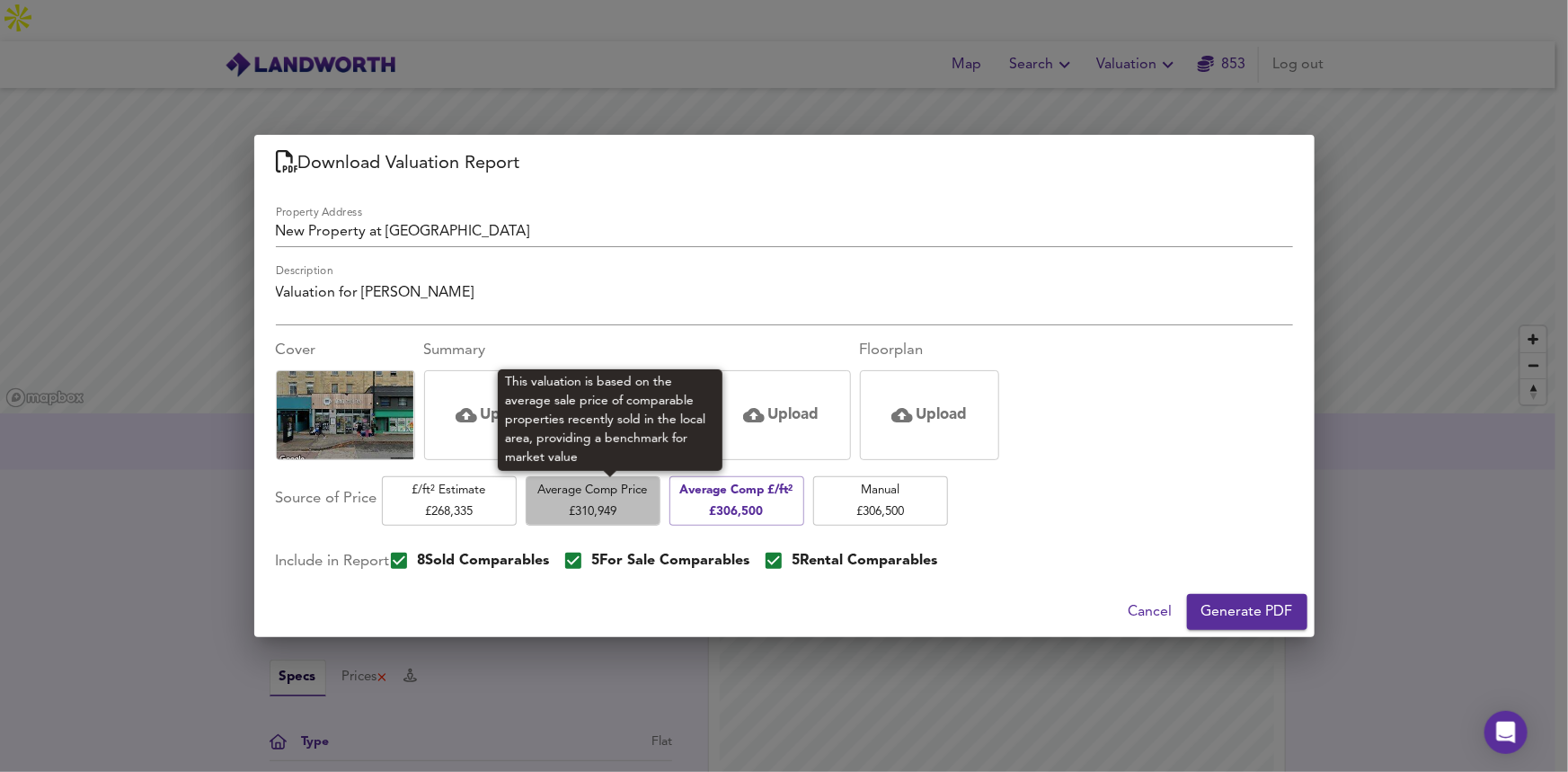 click on "Average Comp Price £ 310,949" at bounding box center (593, 501) 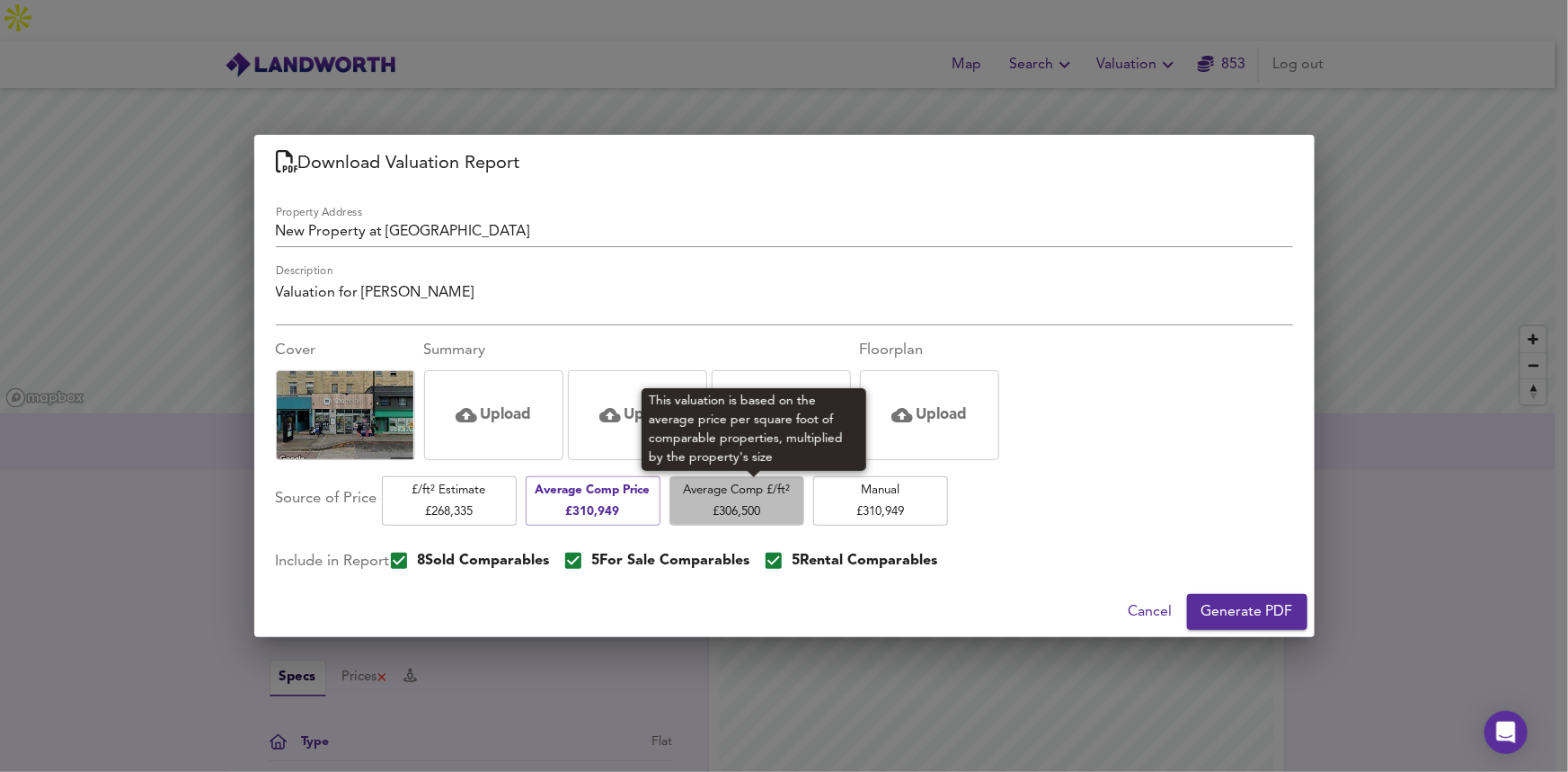 click on "Average Comp £/ft² £ 306,500" at bounding box center [737, 501] 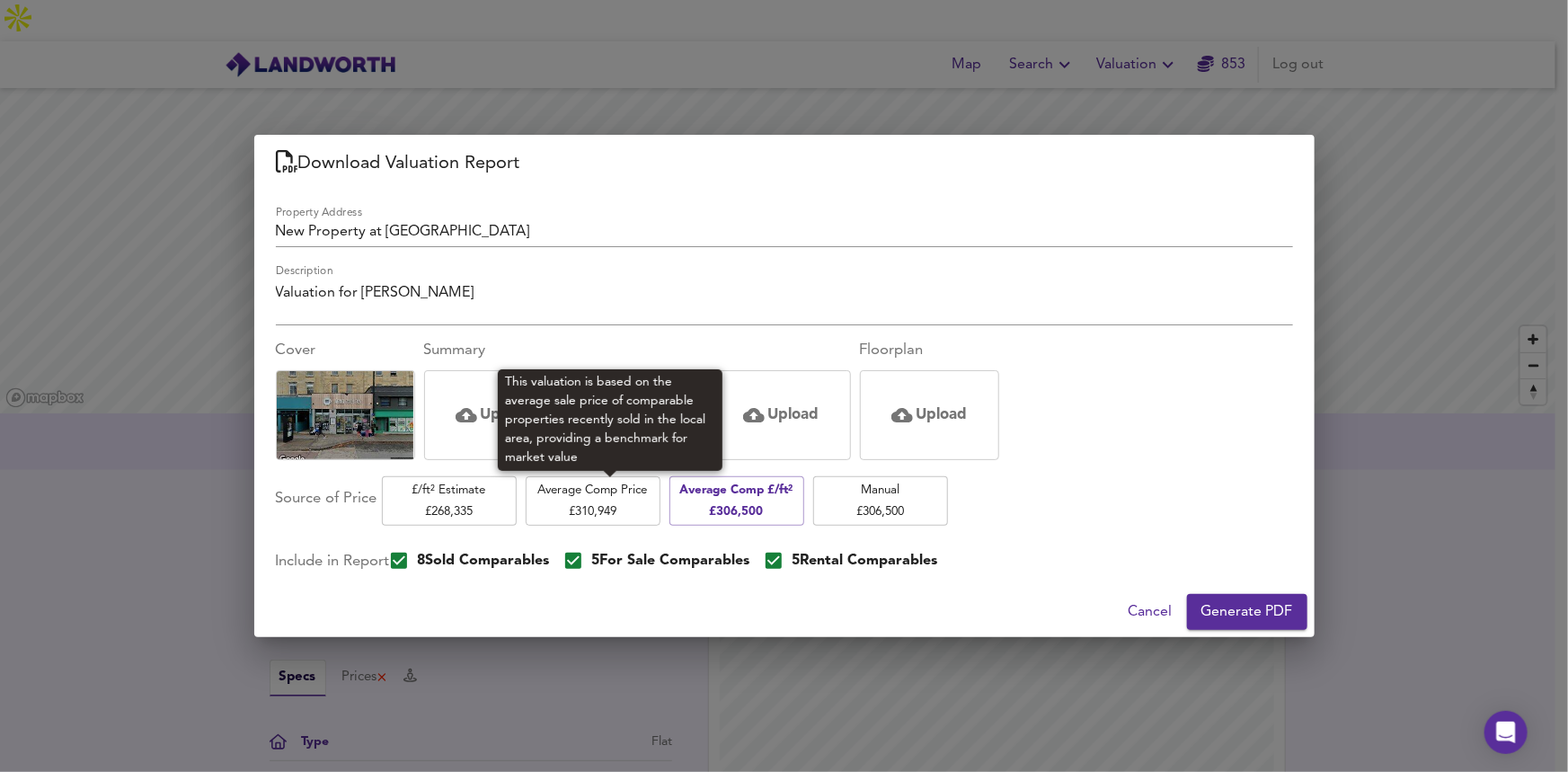 click on "Average Comp Price £ 310,949" at bounding box center [593, 501] 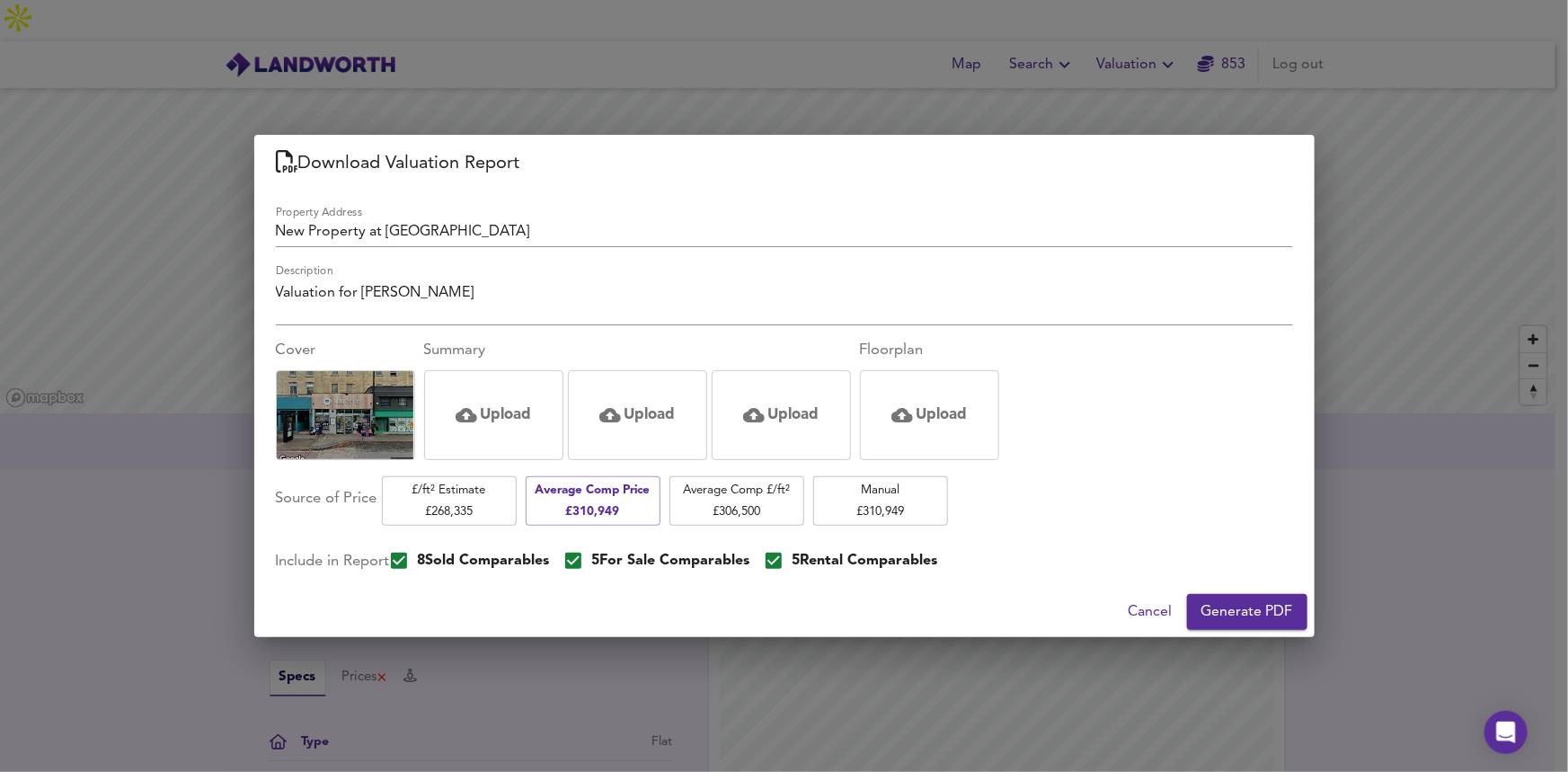 click on "Generate PDF" at bounding box center [1247, 612] 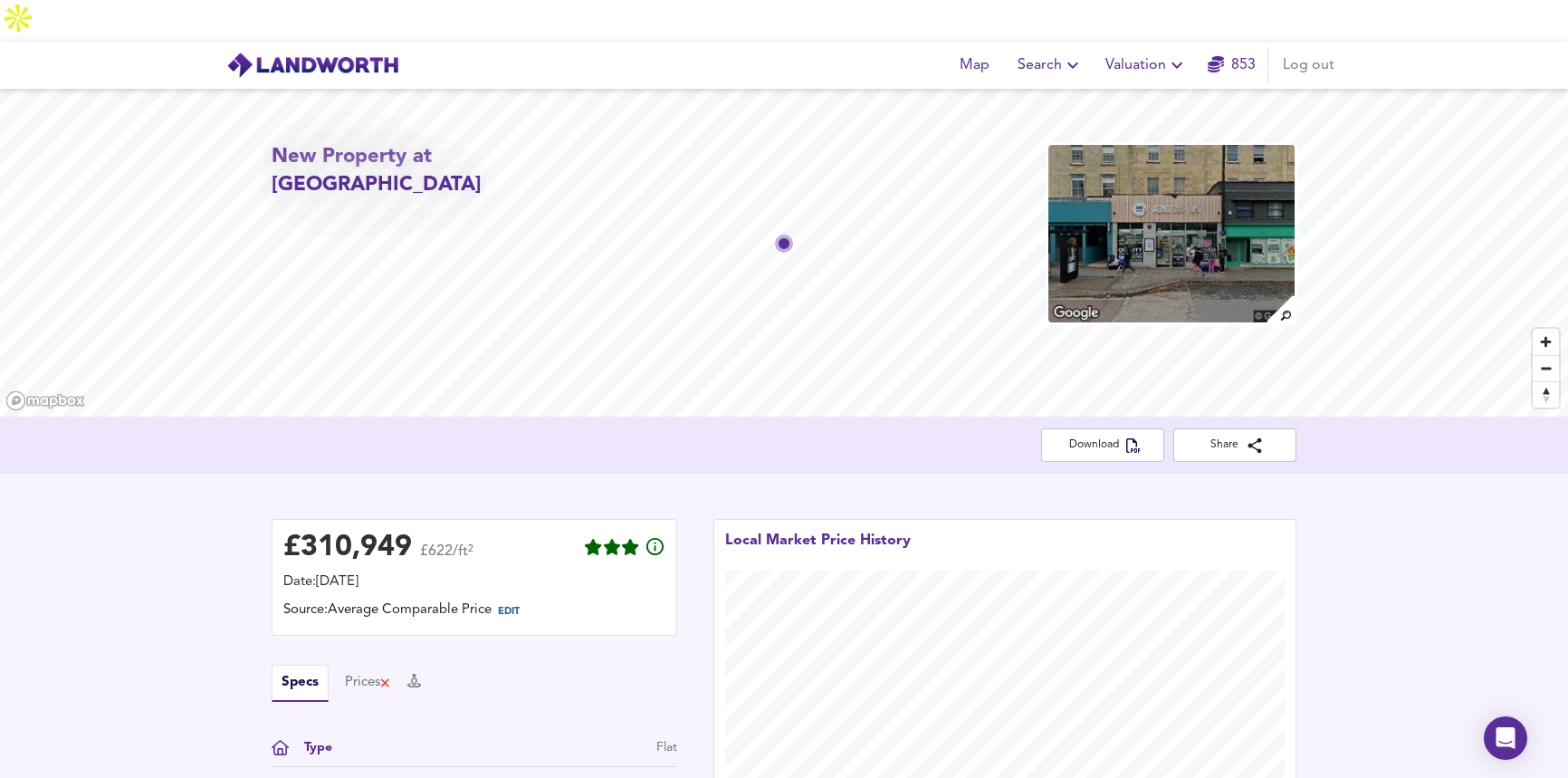 scroll, scrollTop: 0, scrollLeft: 0, axis: both 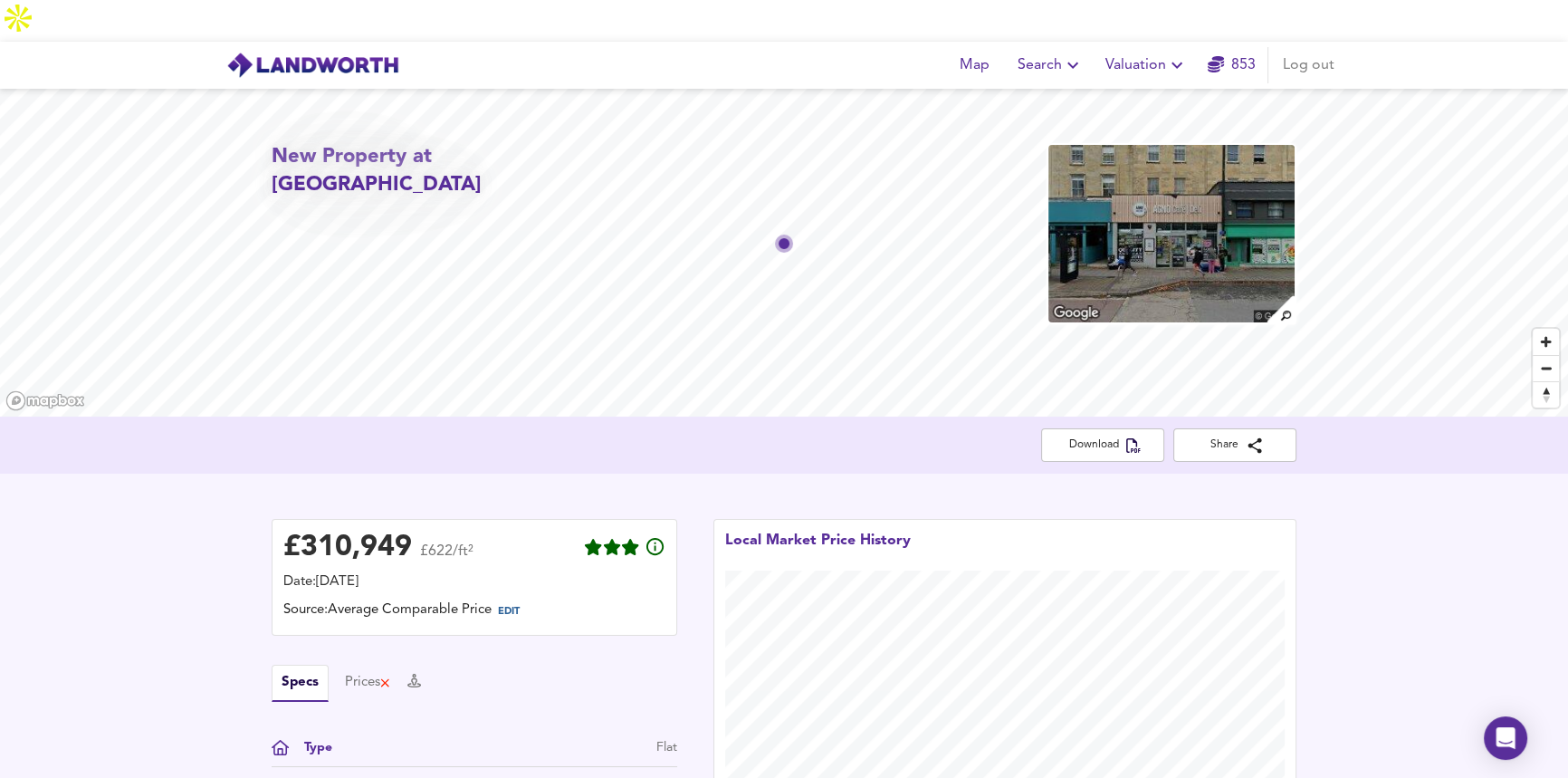 click on "£ 310,949   £622/ft²   Date:  [DATE] Source:  Average Comparable Price EDIT Specs Prices   Type Flat Internal Floor Area 500 ft² Bedrooms 1 Bed   Local Market Price History" at bounding box center (784, 689) 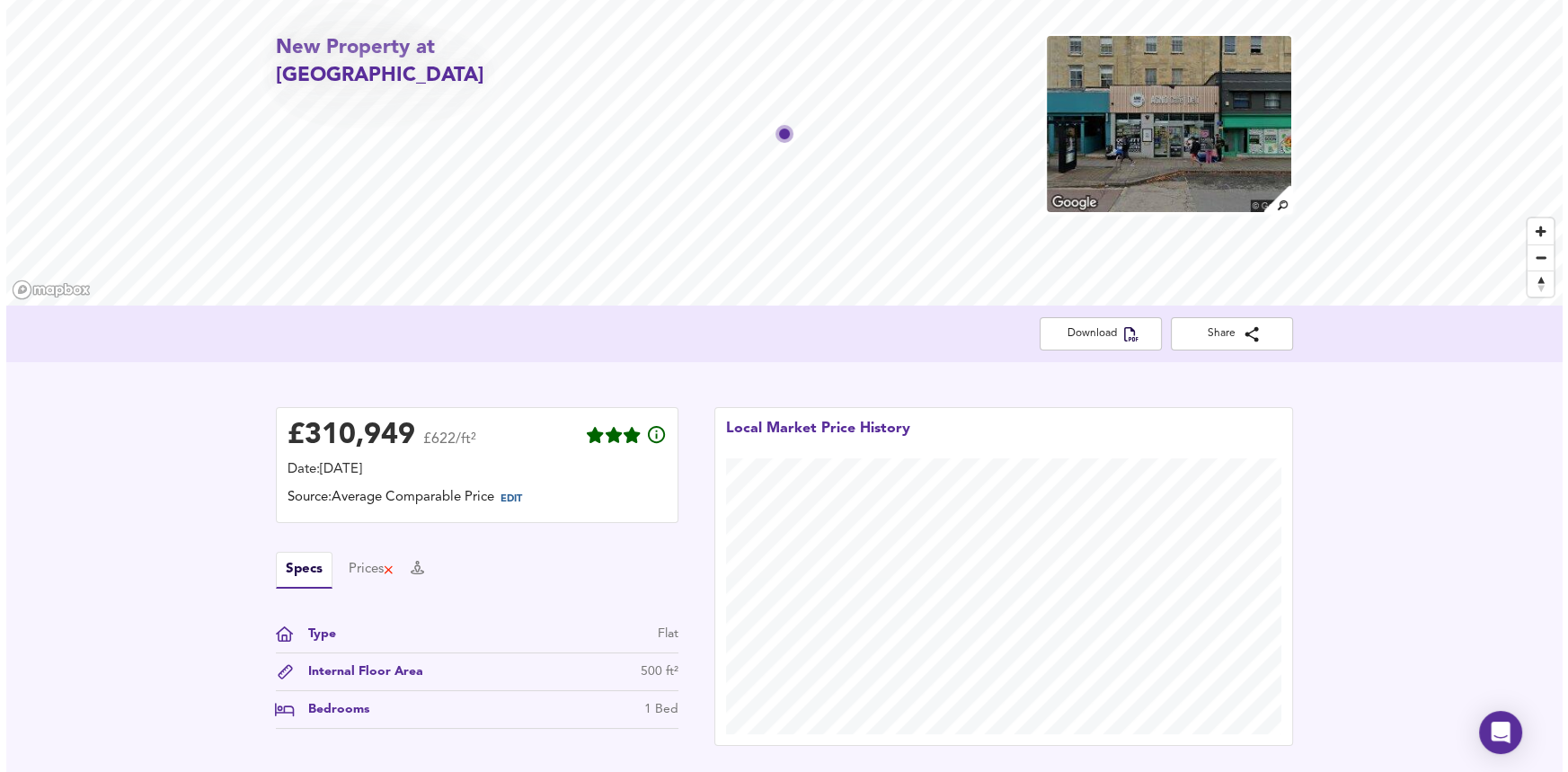 scroll, scrollTop: 0, scrollLeft: 0, axis: both 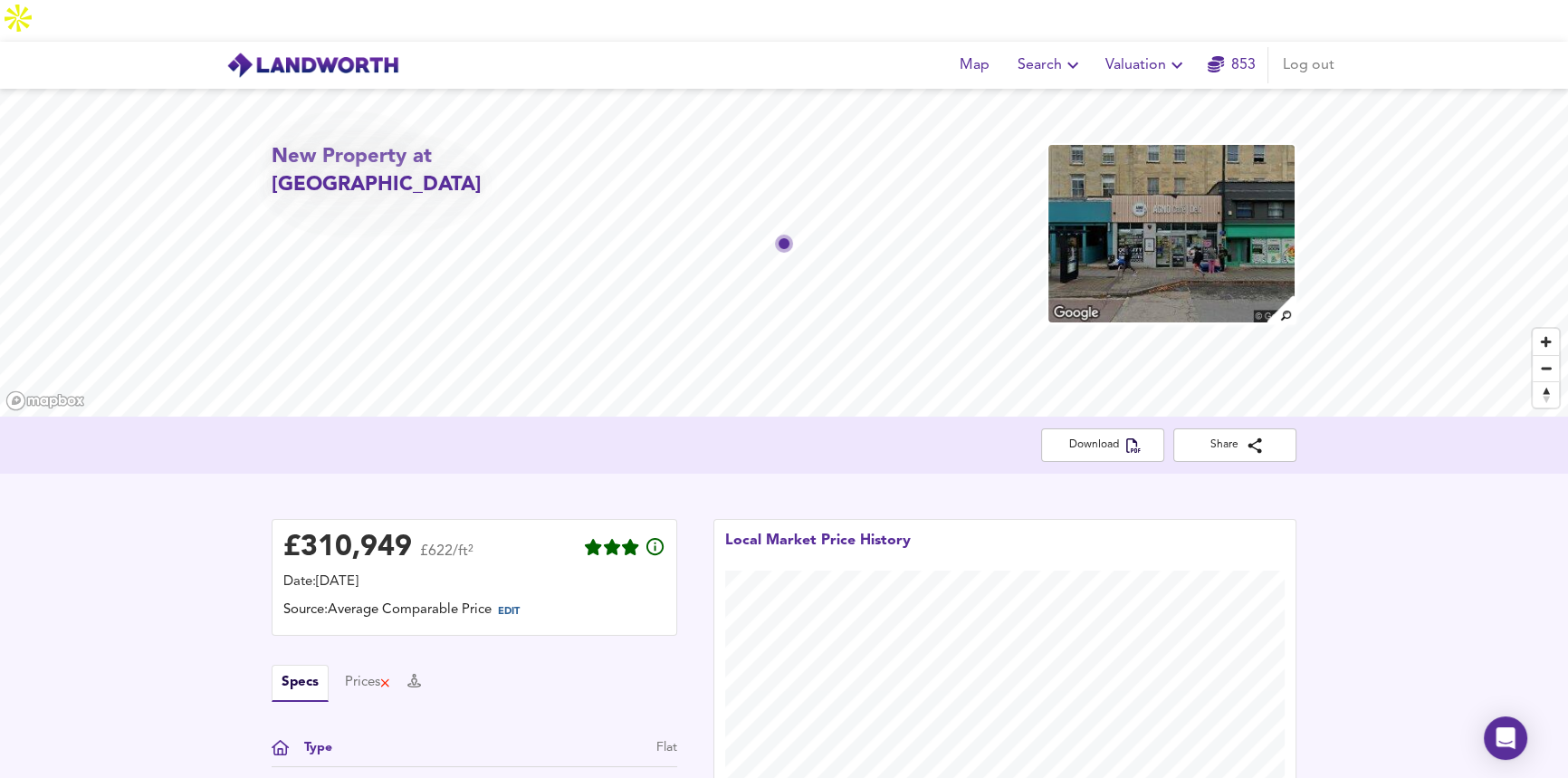 drag, startPoint x: 1171, startPoint y: 12, endPoint x: 1164, endPoint y: 39, distance: 27.89265 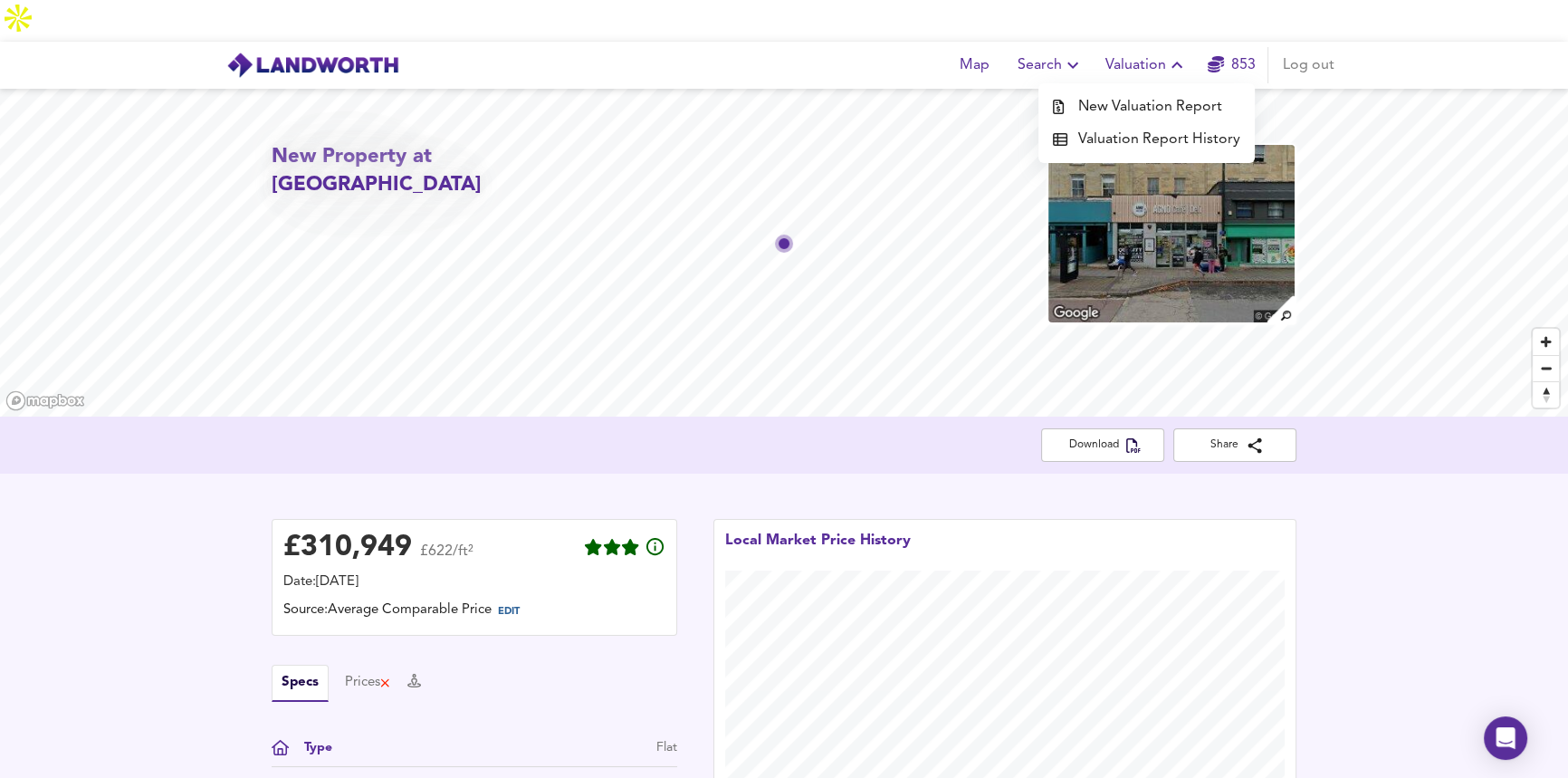 click on "Valuation Report History" at bounding box center (1146, 139) 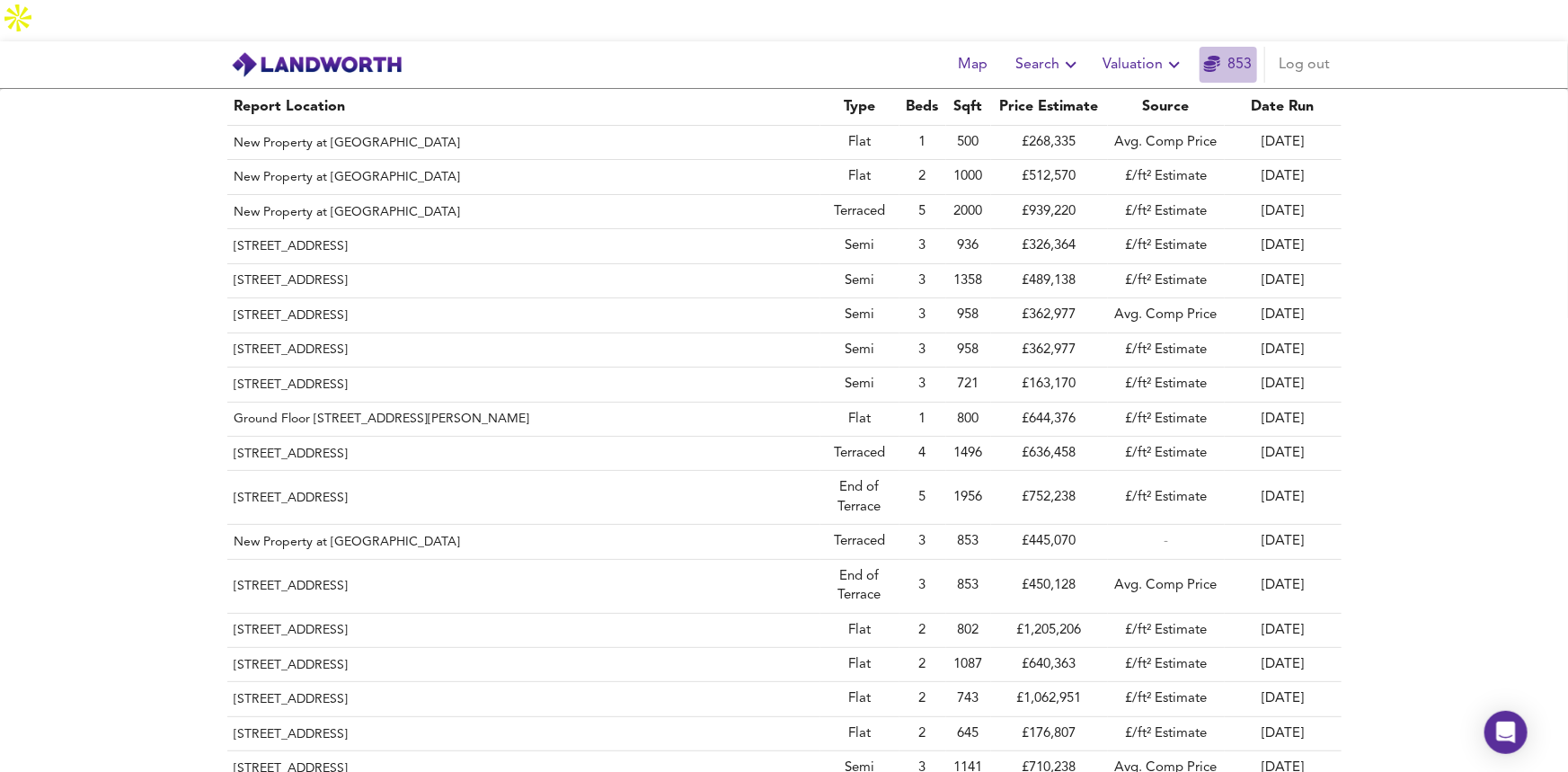 click on "853" at bounding box center (1227, 65) 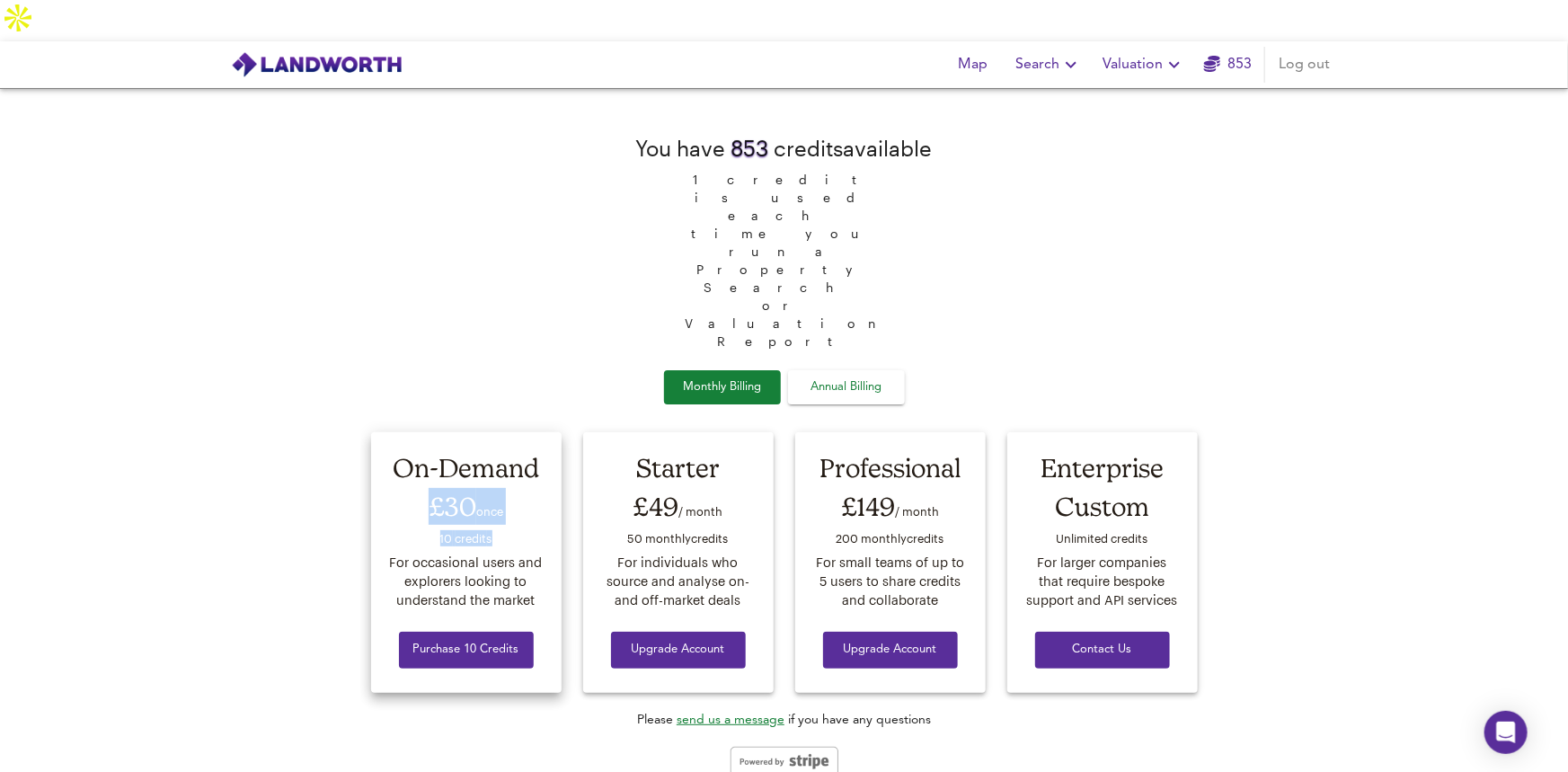 drag, startPoint x: 434, startPoint y: 392, endPoint x: 506, endPoint y: 427, distance: 80 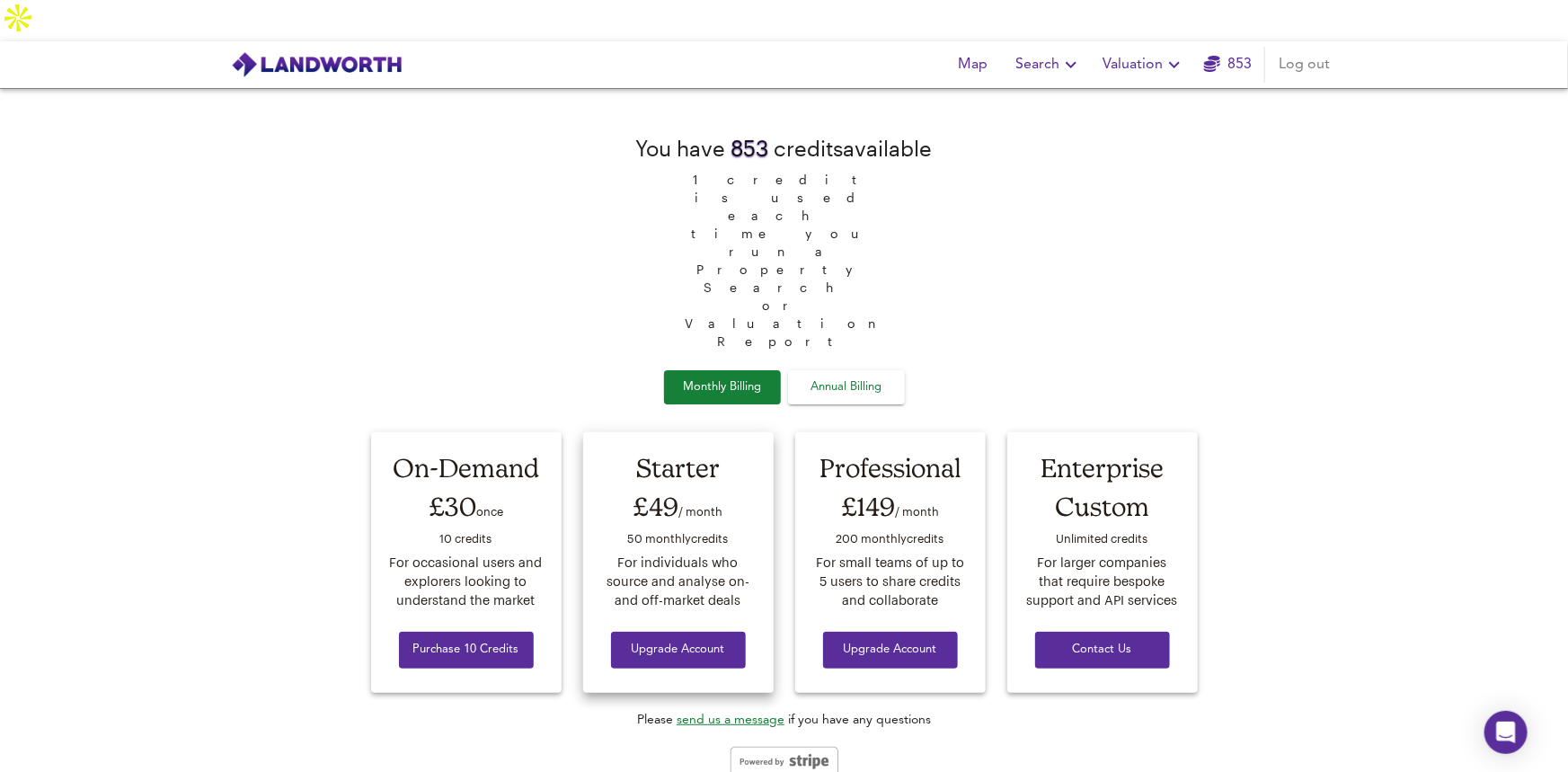 click on "50   monthly  credit s" at bounding box center (678, 540) 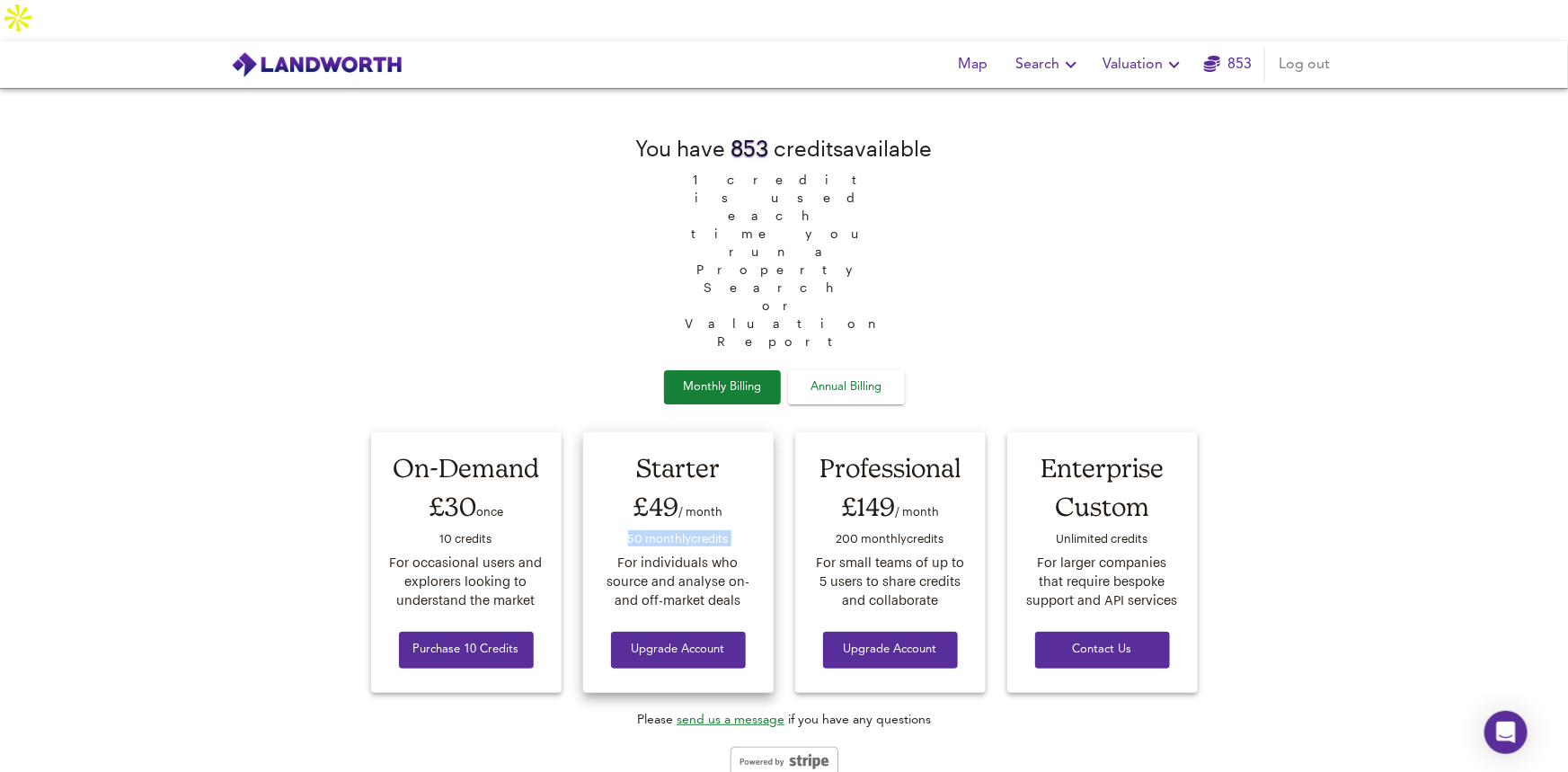 click on "50   monthly  credit s" at bounding box center (678, 540) 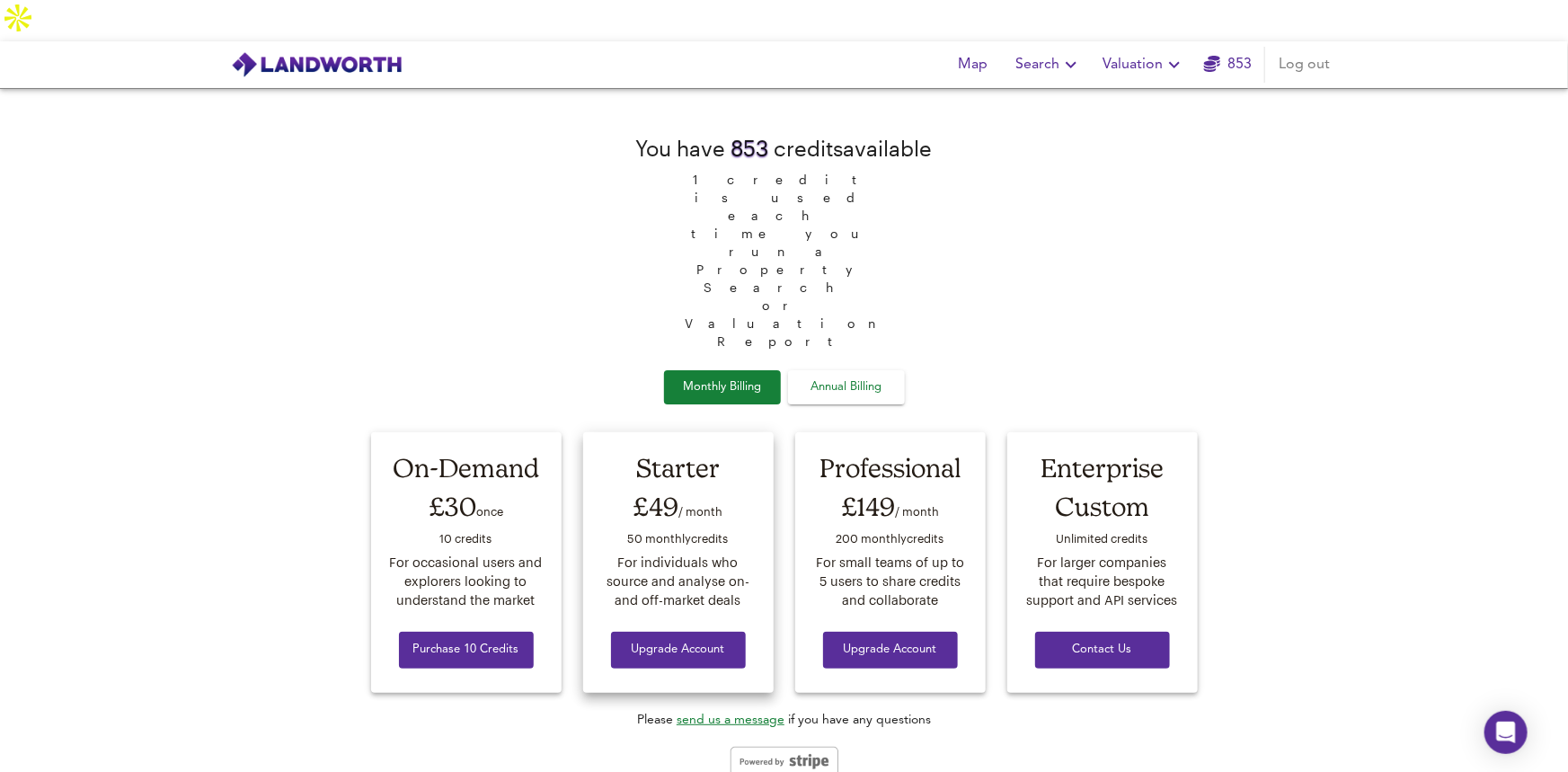 click on "For individuals who source and analyse on- and off-market deals" at bounding box center [678, 581] 